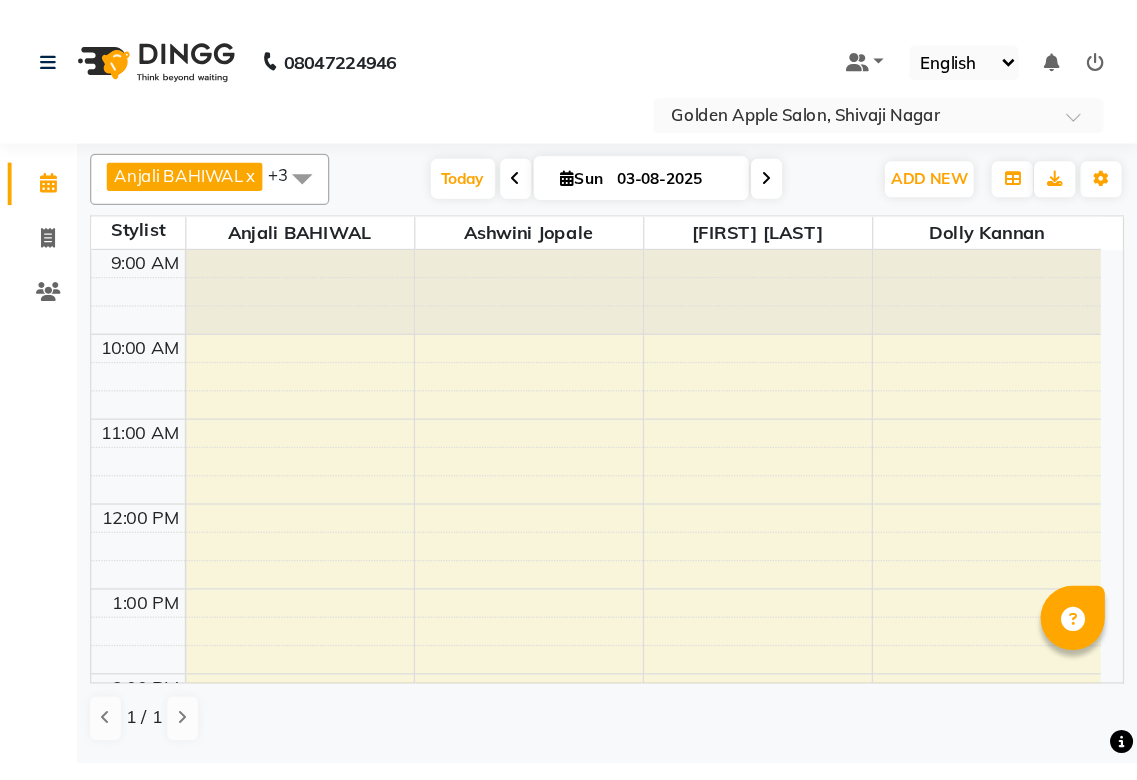 scroll, scrollTop: 0, scrollLeft: 0, axis: both 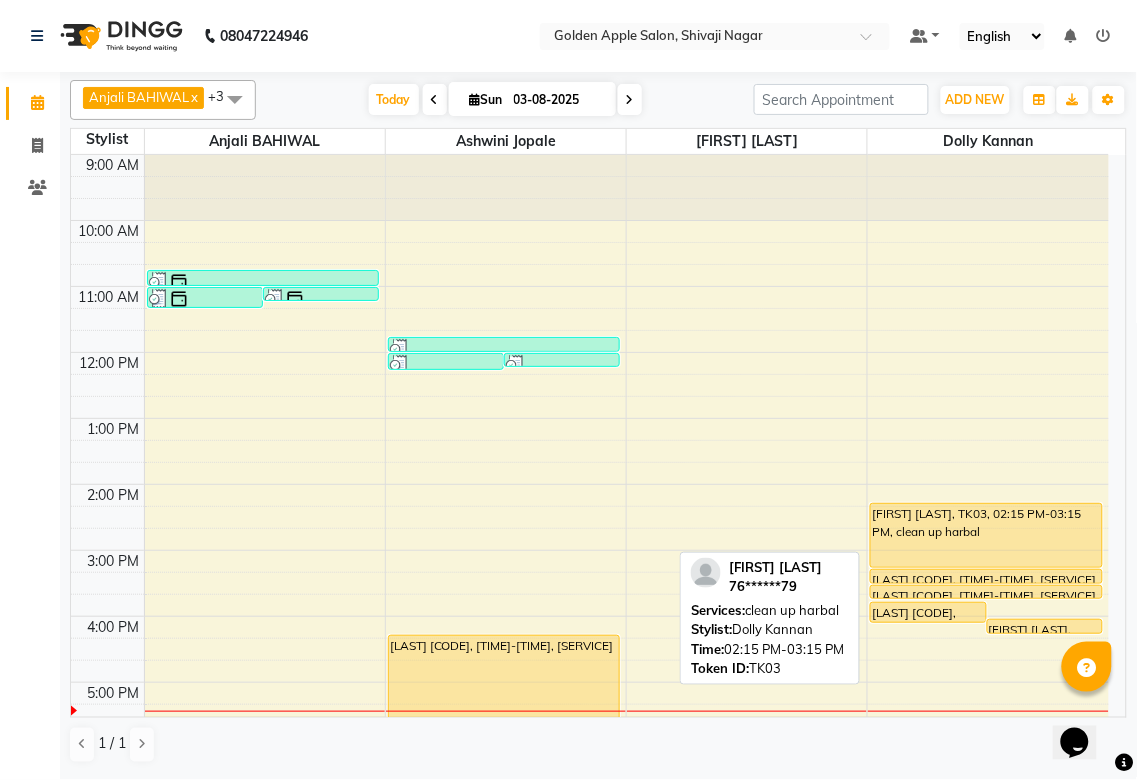 click on "[FIRST] [LAST], TK03, 02:15 PM-03:15 PM, clean up harbal" at bounding box center [986, 535] 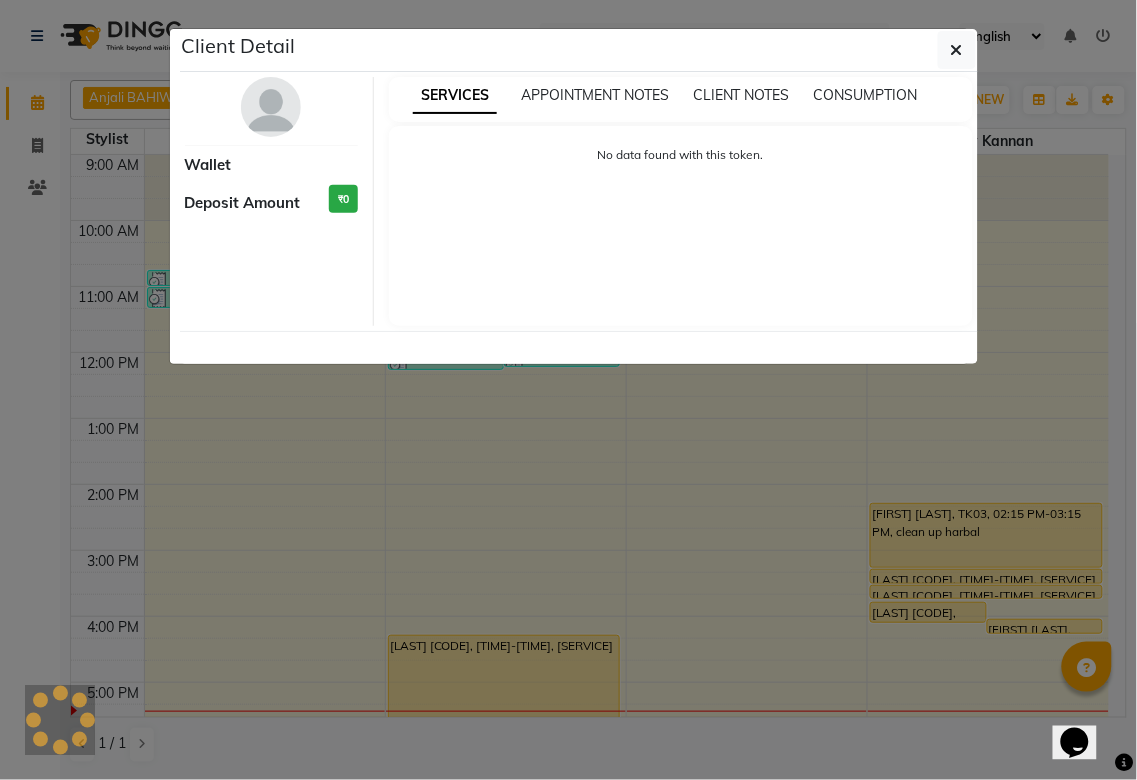 select on "1" 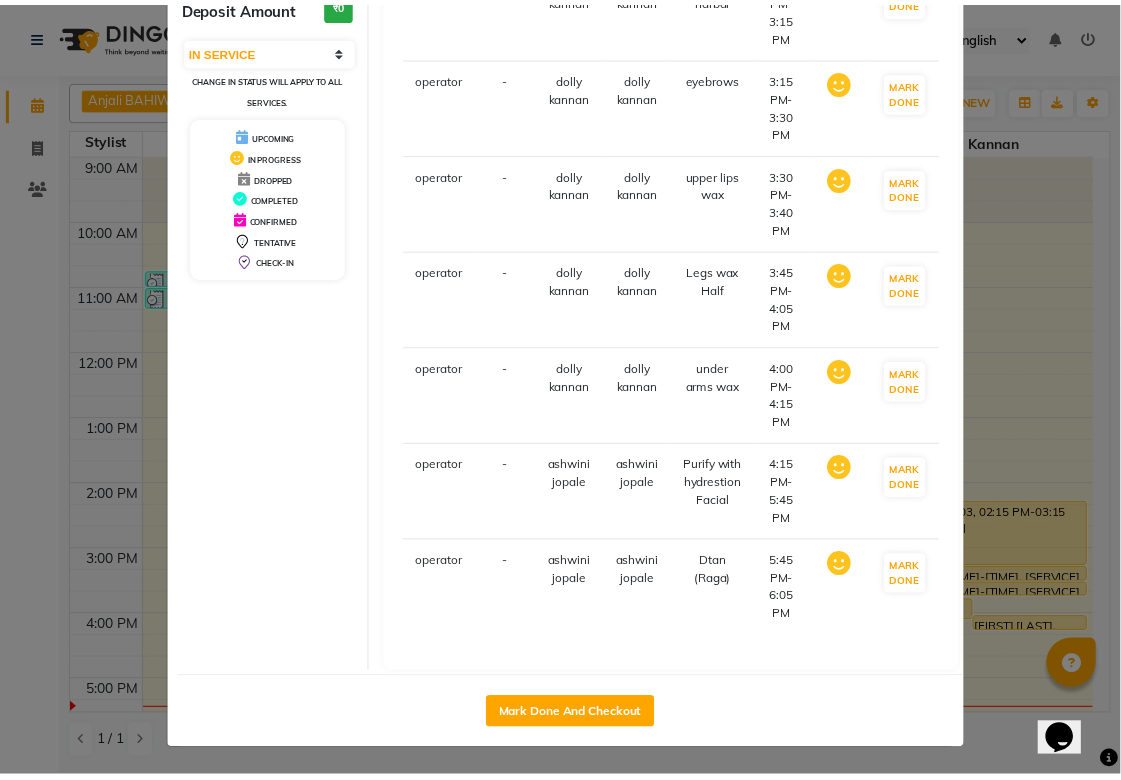 scroll, scrollTop: 248, scrollLeft: 0, axis: vertical 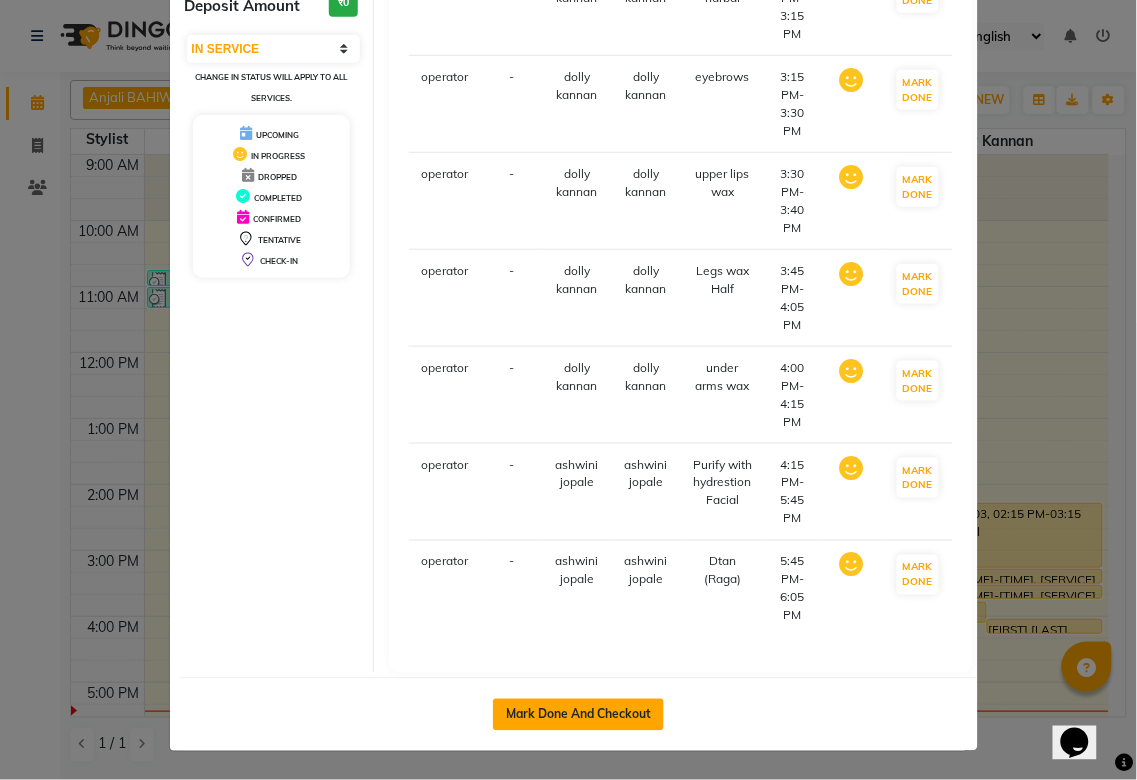 click on "Mark Done And Checkout" 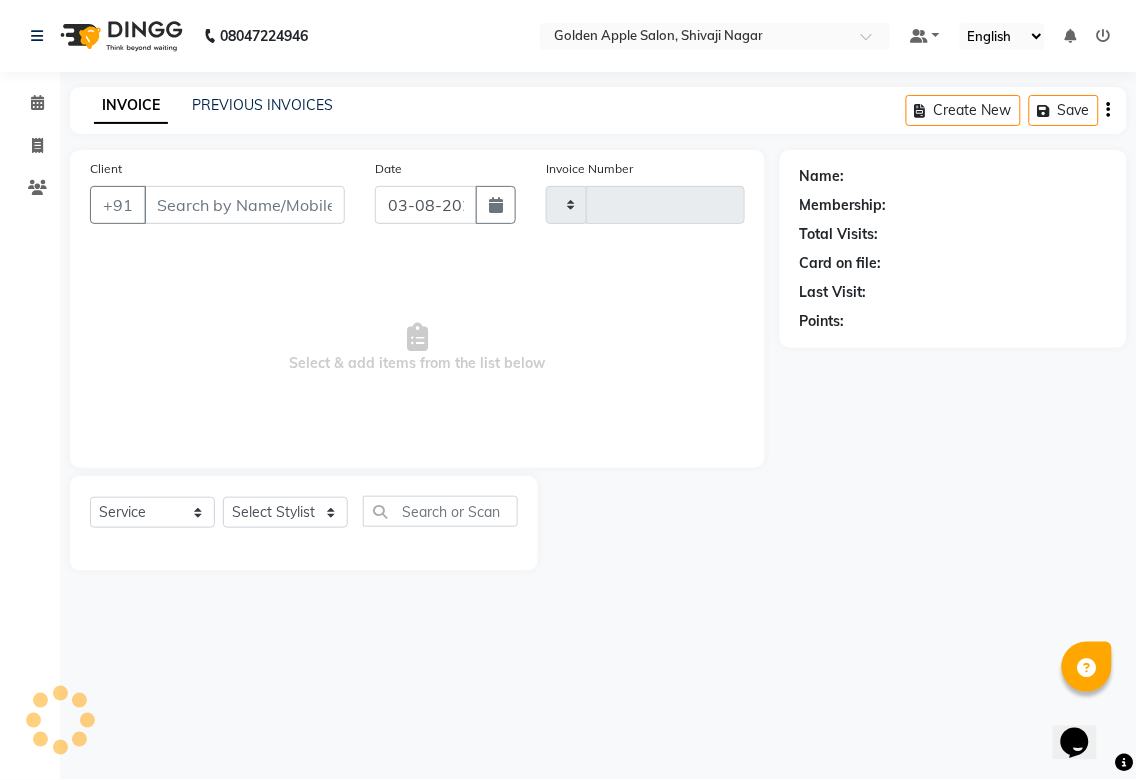 type on "1370" 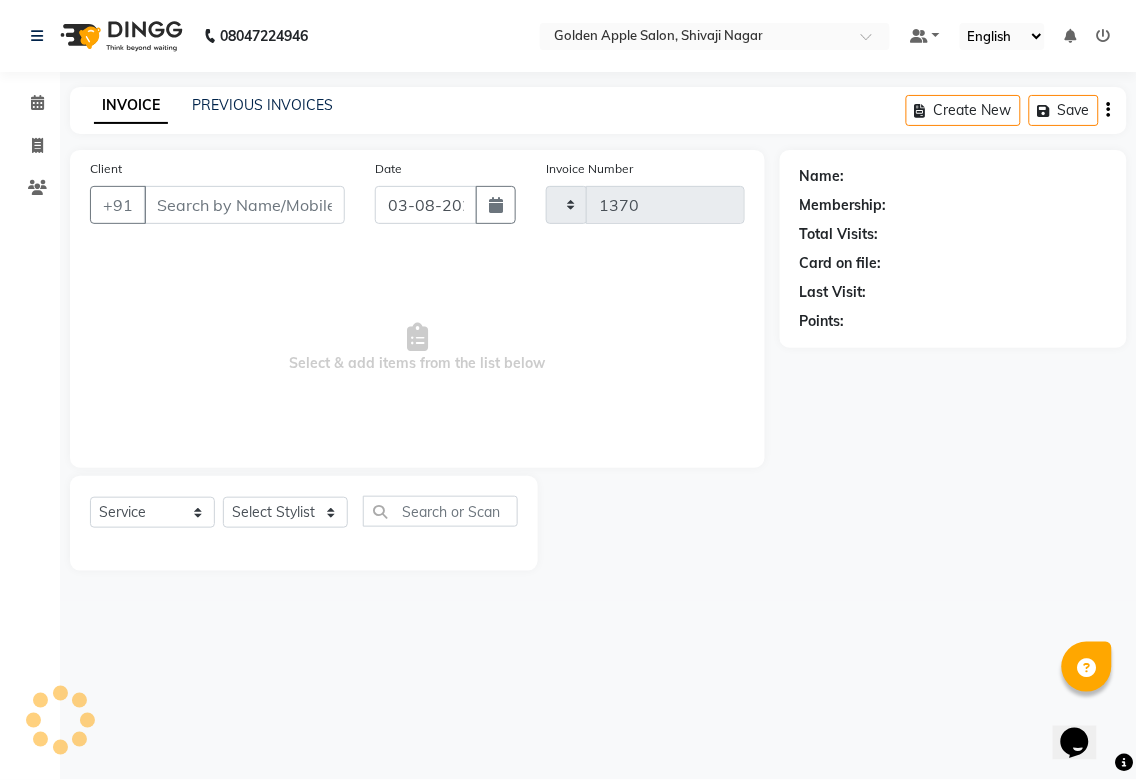 select on "6072" 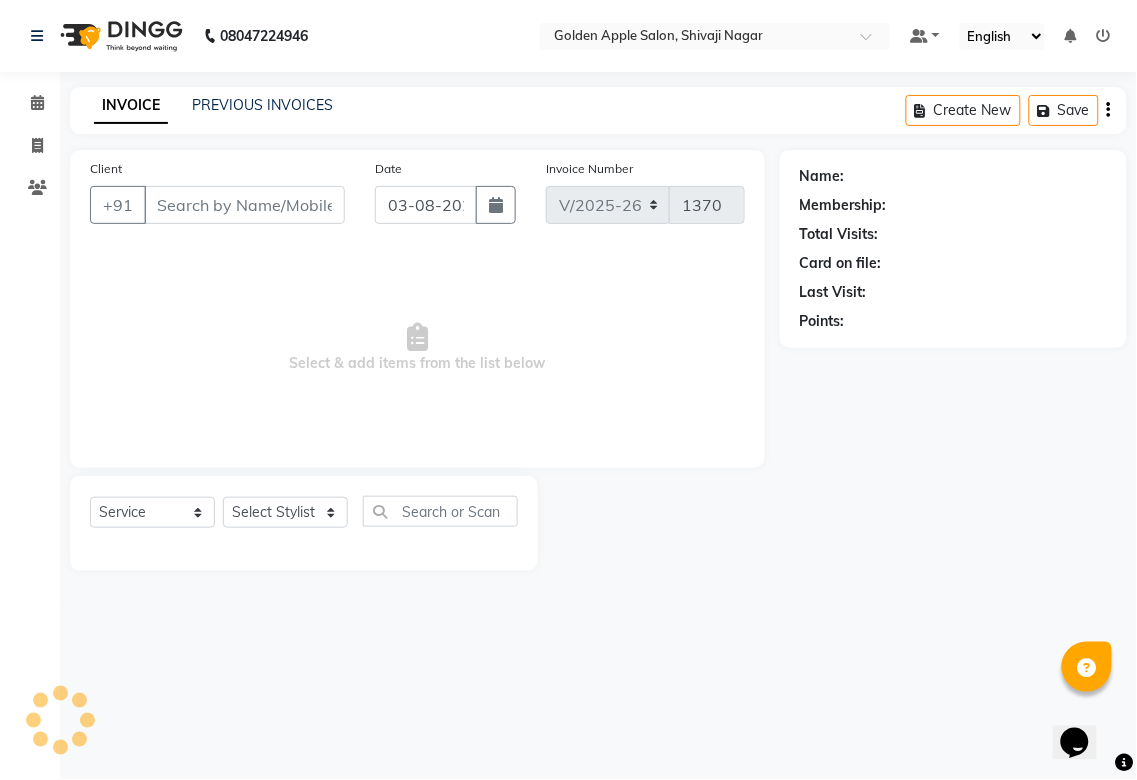 type on "76******79" 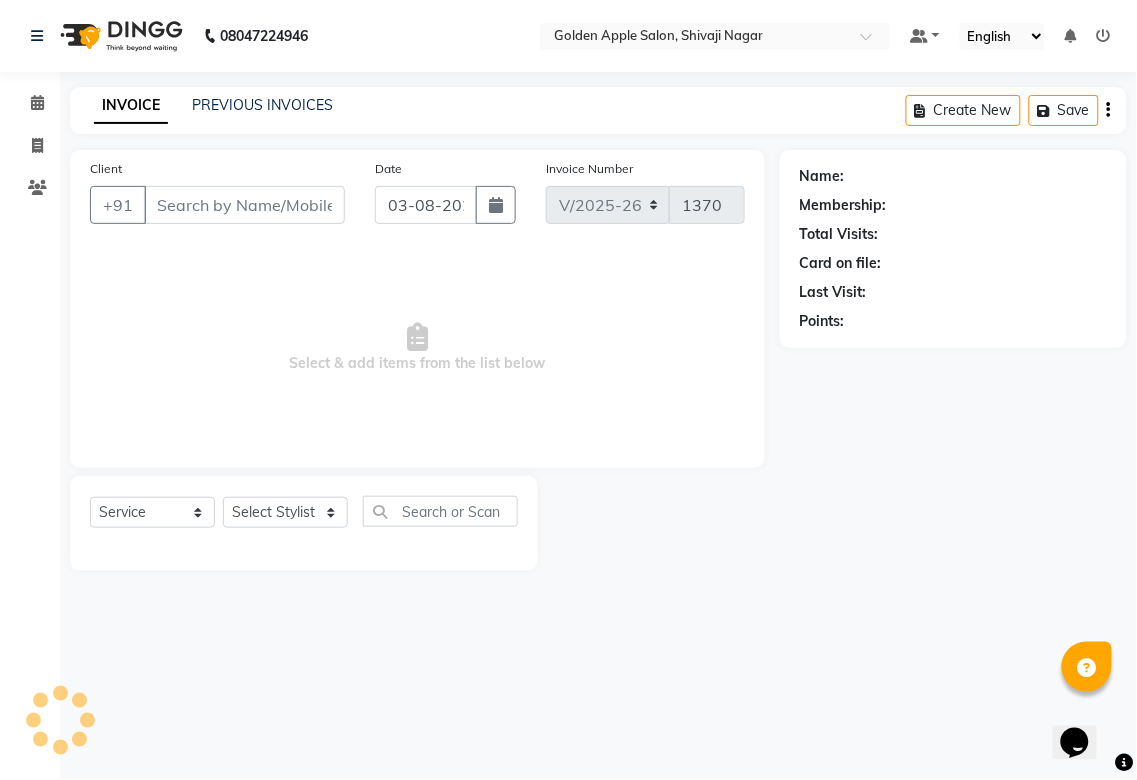 select on "87844" 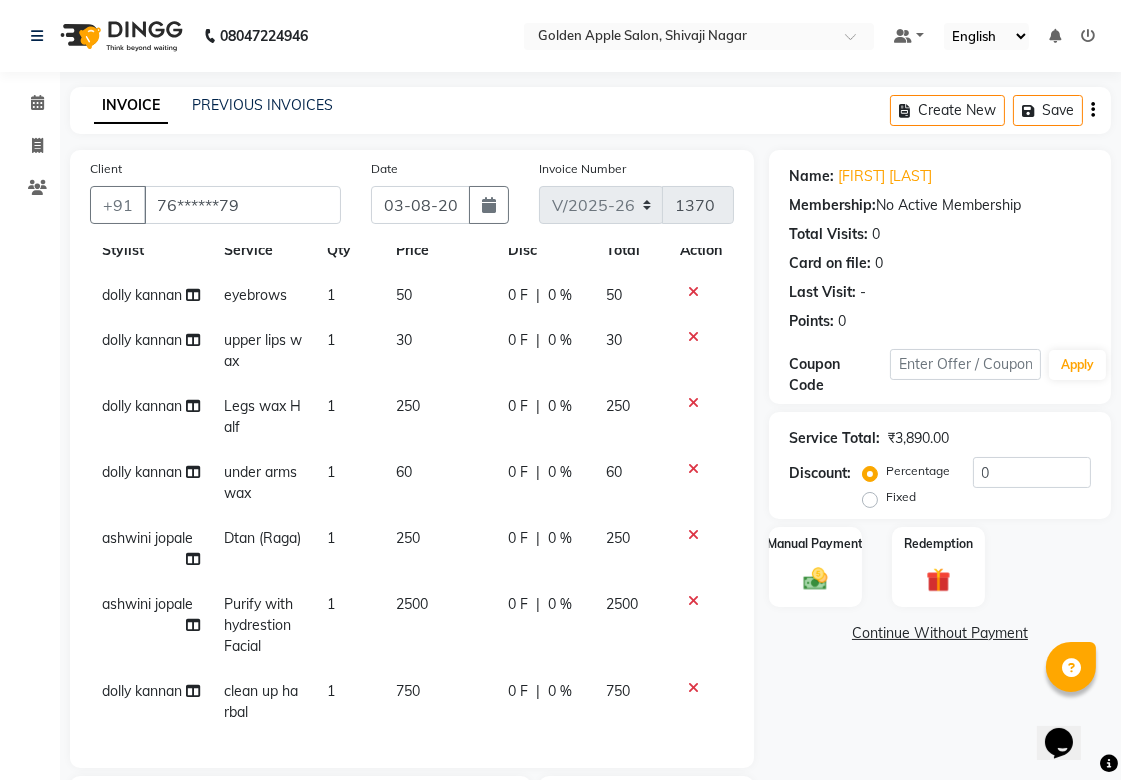 scroll, scrollTop: 97, scrollLeft: 0, axis: vertical 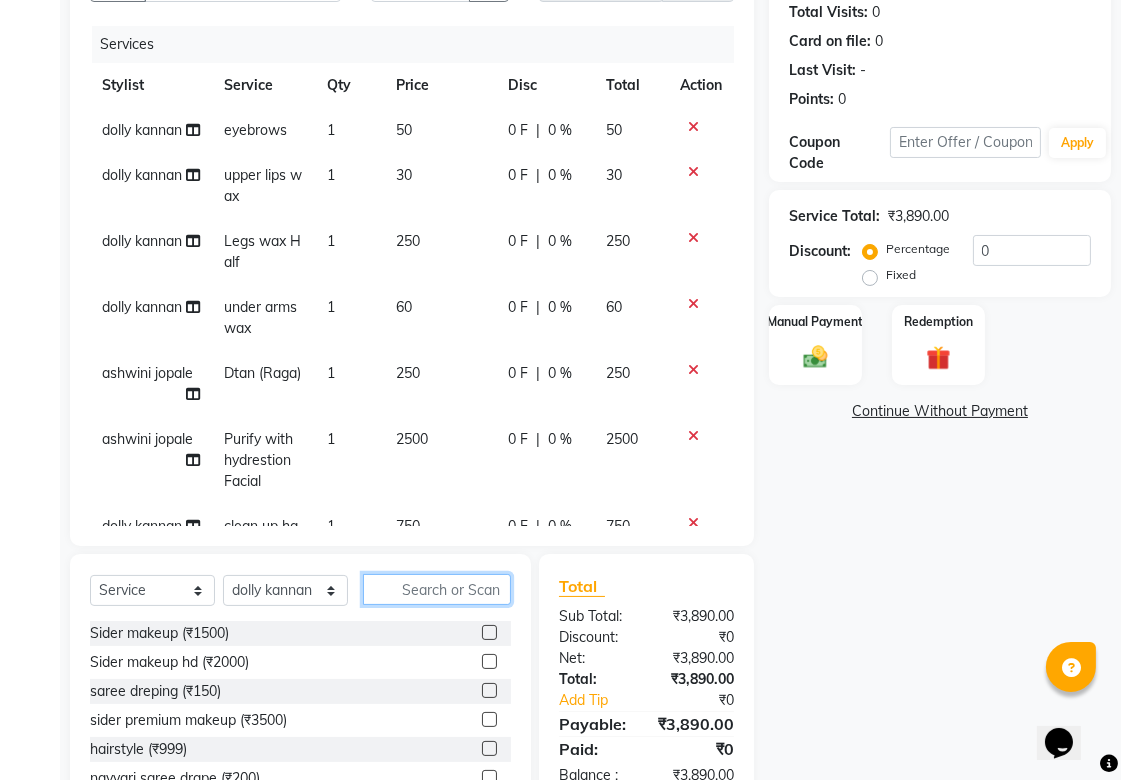 click 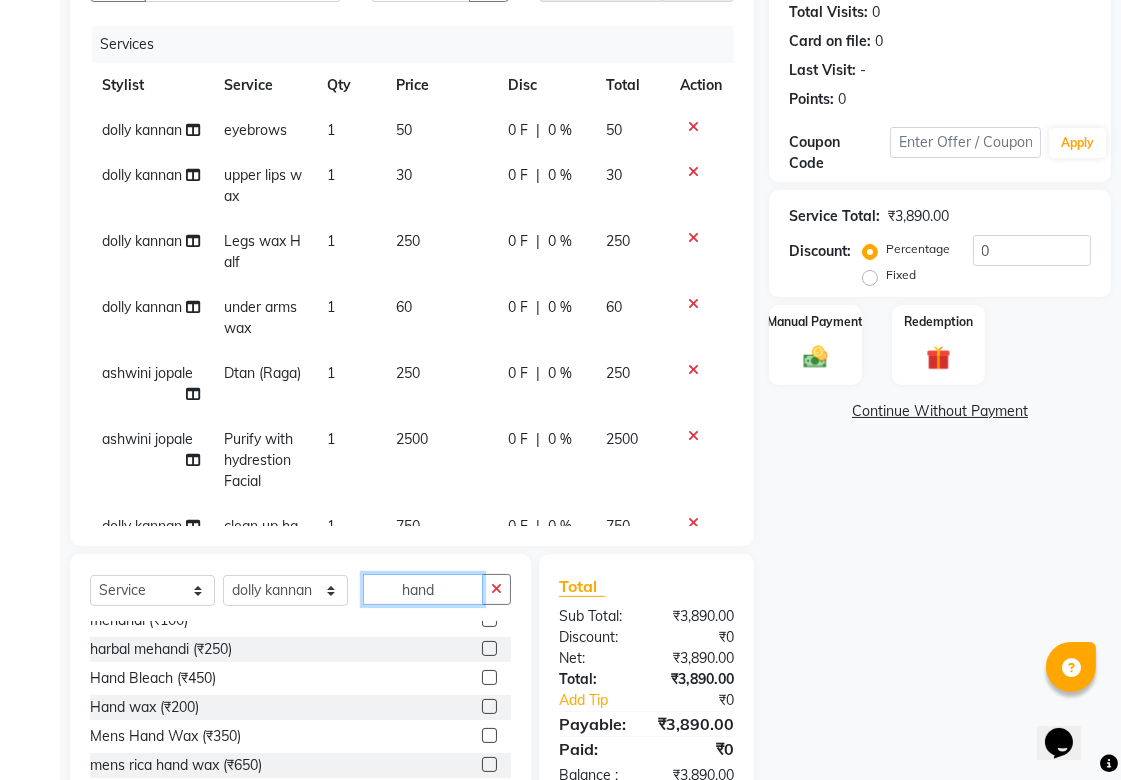 scroll, scrollTop: 90, scrollLeft: 0, axis: vertical 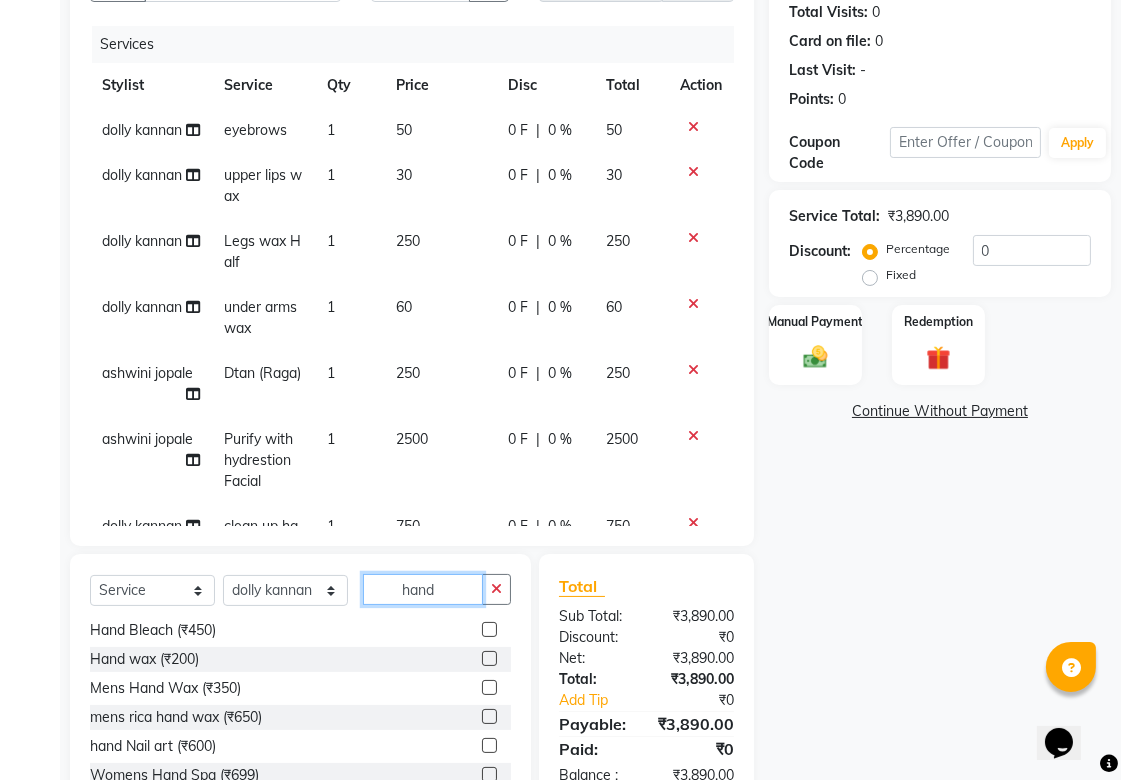 type on "hand" 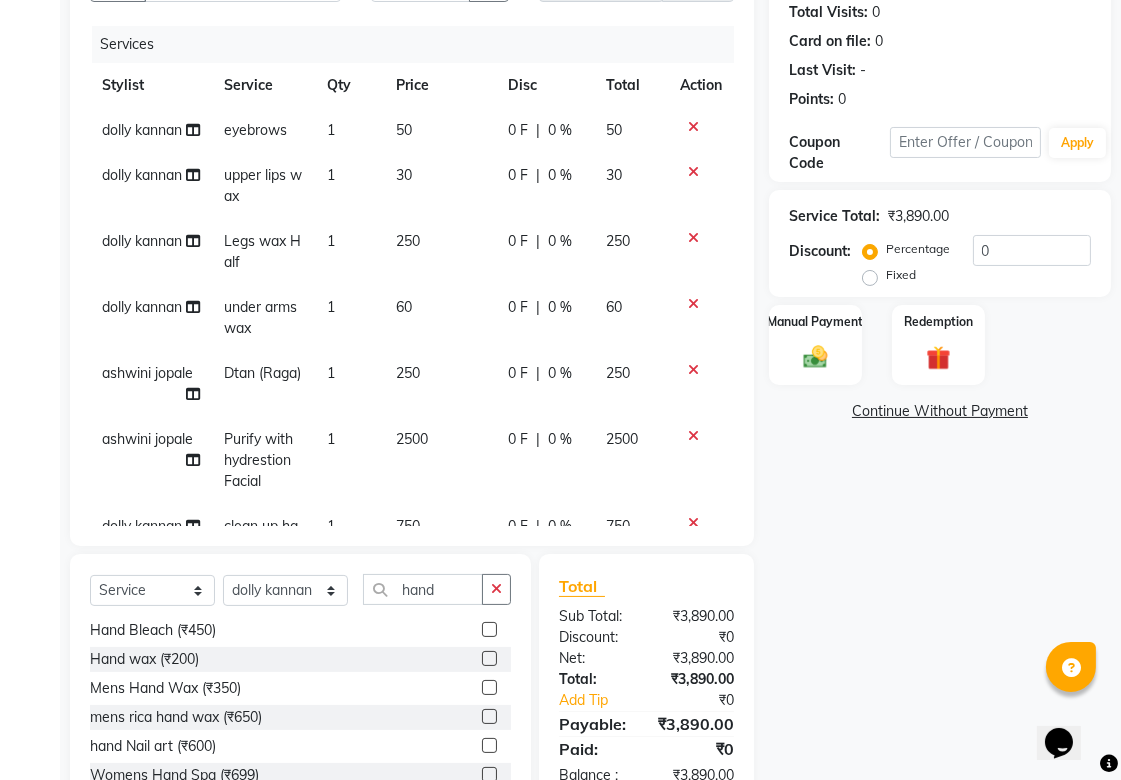 click 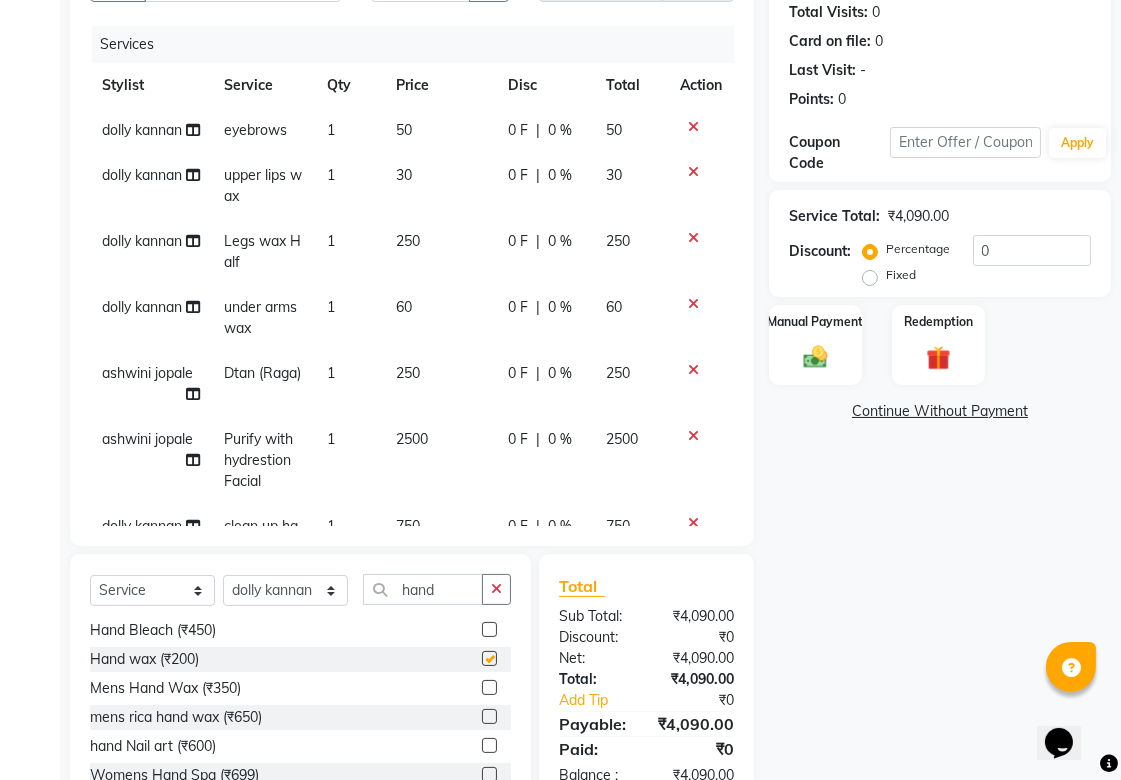 checkbox on "false" 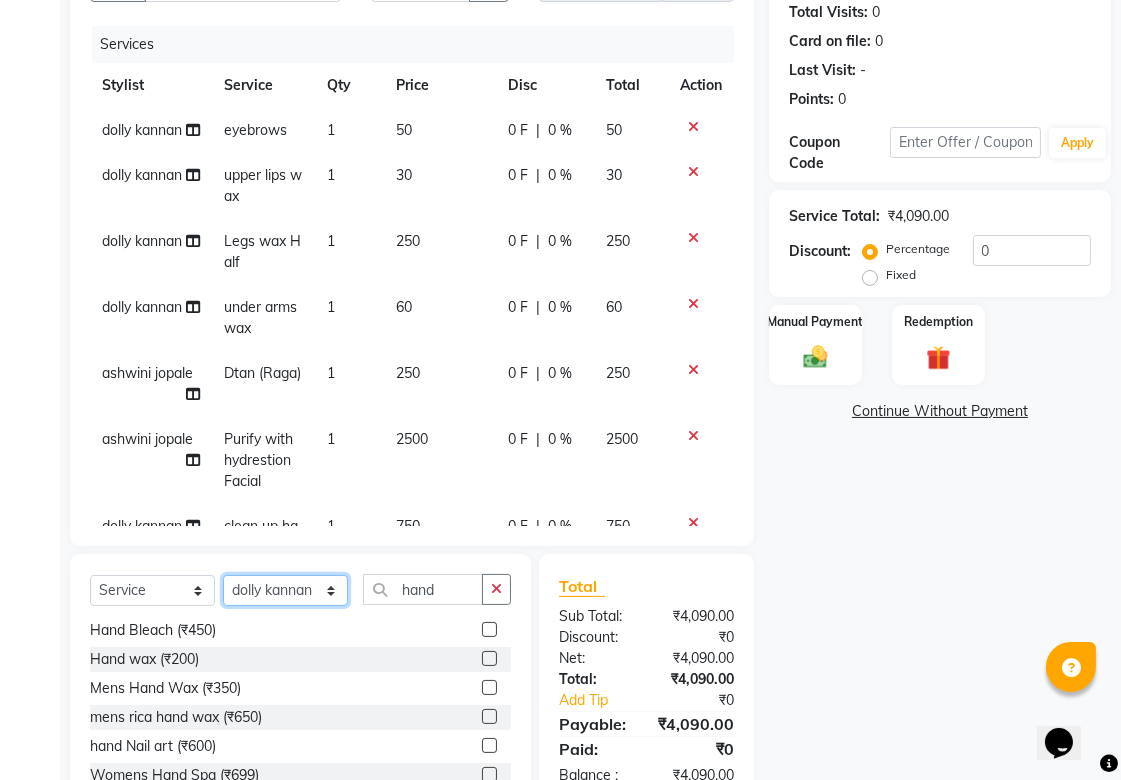 click on "Select Stylist Aditya Anjali  BAHIWAL Aparana Satarrdekar ashwini jopale dolly kannan  Harshika Hire operator vijay ahire" 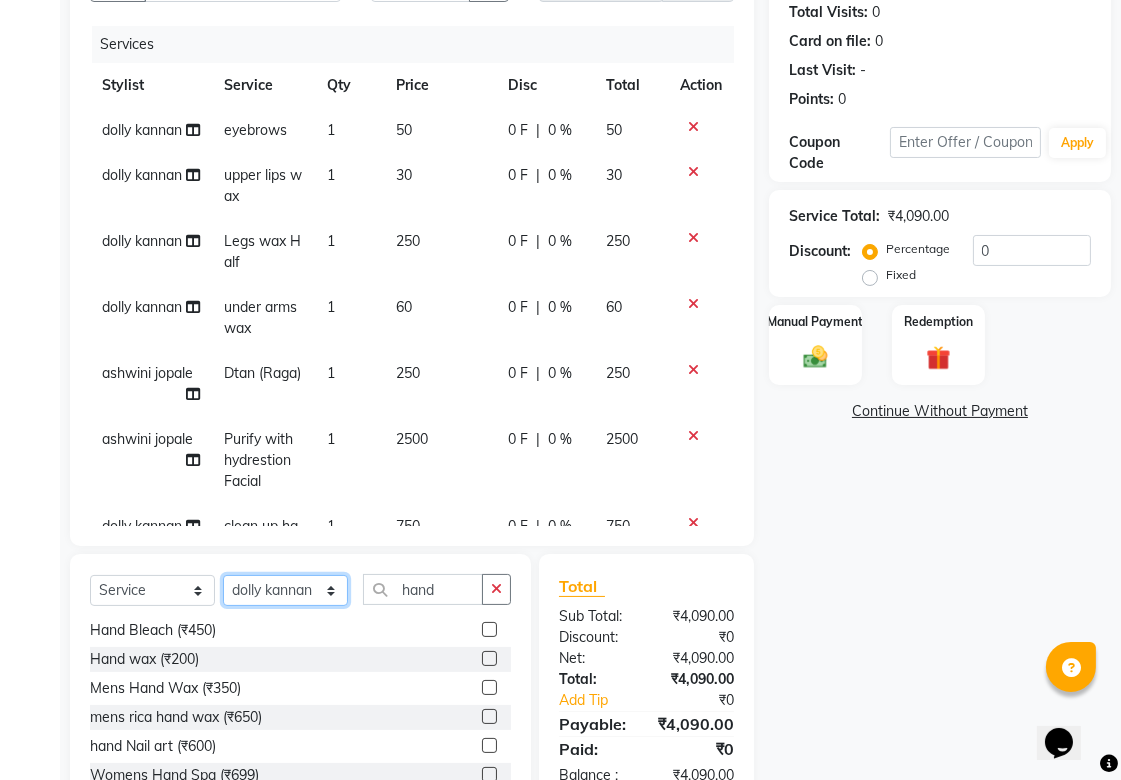 select on "85394" 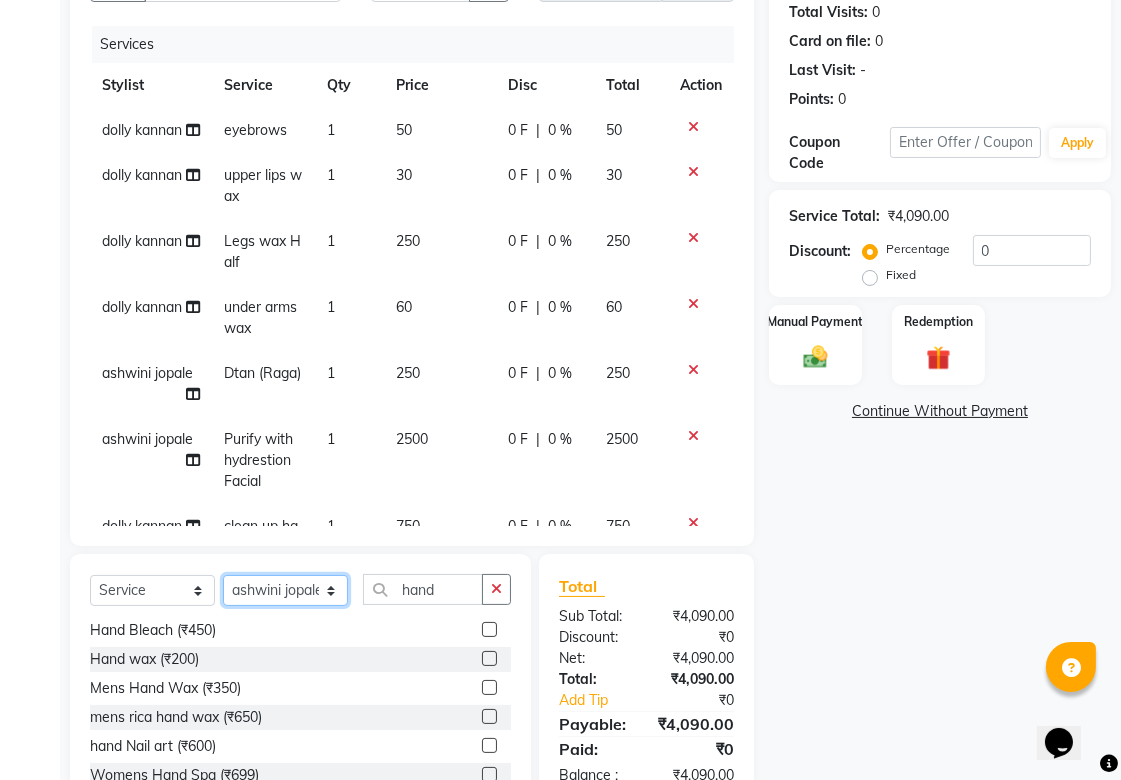 click on "Select Stylist Aditya Anjali  BAHIWAL Aparana Satarrdekar ashwini jopale dolly kannan  Harshika Hire operator vijay ahire" 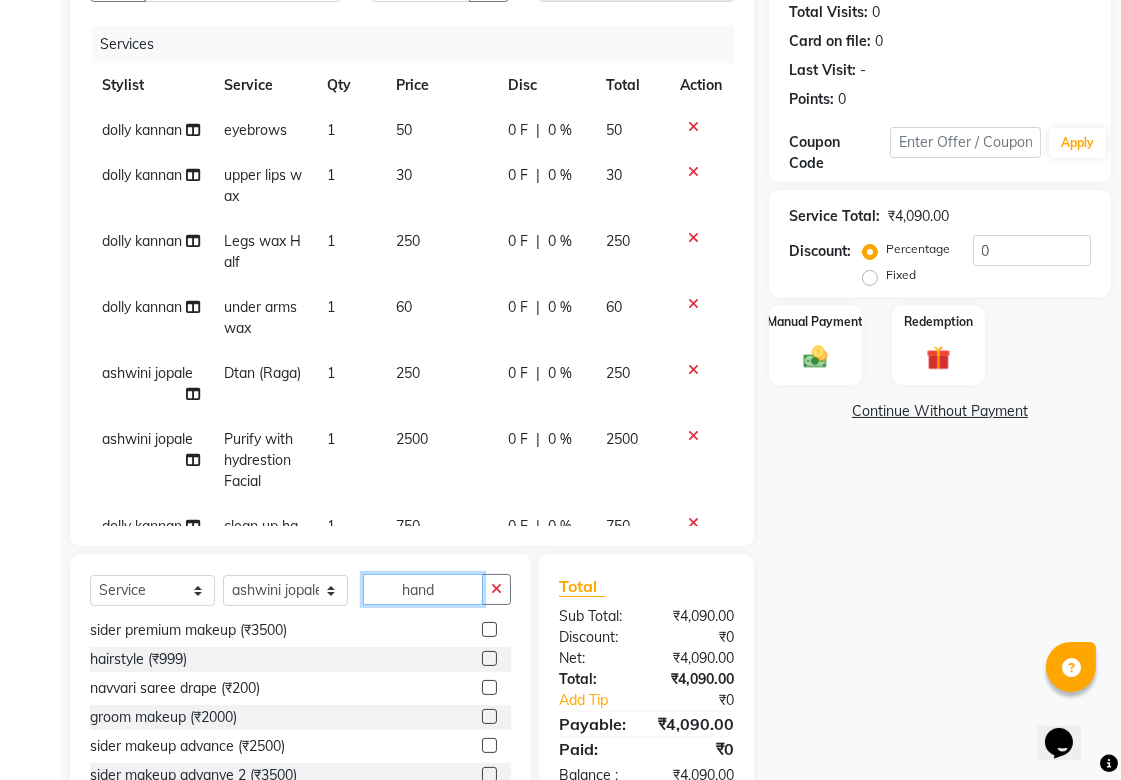 click on "hand" 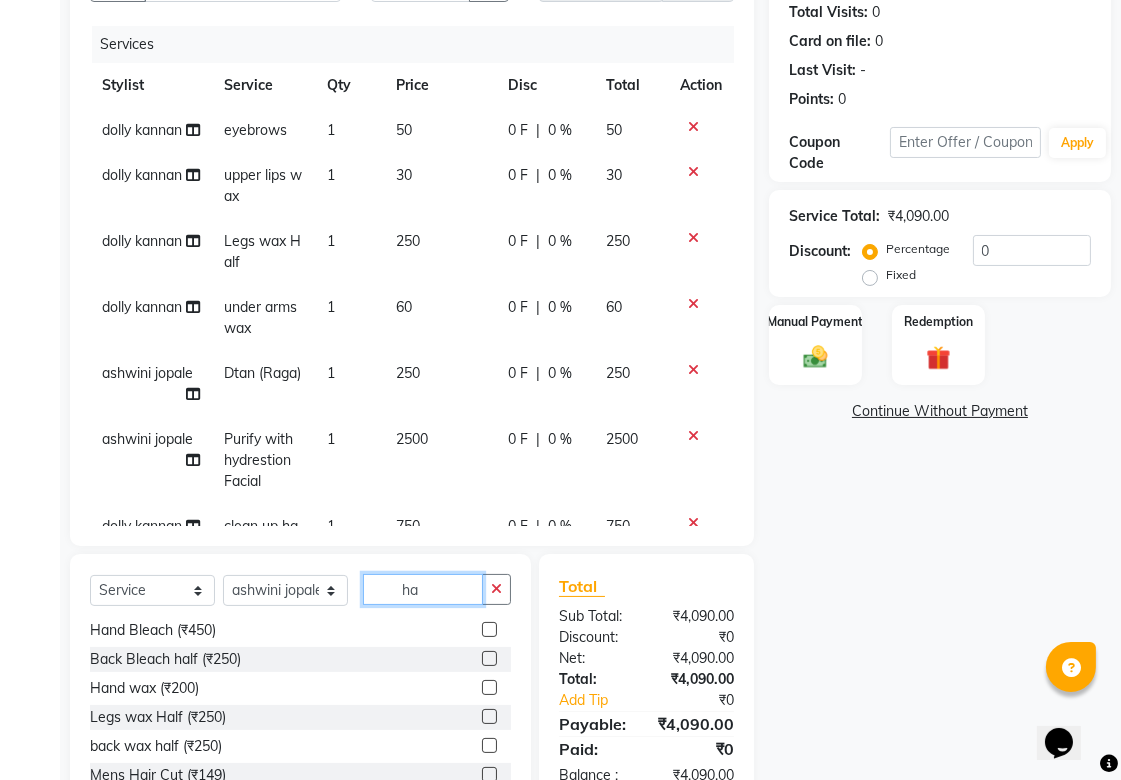type on "h" 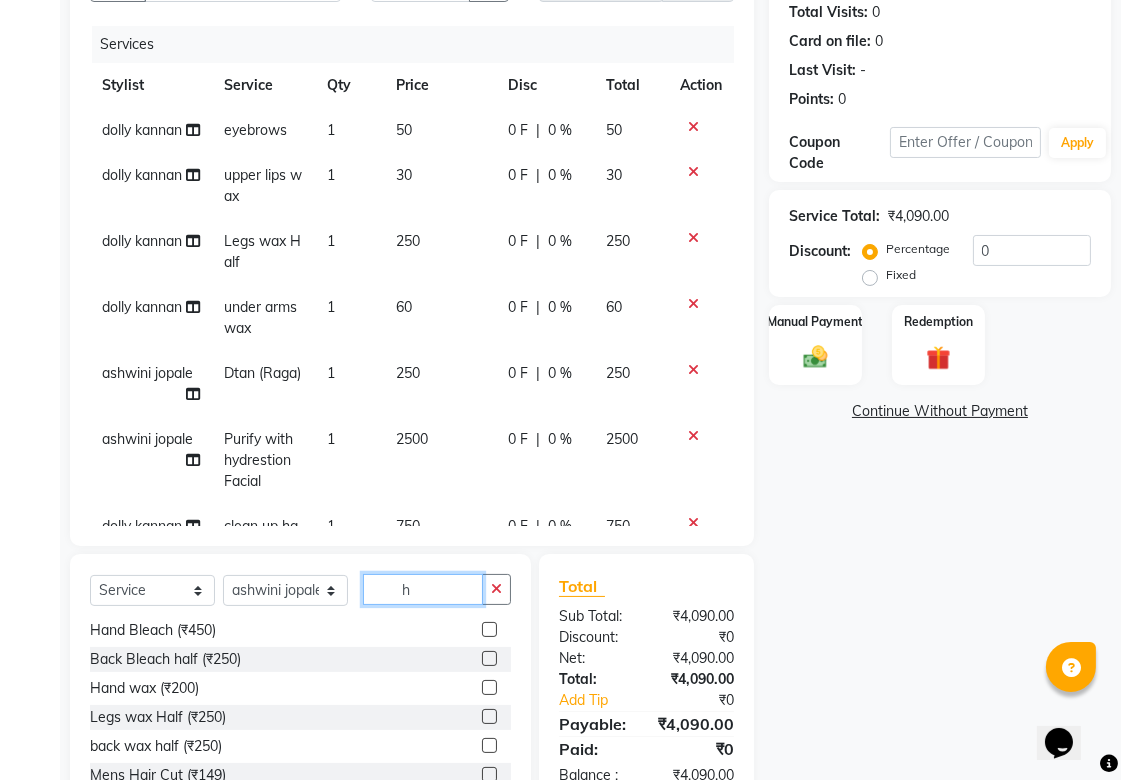 scroll, scrollTop: 1248, scrollLeft: 0, axis: vertical 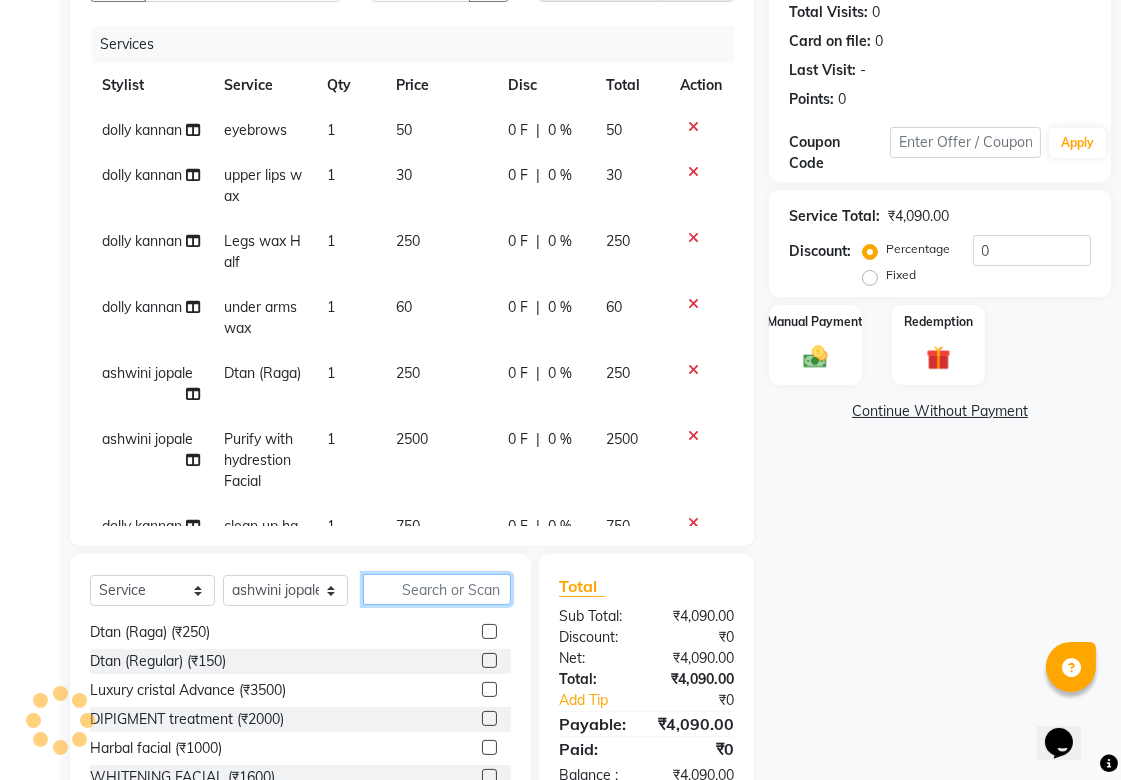 click 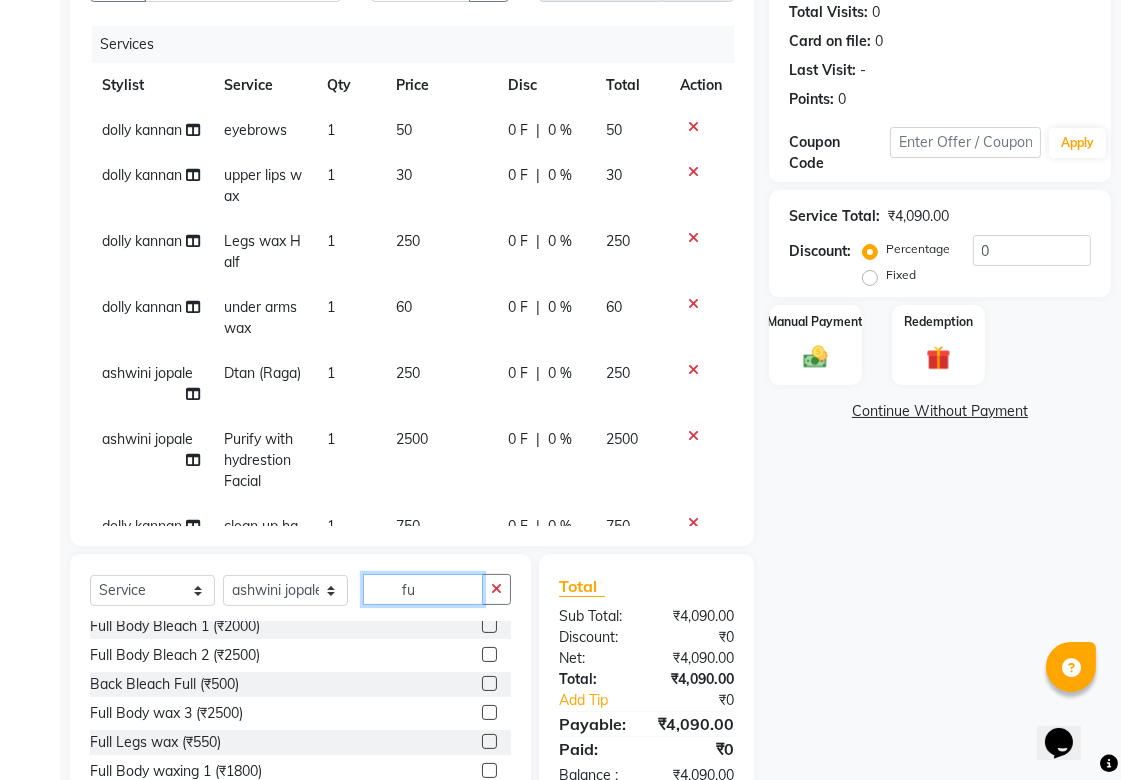 scroll, scrollTop: 111, scrollLeft: 0, axis: vertical 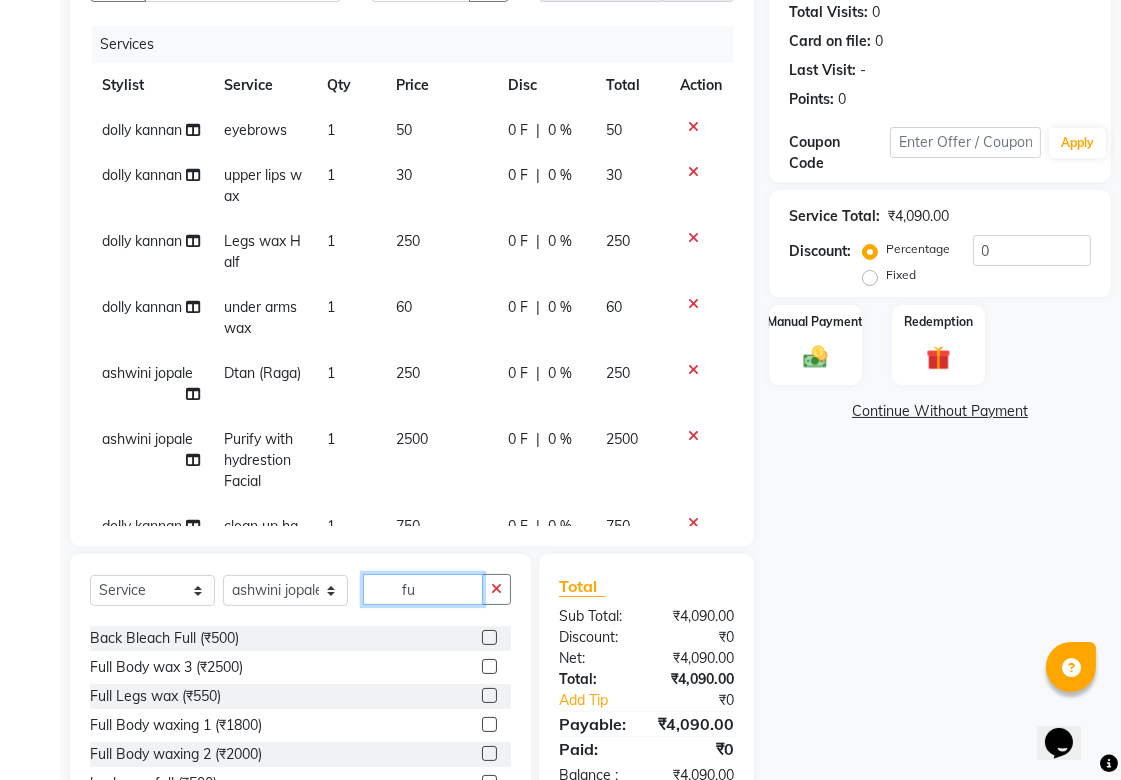 type on "fu" 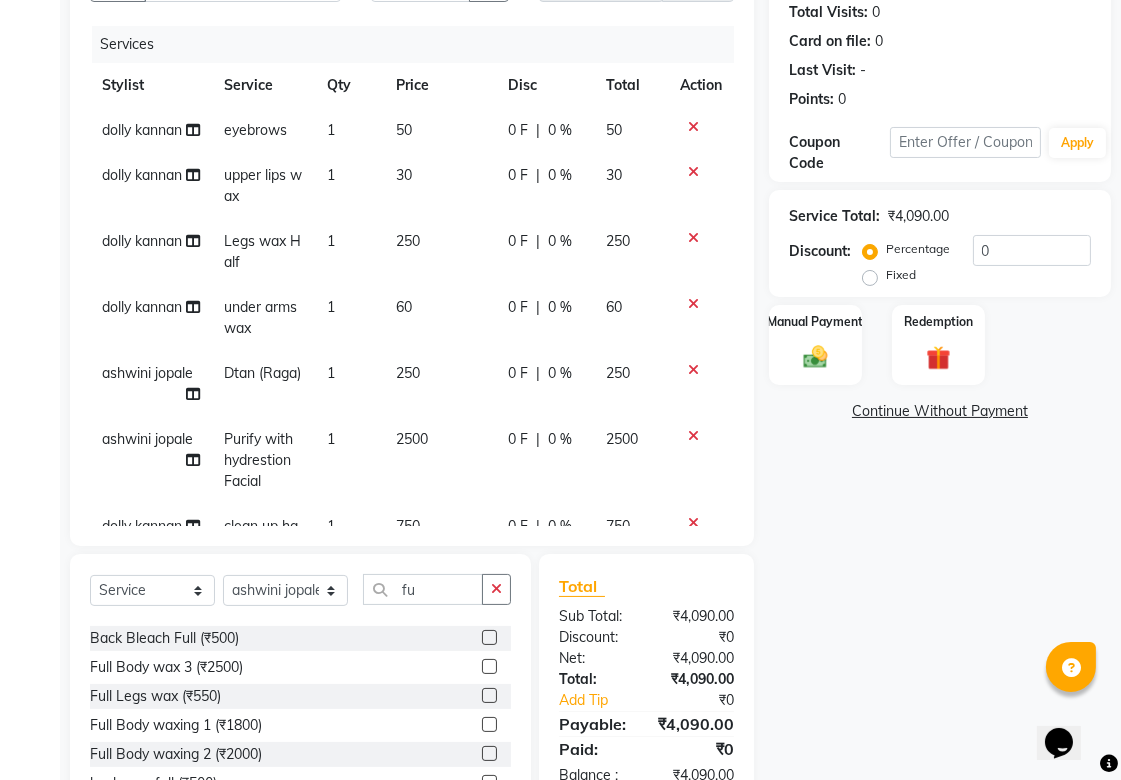 click 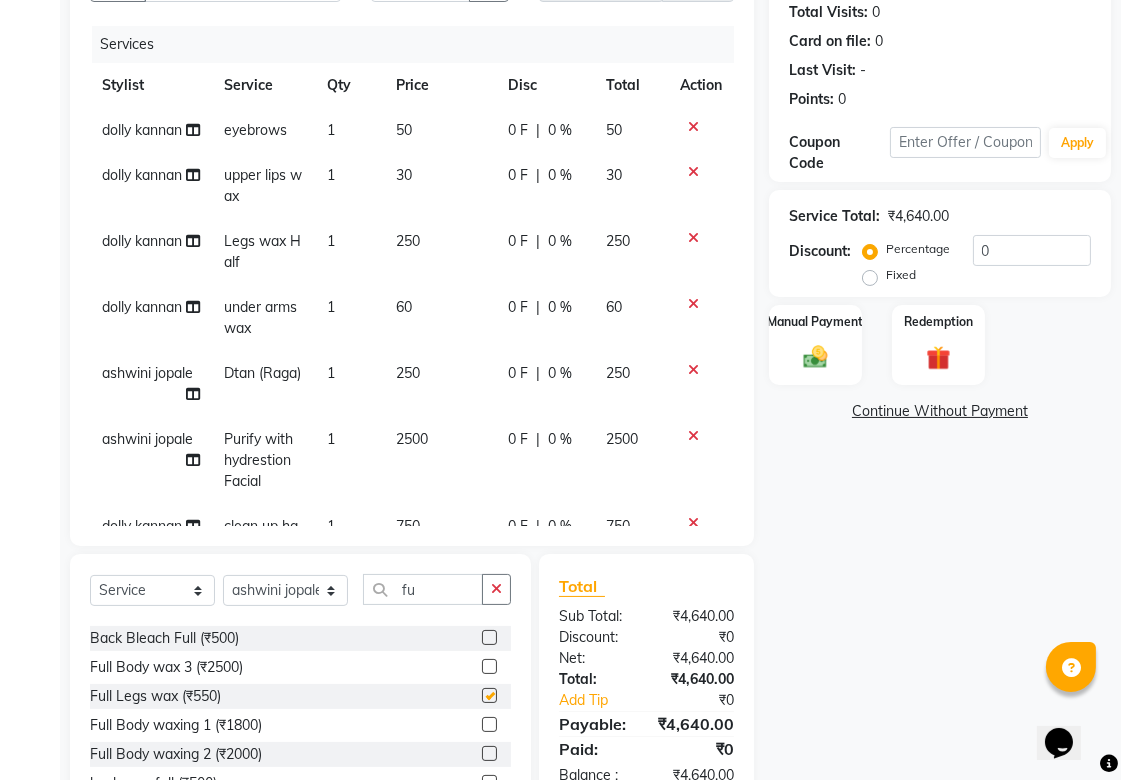 checkbox on "false" 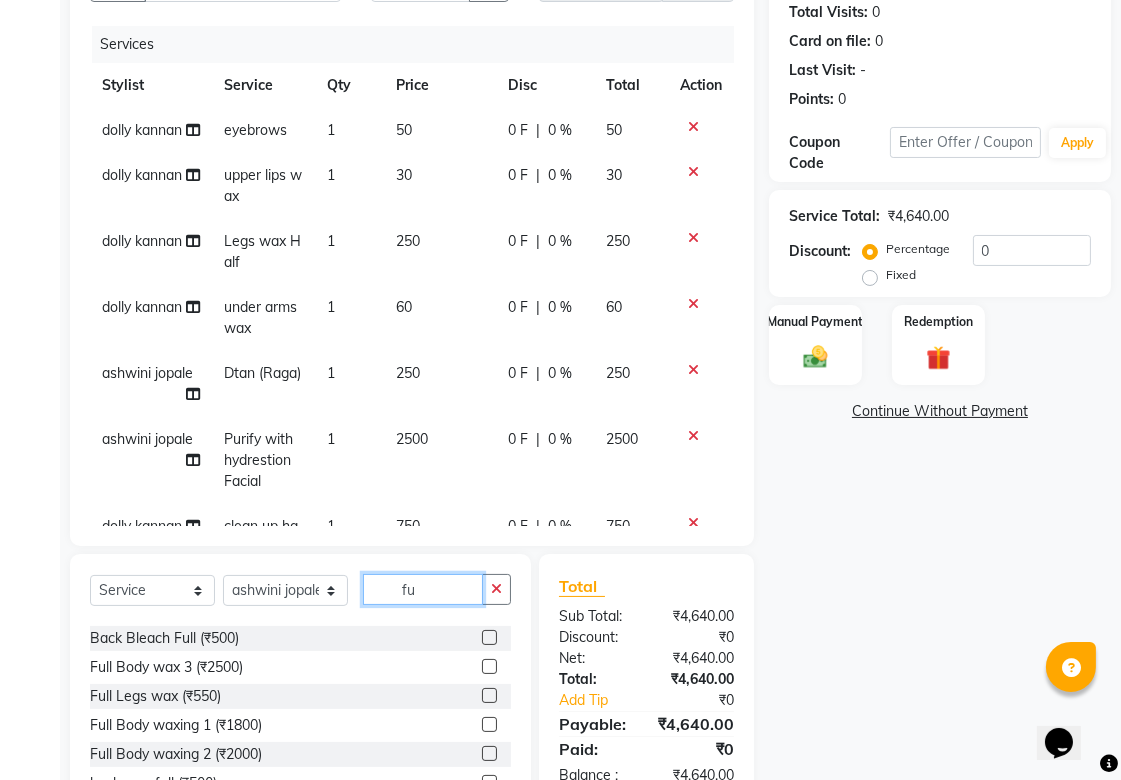 click on "fu" 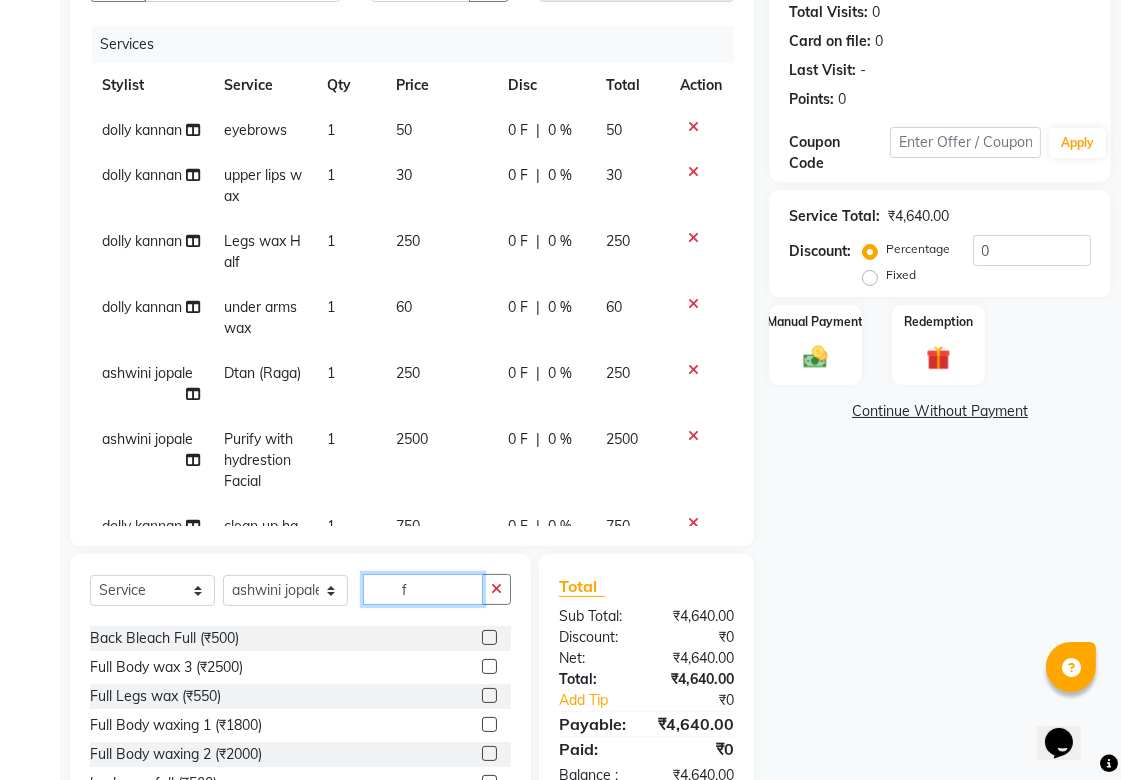 scroll, scrollTop: 401, scrollLeft: 0, axis: vertical 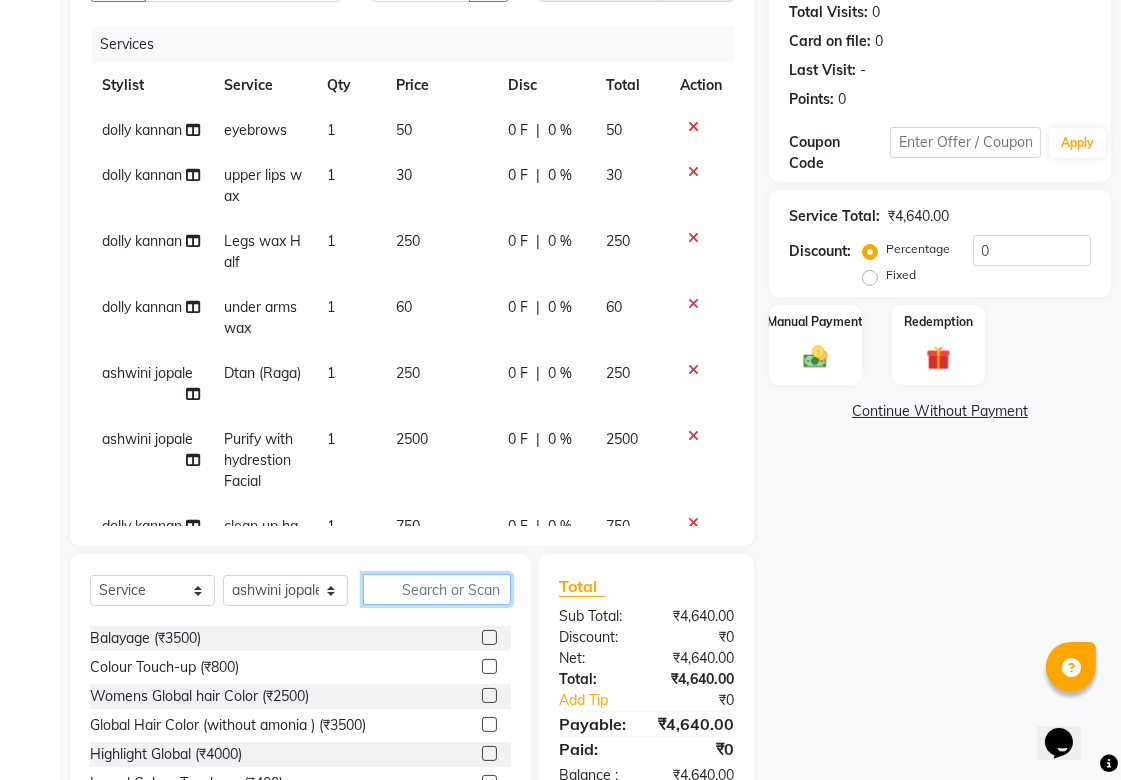 type 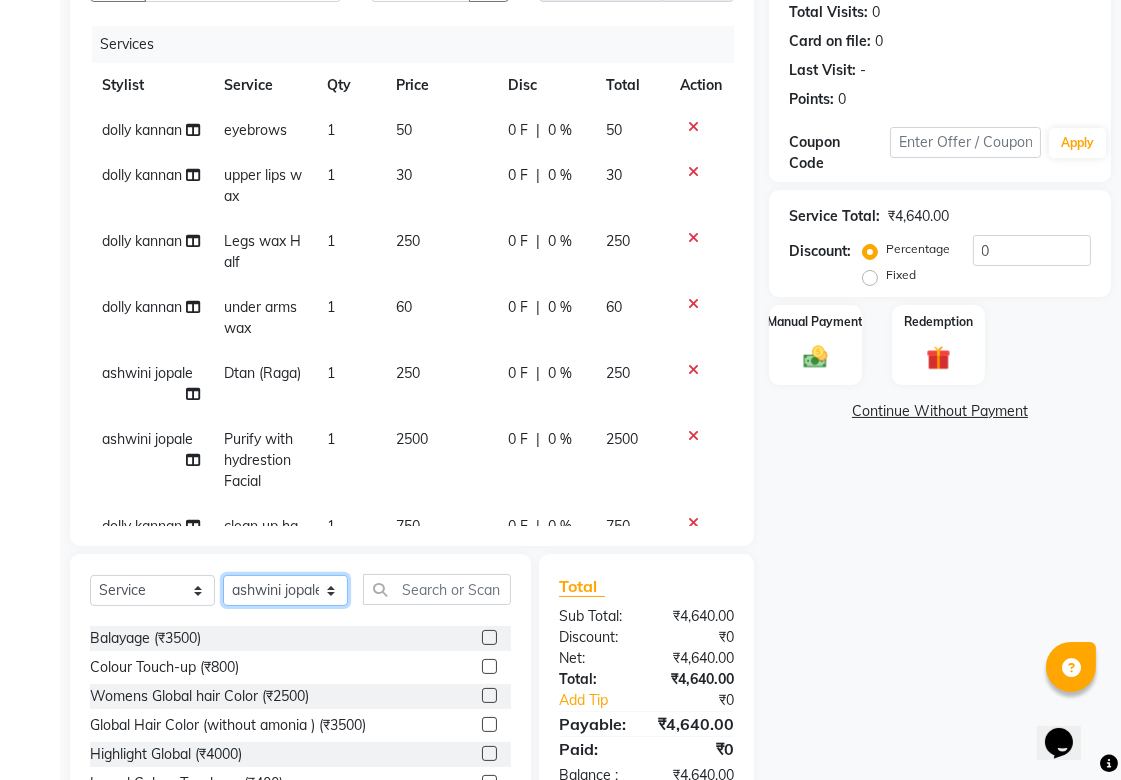 click on "Select Stylist Aditya Anjali  BAHIWAL Aparana Satarrdekar ashwini jopale dolly kannan  Harshika Hire operator vijay ahire" 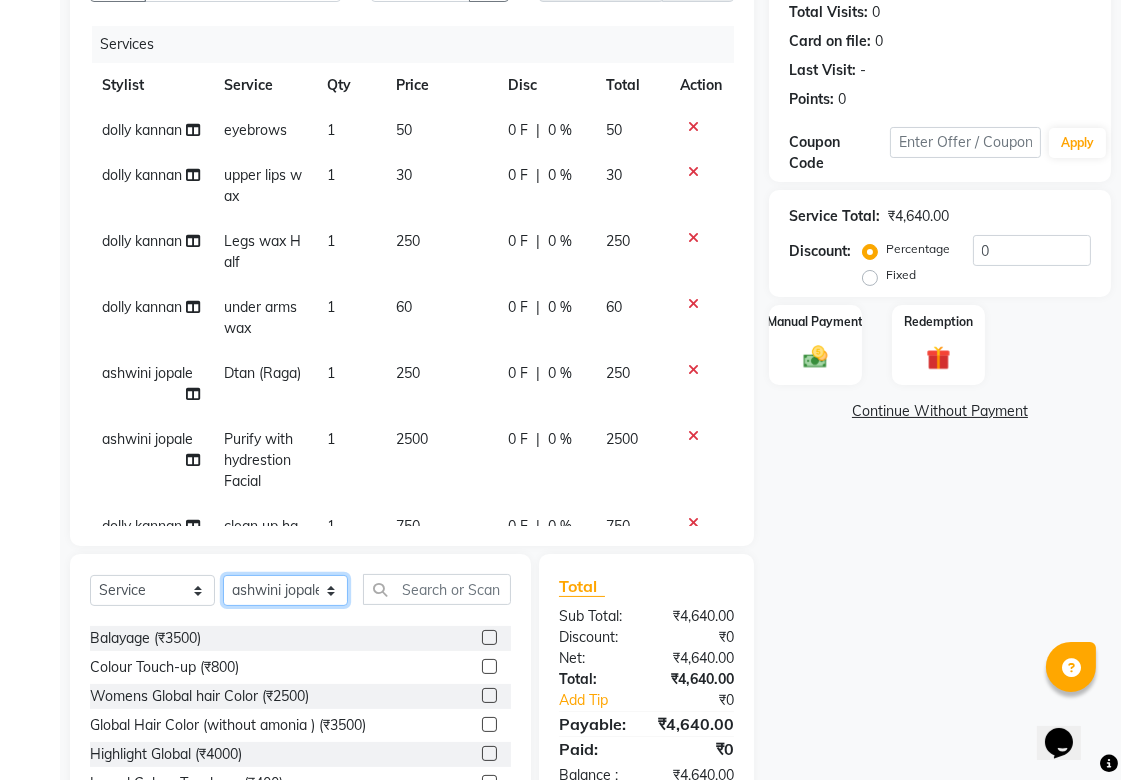 select on "54411" 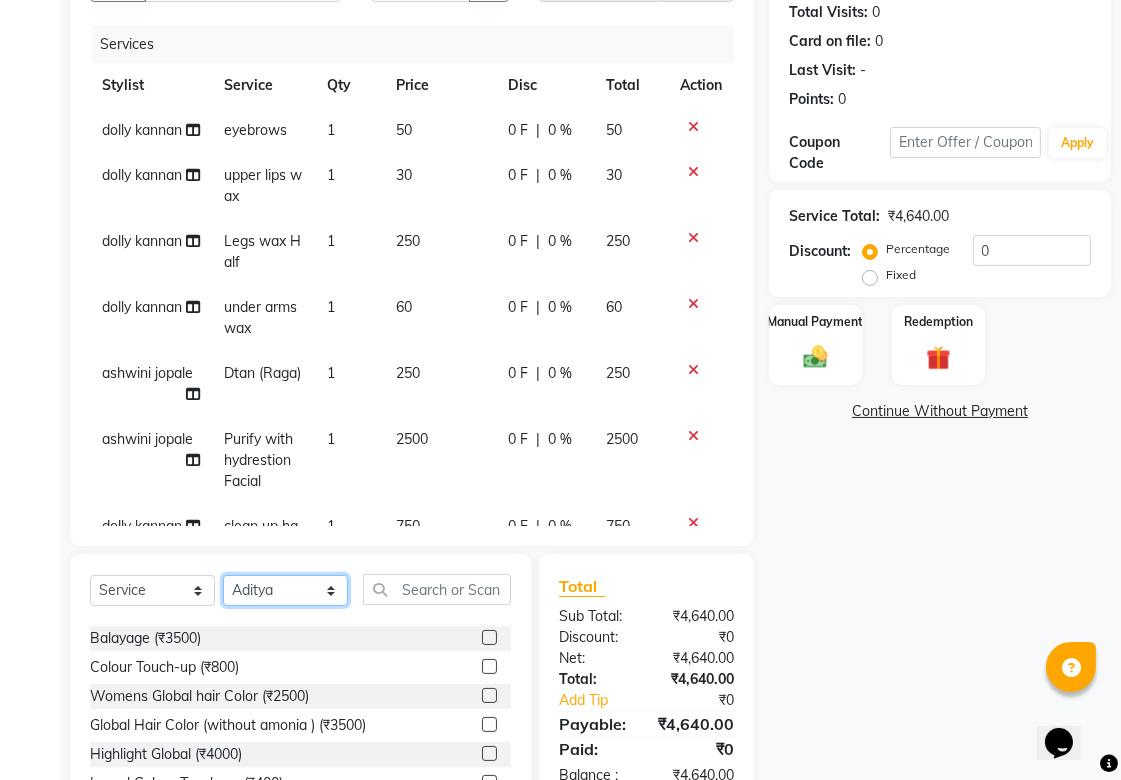 click on "Select Stylist Aditya Anjali  BAHIWAL Aparana Satarrdekar ashwini jopale dolly kannan  Harshika Hire operator vijay ahire" 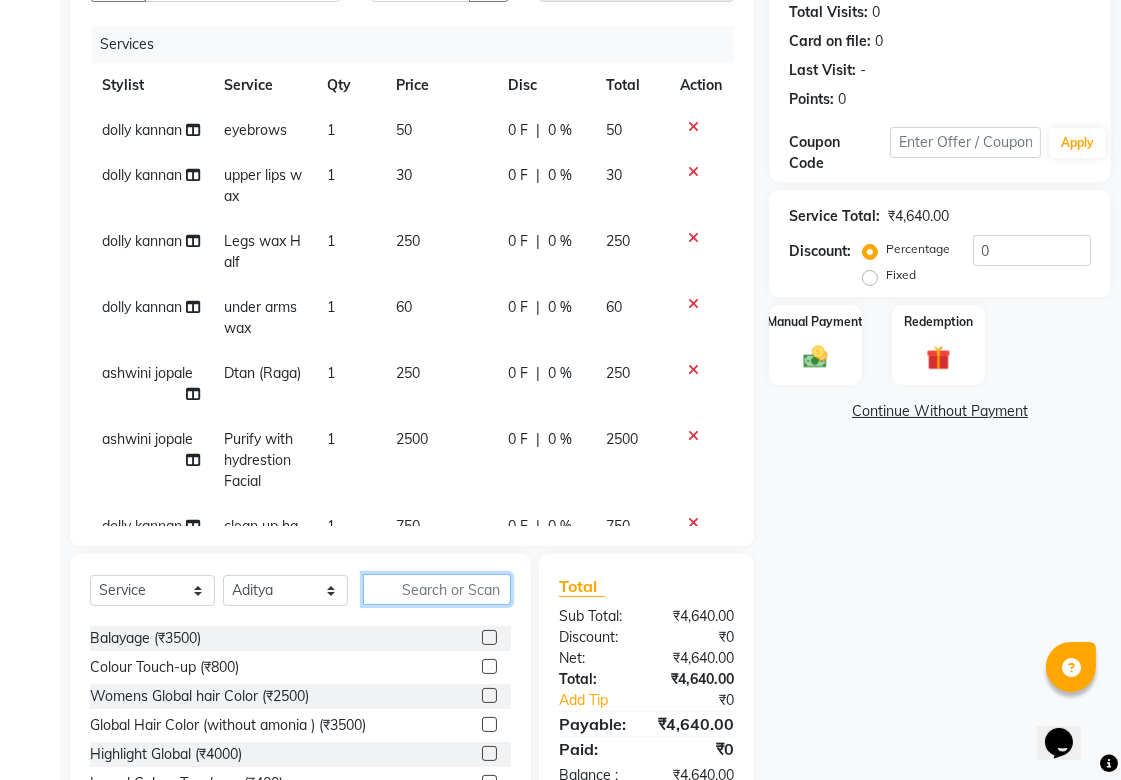 click 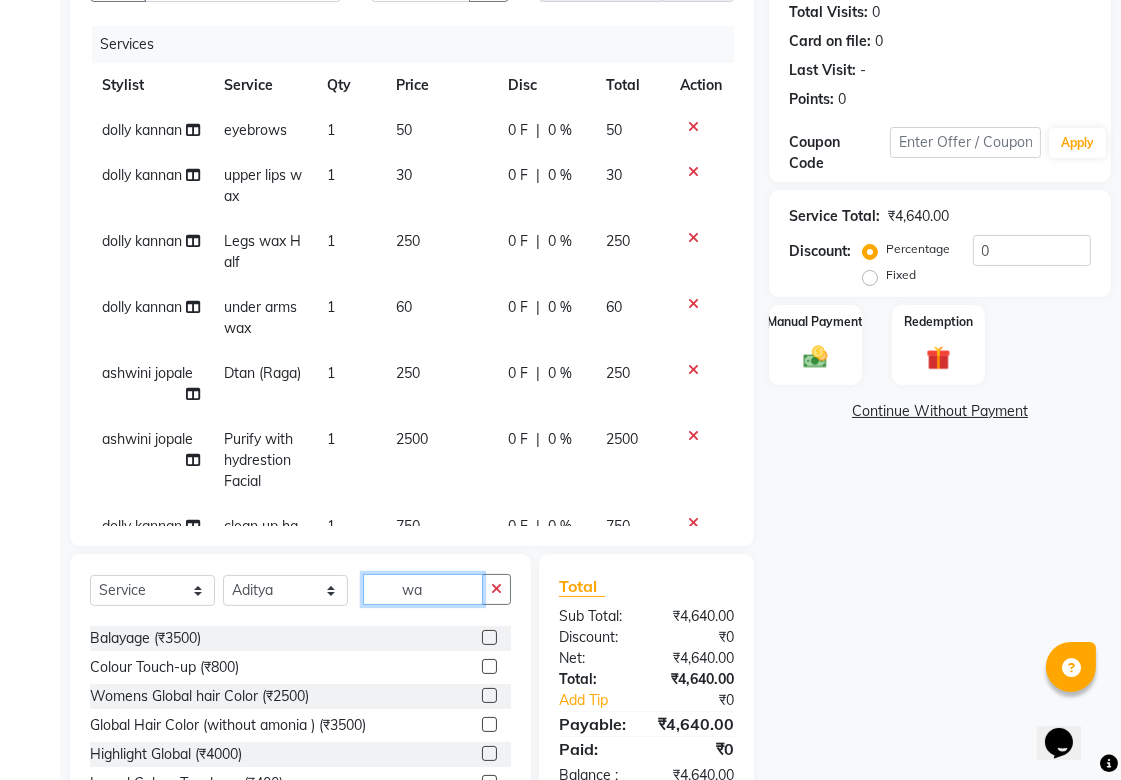 scroll, scrollTop: 0, scrollLeft: 0, axis: both 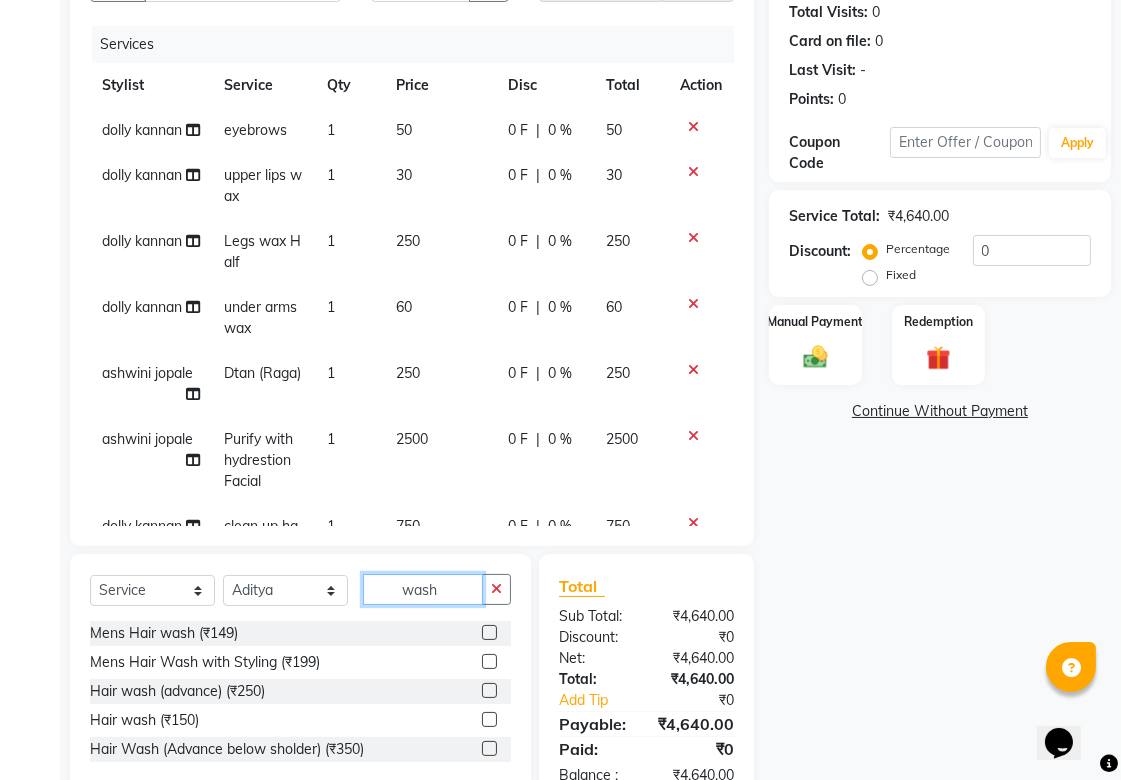 type on "wash" 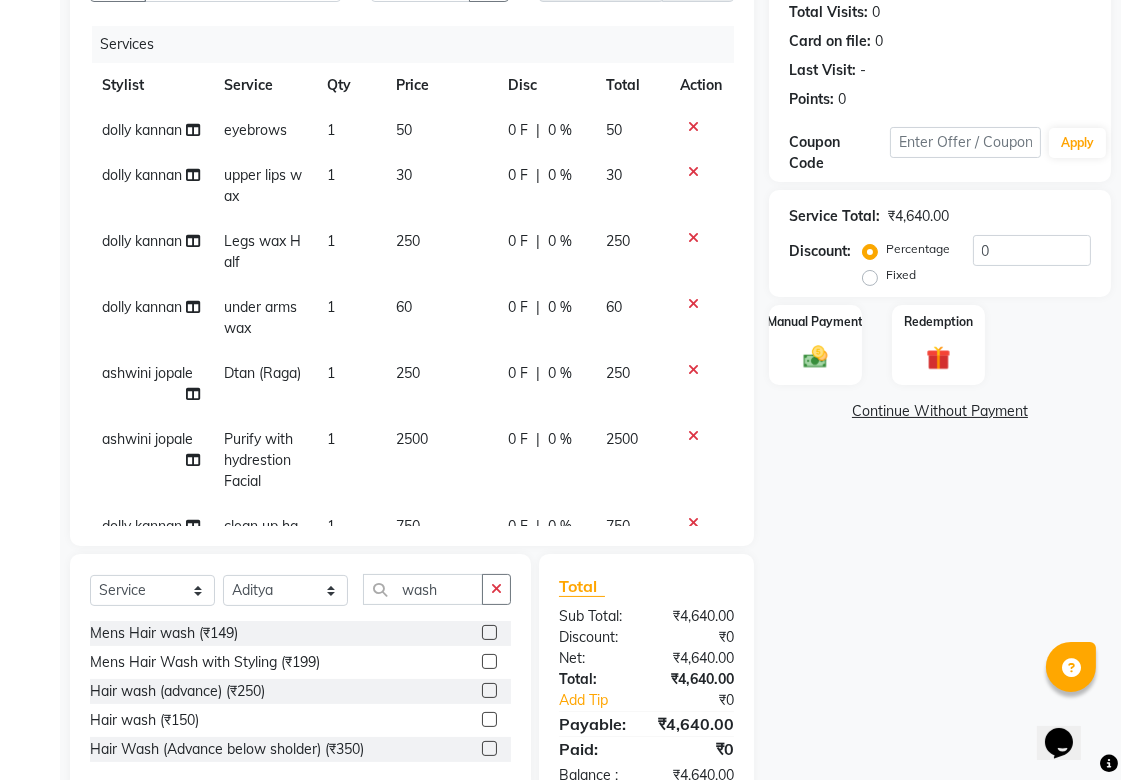 click 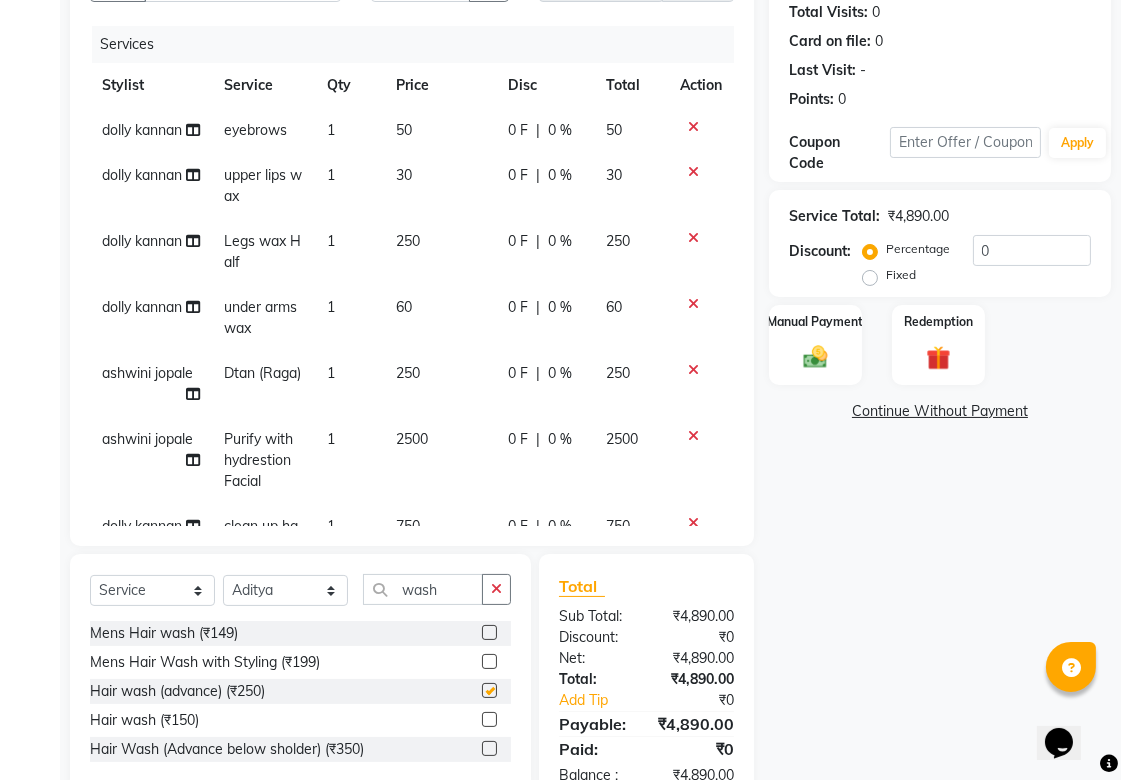 checkbox on "false" 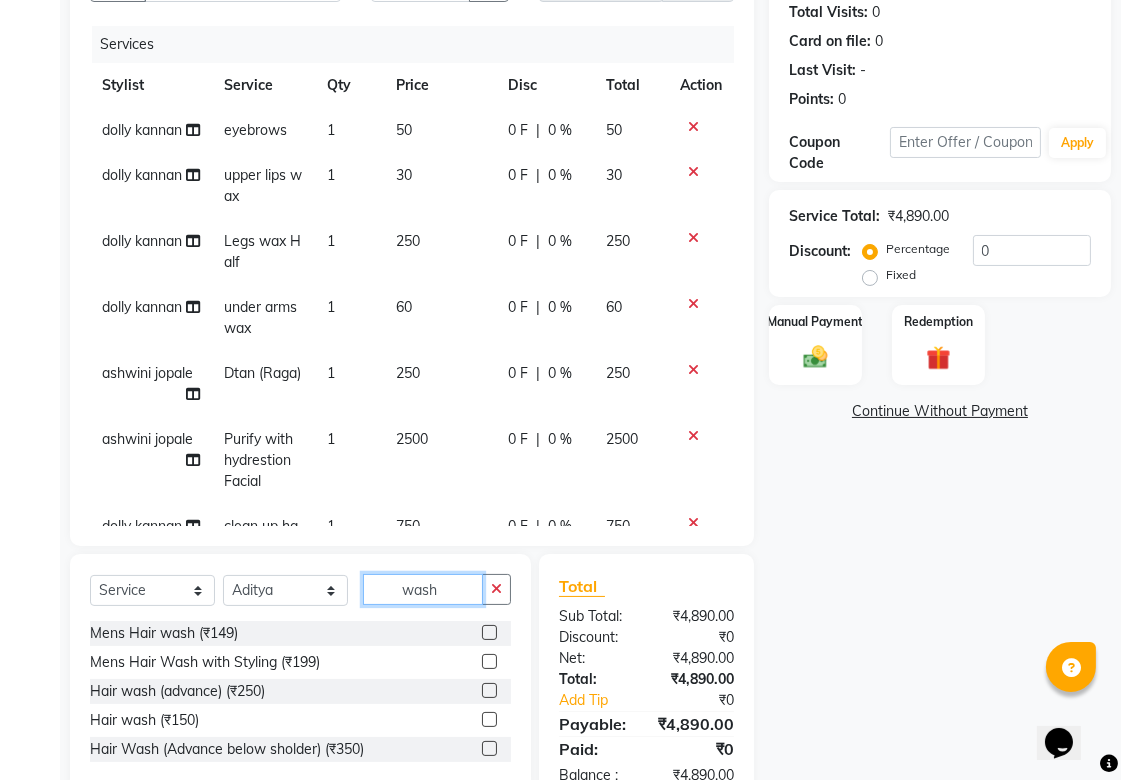 click on "wash" 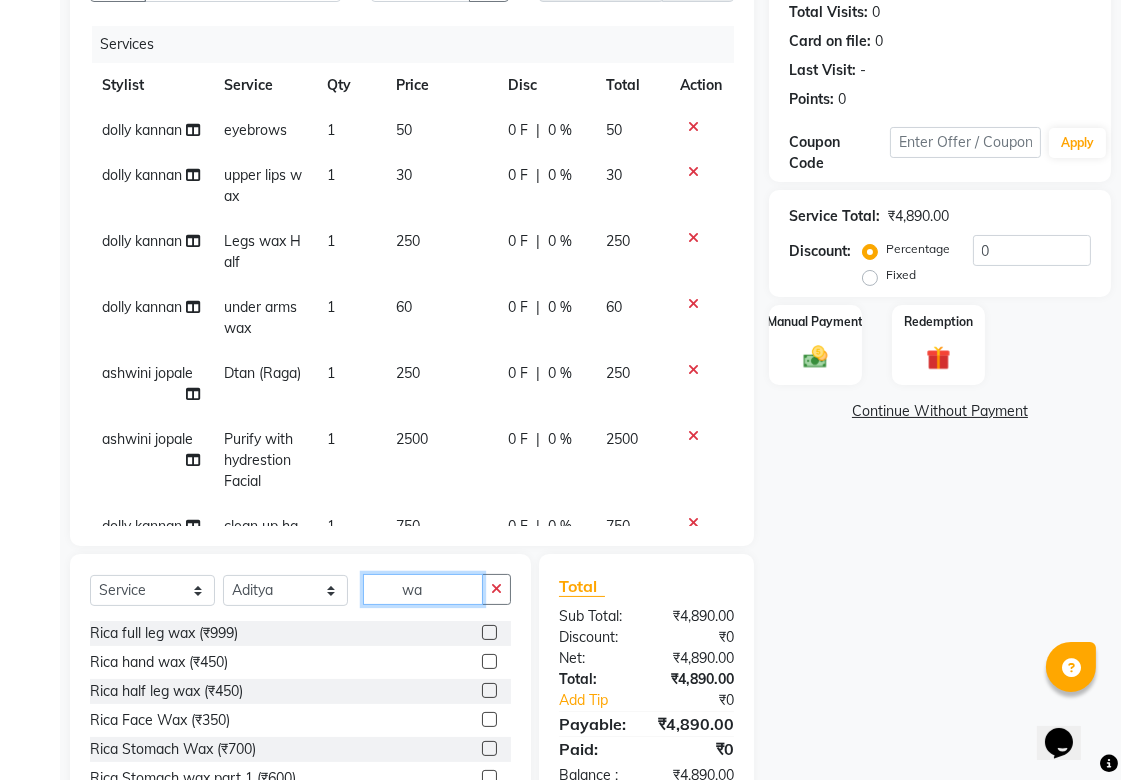 type on "w" 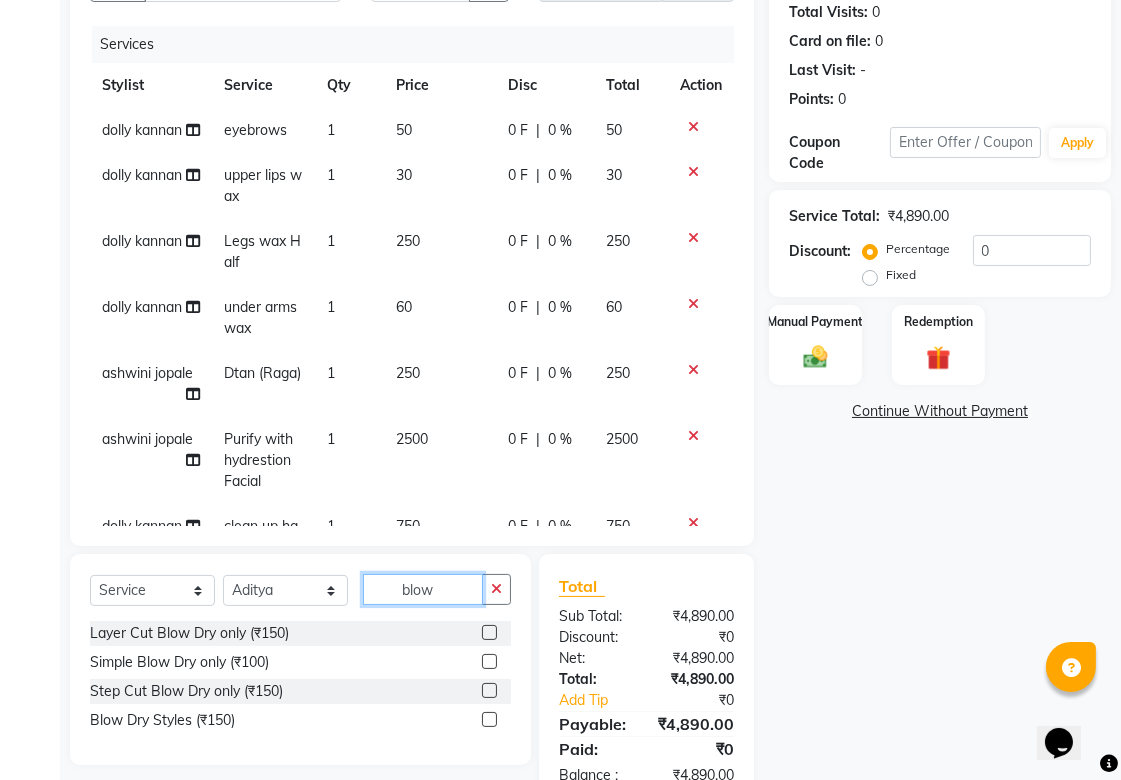 type on "blow" 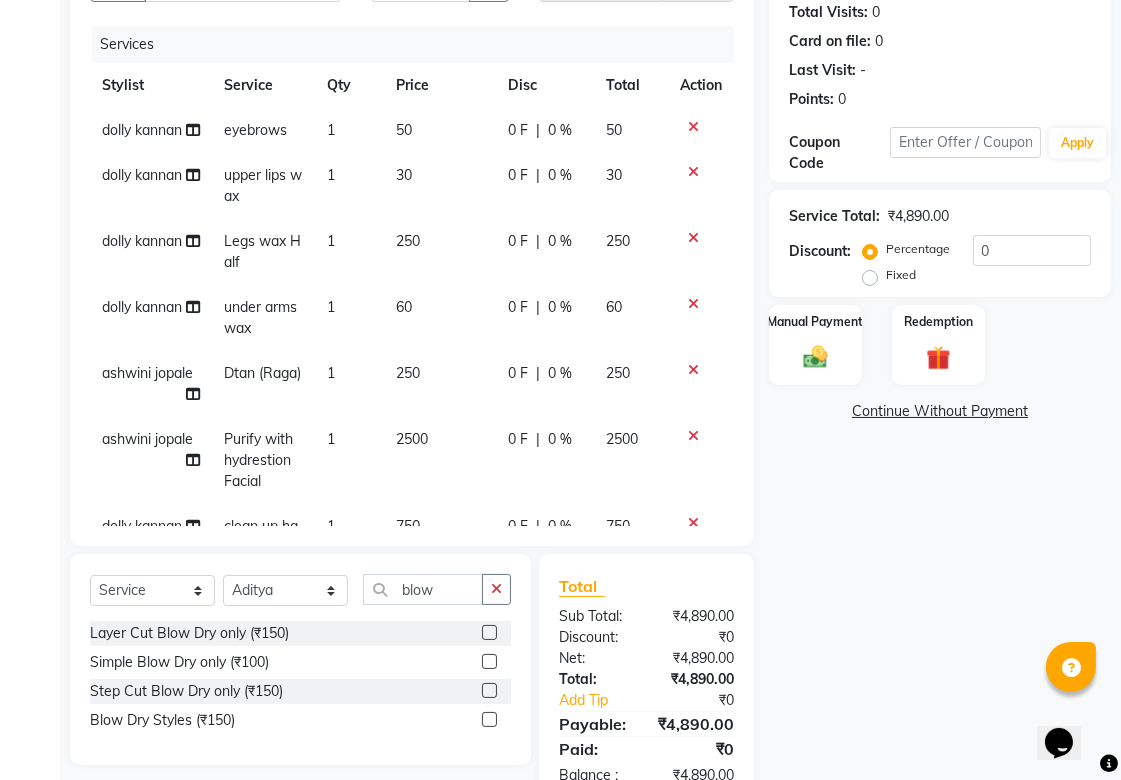 click 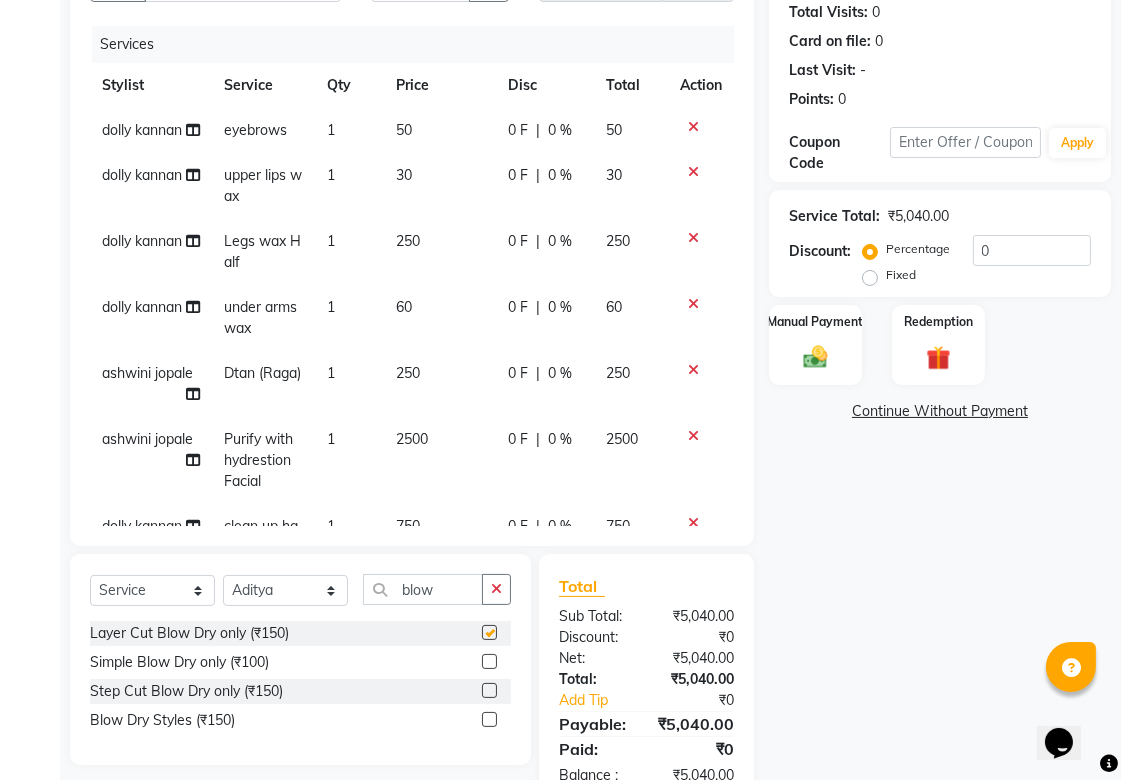 checkbox on "false" 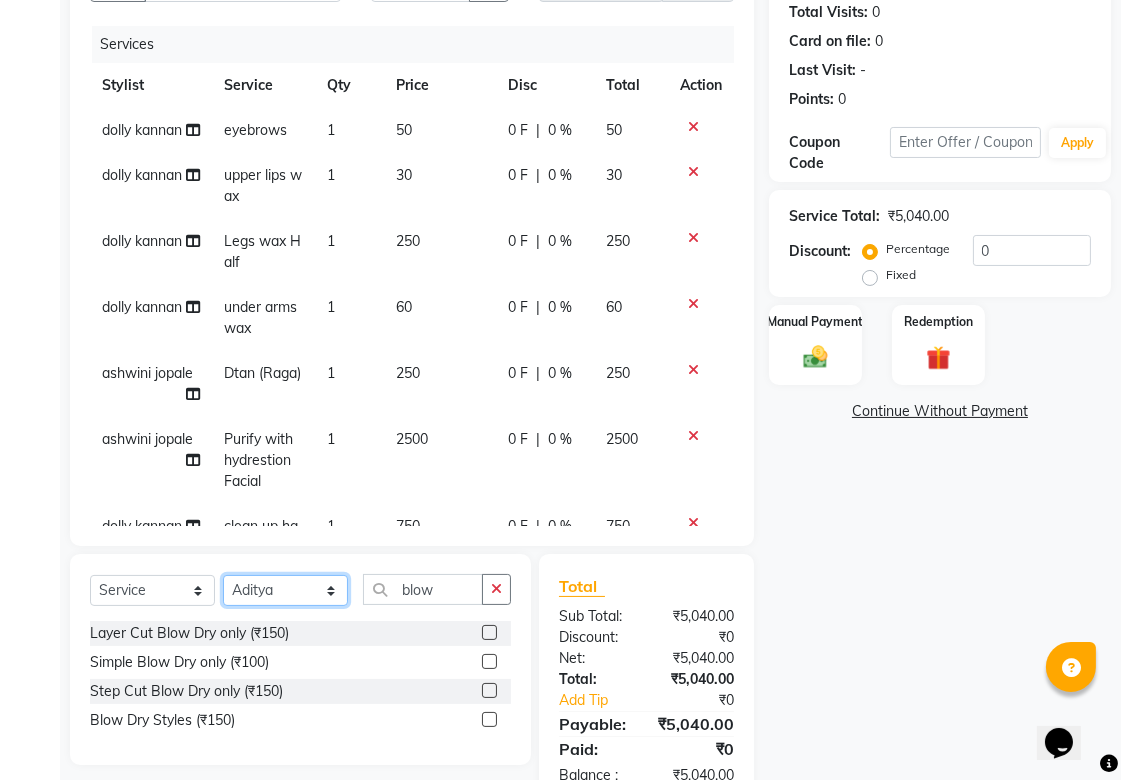 click on "Select Stylist Aditya Anjali  BAHIWAL Aparana Satarrdekar ashwini jopale dolly kannan  Harshika Hire operator vijay ahire" 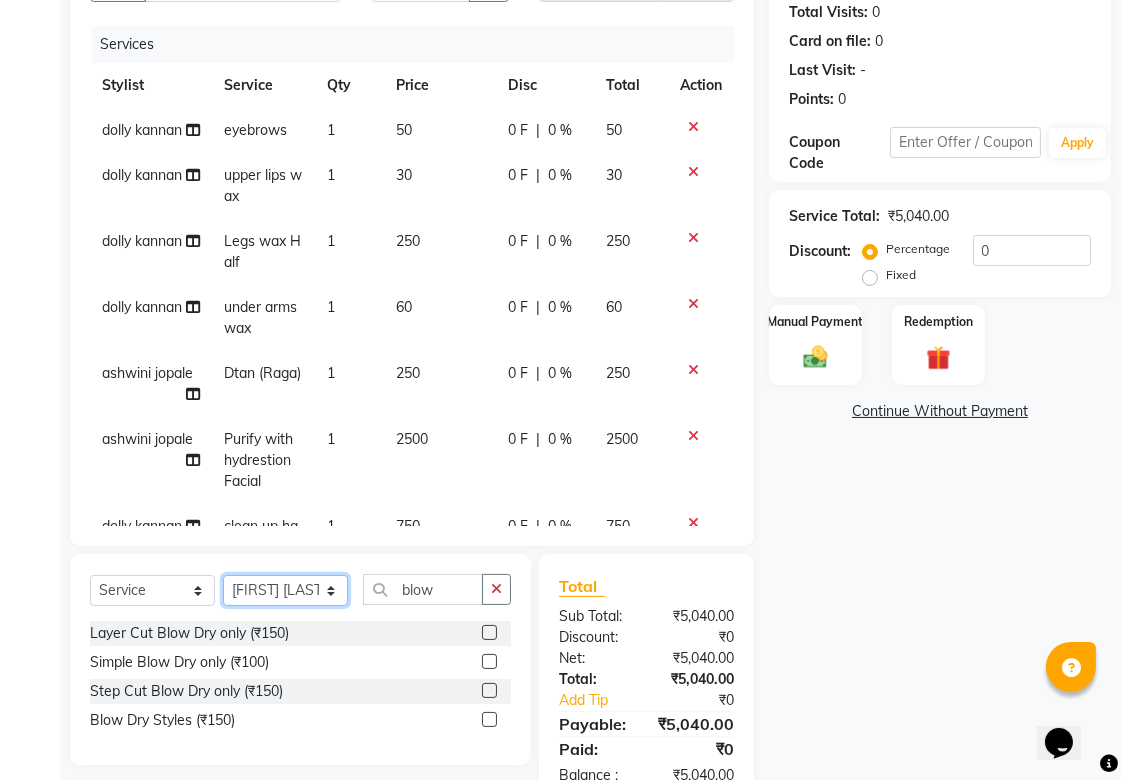 click on "Select Stylist Aditya Anjali  BAHIWAL Aparana Satarrdekar ashwini jopale dolly kannan  Harshika Hire operator vijay ahire" 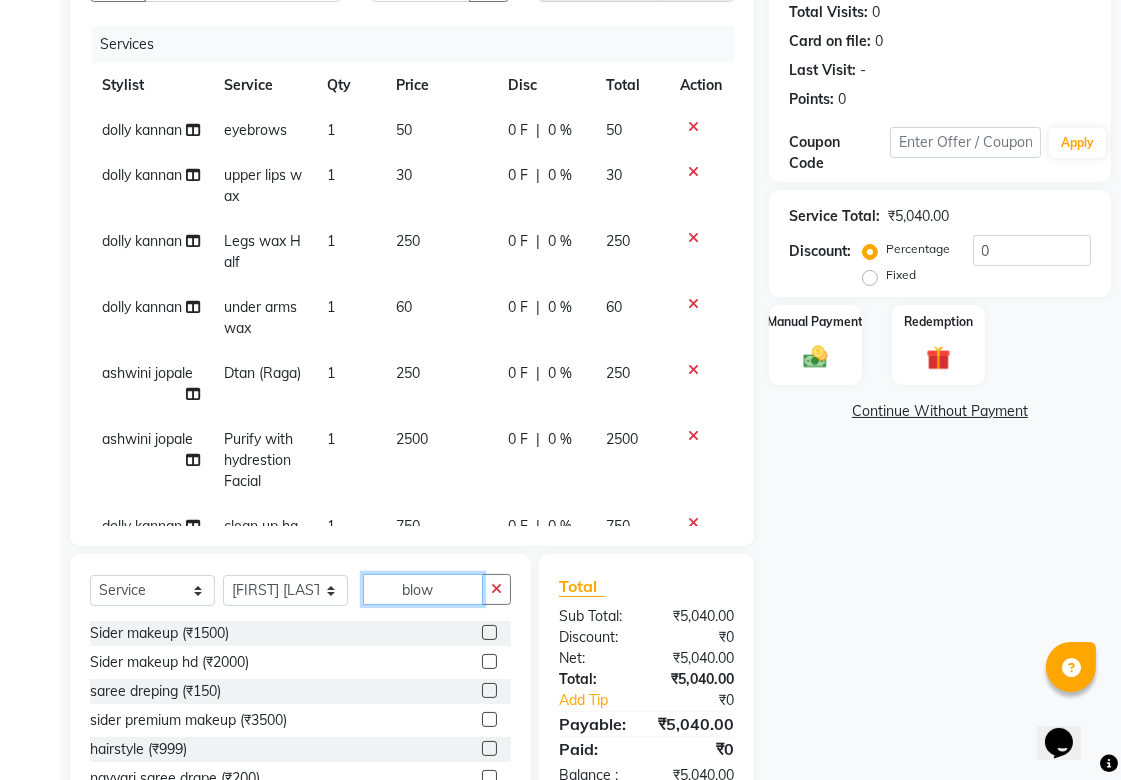 click on "blow" 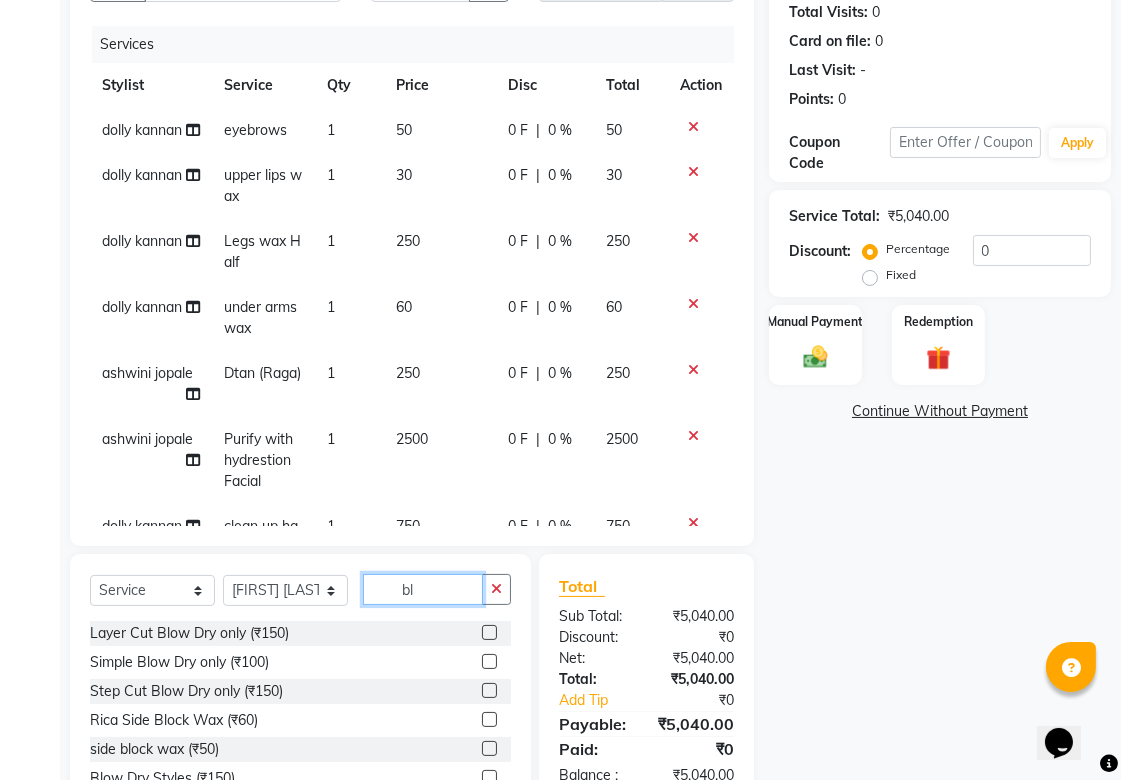 type on "b" 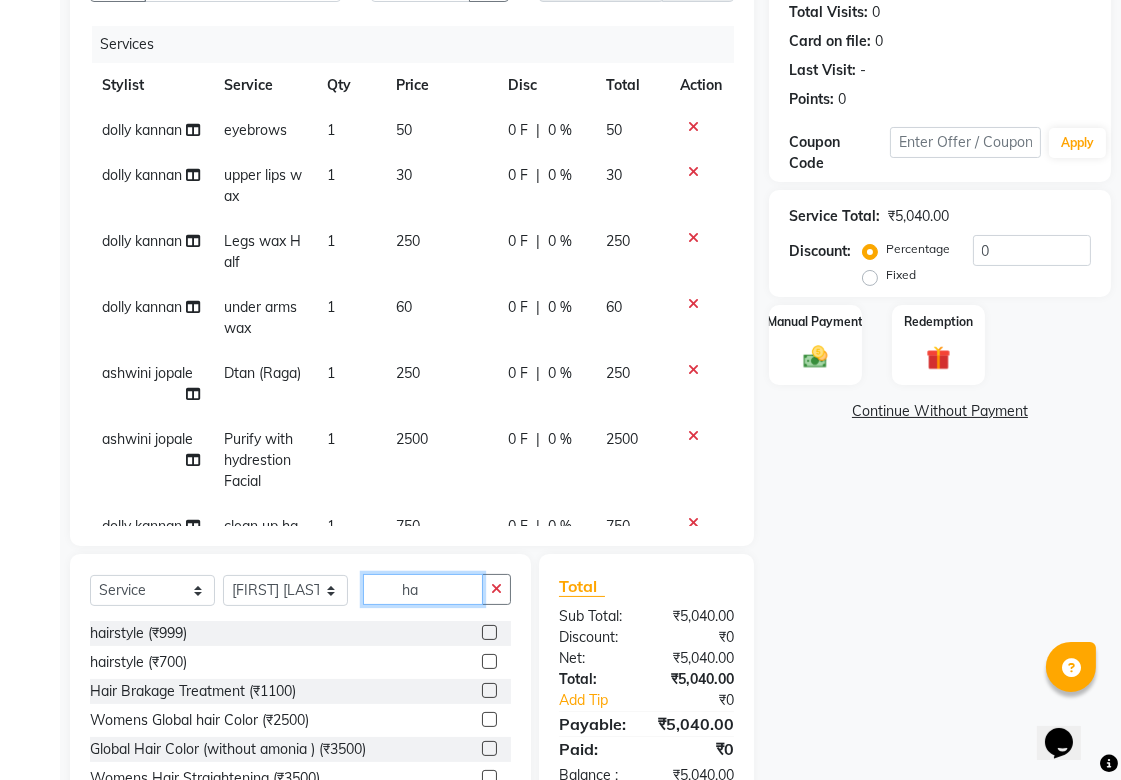 type on "h" 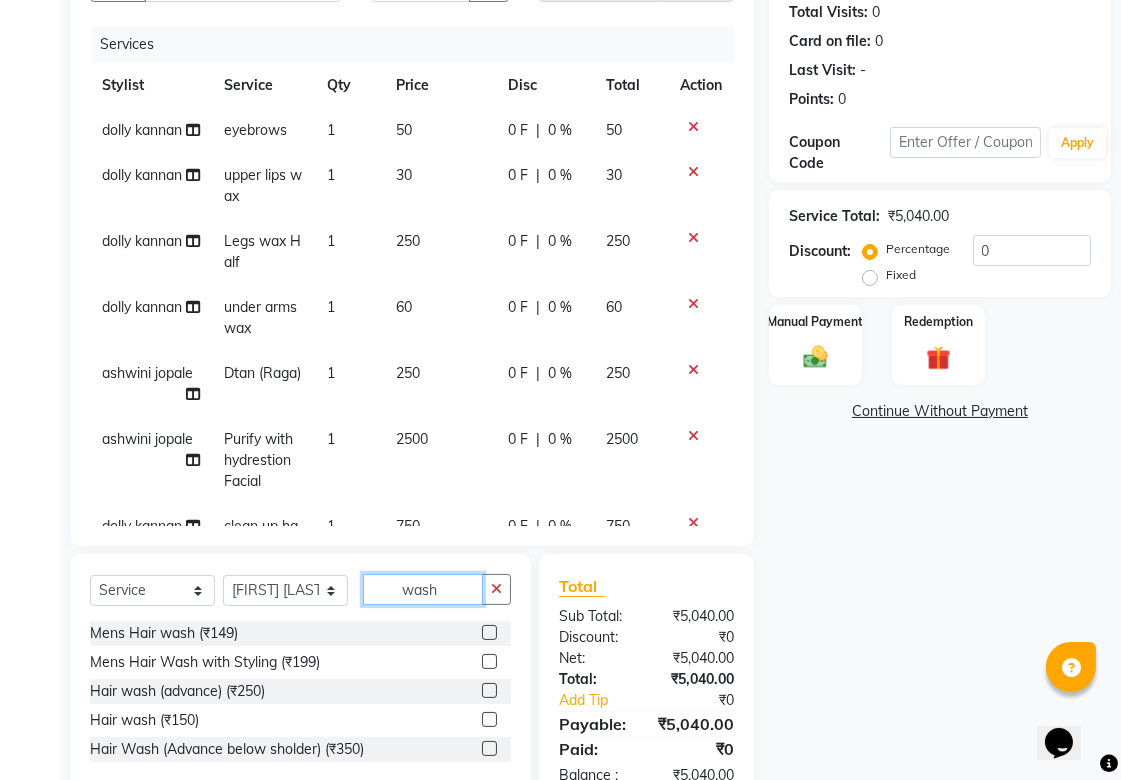 type on "wash" 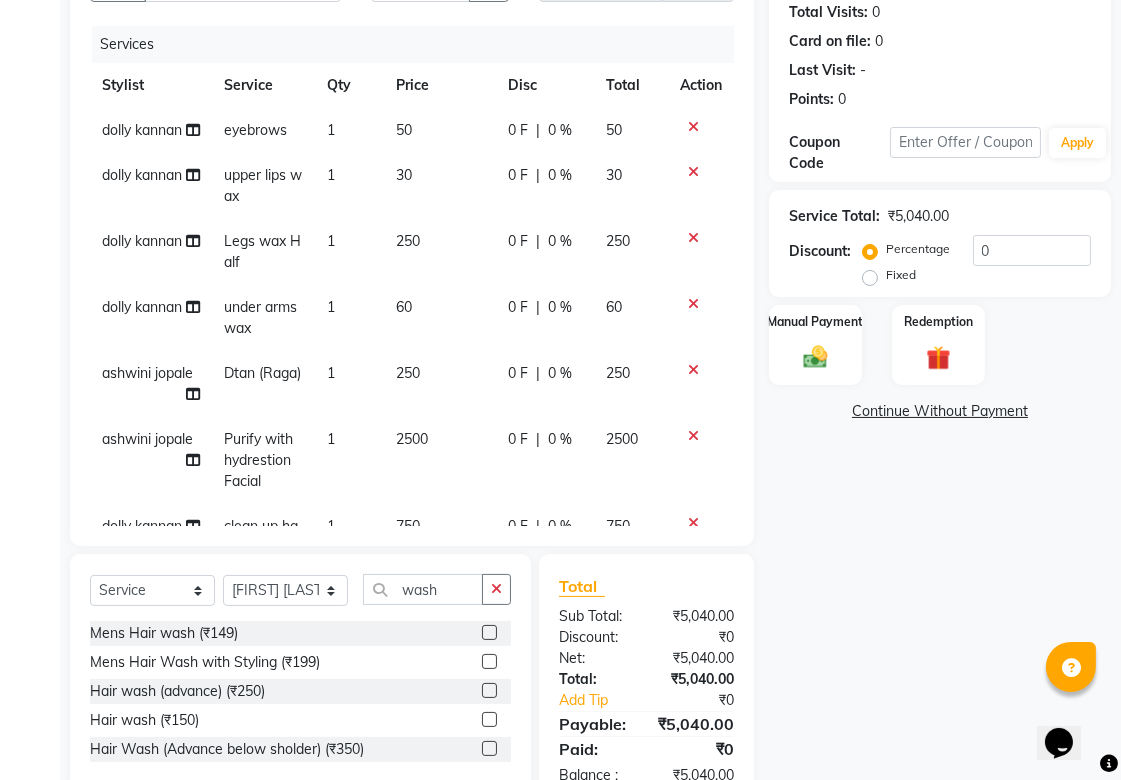 click 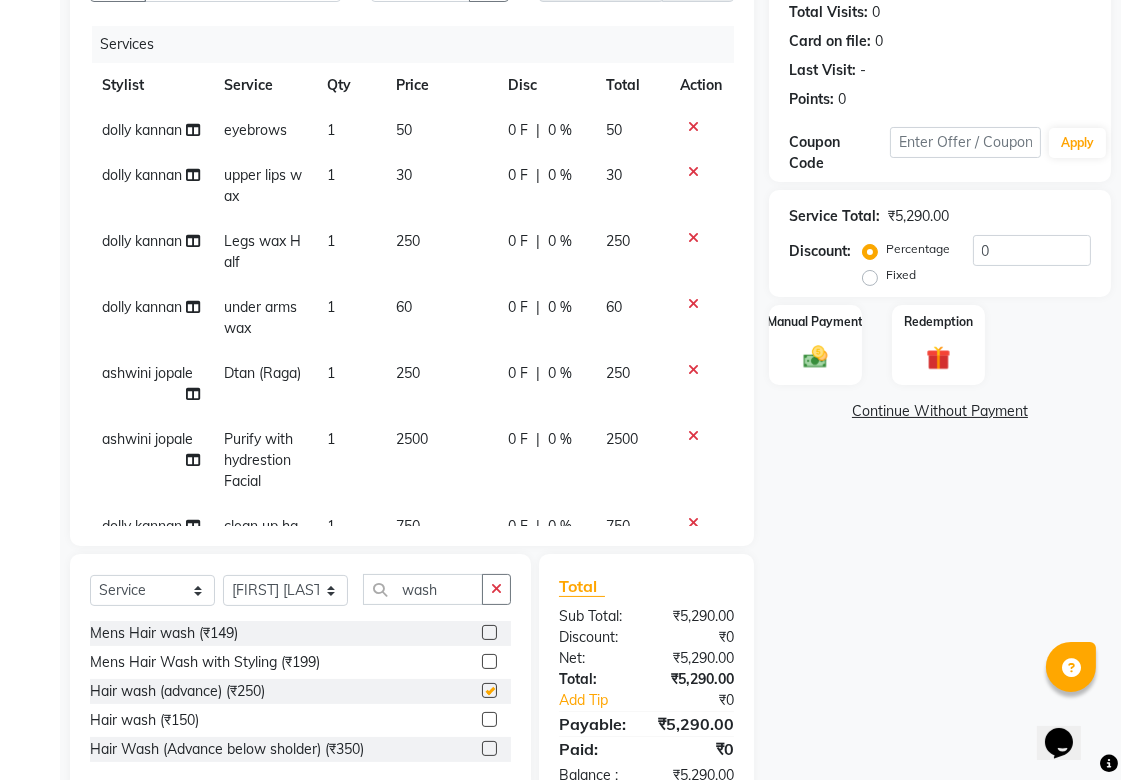 checkbox on "false" 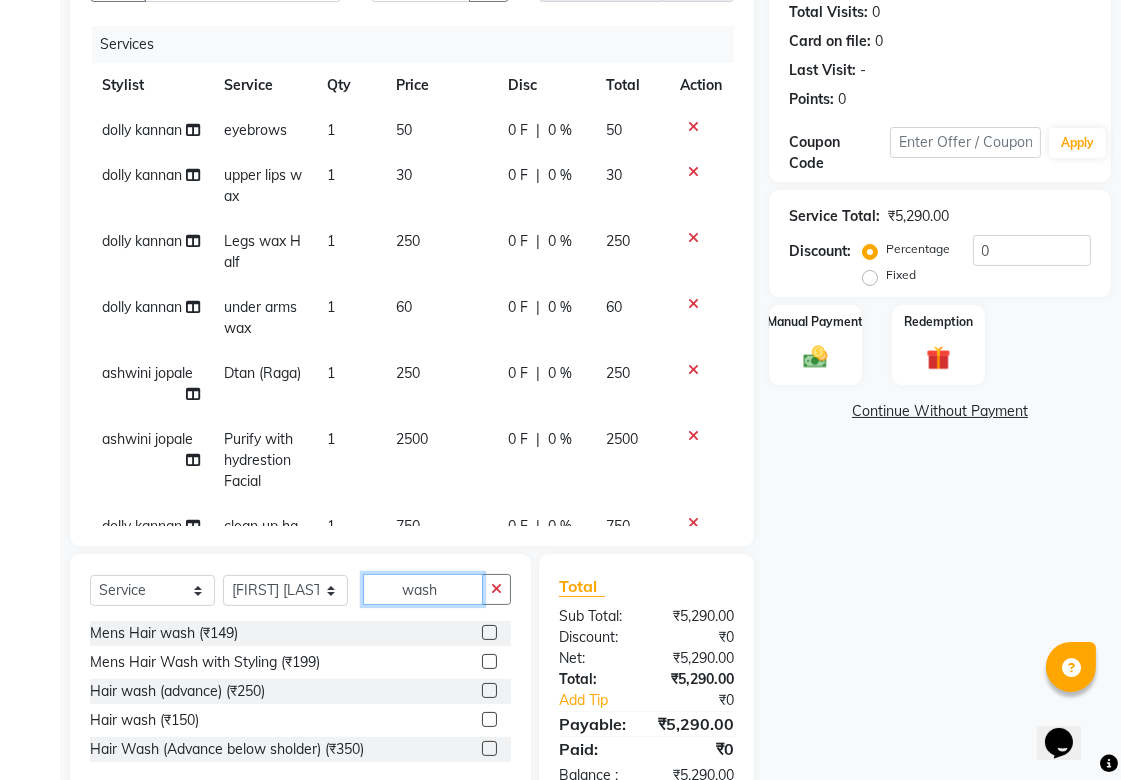 click on "wash" 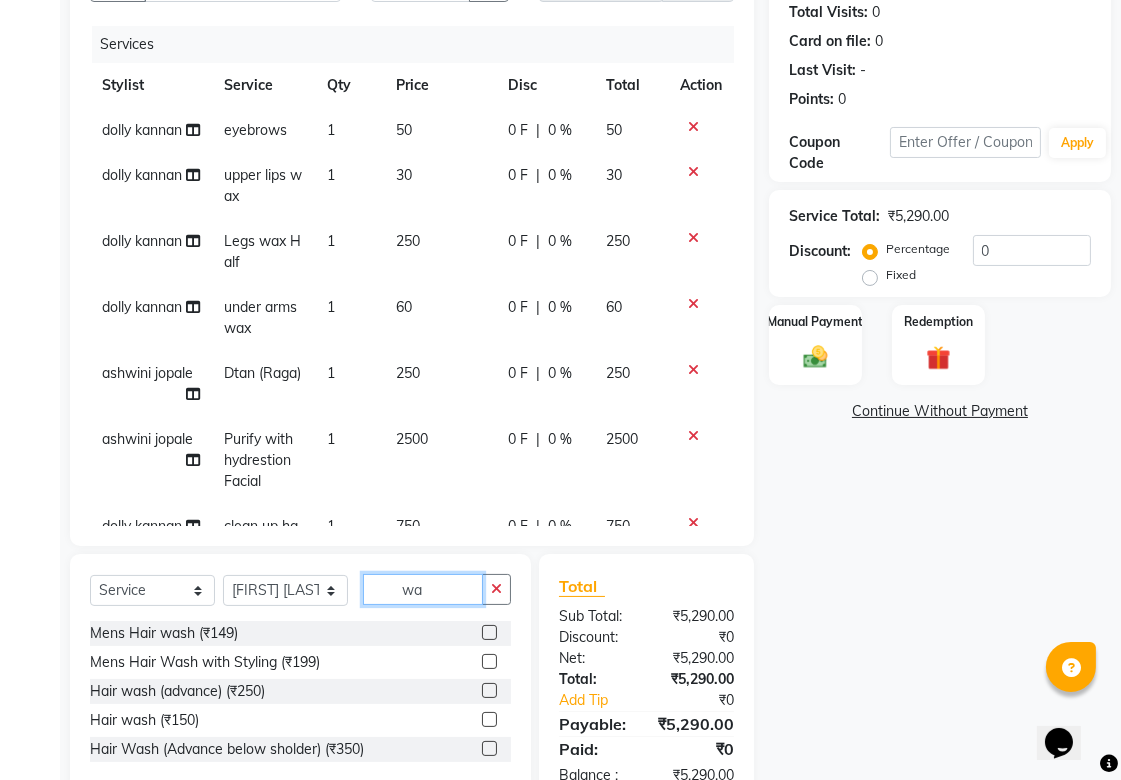 type on "w" 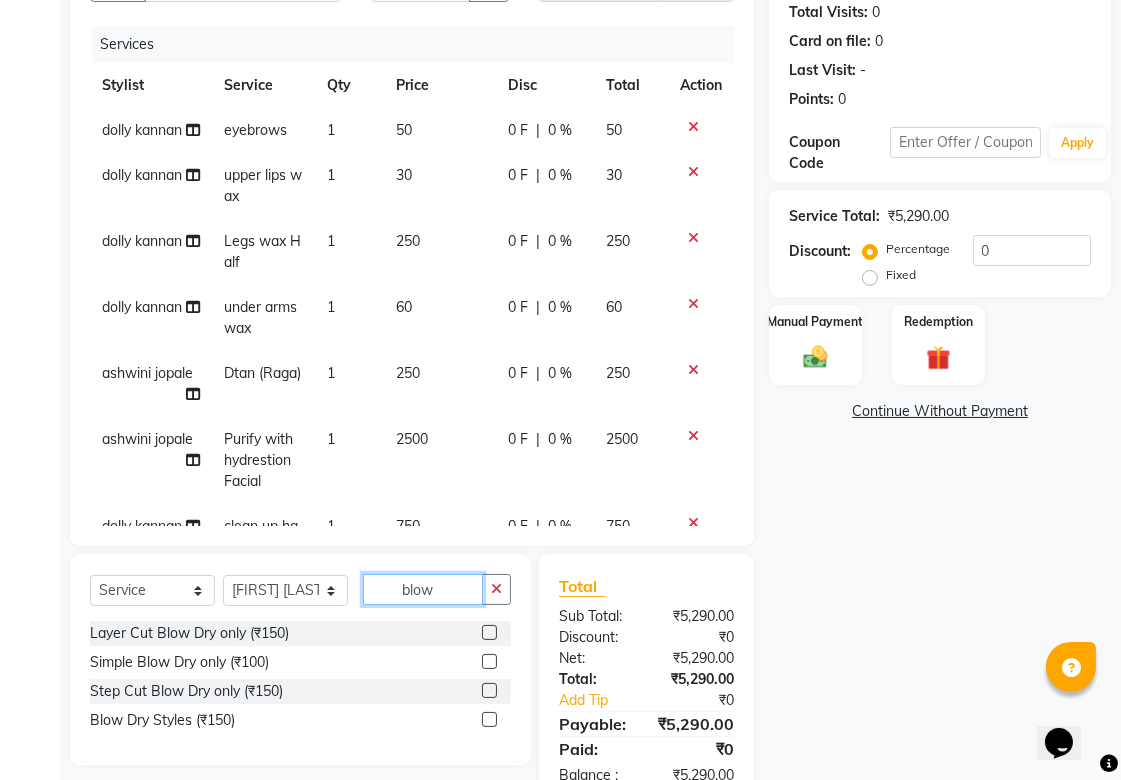 type on "blow" 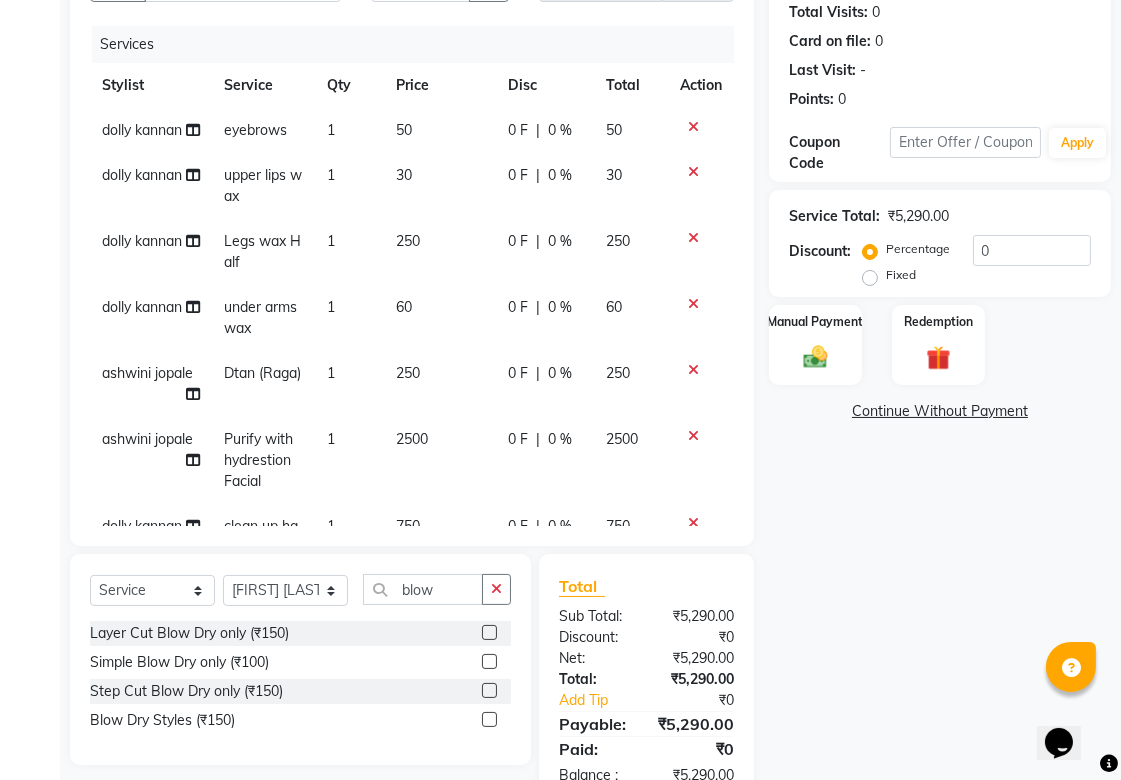 click 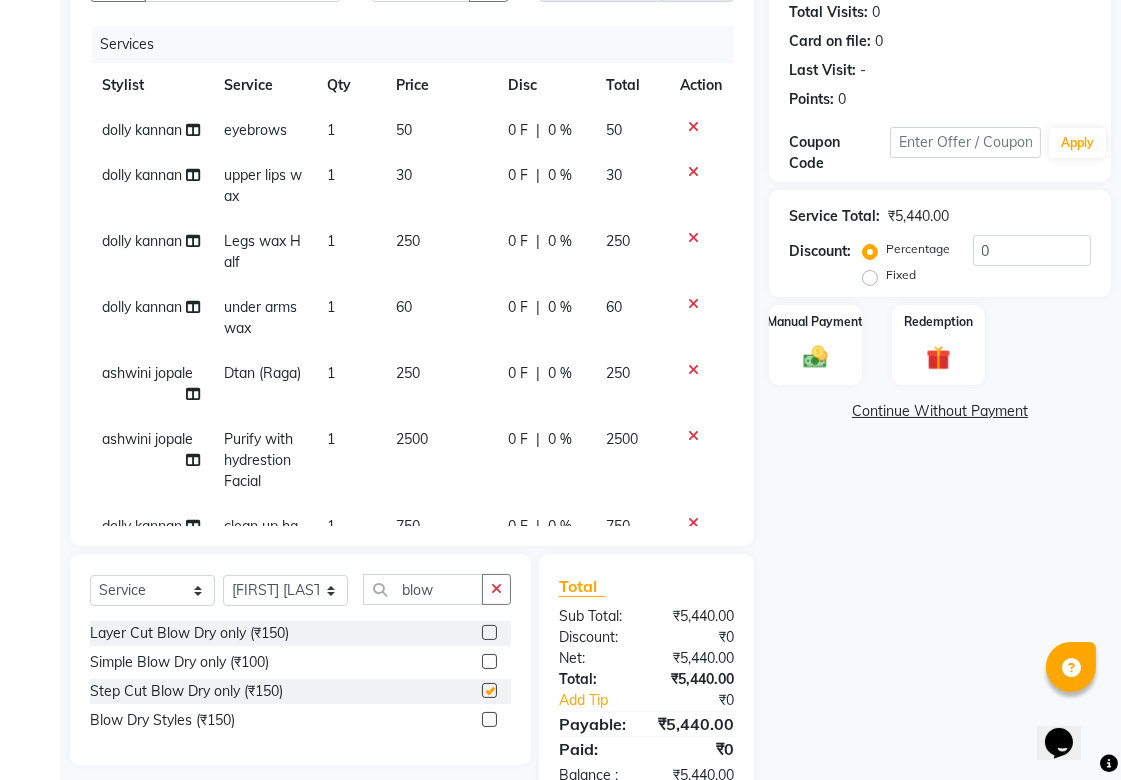 checkbox on "false" 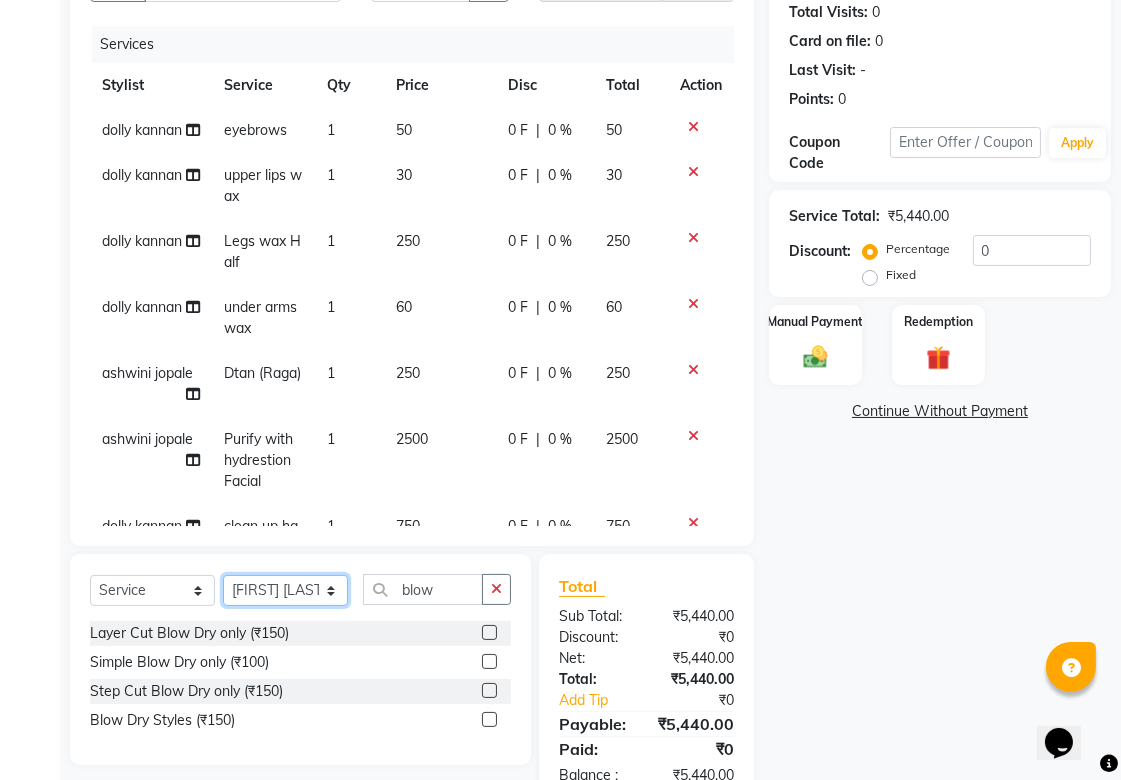 click on "Select Stylist Aditya Anjali  BAHIWAL Aparana Satarrdekar ashwini jopale dolly kannan  Harshika Hire operator vijay ahire" 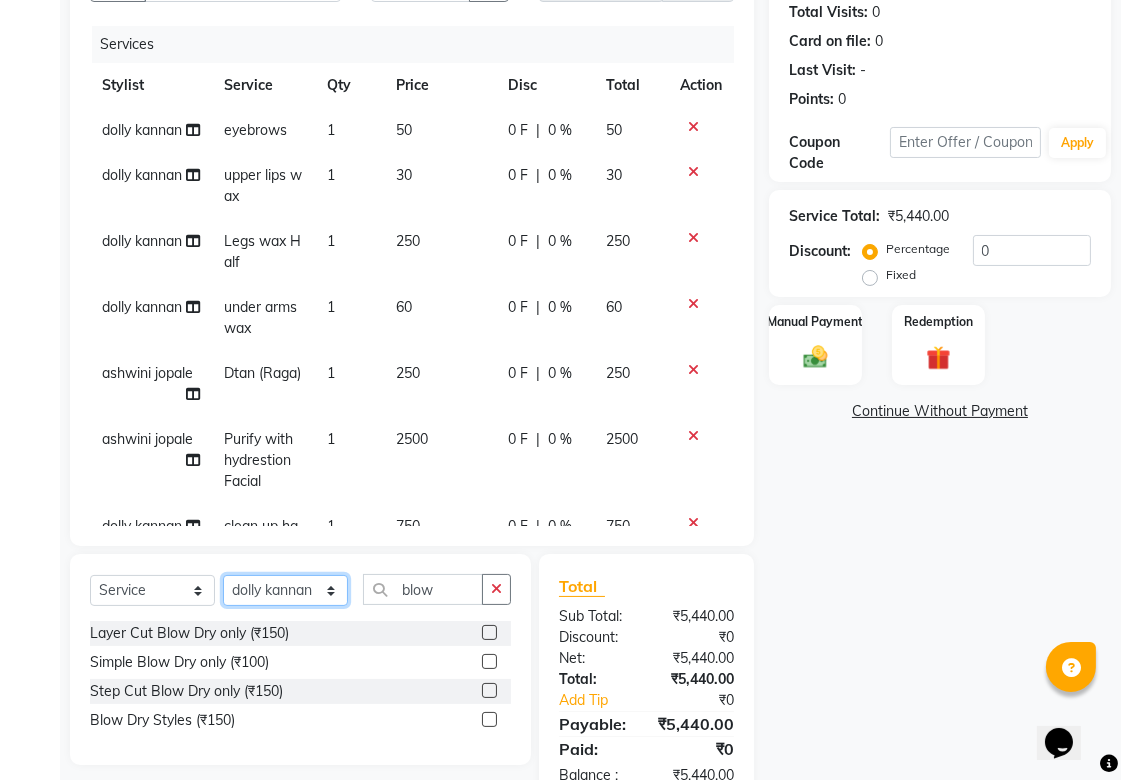 click on "Select Stylist Aditya Anjali  BAHIWAL Aparana Satarrdekar ashwini jopale dolly kannan  Harshika Hire operator vijay ahire" 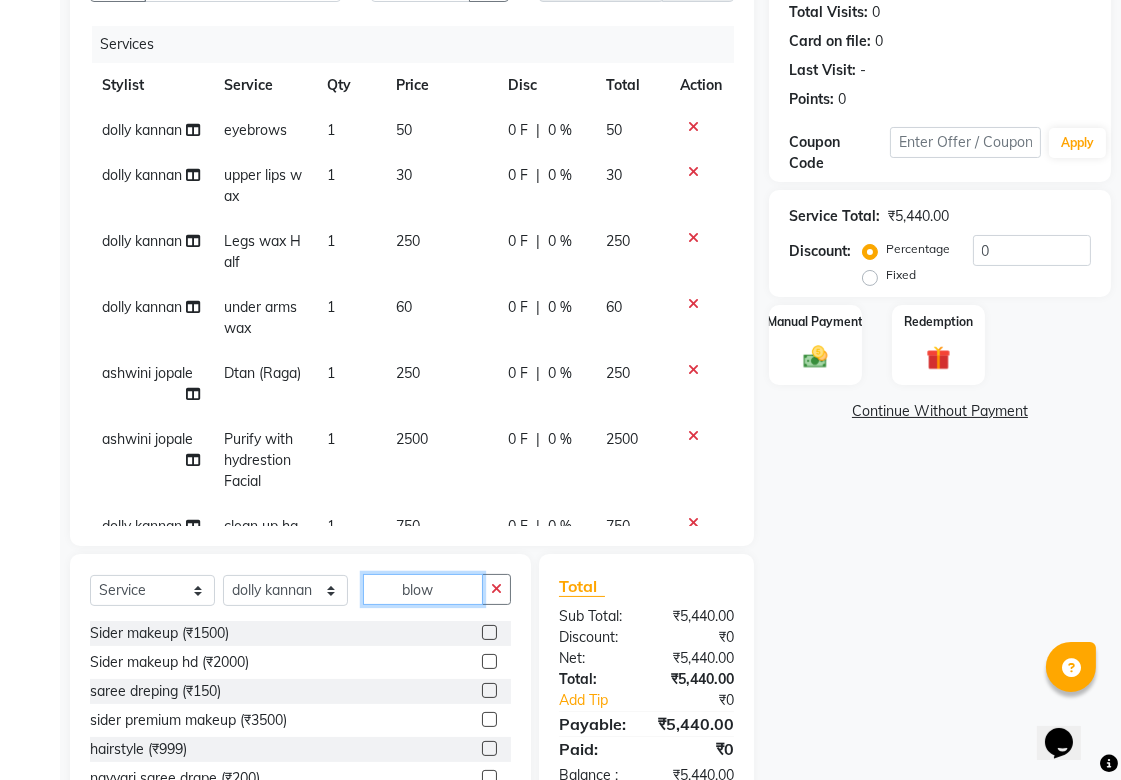 click on "blow" 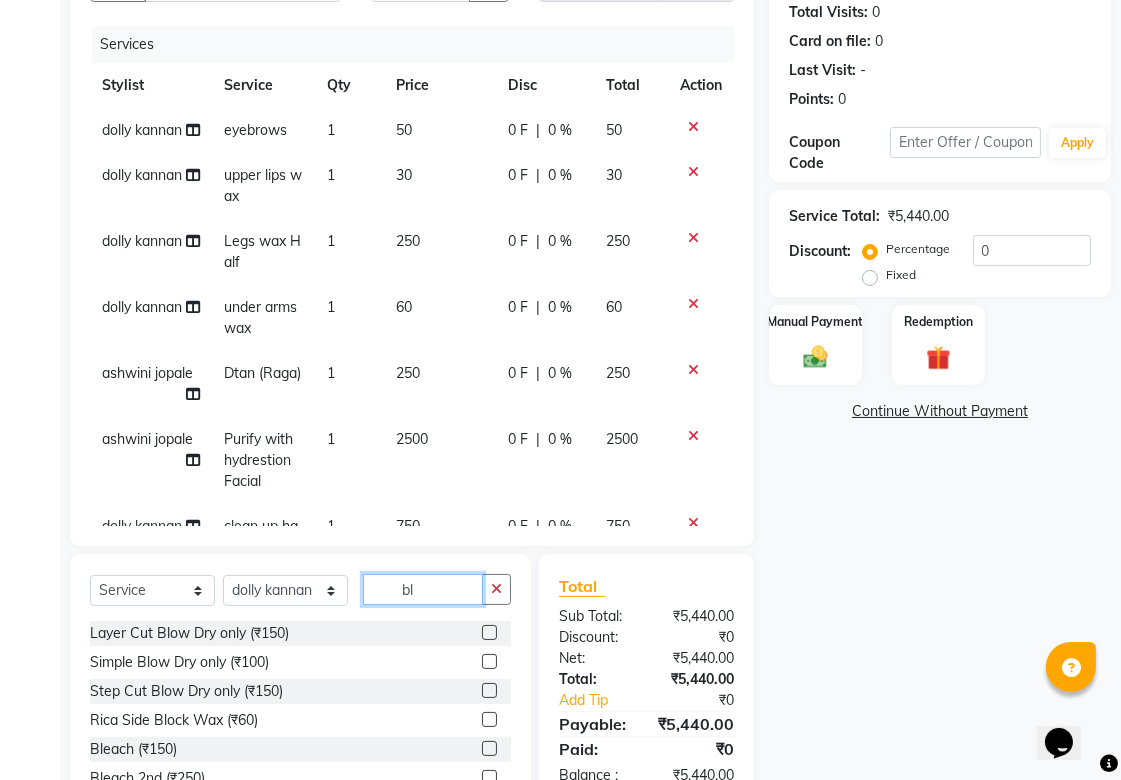 type on "b" 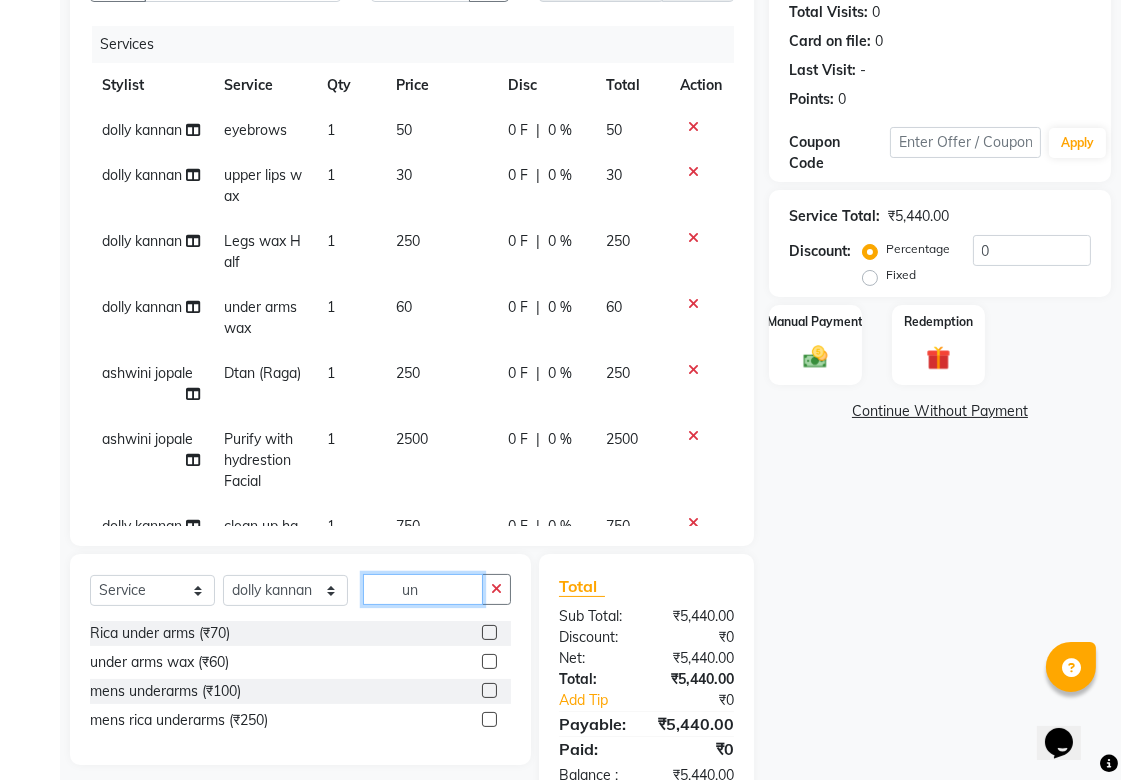 type on "un" 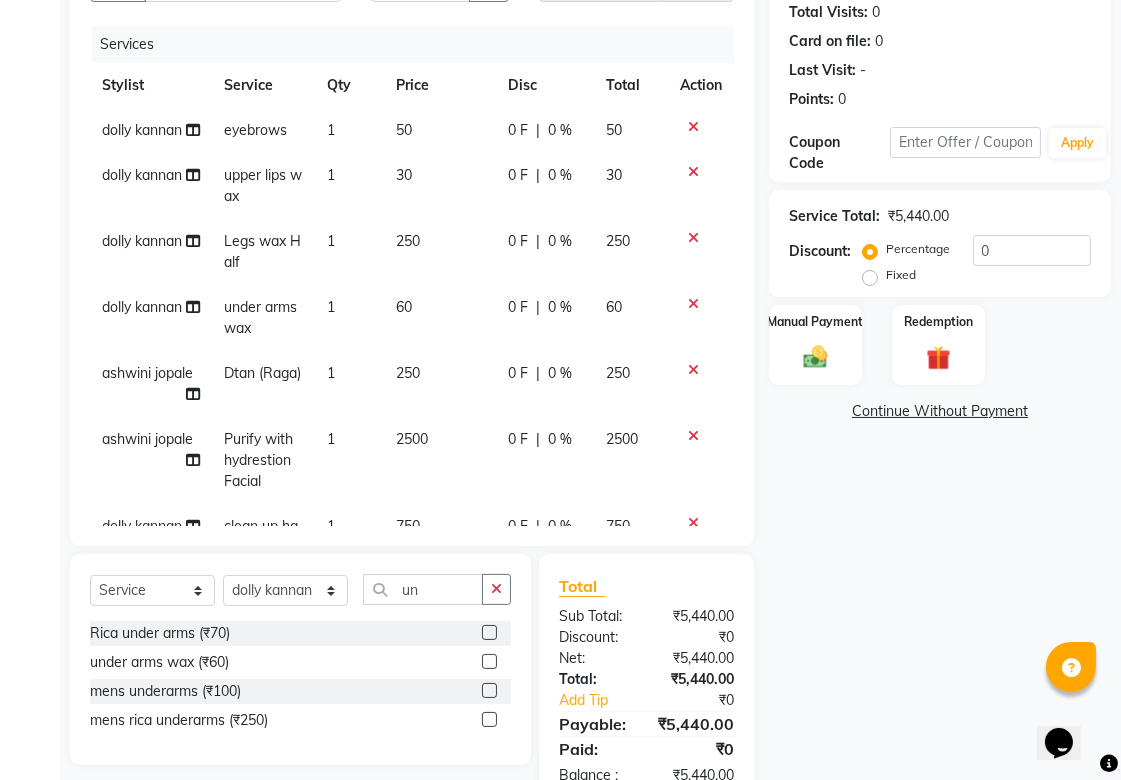 click 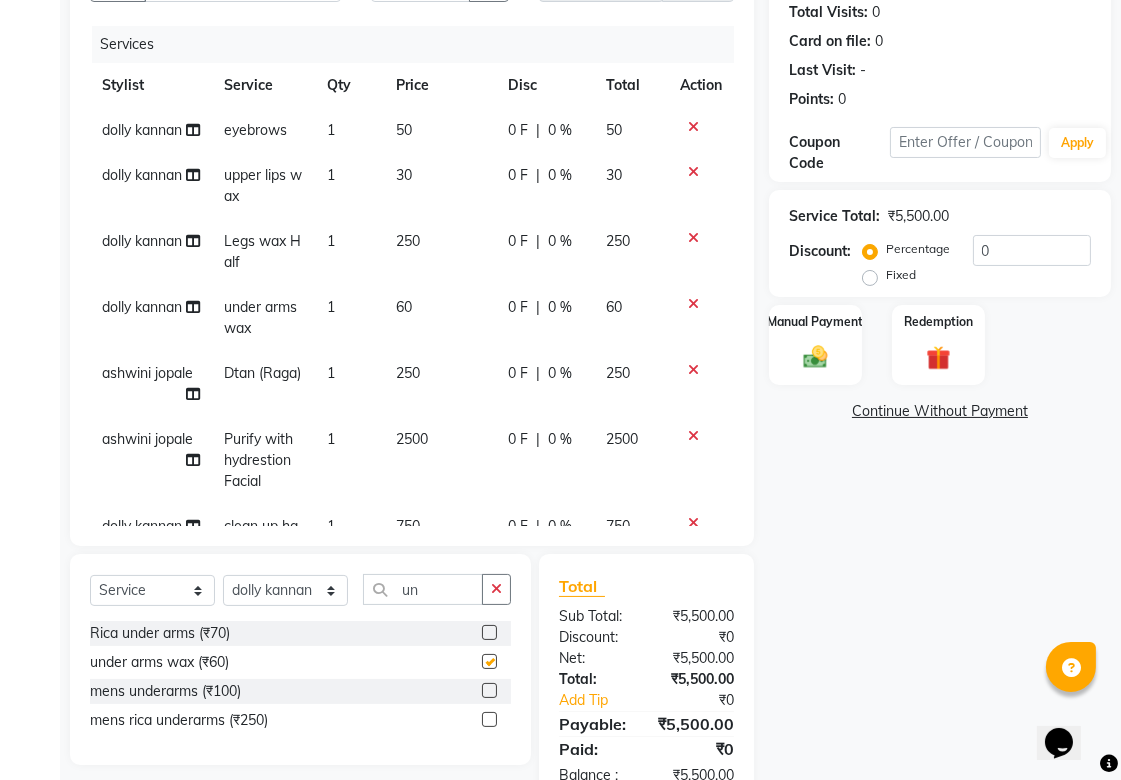 checkbox on "false" 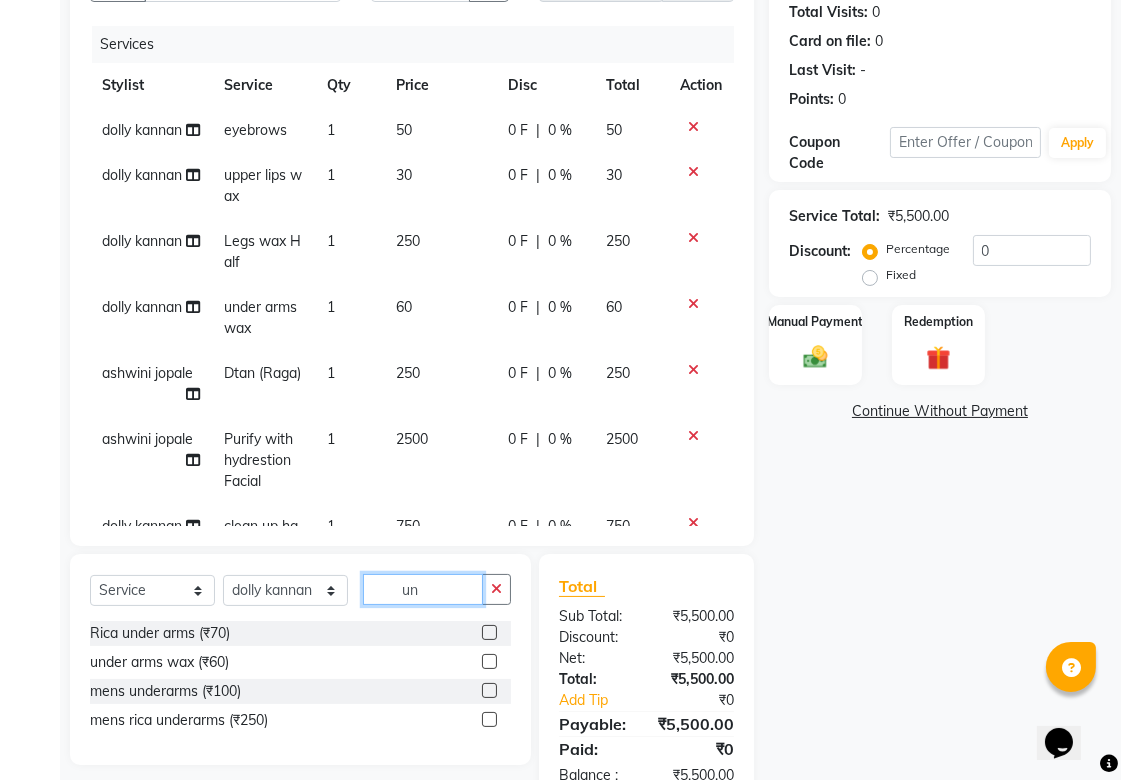 click on "un" 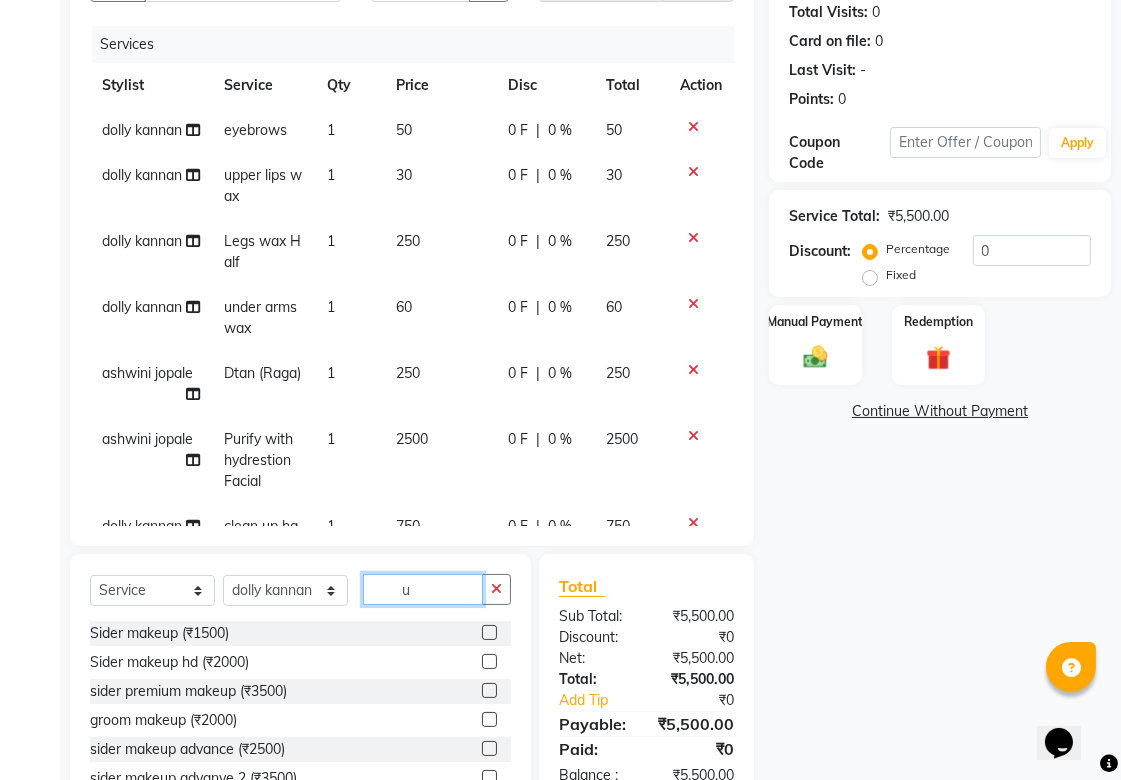 type on "un" 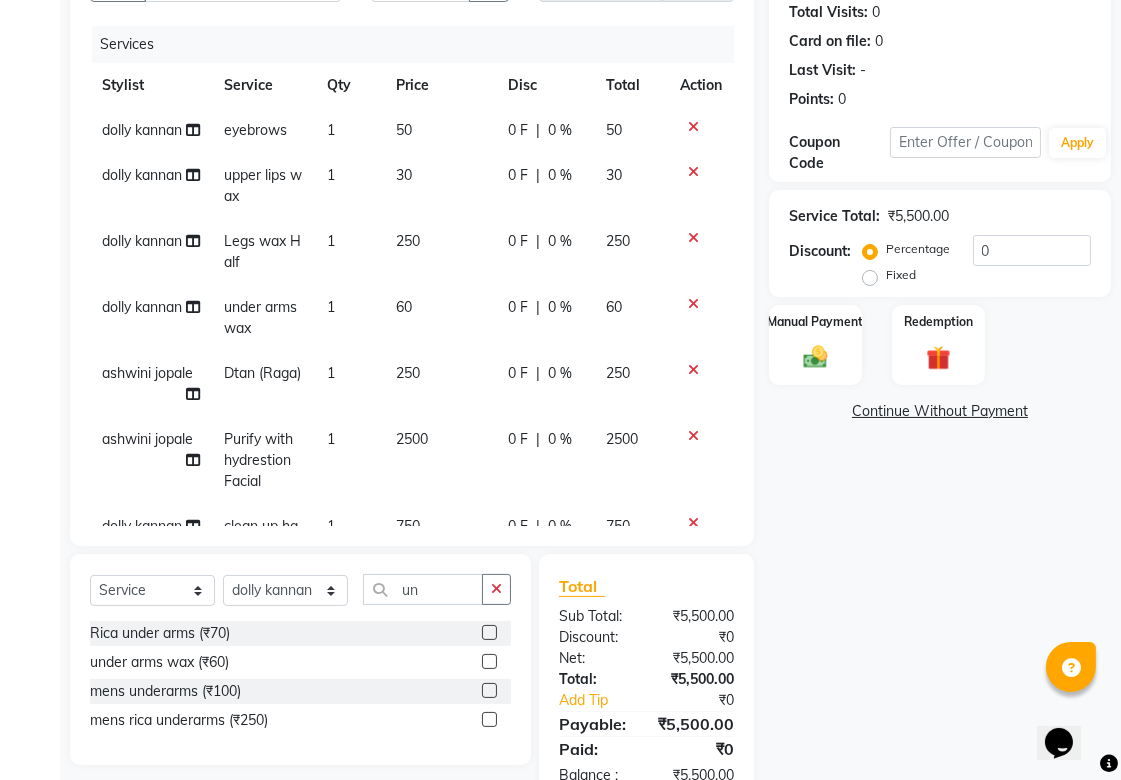 click 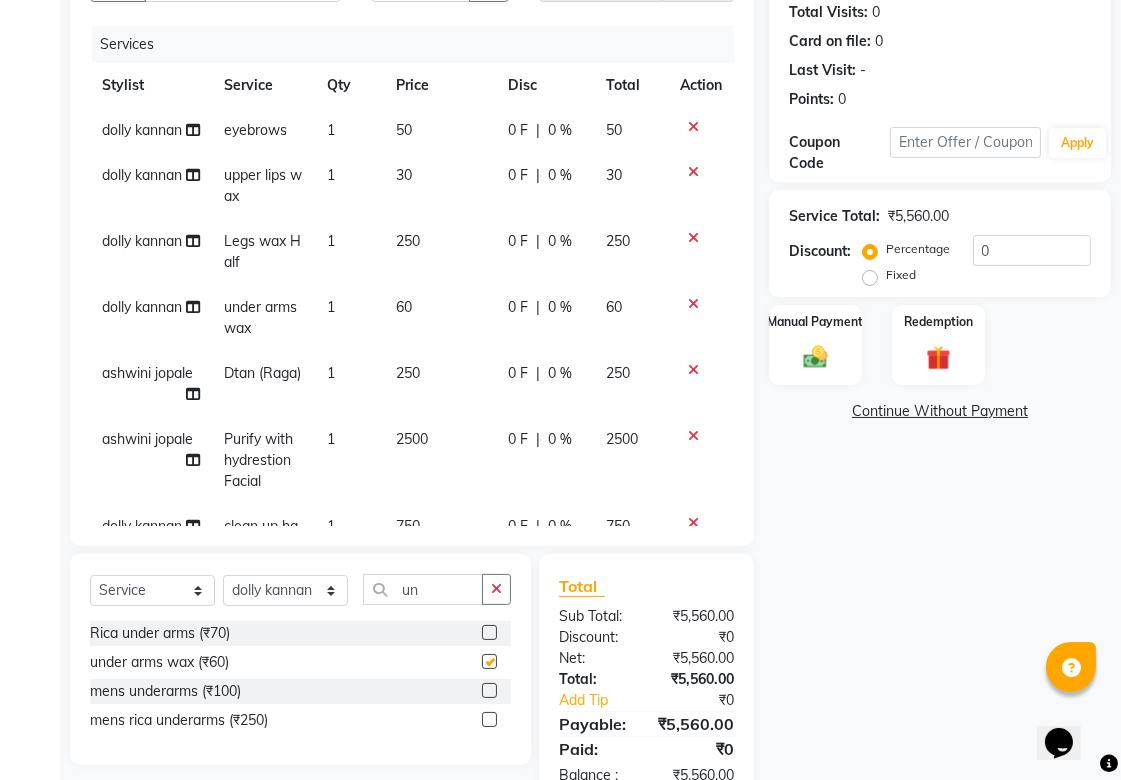 checkbox on "false" 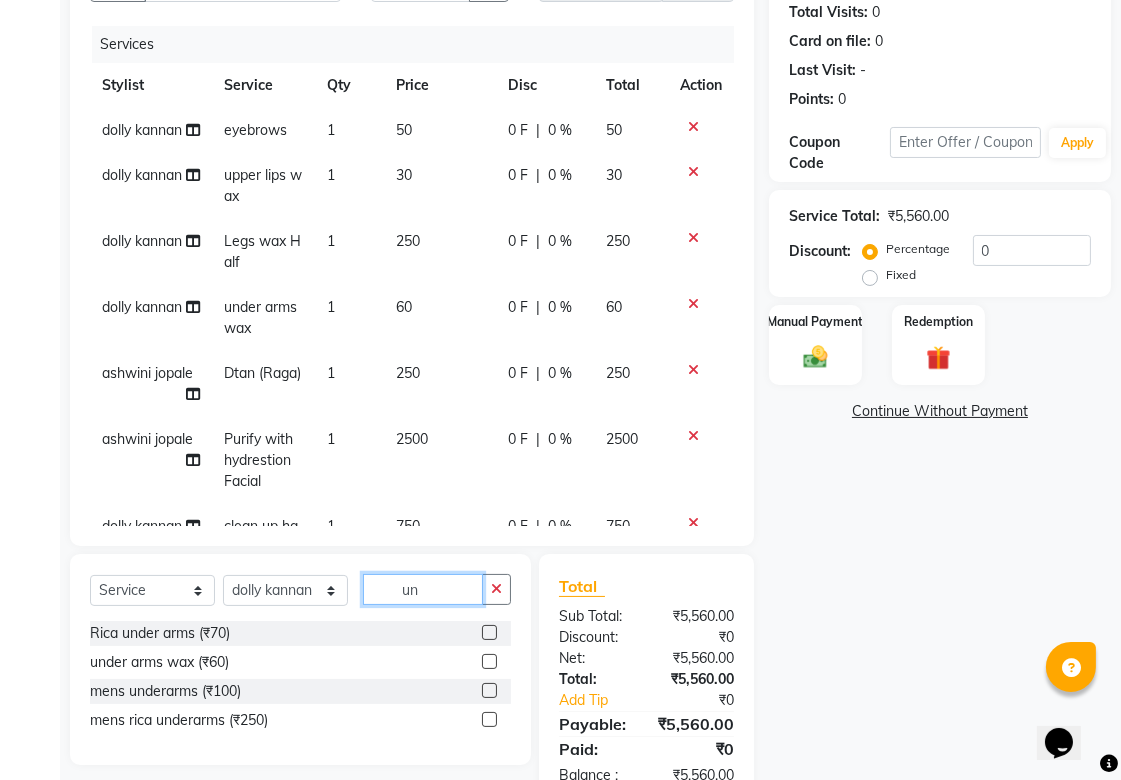click on "un" 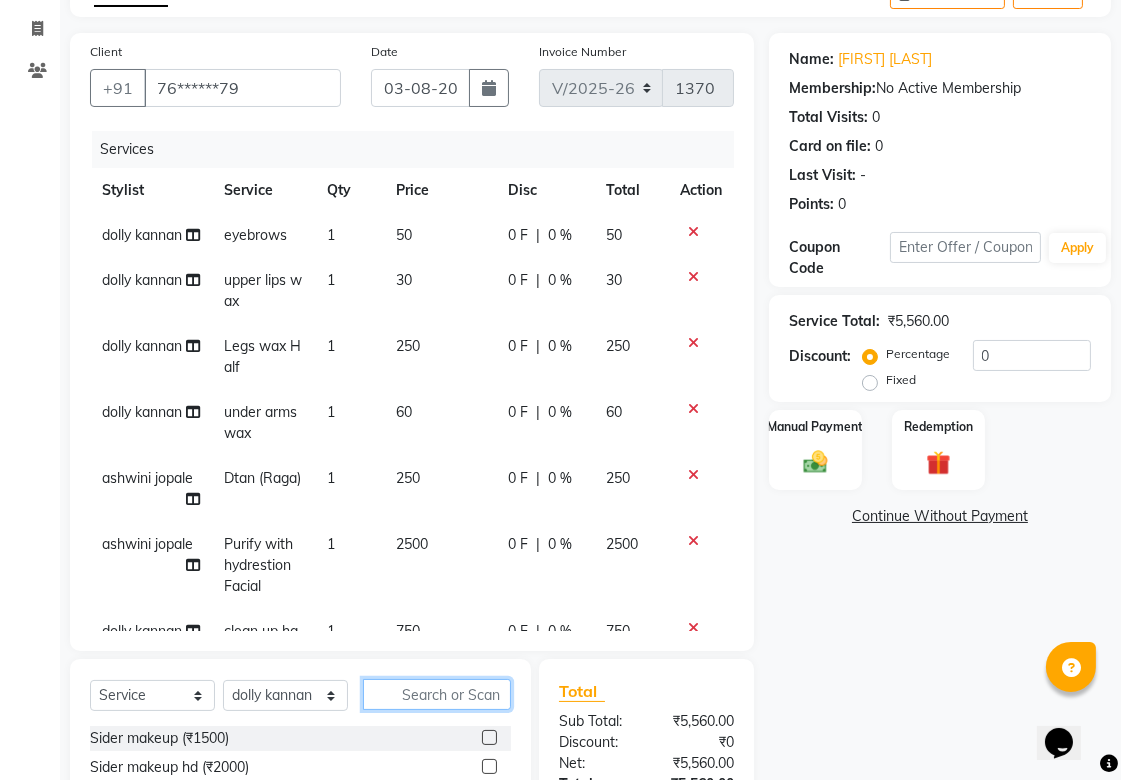 scroll, scrollTop: 0, scrollLeft: 0, axis: both 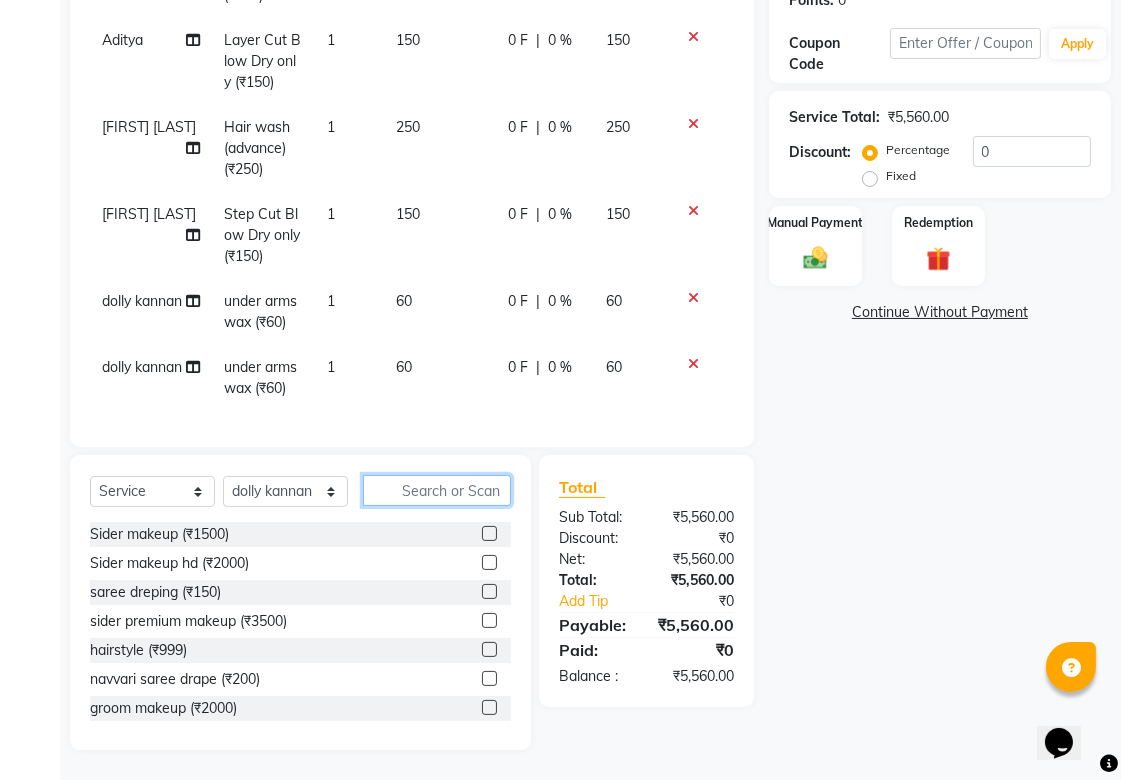 type 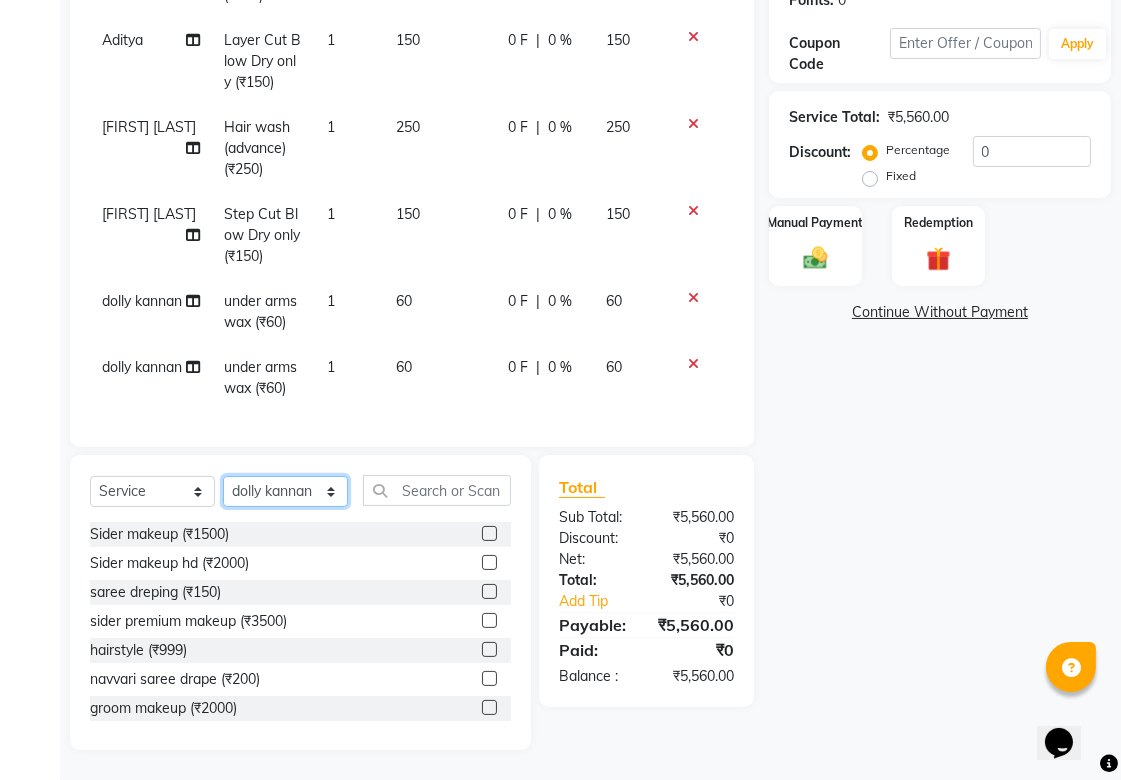 click on "Select Stylist Aditya Anjali  BAHIWAL Aparana Satarrdekar ashwini jopale dolly kannan  Harshika Hire operator vijay ahire" 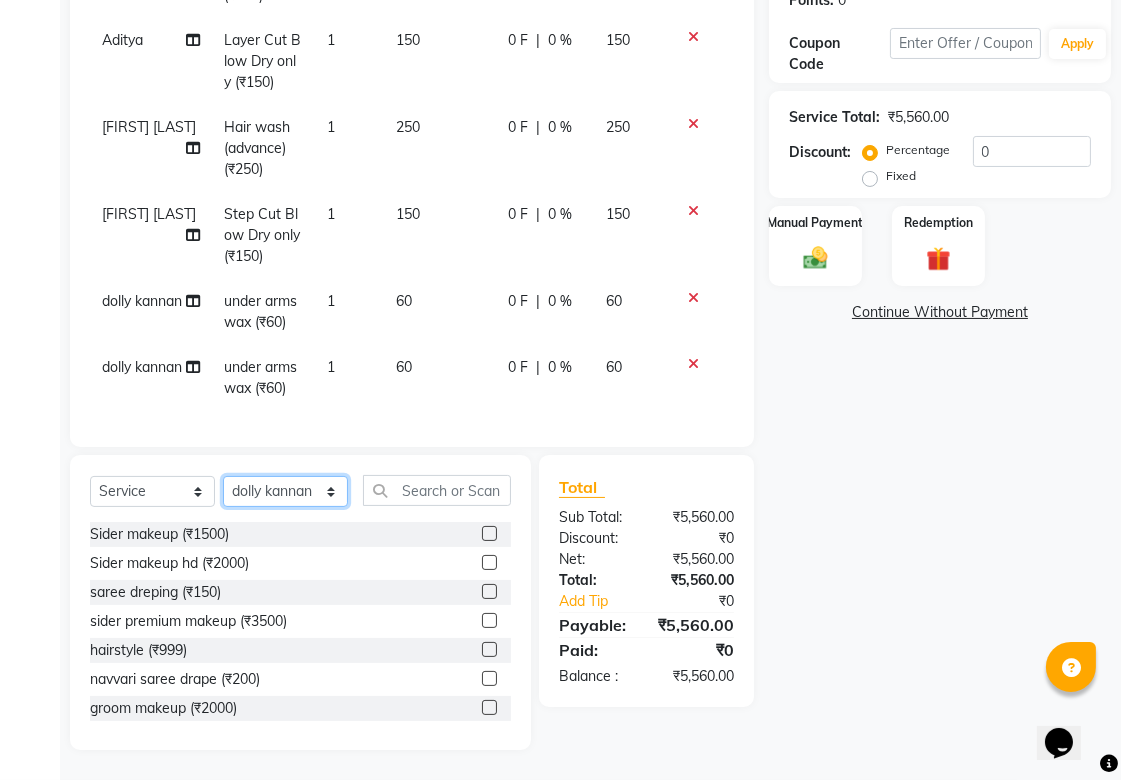 select on "85394" 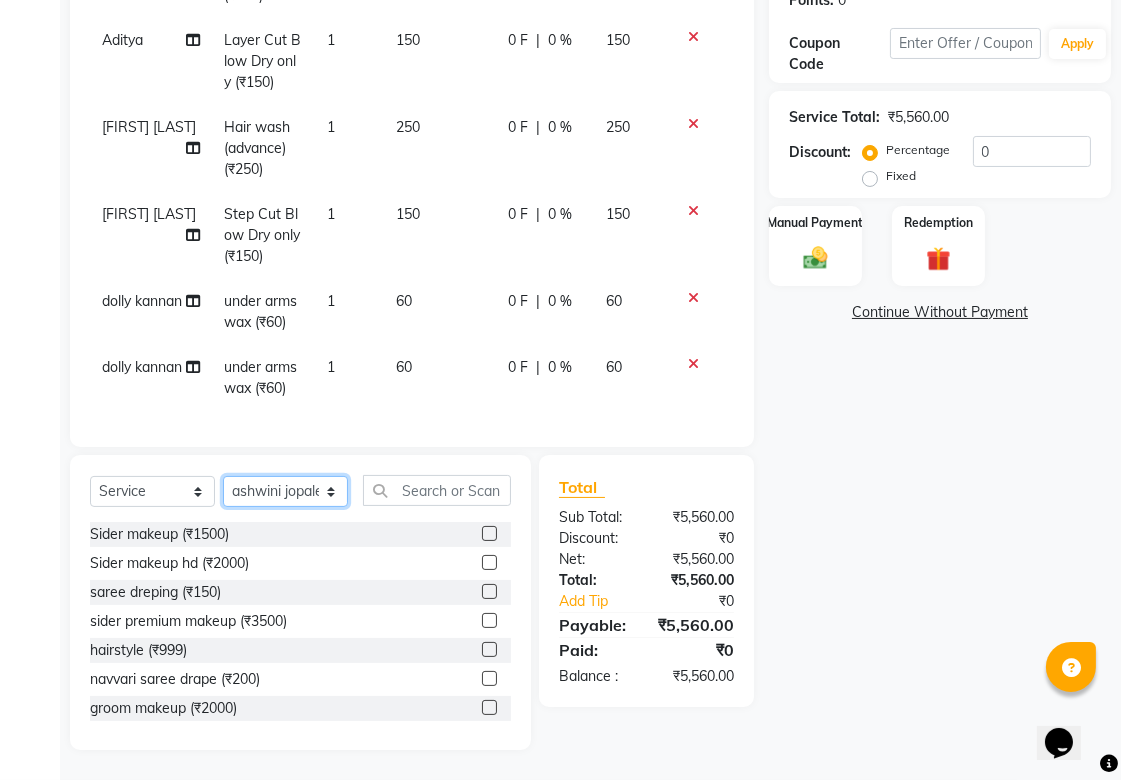 click on "Select Stylist Aditya Anjali  BAHIWAL Aparana Satarrdekar ashwini jopale dolly kannan  Harshika Hire operator vijay ahire" 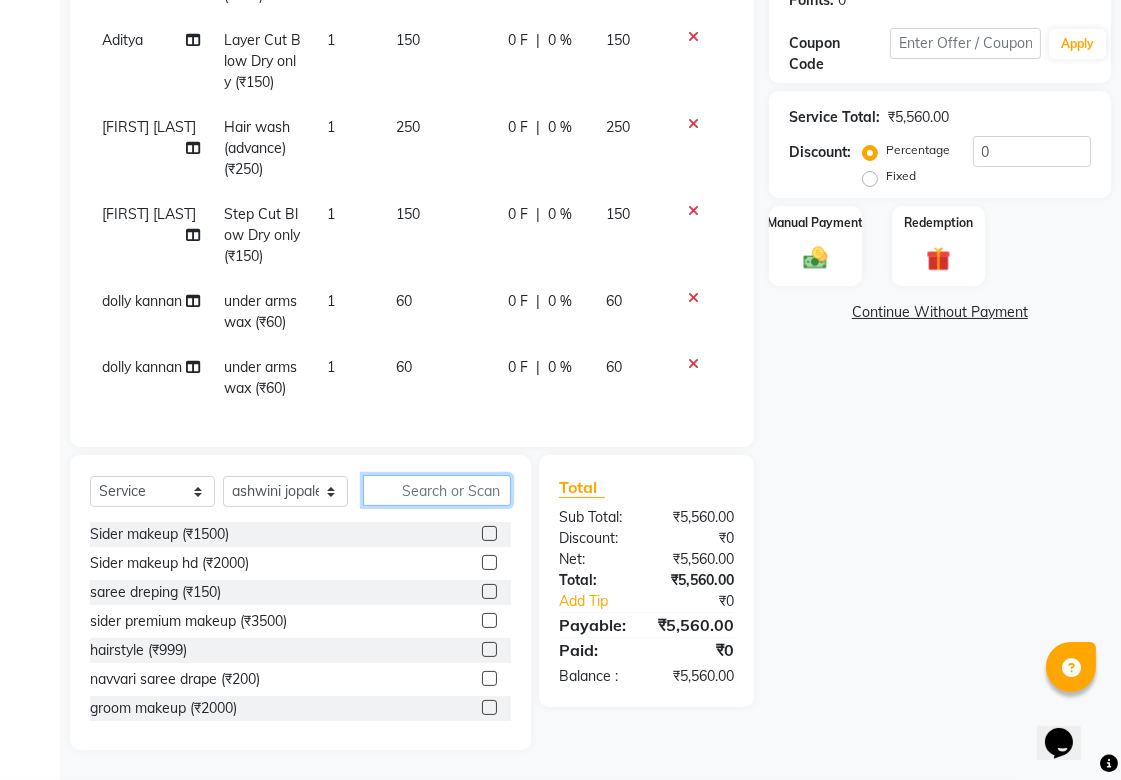 click 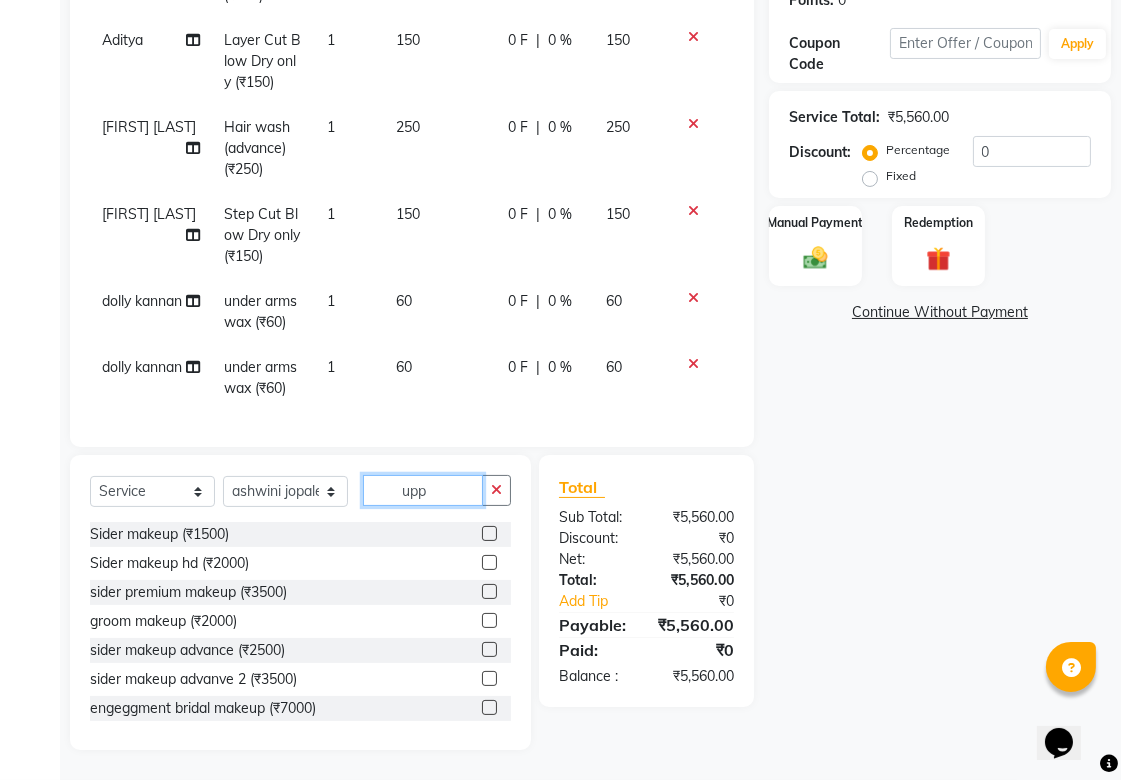 scroll, scrollTop: 302, scrollLeft: 0, axis: vertical 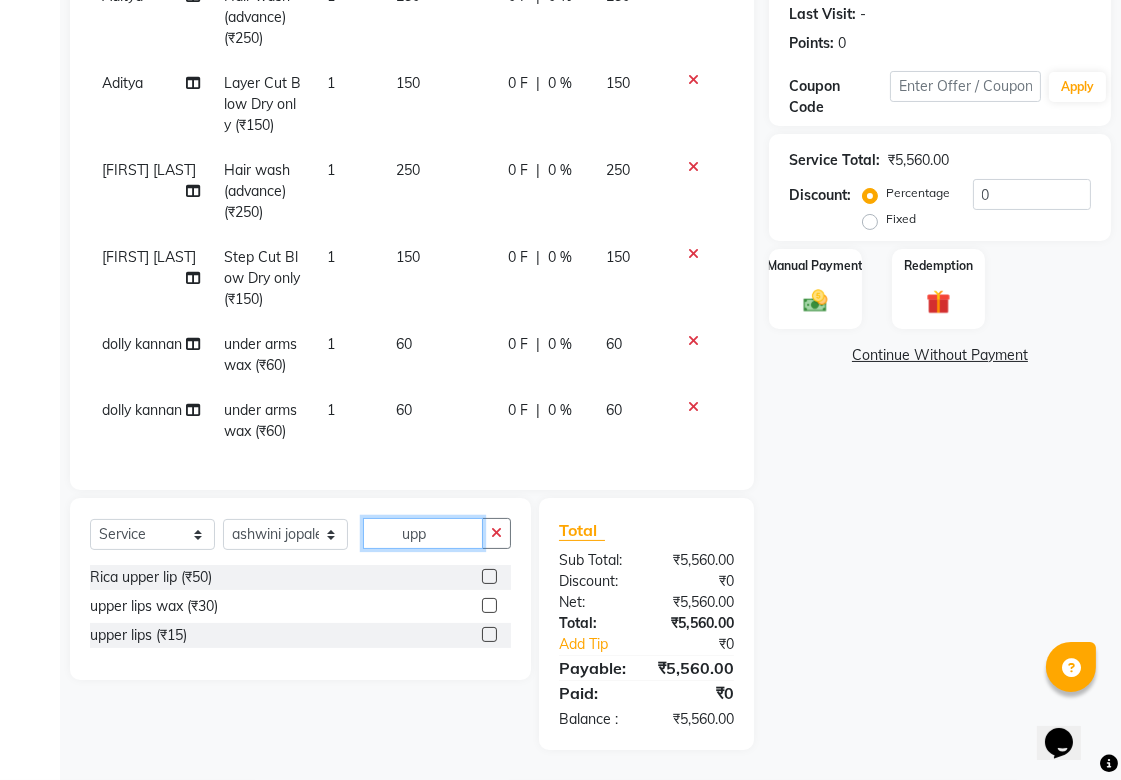 type on "upp" 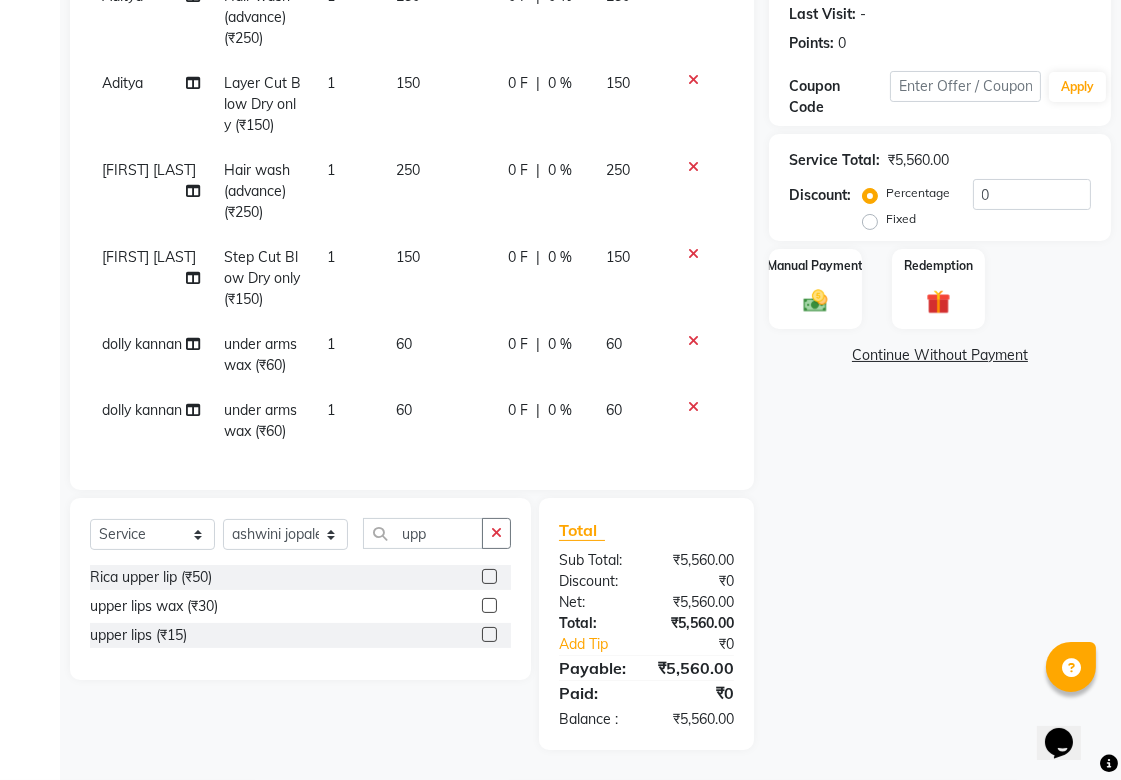 click 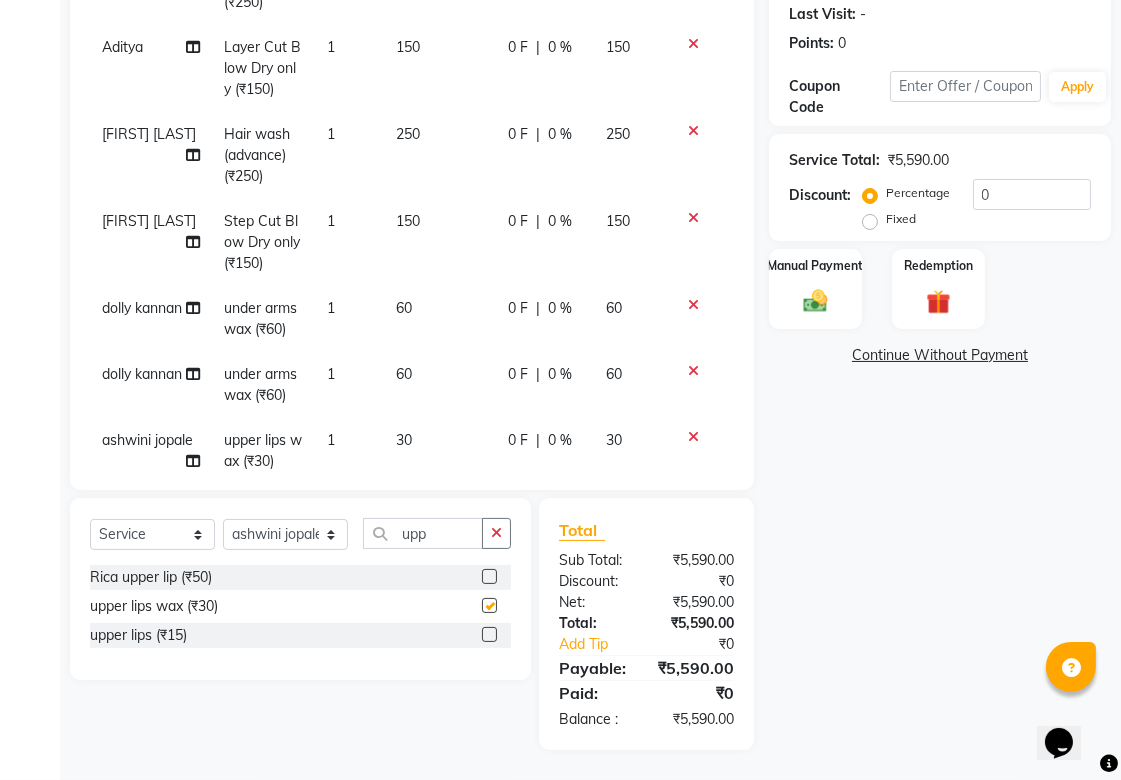 checkbox on "false" 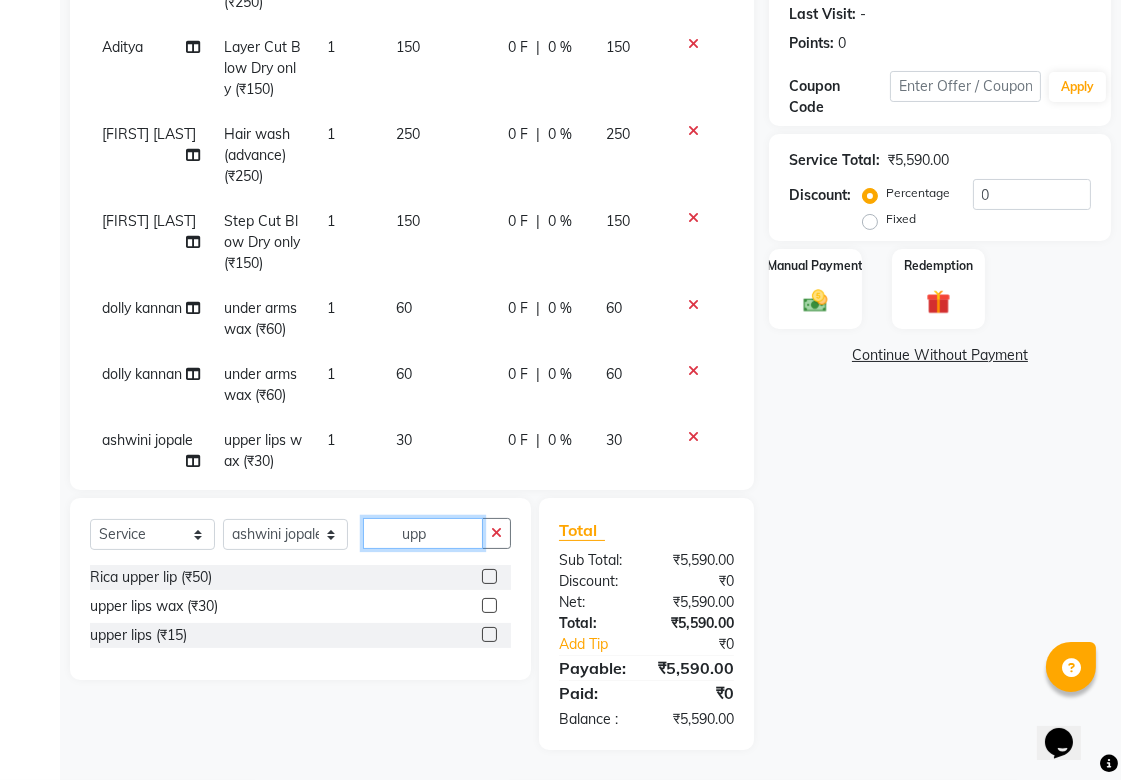 click on "upp" 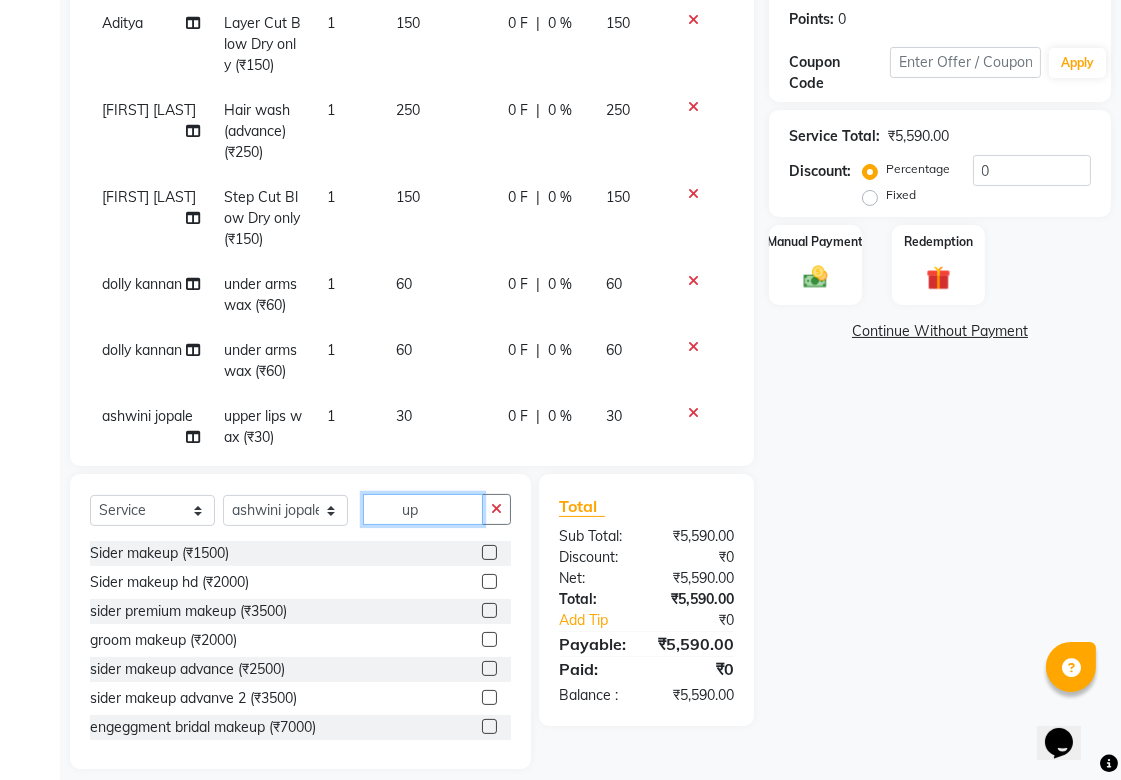 type on "u" 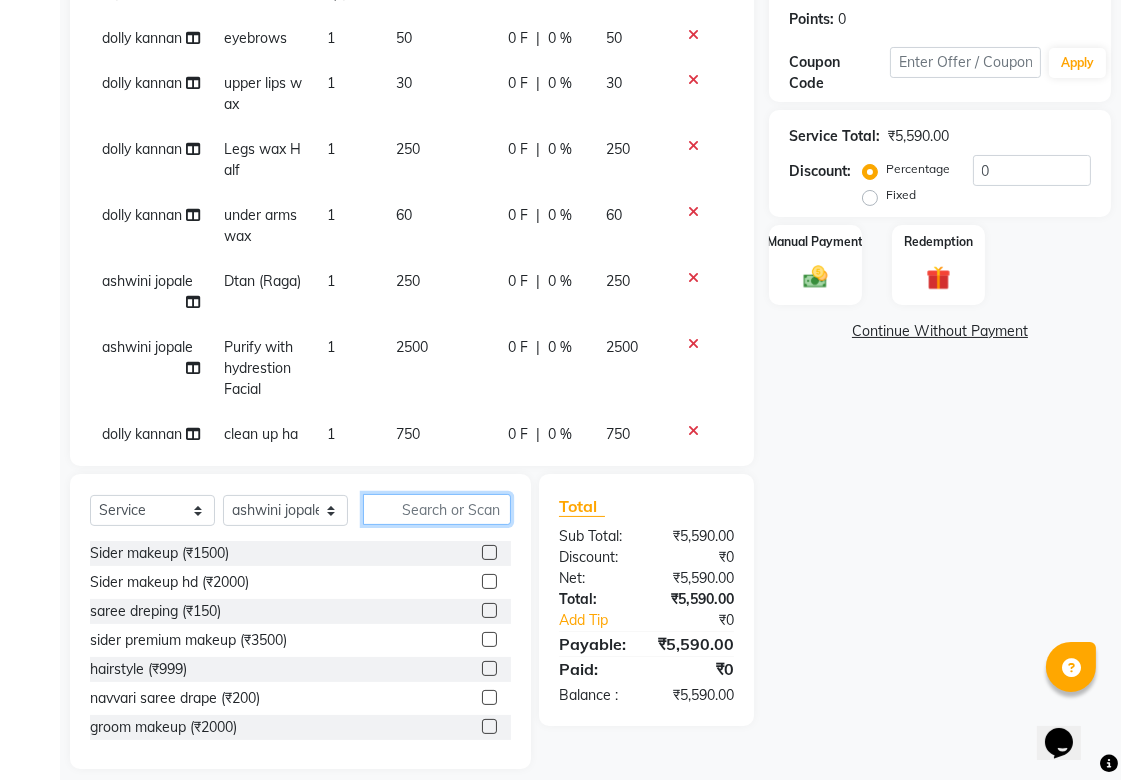 scroll, scrollTop: 0, scrollLeft: 0, axis: both 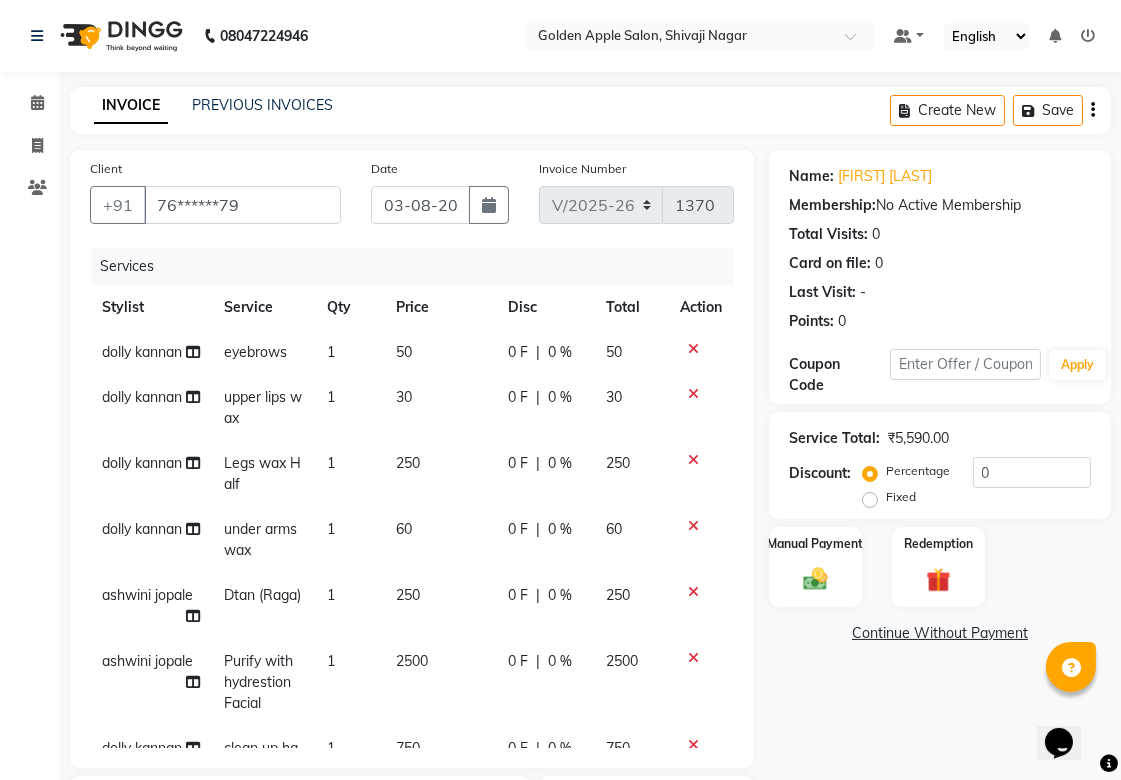 click 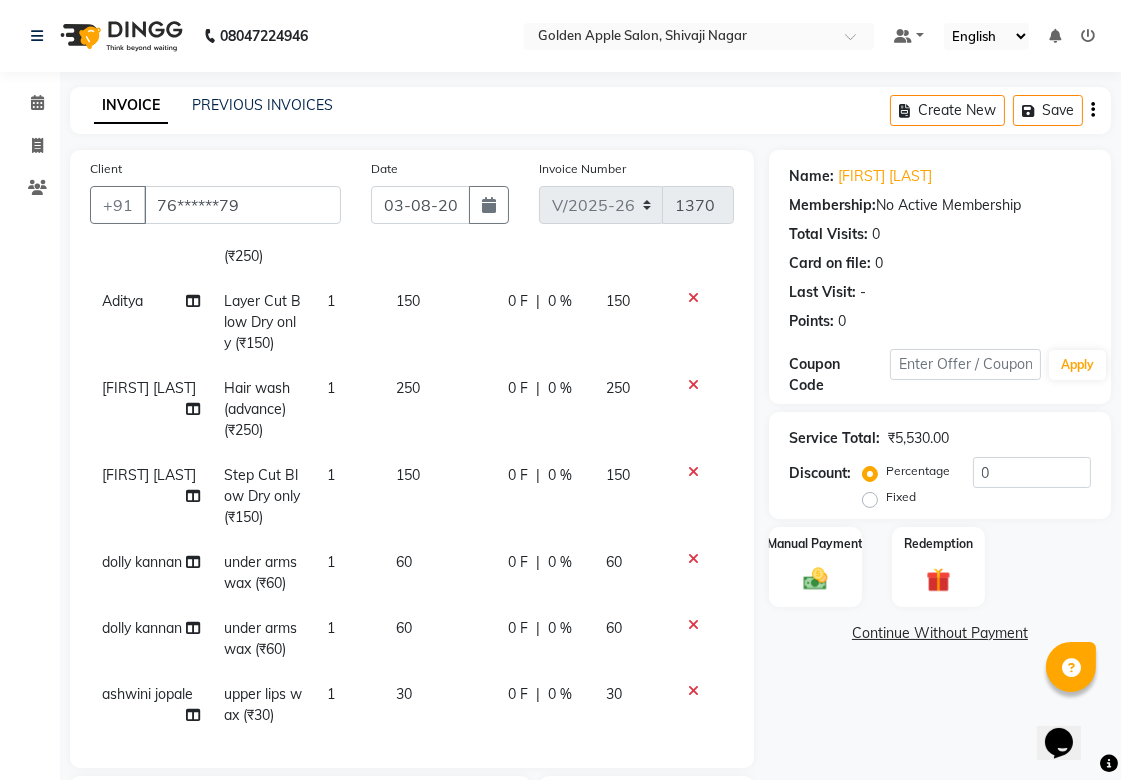 scroll, scrollTop: 708, scrollLeft: 0, axis: vertical 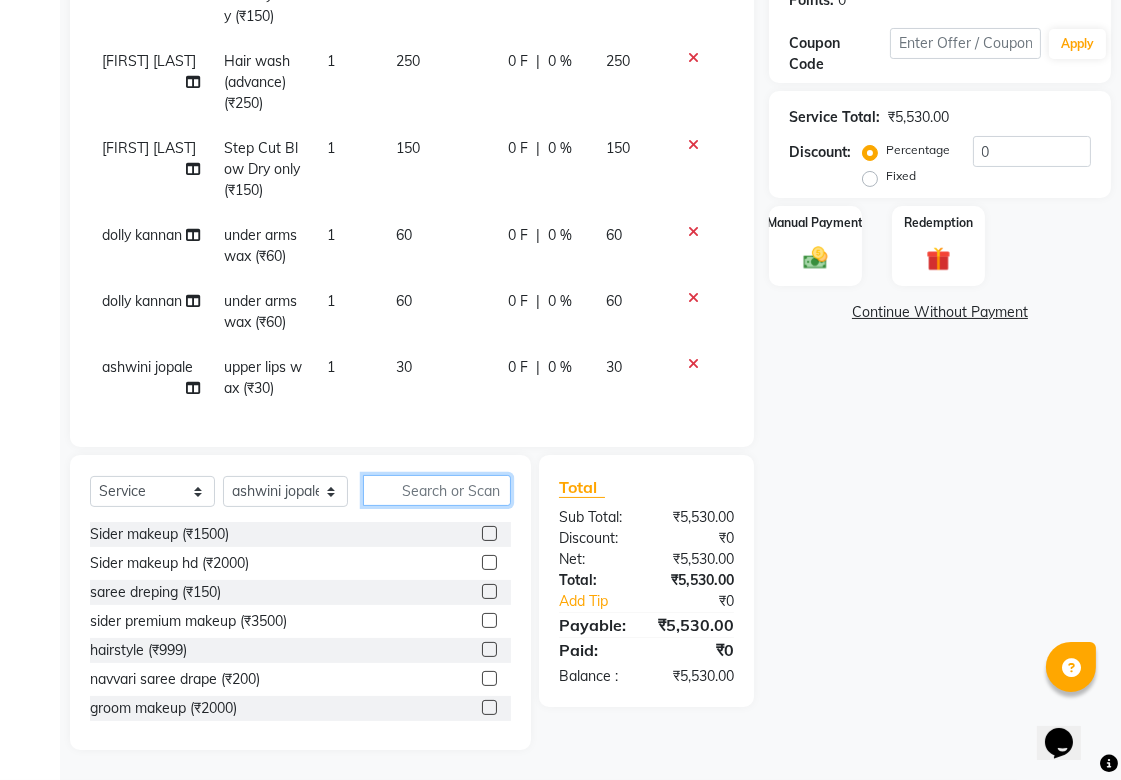 click 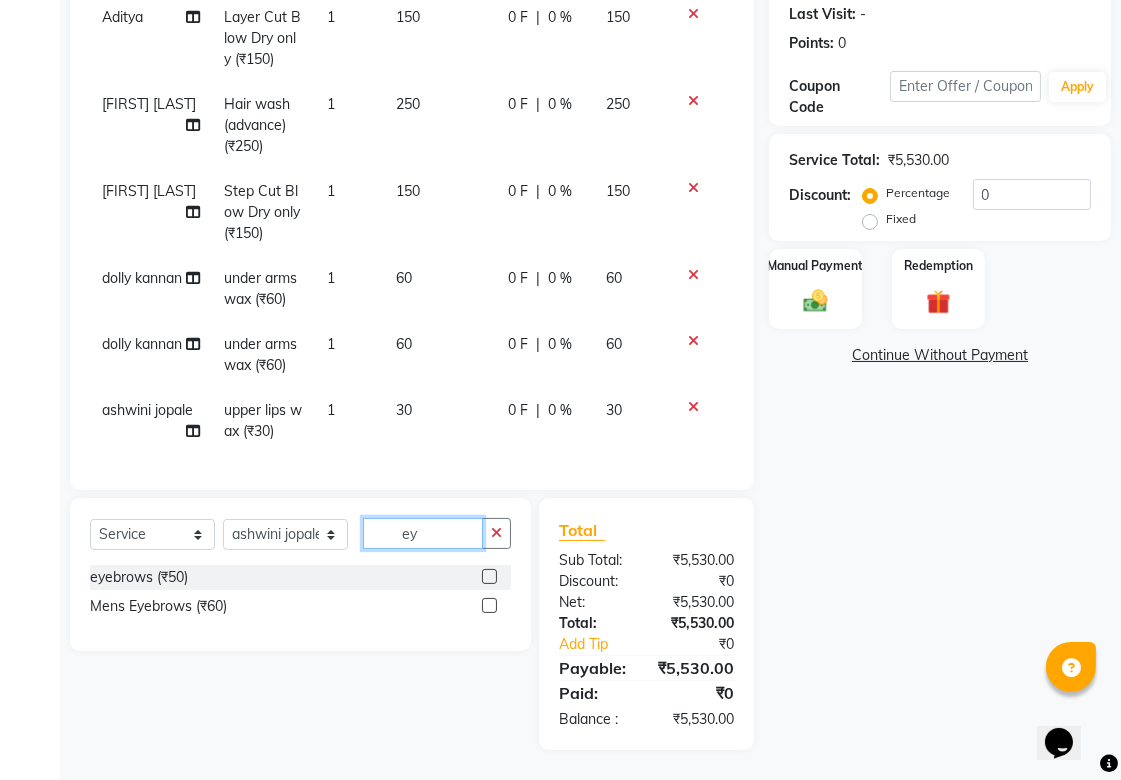 scroll, scrollTop: 302, scrollLeft: 0, axis: vertical 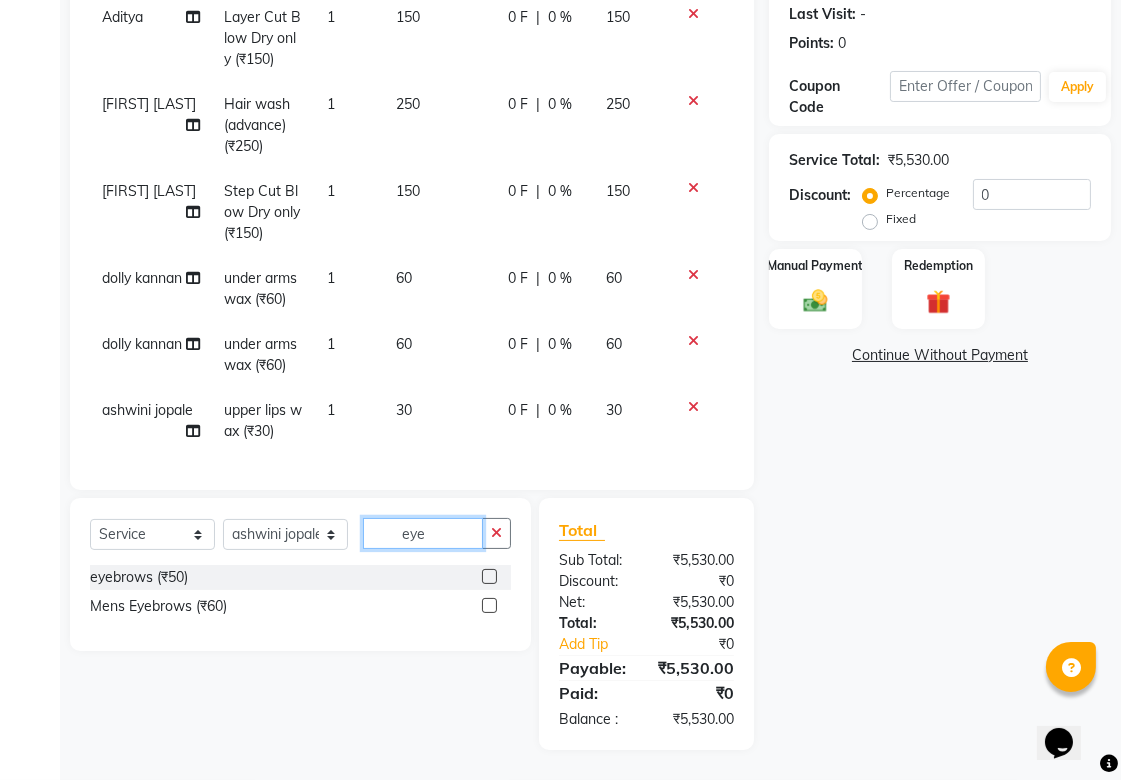 type on "eye" 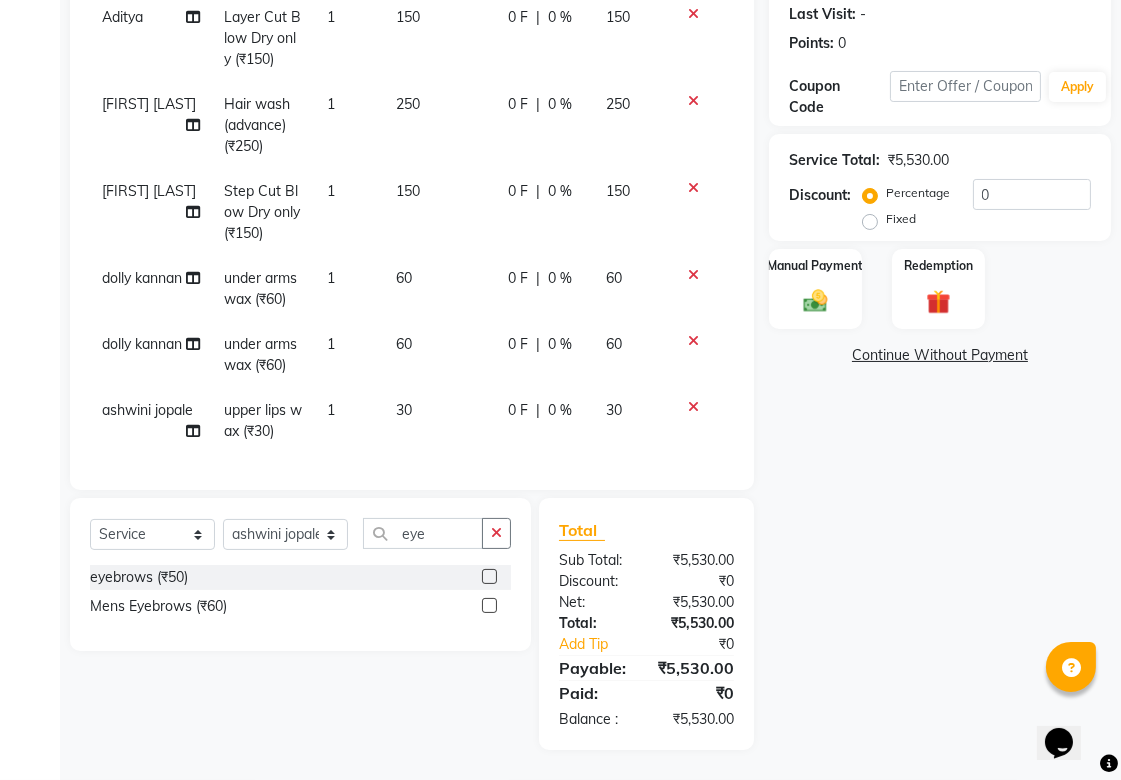 click 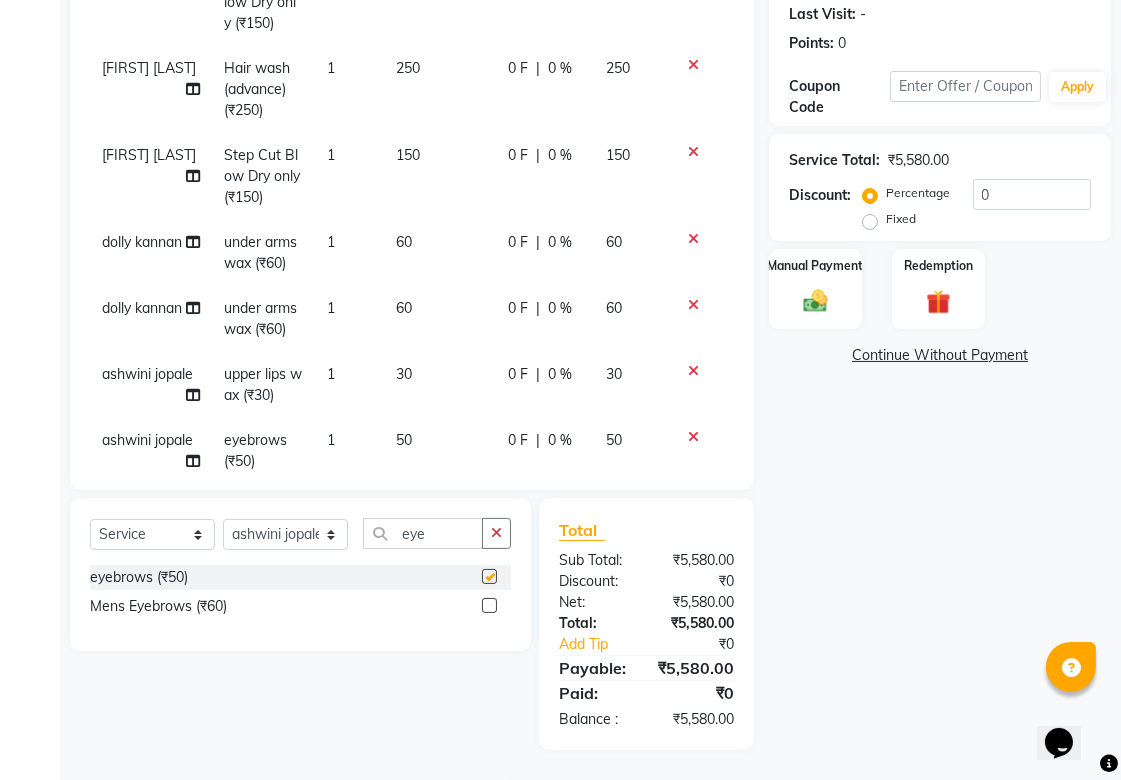 checkbox on "false" 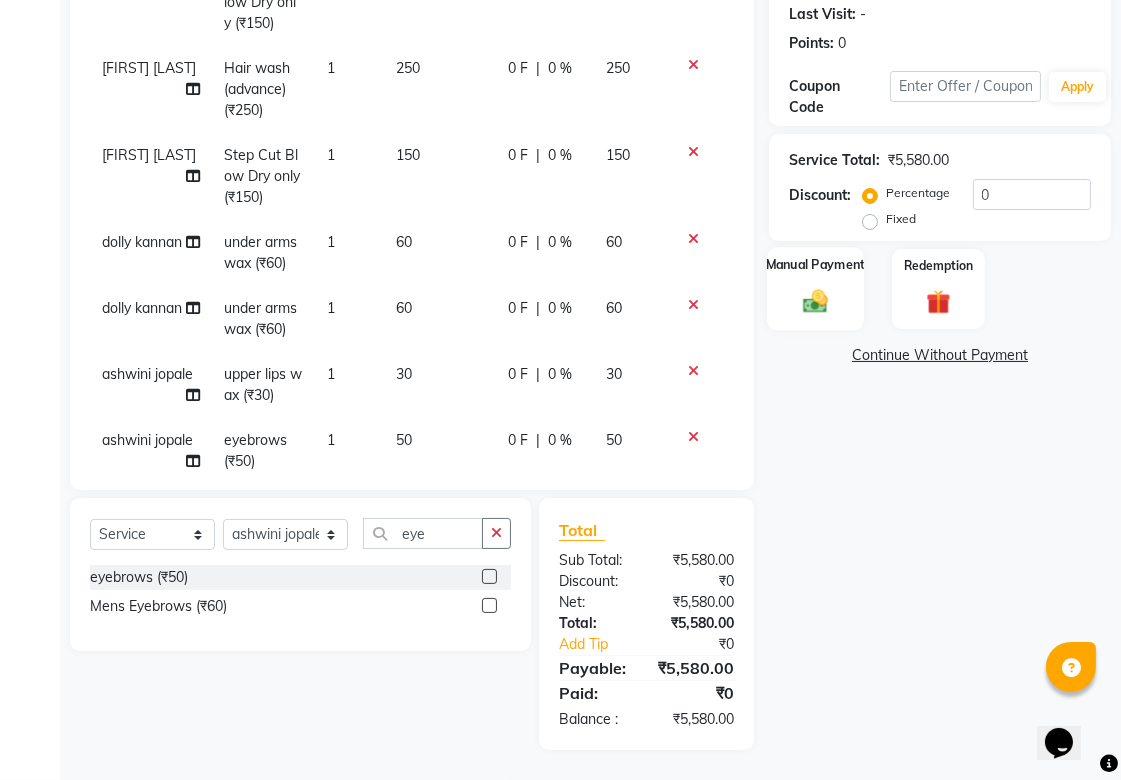 click 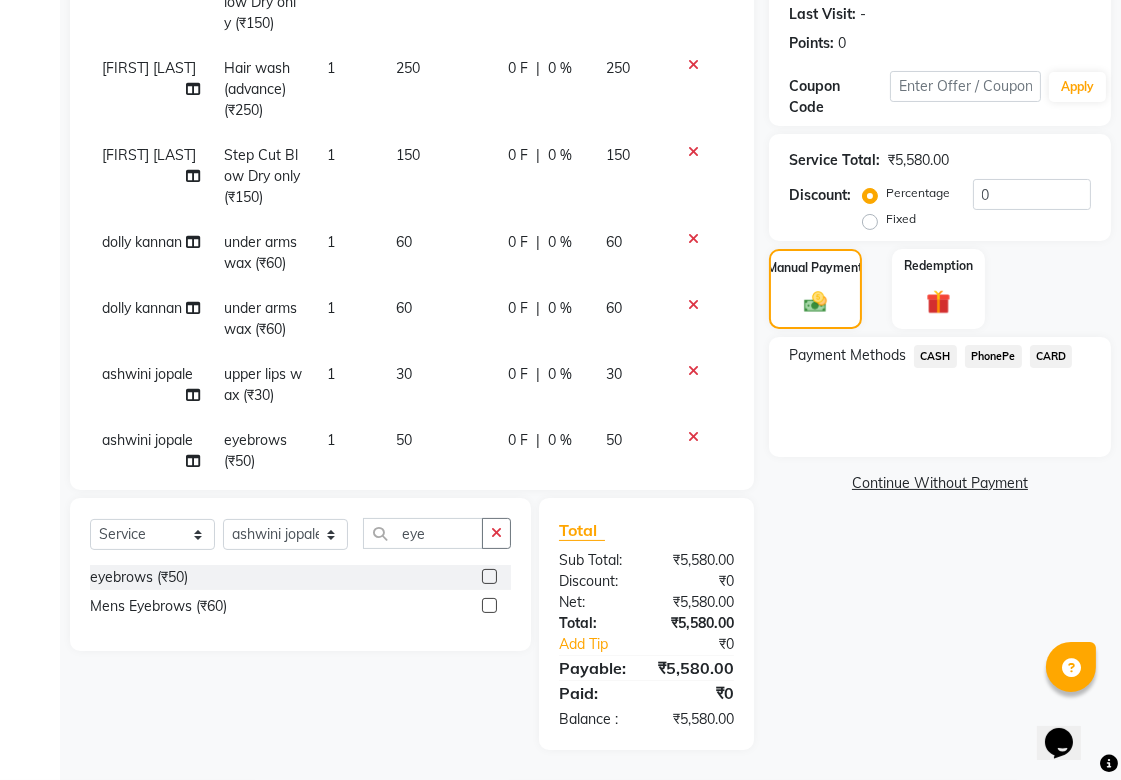click on "PhonePe" 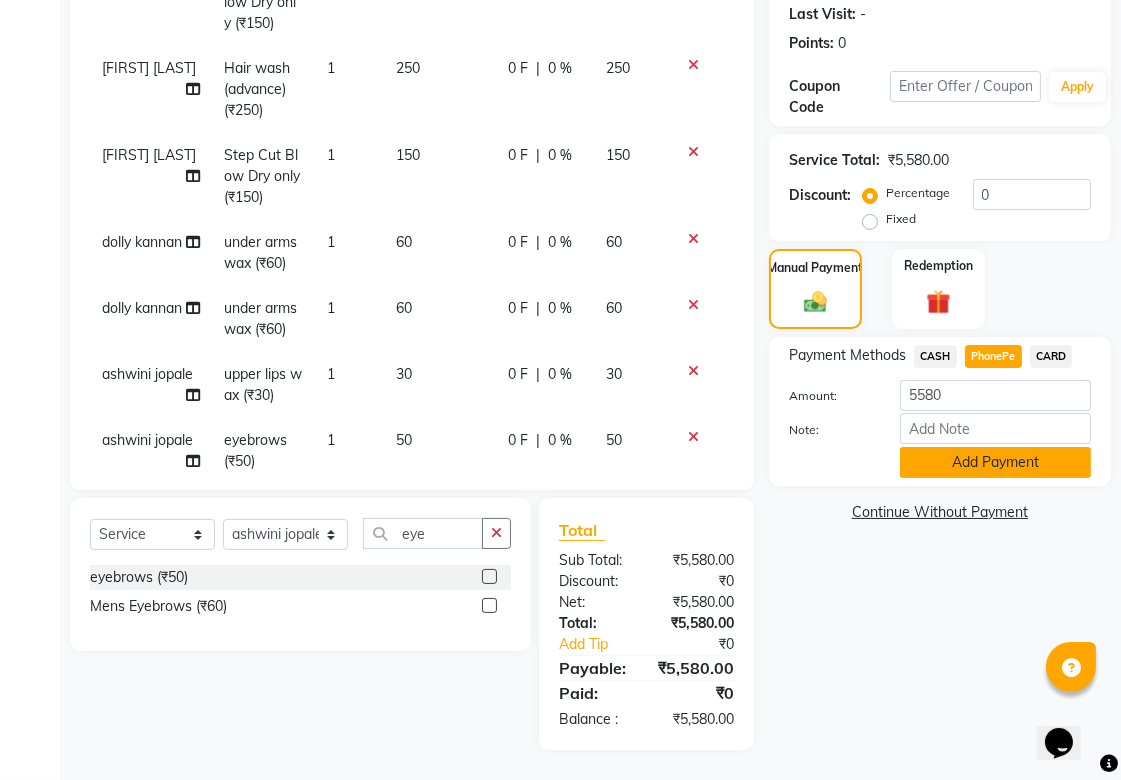 click on "Add Payment" 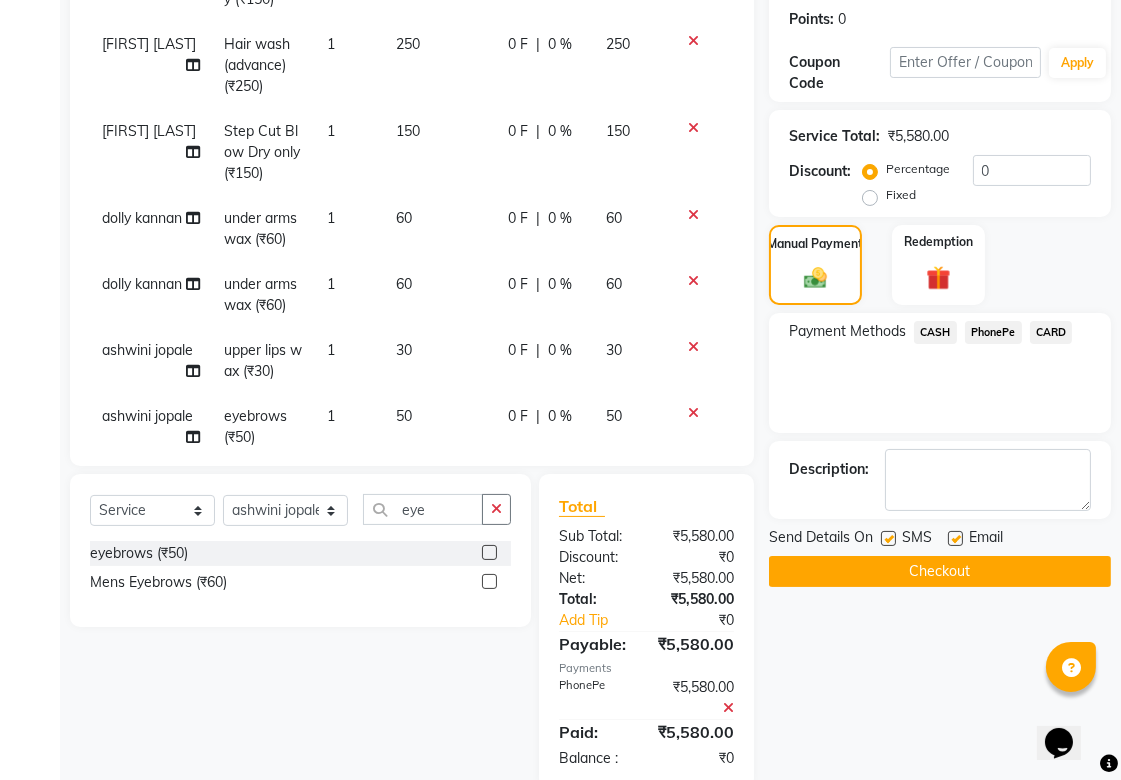 scroll, scrollTop: 365, scrollLeft: 0, axis: vertical 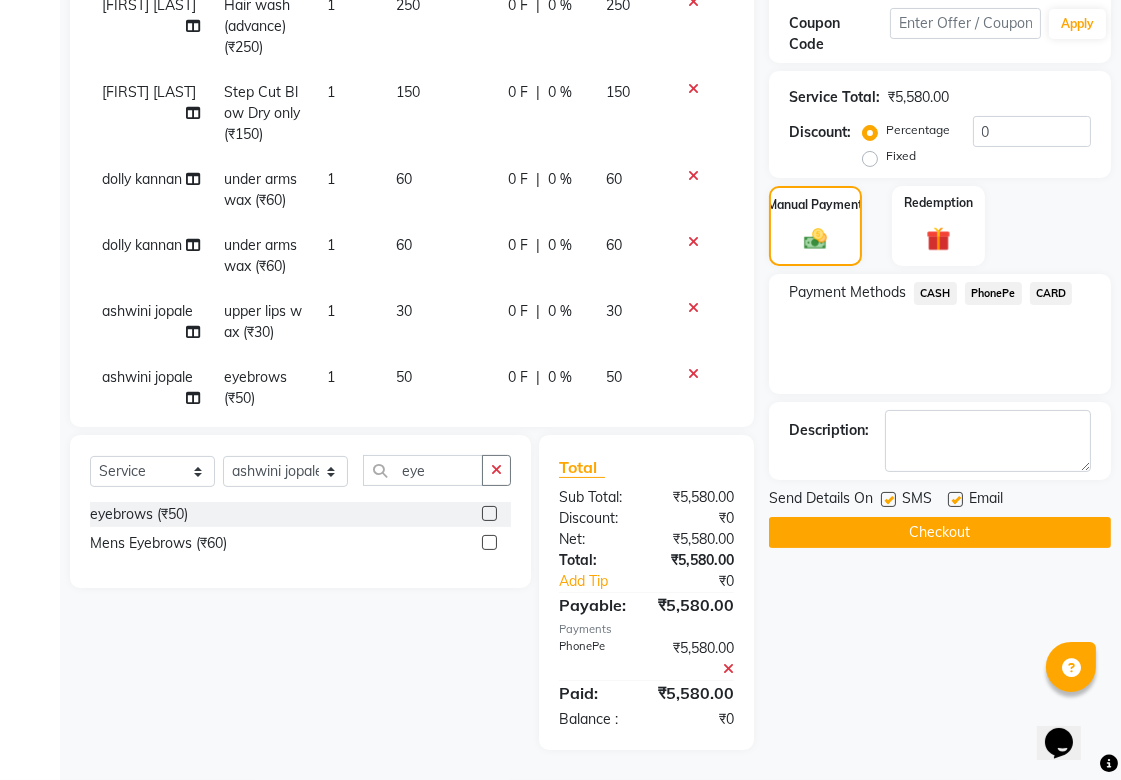 click on "Checkout" 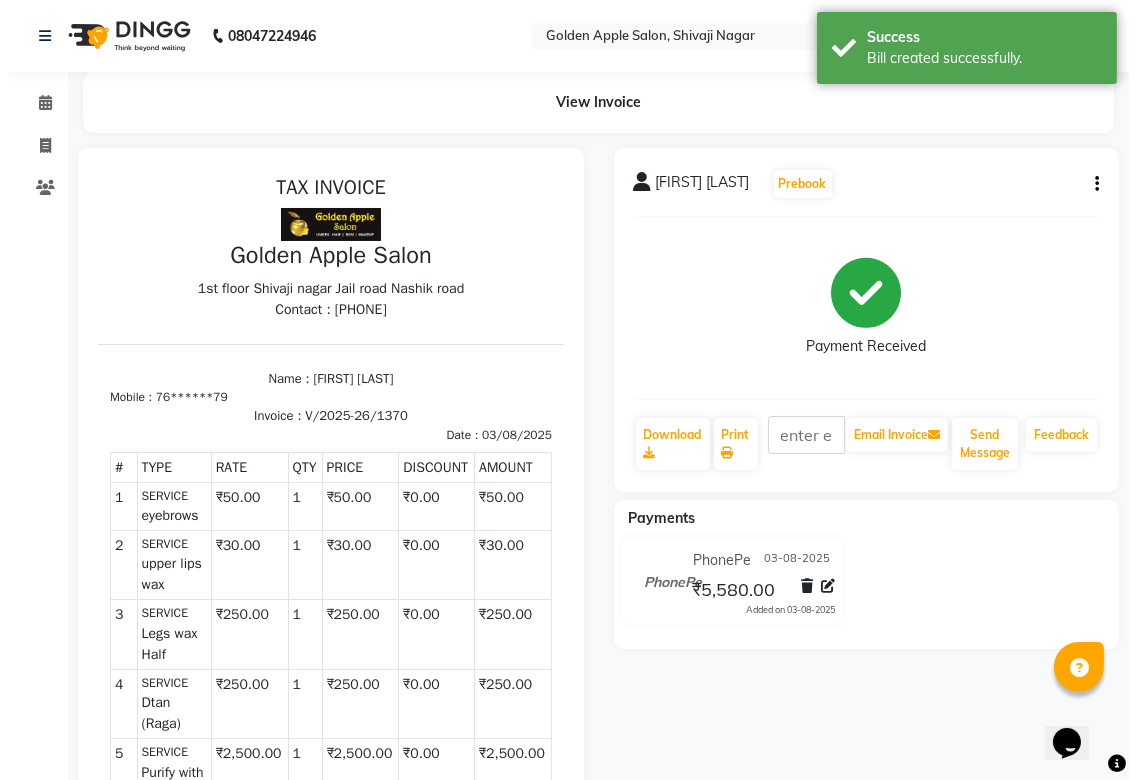 scroll, scrollTop: 0, scrollLeft: 0, axis: both 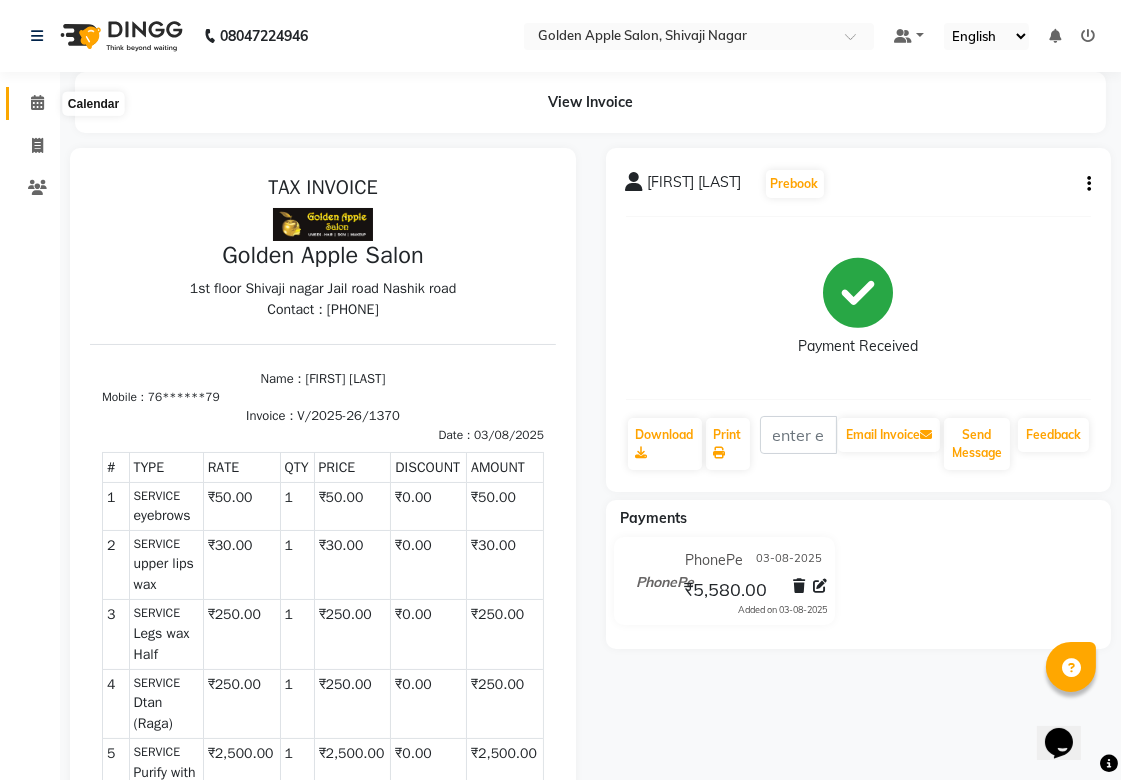 click 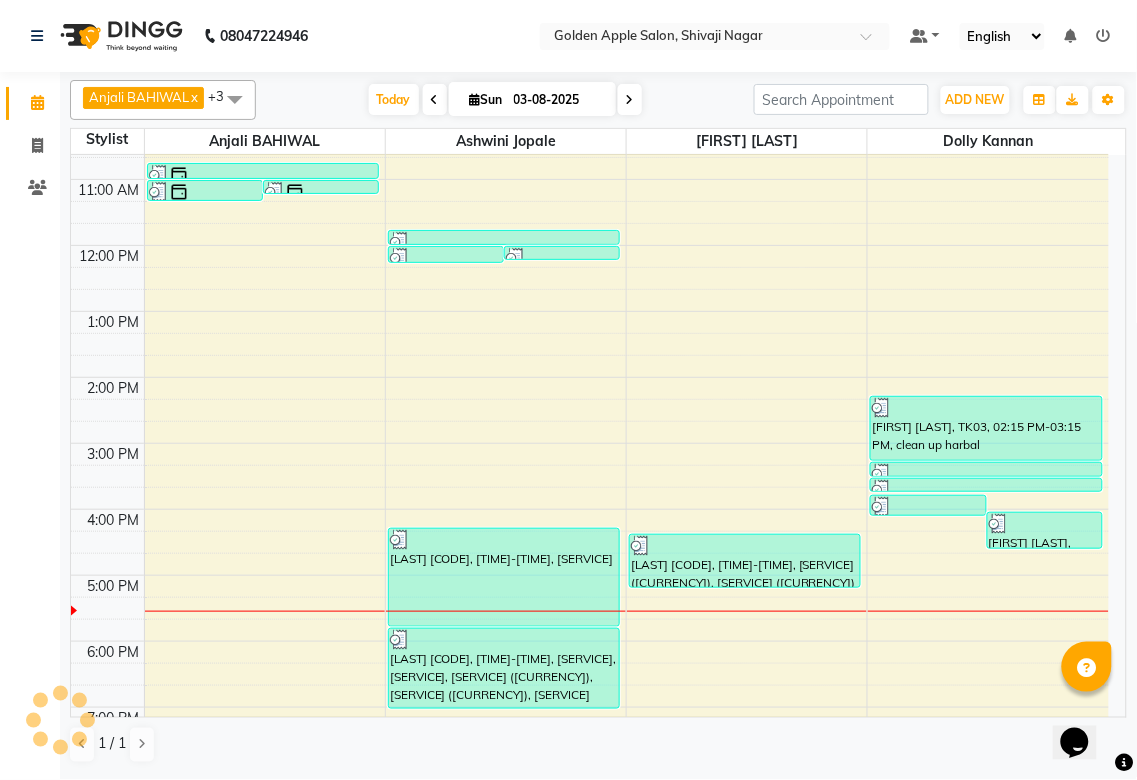 scroll, scrollTop: 111, scrollLeft: 0, axis: vertical 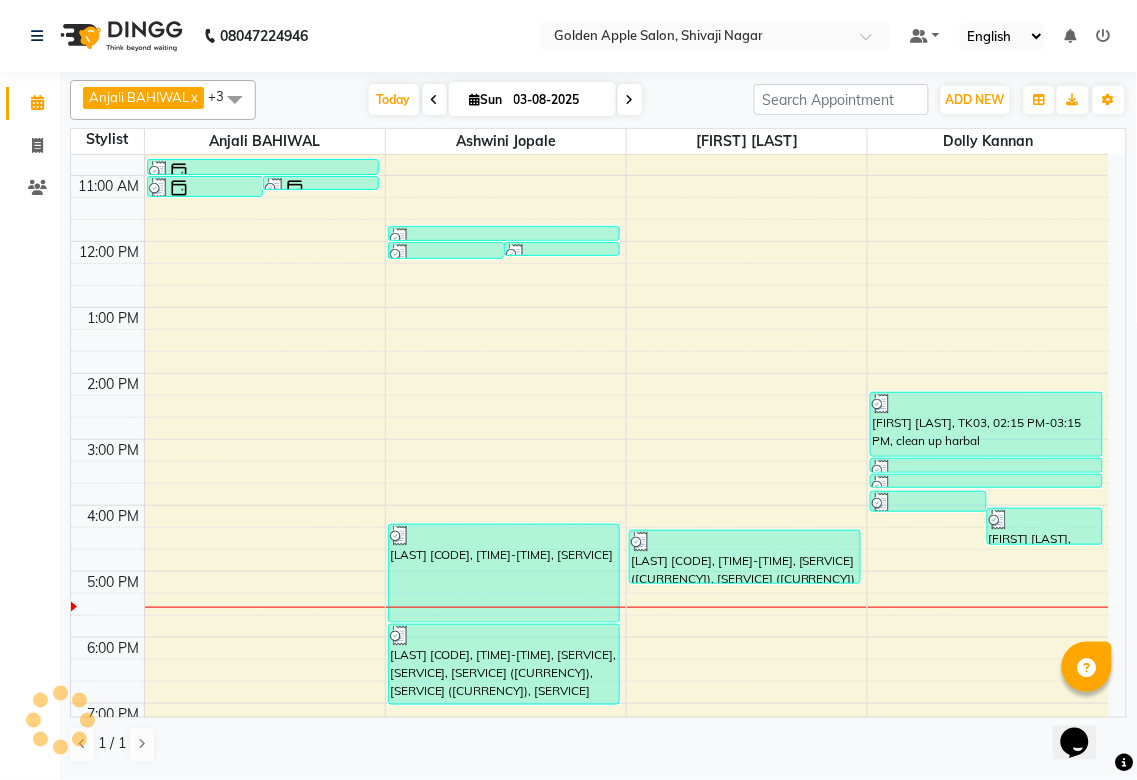 click on "9:00 AM 10:00 AM 11:00 AM 12:00 PM 1:00 PM 2:00 PM 3:00 PM 4:00 PM 5:00 PM 6:00 PM 7:00 PM 8:00 PM 9:00 PM     [FIRST] [LAST], TK01, 11:00 AM-11:20 AM, Rica upper lip,eyebrows,Forehead (₹15)     [FIRST] [LAST], TK01, 11:00 AM-11:05 AM, Forehead     [FIRST] [LAST], TK01, 10:45 AM-11:00 AM, eyebrows     [FIRST] [LAST], TK02, 12:00 PM-12:16 PM, Forehead,upper lips,eyebrows,Chin (₹15)     [FIRST] [LAST], TK02, 12:00 PM-12:05 PM, Forehead     [FIRST] [LAST], TK02, 11:45 AM-12:00 PM, eyebrows     [FIRST] [LAST], TK03, 04:15 PM-05:45 PM, Purify with hydrestion Facial     [FIRST] [LAST], TK03, 05:45 PM-07:00 PM, Dtan (Raga),Purify with hydrestion Facial,Full Legs wax (₹550),upper lips wax (₹30),eyebrows (₹50)     [FIRST] [LAST], TK03, 04:20 PM-05:10 PM, Hair wash (advance) (₹250),Step Cut Blow Dry only (₹150)     [FIRST] [LAST], TK03, 03:45 PM-04:05 PM, Legs wax Half         [FIRST] [LAST], TK03, 02:15 PM-03:15 PM, clean up harbal     [FIRST] [LAST], TK03, 03:15 PM-03:30 PM, eyebrows" at bounding box center (590, 472) 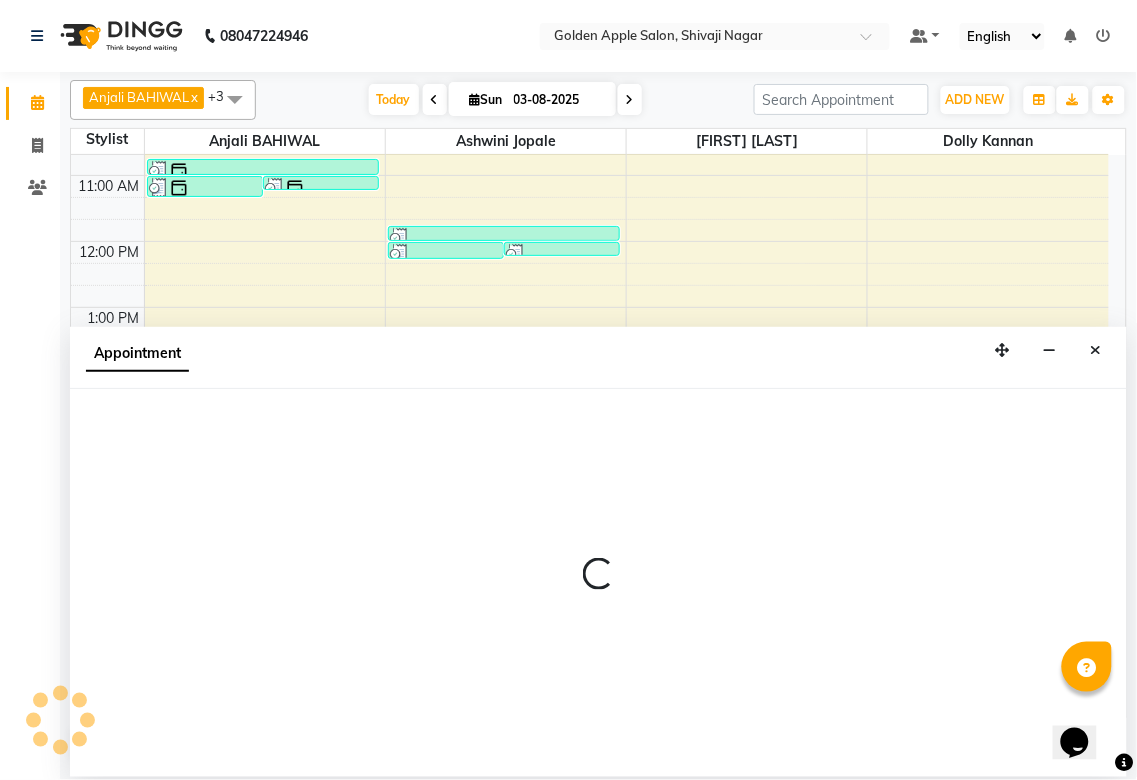 select on "79779" 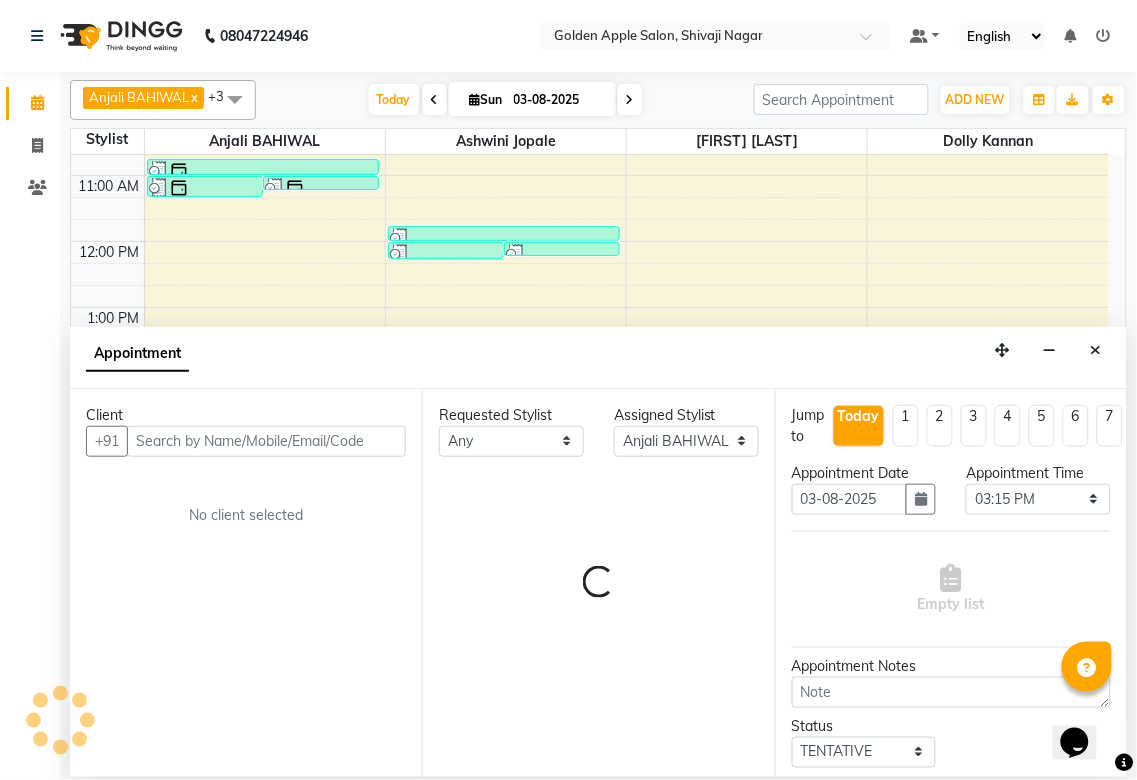 click at bounding box center (266, 441) 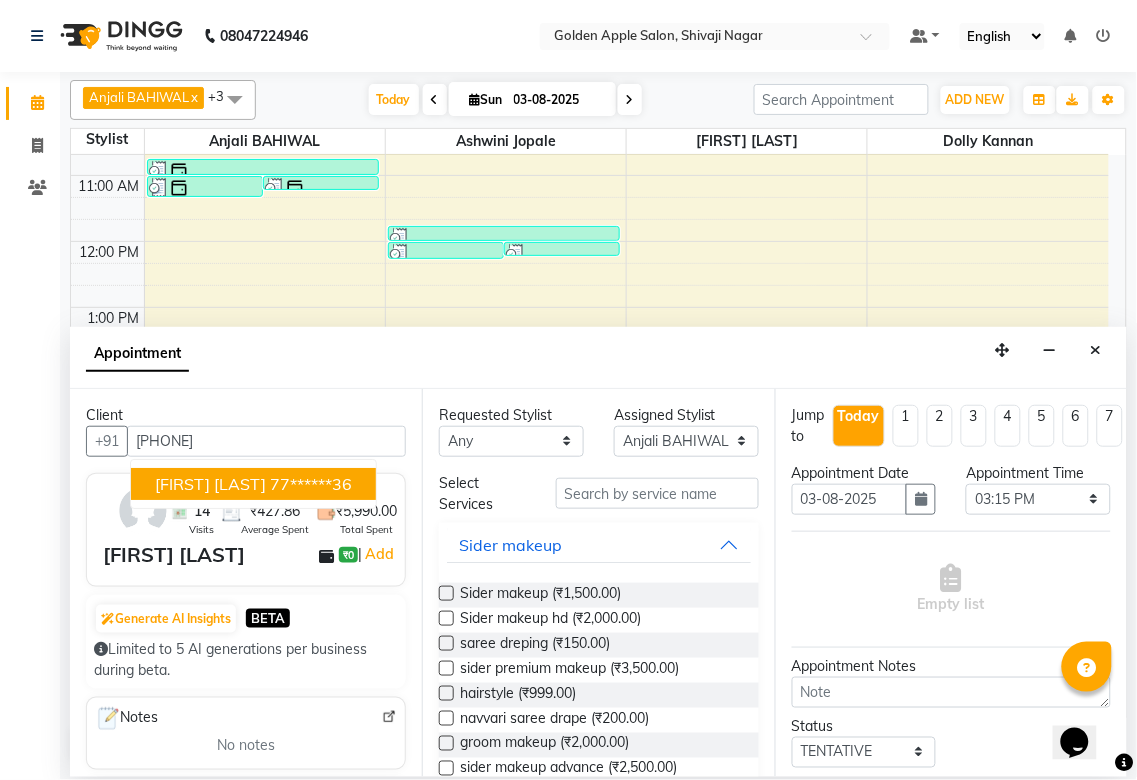 click on "[FIRST] [LAST]" at bounding box center [210, 484] 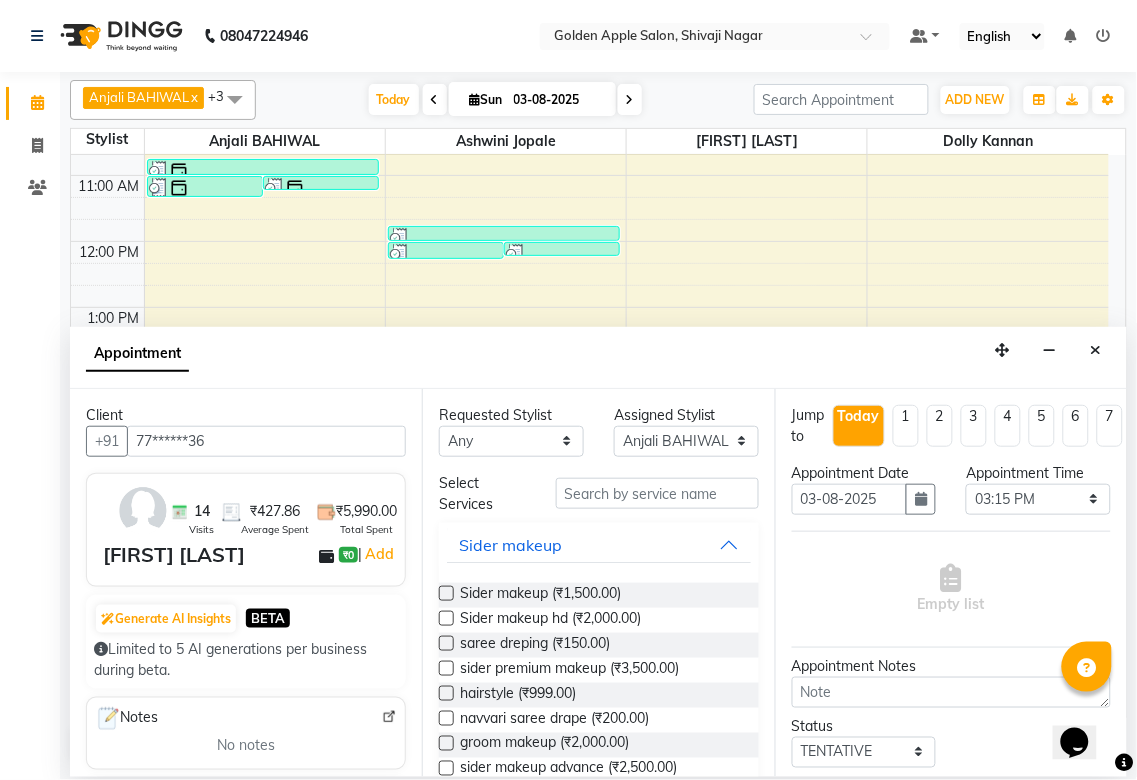 type on "77******36" 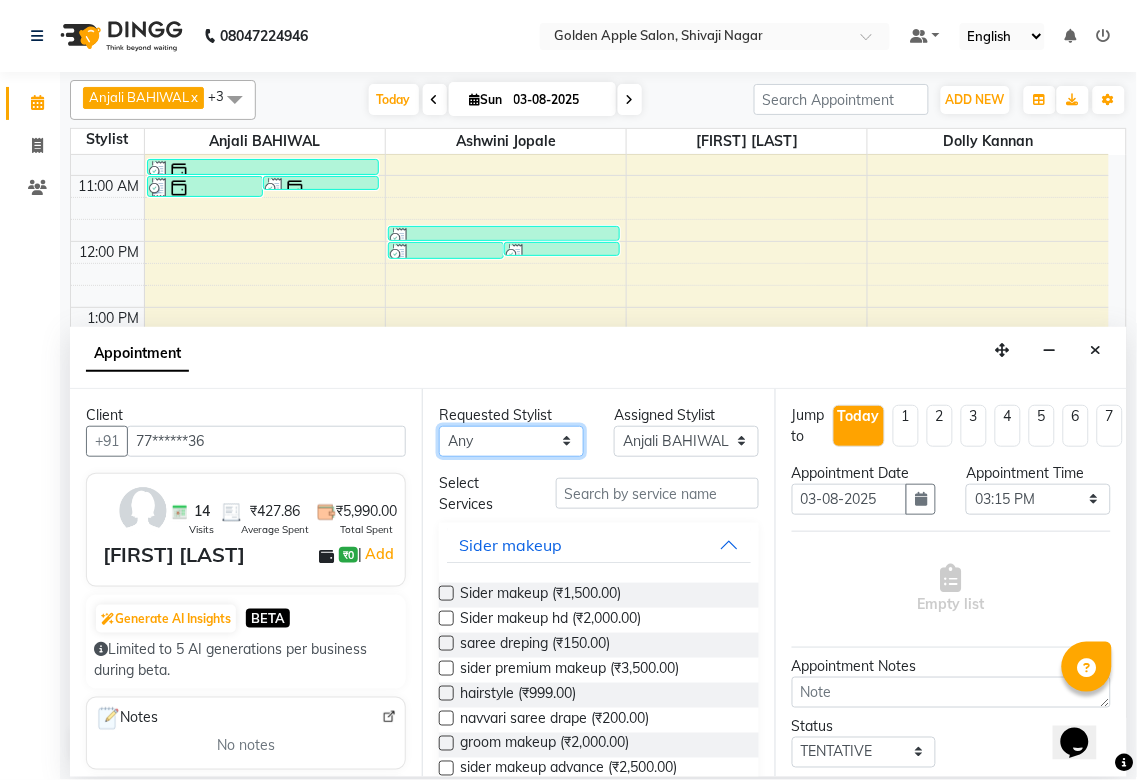 click on "Any Aditya Anjali  BAHIWAL Aparana Satarrdekar ashwini jopale dolly kannan  Harshika Hire operator vijay ahire" at bounding box center (511, 441) 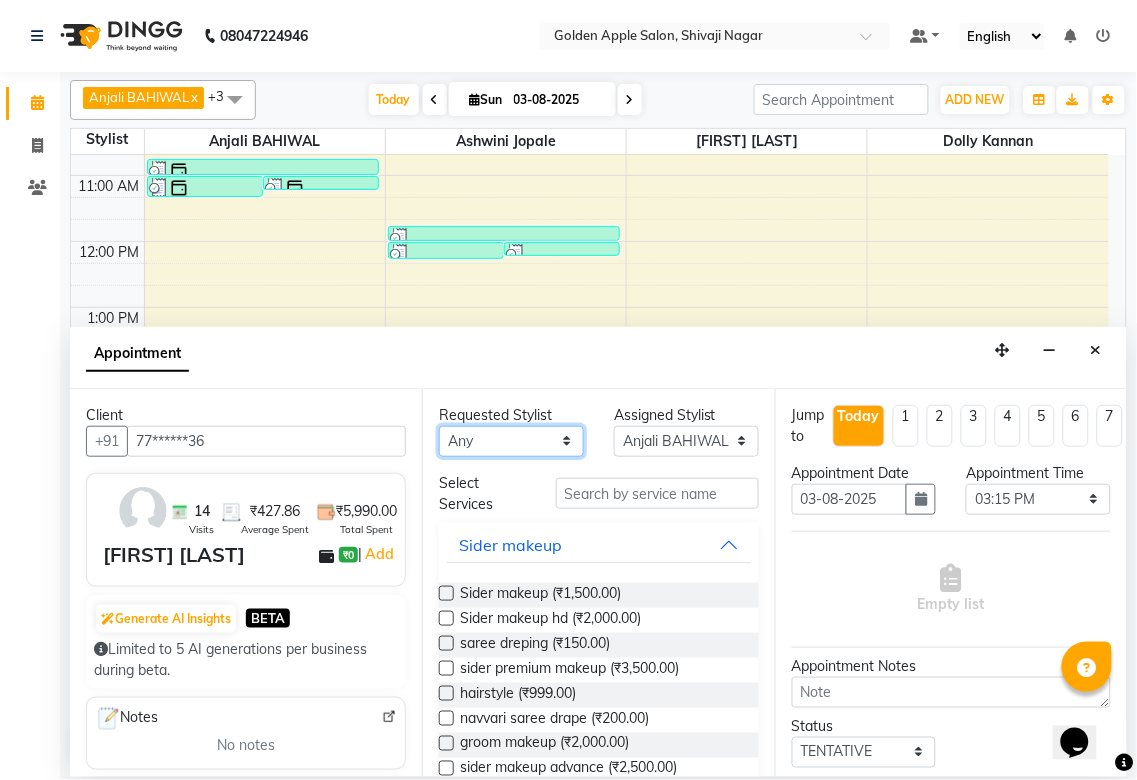 select on "79779" 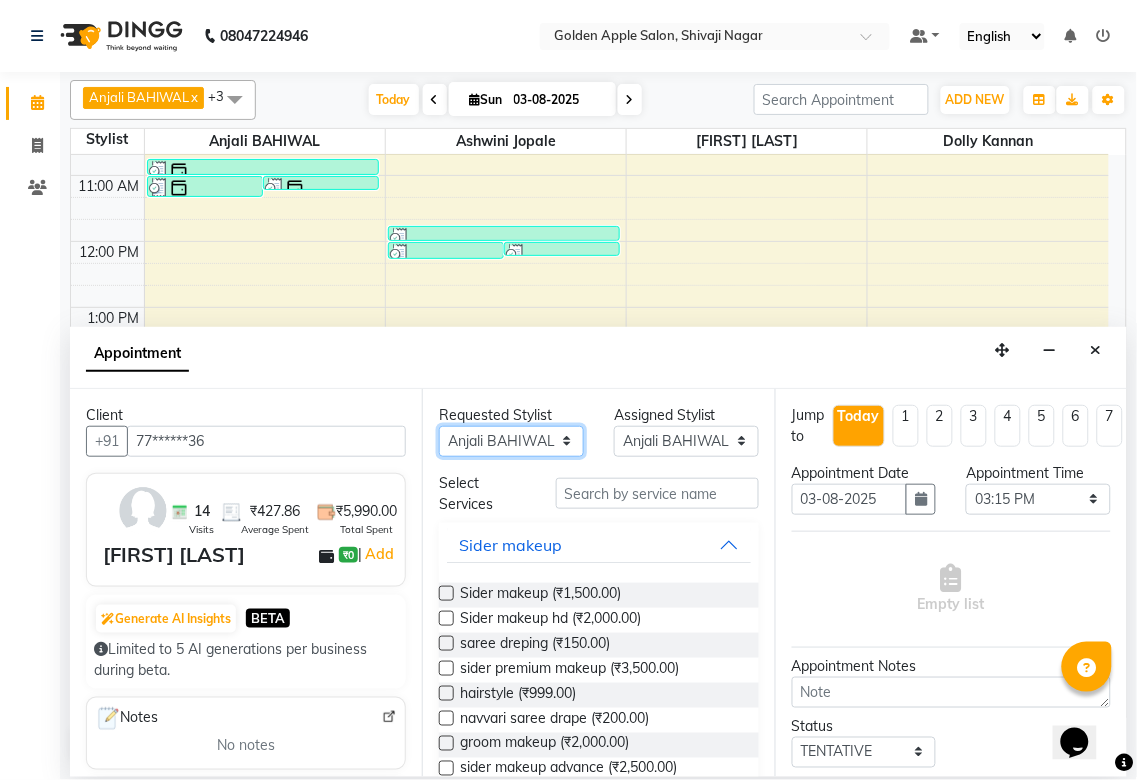 click on "Any Aditya Anjali  BAHIWAL Aparana Satarrdekar ashwini jopale dolly kannan  Harshika Hire operator vijay ahire" at bounding box center (511, 441) 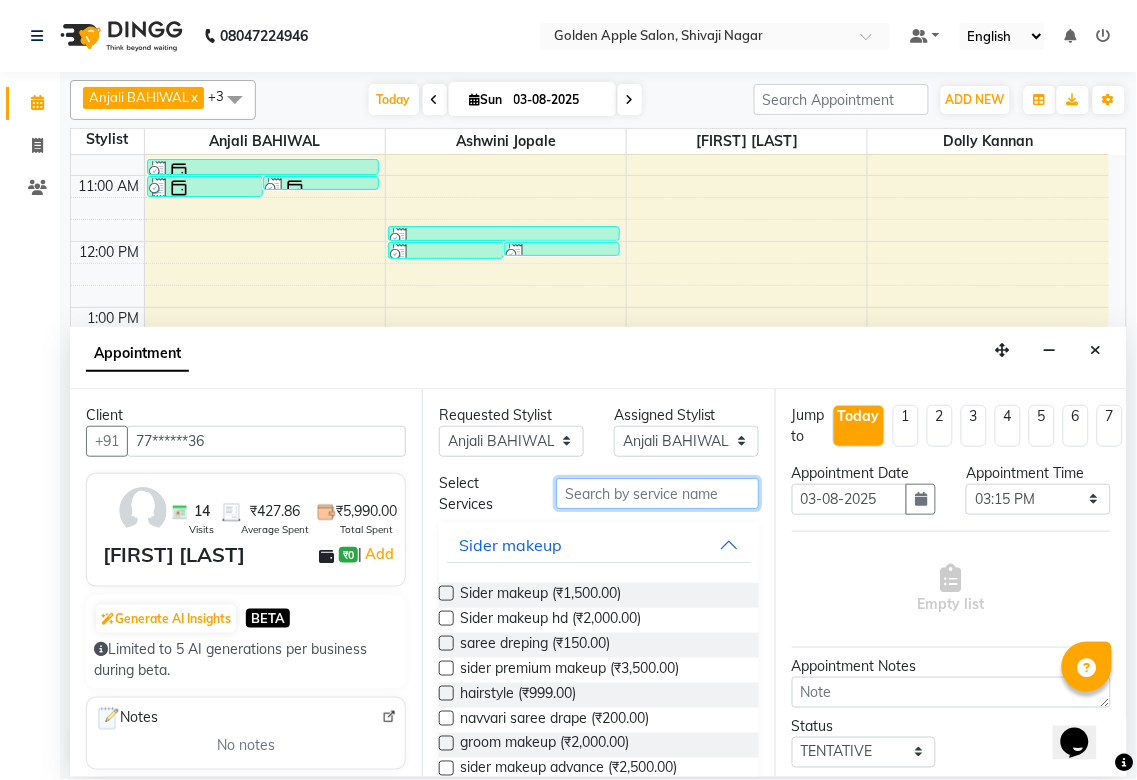 click at bounding box center [657, 493] 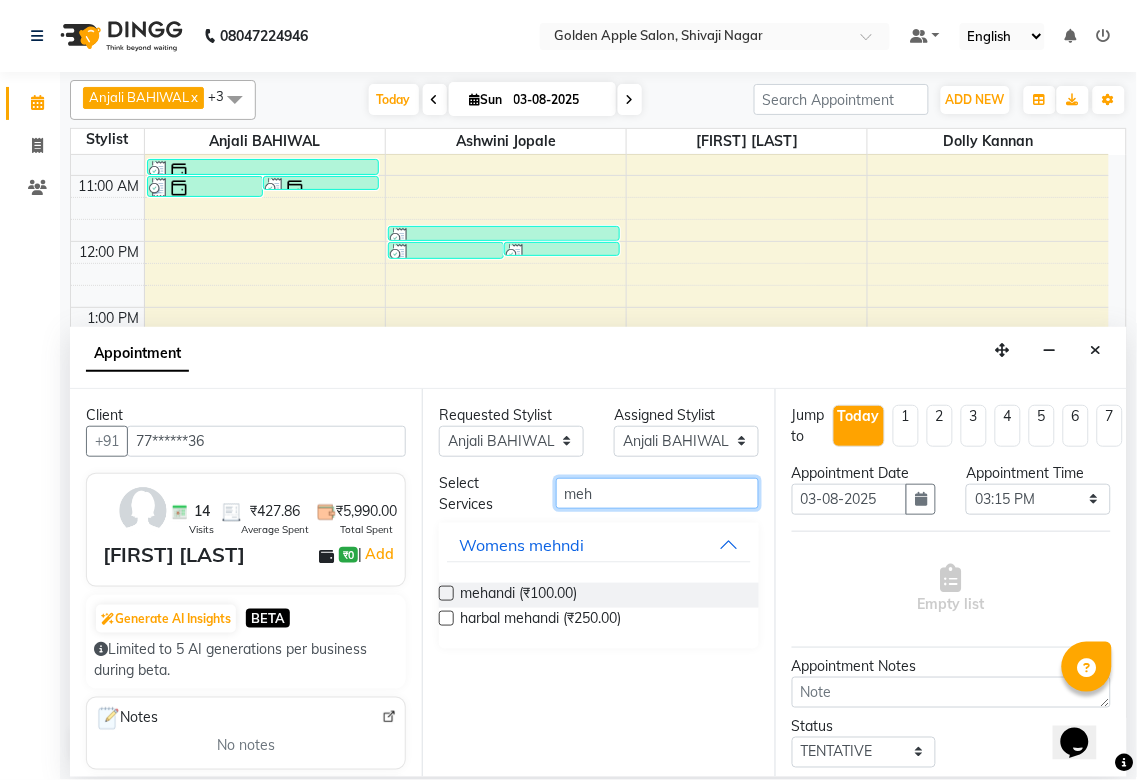 type on "meh" 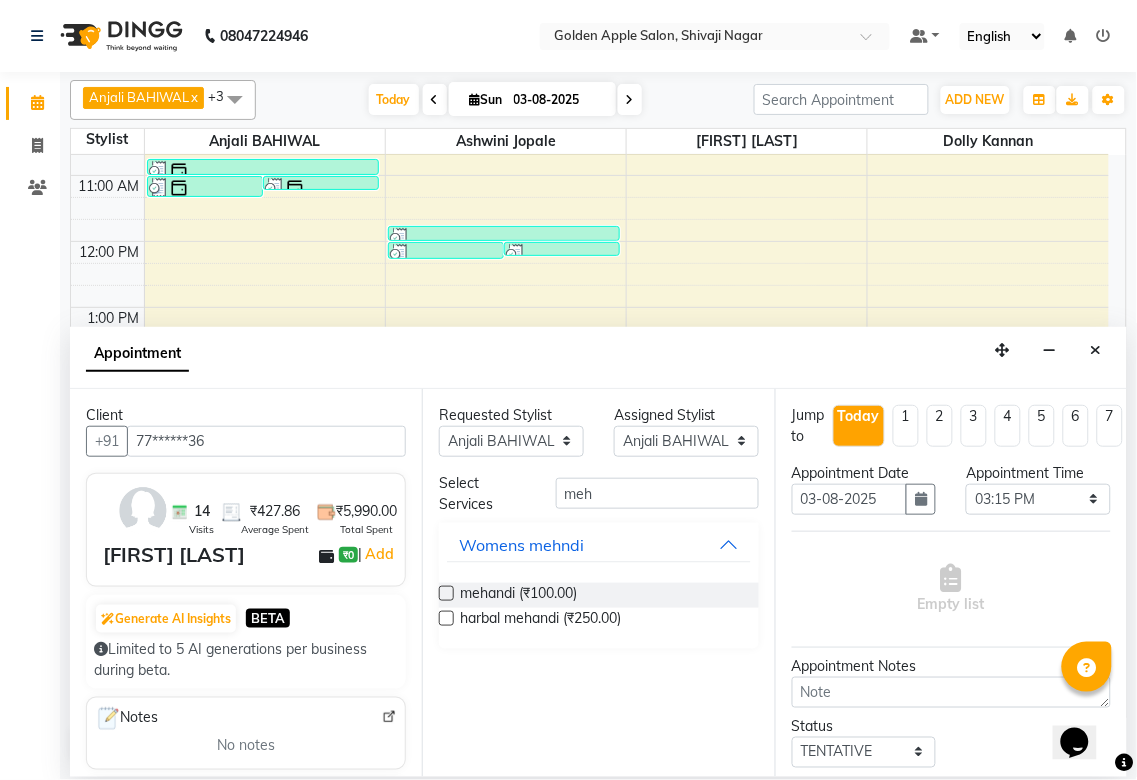 click at bounding box center [446, 593] 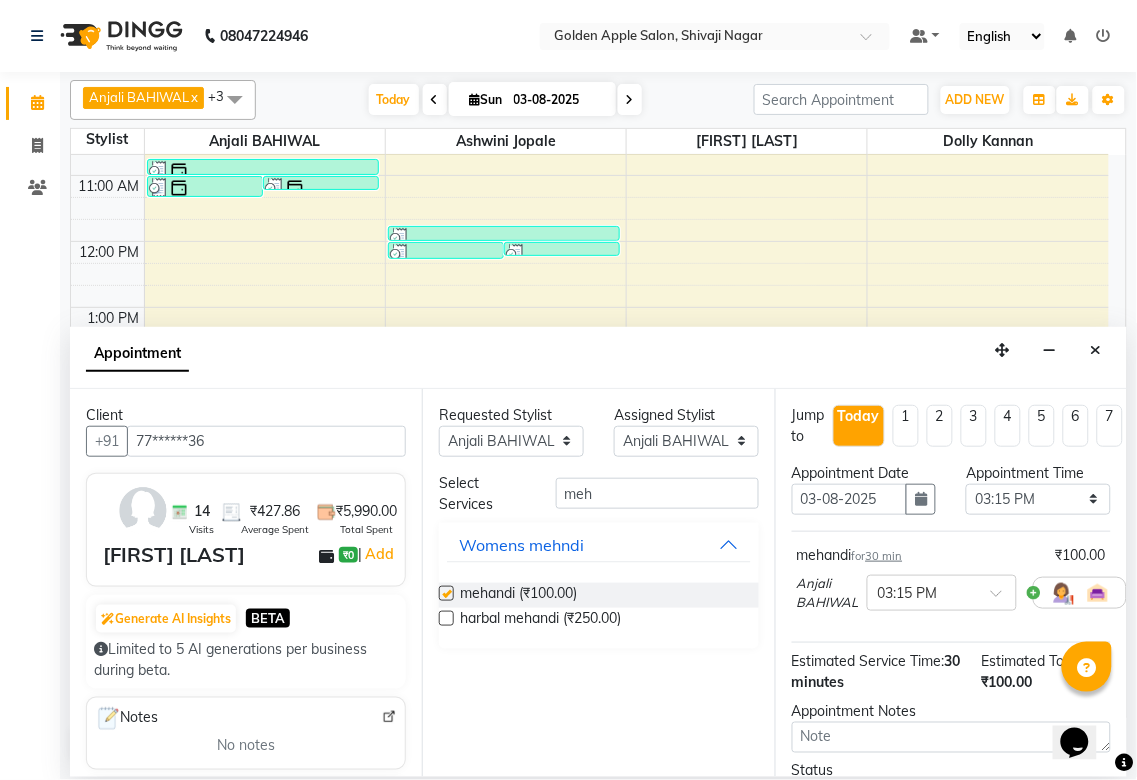 checkbox on "false" 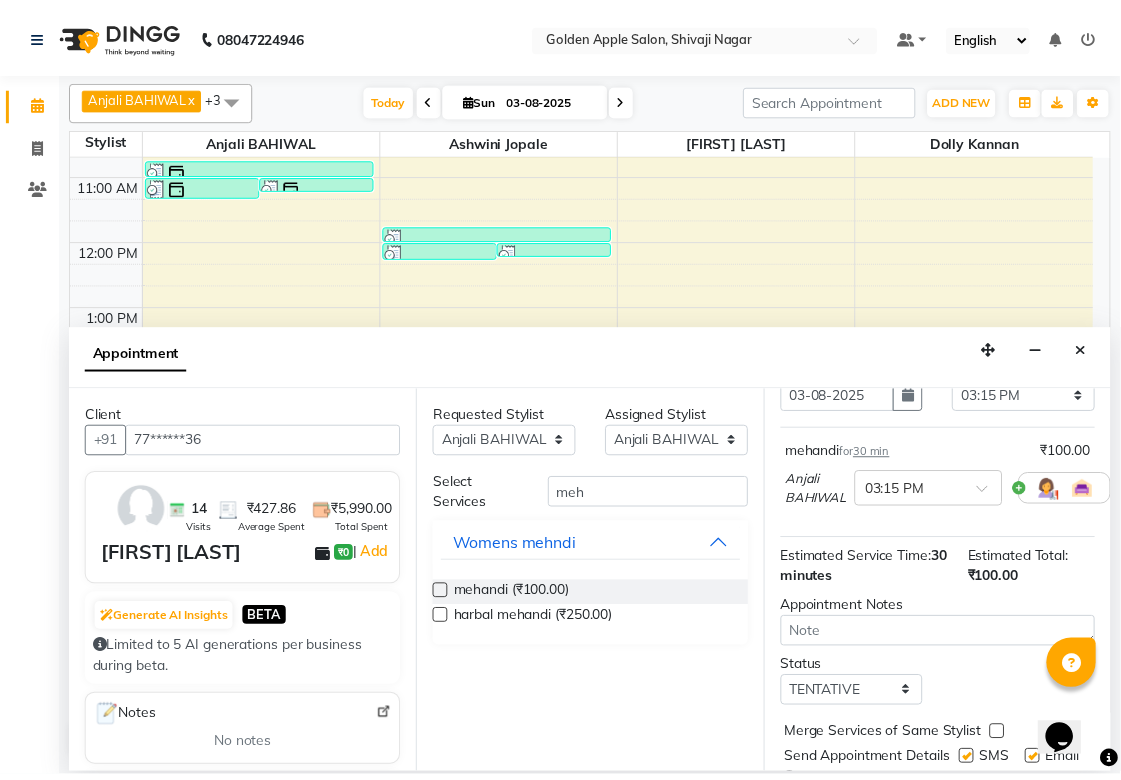 scroll, scrollTop: 196, scrollLeft: 0, axis: vertical 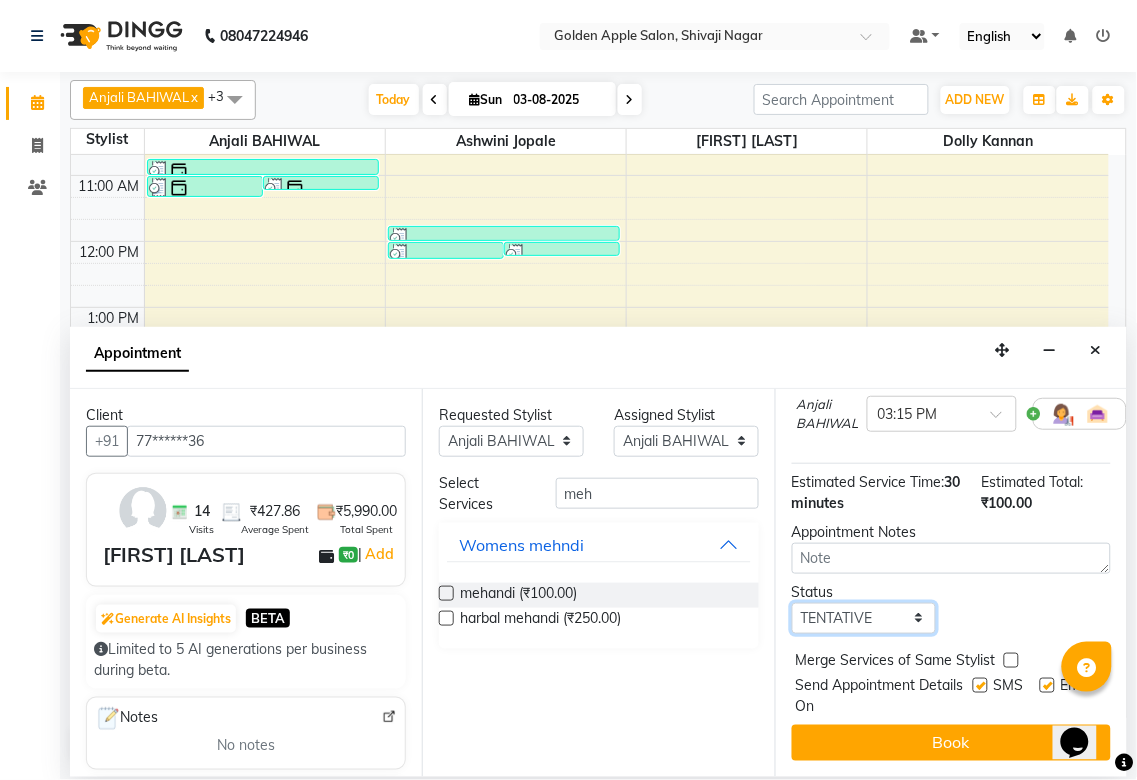 click on "Select TENTATIVE CONFIRM CHECK-IN UPCOMING" at bounding box center (864, 618) 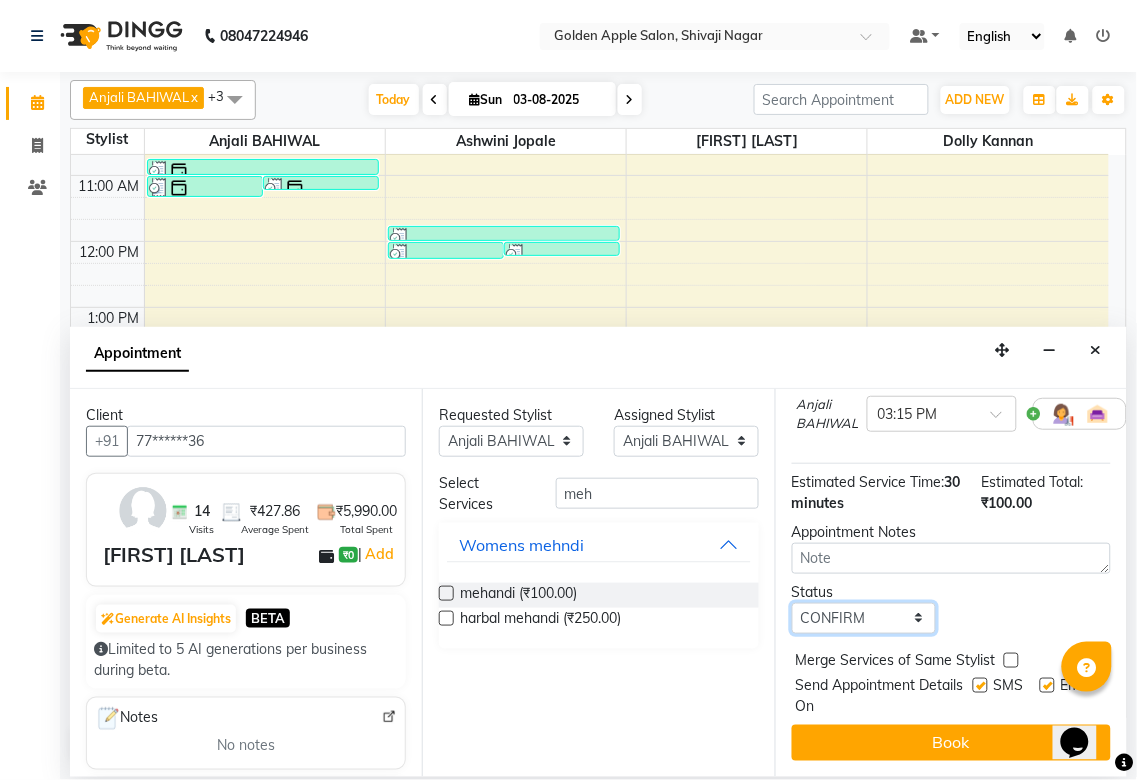click on "Select TENTATIVE CONFIRM CHECK-IN UPCOMING" at bounding box center [864, 618] 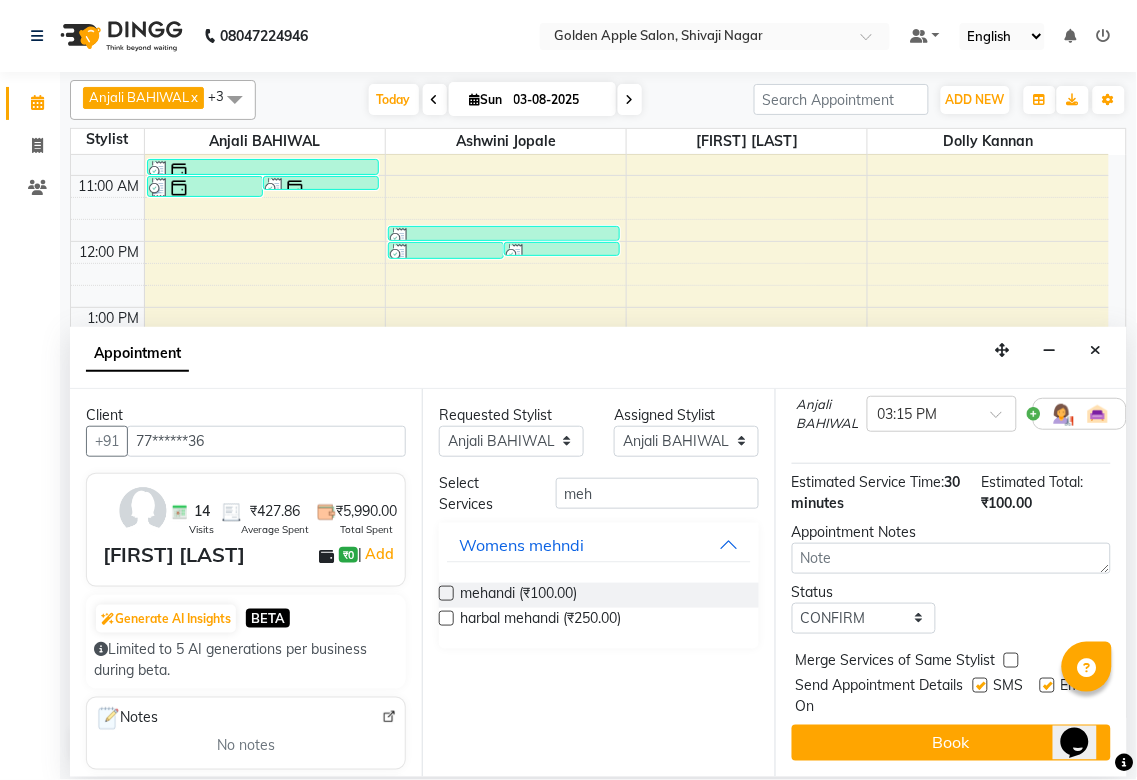 click at bounding box center [980, 685] 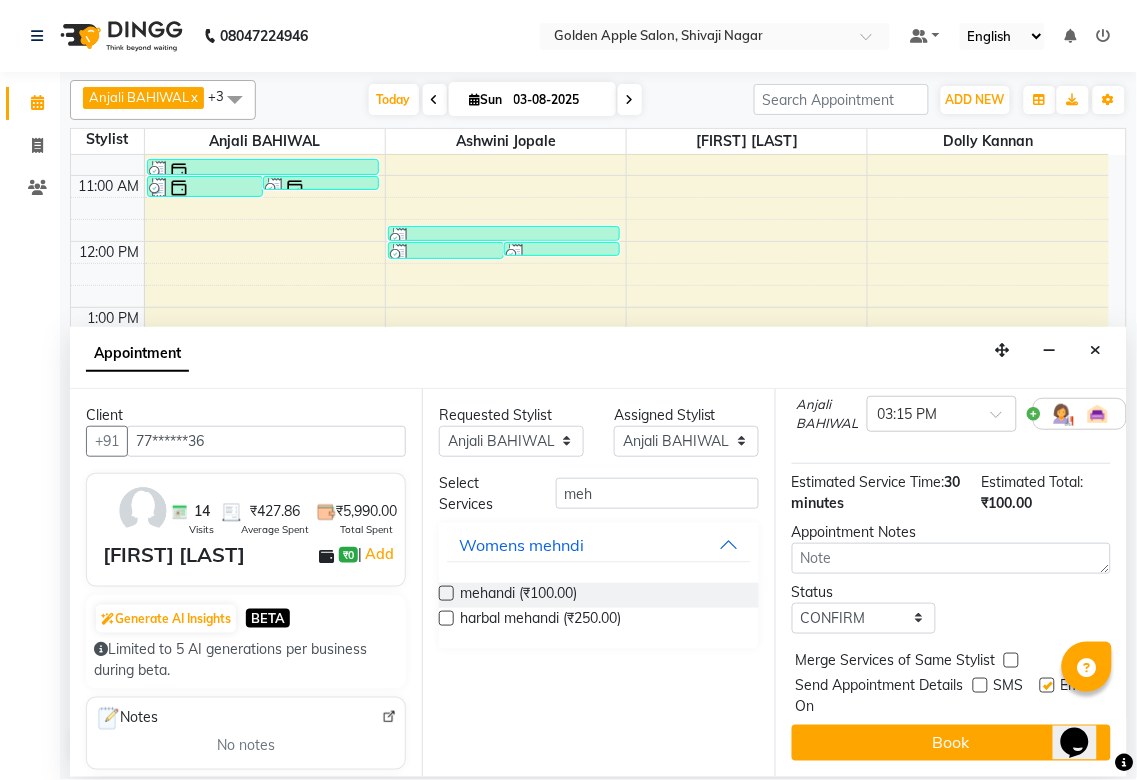 click at bounding box center [1047, 685] 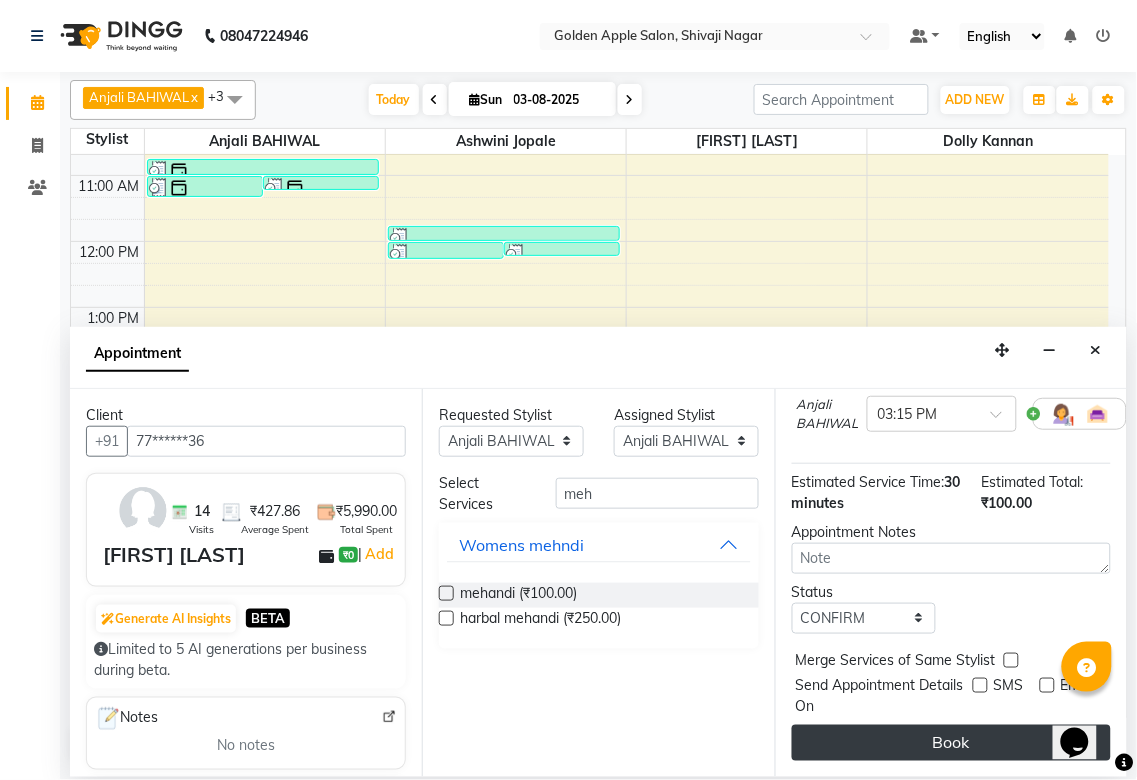 click on "Book" at bounding box center [951, 743] 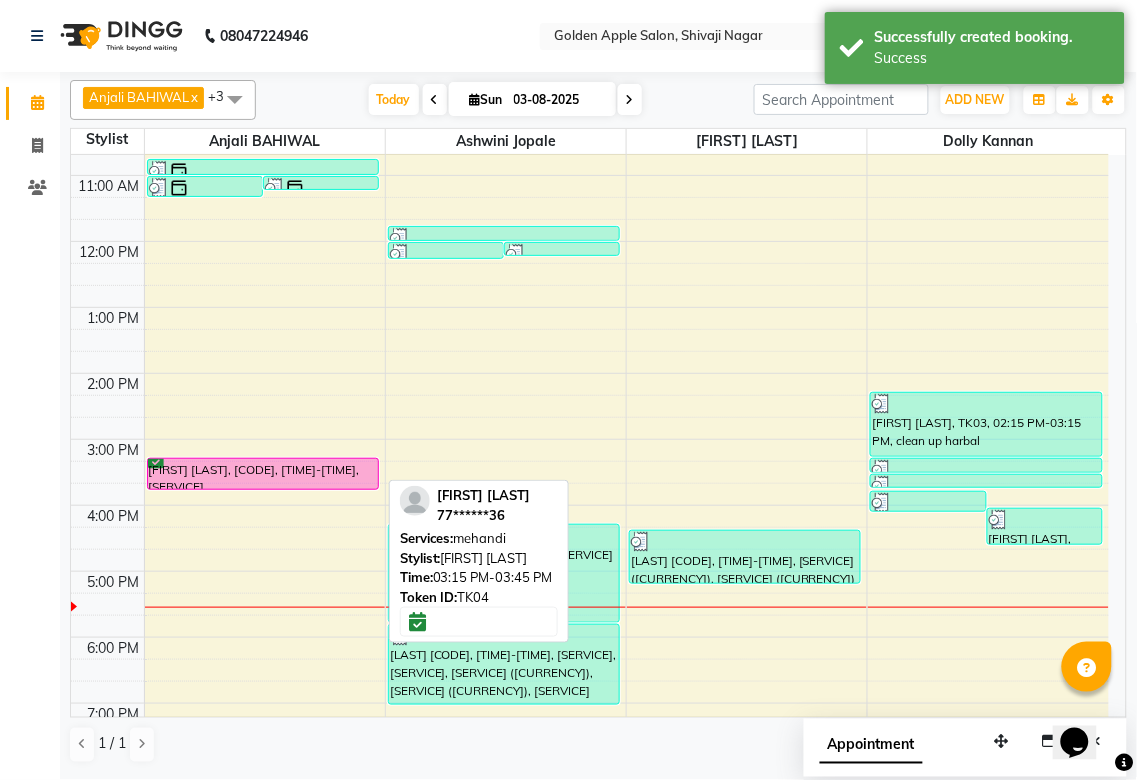 click on "[FIRST] [LAST], [CODE], [TIME]-[TIME], [SERVICE]" at bounding box center [263, 474] 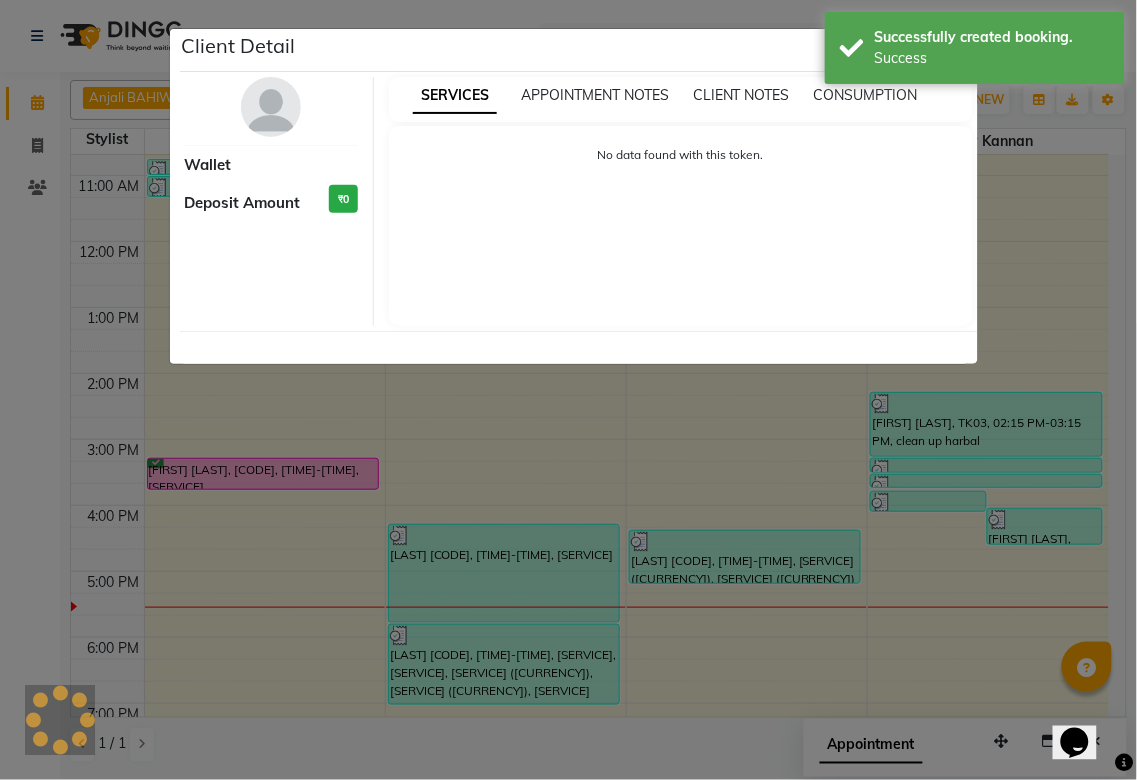 select on "6" 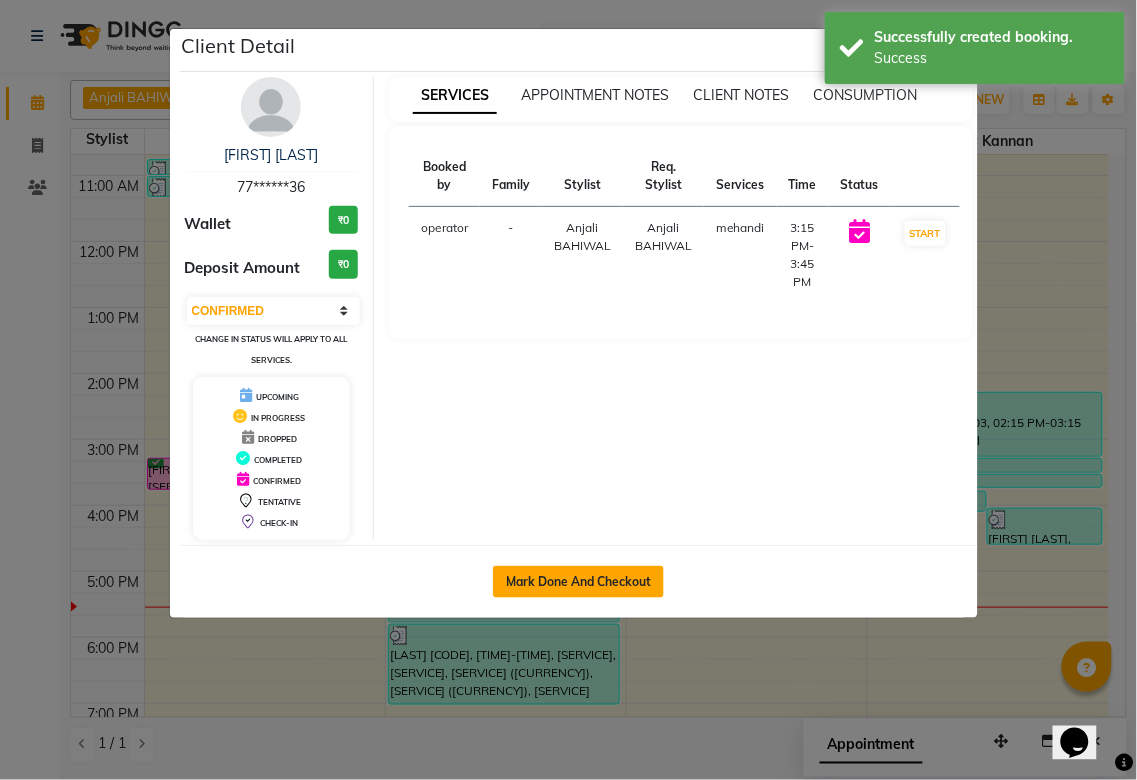 click on "Mark Done And Checkout" 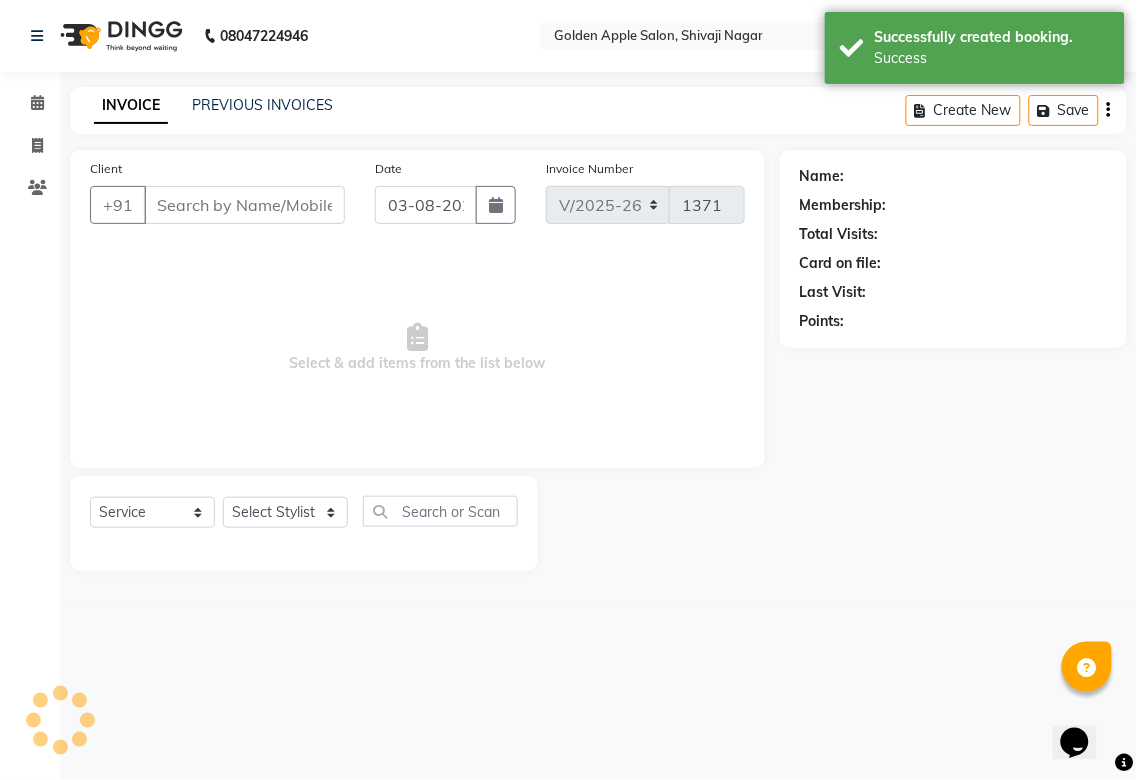 type on "77******36" 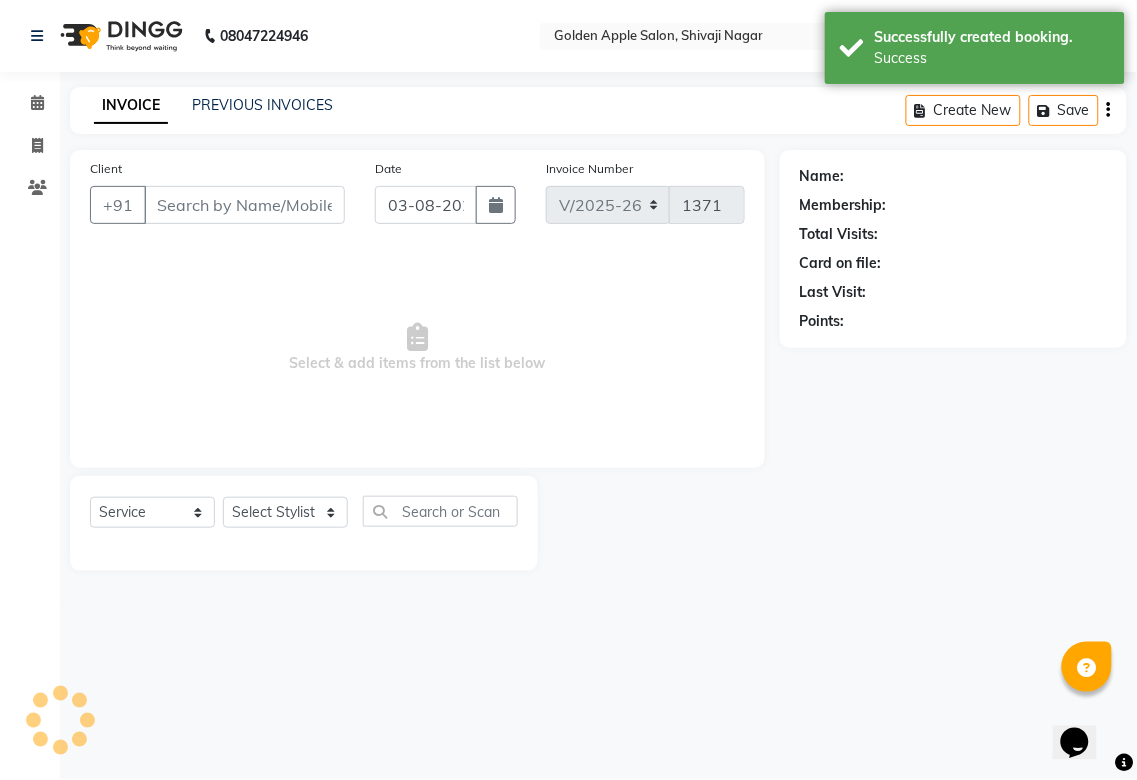 select on "79779" 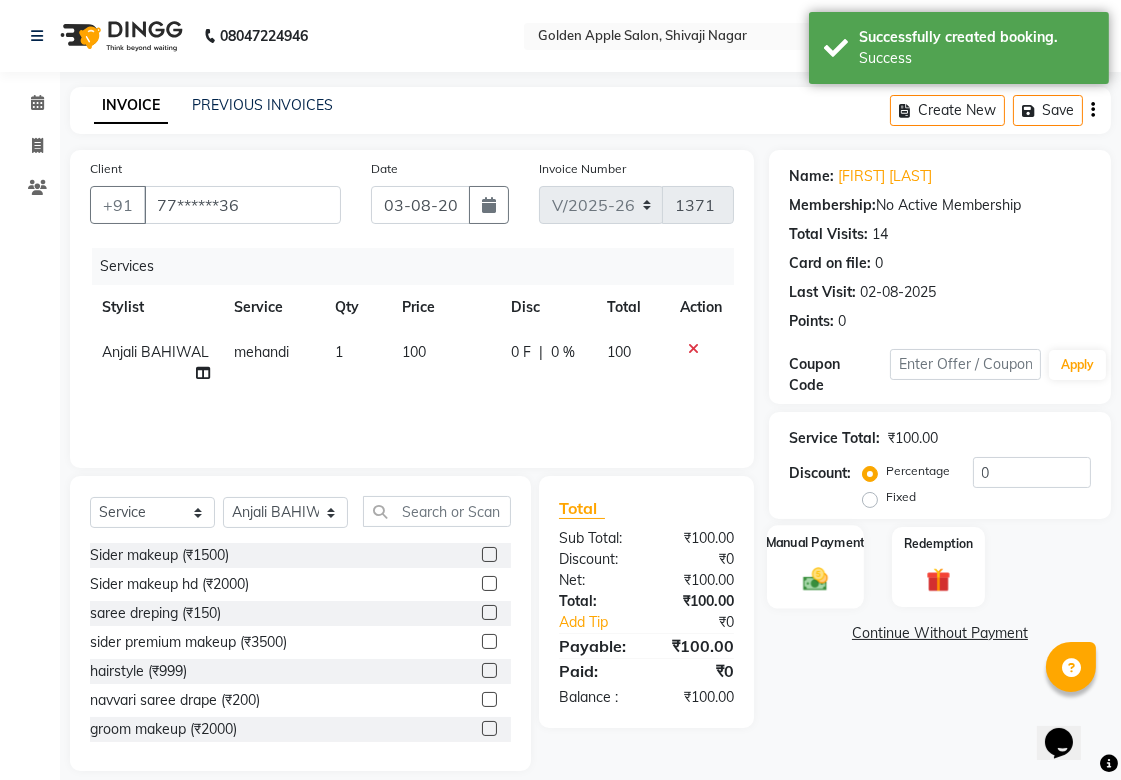 click 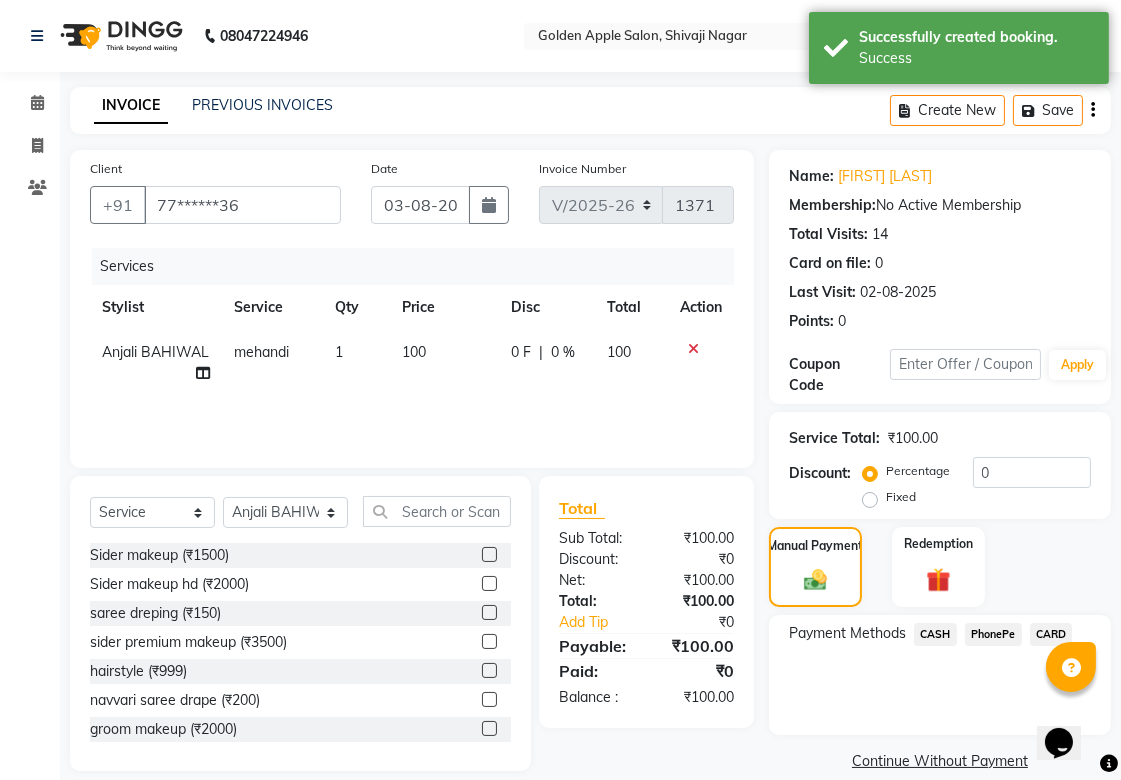 click on "PhonePe" 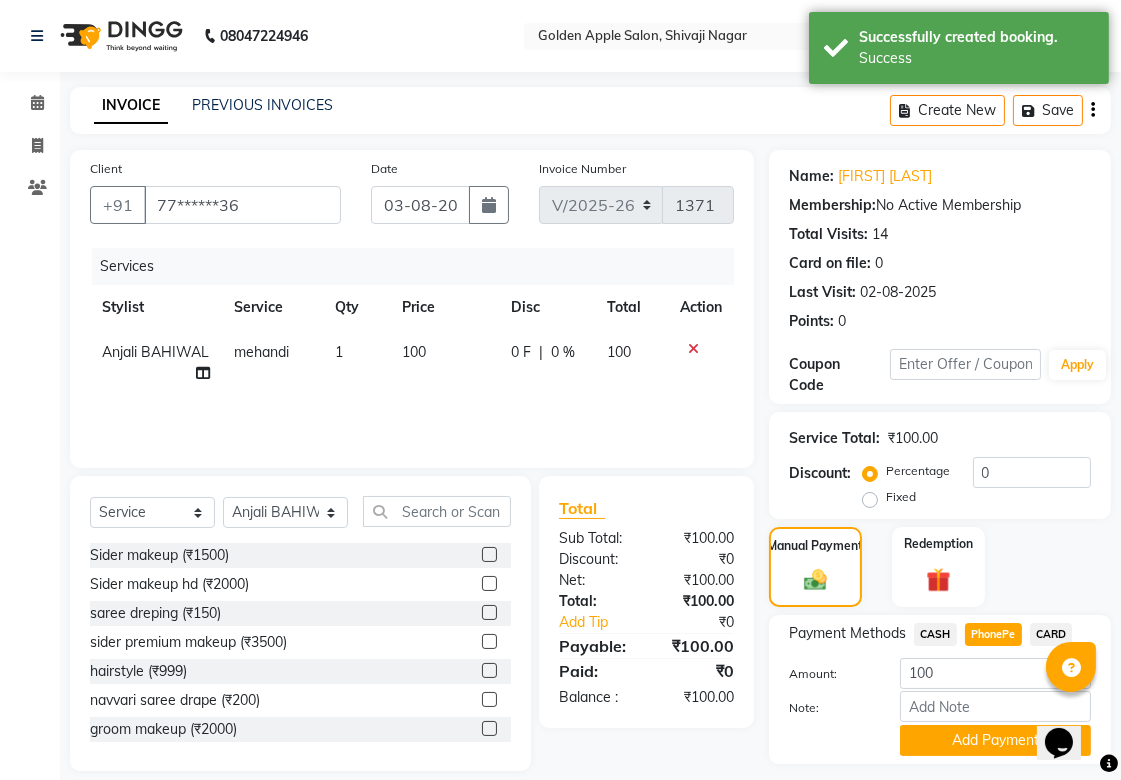 scroll, scrollTop: 55, scrollLeft: 0, axis: vertical 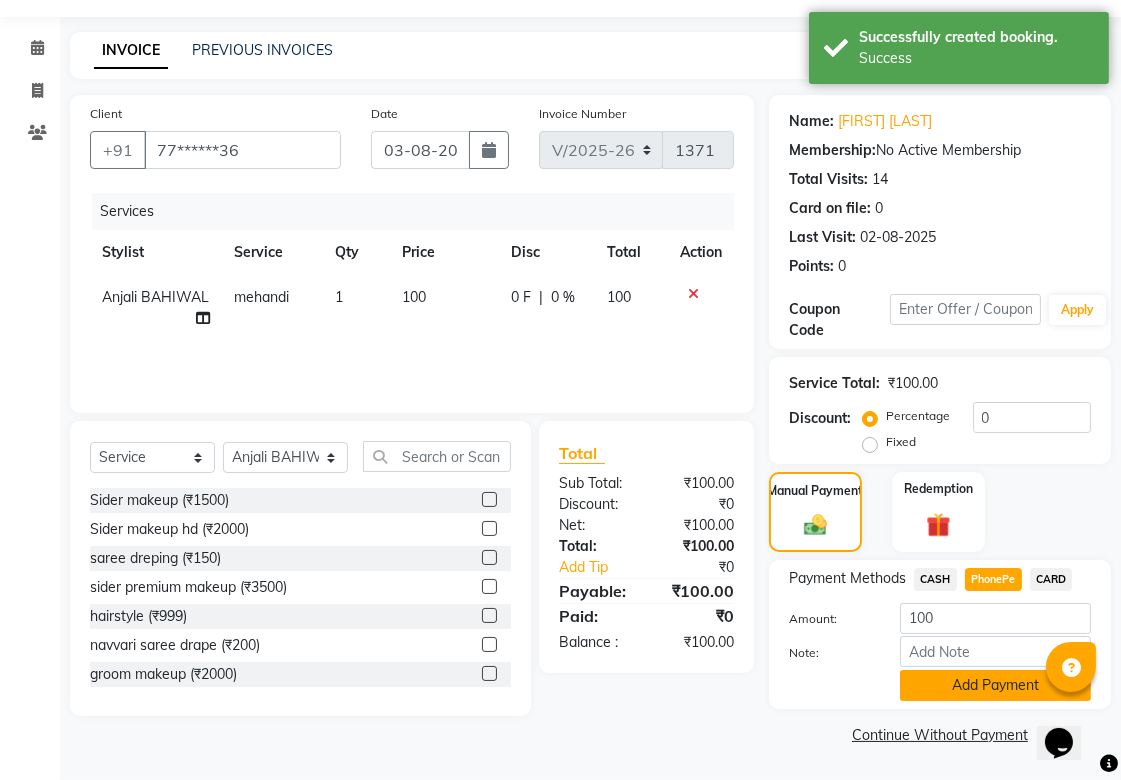 click on "Add Payment" 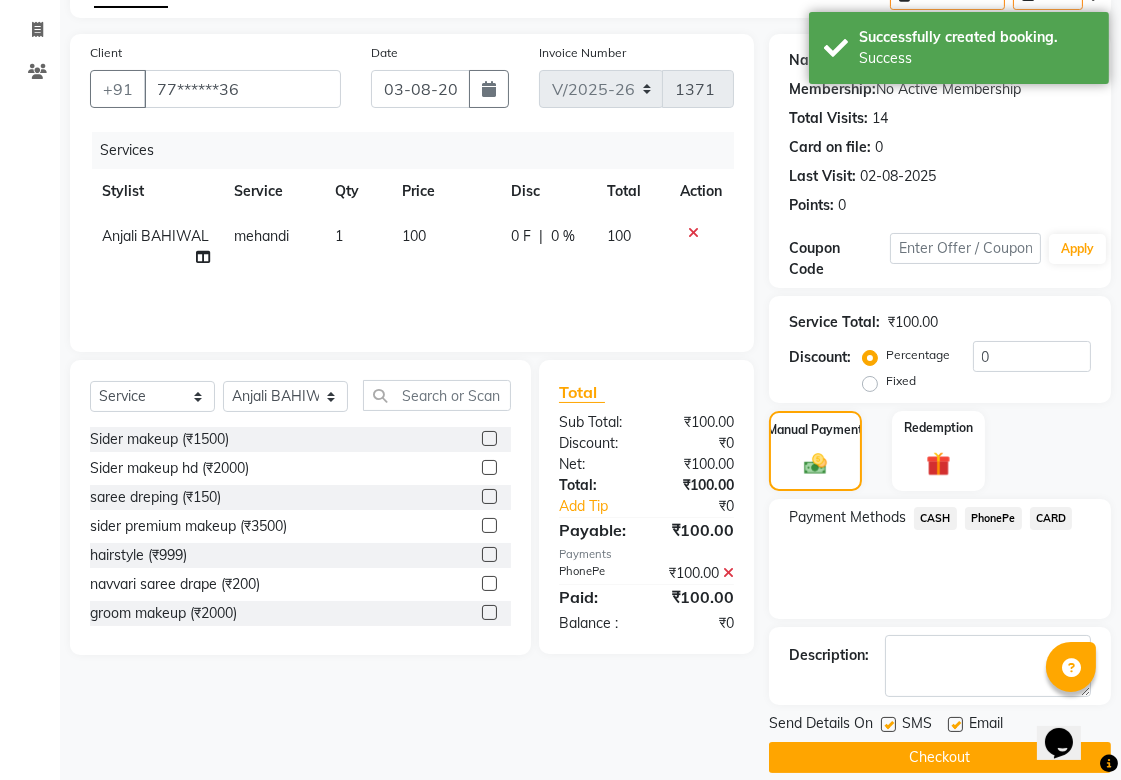 scroll, scrollTop: 138, scrollLeft: 0, axis: vertical 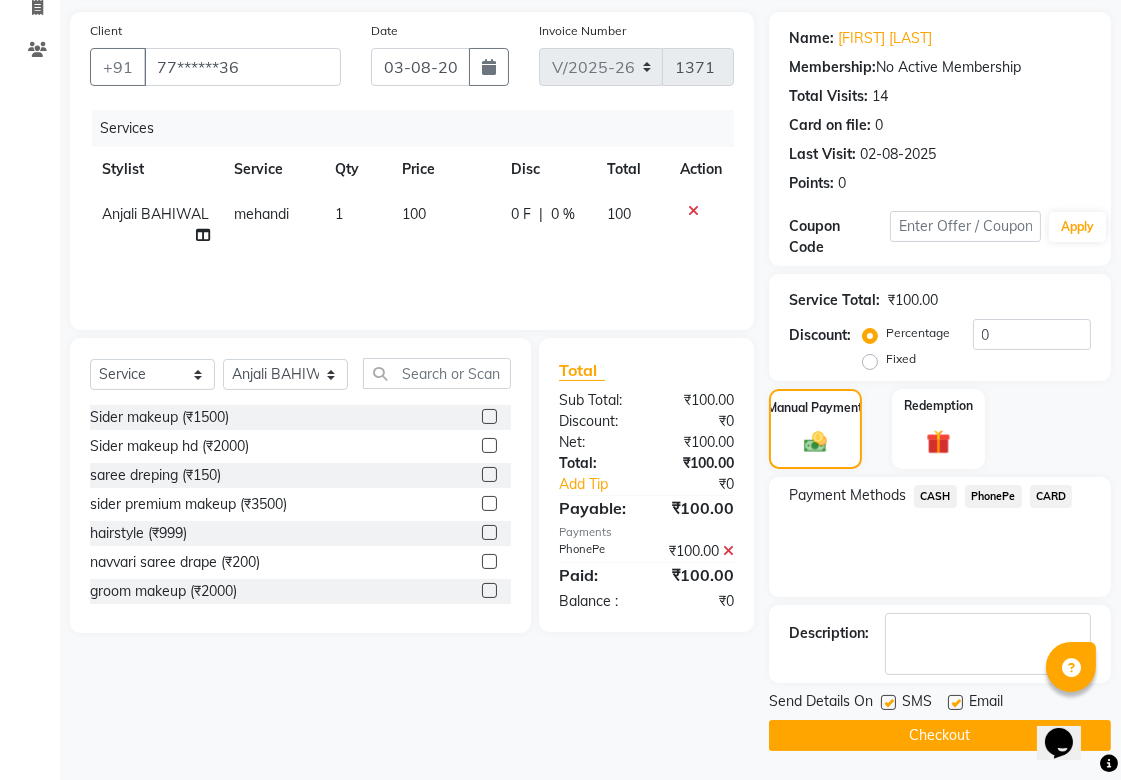 click 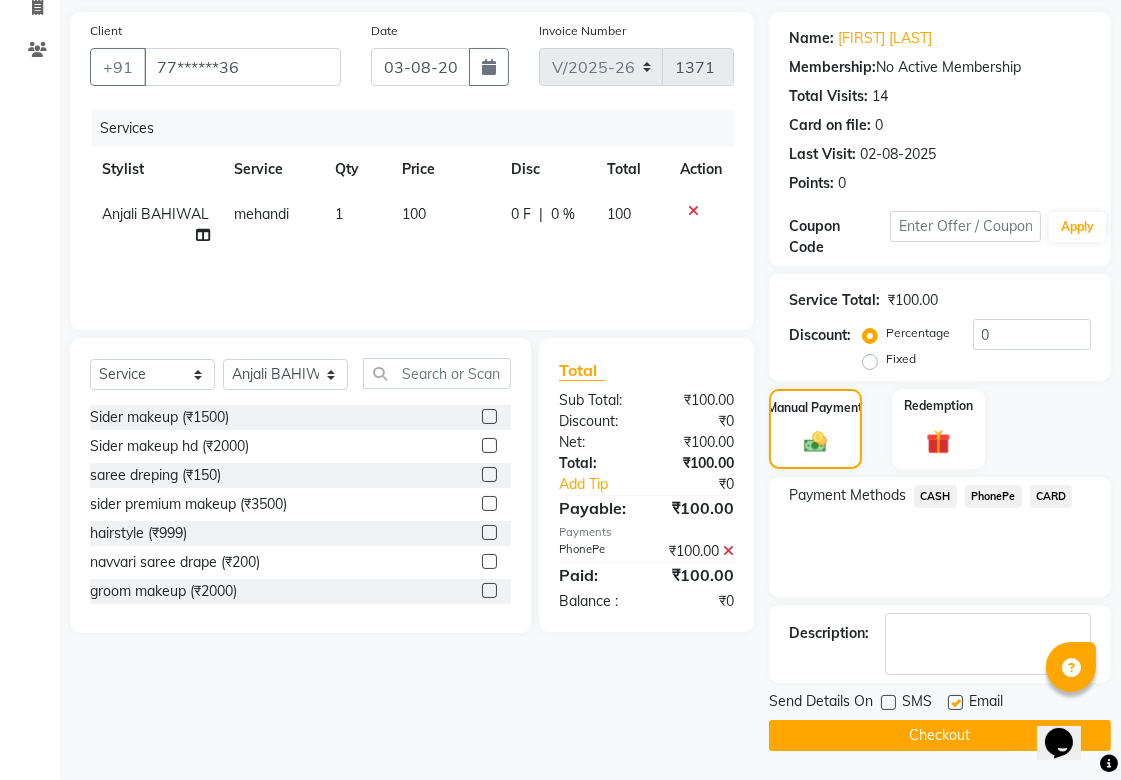 click 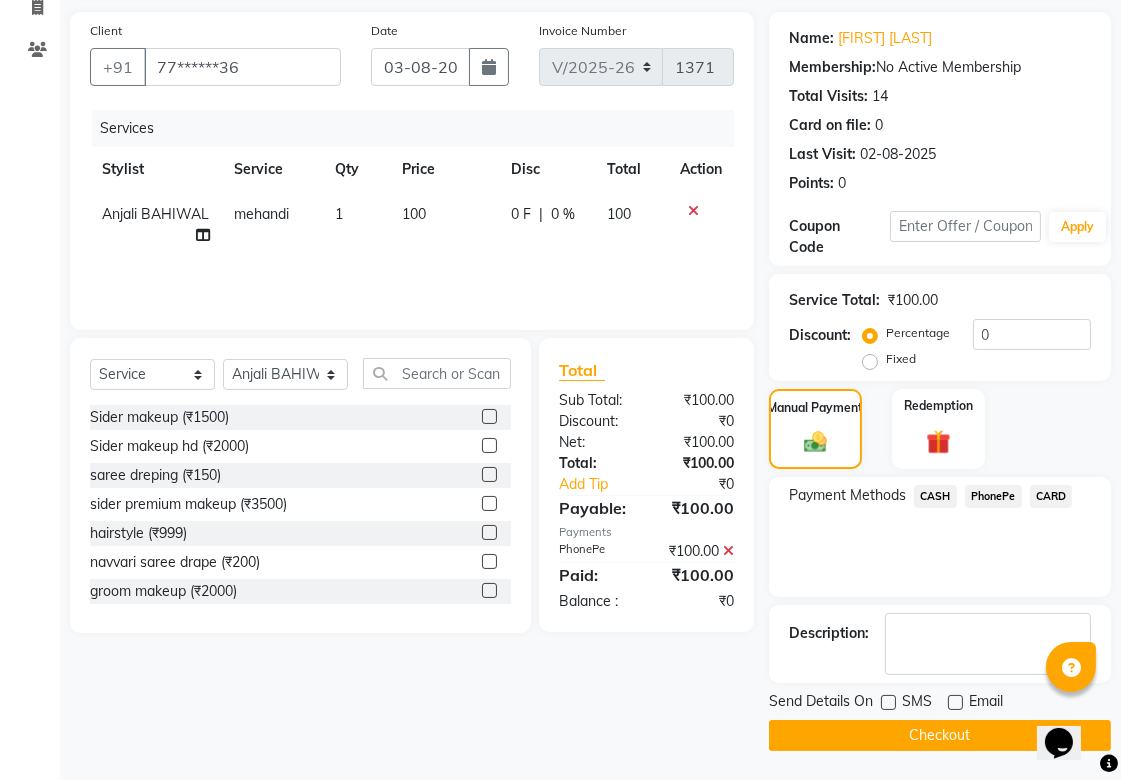 click on "Checkout" 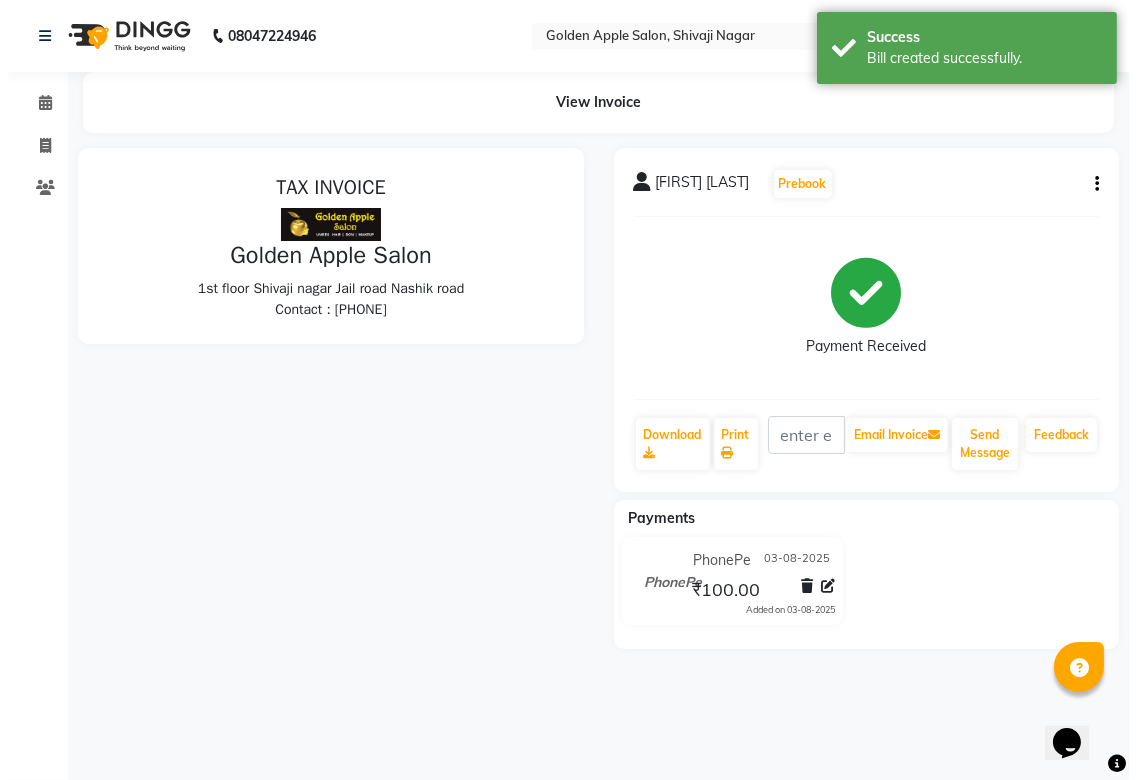 scroll, scrollTop: 0, scrollLeft: 0, axis: both 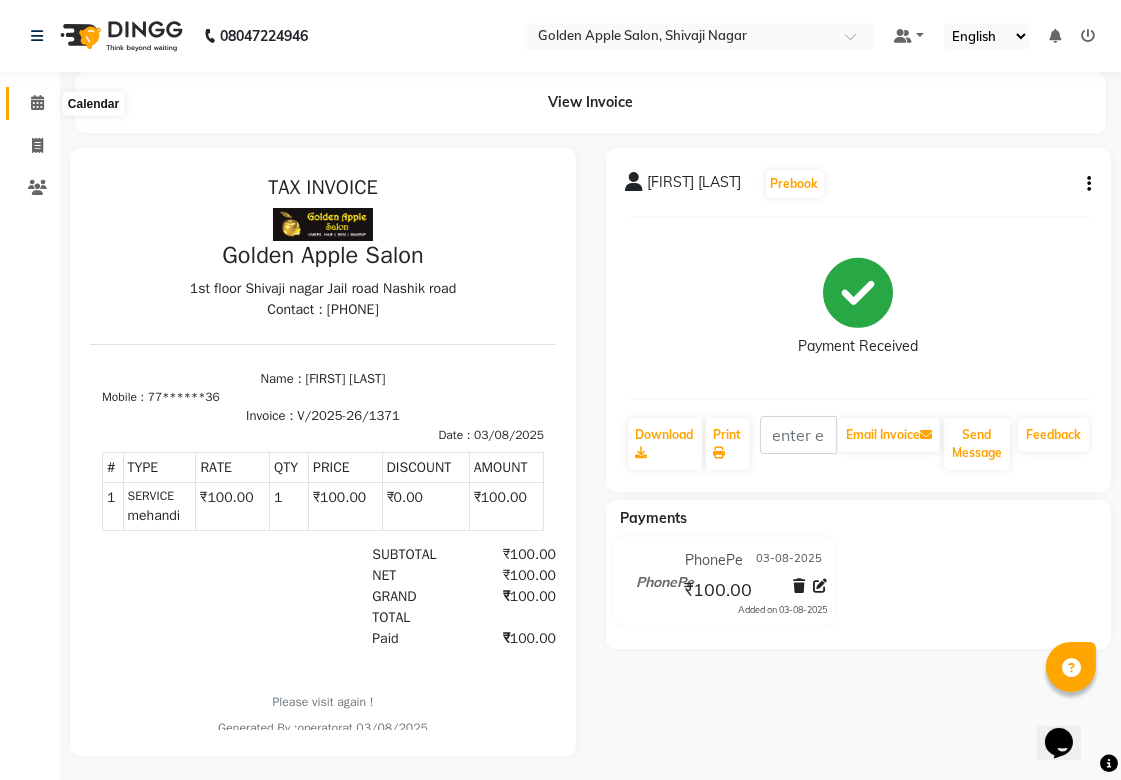 click 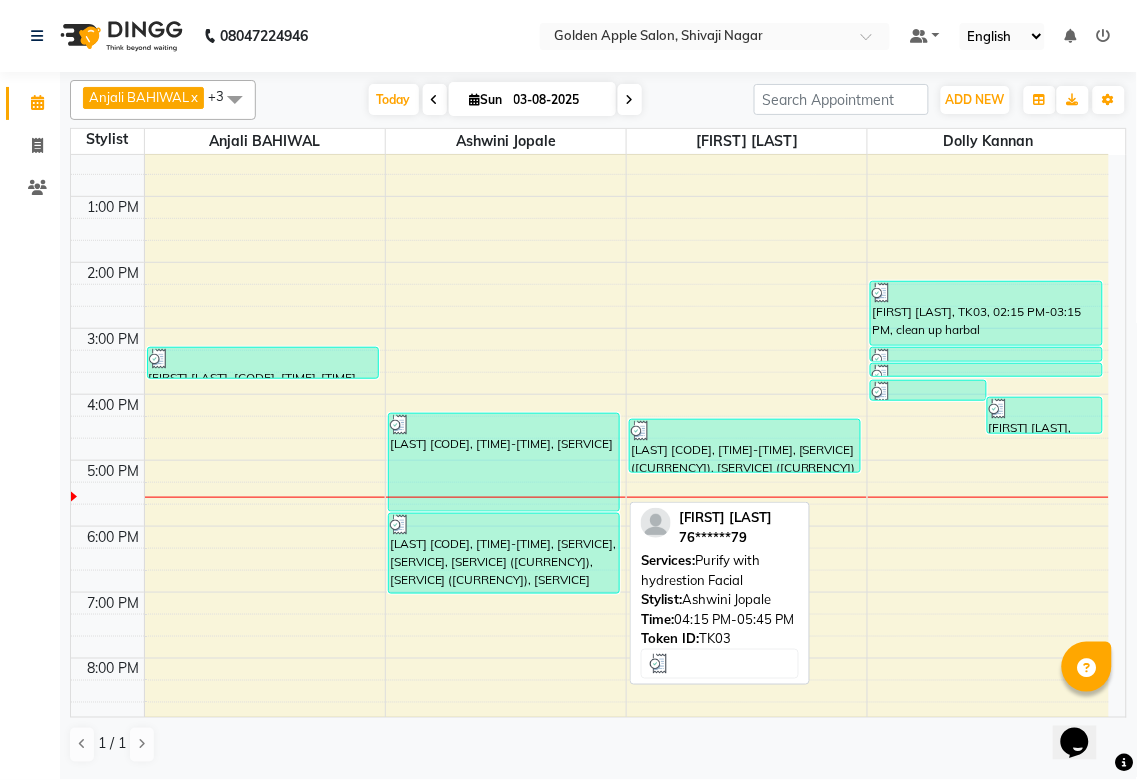scroll, scrollTop: 300, scrollLeft: 0, axis: vertical 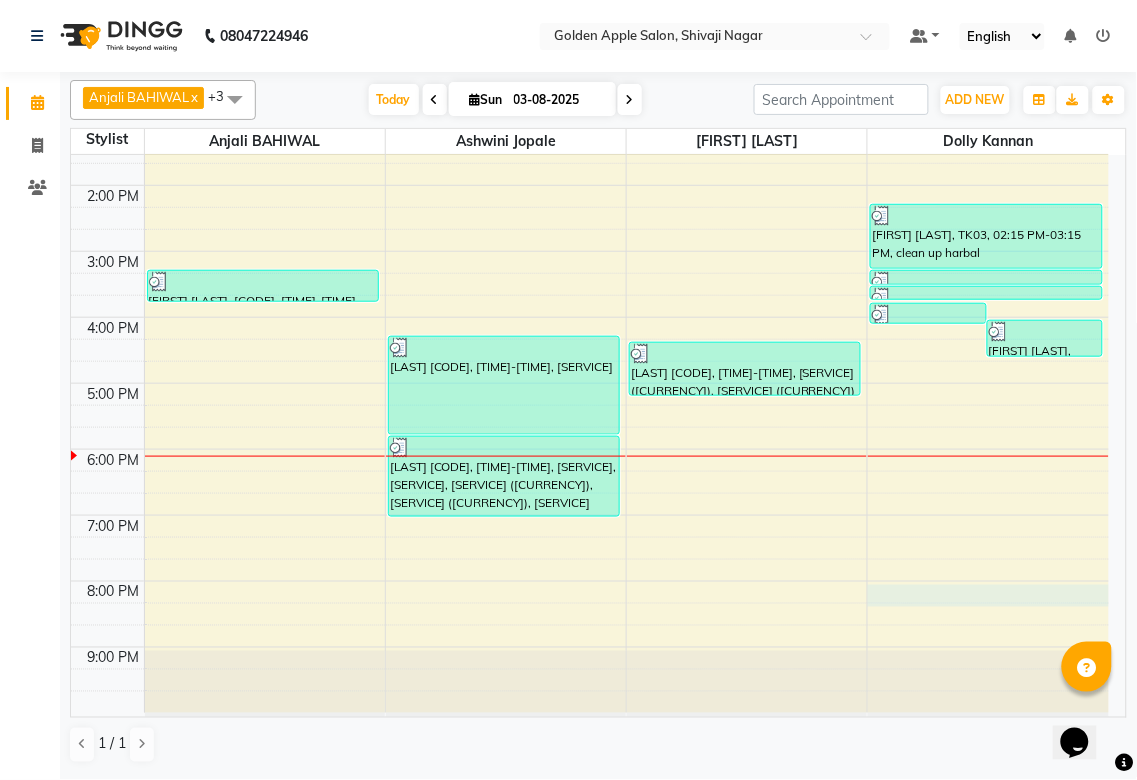 click on "9:00 AM 10:00 AM 11:00 AM 12:00 PM 1:00 PM 2:00 PM 3:00 PM 4:00 PM 5:00 PM 6:00 PM 7:00 PM 8:00 PM 9:00 PM     [LAST] [CODE], [TIME]-[TIME], [SERVICE] [SERVICE],[SERVICE] ([CURRENCY])     [LAST] [CODE], [TIME]-[TIME], [SERVICE]     [LAST] [CODE], [TIME]-[TIME], [SERVICE]     [LAST] [CODE], [TIME]-[TIME], [SERVICE]     [LAST] [CODE], [TIME]-[TIME], [SERVICE], [SERVICE], [SERVICE] ([CURRENCY])     [LAST] [CODE], [TIME]-[TIME], [SERVICE]     [LAST] [CODE], [TIME]-[TIME], [SERVICE]     [LAST] [CODE], [TIME]-[TIME], [SERVICE]     [LAST] [CODE], [TIME]-[TIME], [SERVICE] ([CURRENCY]), [SERVICE] ([CURRENCY]), [SERVICE] ([CURRENCY]), [SERVICE] ([CURRENCY]), [SERVICE] ([CURRENCY])     [LAST] [CODE], [TIME]-[TIME], [SERVICE] ([CURRENCY]), [SERVICE] ([CURRENCY])     [LAST] [CODE], [TIME]-[TIME], [SERVICE]" at bounding box center [590, 284] 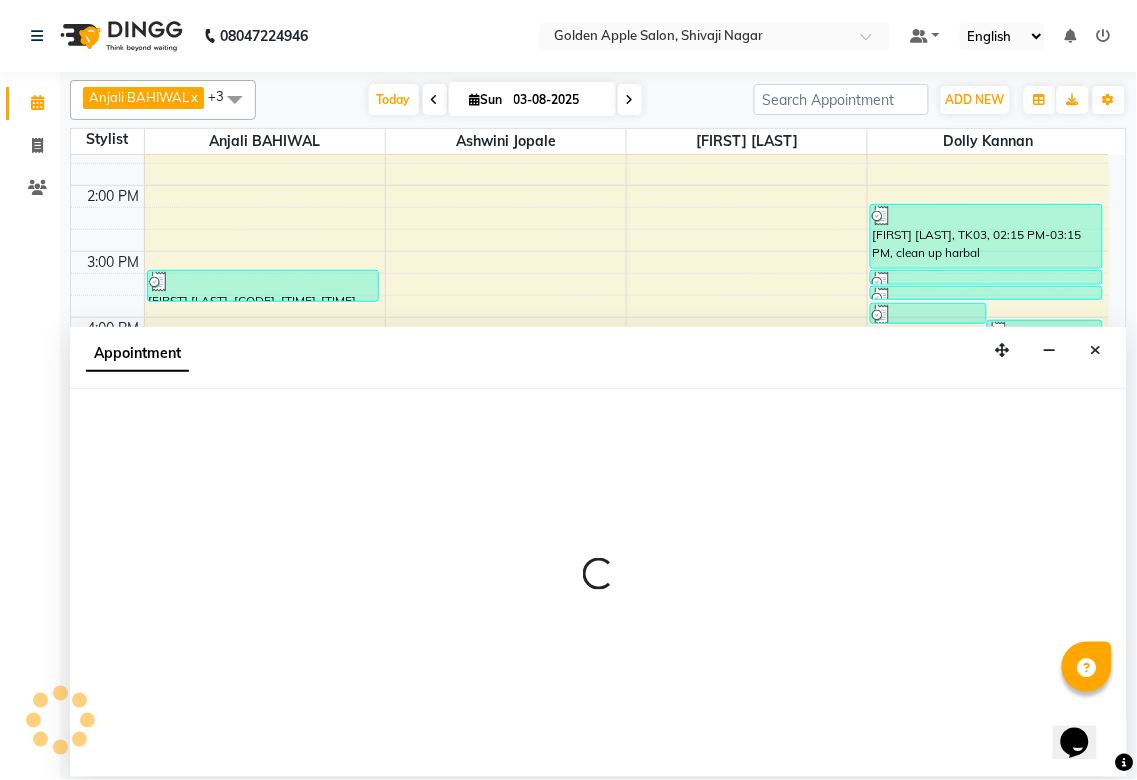 select on "87844" 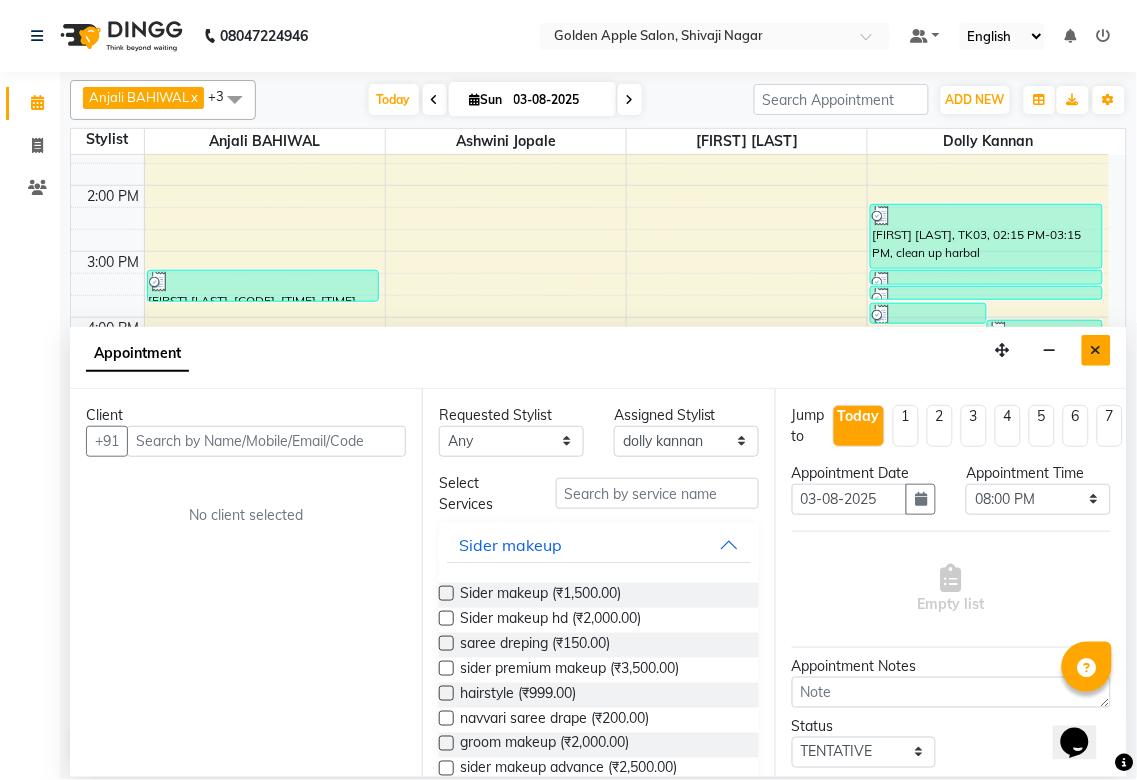 click at bounding box center [1096, 350] 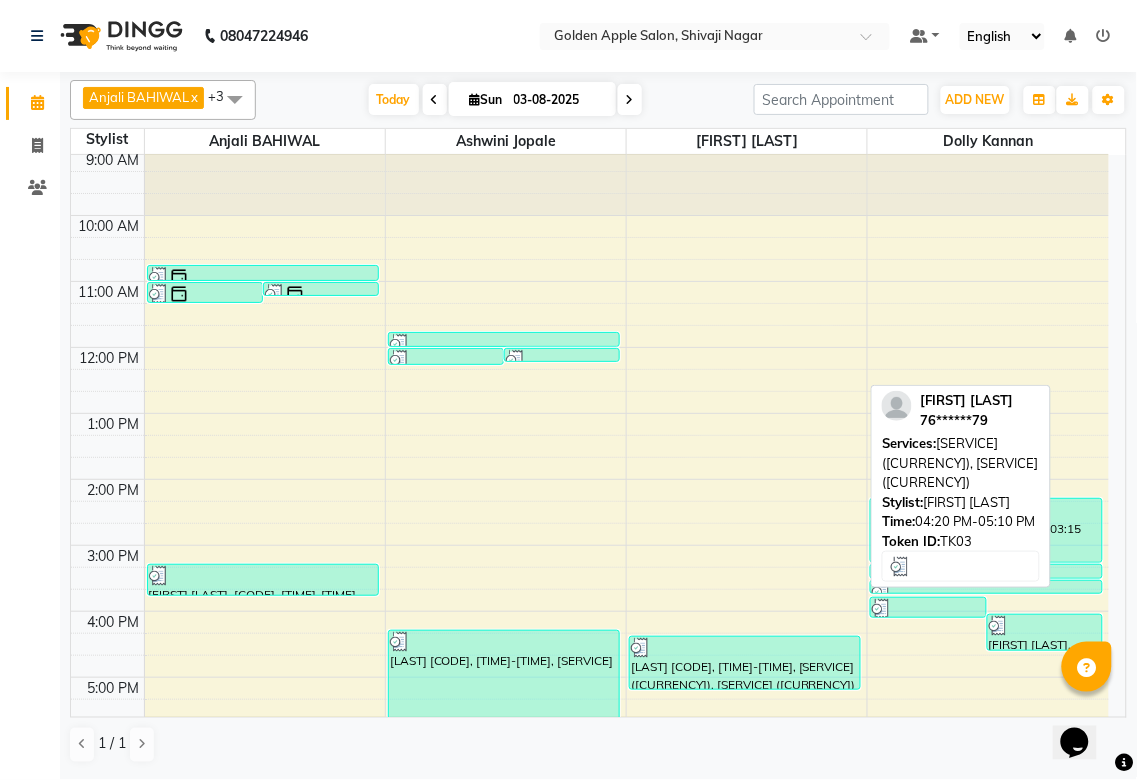 scroll, scrollTop: 0, scrollLeft: 0, axis: both 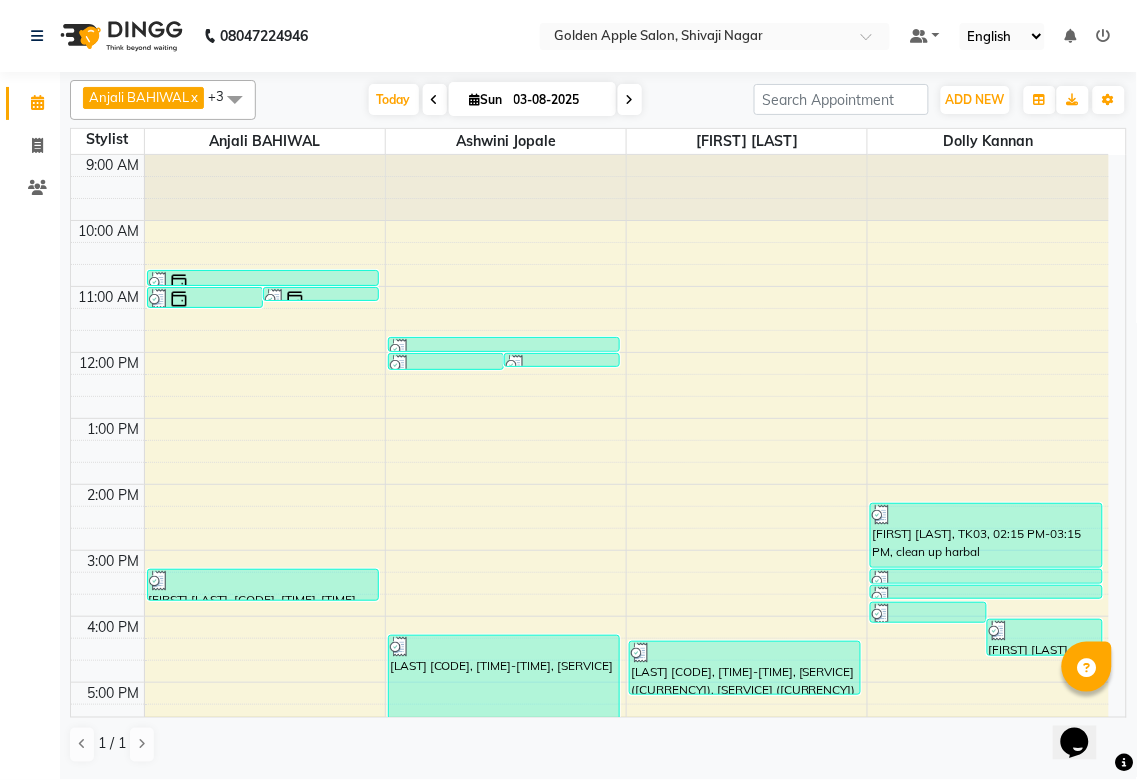 click at bounding box center (235, 99) 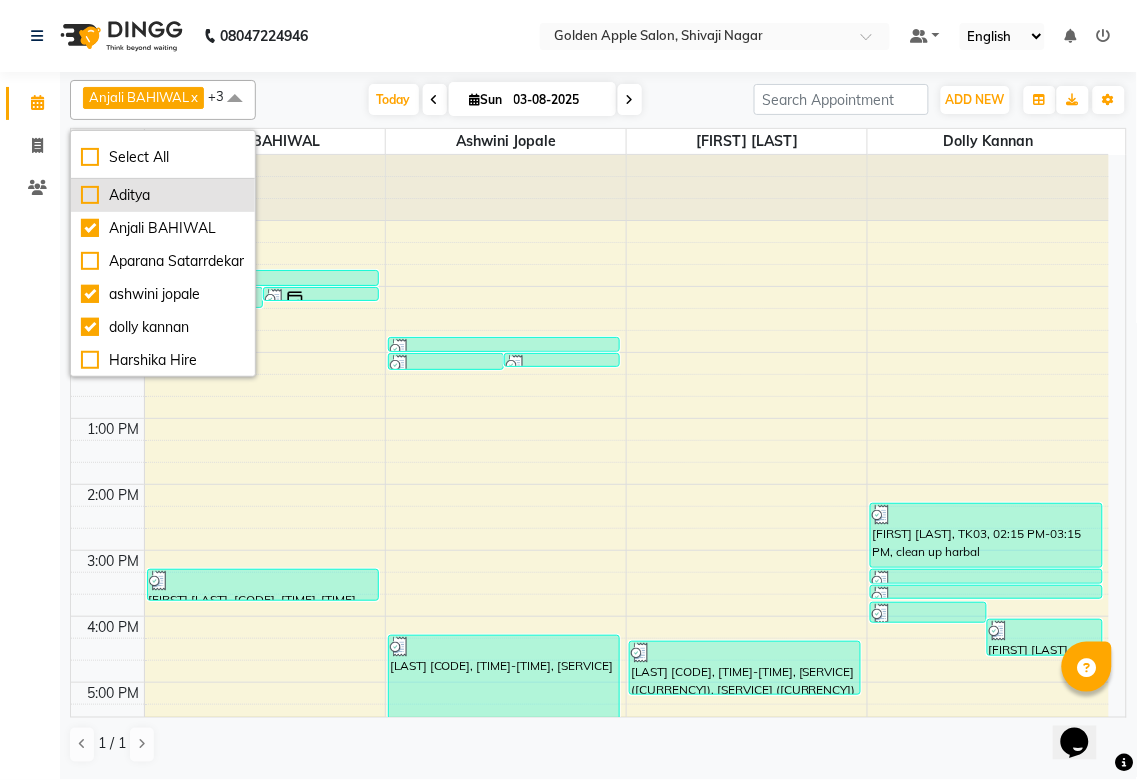click on "Aditya" at bounding box center [163, 195] 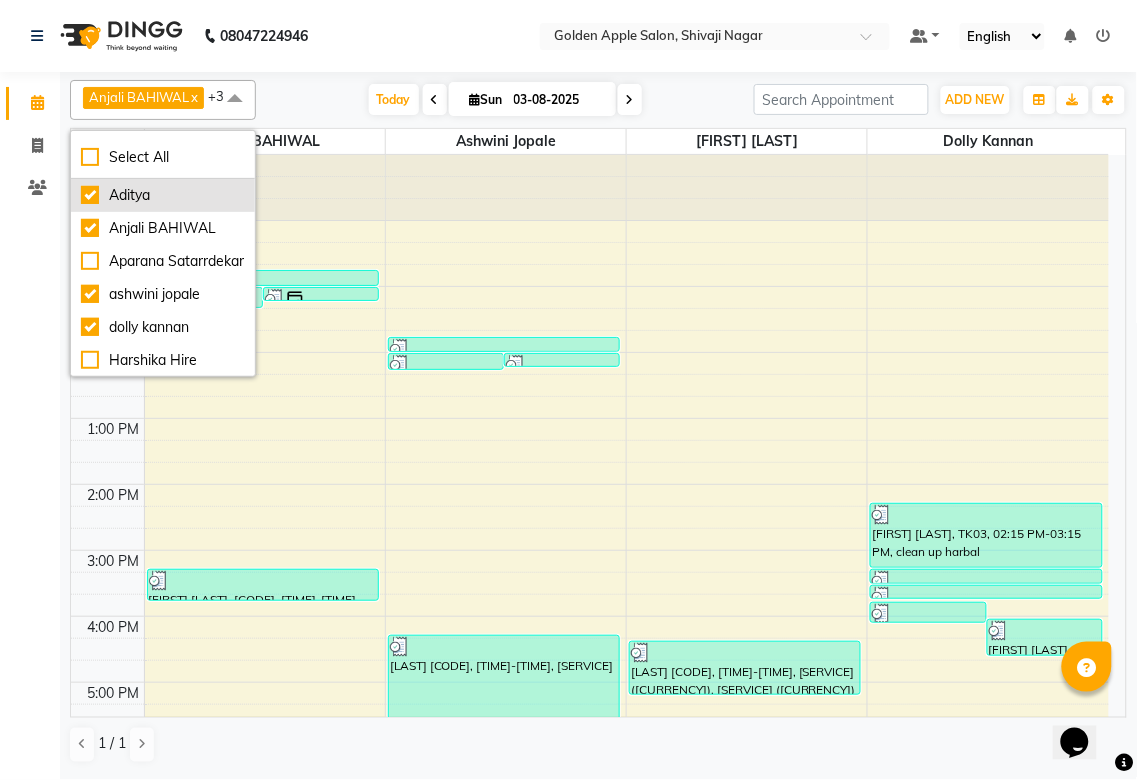 checkbox on "true" 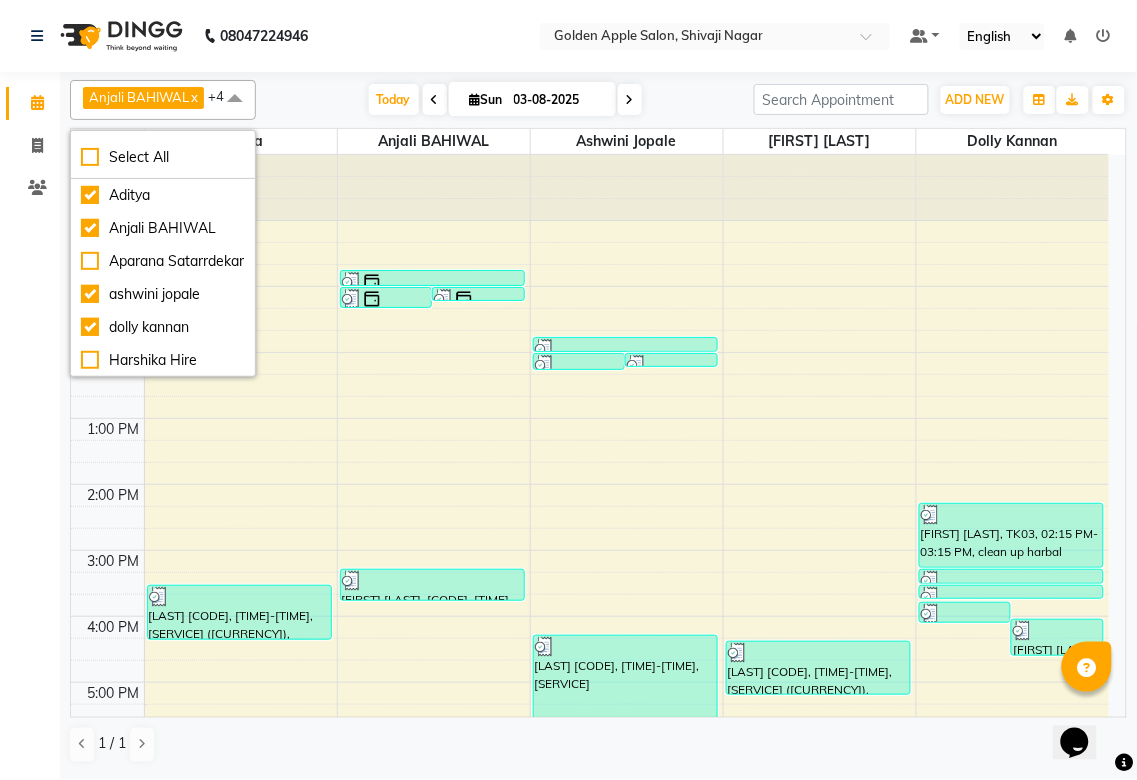 click on "9:00 AM 10:00 AM 11:00 AM 12:00 PM 1:00 PM 2:00 PM 3:00 PM 4:00 PM 5:00 PM 6:00 PM 7:00 PM 8:00 PM 9:00 PM     [FIRST] [LAST], TK03, 03:30 PM-04:20 PM, Hair wash (advance) (₹250),Layer Cut Blow Dry only (₹150)     [FIRST] [LAST], TK01, 11:00 AM-11:20 AM, Rica upper lip,eyebrows,Forehead (₹15)     [FIRST] [LAST], TK01, 11:00 AM-11:05 AM, Forehead     [FIRST] [LAST], TK01, 10:45 AM-11:00 AM, eyebrows     [FIRST] [LAST], TK04, 03:15 PM-03:45 PM, mehandi     [FIRST] [LAST], TK02, 12:00 PM-12:16 PM, Forehead,upper lips,eyebrows,Chin (₹15)     [FIRST] [LAST], TK02, 12:00 PM-12:05 PM, Forehead     [FIRST] [LAST], TK02, 11:45 AM-12:00 PM, eyebrows     [FIRST] [LAST], TK03, 04:15 PM-05:45 PM, Purify with hydrestion Facial     [FIRST] [LAST], TK03, 05:45 PM-07:00 PM, Dtan (Raga),Purify with hydrestion Facial,Full Legs wax (₹550),upper lips wax (₹30),eyebrows (₹50)     [FIRST] [LAST], TK03, 04:20 PM-05:10 PM, Hair wash (advance) (₹250),Step Cut Blow Dry only (₹150)" at bounding box center [590, 583] 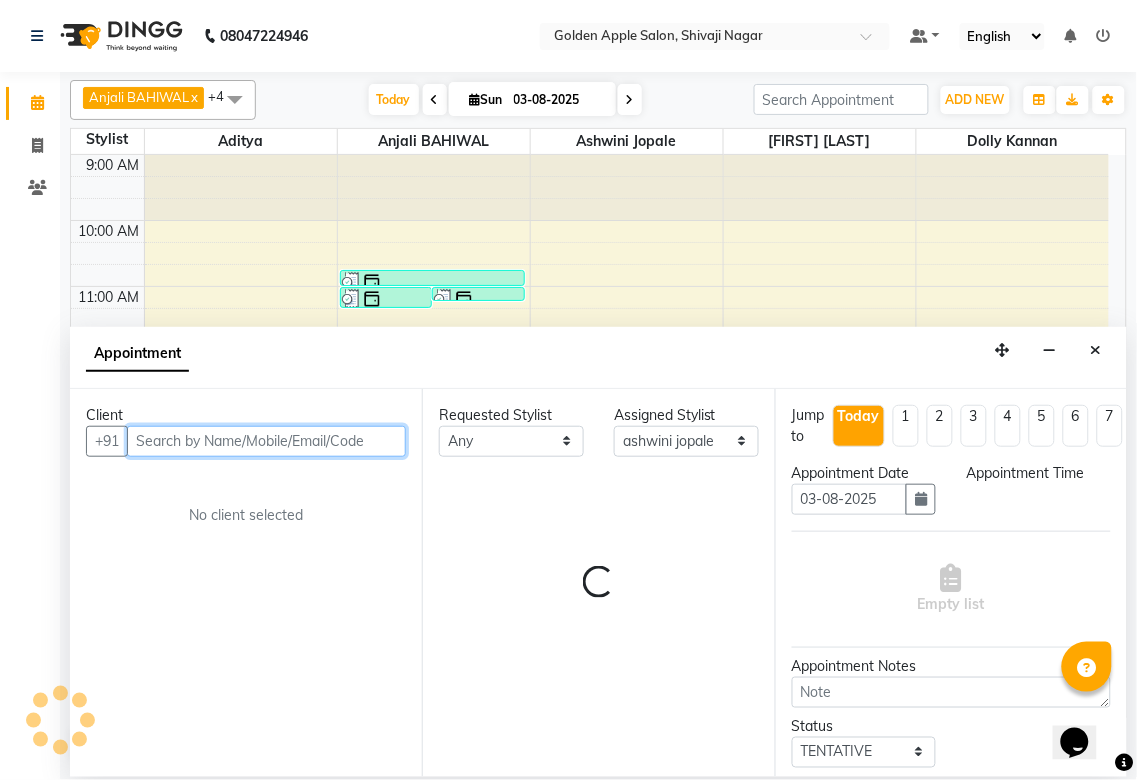 select on "765" 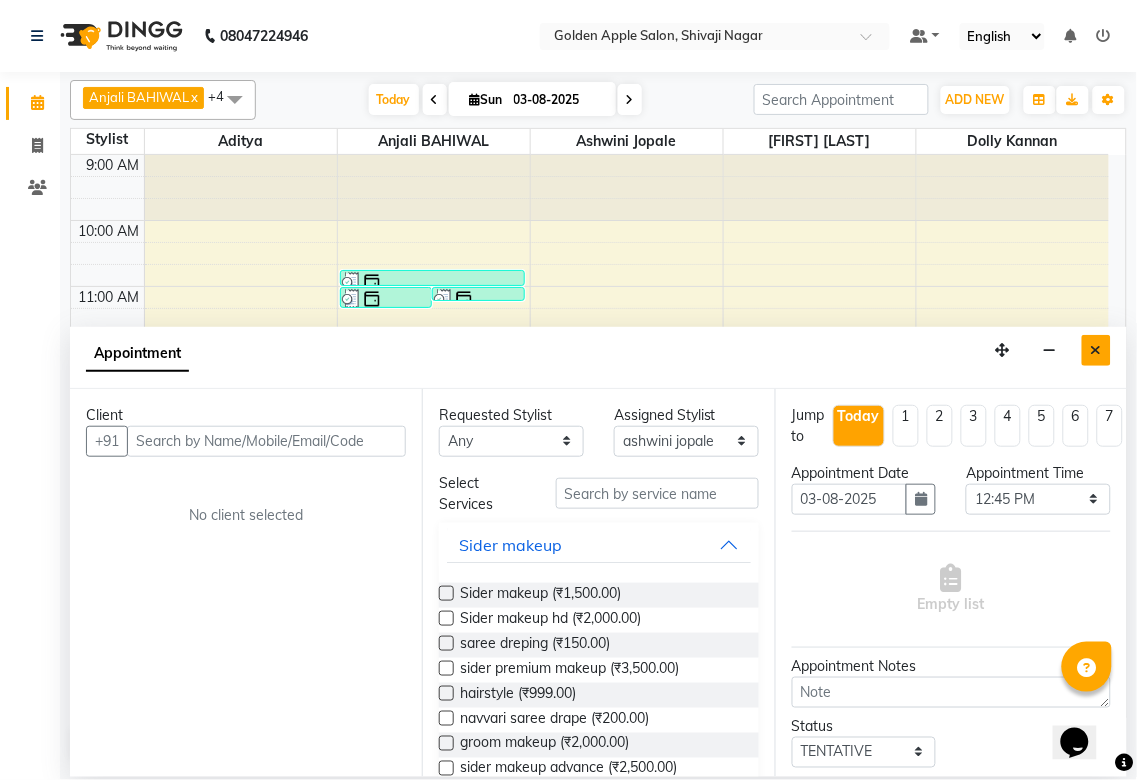 click at bounding box center [1096, 350] 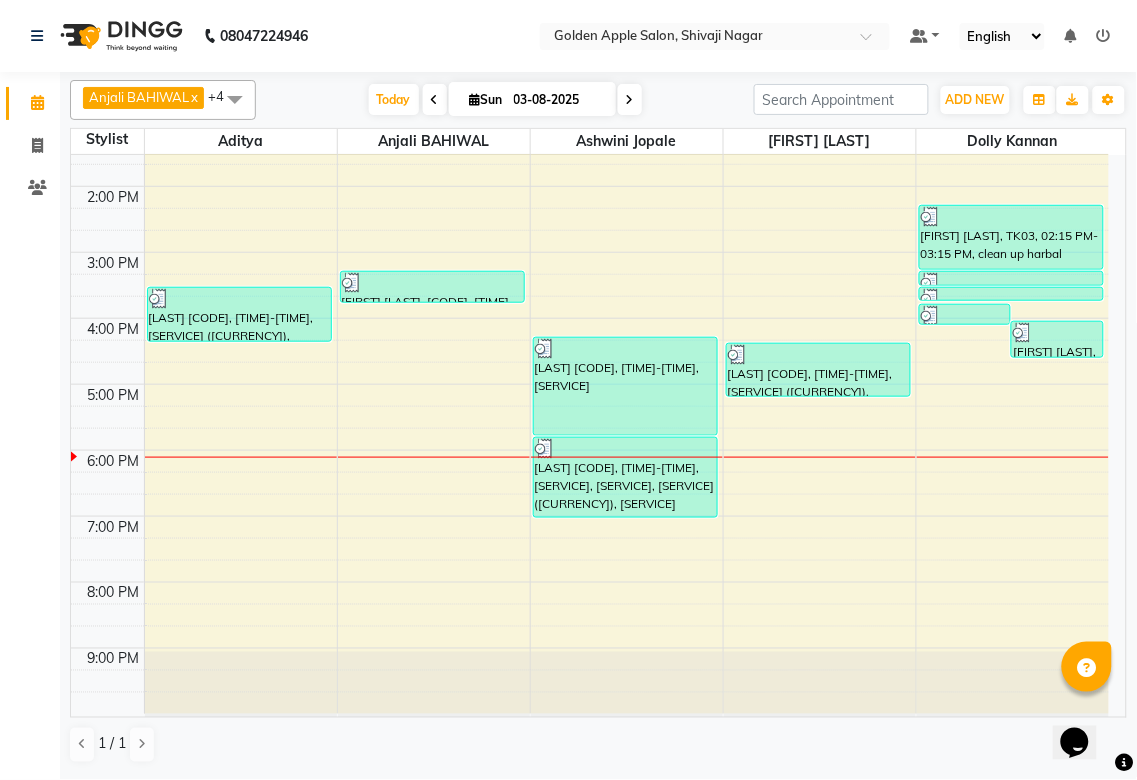 scroll, scrollTop: 300, scrollLeft: 0, axis: vertical 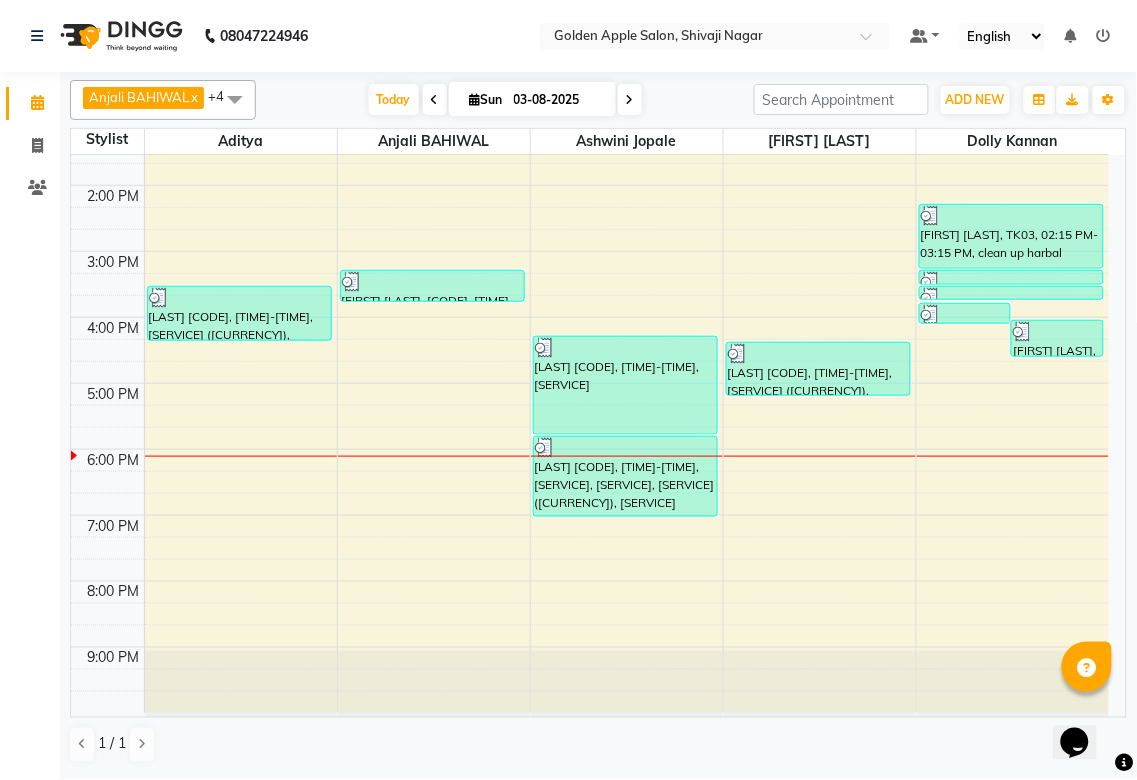 click on "9:00 AM 10:00 AM 11:00 AM 12:00 PM 1:00 PM 2:00 PM 3:00 PM 4:00 PM 5:00 PM 6:00 PM 7:00 PM 8:00 PM 9:00 PM     [FIRST] [LAST], TK03, 03:30 PM-04:20 PM, Hair wash (advance) (₹250),Layer Cut Blow Dry only (₹150)     [FIRST] [LAST], TK01, 11:00 AM-11:20 AM, Rica upper lip,eyebrows,Forehead (₹15)     [FIRST] [LAST], TK01, 11:00 AM-11:05 AM, Forehead     [FIRST] [LAST], TK01, 10:45 AM-11:00 AM, eyebrows     [FIRST] [LAST], TK04, 03:15 PM-03:45 PM, mehandi     [FIRST] [LAST], TK02, 12:00 PM-12:16 PM, Forehead,upper lips,eyebrows,Chin (₹15)     [FIRST] [LAST], TK02, 12:00 PM-12:05 PM, Forehead     [FIRST] [LAST], TK02, 11:45 AM-12:00 PM, eyebrows     [FIRST] [LAST], TK03, 04:15 PM-05:45 PM, Purify with hydrestion Facial     [FIRST] [LAST], TK03, 05:45 PM-07:00 PM, Dtan (Raga),Purify with hydrestion Facial,Full Legs wax (₹550),upper lips wax (₹30),eyebrows (₹50)     [FIRST] [LAST], TK03, 04:20 PM-05:10 PM, Hair wash (advance) (₹250),Step Cut Blow Dry only (₹150)" at bounding box center [590, 284] 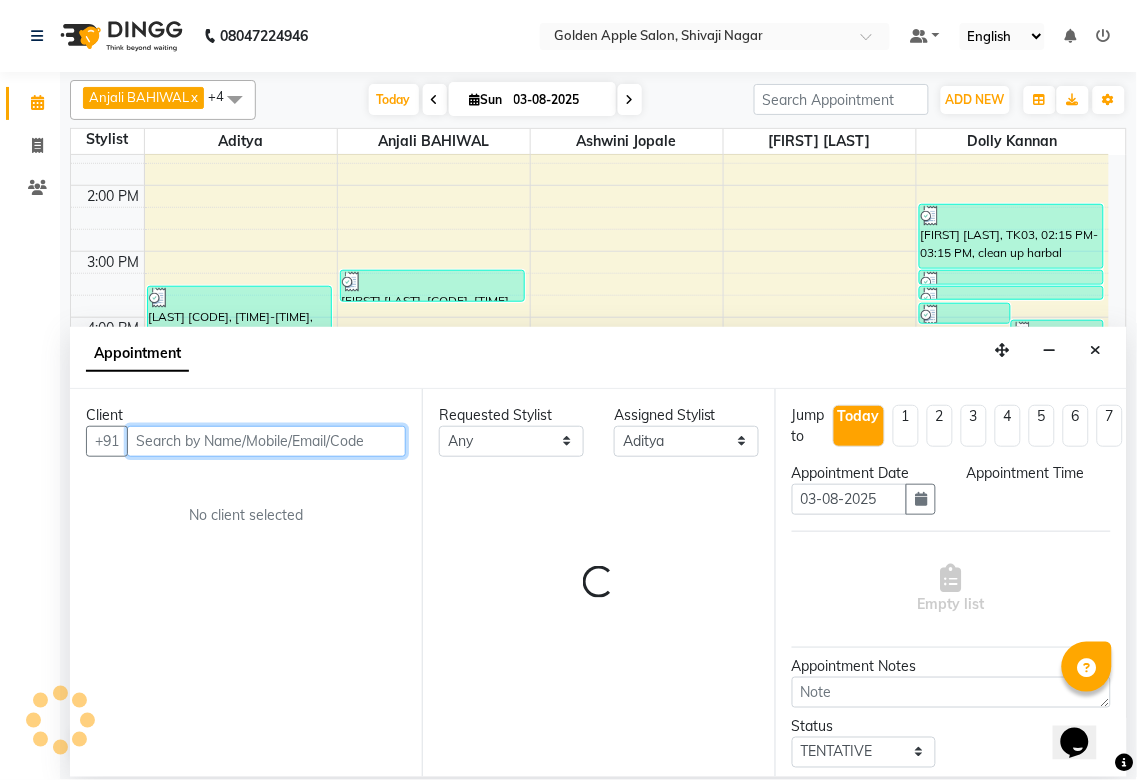 select on "1065" 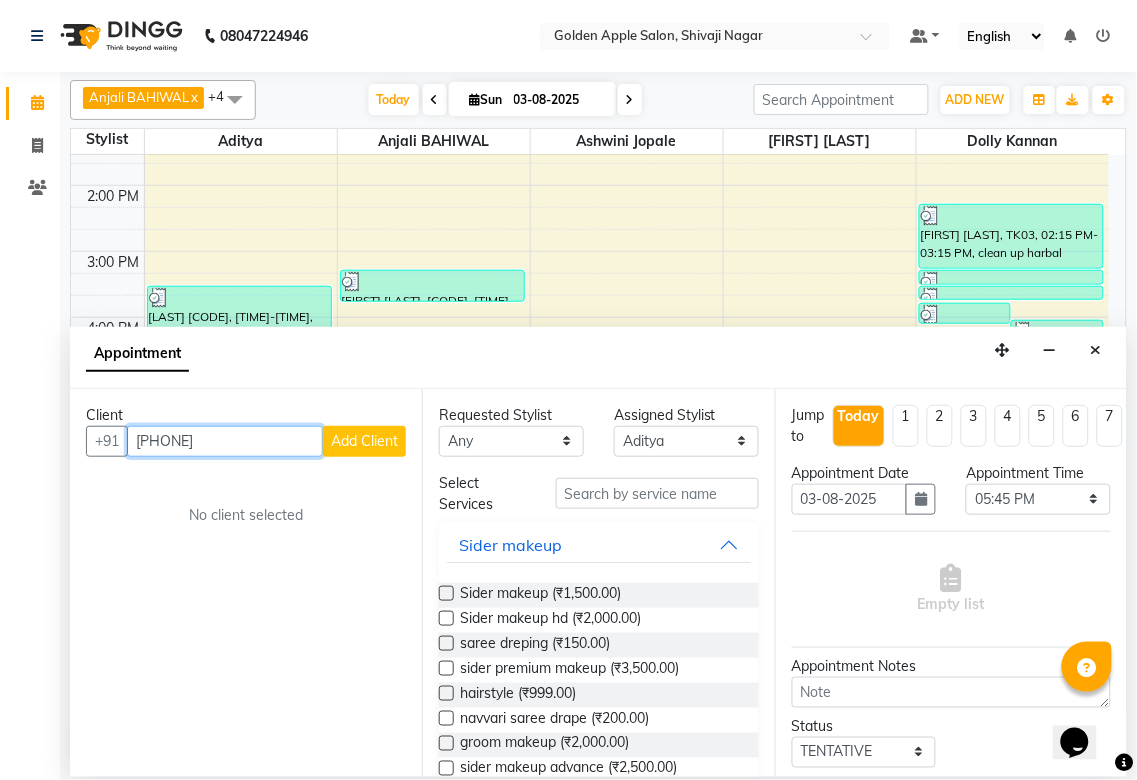 type on "[PHONE]" 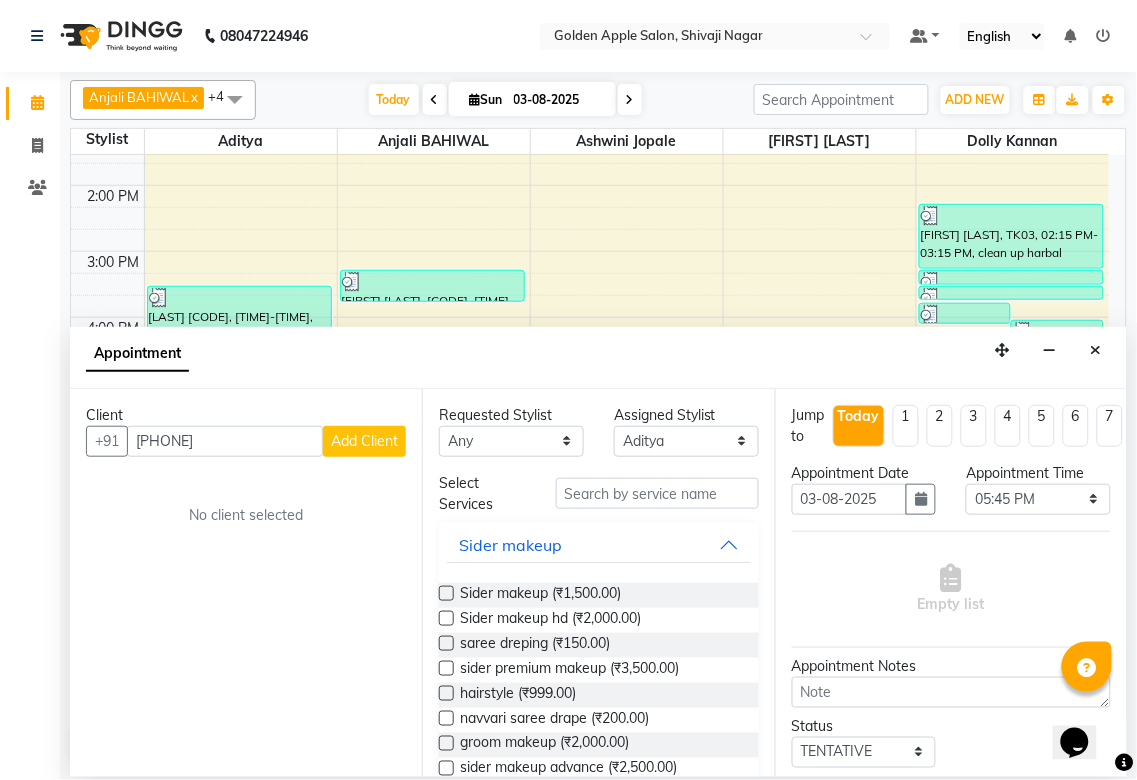 click on "Add Client" at bounding box center (364, 441) 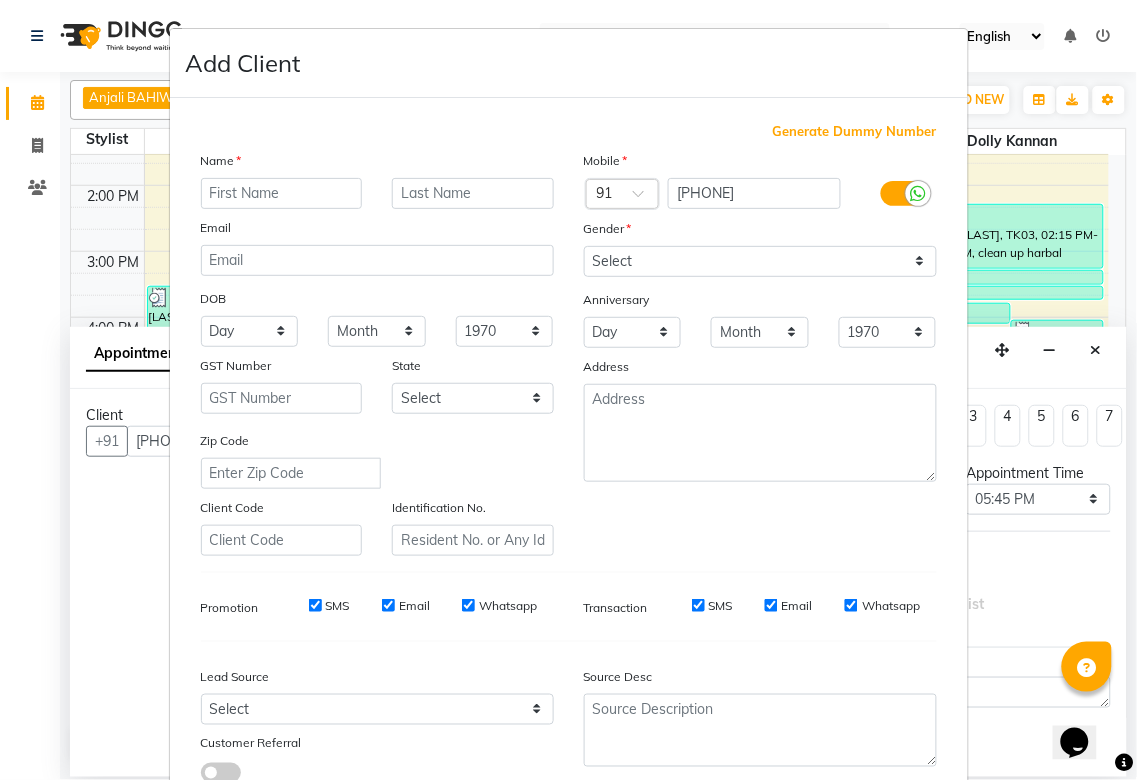 click at bounding box center [282, 193] 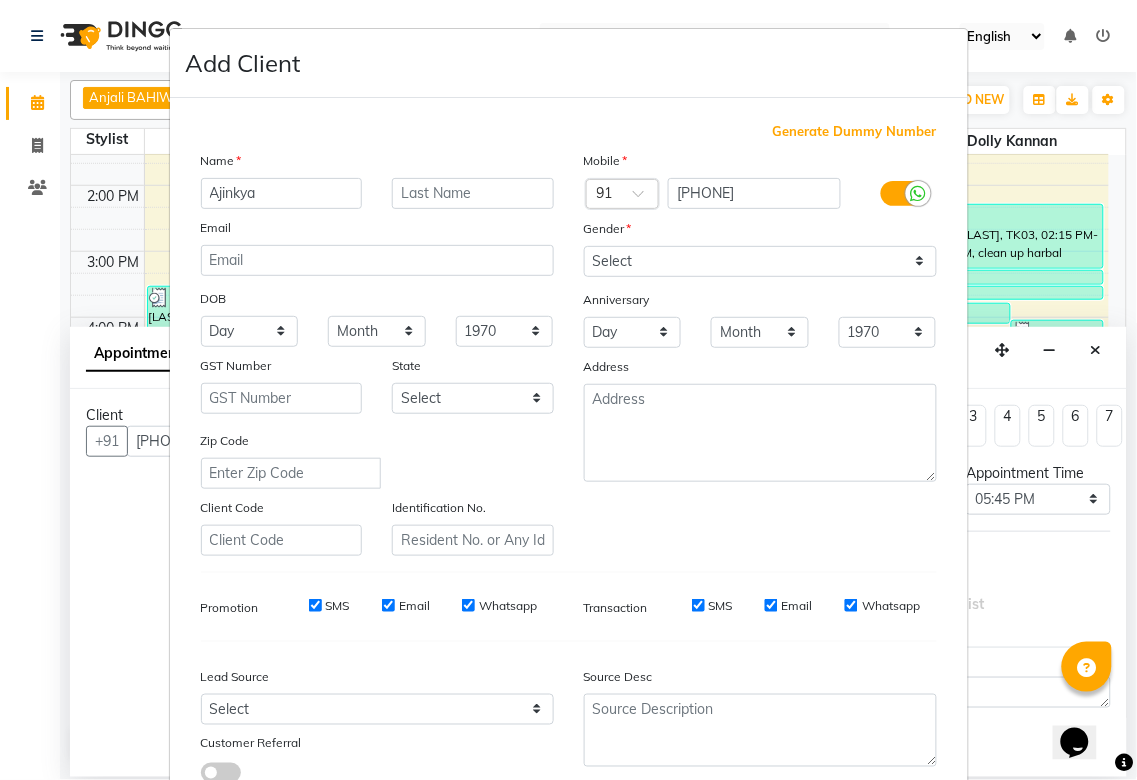 type on "Ajinkya" 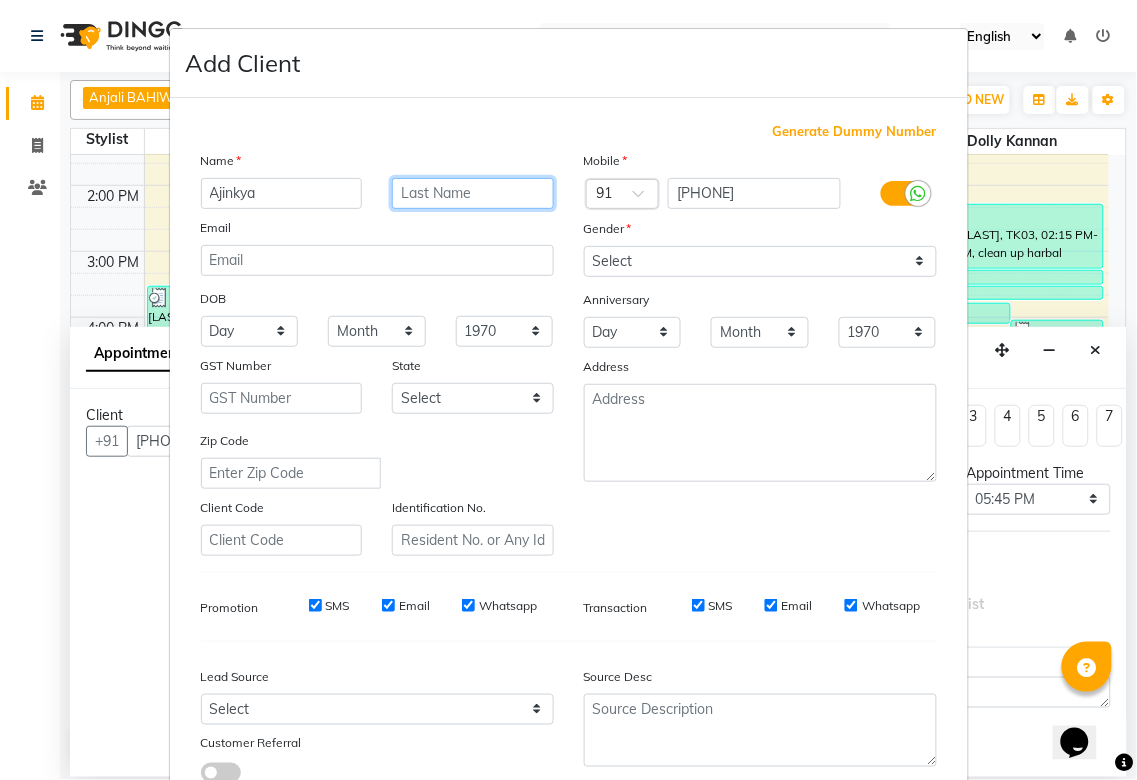 click at bounding box center (473, 193) 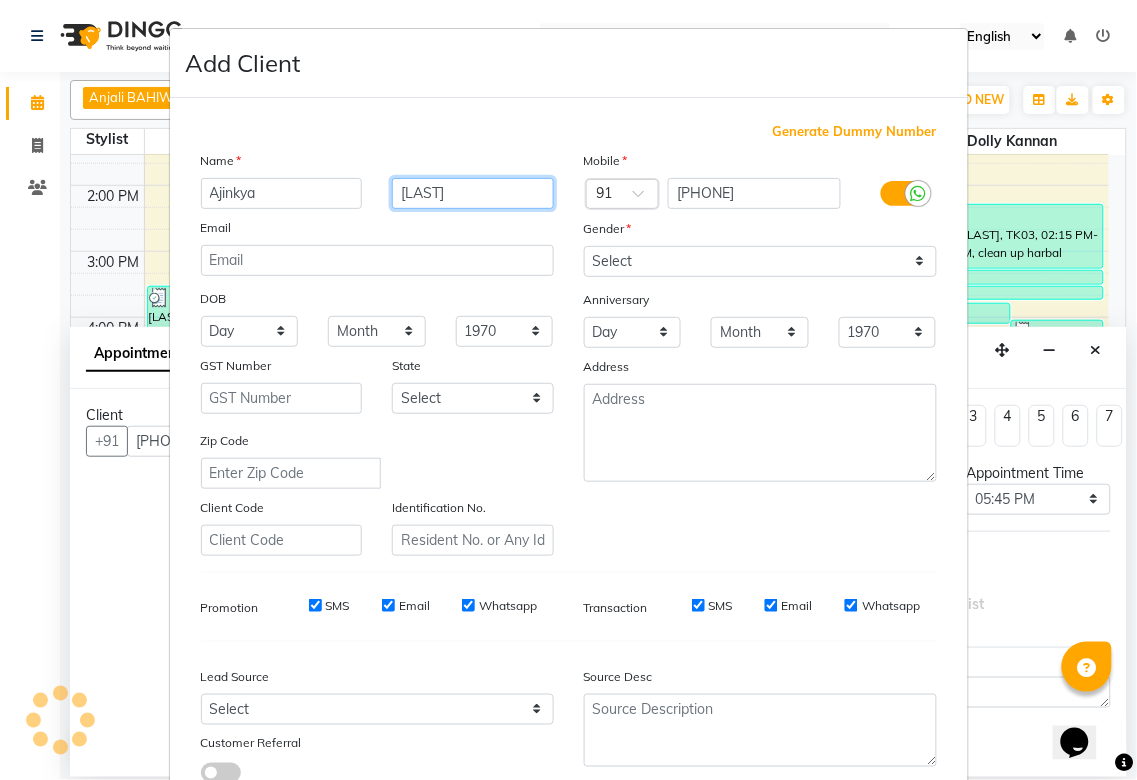 click on "[LAST]" at bounding box center [473, 193] 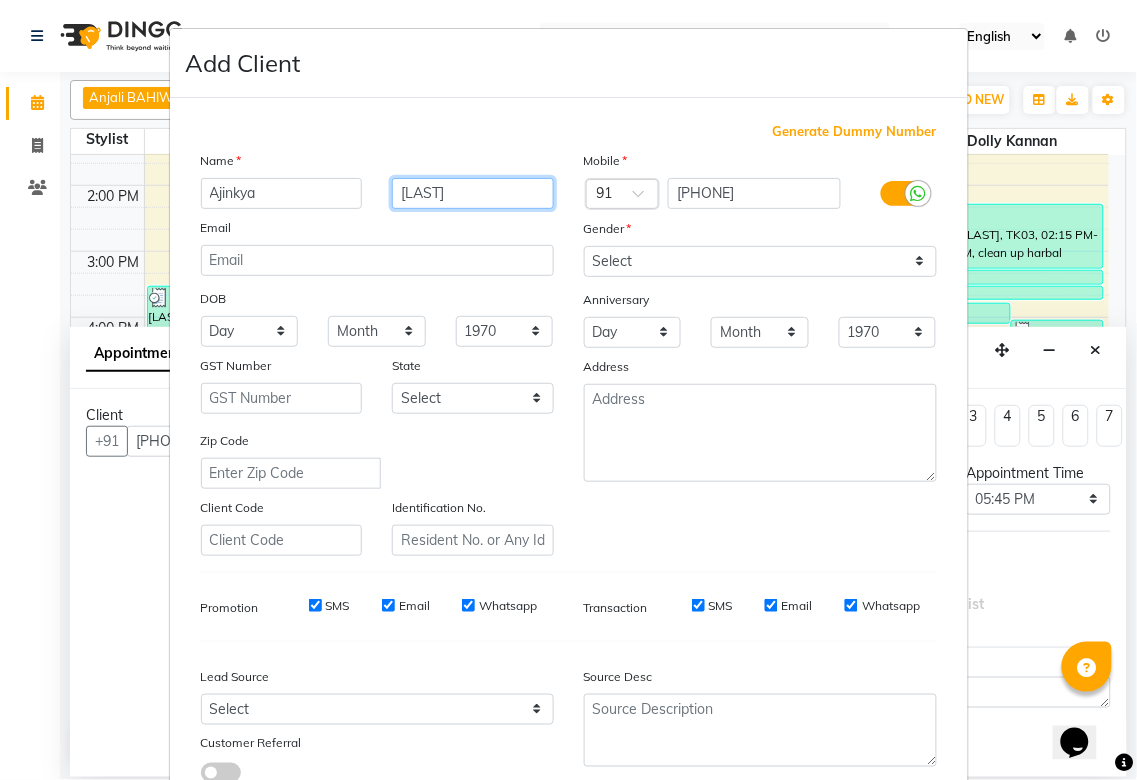 type on "[LAST]" 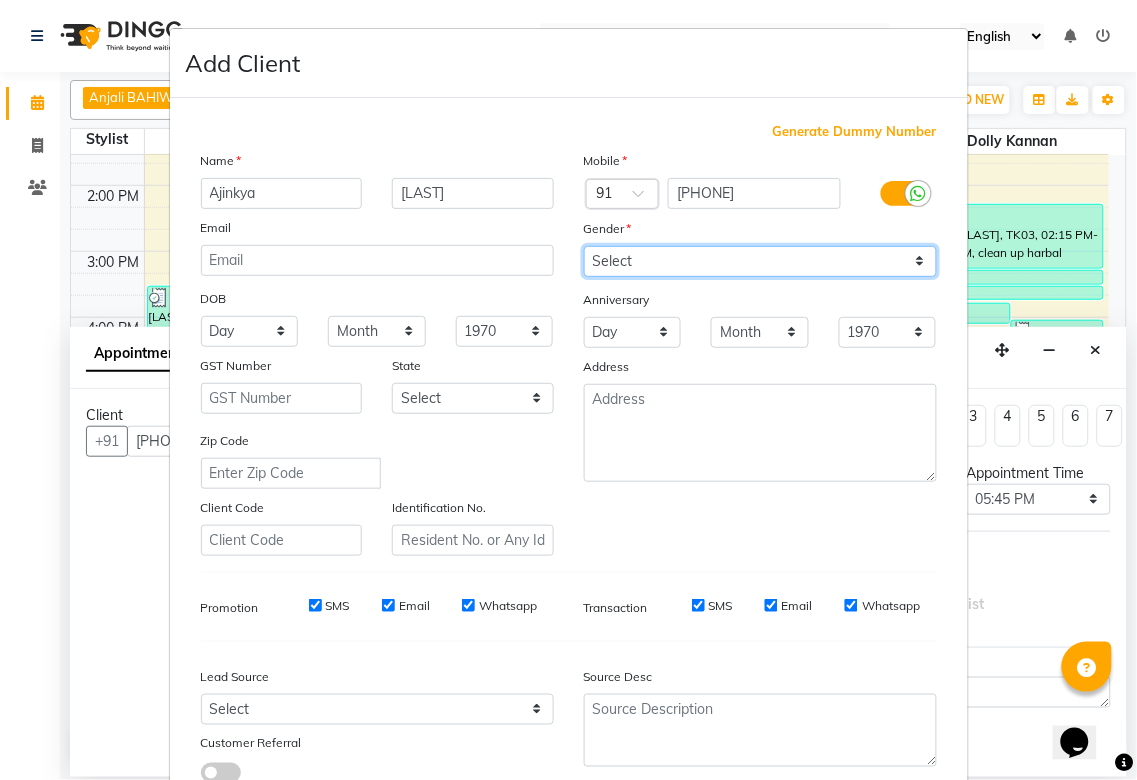 click on "Select Male Female Other Prefer Not To Say" at bounding box center [760, 261] 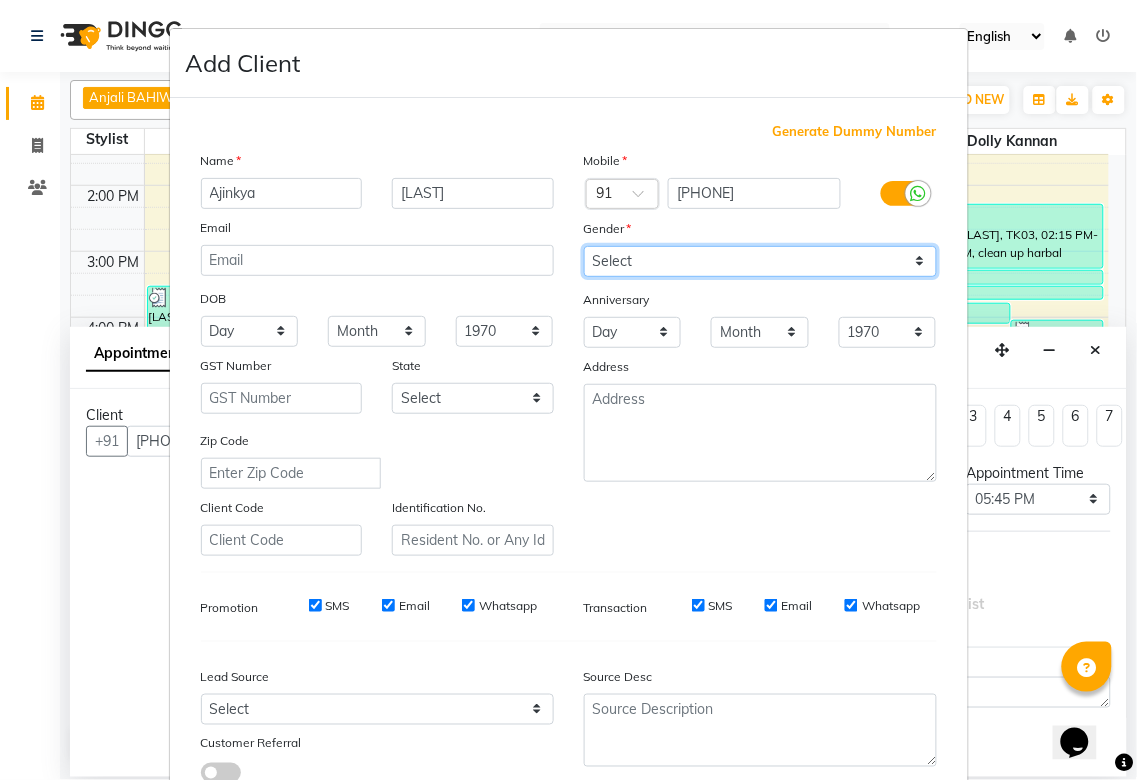 select on "male" 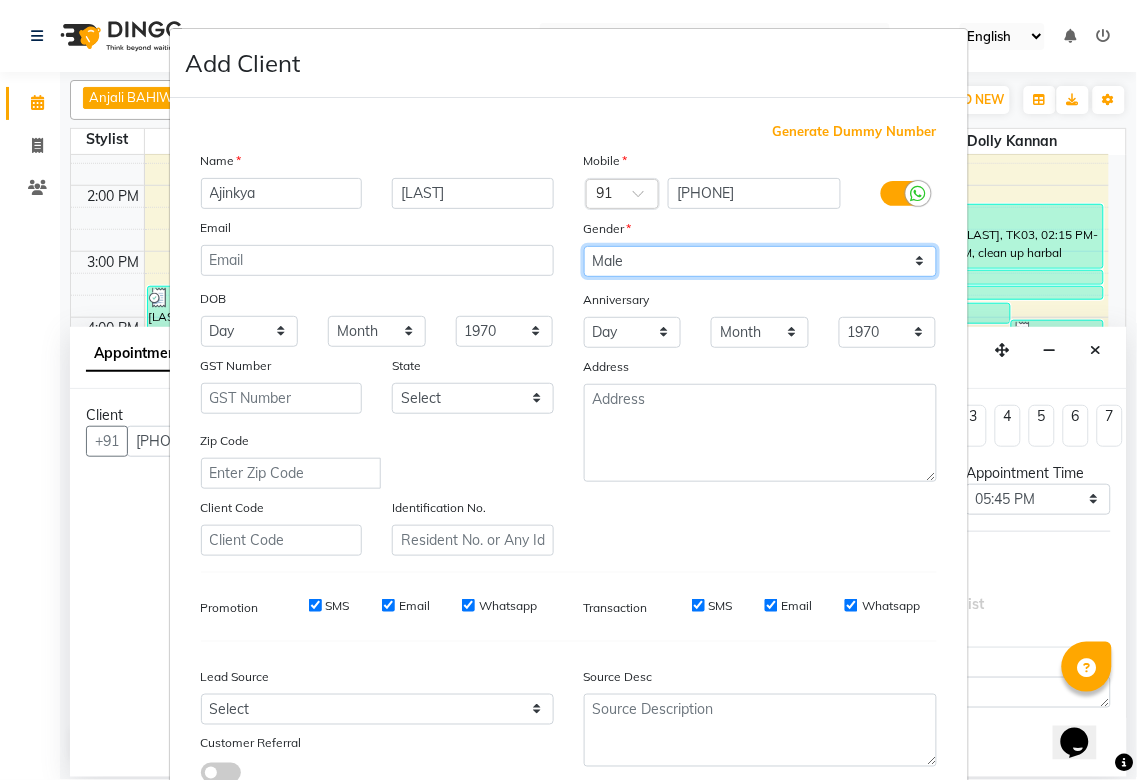 click on "Select Male Female Other Prefer Not To Say" at bounding box center (760, 261) 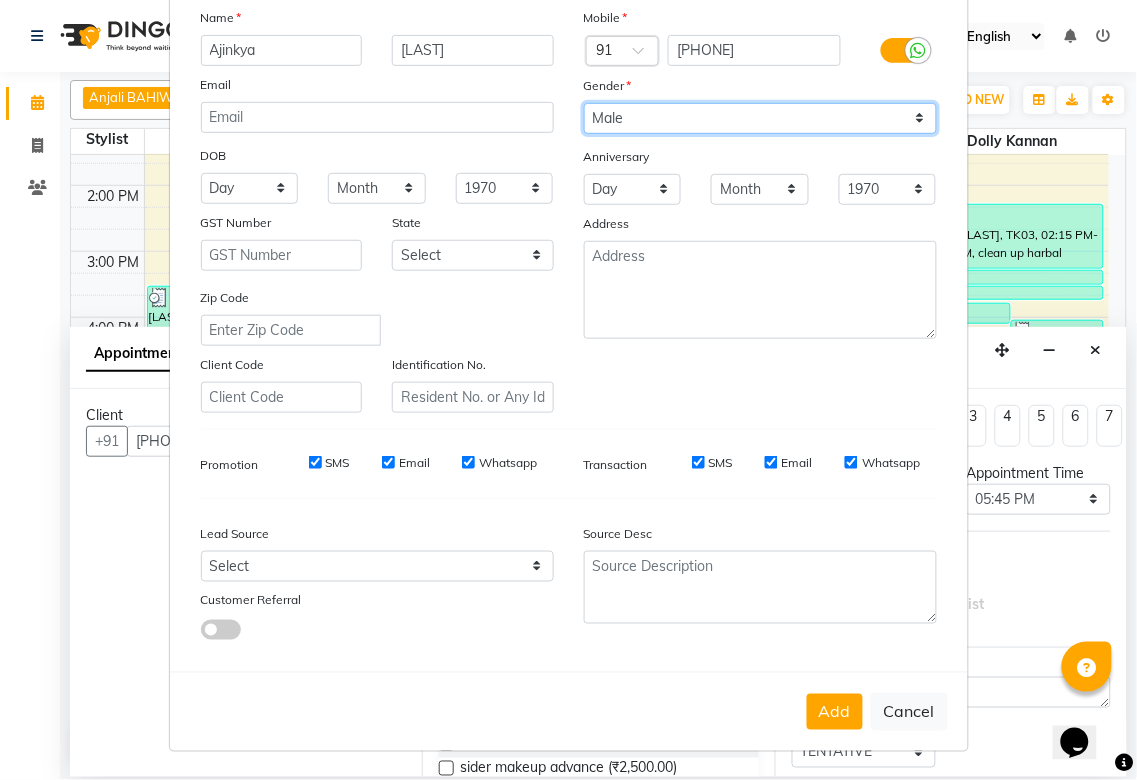 scroll, scrollTop: 144, scrollLeft: 0, axis: vertical 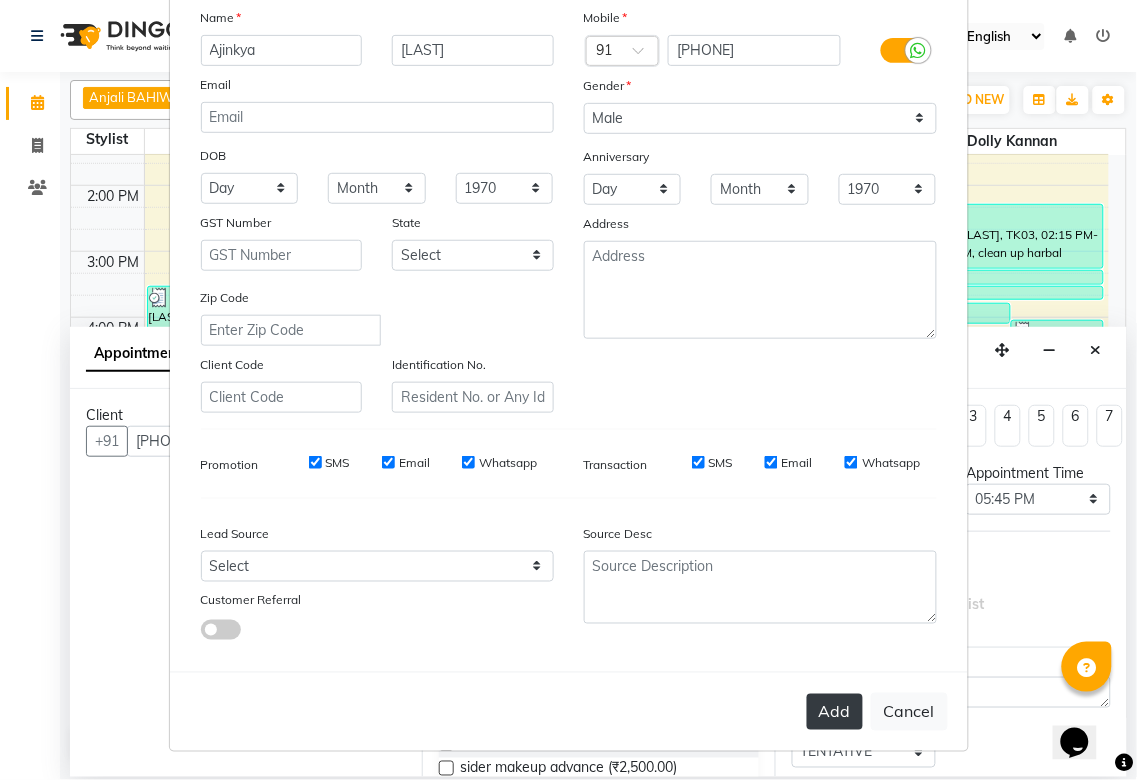 click on "Add" at bounding box center (835, 712) 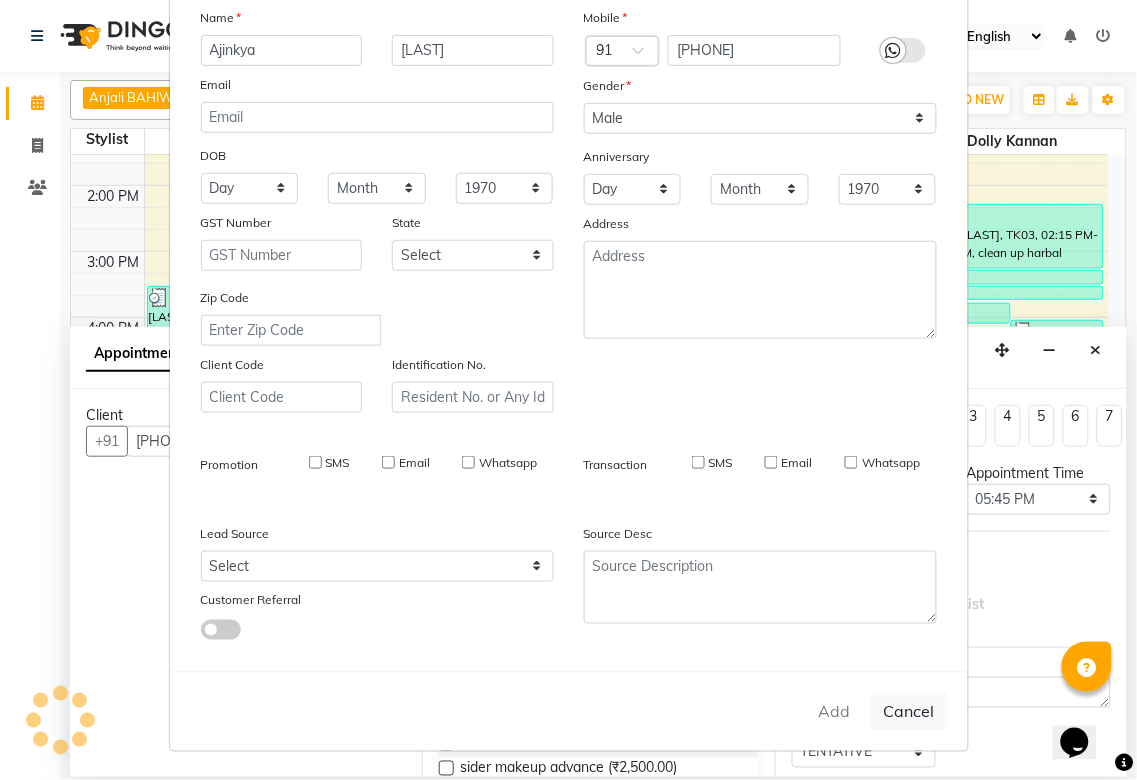 type on "91******52" 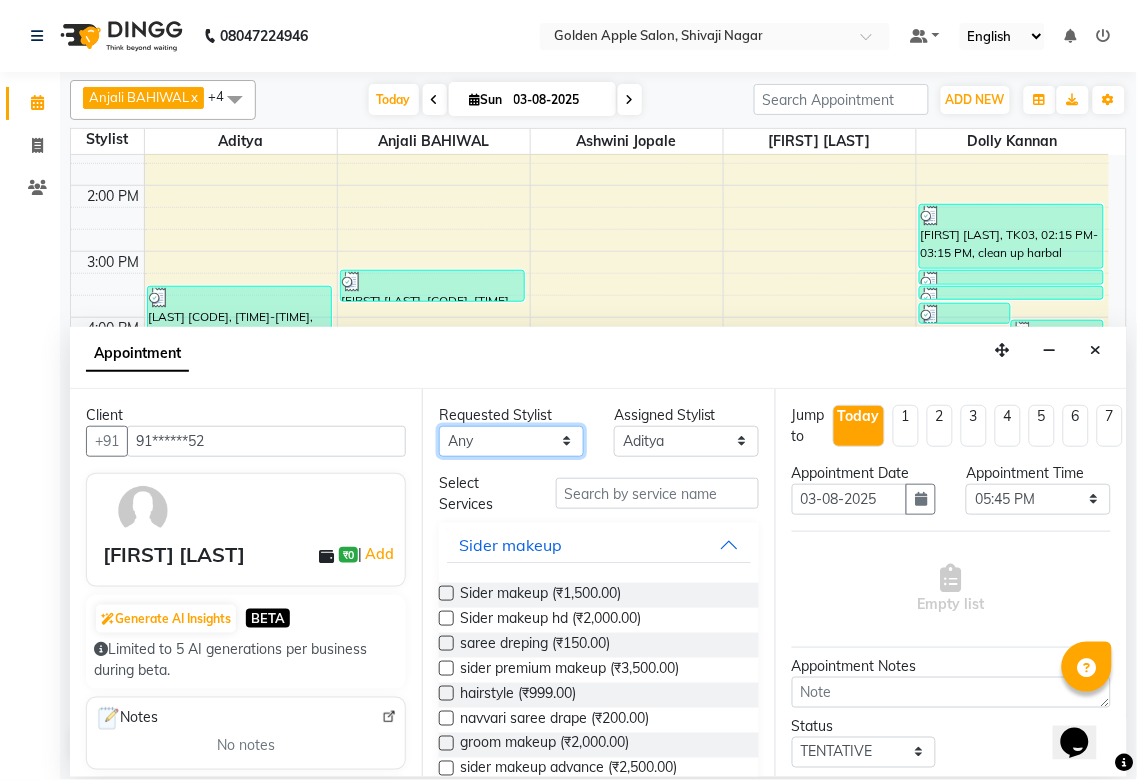 click on "Any Aditya Anjali  BAHIWAL Aparana Satarrdekar ashwini jopale dolly kannan  Harshika Hire operator vijay ahire" at bounding box center [511, 441] 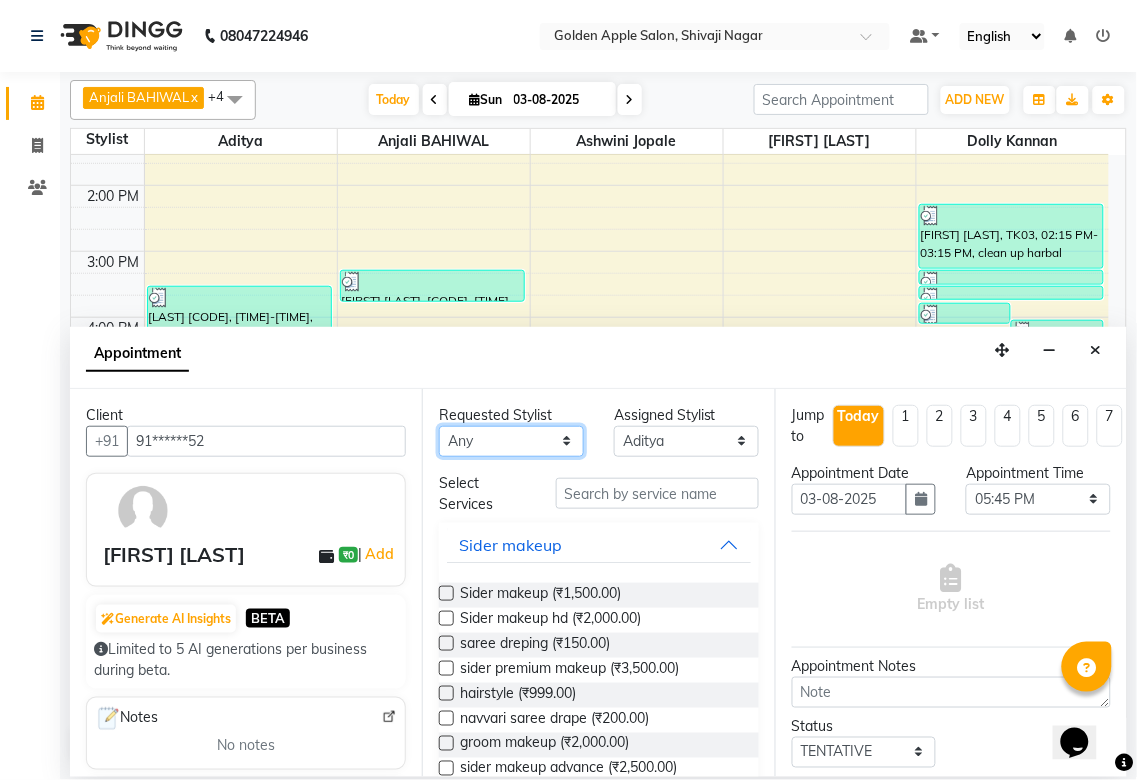 select on "54411" 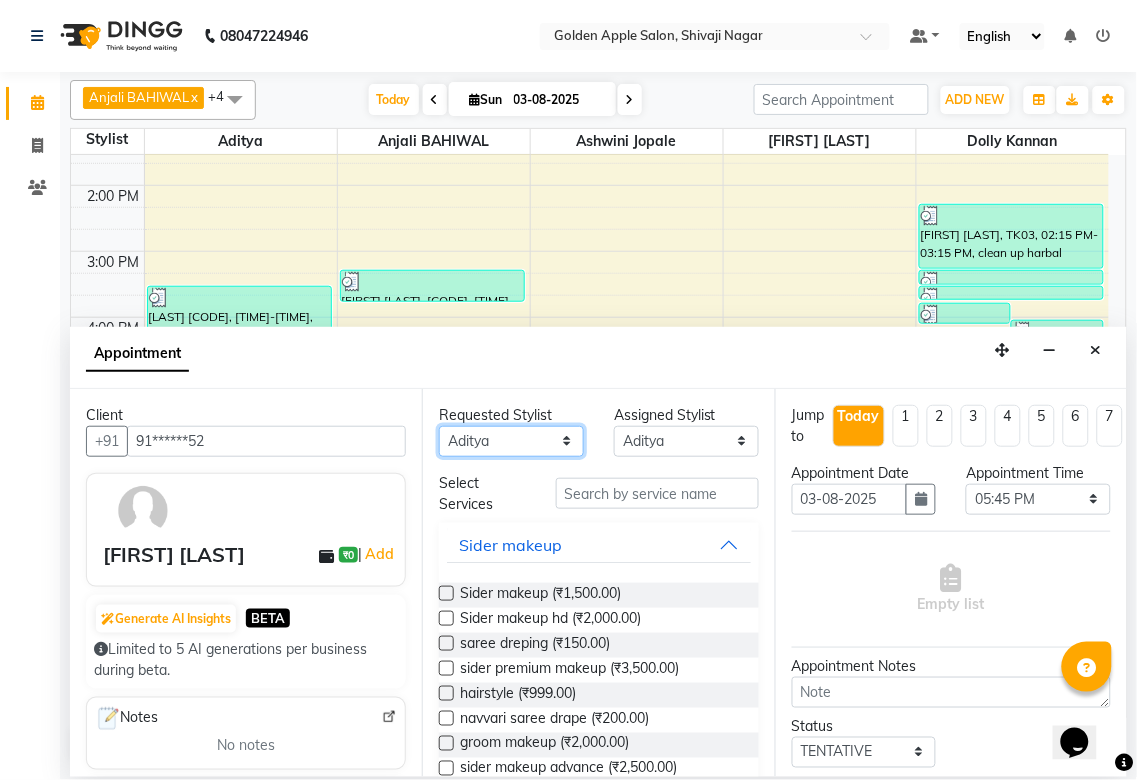 click on "Any Aditya Anjali  BAHIWAL Aparana Satarrdekar ashwini jopale dolly kannan  Harshika Hire operator vijay ahire" at bounding box center (511, 441) 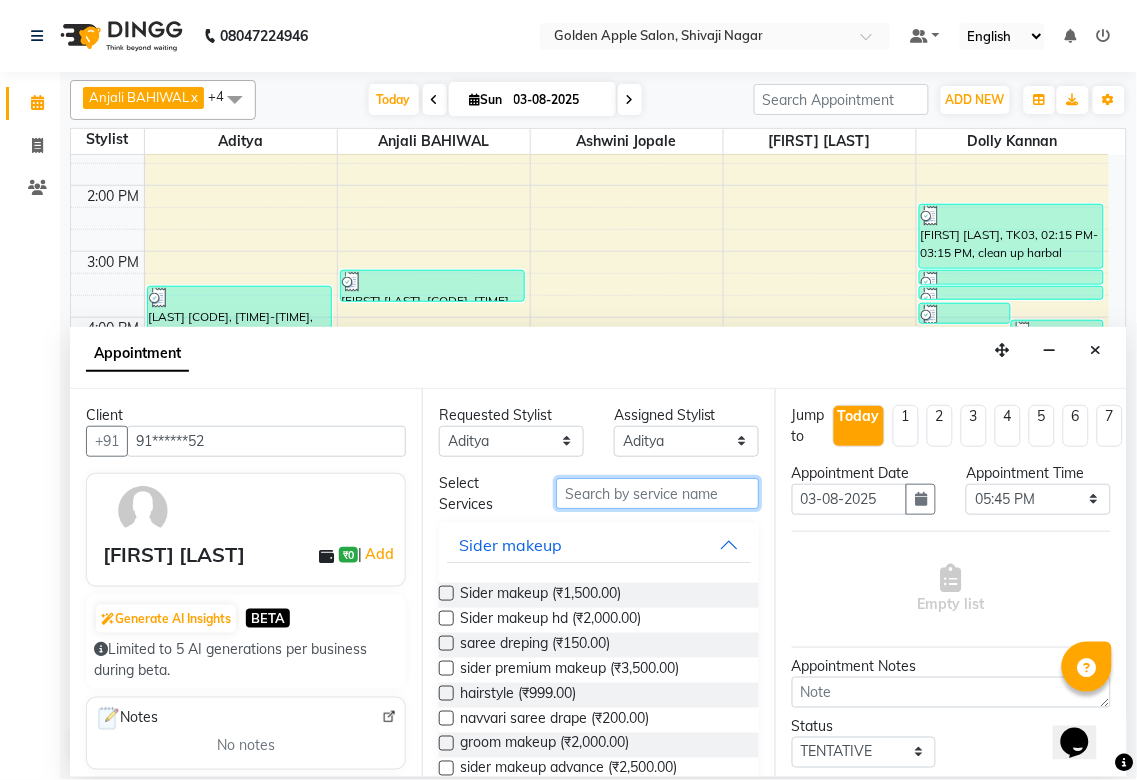 click at bounding box center [657, 493] 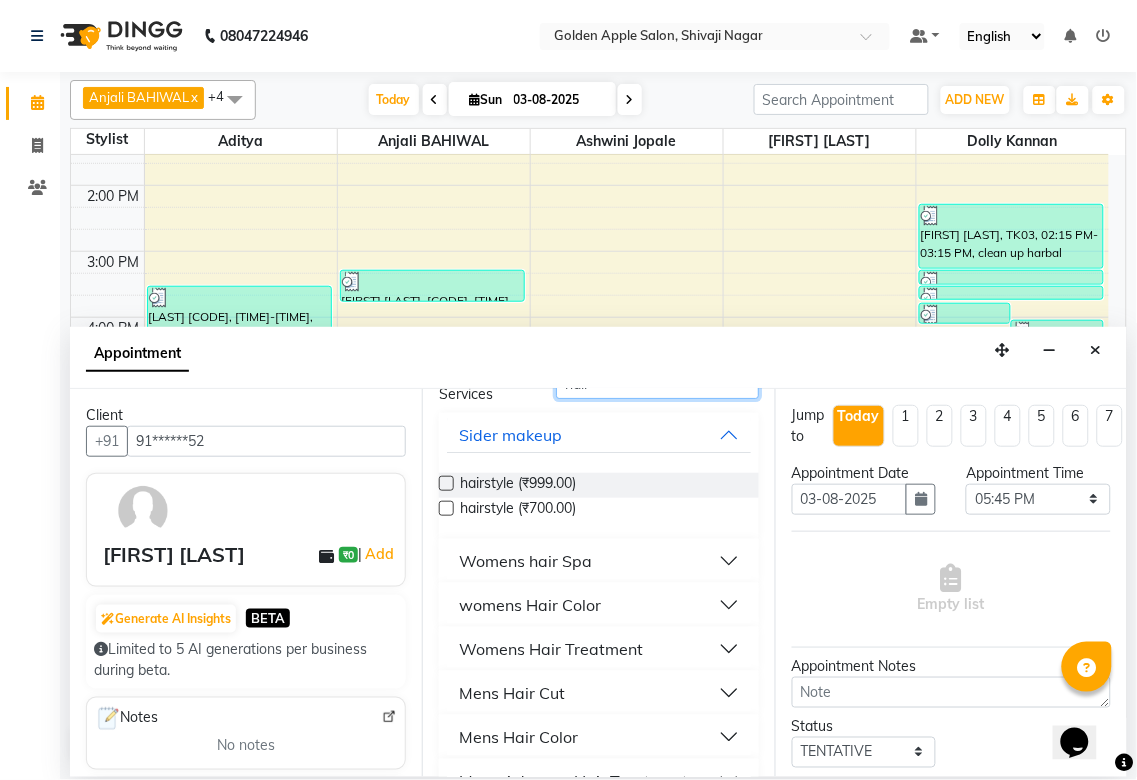 scroll, scrollTop: 111, scrollLeft: 0, axis: vertical 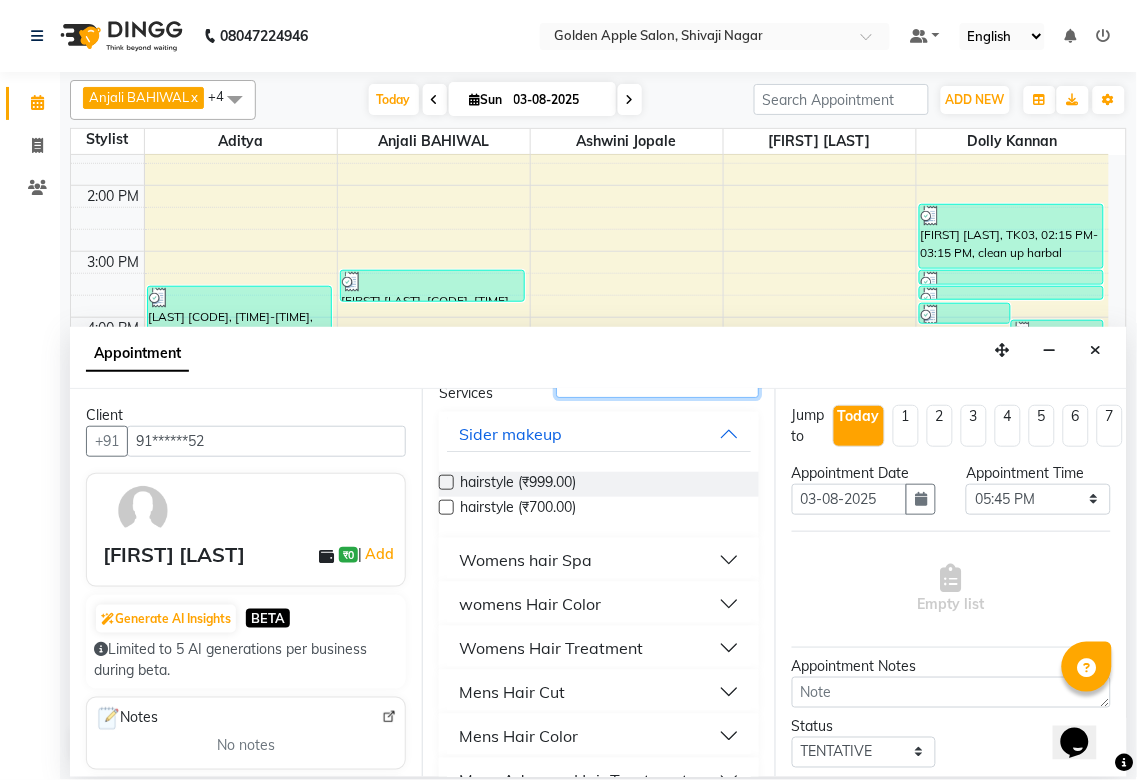 type on "hair" 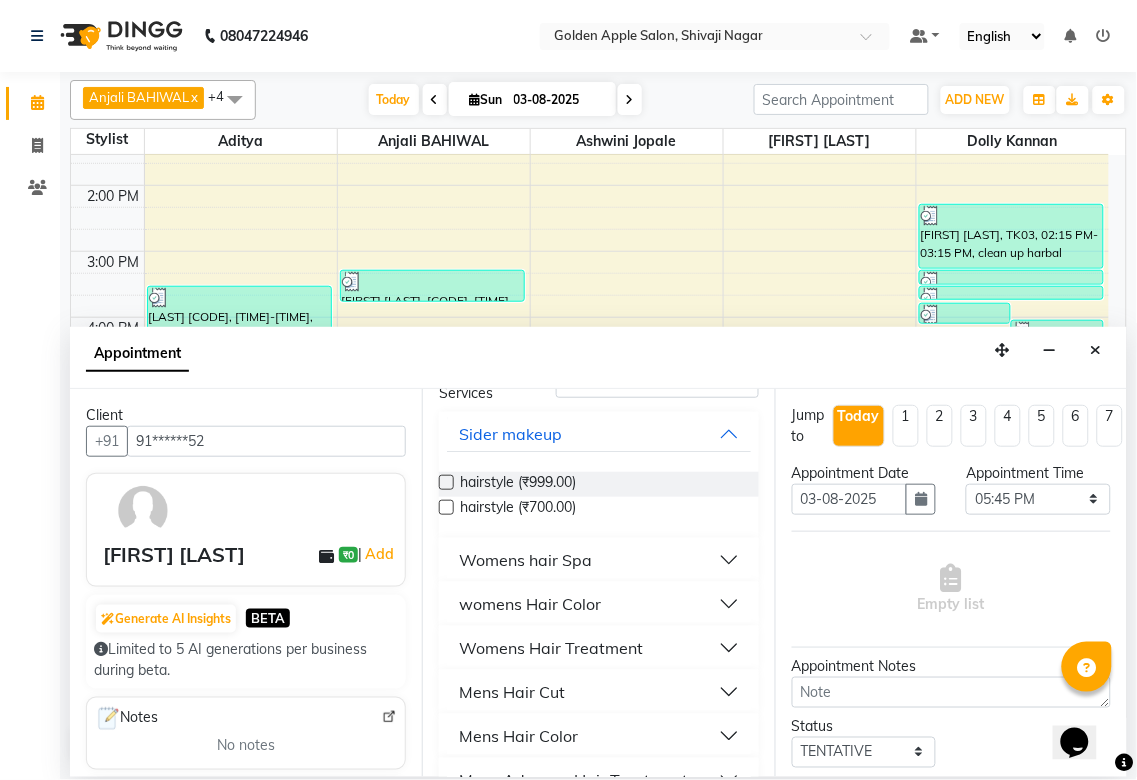 click on "Mens Hair Cut" at bounding box center [598, 692] 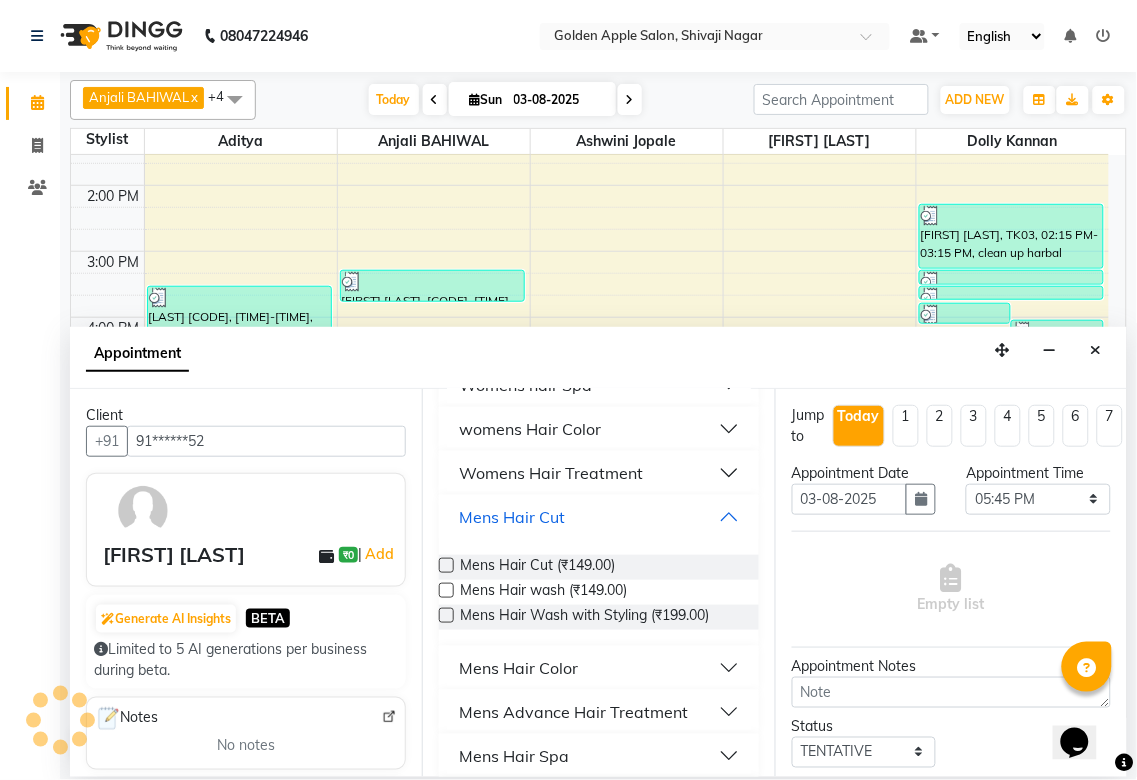 scroll, scrollTop: 333, scrollLeft: 0, axis: vertical 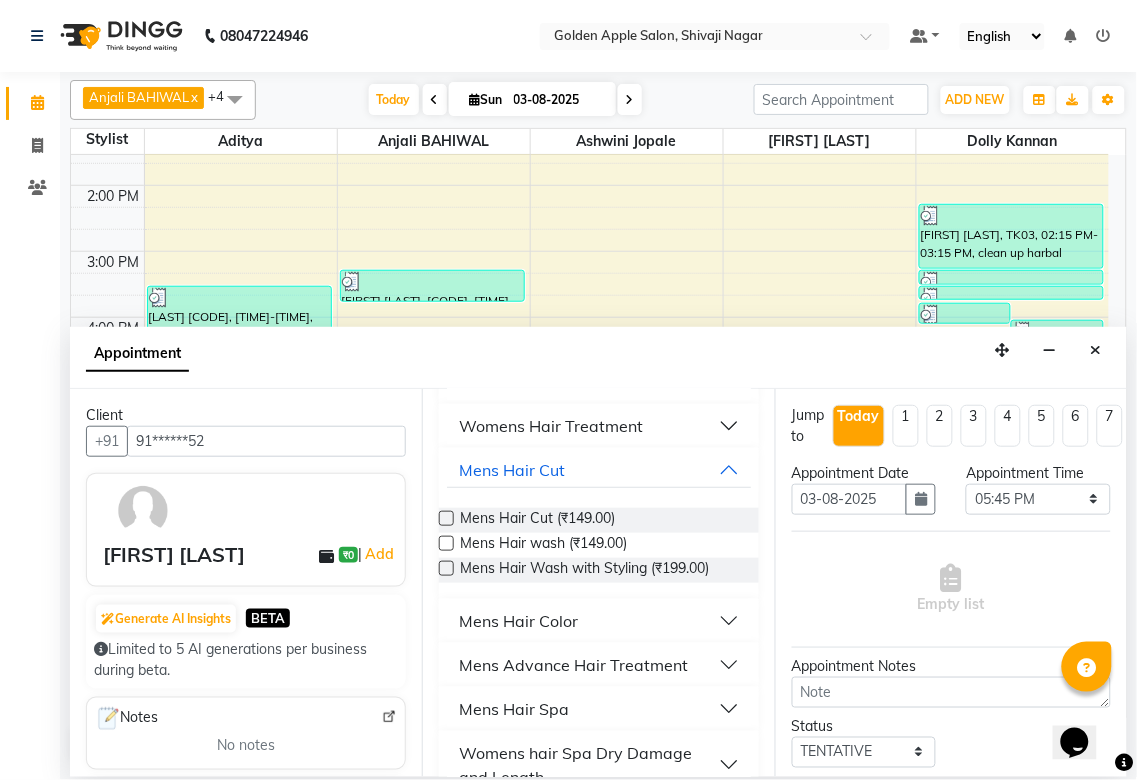 click at bounding box center [446, 518] 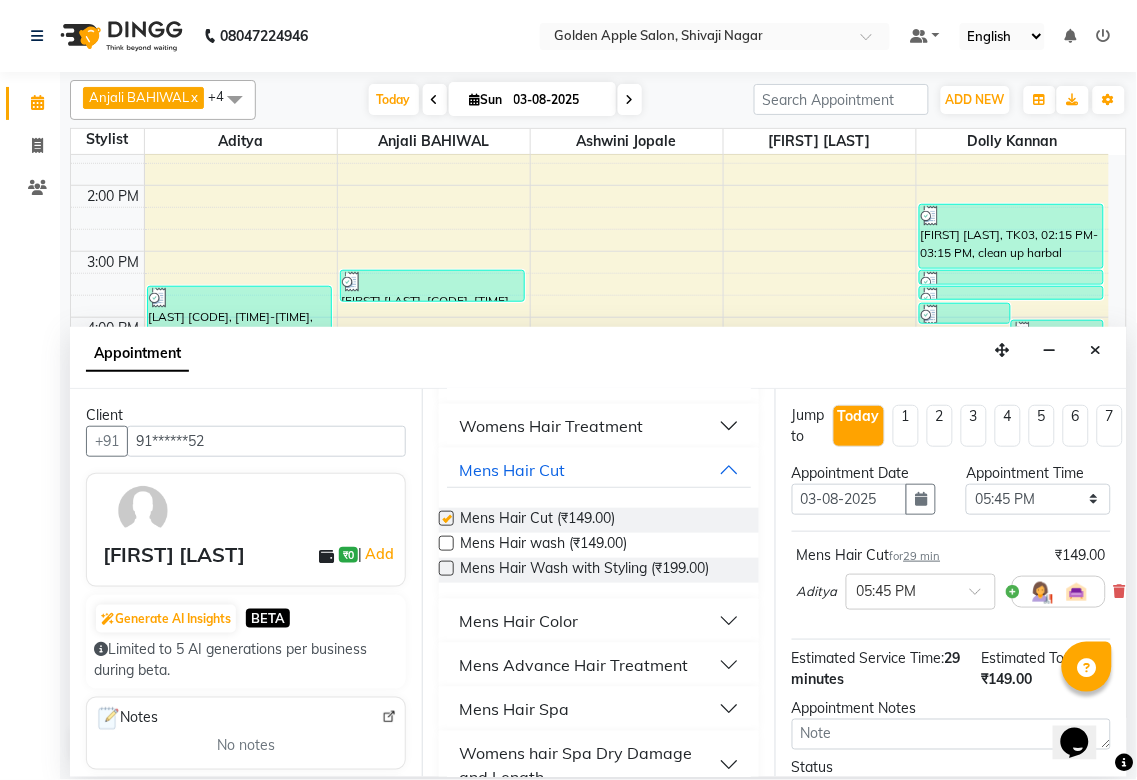 checkbox on "false" 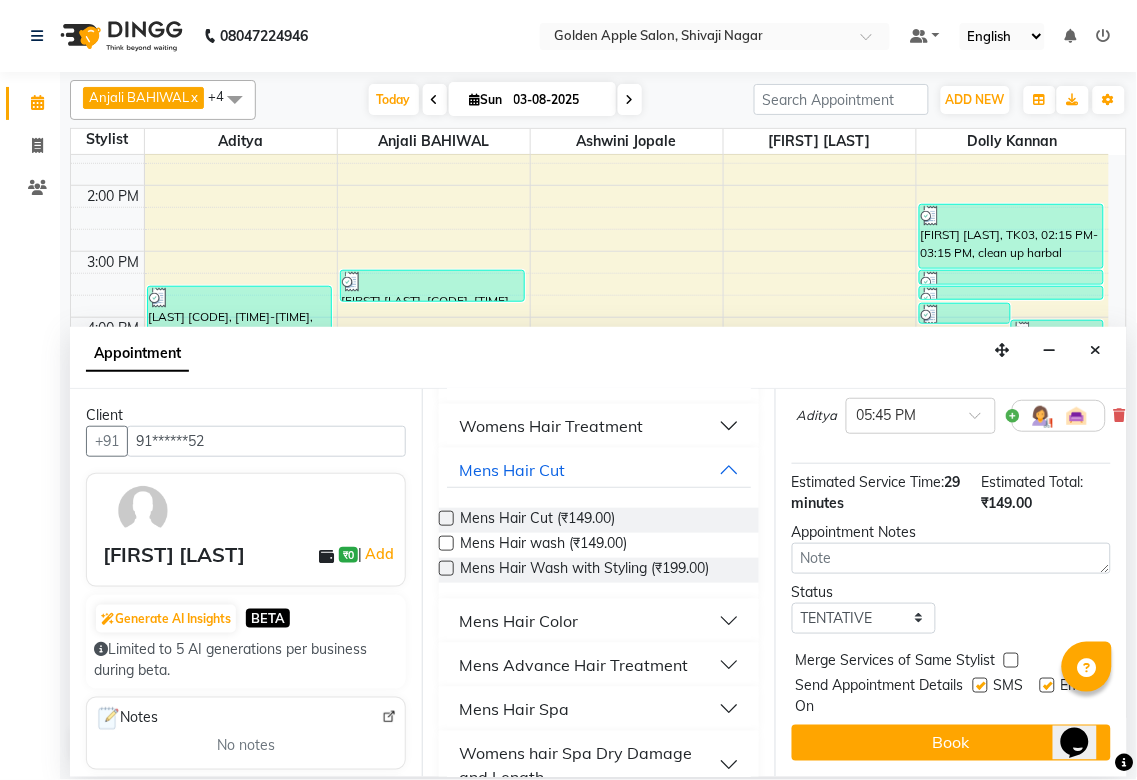 scroll, scrollTop: 193, scrollLeft: 0, axis: vertical 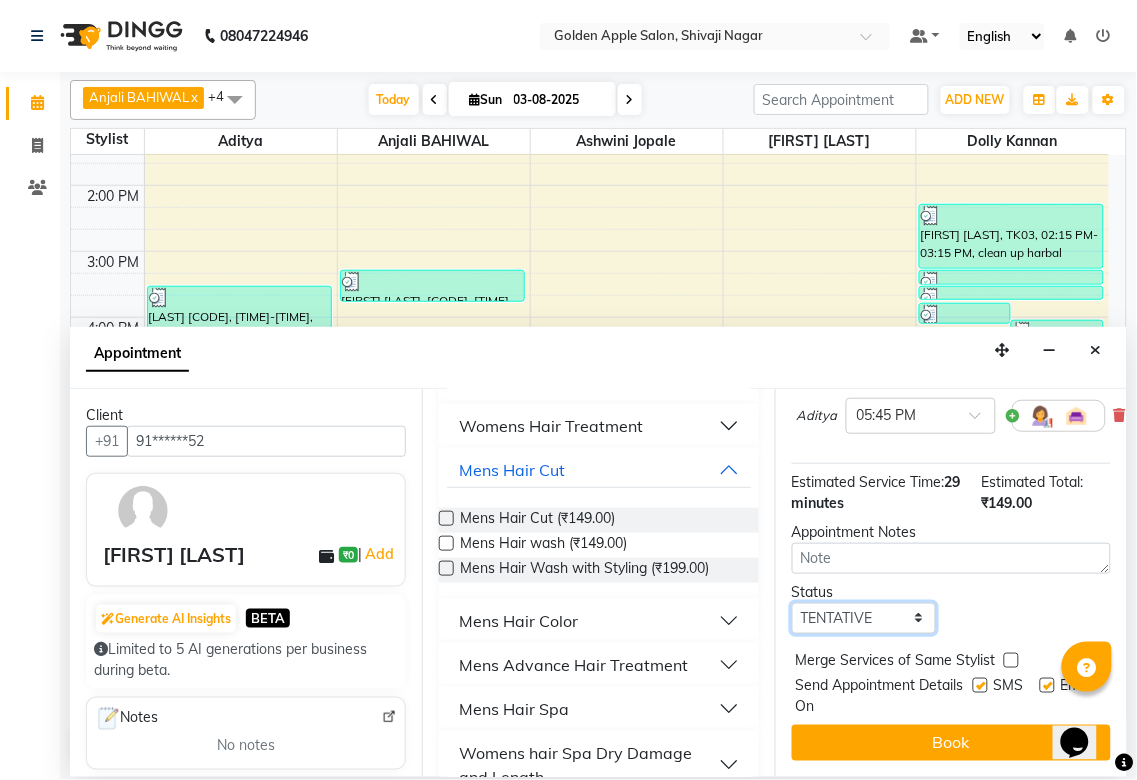 click on "Select TENTATIVE CONFIRM CHECK-IN UPCOMING" at bounding box center [864, 618] 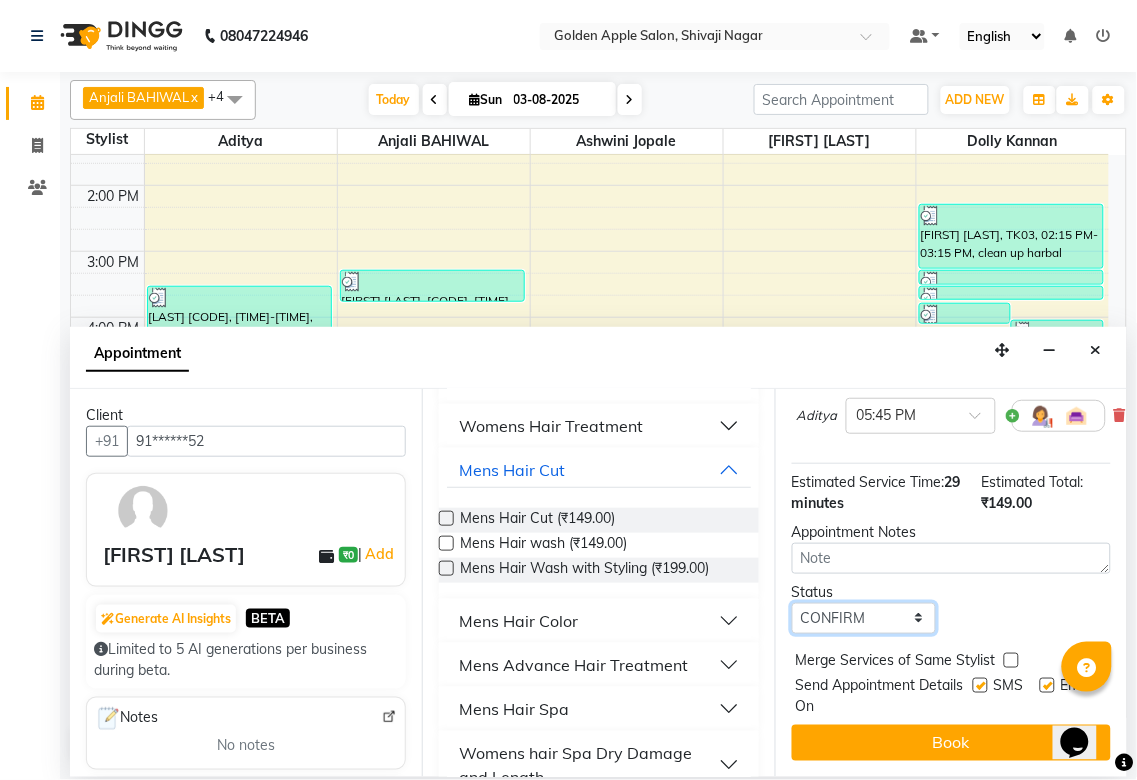 click on "Select TENTATIVE CONFIRM CHECK-IN UPCOMING" at bounding box center (864, 618) 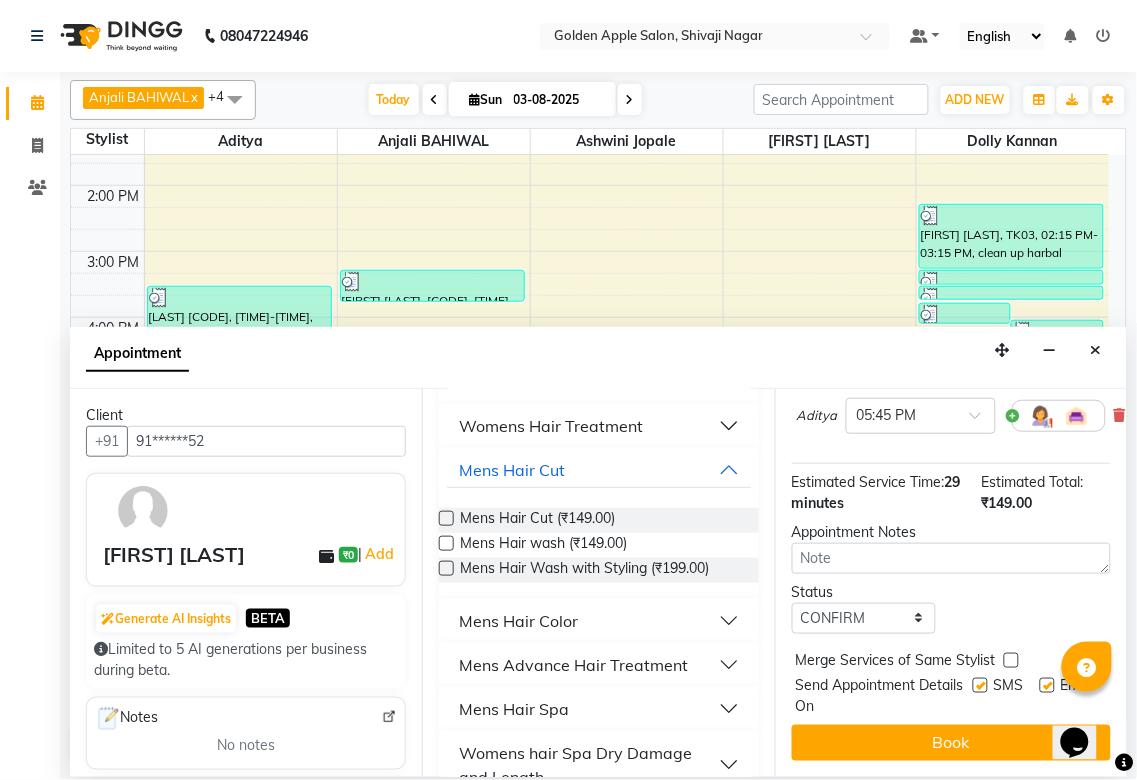 click at bounding box center (980, 685) 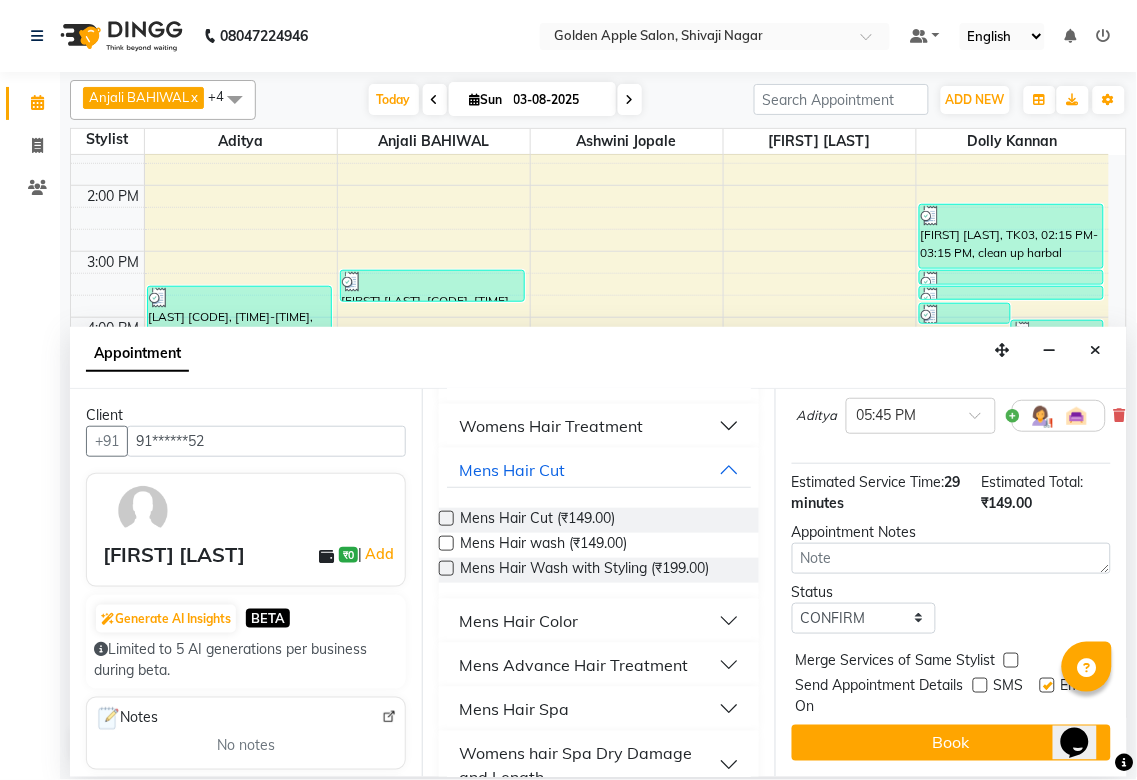 click on "SMS" at bounding box center (1006, 696) 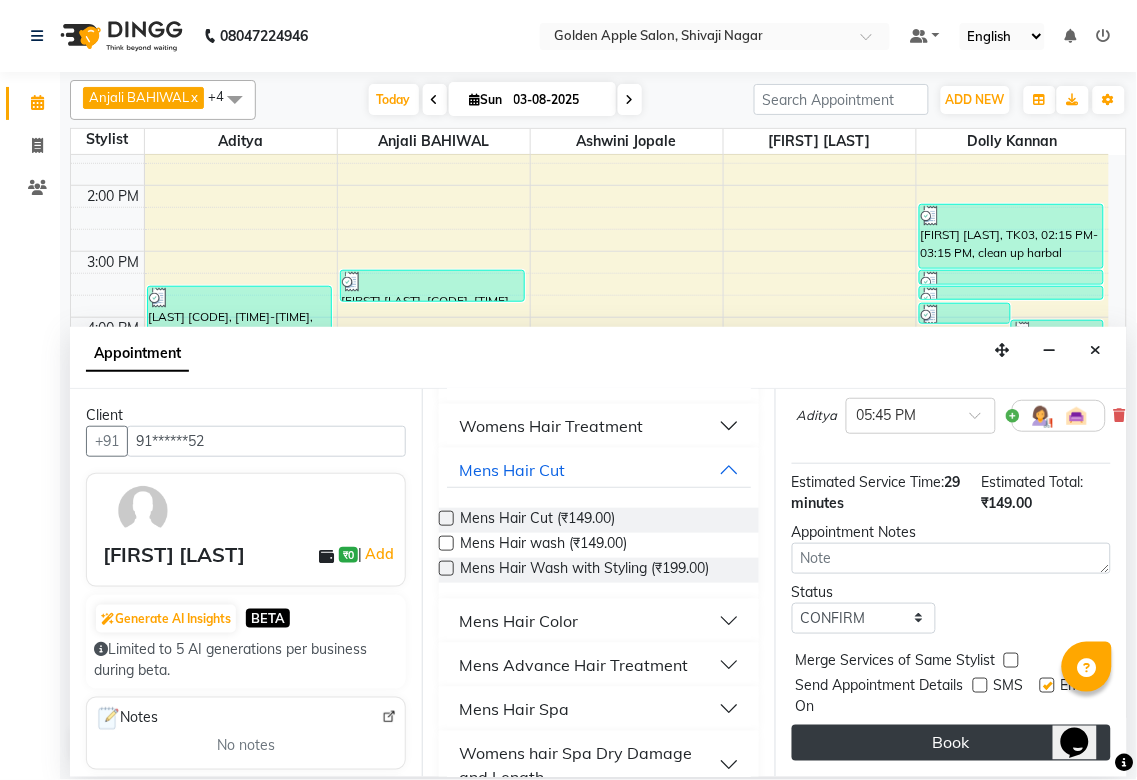 click on "Book" at bounding box center (951, 743) 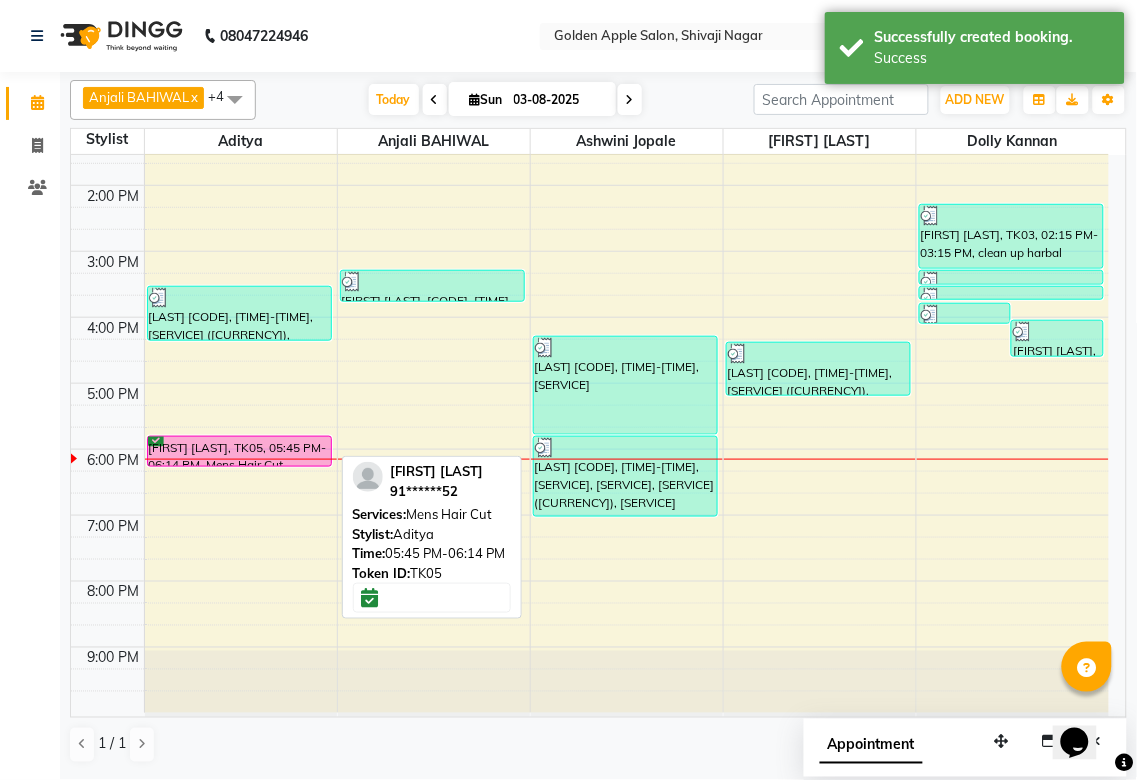 click on "[FIRST] [LAST], TK05, 05:45 PM-06:14 PM, Mens Hair Cut" at bounding box center [239, 451] 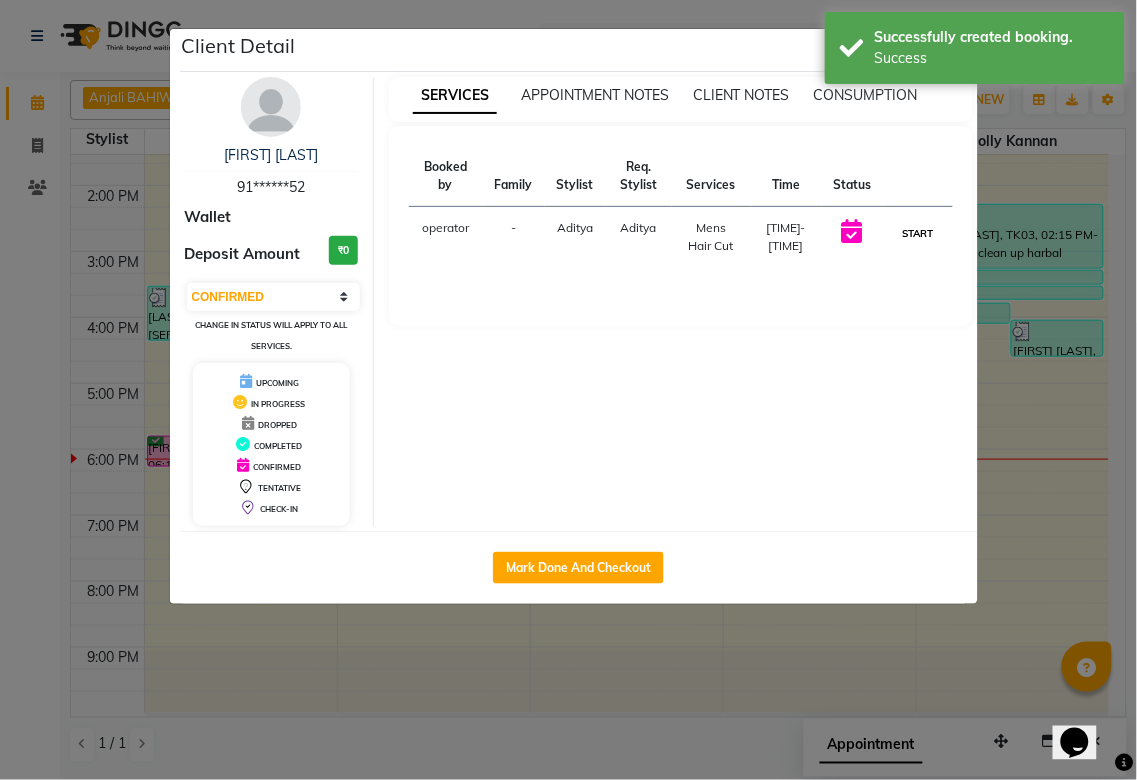 click on "START" at bounding box center (917, 233) 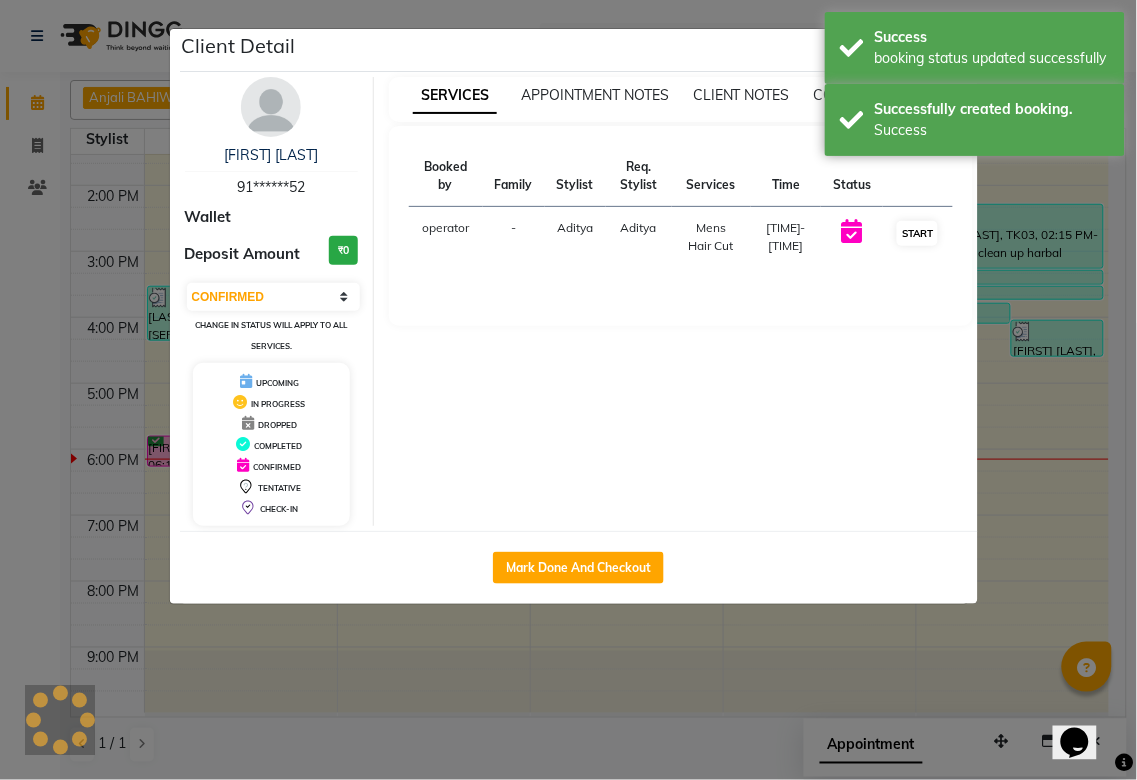select on "1" 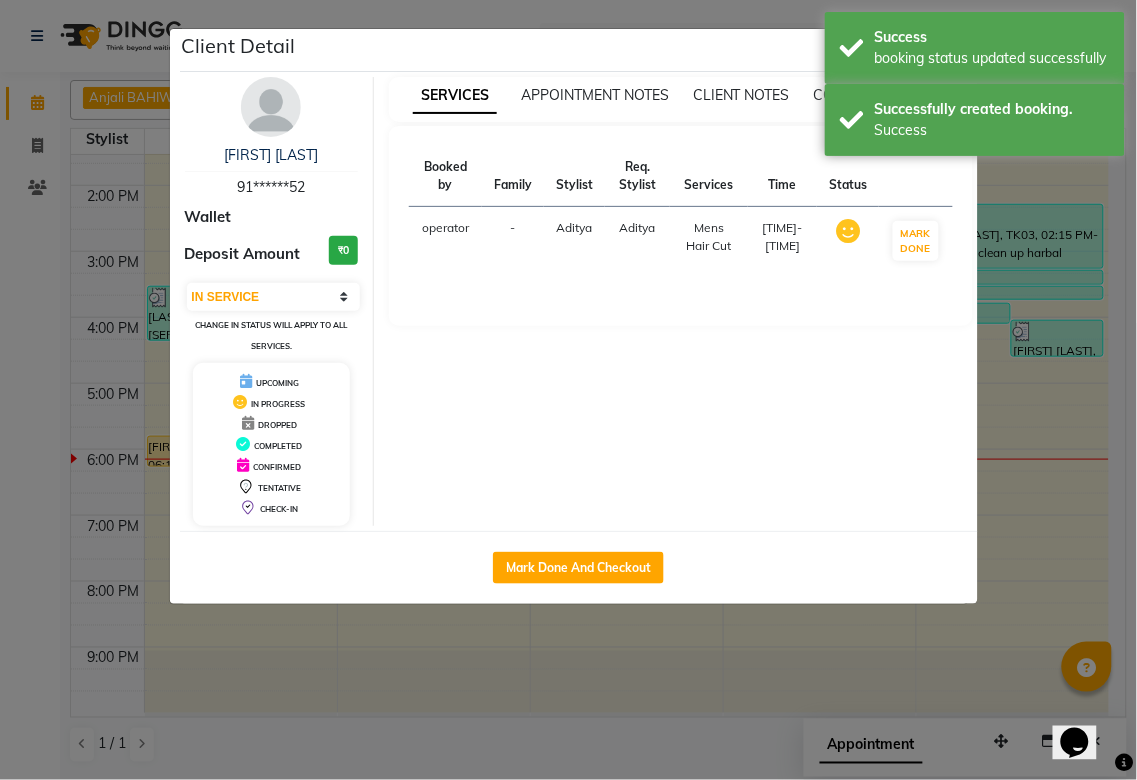 click on "Client Detail  [FIRST] [LAST]   91******52 Wallet Deposit Amount  ₹0  Select IN SERVICE CONFIRMED TENTATIVE CHECK IN MARK DONE DROPPED UPCOMING Change in status will apply to all services. UPCOMING IN PROGRESS DROPPED COMPLETED CONFIRMED TENTATIVE CHECK-IN SERVICES APPOINTMENT NOTES CLIENT NOTES CONSUMPTION Booked by Family Stylist Req. Stylist Services Time Status  operator  - [FIRST] [FIRST]   Mens Hair Cut   5:45 PM-6:14 PM   MARK DONE   Mark Done And Checkout" 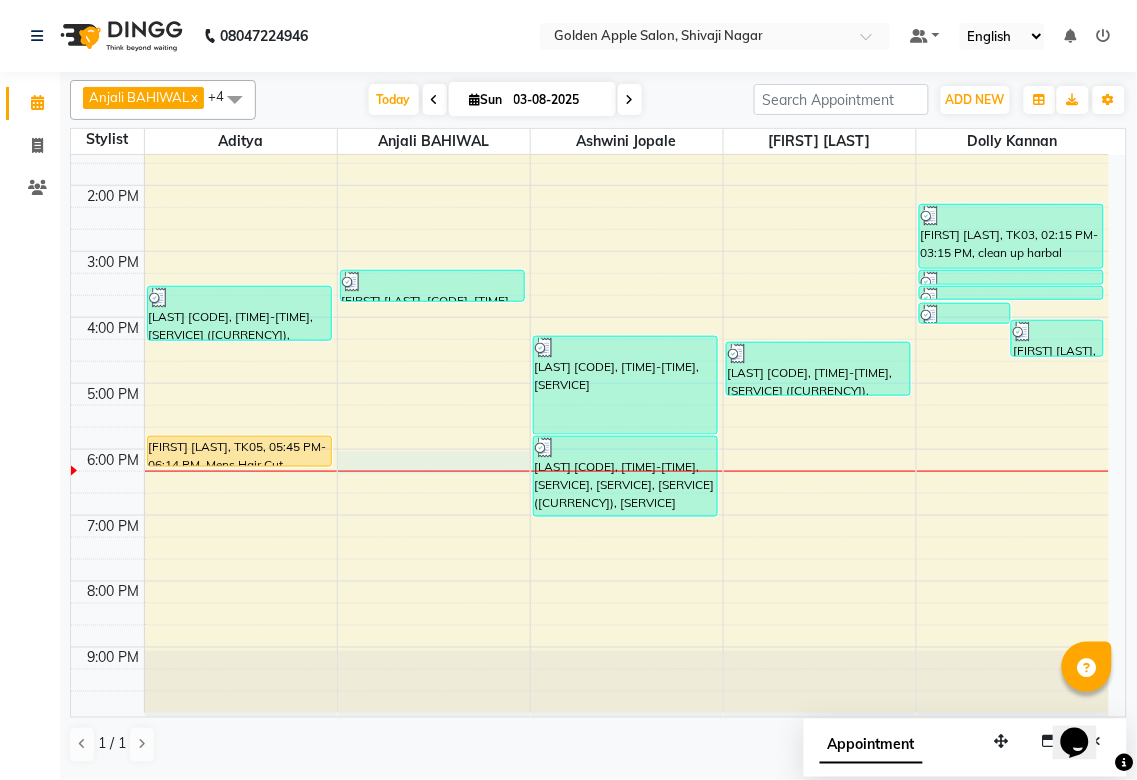 click on "9:00 AM 10:00 AM 11:00 AM 12:00 PM 1:00 PM 2:00 PM 3:00 PM 4:00 PM 5:00 PM 6:00 PM 7:00 PM 8:00 PM 9:00 PM     [LAST] [CODE], [TIME]-[TIME], [SERVICE] ([CURRENCY]), [SERVICE] ([CURRENCY])     [NAME] [CODE], [TIME]-[TIME], [SERVICE]     [FIRST] [CODE], [TIME]-[TIME], [SERVICE] [SERVICE], [SERVICE], [SERVICE] ([CURRENCY])     [FIRST] [CODE], [TIME]-[TIME], [SERVICE]     [FIRST] [CODE], [TIME]-[TIME], [SERVICE]     [FIRST] [CODE], [TIME]-[TIME], [SERVICE]     [LAST] [CODE], [TIME]-[TIME], [SERVICE] ([CURRENCY])     [LAST] [CODE], [TIME]-[TIME], [SERVICE]     [LAST] [CODE], [TIME]-[TIME], [SERVICE]     [LAST] [CODE], [TIME]-[TIME], [SERVICE]     [LAST] [CODE], [TIME]-[TIME], [SERVICE], [SERVICE], [SERVICE] ([CURRENCY]), [SERVICE] ([CURRENCY]), [SERVICE] ([CURRENCY])         [LAST] [CODE], [TIME]-[TIME], [SERVICE]" at bounding box center [590, 284] 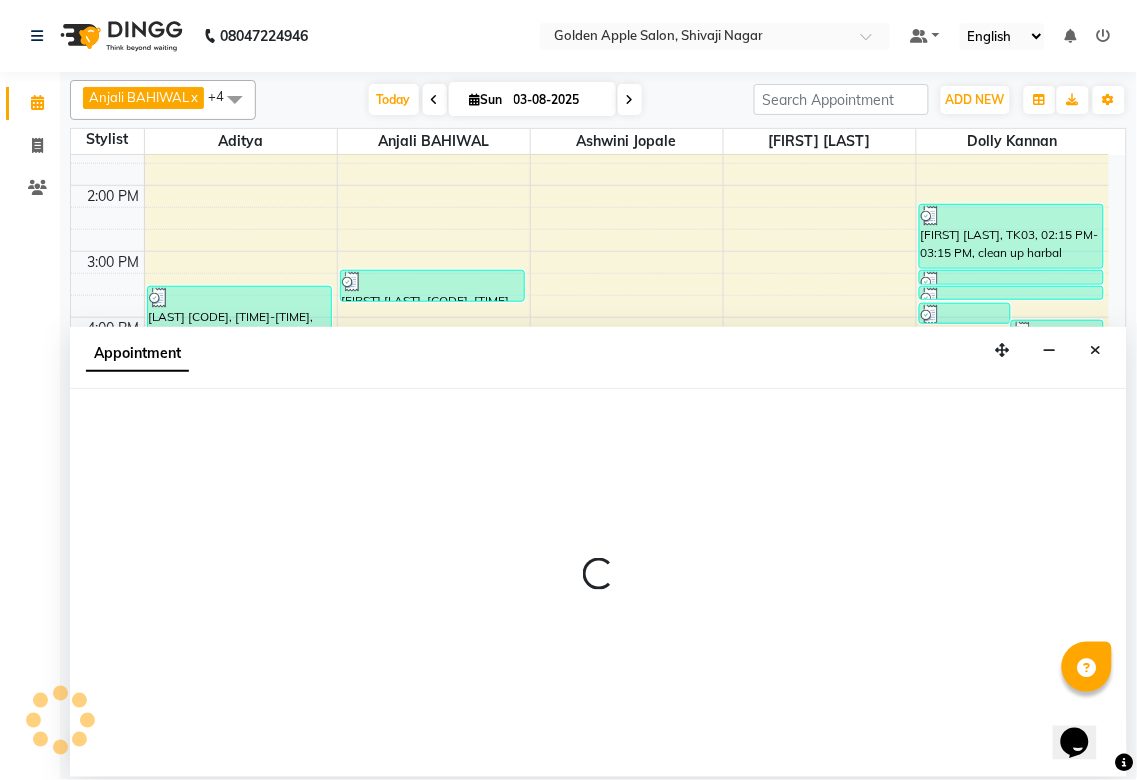 select on "79779" 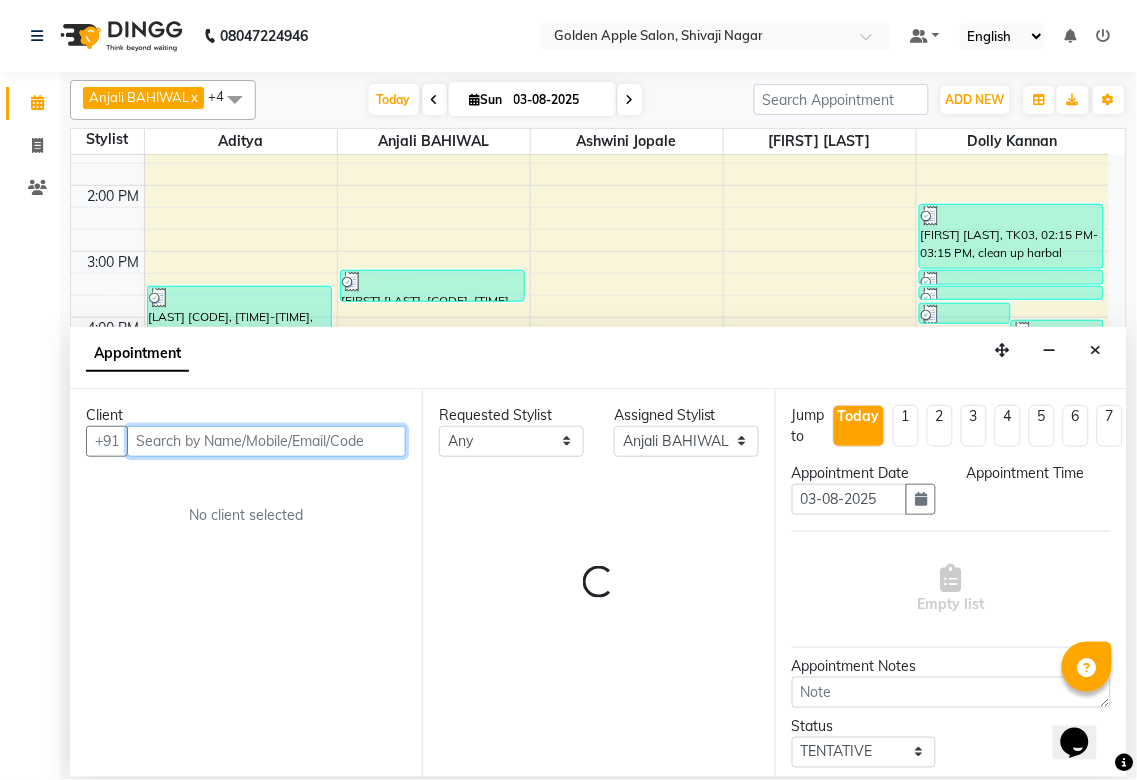 select on "1080" 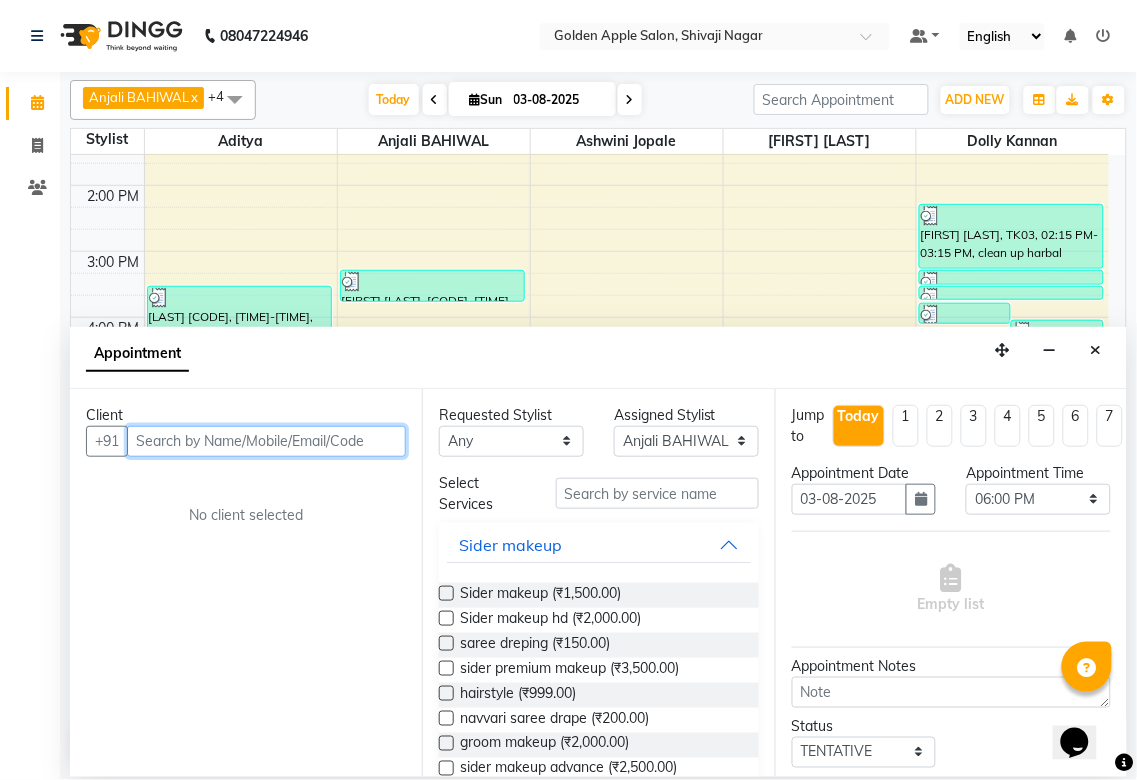 click at bounding box center (266, 441) 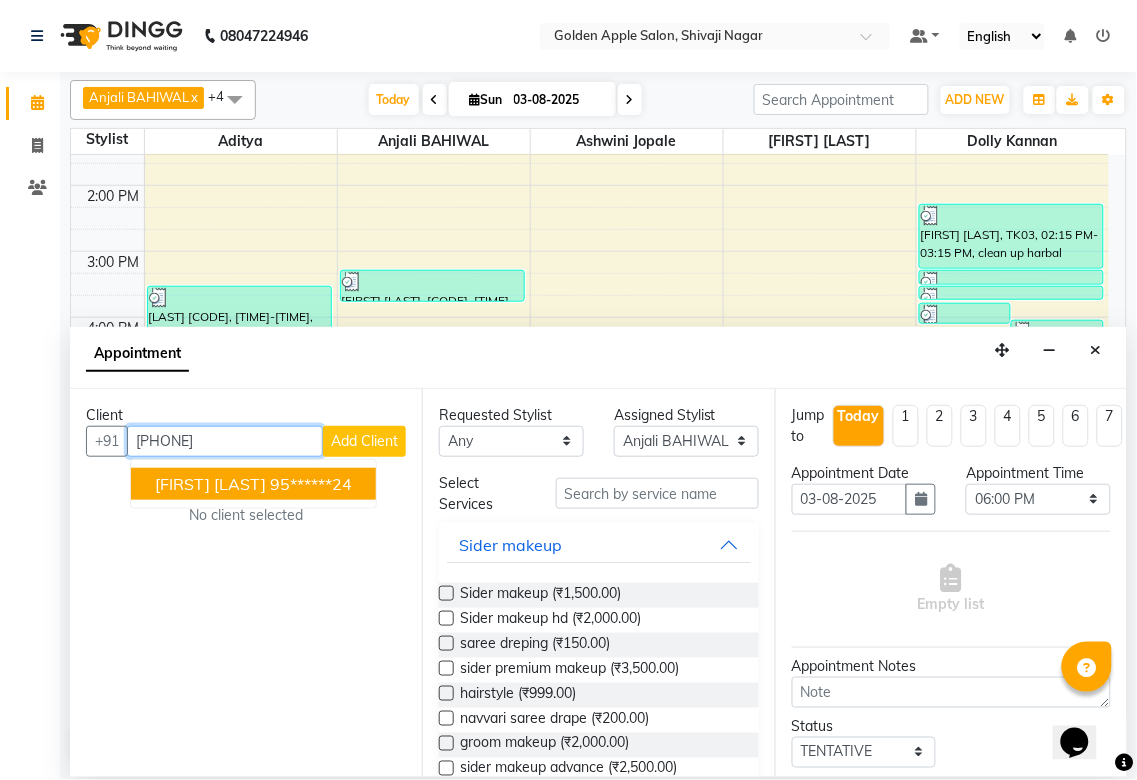click on "[FIRST] [LAST] [PHONE]" at bounding box center (253, 484) 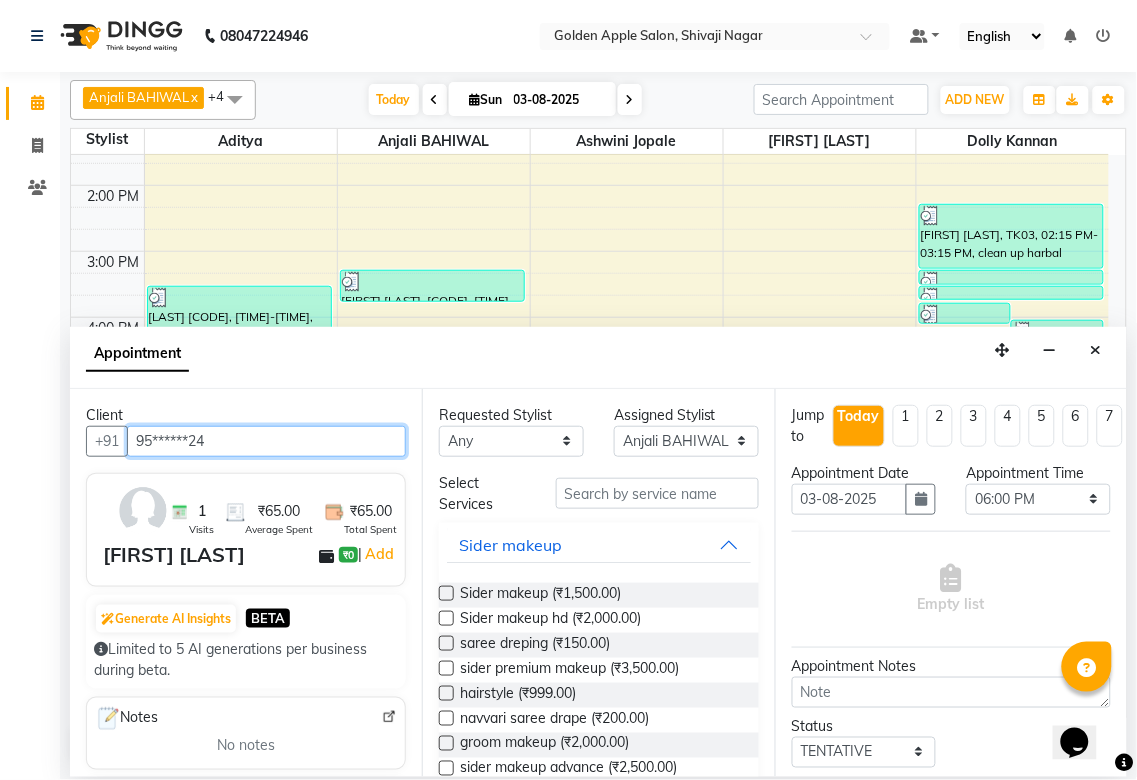 type on "95******24" 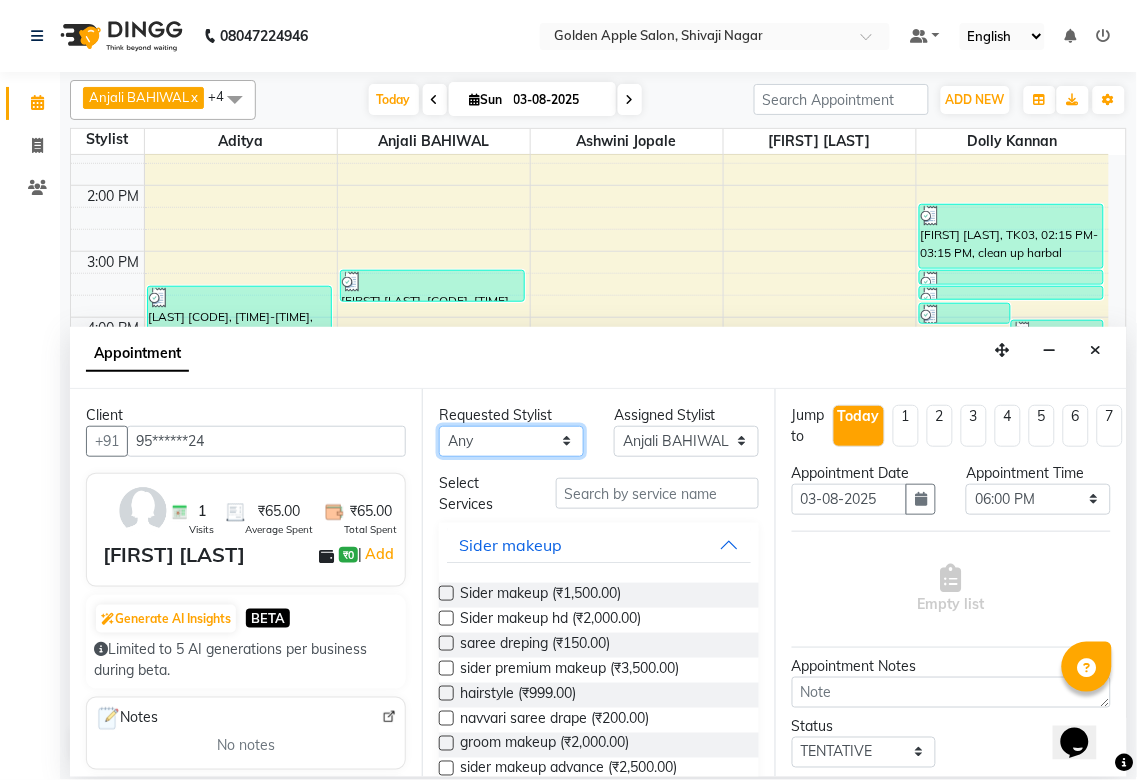 click on "Any Aditya Anjali  BAHIWAL Aparana Satarrdekar ashwini jopale dolly kannan  Harshika Hire operator vijay ahire" at bounding box center [511, 441] 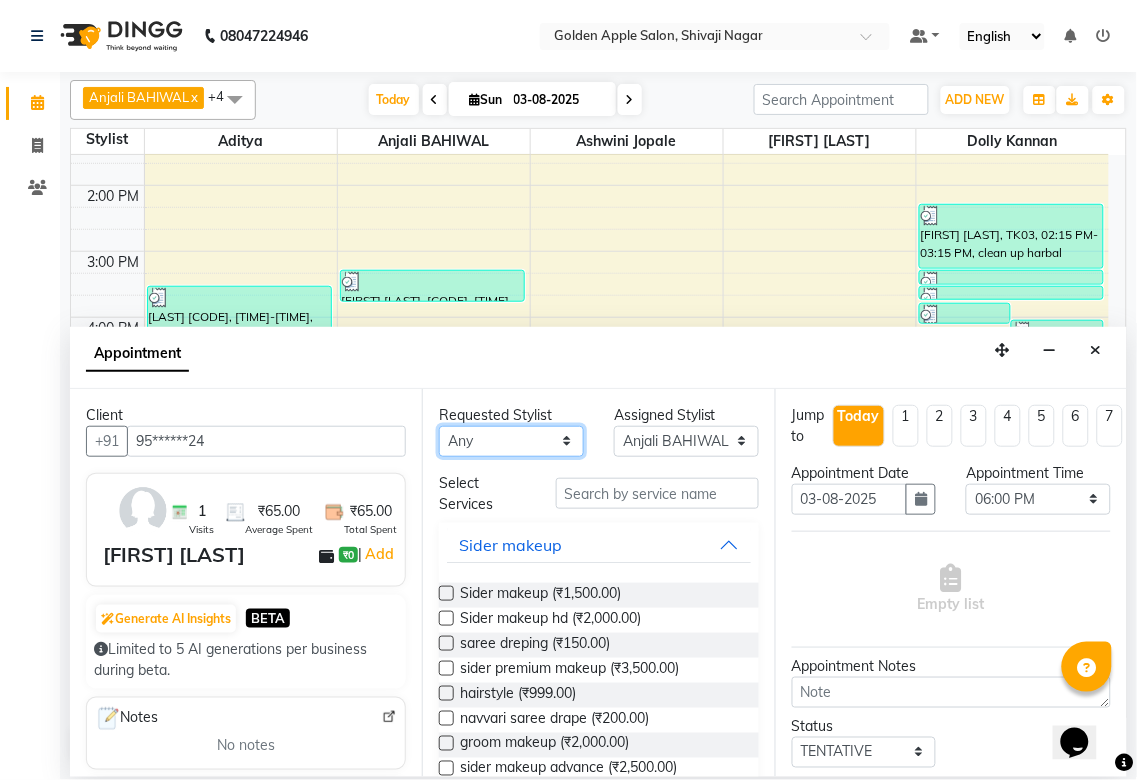 select on "79779" 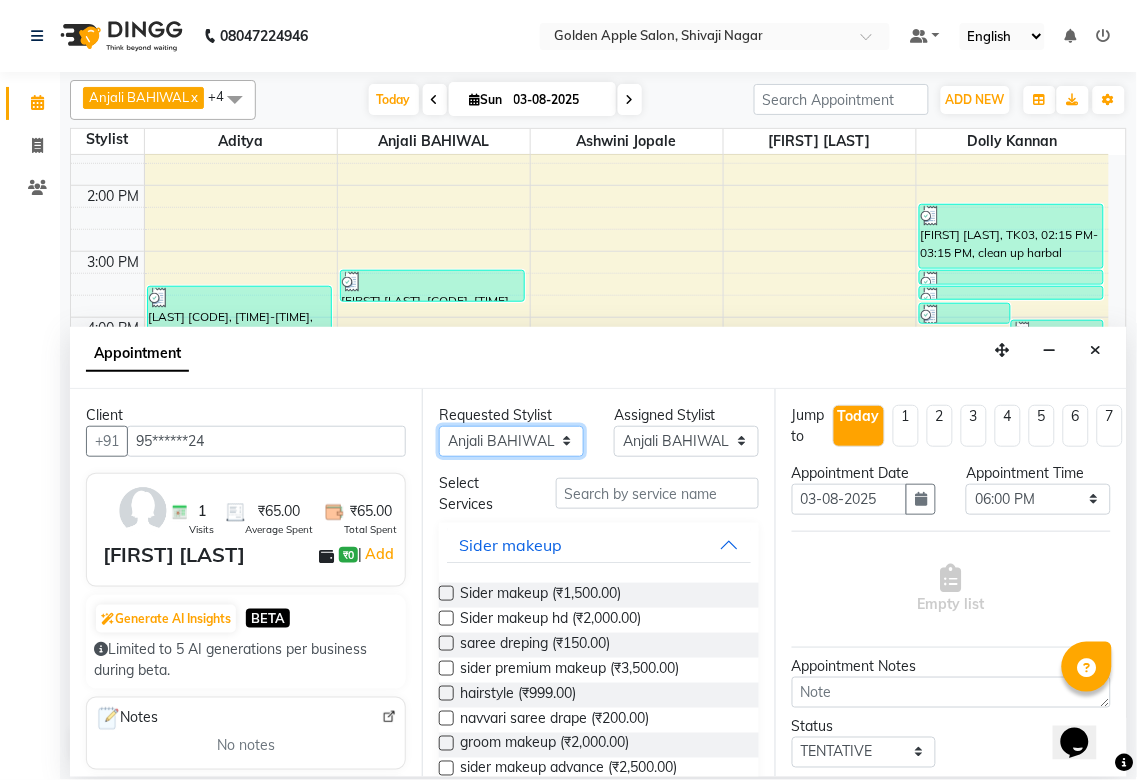 click on "Any Aditya Anjali  BAHIWAL Aparana Satarrdekar ashwini jopale dolly kannan  Harshika Hire operator vijay ahire" at bounding box center (511, 441) 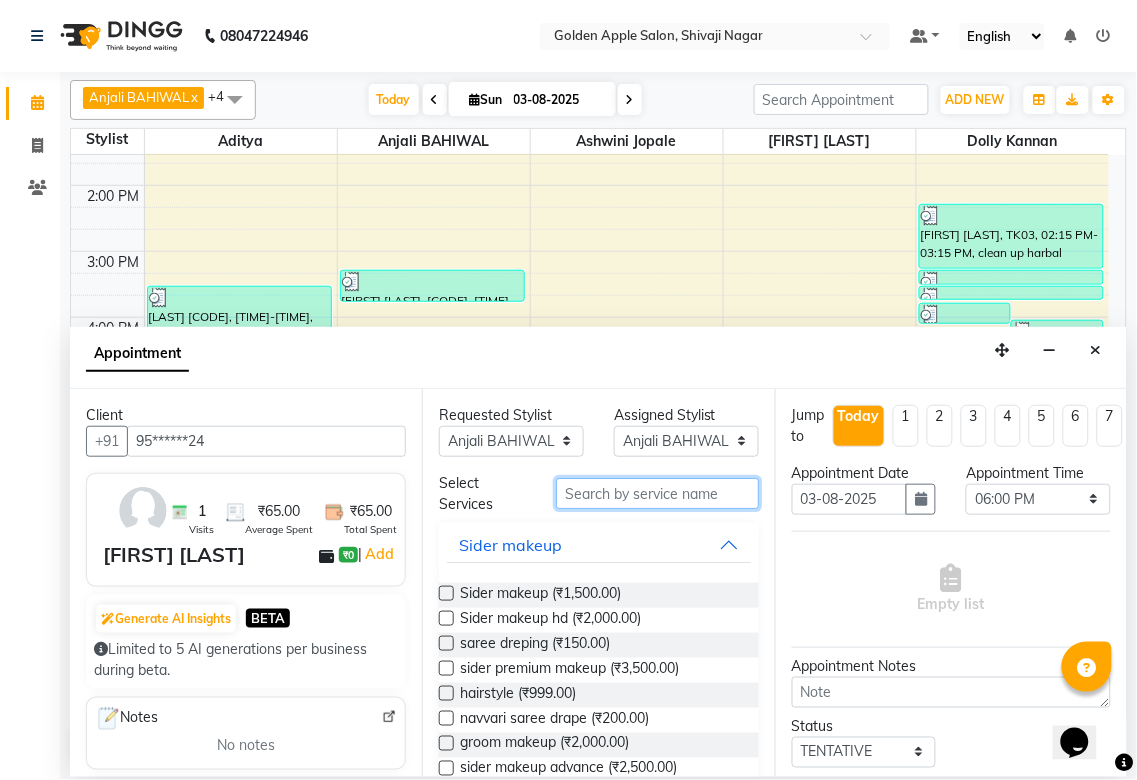 click at bounding box center (657, 493) 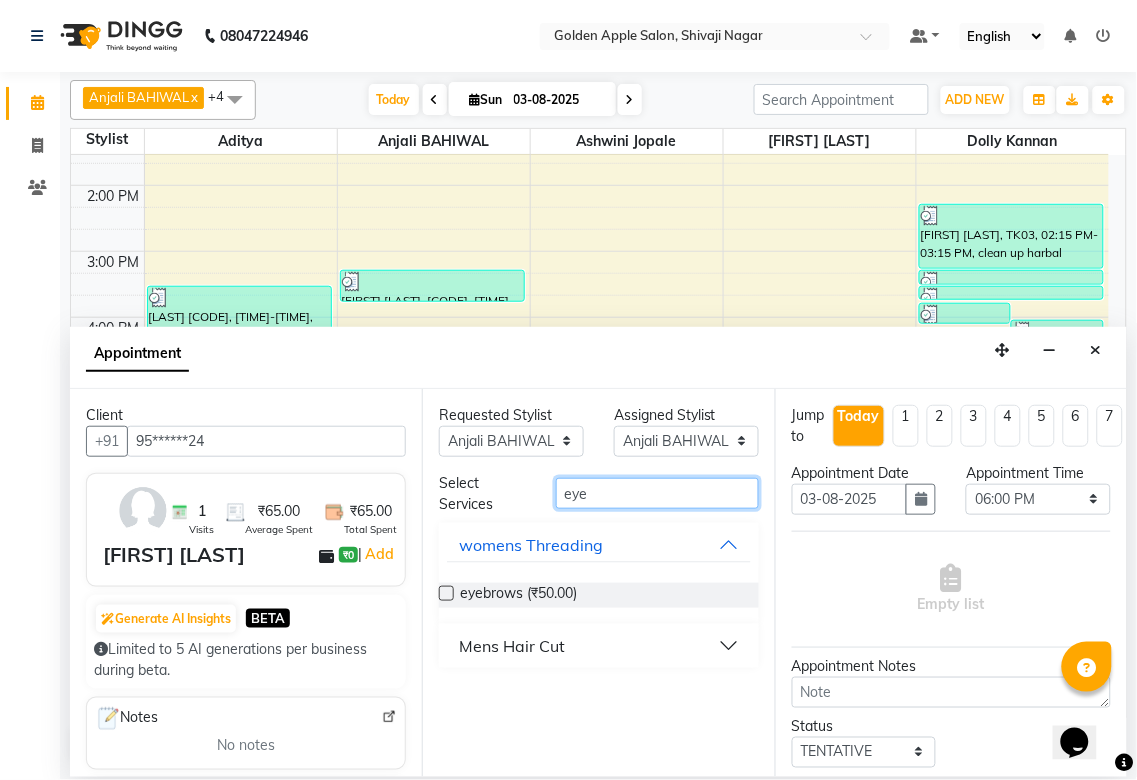 type on "eye" 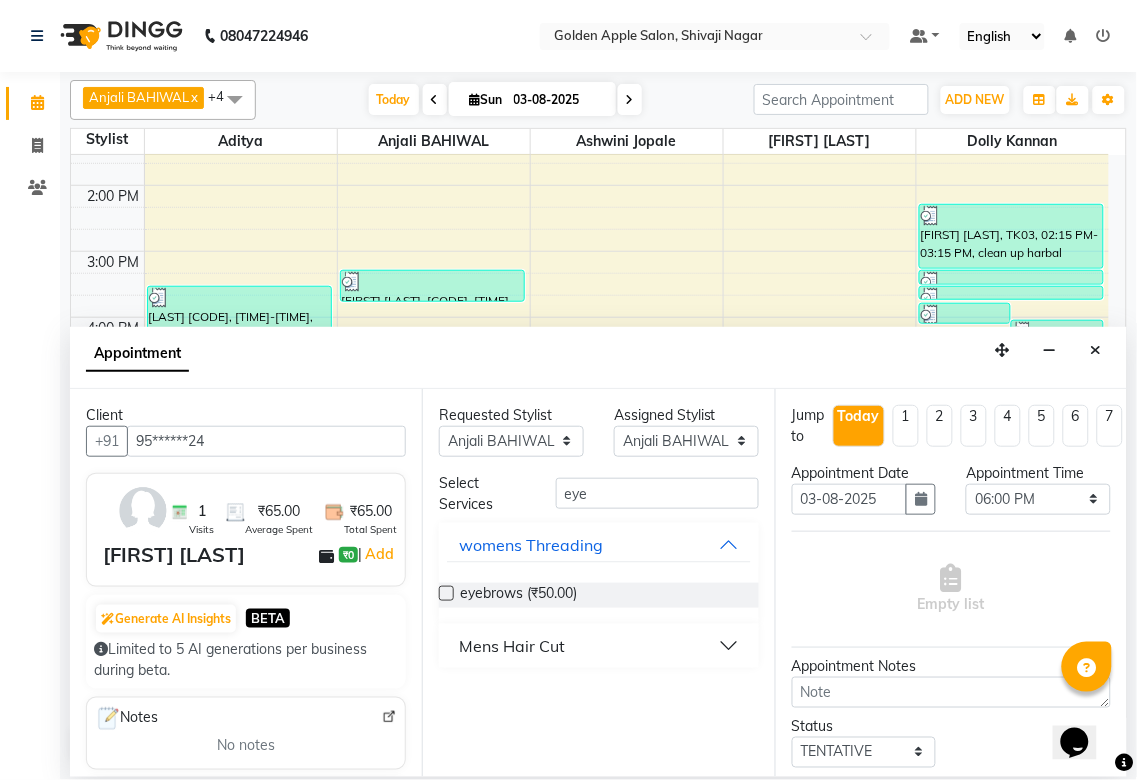 click at bounding box center [446, 593] 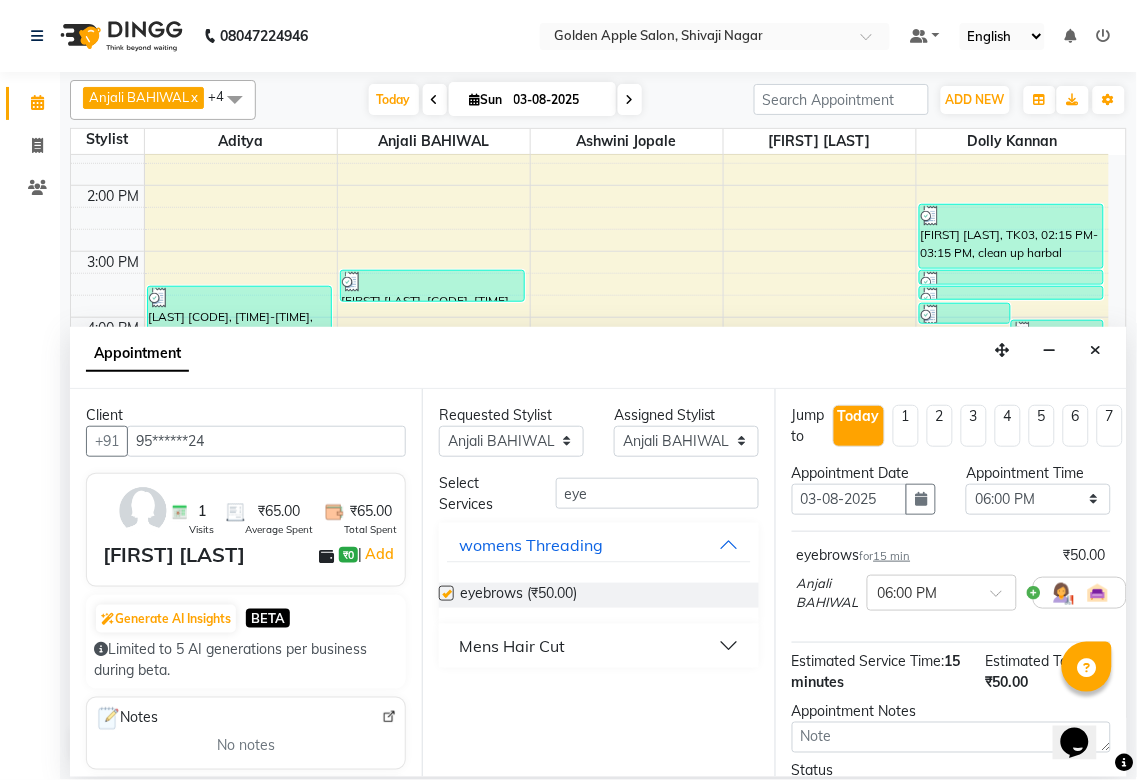 checkbox on "false" 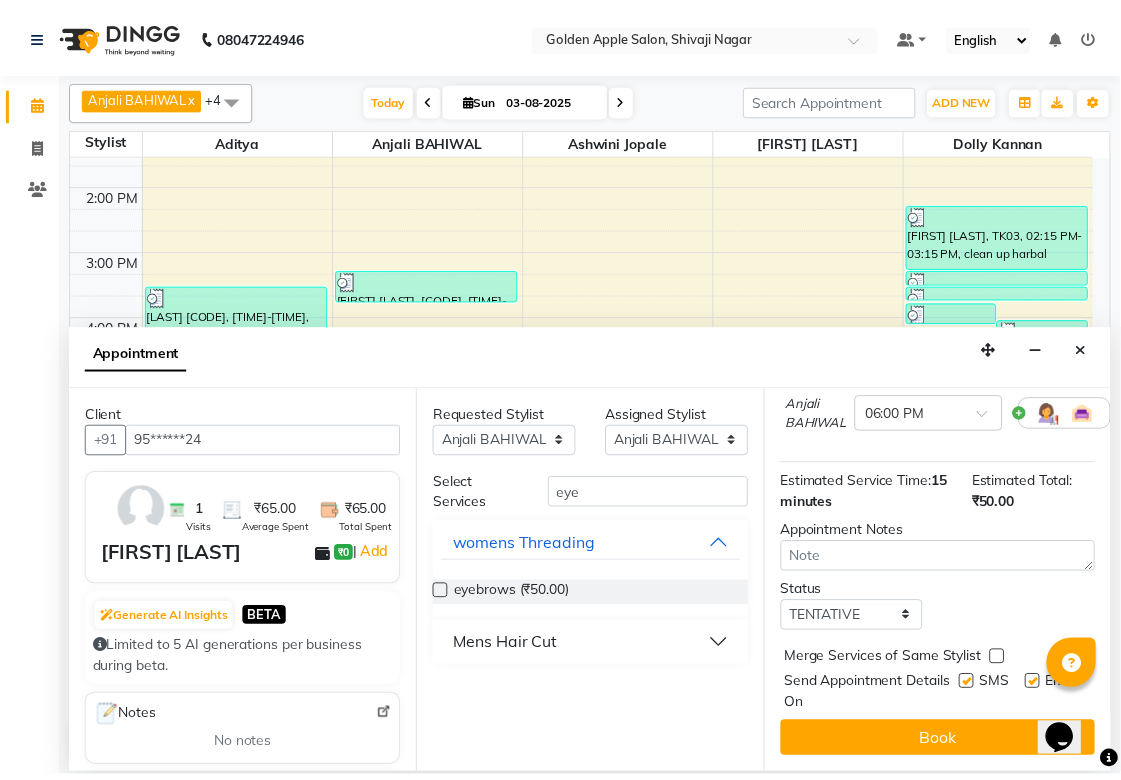scroll, scrollTop: 196, scrollLeft: 0, axis: vertical 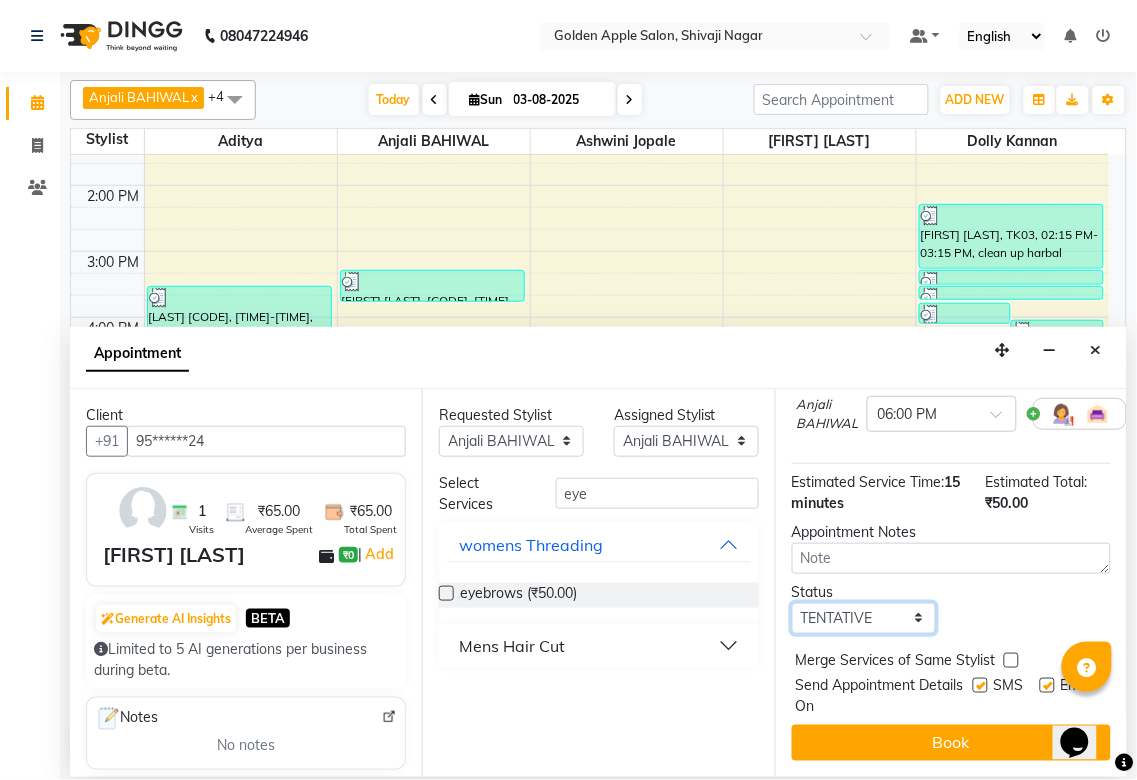 click on "Select TENTATIVE CONFIRM CHECK-IN UPCOMING" at bounding box center (864, 618) 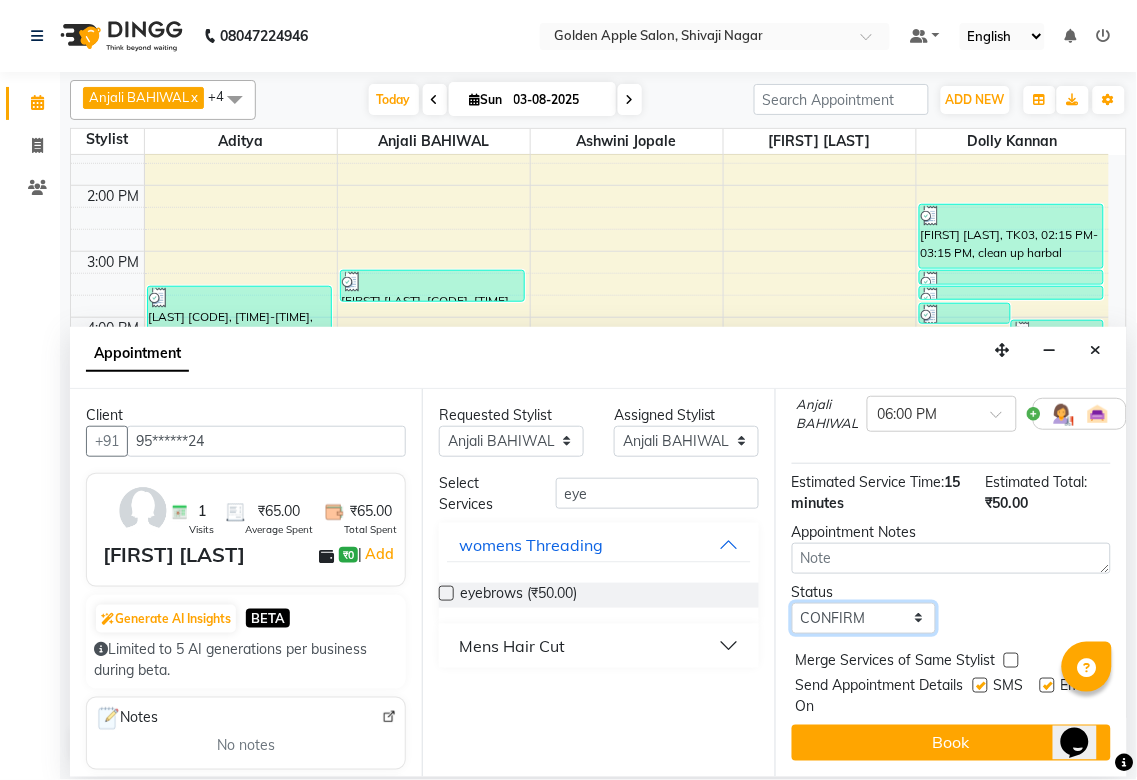 click on "Select TENTATIVE CONFIRM CHECK-IN UPCOMING" at bounding box center [864, 618] 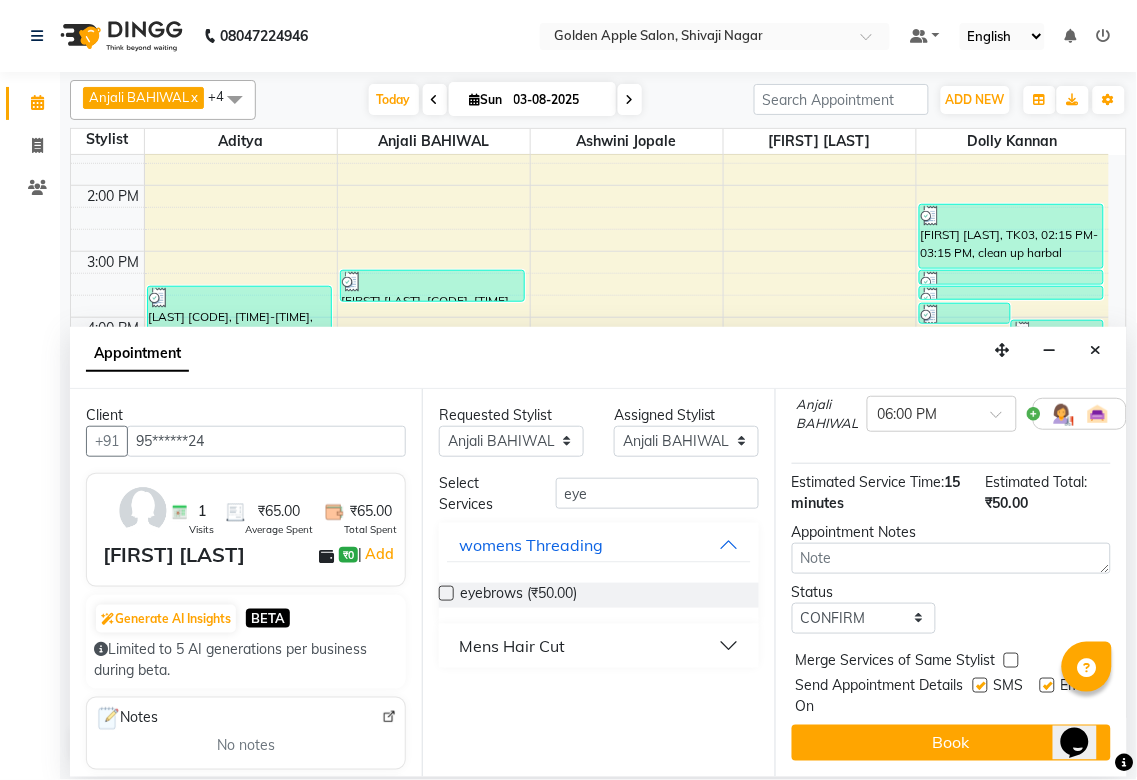 click at bounding box center (980, 685) 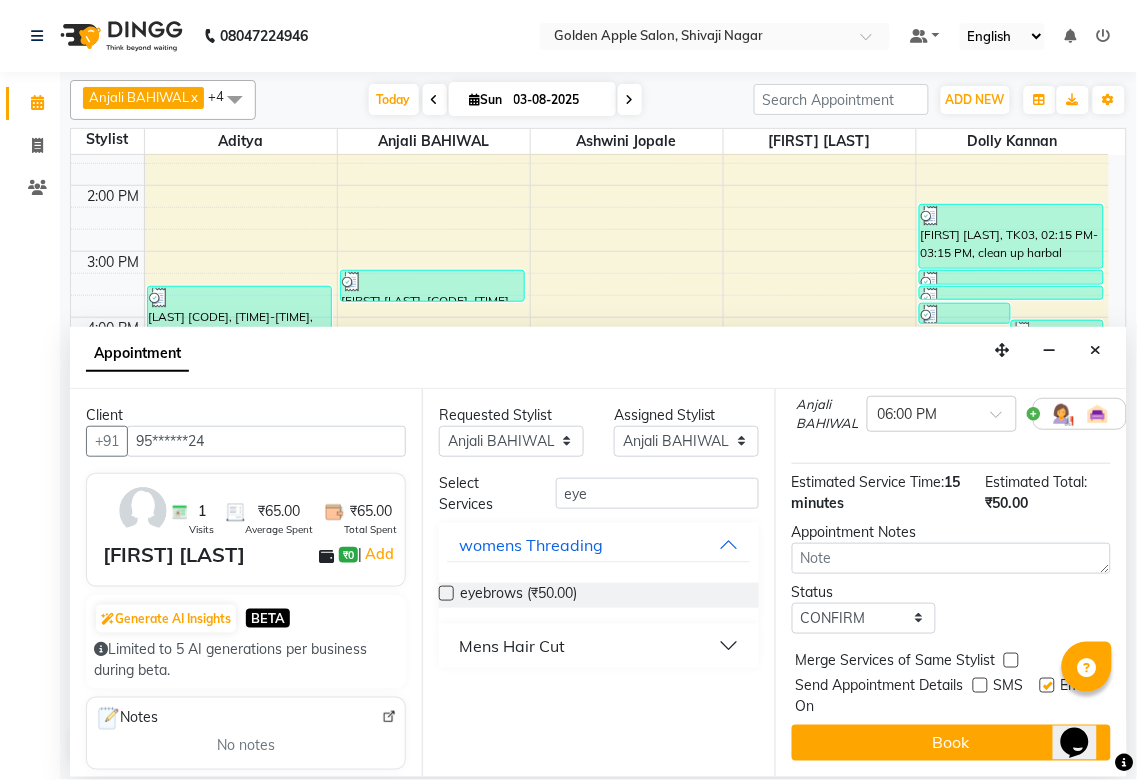 click at bounding box center (1047, 685) 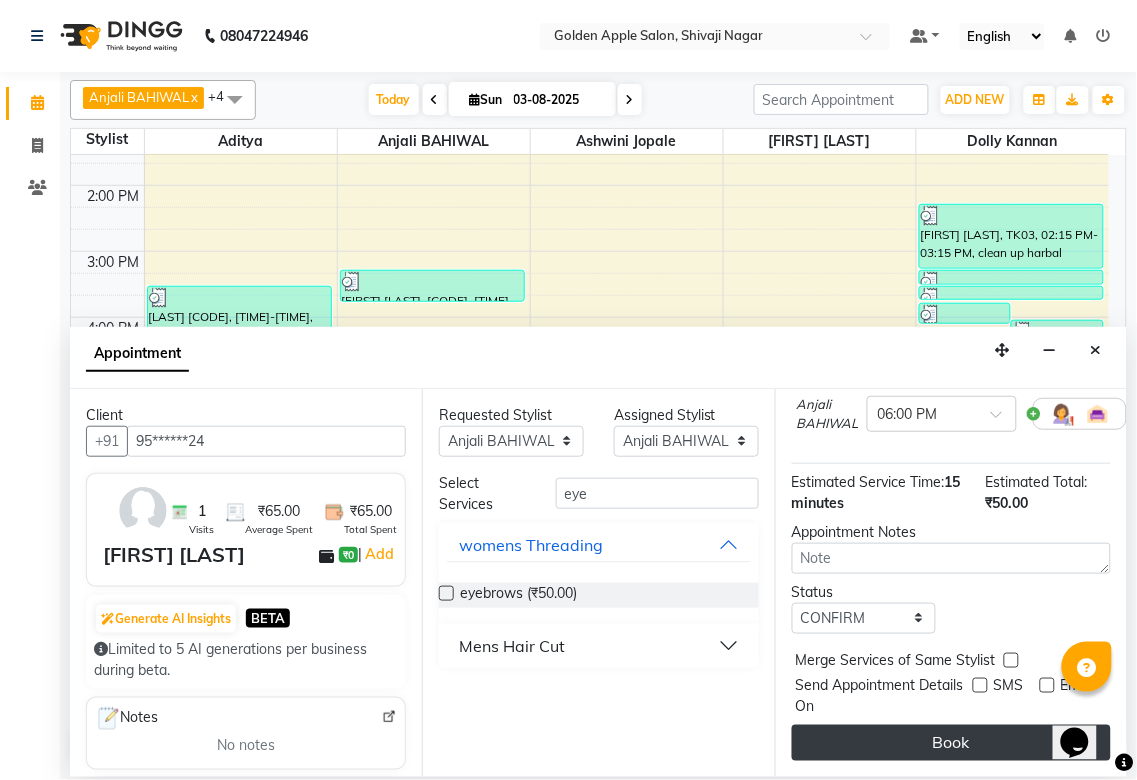 click on "Book" at bounding box center [951, 743] 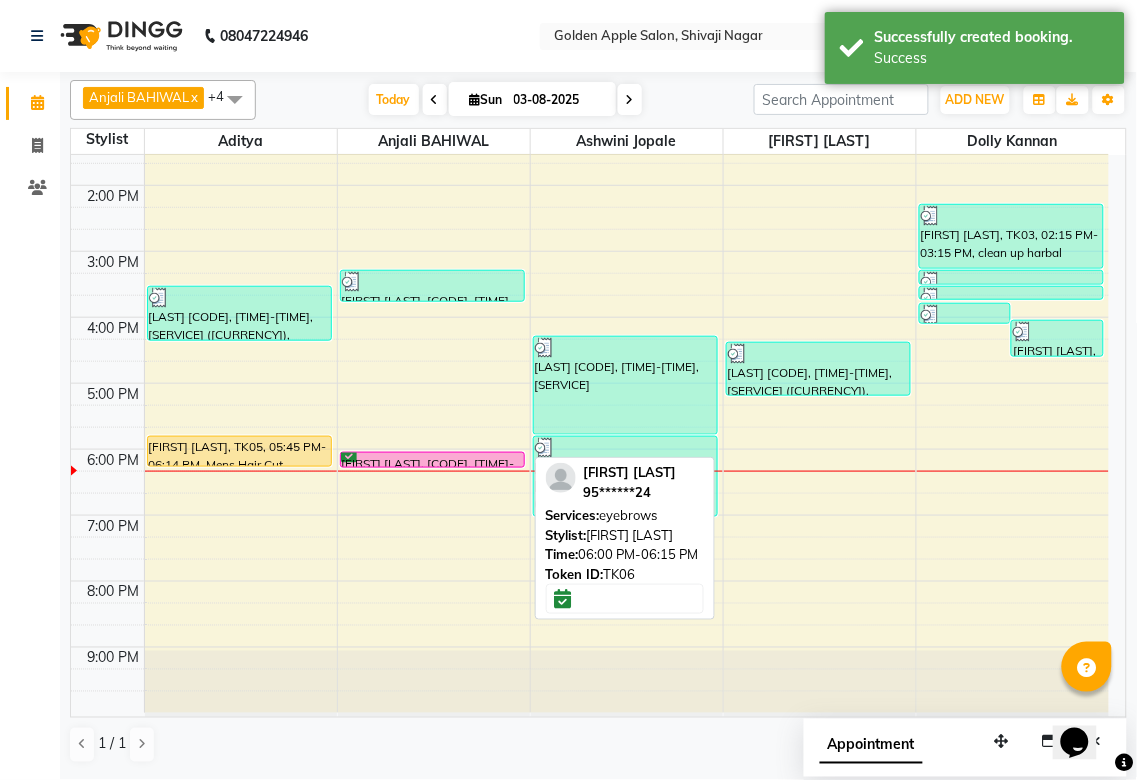 click on "[FIRST] [LAST], [CODE], [TIME]-[TIME], [SERVICE]" at bounding box center [432, 460] 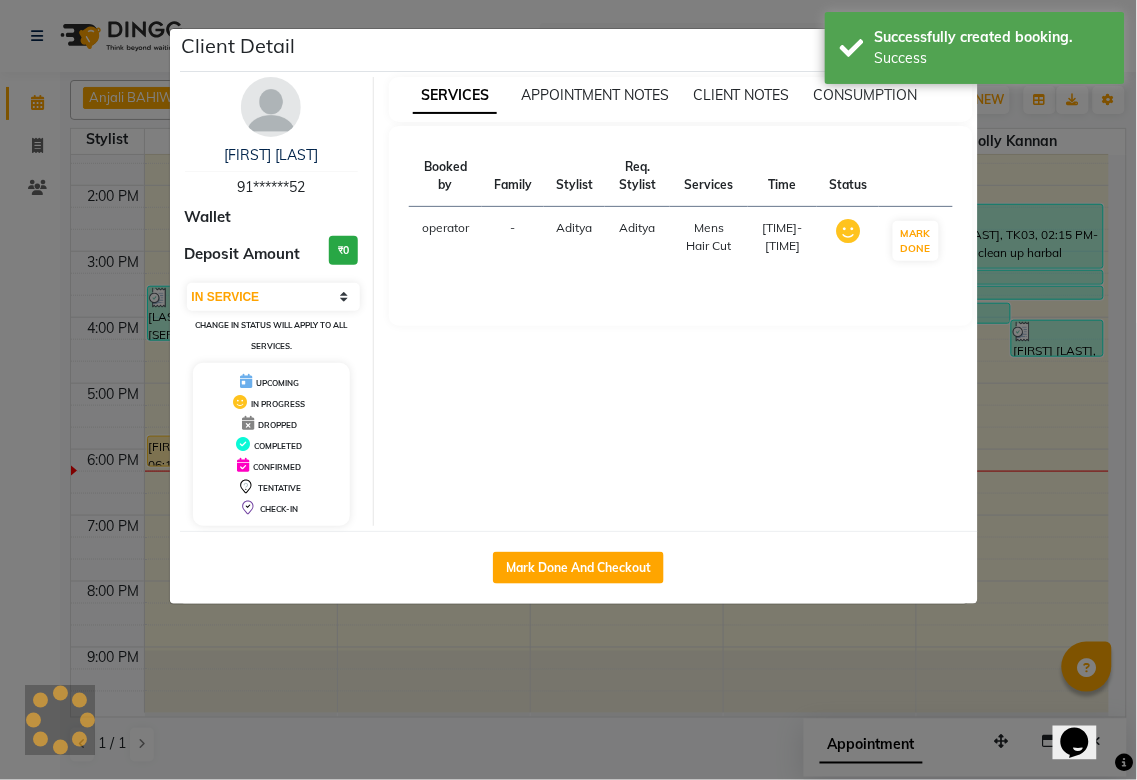 select on "6" 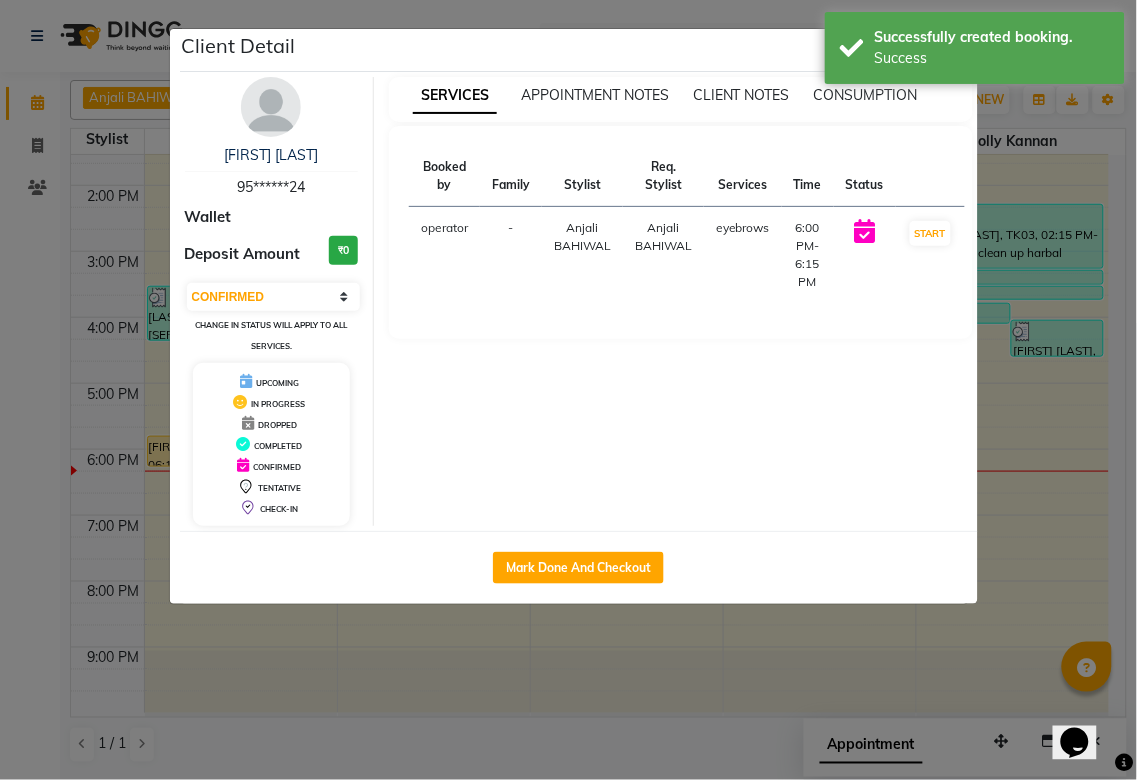 click on "Client Detail  [FIRST] [LAST]   95******24 Wallet Deposit Amount  ₹0  Select IN SERVICE CONFIRMED TENTATIVE CHECK IN MARK DONE DROPPED UPCOMING Change in status will apply to all services. UPCOMING IN PROGRESS DROPPED COMPLETED CONFIRMED TENTATIVE CHECK-IN SERVICES APPOINTMENT NOTES CLIENT NOTES CONSUMPTION Booked by Family Stylist Req. Stylist Services Time Status  operator  - [FIRST] [LAST] [FIRST] [LAST]  eyebrows   6:00 PM-6:15 PM   START   Mark Done And Checkout" 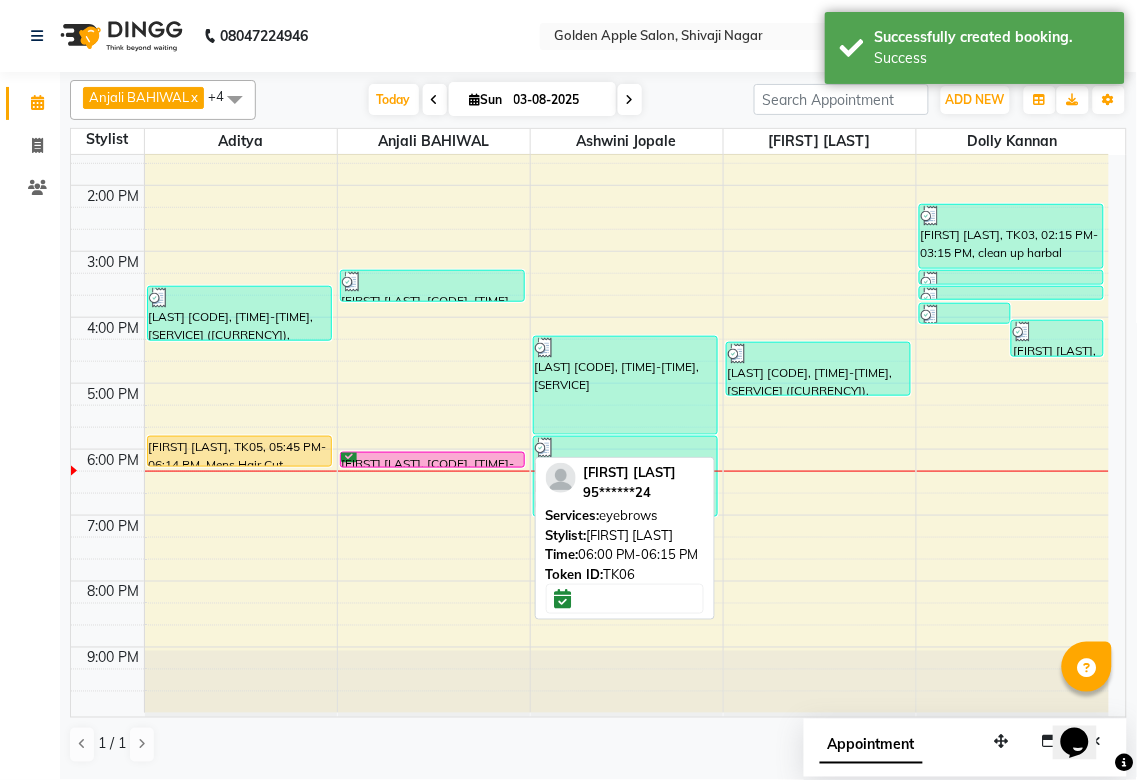 click on "[FIRST] [LAST], [CODE], [TIME]-[TIME], [SERVICE]" at bounding box center (432, 460) 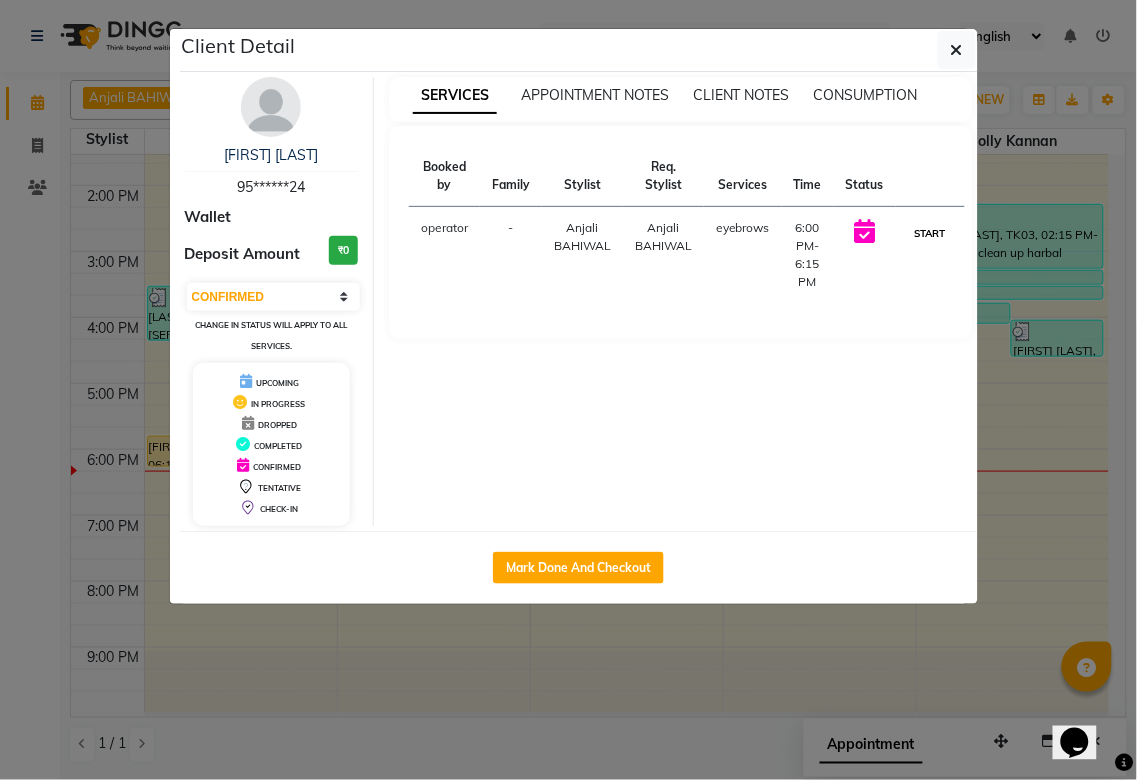 click on "START" at bounding box center (930, 233) 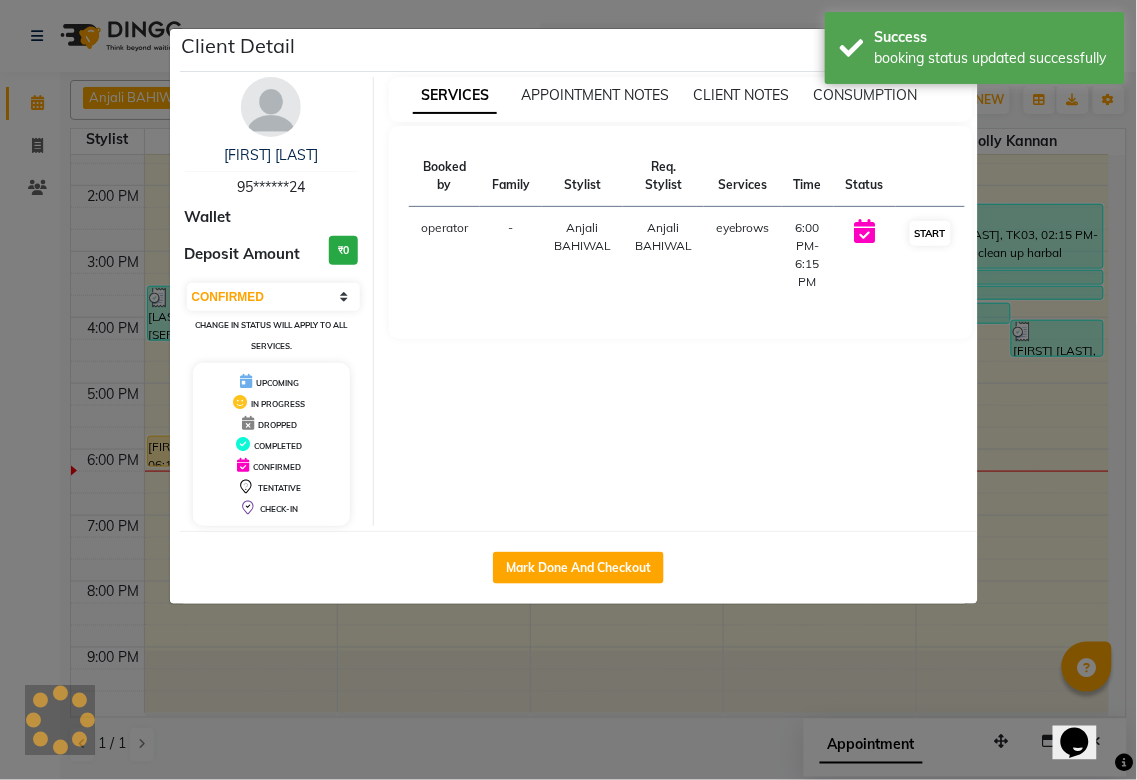 select on "1" 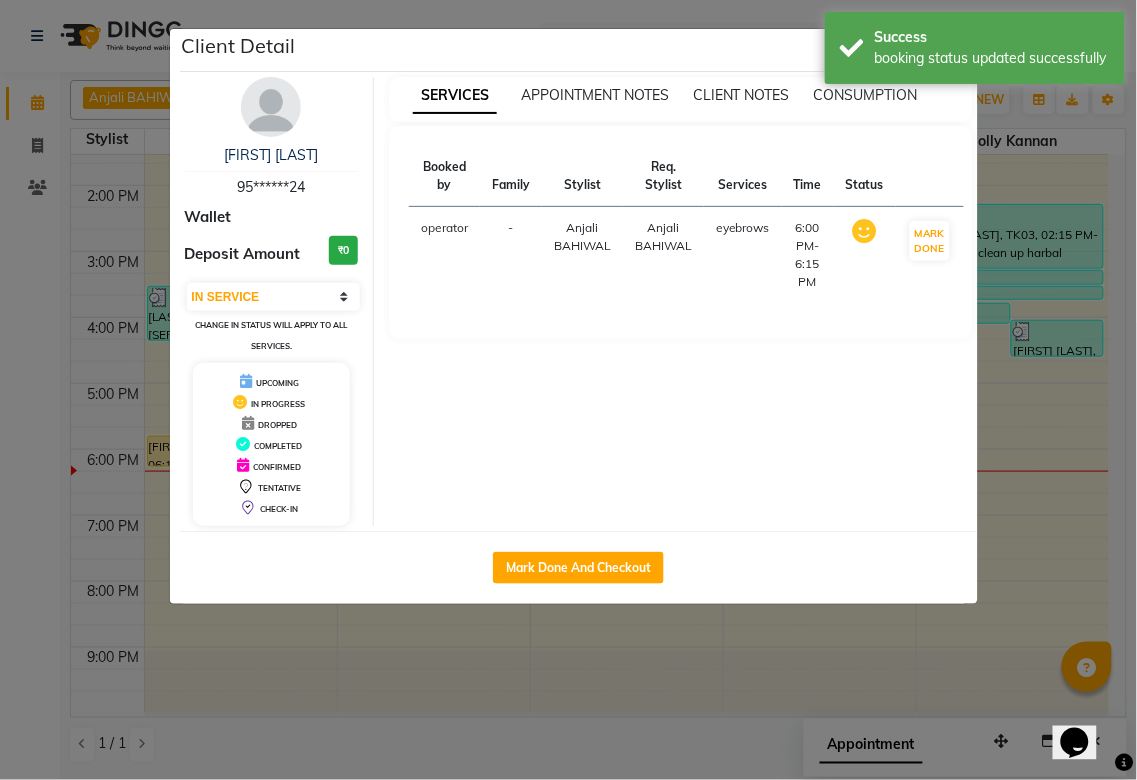 click on "Client Detail  [FIRST] [LAST]   [PHONE] Wallet Deposit Amount  [CURRENCY]  Select IN SERVICE CONFIRMED TENTATIVE CHECK IN MARK DONE DROPPED UPCOMING Change in status will apply to all services. UPCOMING IN PROGRESS DROPPED COMPLETED CONFIRMED TENTATIVE CHECK-IN SERVICES APPOINTMENT NOTES CLIENT NOTES CONSUMPTION Booked by Family Stylist Req. Stylist Services Time Status  operator  - [FIRST] [LAST] [FIRST] [LAST]   [SERVICE]   [TIME]-[TIME]   MARK DONE   Mark Done And Checkout" 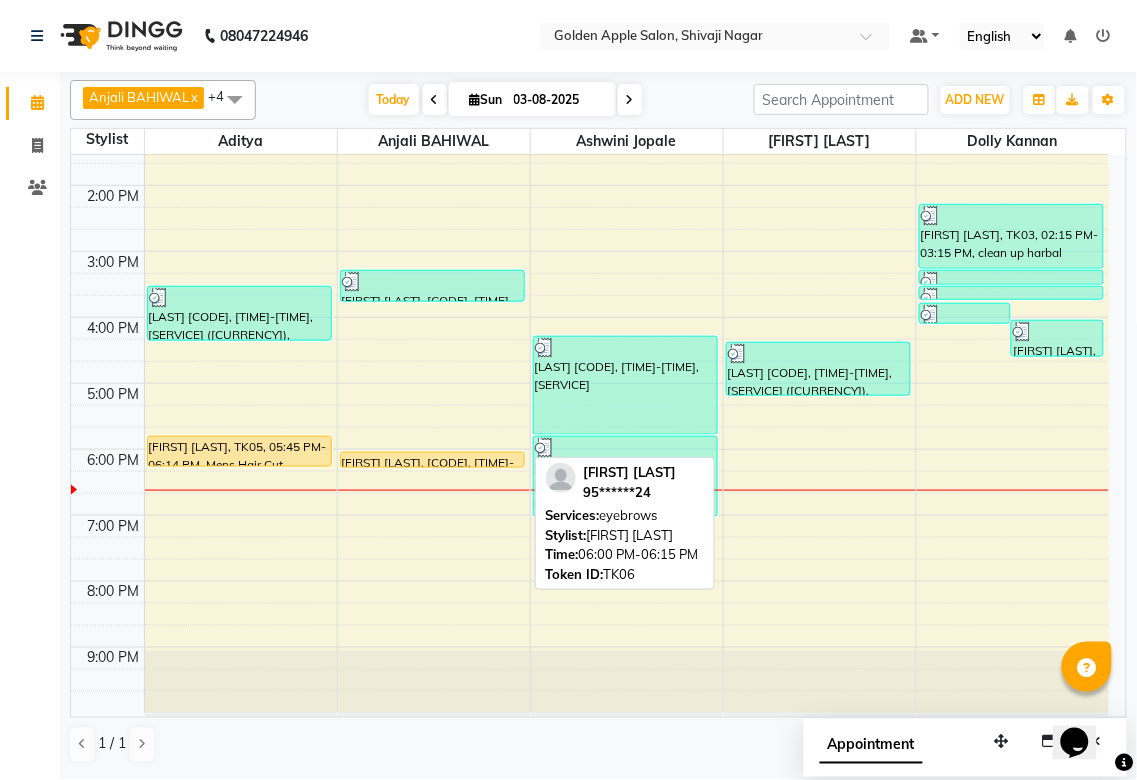 click on "[FIRST] [LAST], [CODE], [TIME]-[TIME], [SERVICE]" at bounding box center (432, 460) 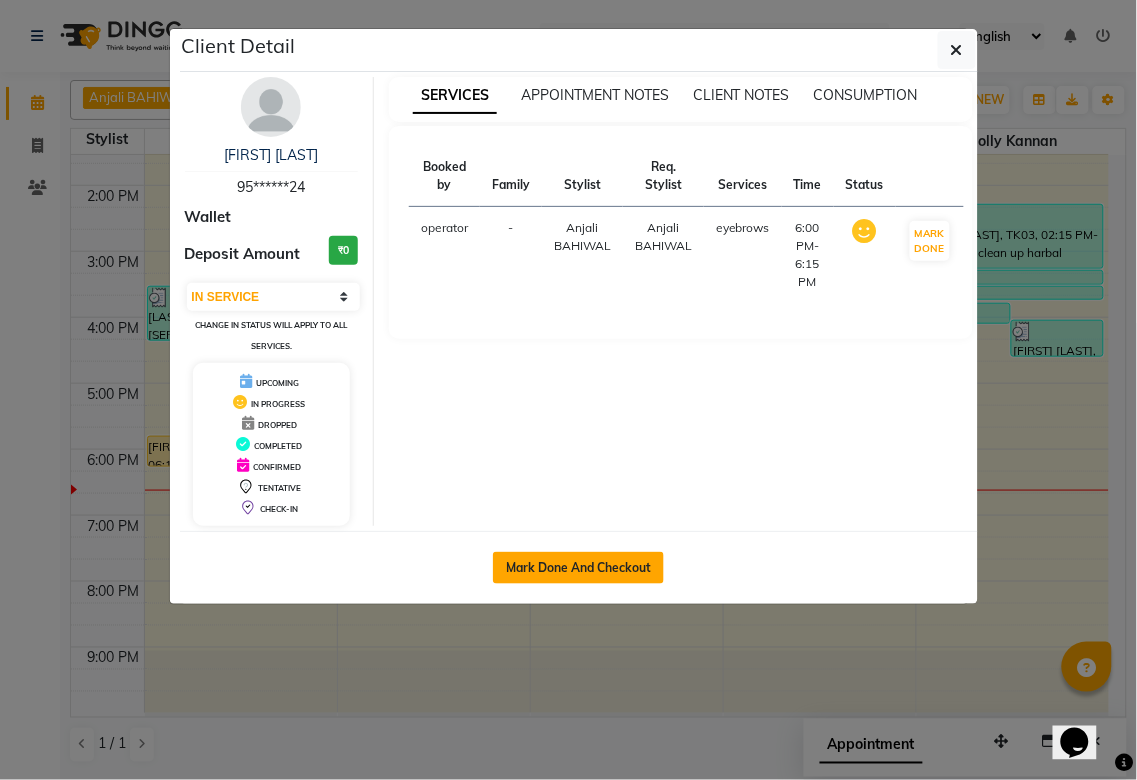 click on "Mark Done And Checkout" 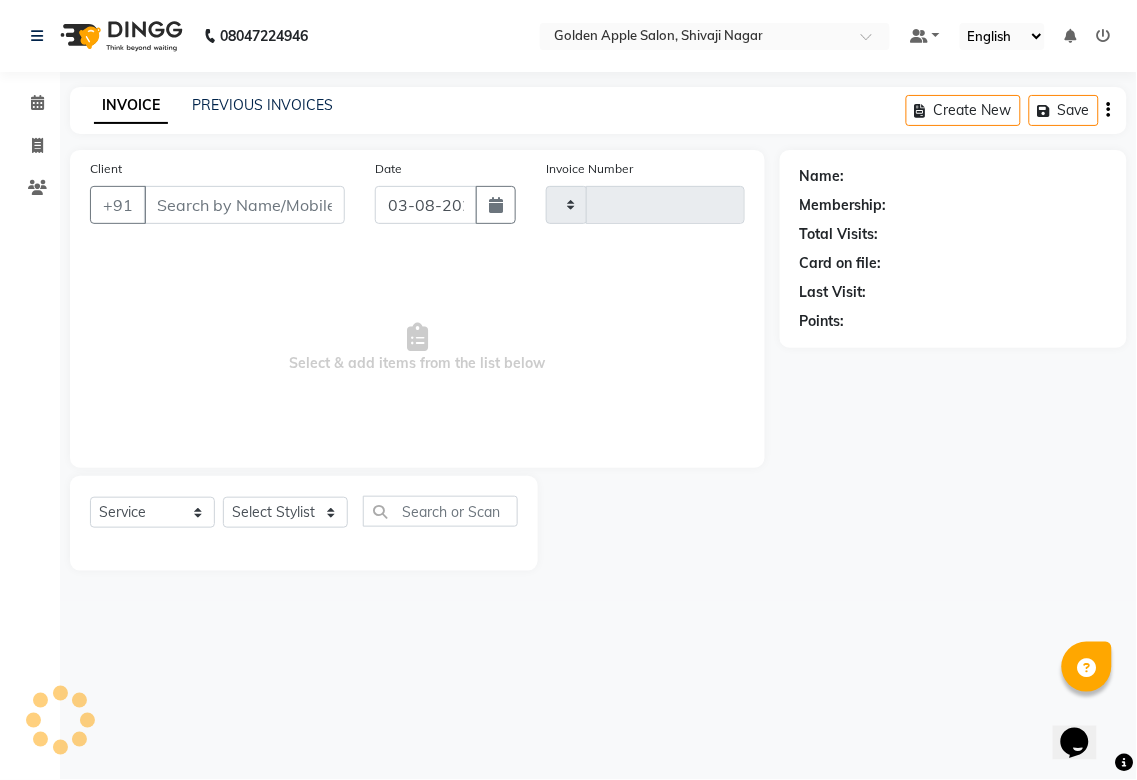 type on "1372" 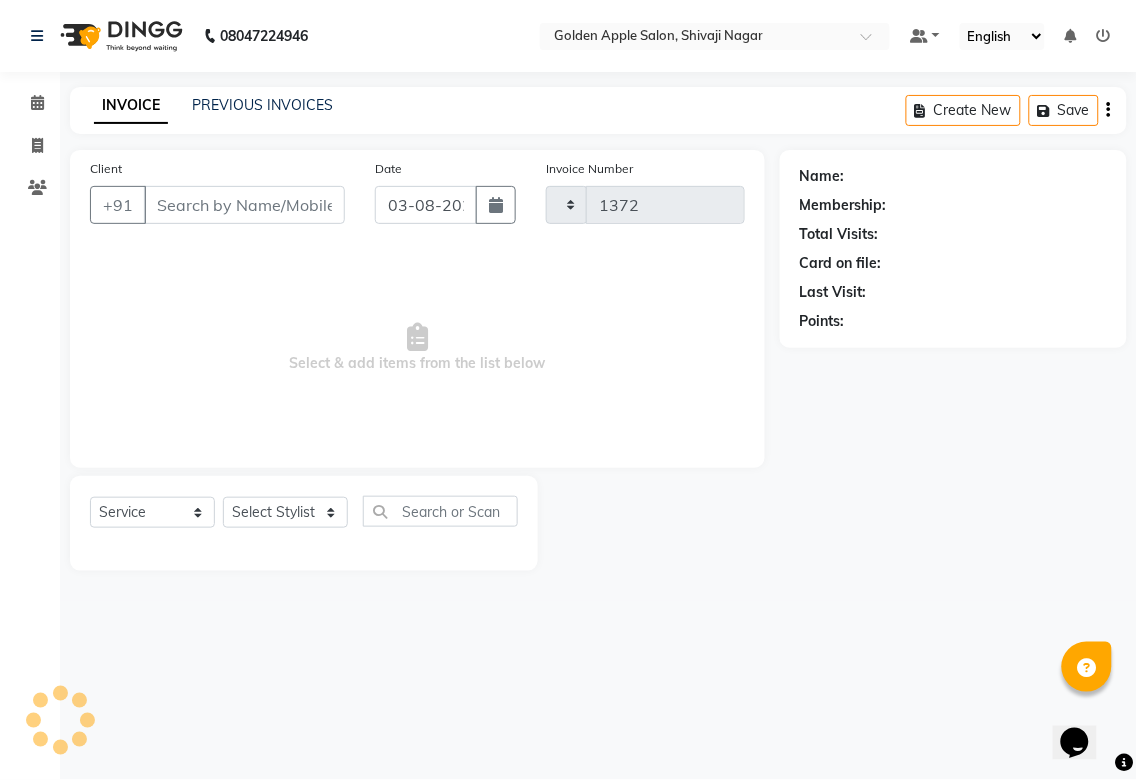 select on "6072" 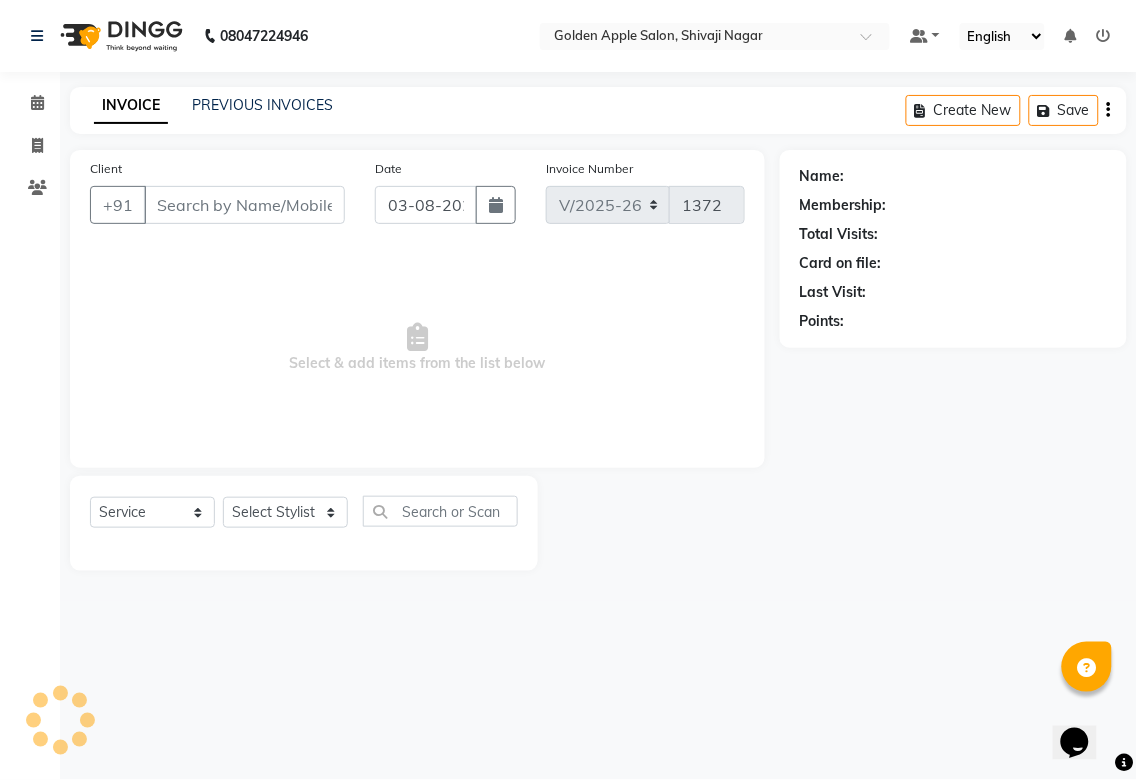 type on "95******24" 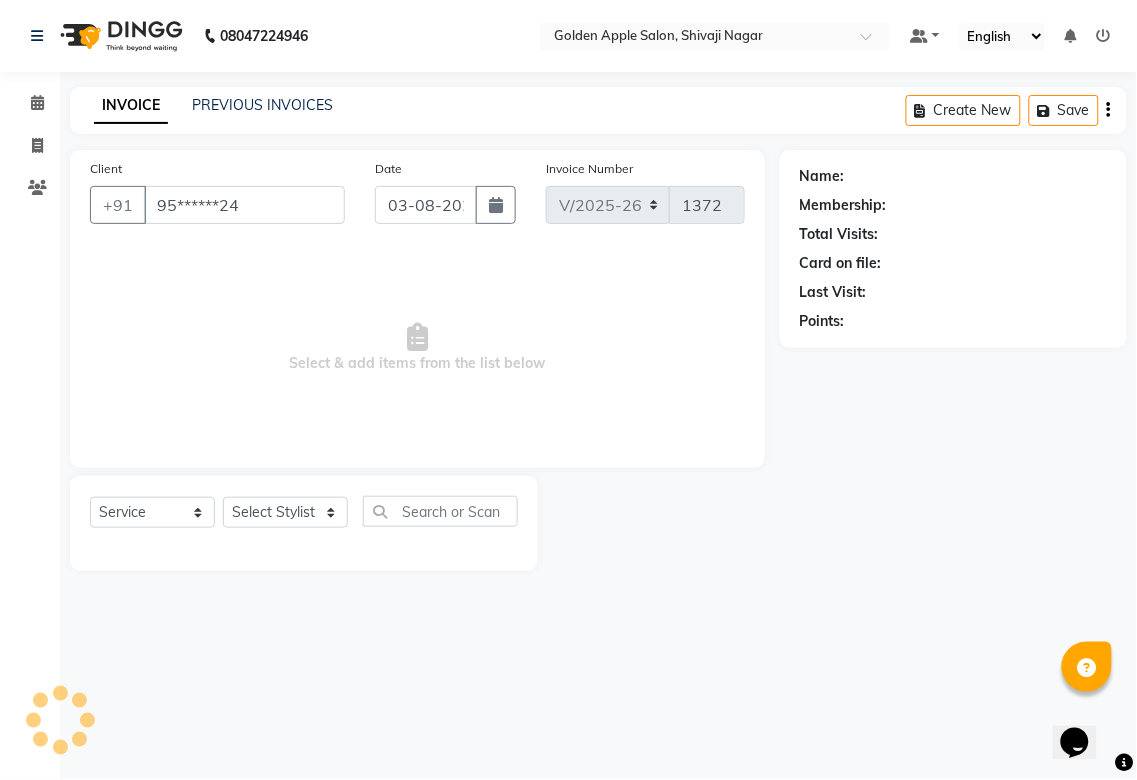 select on "79779" 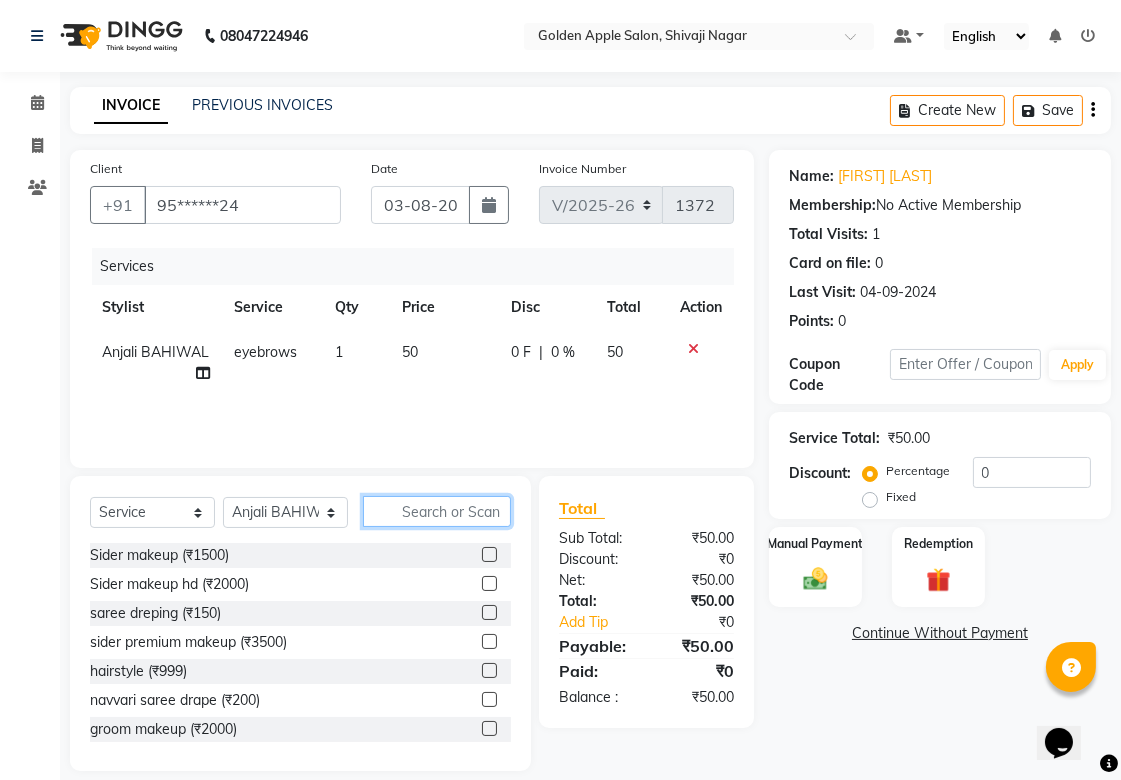 click 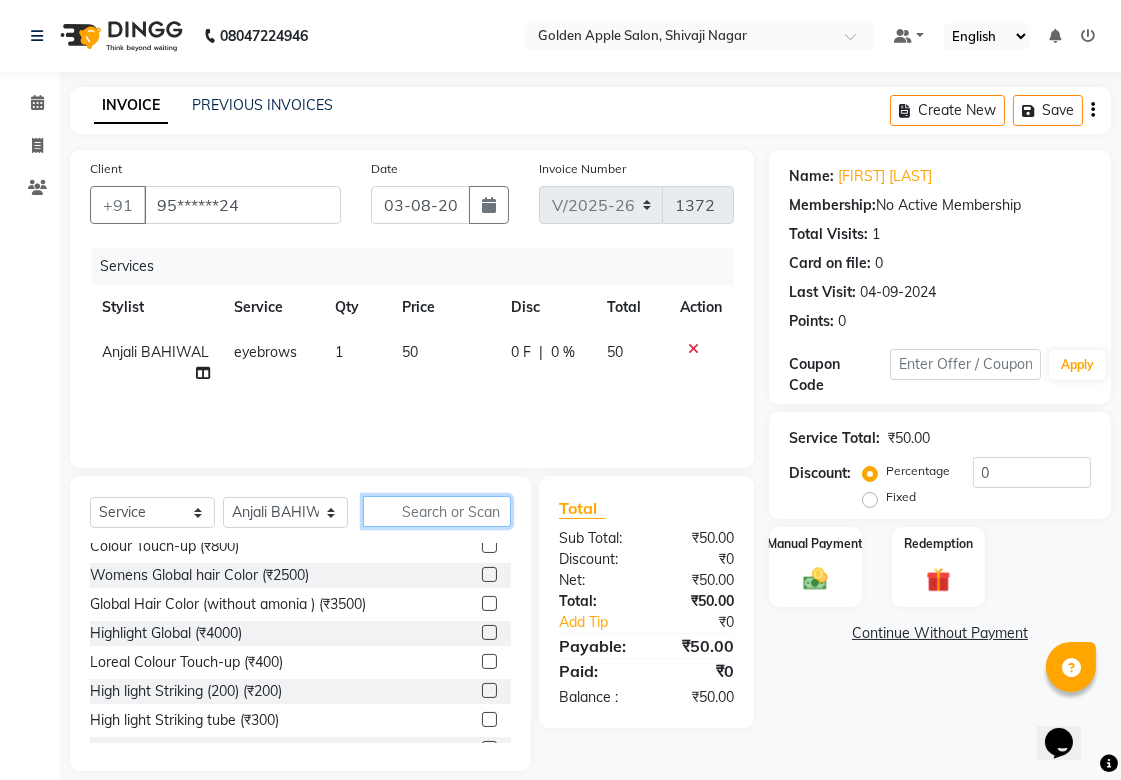scroll, scrollTop: 555, scrollLeft: 0, axis: vertical 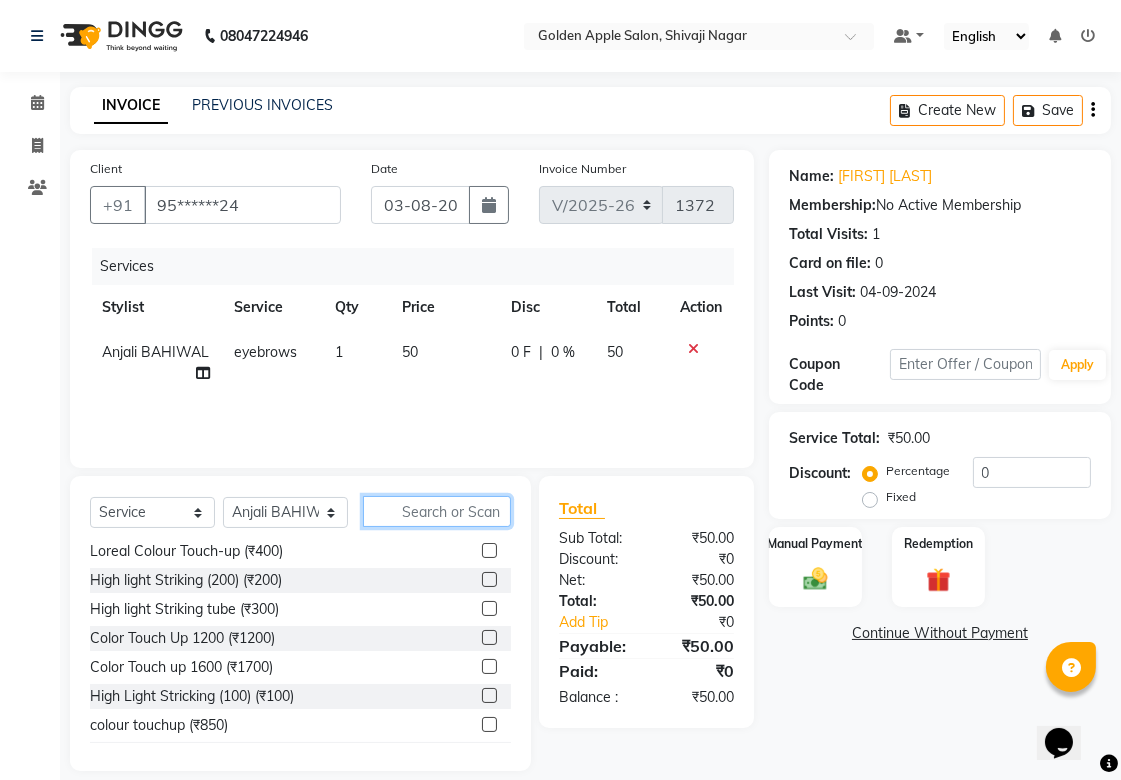 click 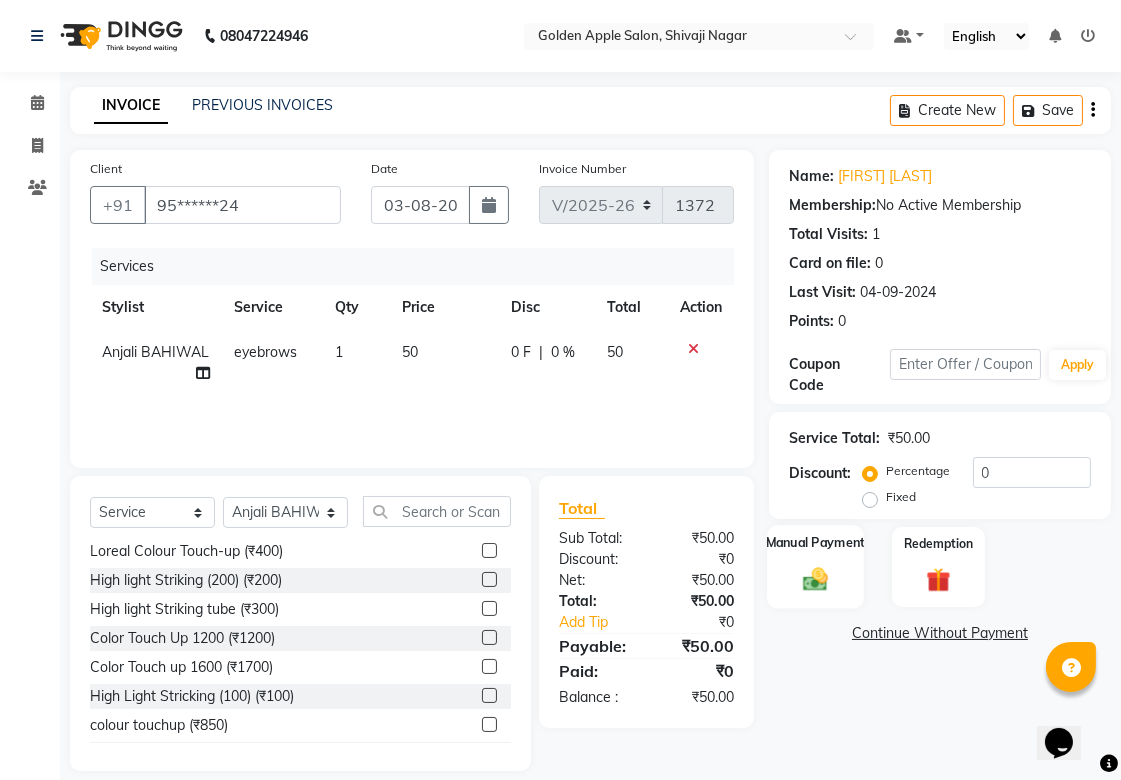 click on "Manual Payment" 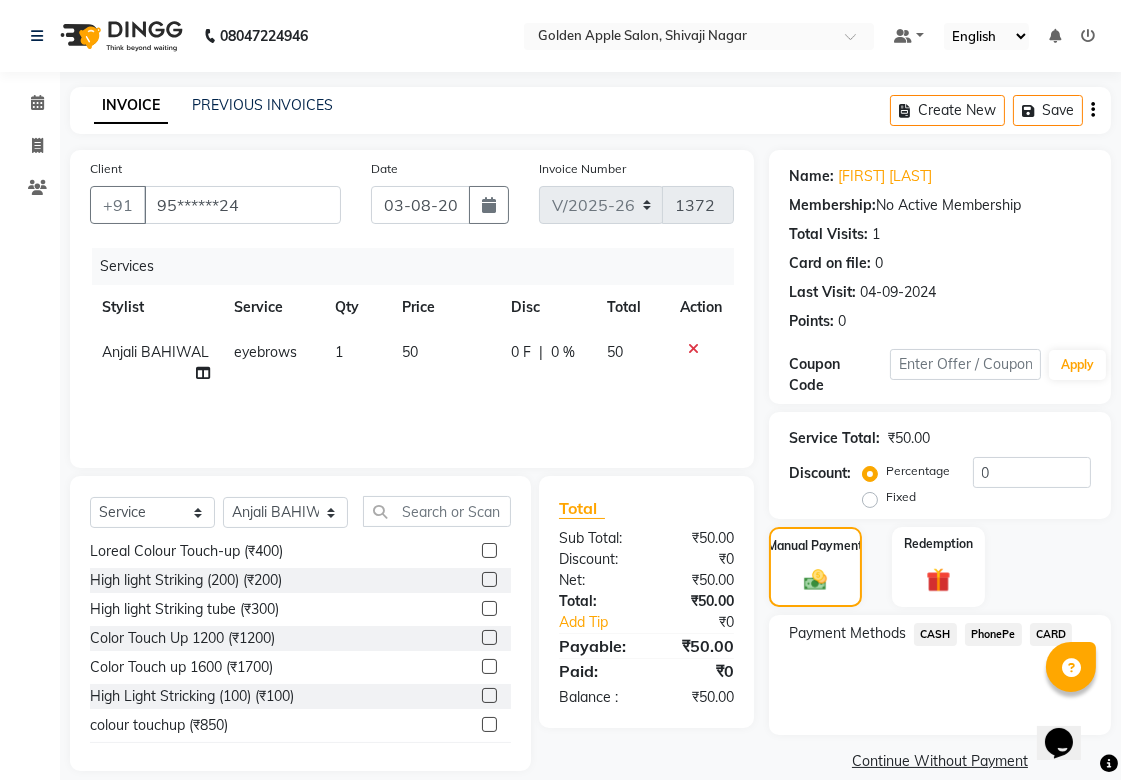 click on "PhonePe" 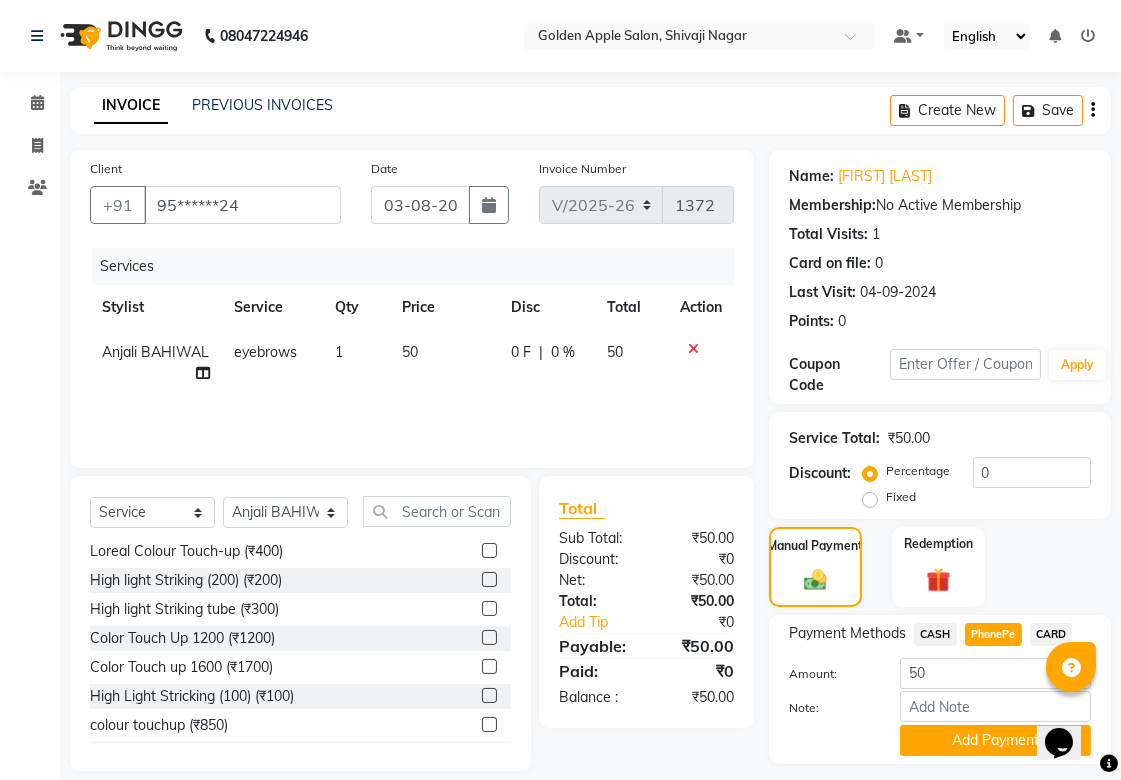 scroll, scrollTop: 55, scrollLeft: 0, axis: vertical 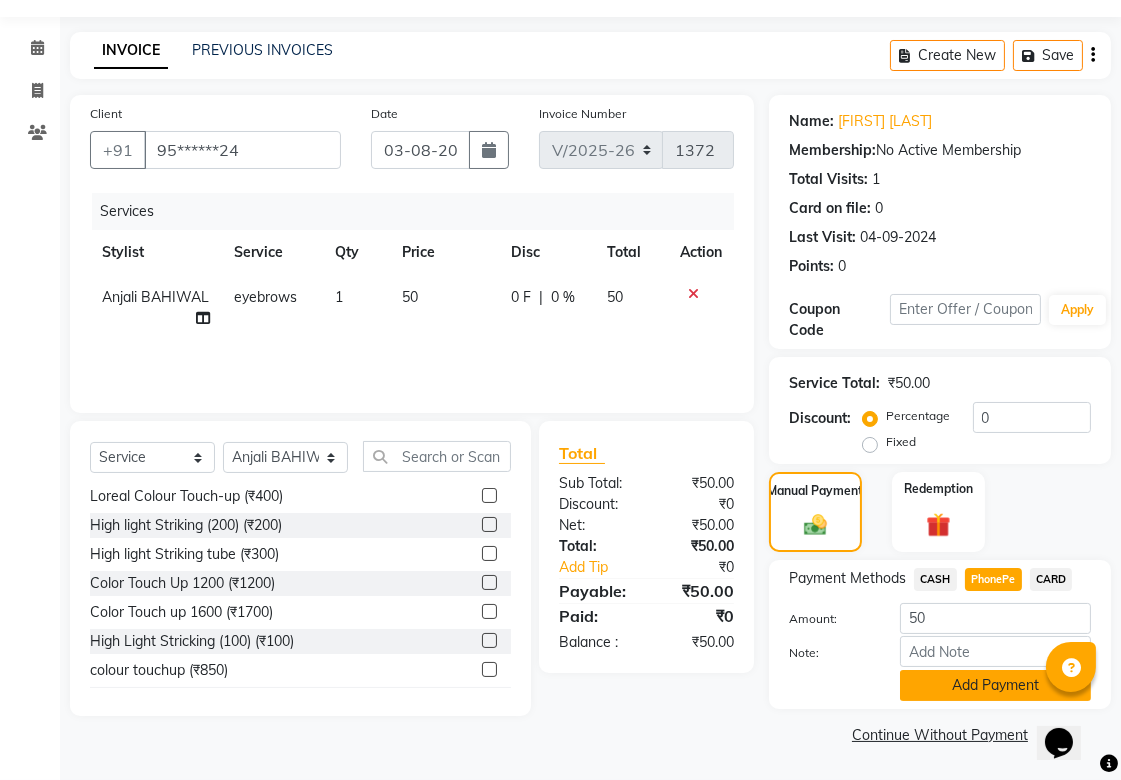 click on "Add Payment" 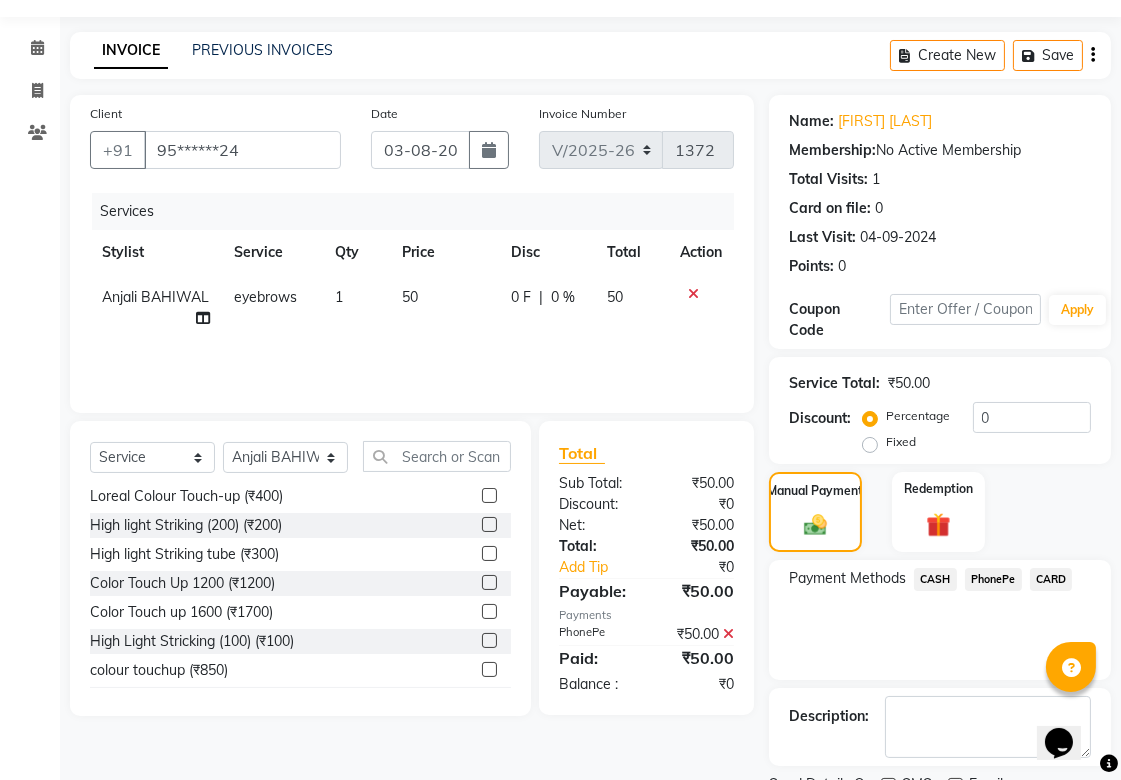 scroll, scrollTop: 138, scrollLeft: 0, axis: vertical 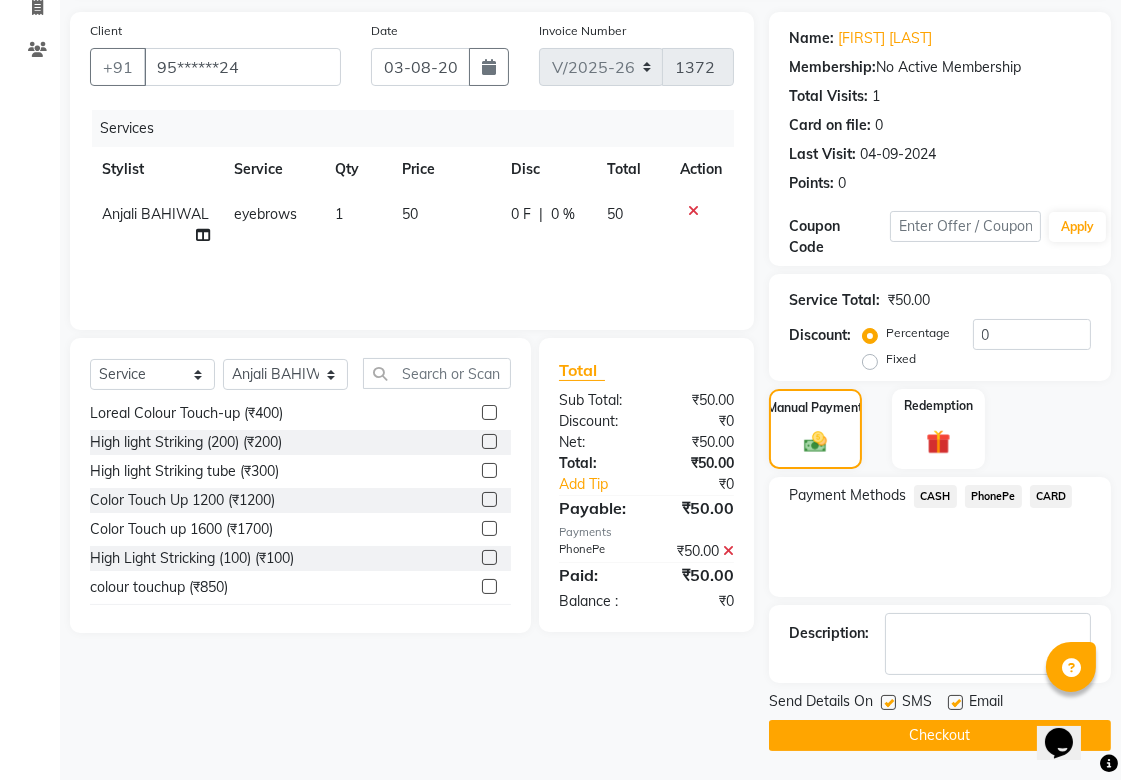 click on "Checkout" 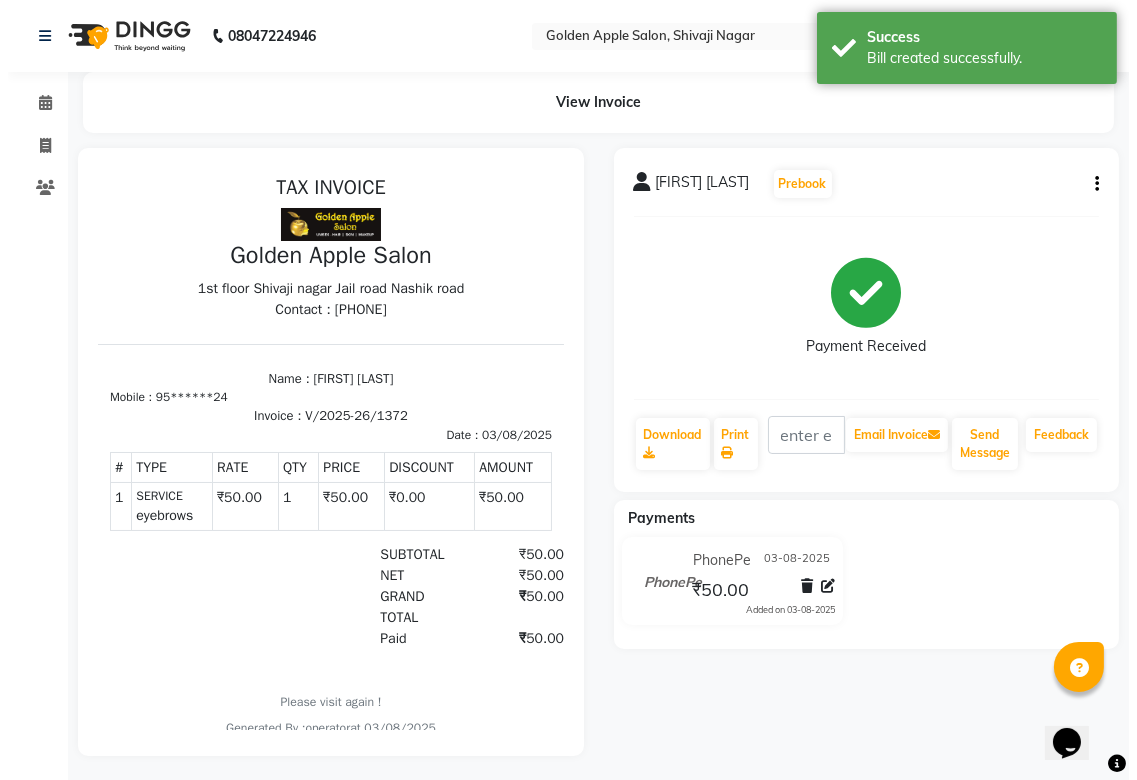scroll, scrollTop: 0, scrollLeft: 0, axis: both 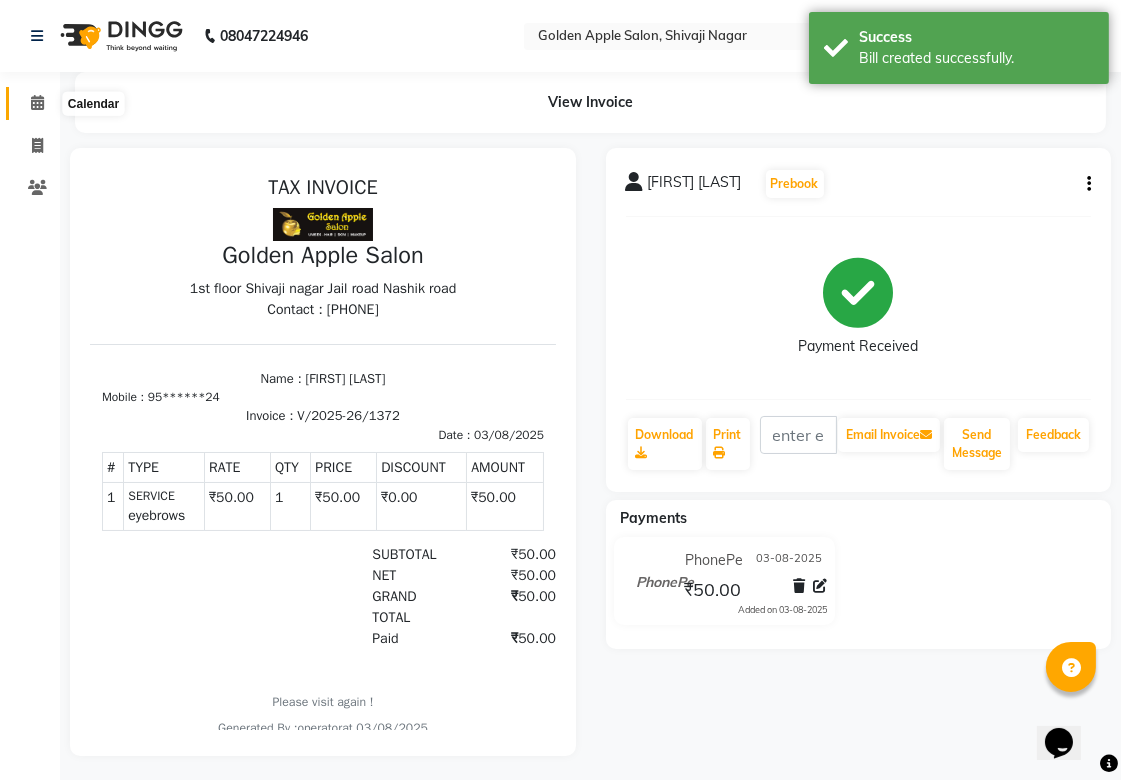 click 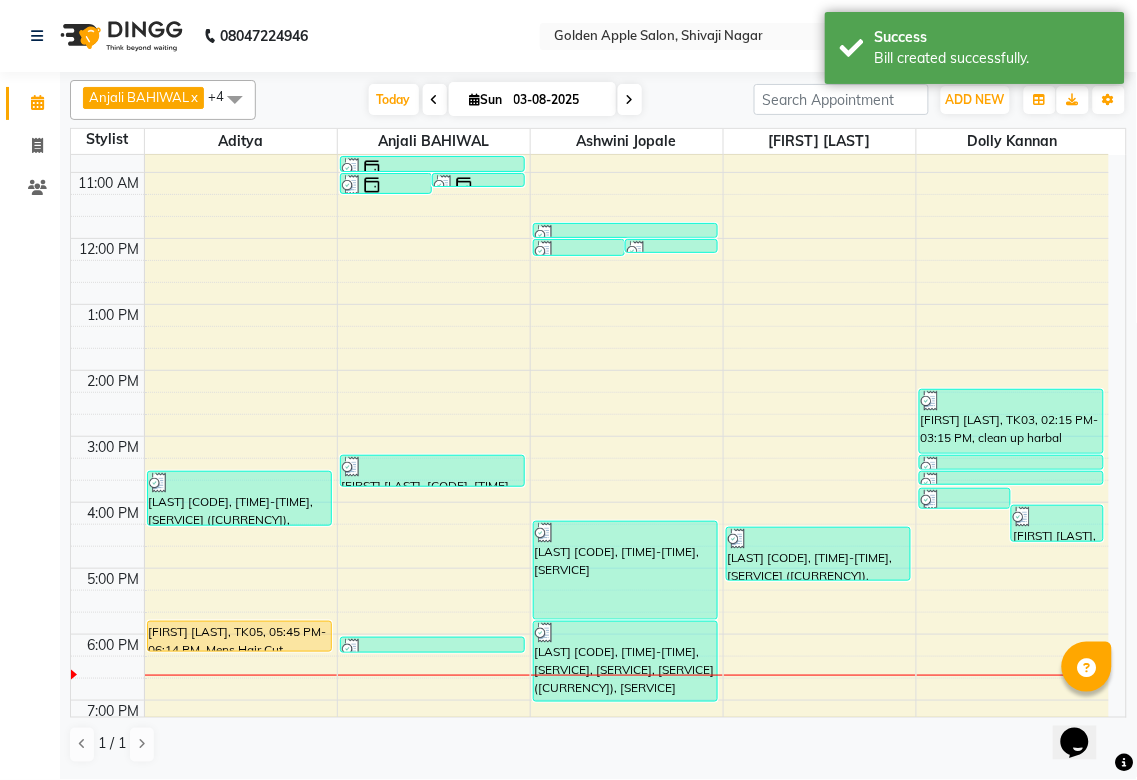 scroll, scrollTop: 300, scrollLeft: 0, axis: vertical 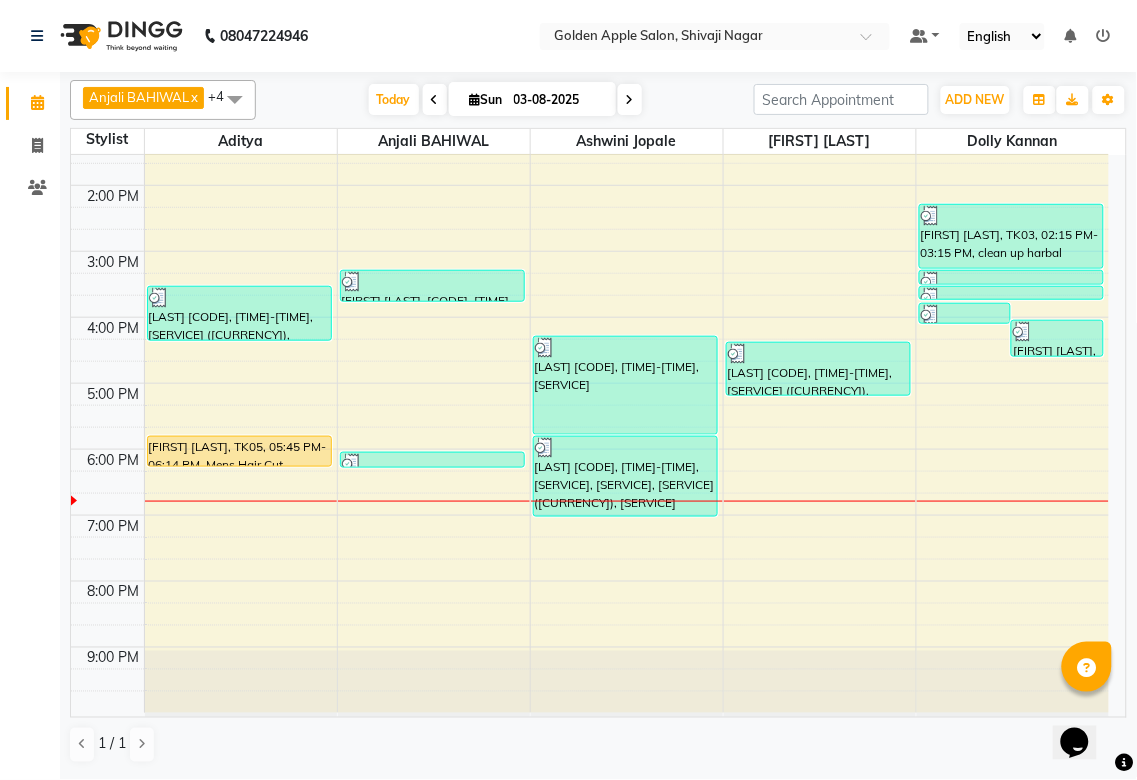 click on "9:00 AM 10:00 AM 11:00 AM 12:00 PM 1:00 PM 2:00 PM 3:00 PM 4:00 PM 5:00 PM 6:00 PM 7:00 PM 8:00 PM 9:00 PM     [FIRST] [LAST], TK03, 03:30 PM-04:20 PM, Hair wash (advance) (₹250),Layer Cut Blow Dry only (₹150)    [FIRST] [LAST], TK05, 05:45 PM-06:14 PM, Mens Hair Cut     [FIRST] [LAST], TK01, 11:00 AM-11:20 AM, Rica upper lip,eyebrows,Forehead (₹15)     [FIRST] [LAST], TK01, 11:00 AM-11:05 AM, Forehead     [FIRST] [LAST], TK01, 10:45 AM-11:00 AM, eyebrows     [FIRST] [LAST], TK04, 03:15 PM-03:45 PM, mehandi     [FIRST] [LAST], TK06, 06:00 PM-06:15 PM, eyebrows     [FIRST] [LAST], TK02, 12:00 PM-12:16 PM, Forehead,upper lips,eyebrows,Chin (₹15)     [FIRST] [LAST], TK02, 12:00 PM-12:05 PM, Forehead     [FIRST] [LAST], TK02, 11:45 AM-12:00 PM, eyebrows     [FIRST] [LAST], TK03, 04:15 PM-05:45 PM, Purify with hydrestion Facial     [FIRST] [LAST], TK03, 05:45 PM-07:00 PM, Dtan (Raga),Purify with hydrestion Facial,Full Legs wax (₹550),upper lips wax (₹30),eyebrows (₹50)" at bounding box center [590, 284] 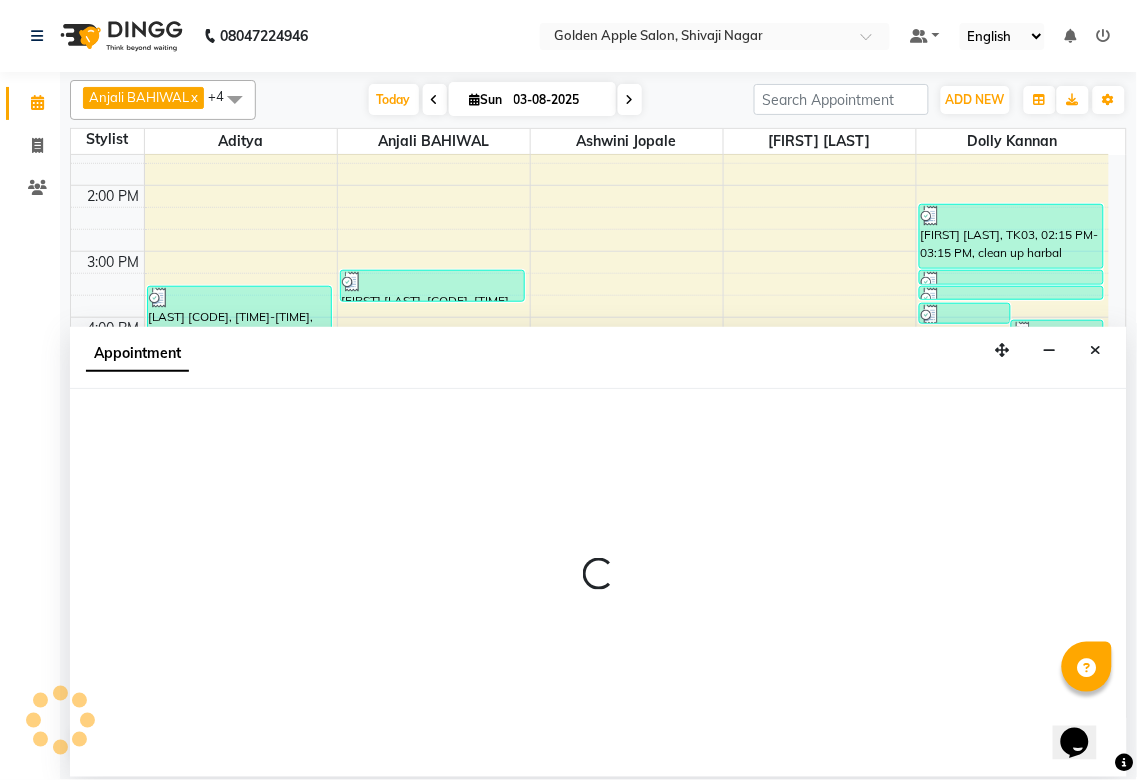 select on "87844" 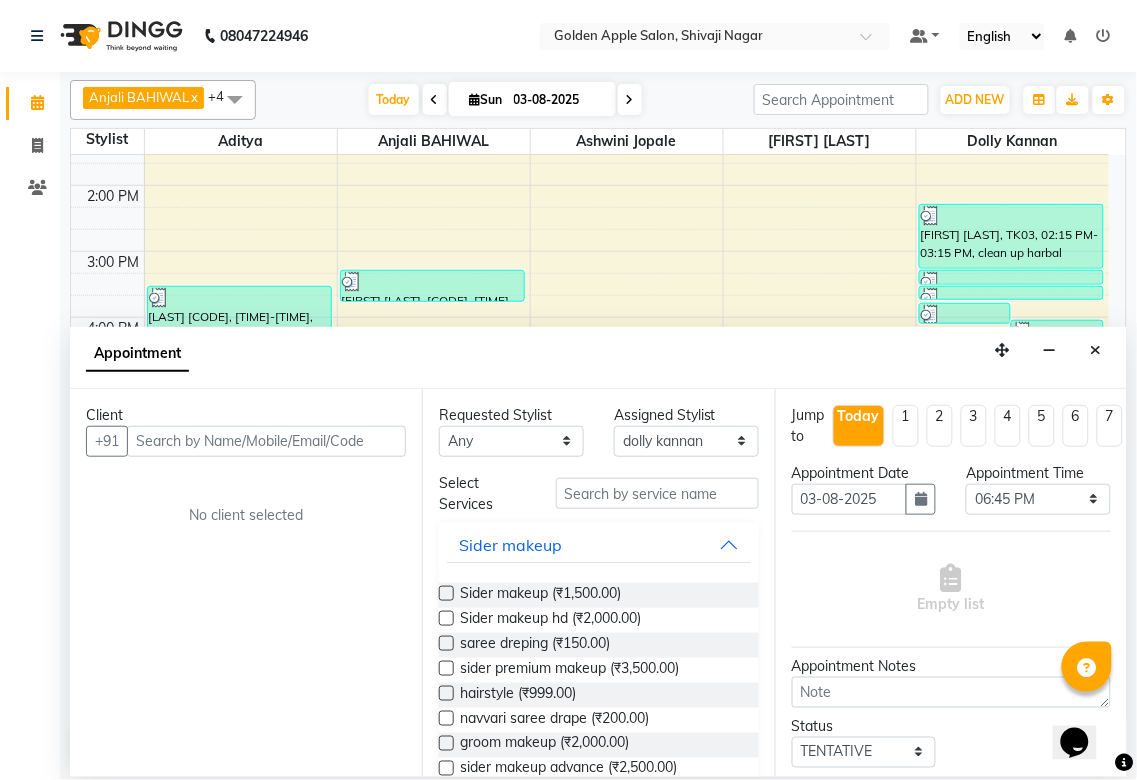click at bounding box center (266, 441) 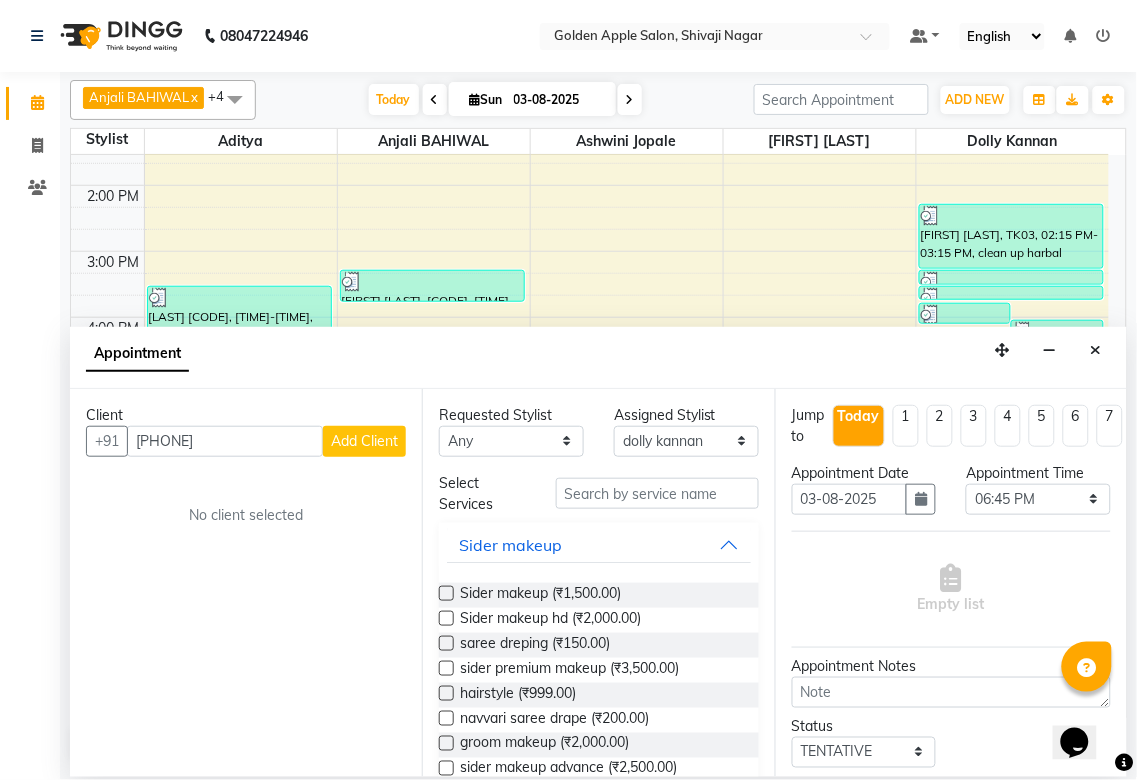 type on "[PHONE]" 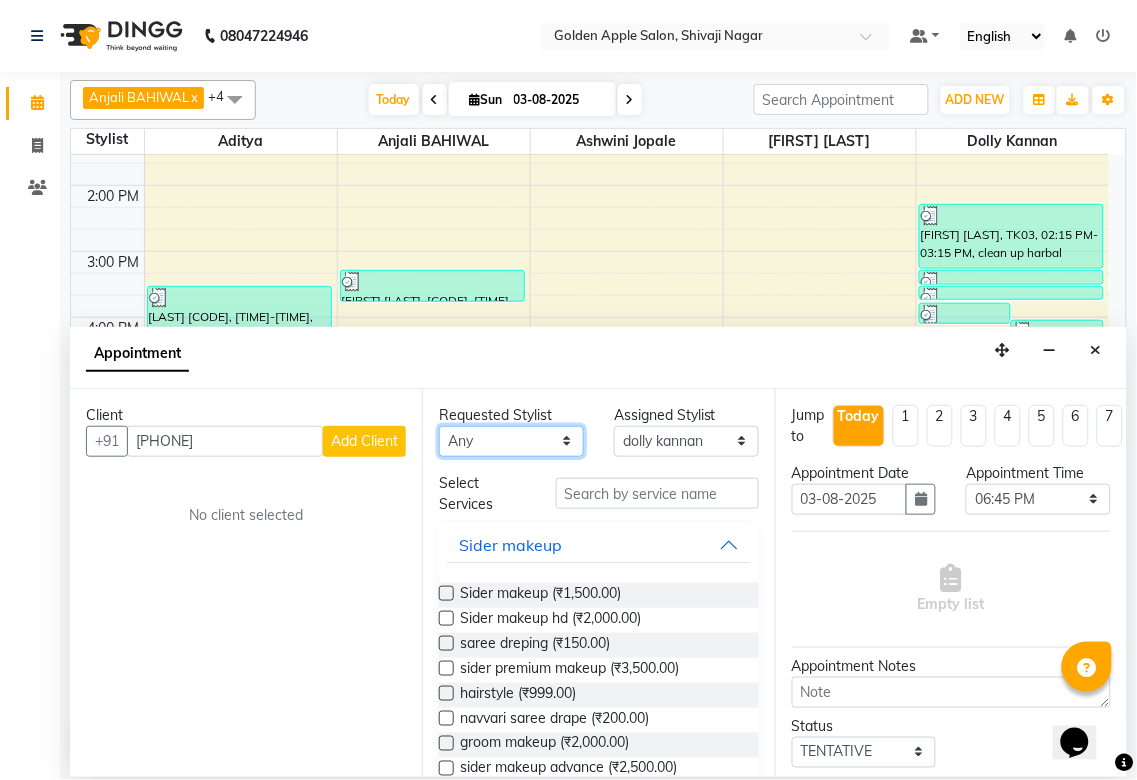 click on "Any Aditya Anjali  BAHIWAL Aparana Satarrdekar ashwini jopale dolly kannan  Harshika Hire operator vijay ahire" at bounding box center (511, 441) 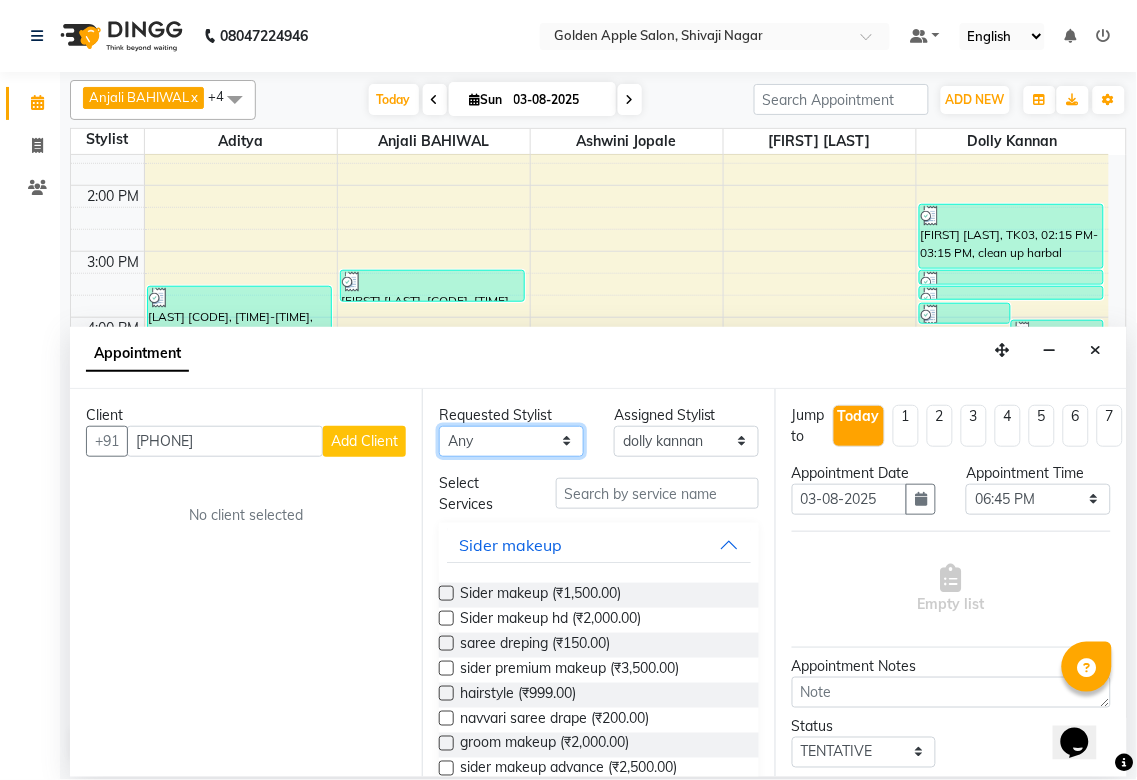 select on "79779" 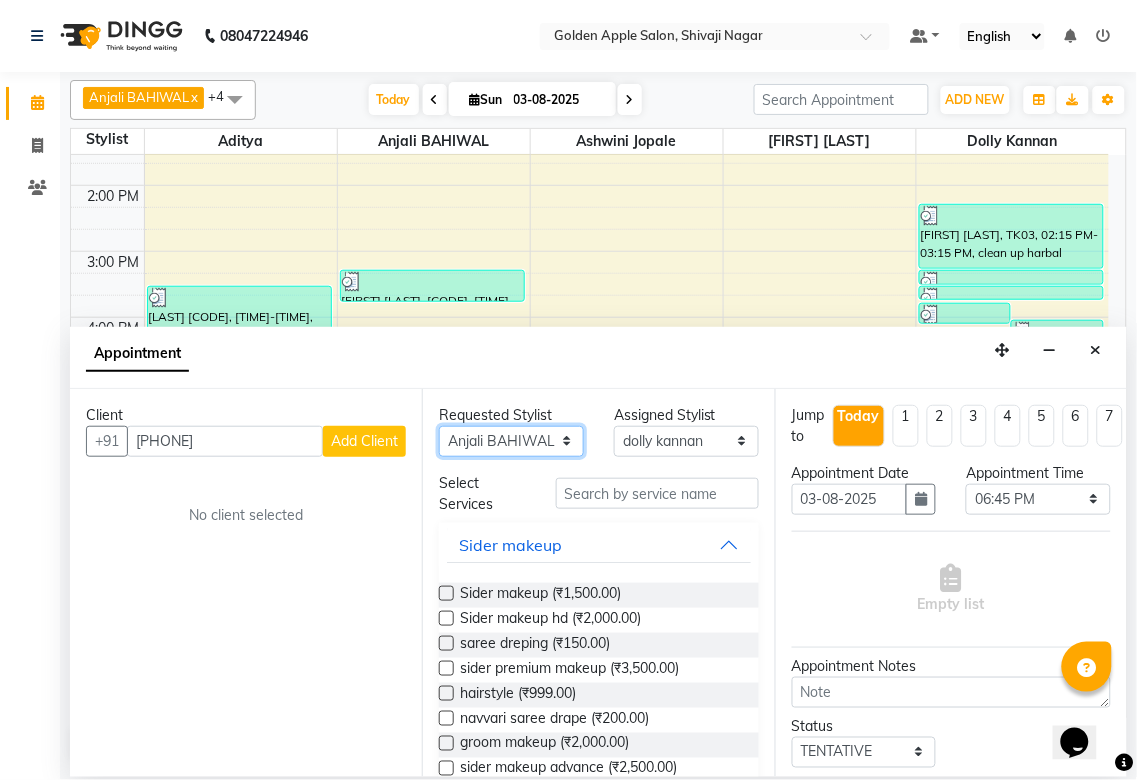 click on "Any Aditya Anjali  BAHIWAL Aparana Satarrdekar ashwini jopale dolly kannan  Harshika Hire operator vijay ahire" at bounding box center [511, 441] 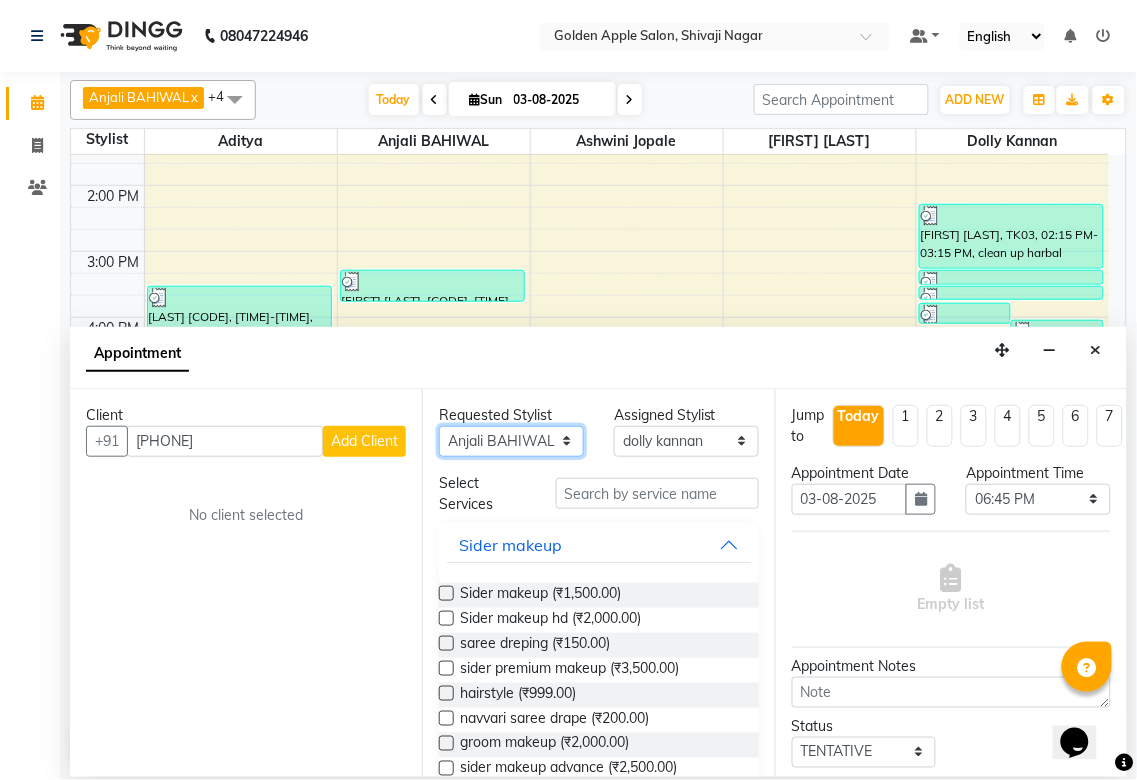 select on "79779" 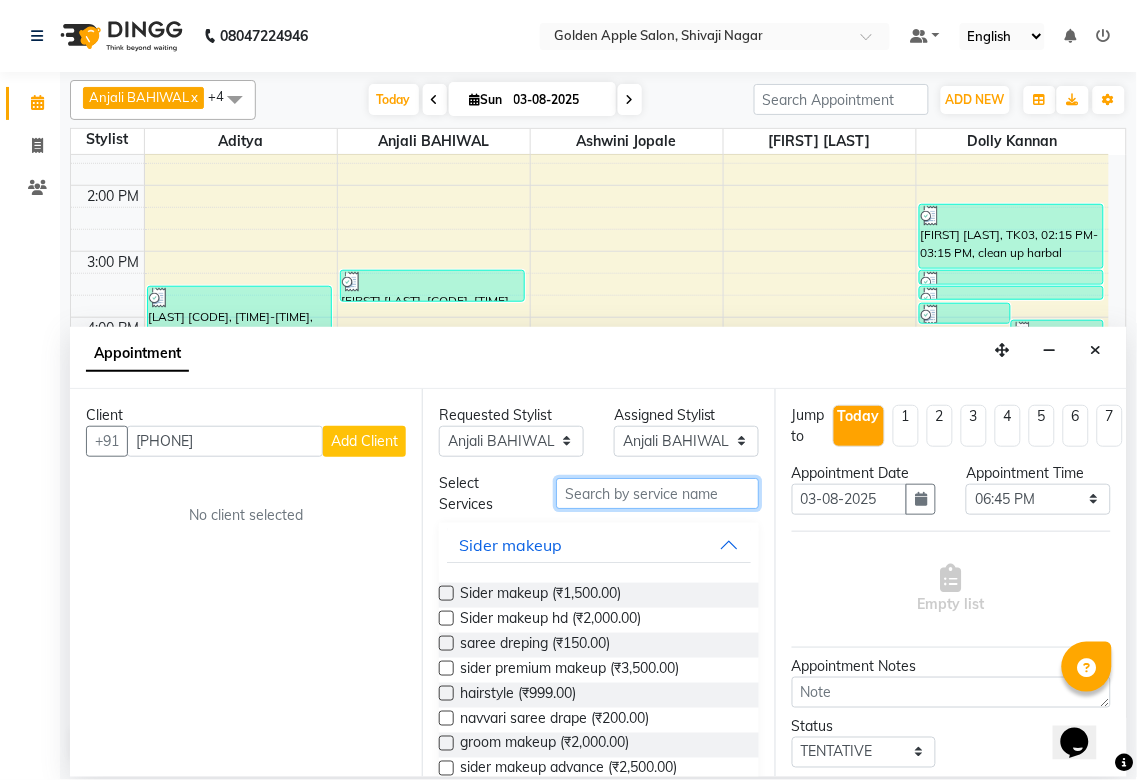 click at bounding box center [657, 493] 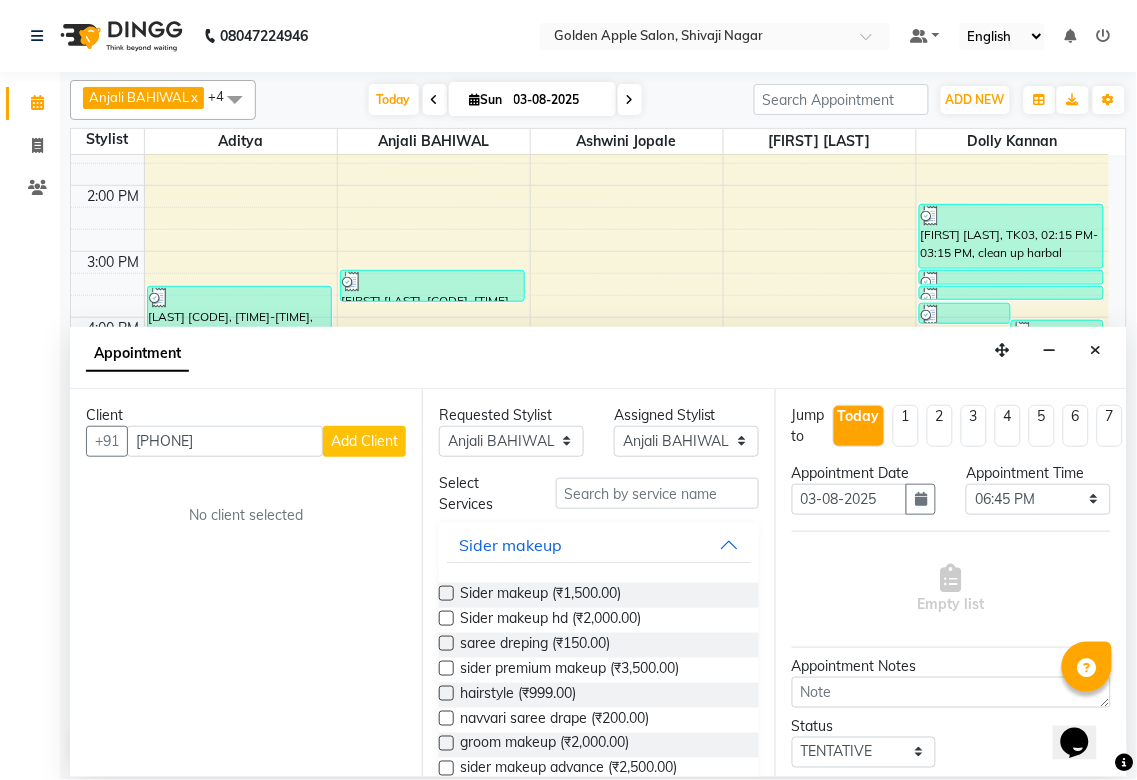 click on "Add Client" at bounding box center (364, 441) 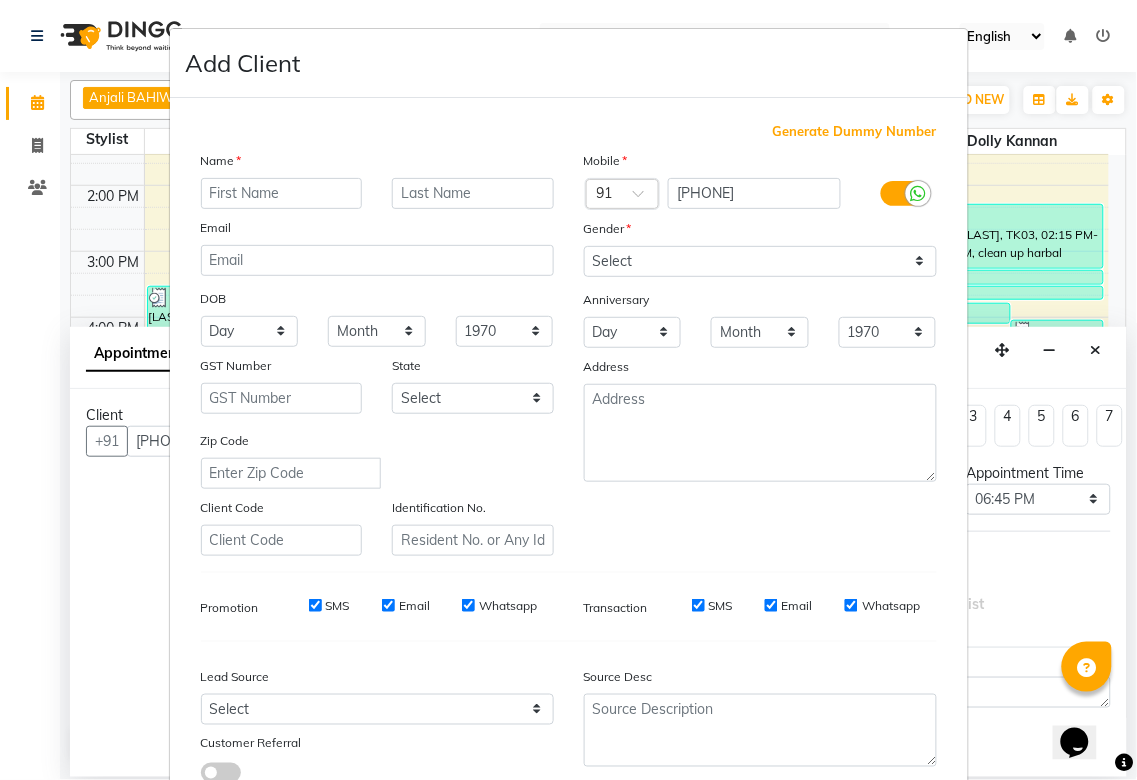 click at bounding box center (282, 193) 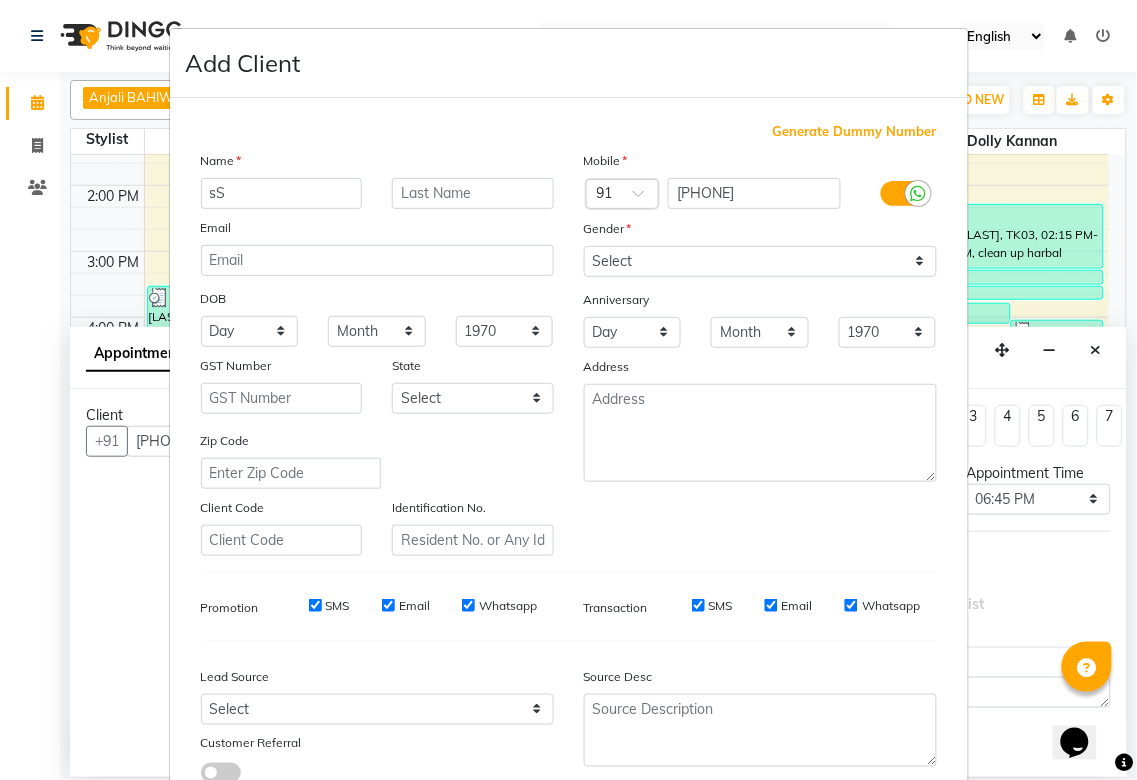 type on "s" 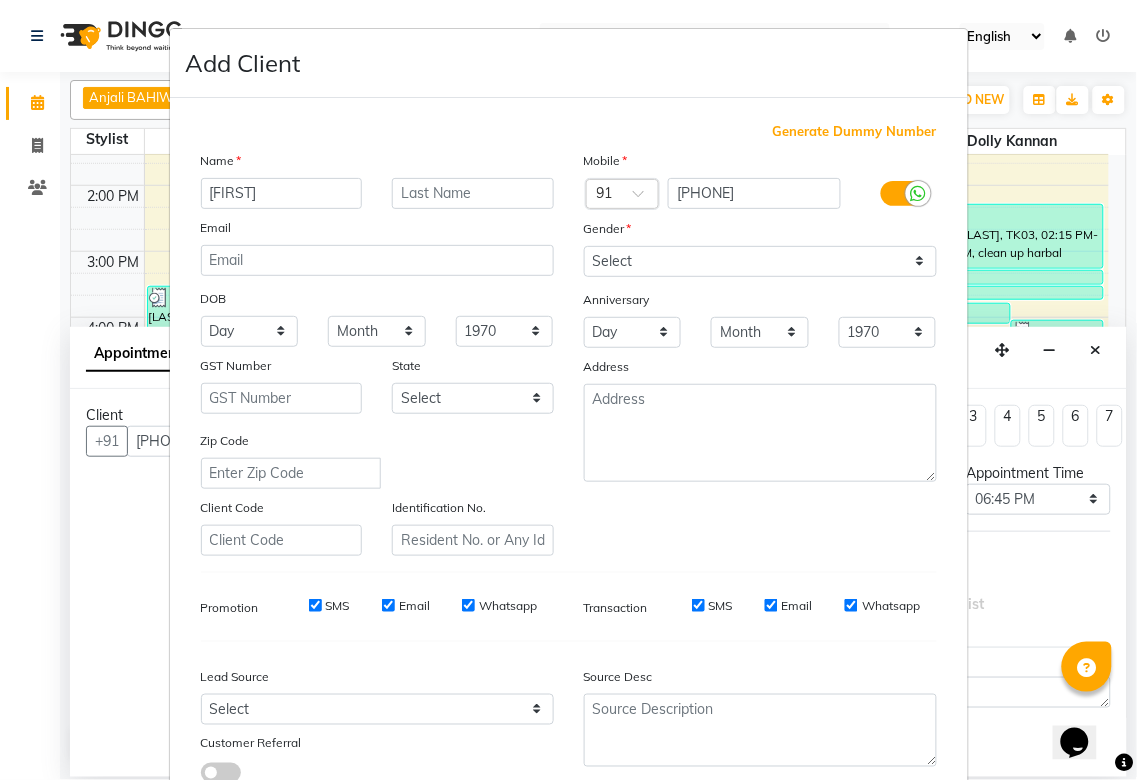 type on "[FIRST]" 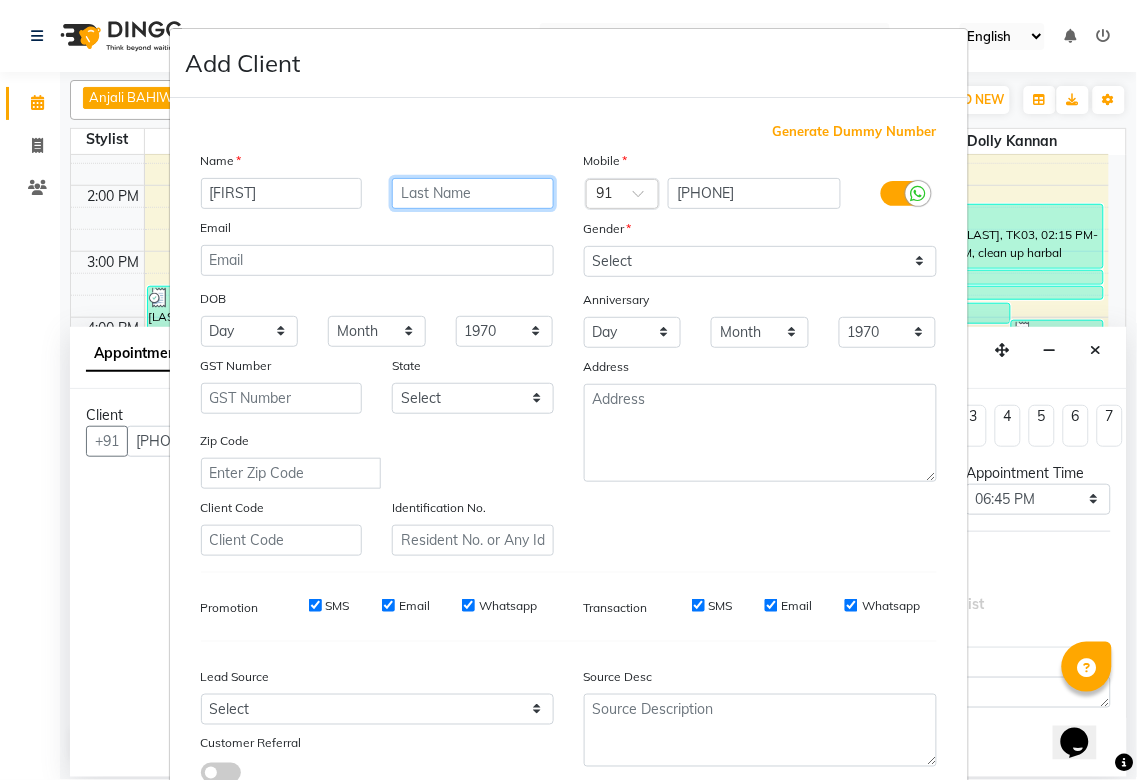 click at bounding box center [473, 193] 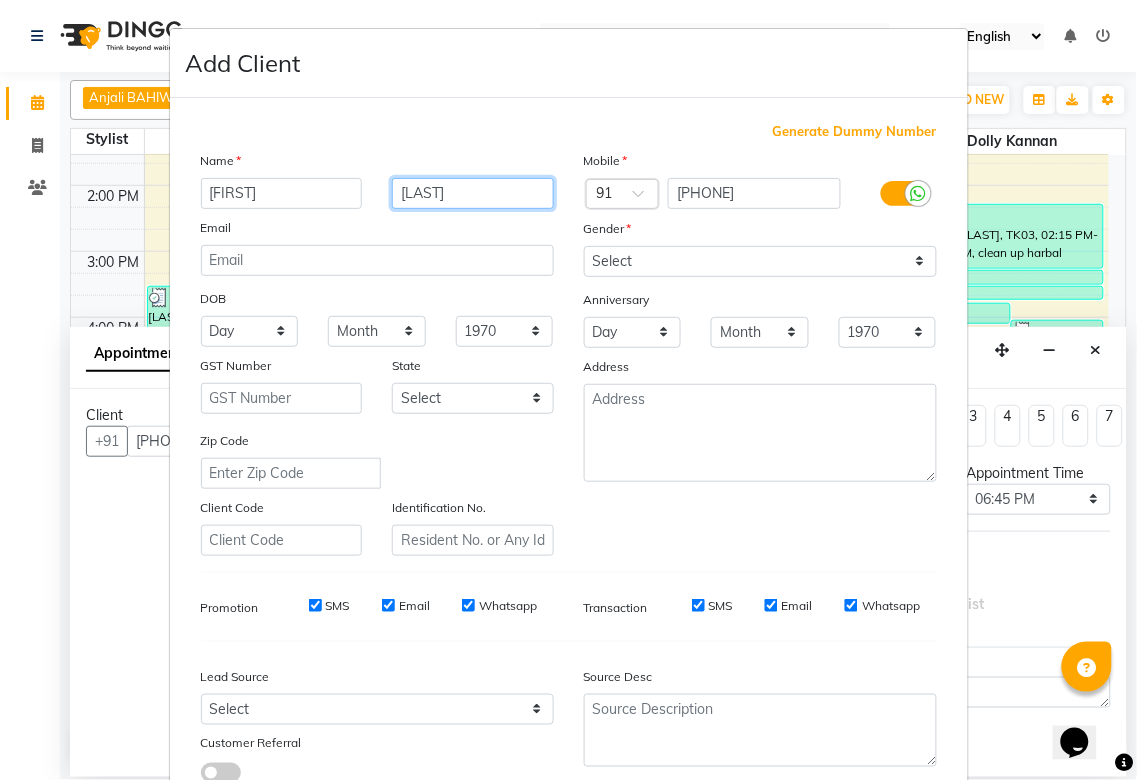type on "[LAST]" 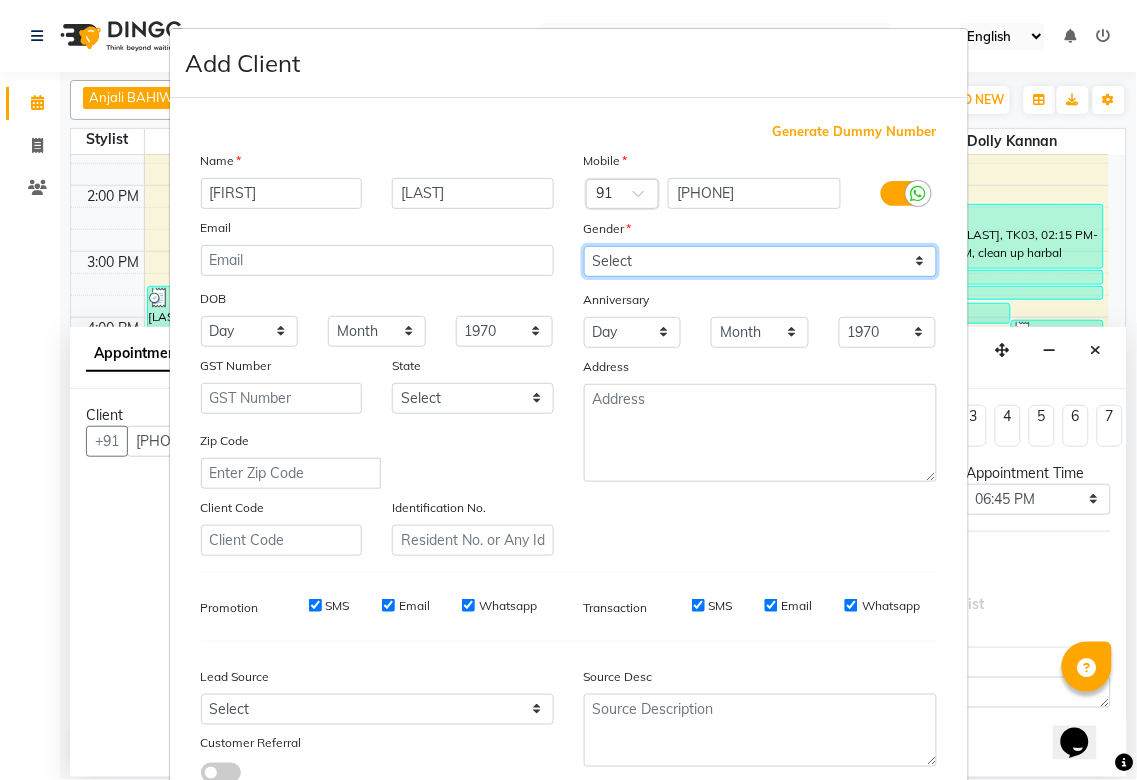click on "Select Male Female Other Prefer Not To Say" at bounding box center (760, 261) 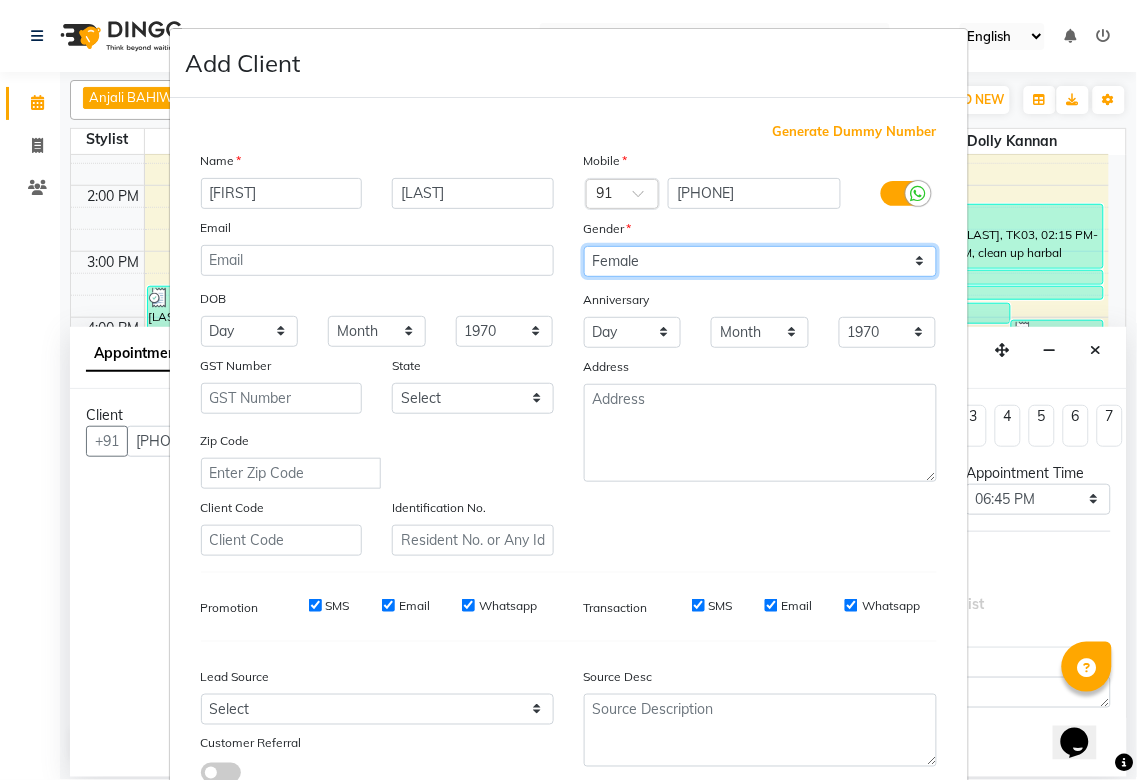 click on "Select Male Female Other Prefer Not To Say" at bounding box center (760, 261) 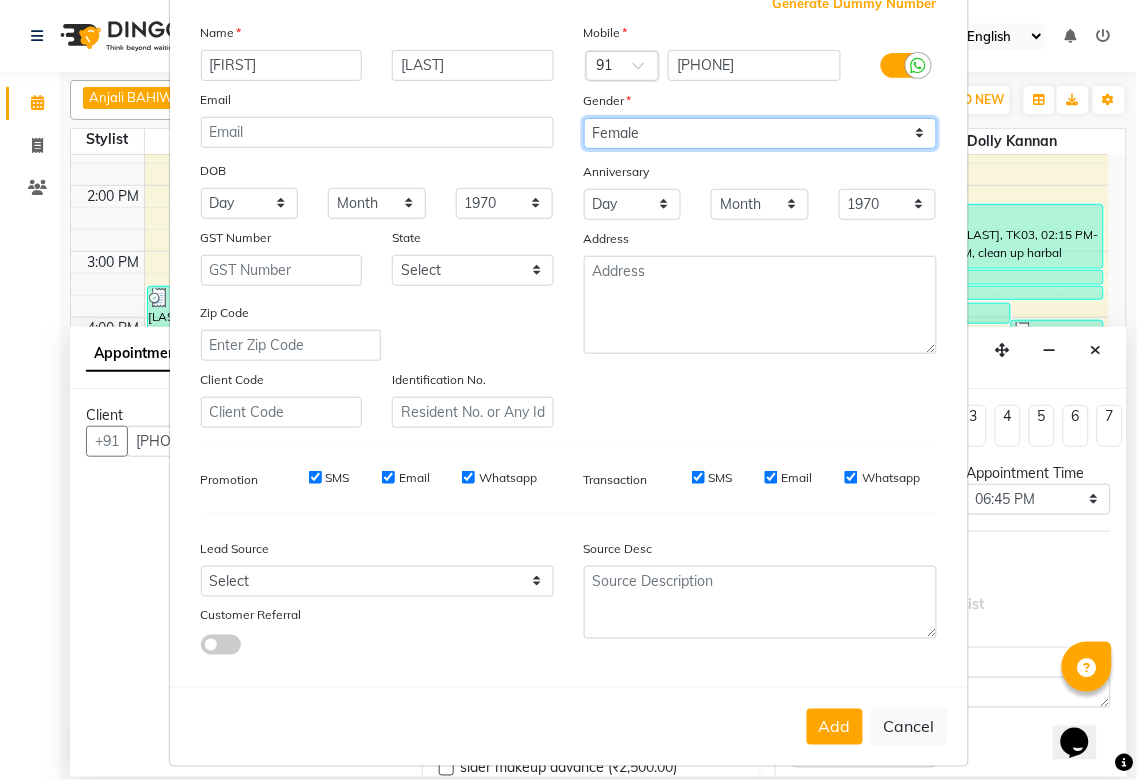 scroll, scrollTop: 144, scrollLeft: 0, axis: vertical 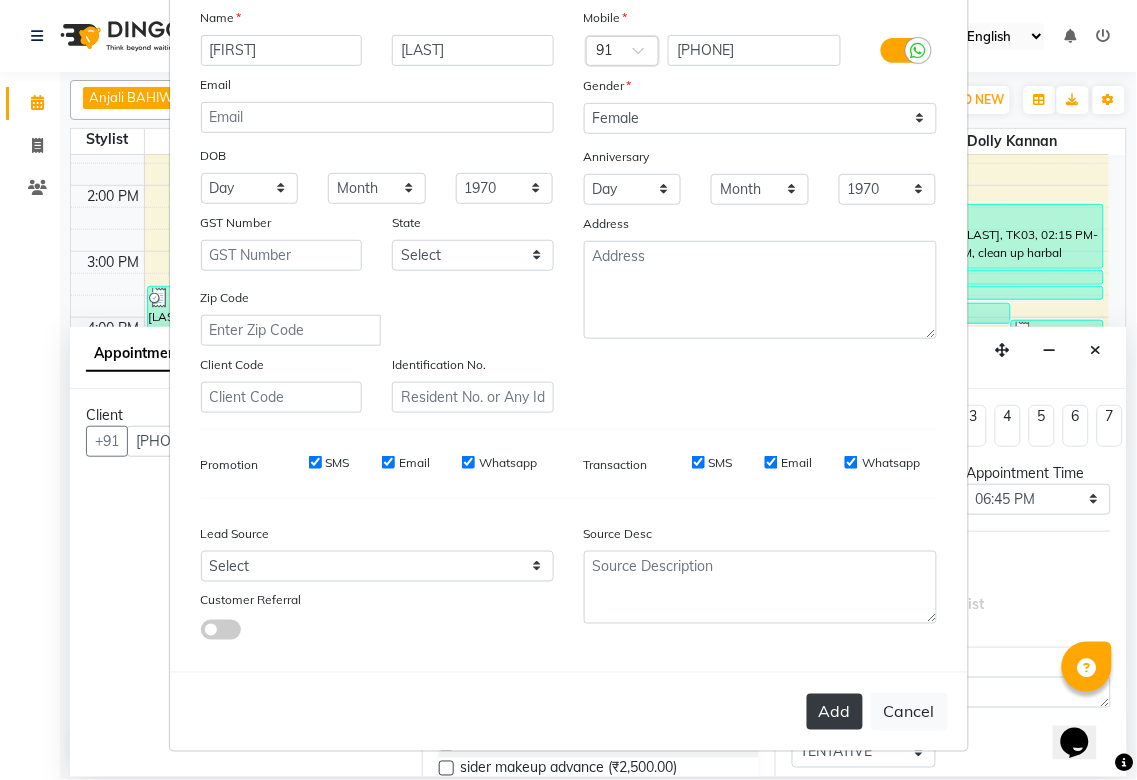 click on "Add" at bounding box center (835, 712) 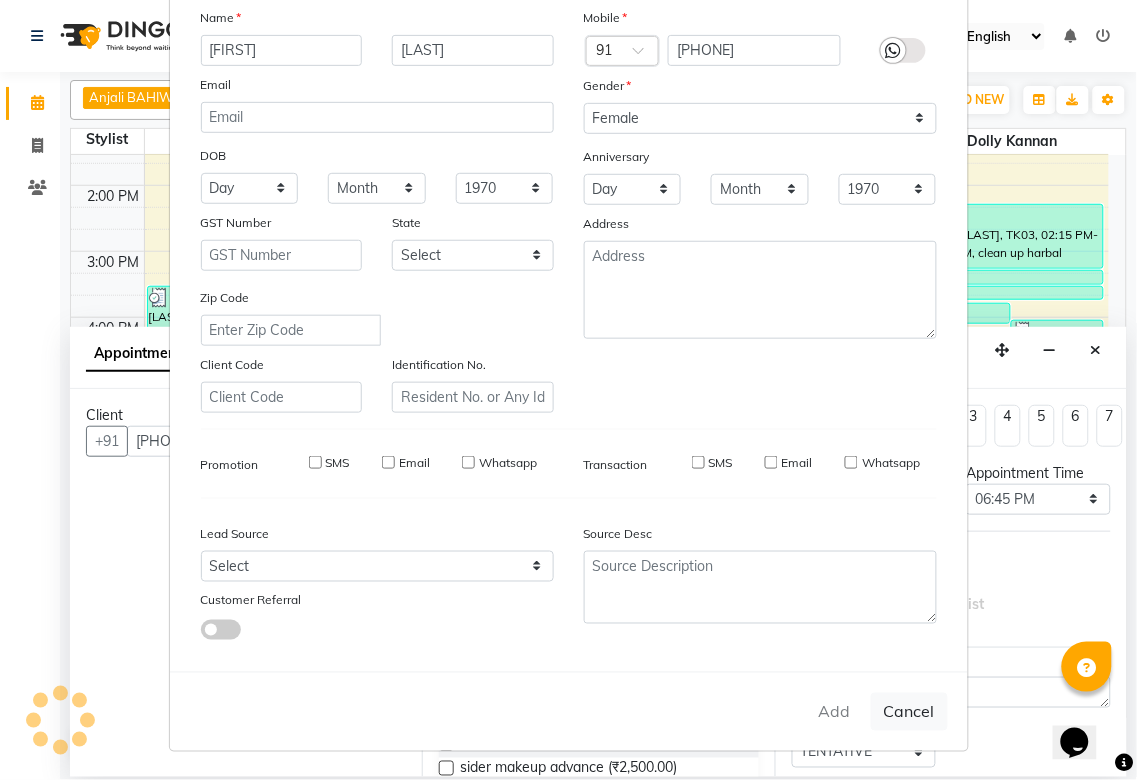 type on "72******26" 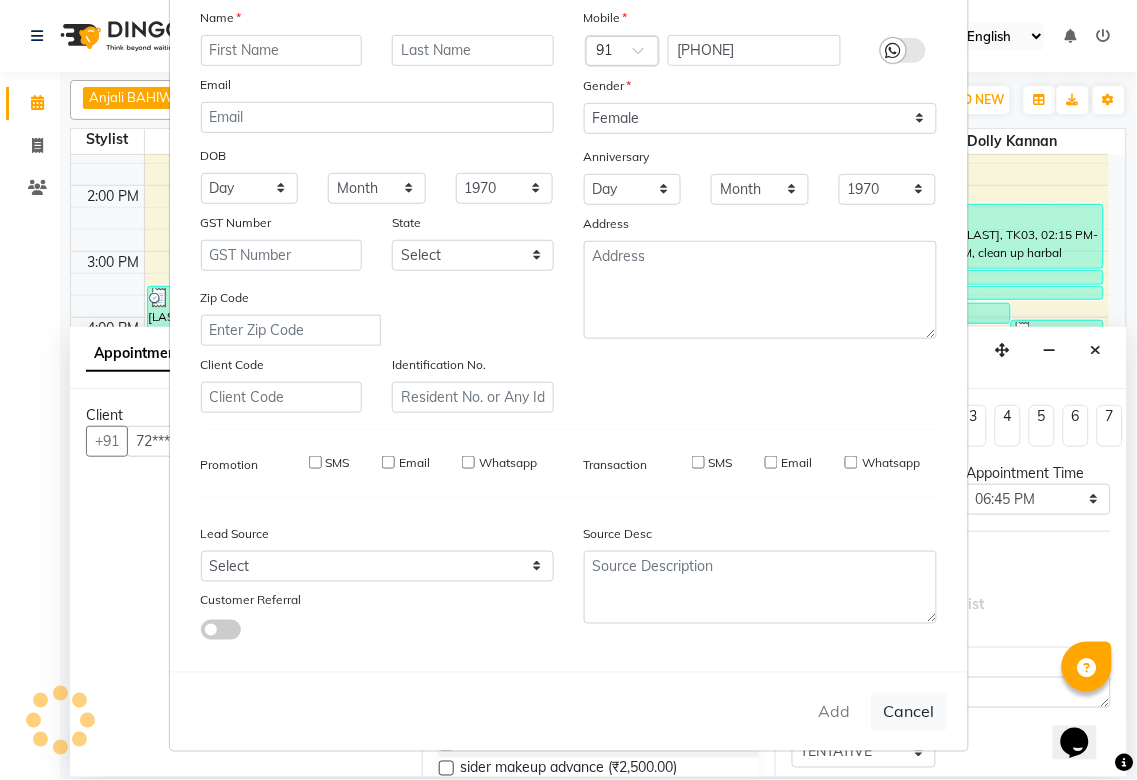 select 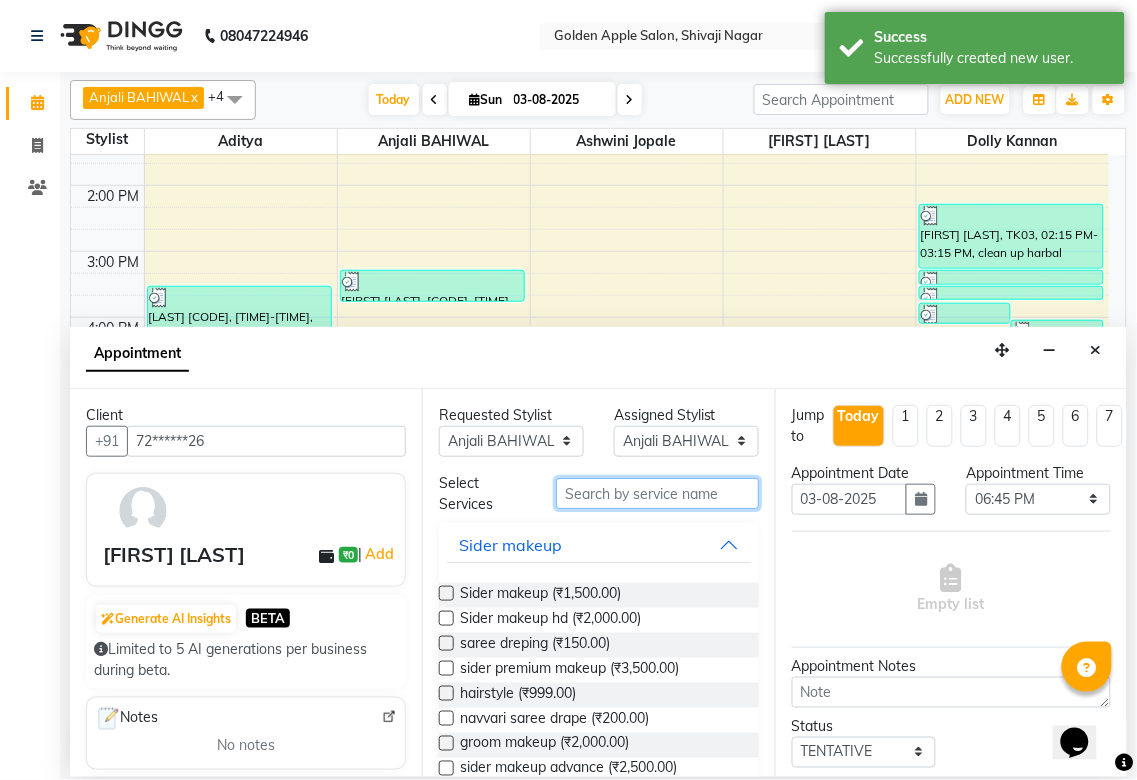 click at bounding box center [657, 493] 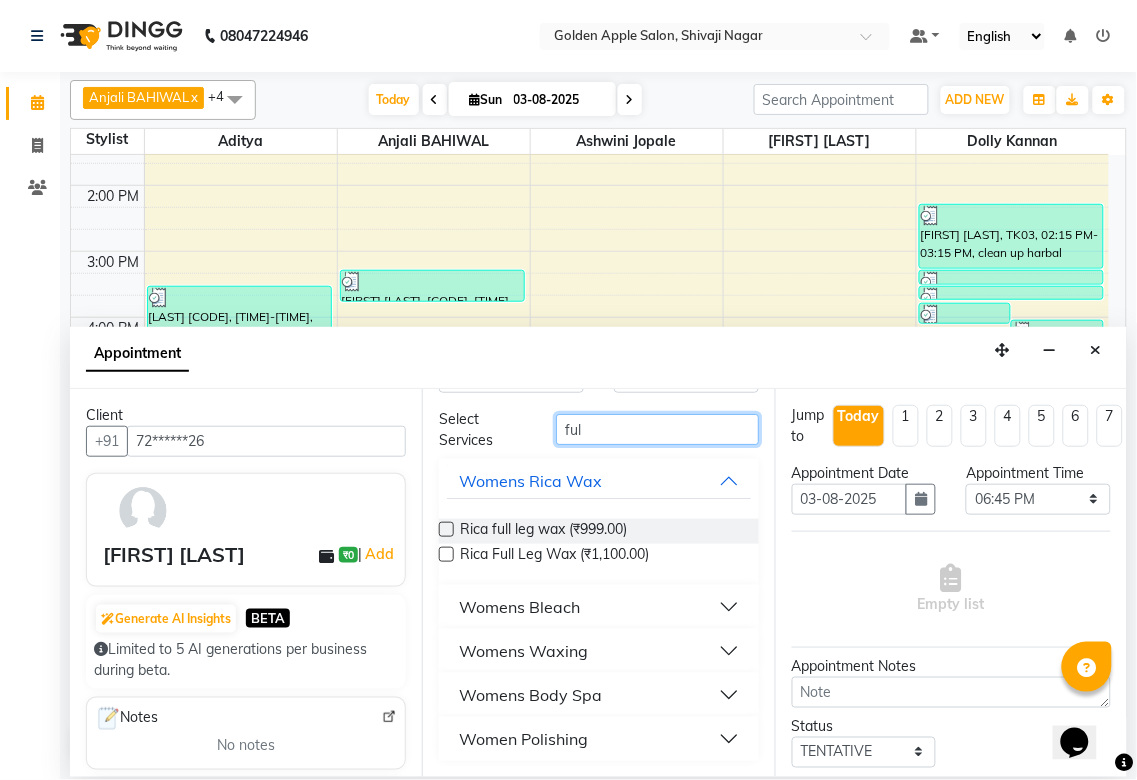 scroll, scrollTop: 0, scrollLeft: 0, axis: both 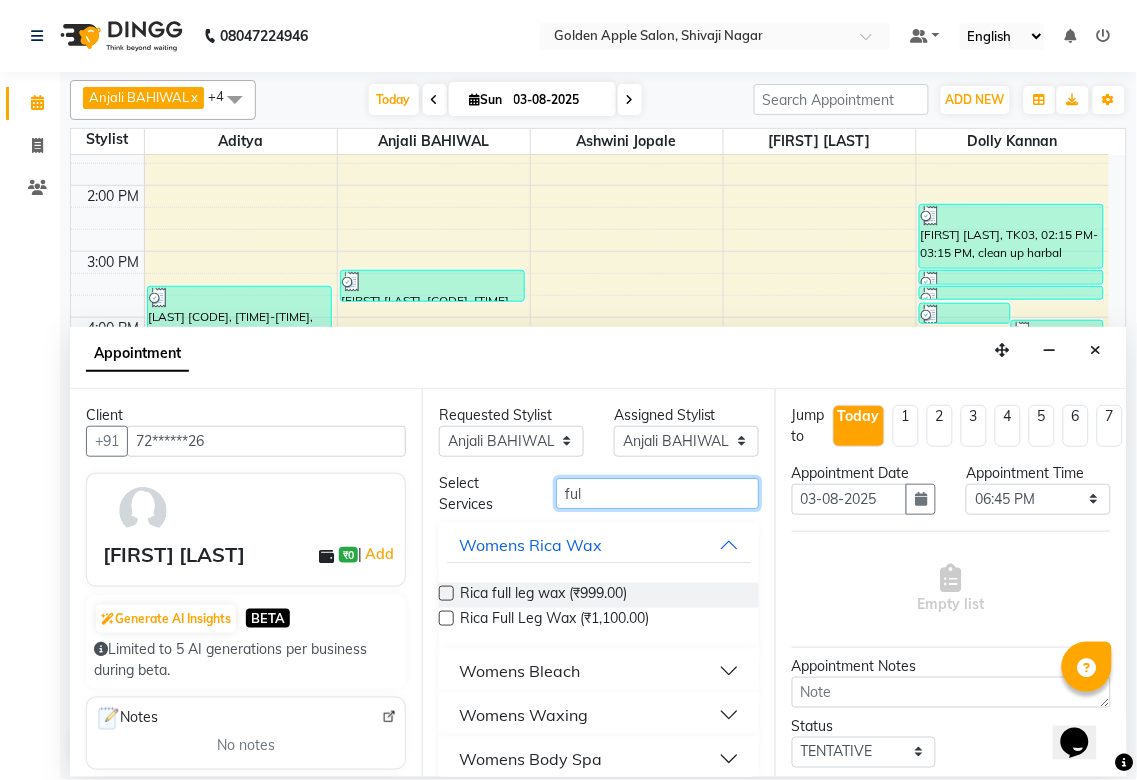 type on "ful" 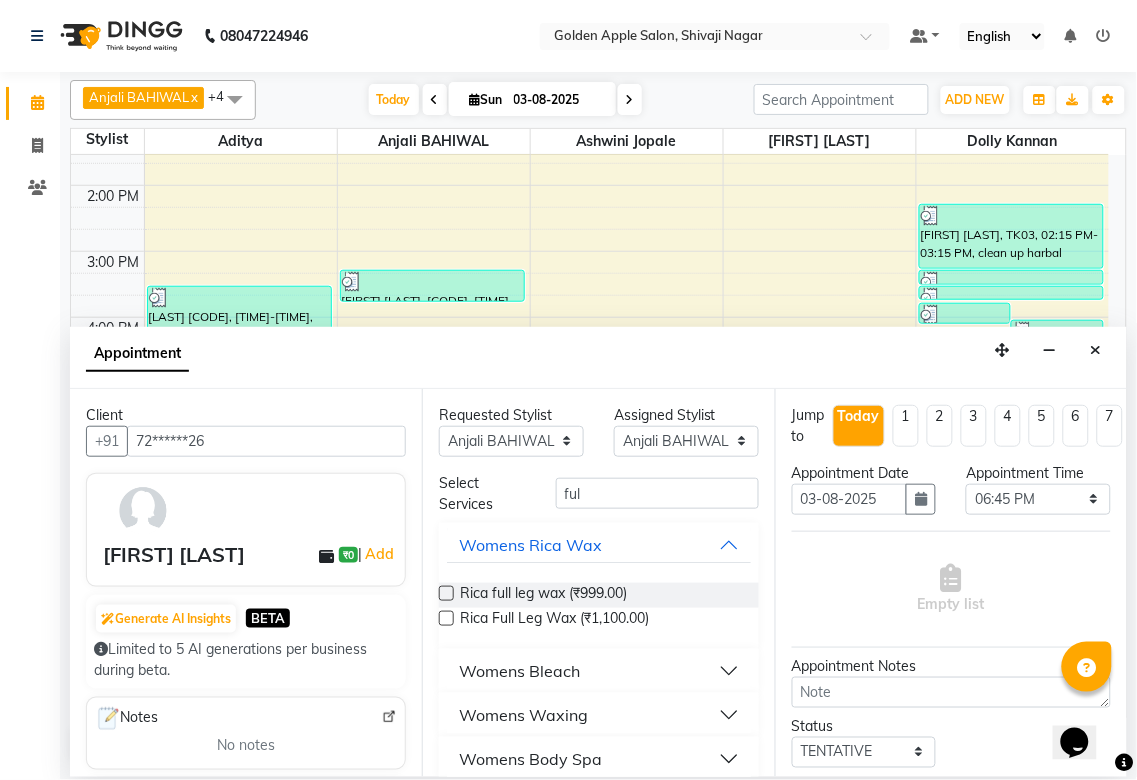 click on "Womens Waxing" at bounding box center [523, 715] 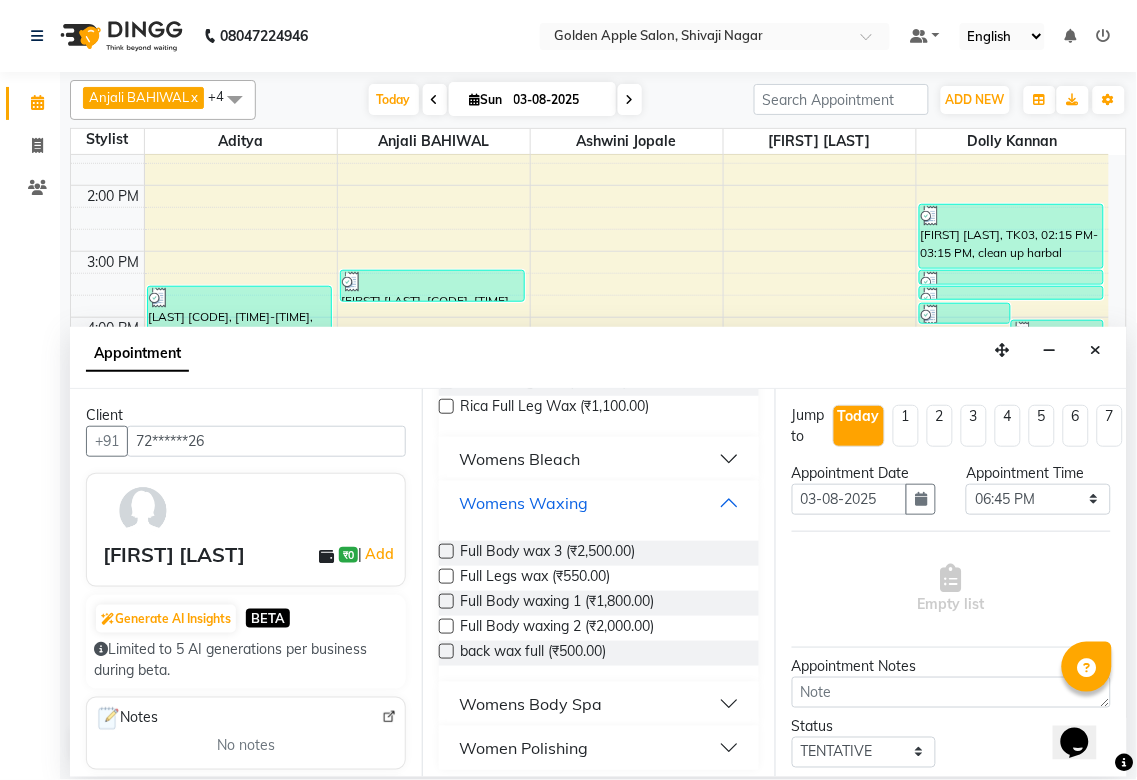 scroll, scrollTop: 218, scrollLeft: 0, axis: vertical 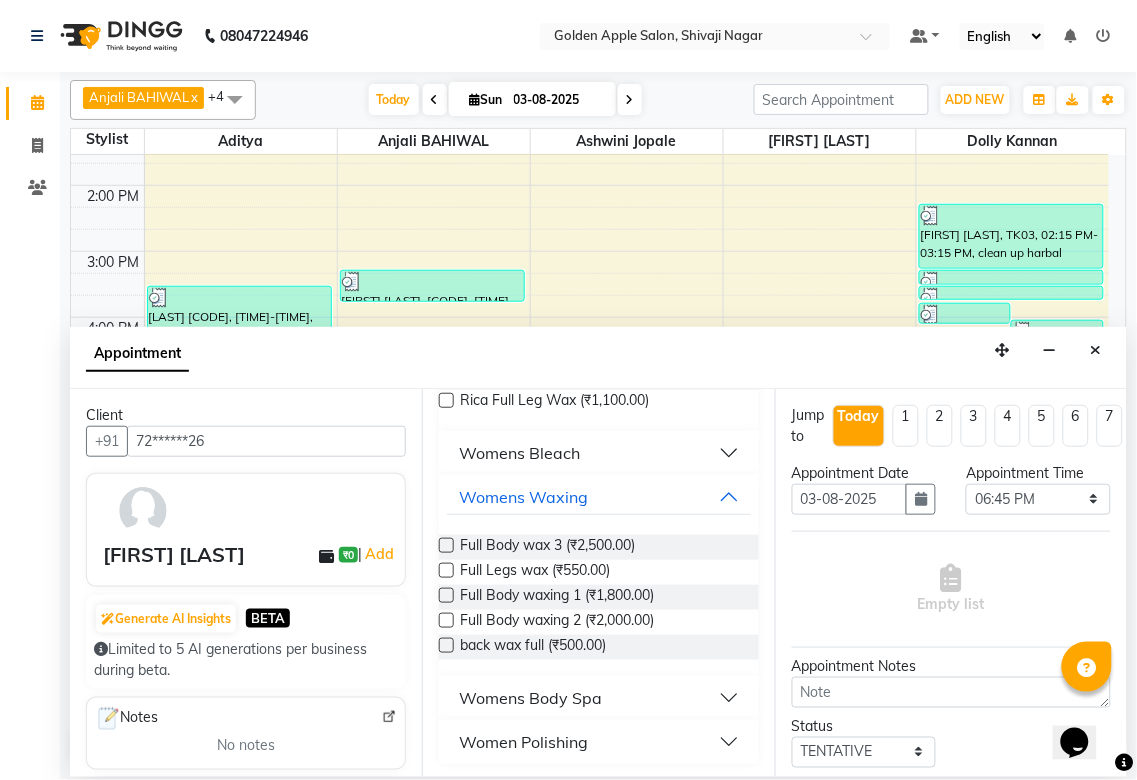 click at bounding box center [446, 570] 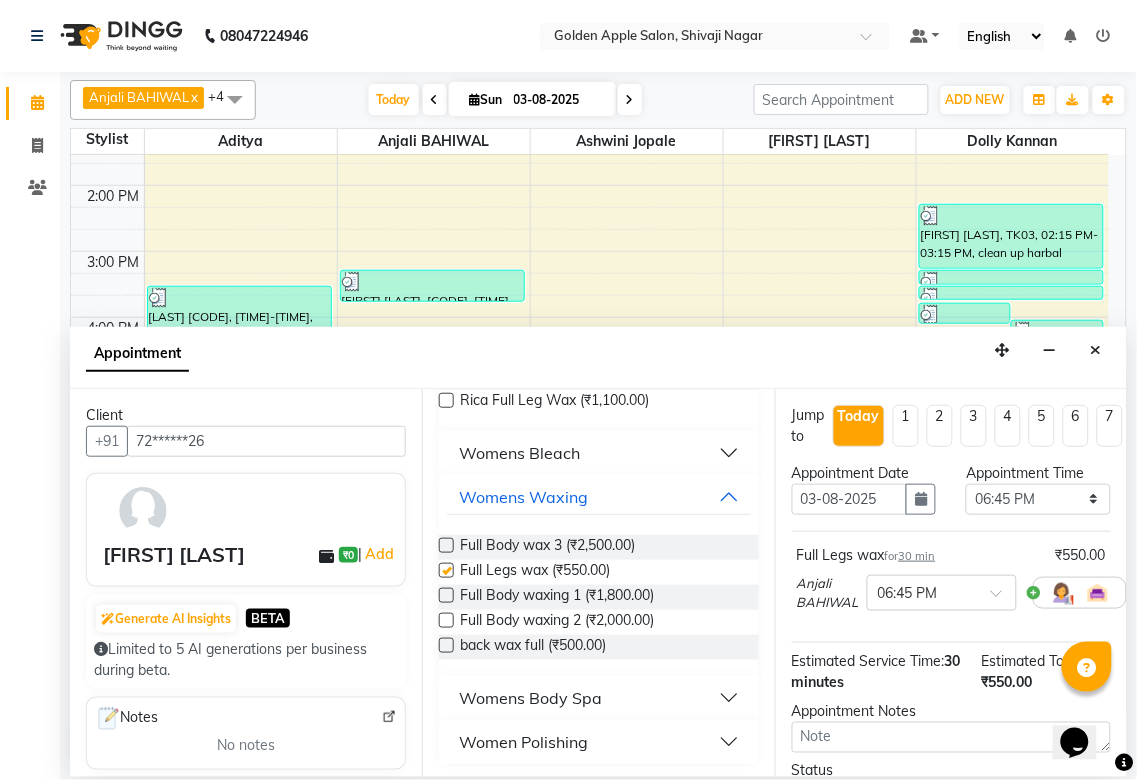 checkbox on "false" 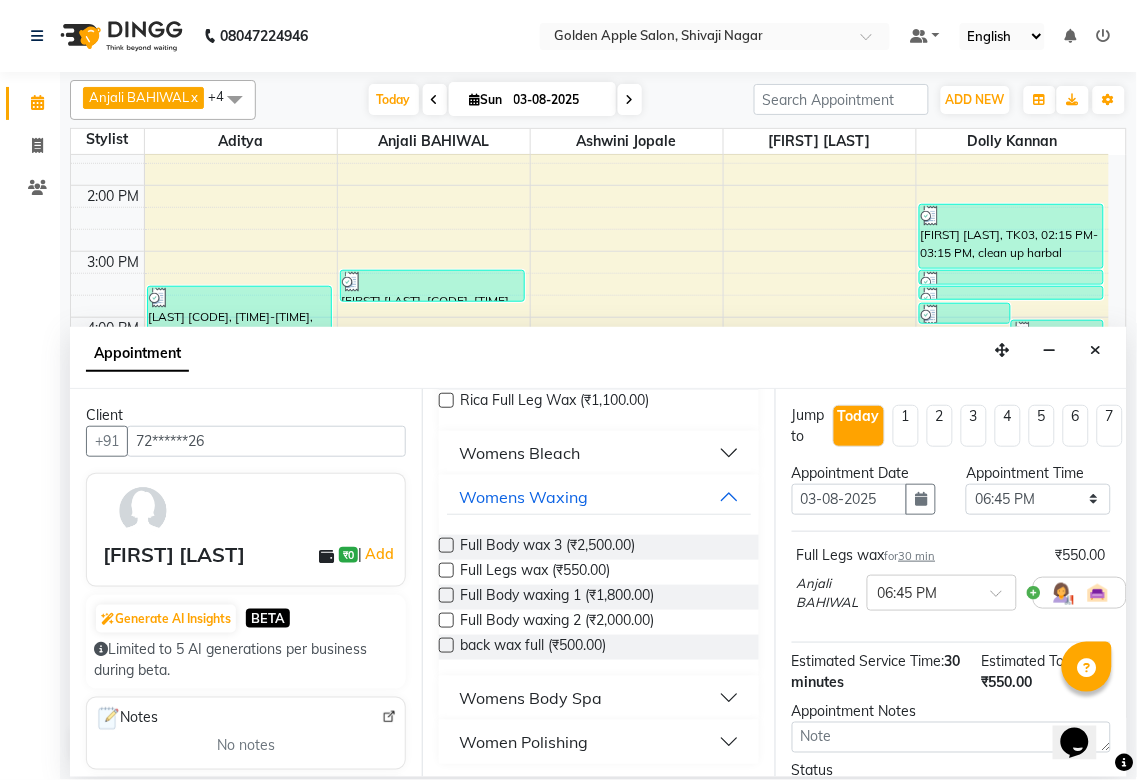 scroll, scrollTop: 196, scrollLeft: 0, axis: vertical 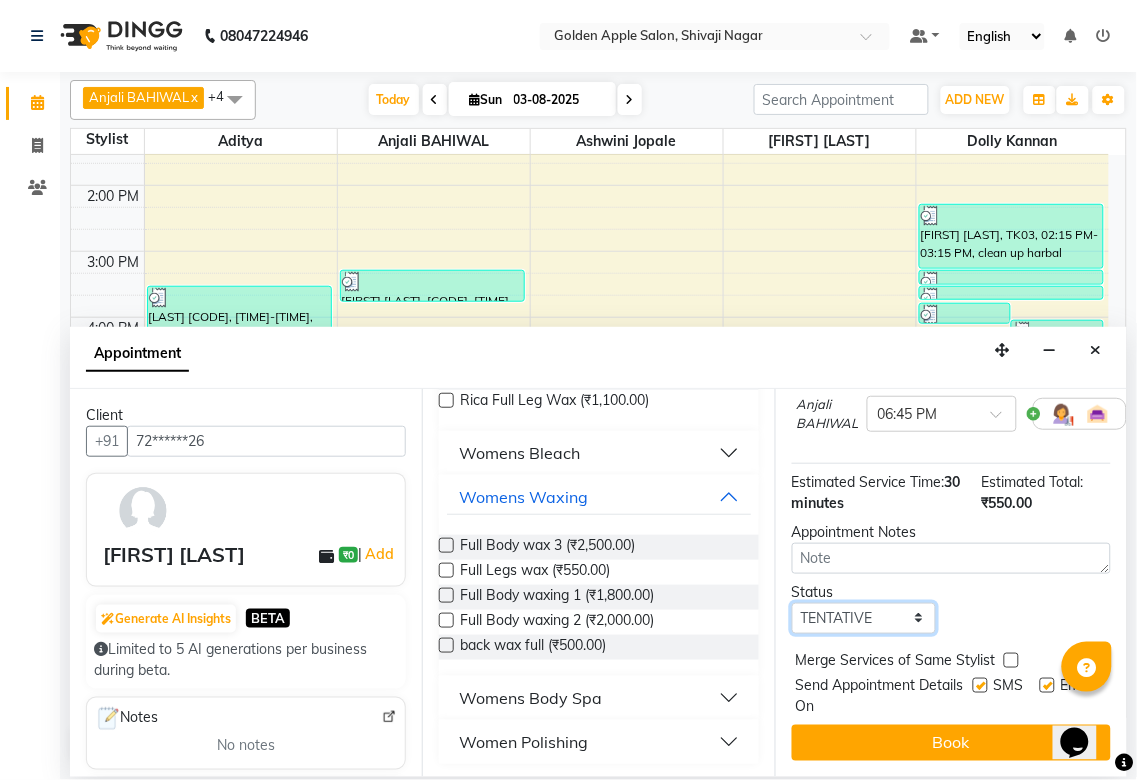click on "Select TENTATIVE CONFIRM CHECK-IN UPCOMING" at bounding box center (864, 618) 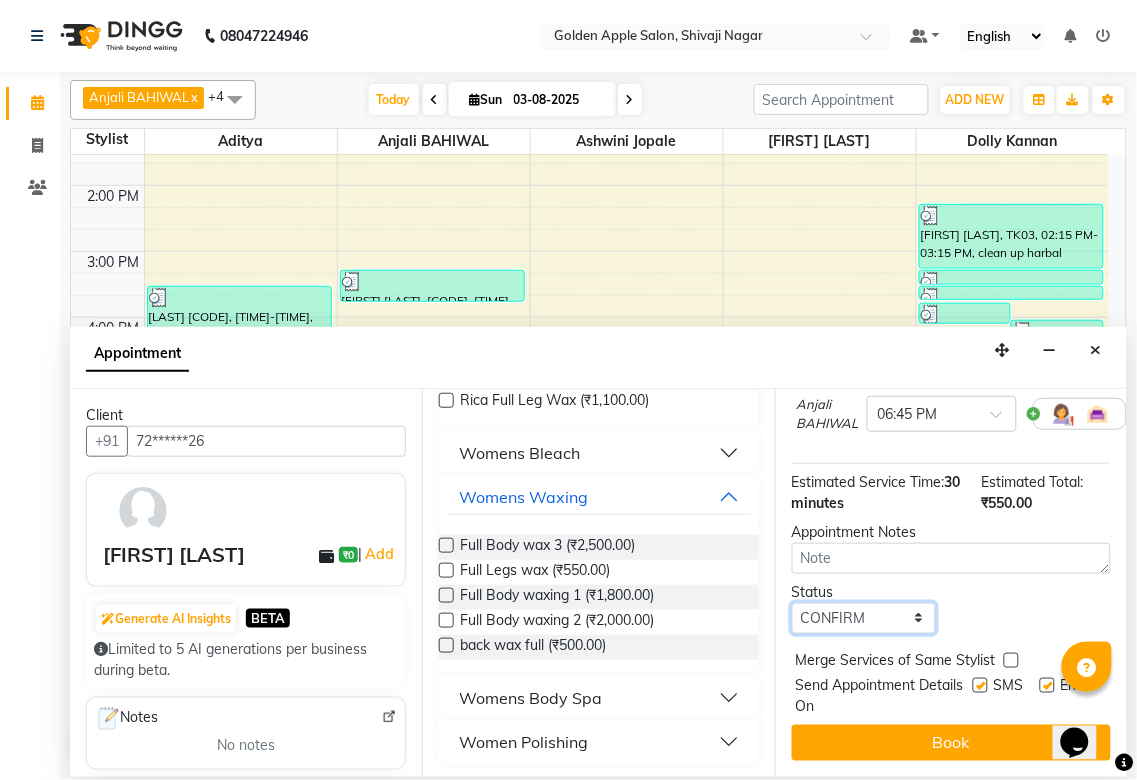 click on "Select TENTATIVE CONFIRM CHECK-IN UPCOMING" at bounding box center [864, 618] 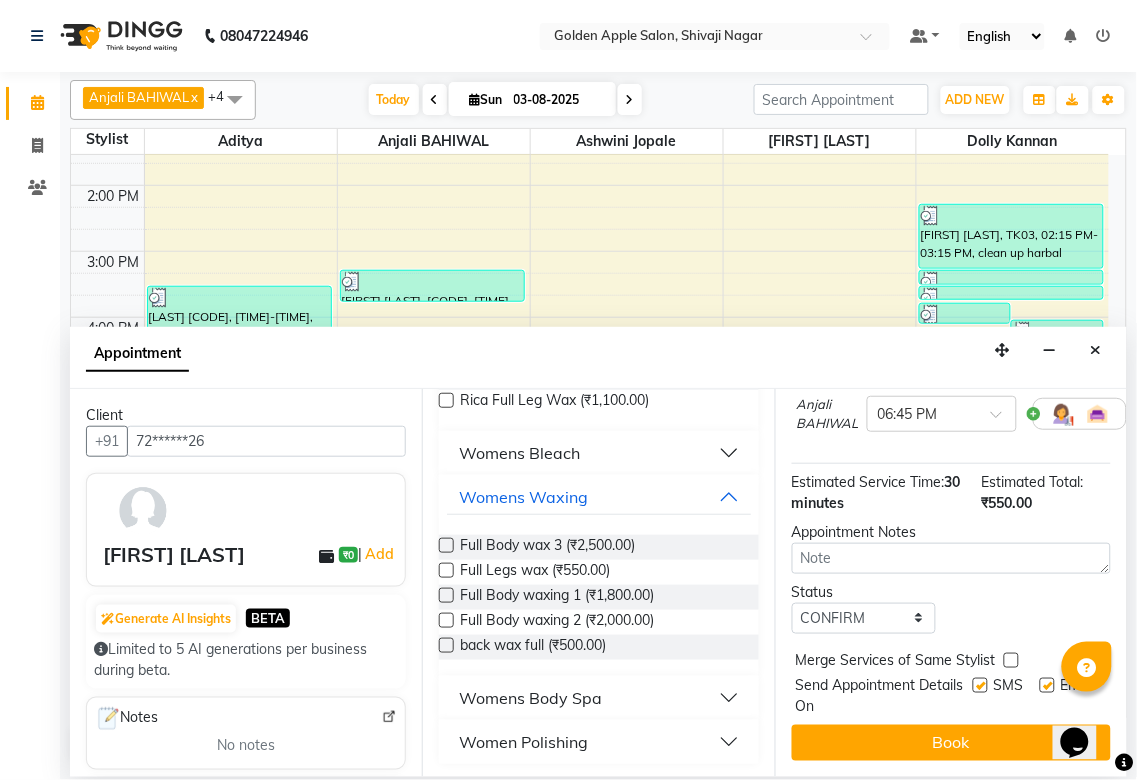 click at bounding box center (980, 685) 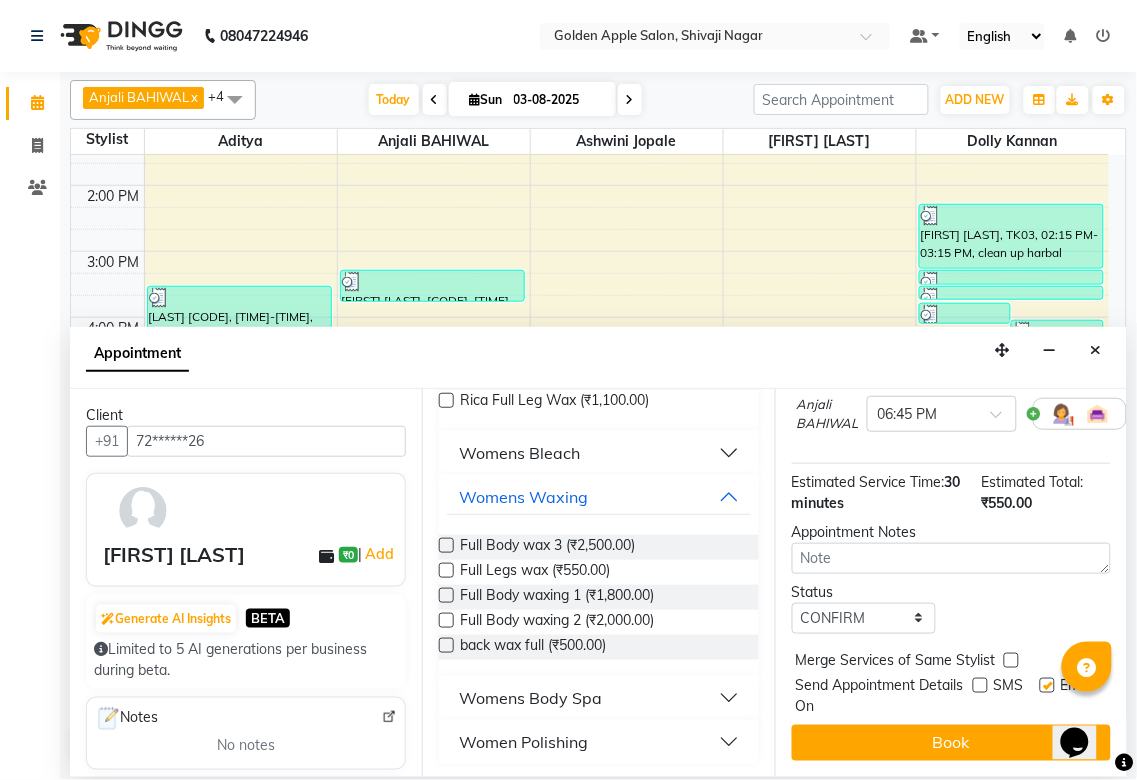 click at bounding box center (1047, 685) 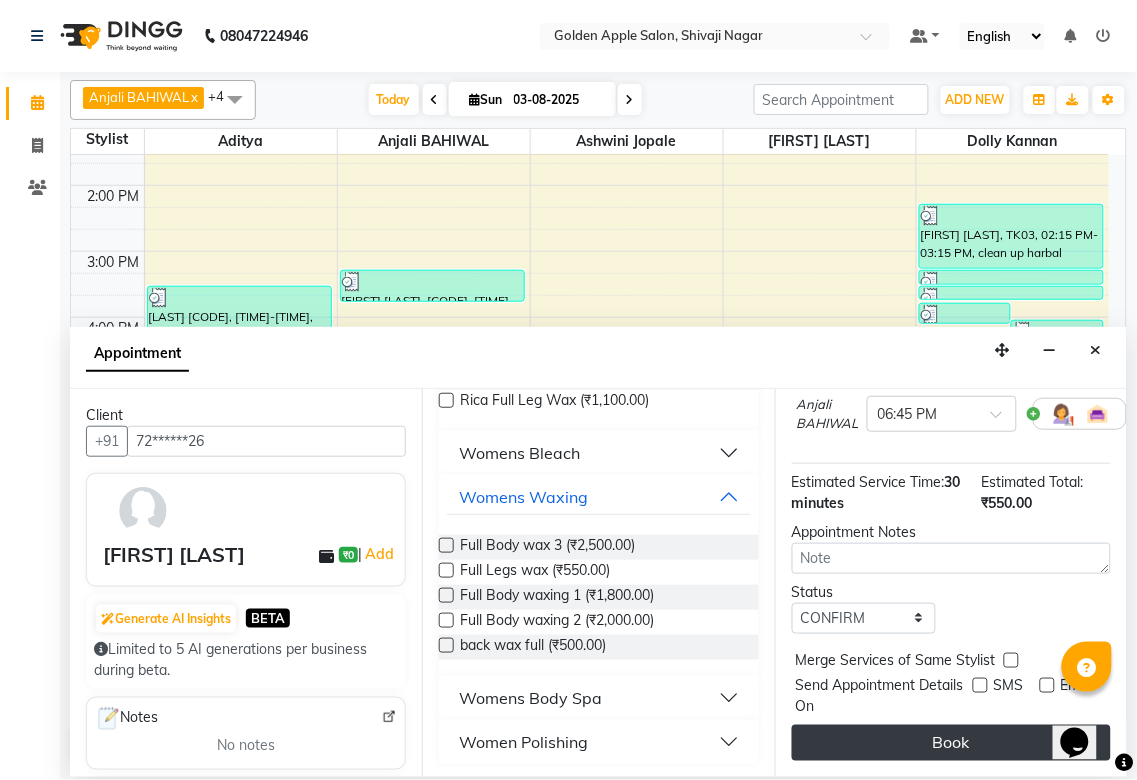 click on "Book" at bounding box center [951, 743] 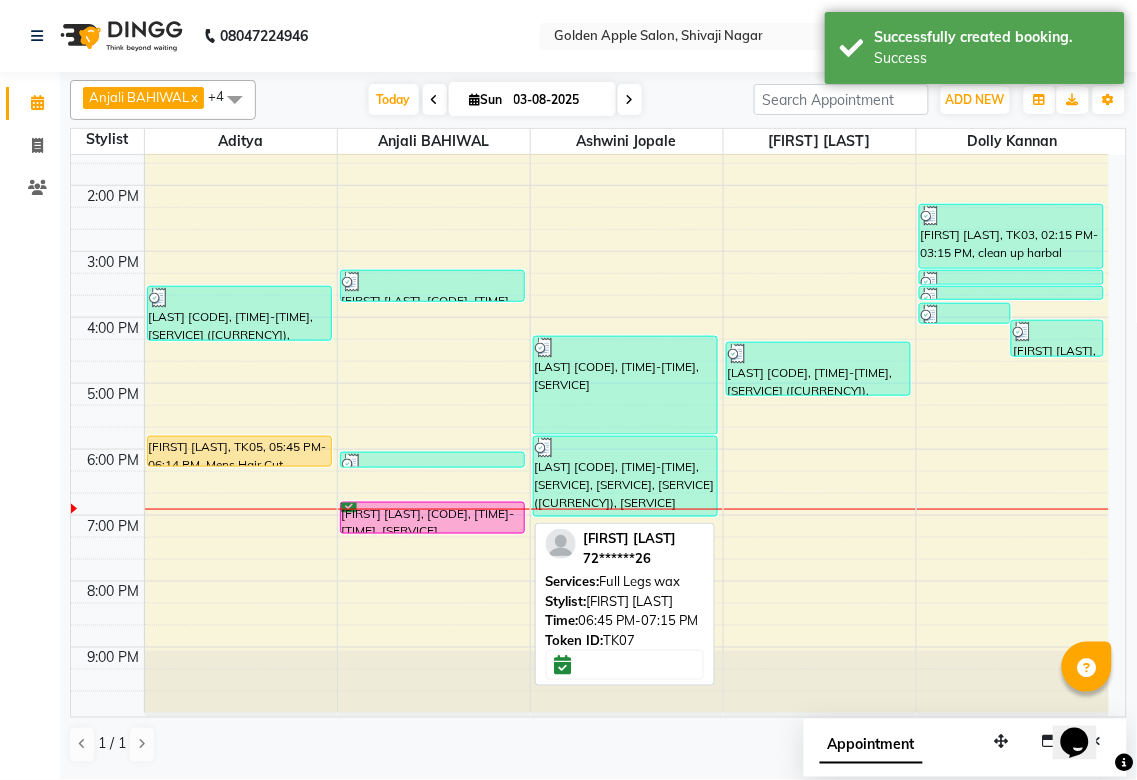 click on "[FIRST] [LAST], [CODE], [TIME]-[TIME], [SERVICE]" at bounding box center (432, 518) 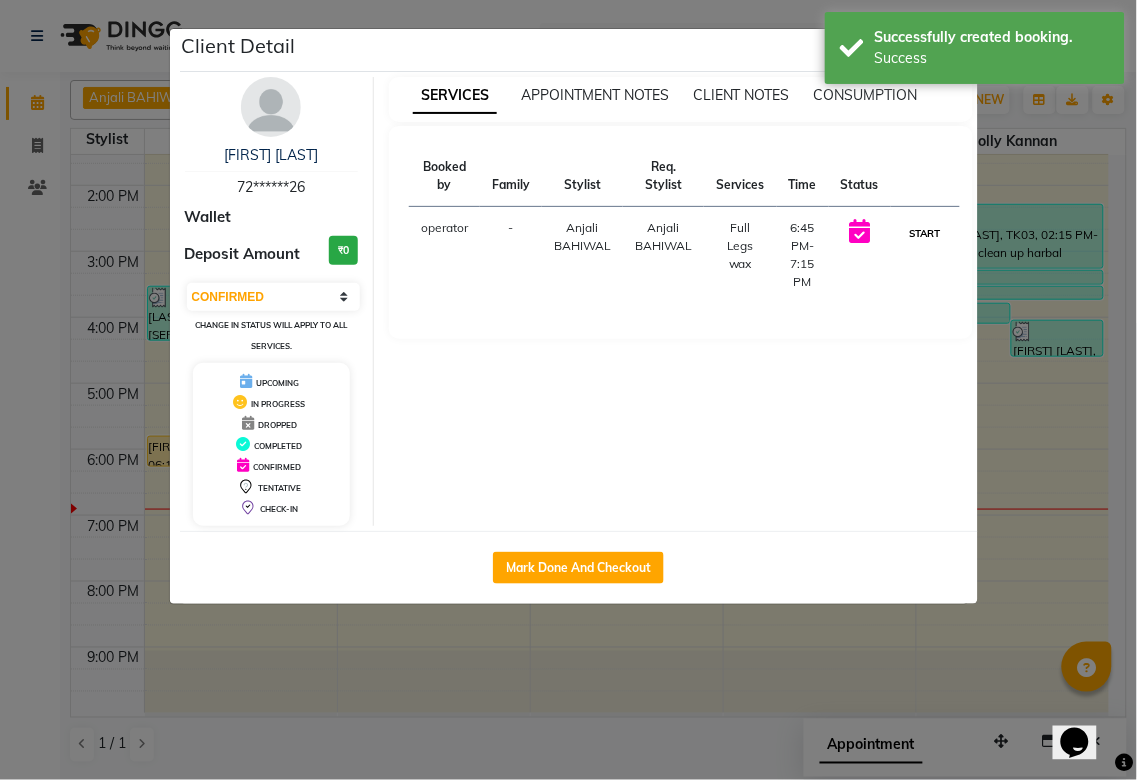 click on "START" at bounding box center [925, 233] 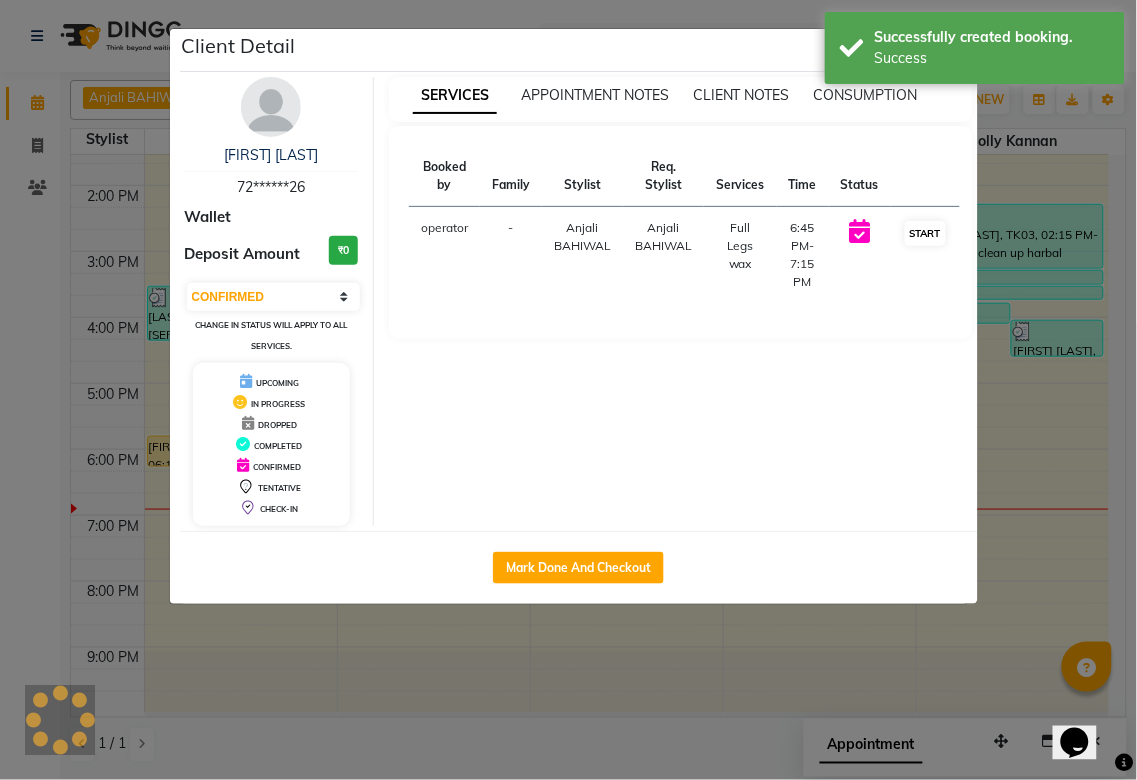 select on "1" 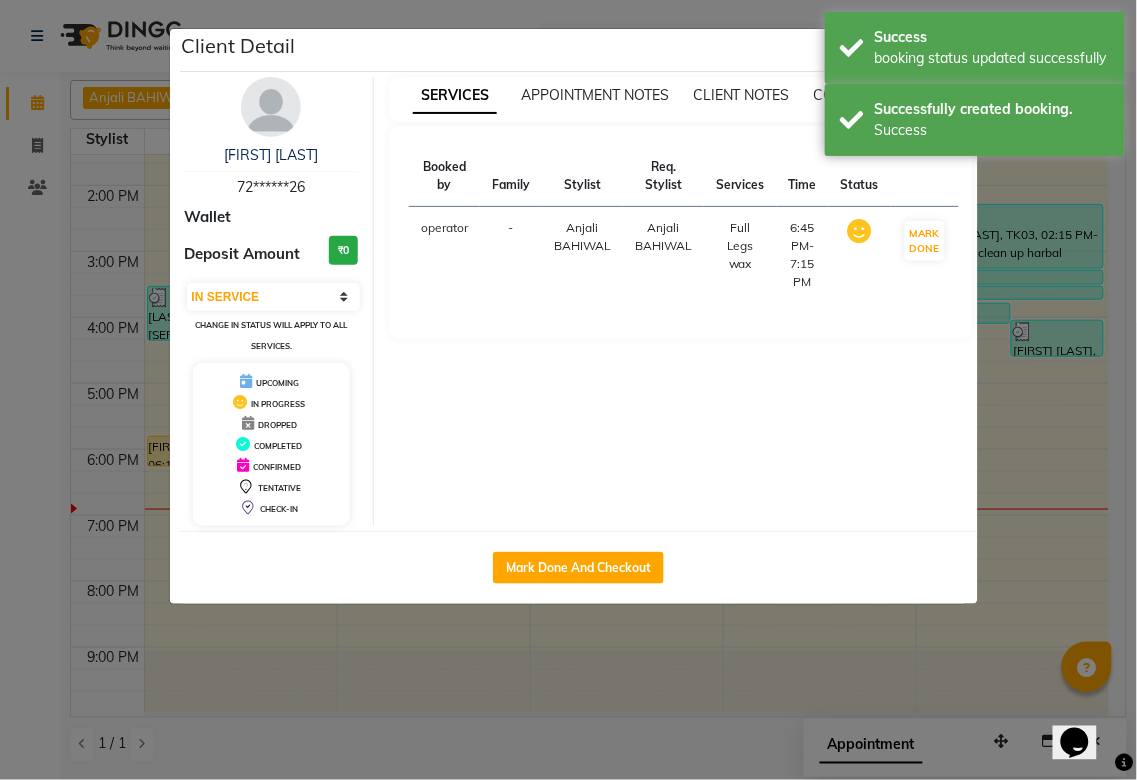 click on "SERVICES APPOINTMENT NOTES CLIENT NOTES CONSUMPTION Booked by Family Stylist Req. Stylist Services Time Status  operator  - [FIRST] [LAST] [FIRST] [LAST]  Full Legs wax   6:45 PM-7:15 PM   MARK DONE" at bounding box center (681, 301) 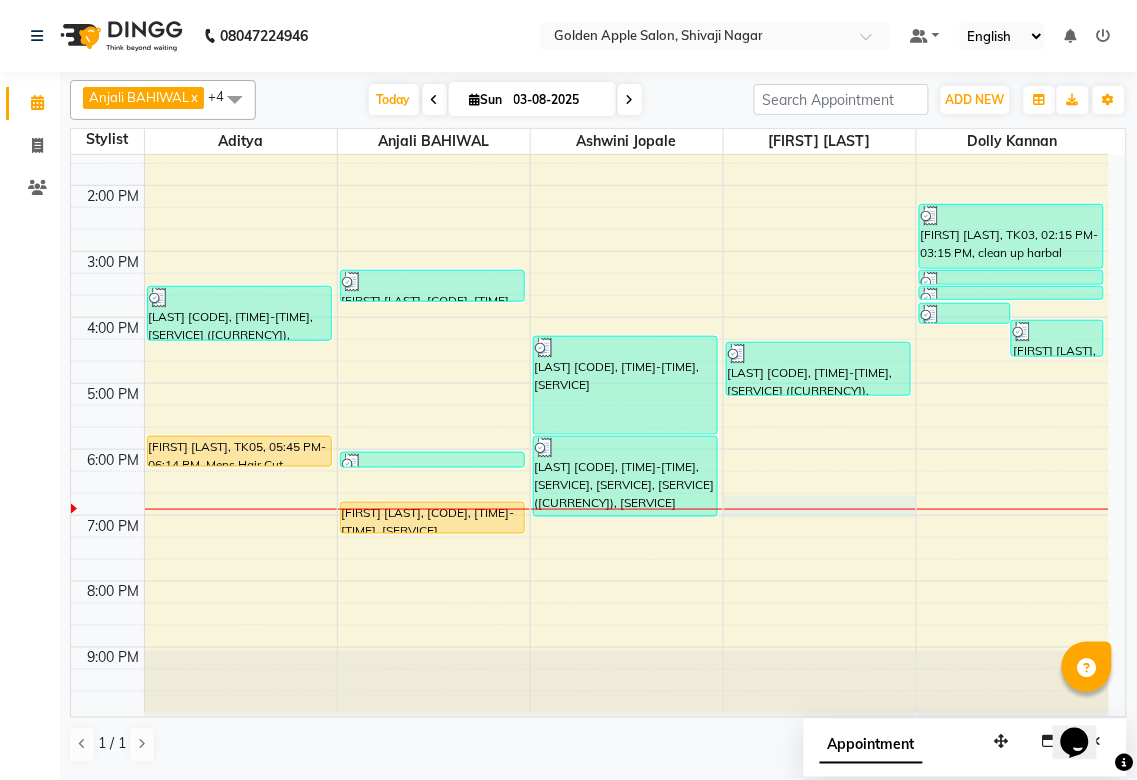 click at bounding box center (820, 509) 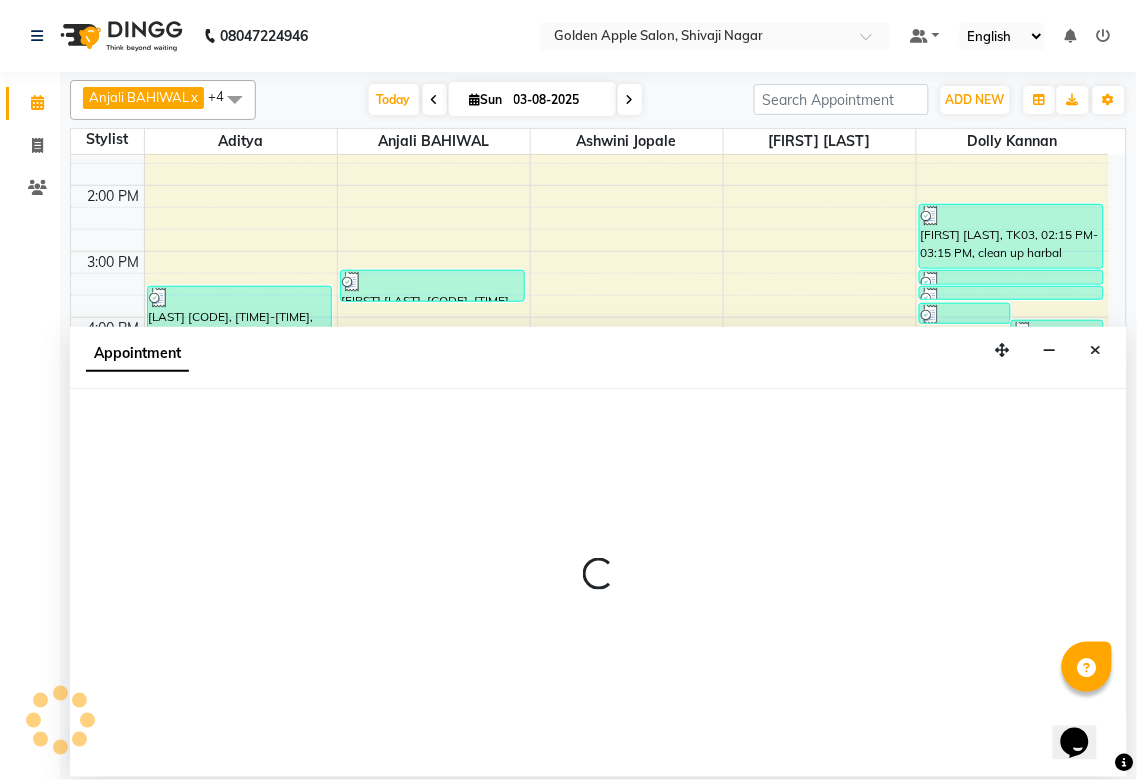 select on "87745" 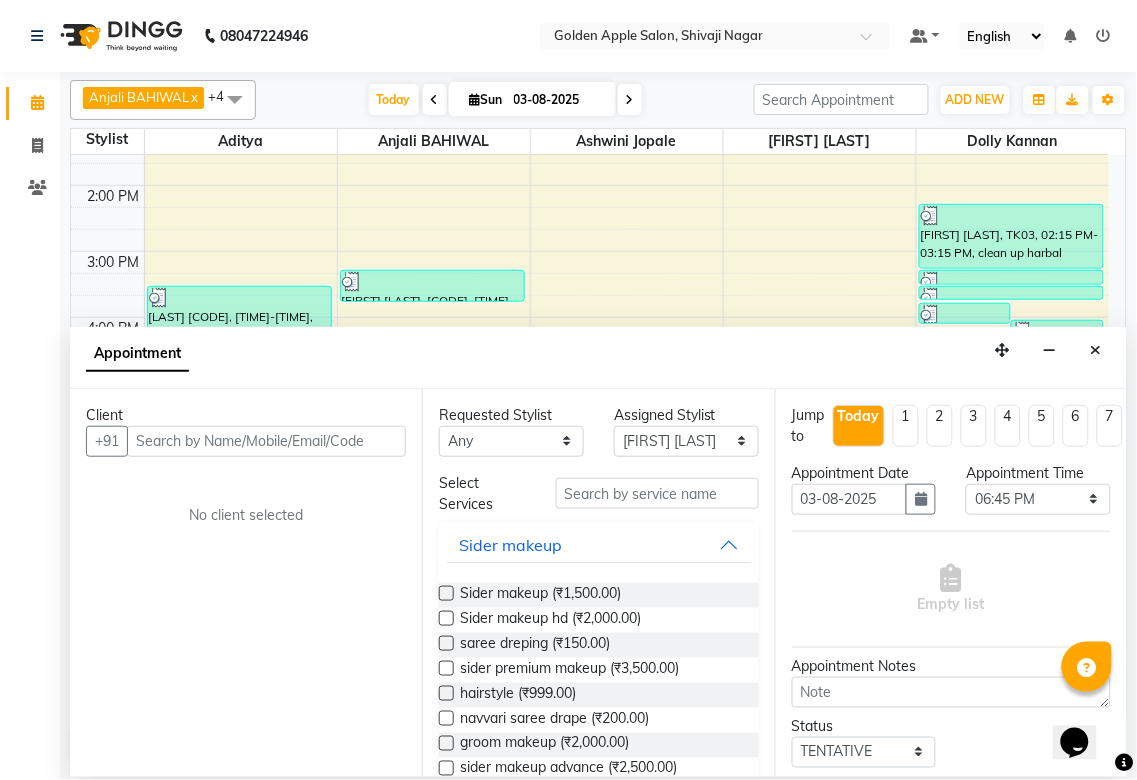 click at bounding box center (266, 441) 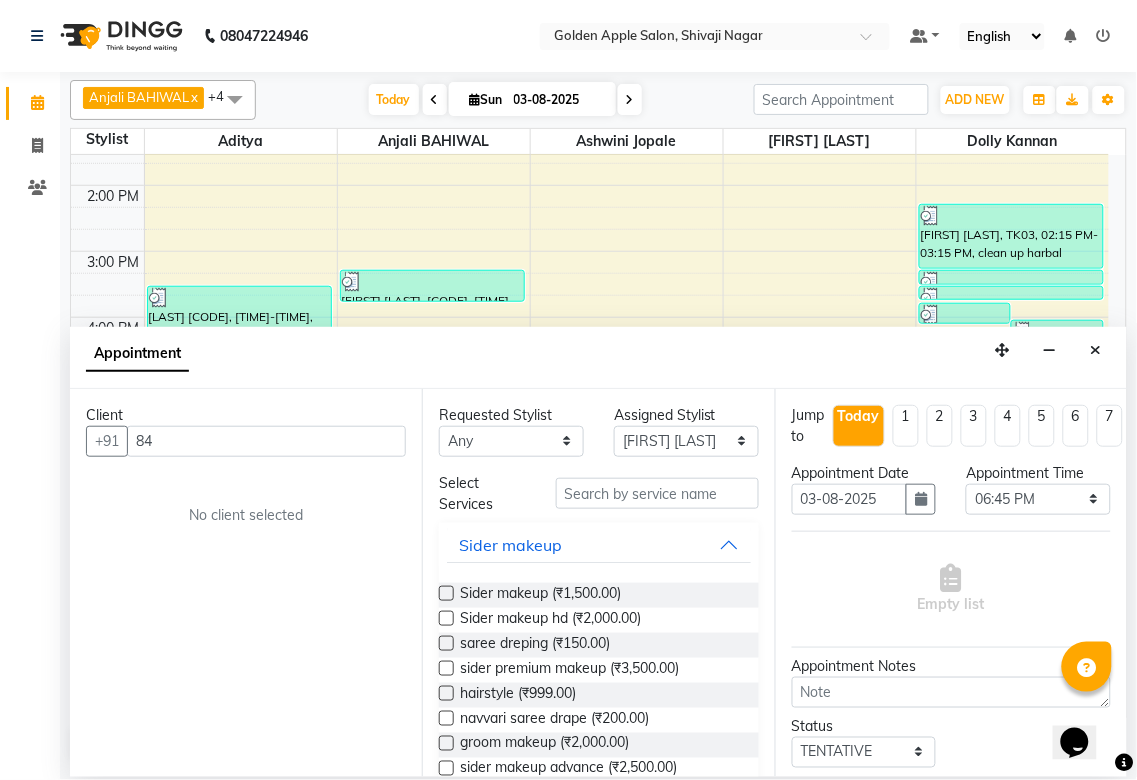 type on "8" 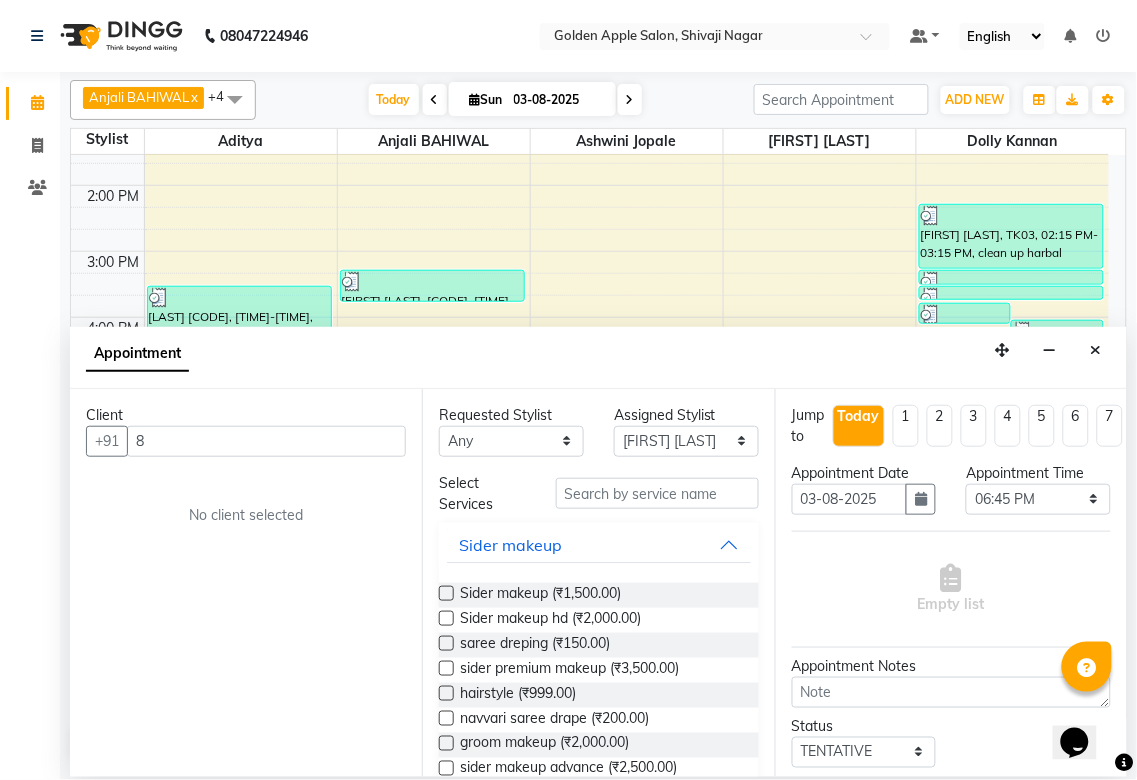 type 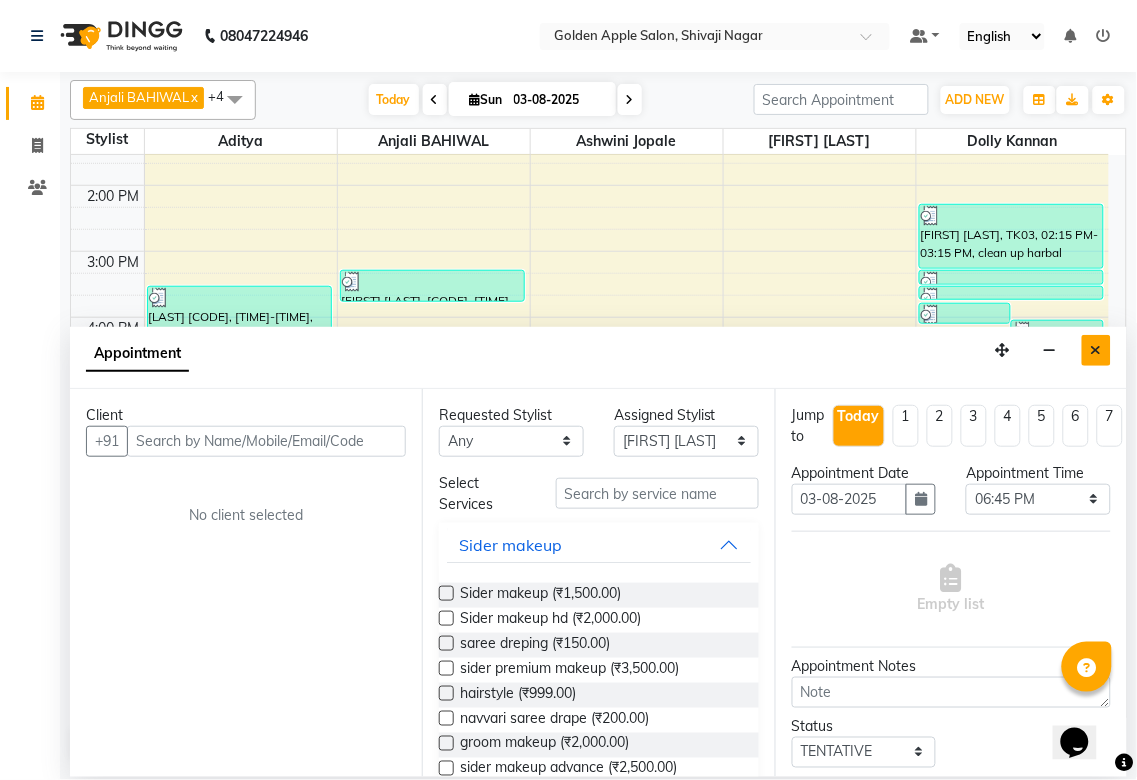click at bounding box center (1096, 350) 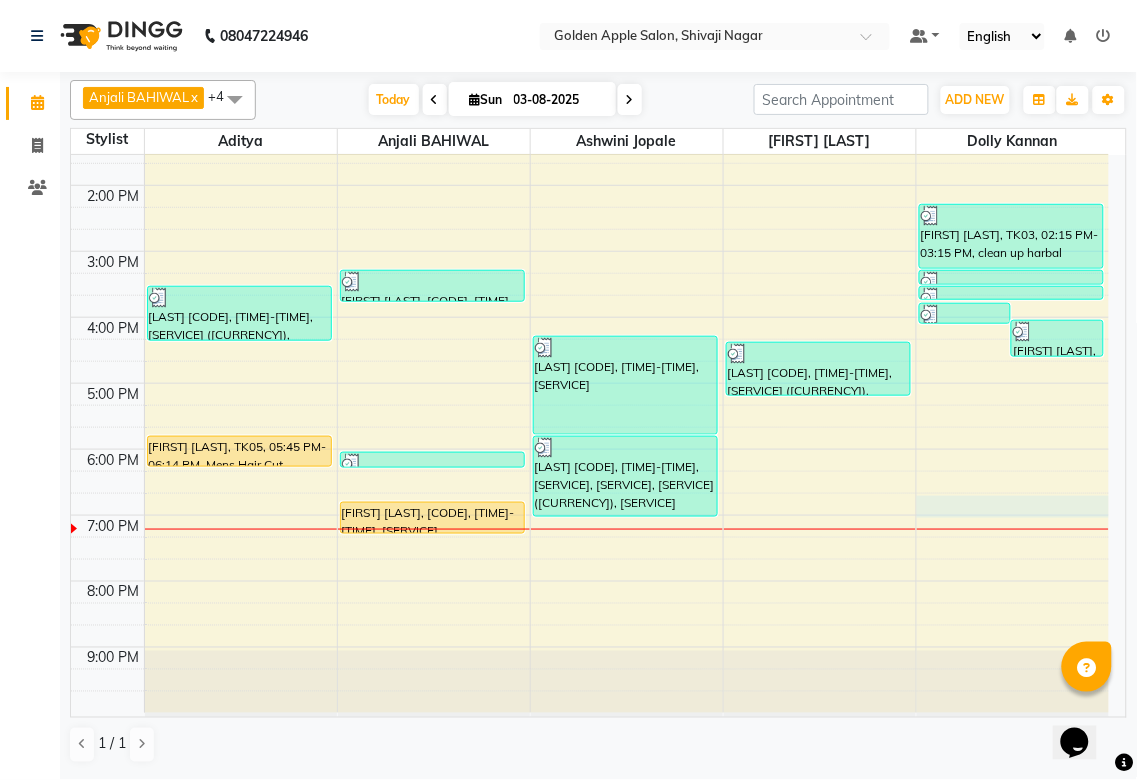 click on "9:00 AM 10:00 AM 11:00 AM 12:00 PM 1:00 PM 2:00 PM 3:00 PM 4:00 PM 5:00 PM 6:00 PM 7:00 PM 8:00 PM 9:00 PM     [FIRST] [LAST], TK03, 03:30 PM-04:20 PM, Hair wash (advance) (₹250),Layer Cut Blow Dry only (₹150)    [FIRST] [LAST], TK05, 05:45 PM-06:14 PM, Mens Hair Cut     [FIRST] [LAST], TK01, 11:00 AM-11:20 AM, Rica upper lip,eyebrows,Forehead (₹15)     [FIRST] [LAST], TK01, 11:00 AM-11:05 AM, Forehead     [FIRST] [LAST], TK01, 10:45 AM-11:00 AM, eyebrows     [FIRST] [LAST], TK04, 03:15 PM-03:45 PM, mehandi     [FIRST] [LAST], TK06, 06:00 PM-06:15 PM, eyebrows    [FIRST] [LAST], TK07, 06:45 PM-07:15 PM, Full Legs wax     [FIRST] [LAST], TK02, 12:00 PM-12:16 PM, Forehead,upper lips,eyebrows,Chin (₹15)     [FIRST] [LAST], TK02, 12:00 PM-12:05 PM, Forehead     [FIRST] [LAST], TK02, 11:45 AM-12:00 PM, eyebrows     [FIRST] [LAST], TK03, 04:15 PM-05:45 PM, Purify with hydrestion Facial         [FIRST] [LAST], TK03, 04:20 PM-05:10 PM, Hair wash (advance) (₹250),Step Cut Blow Dry only (₹150)" at bounding box center [590, 284] 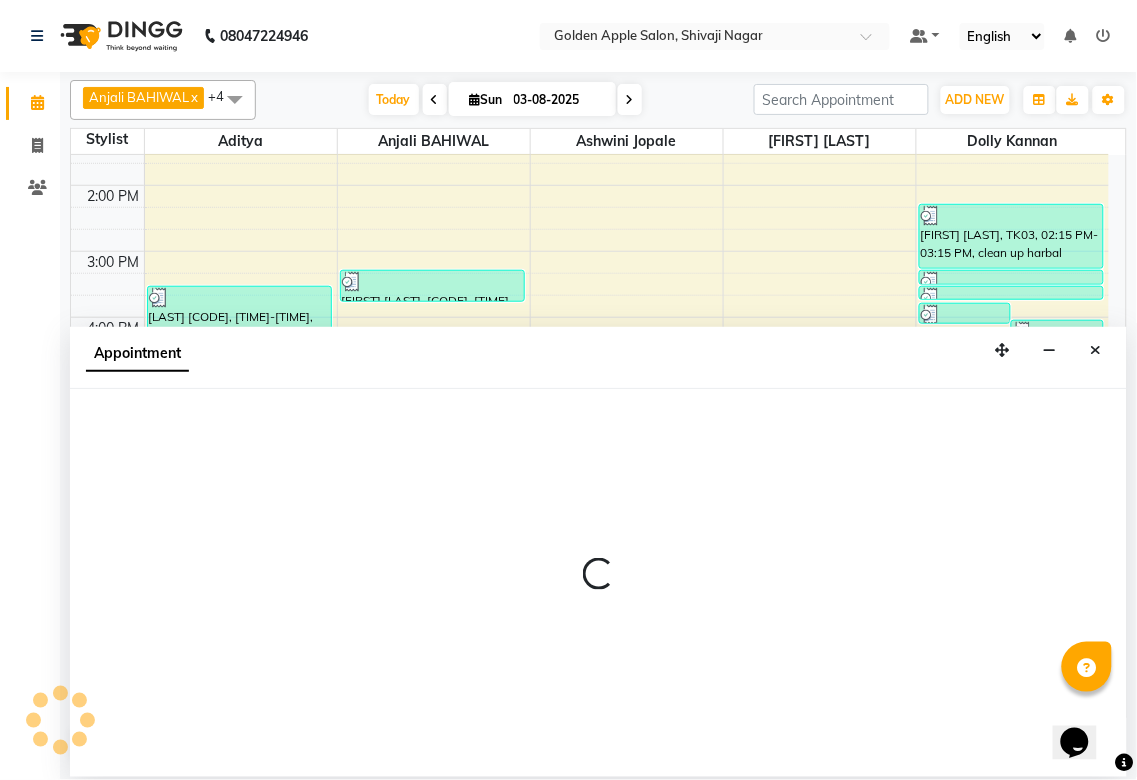 select on "87844" 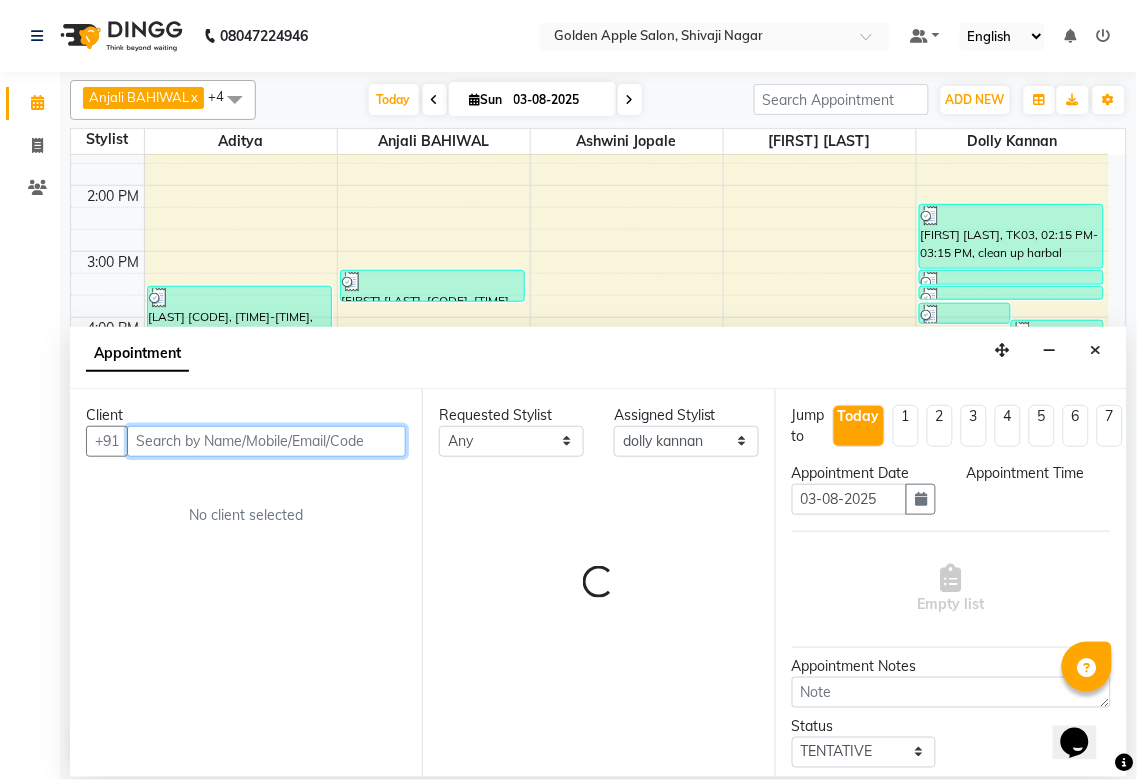 select on "1125" 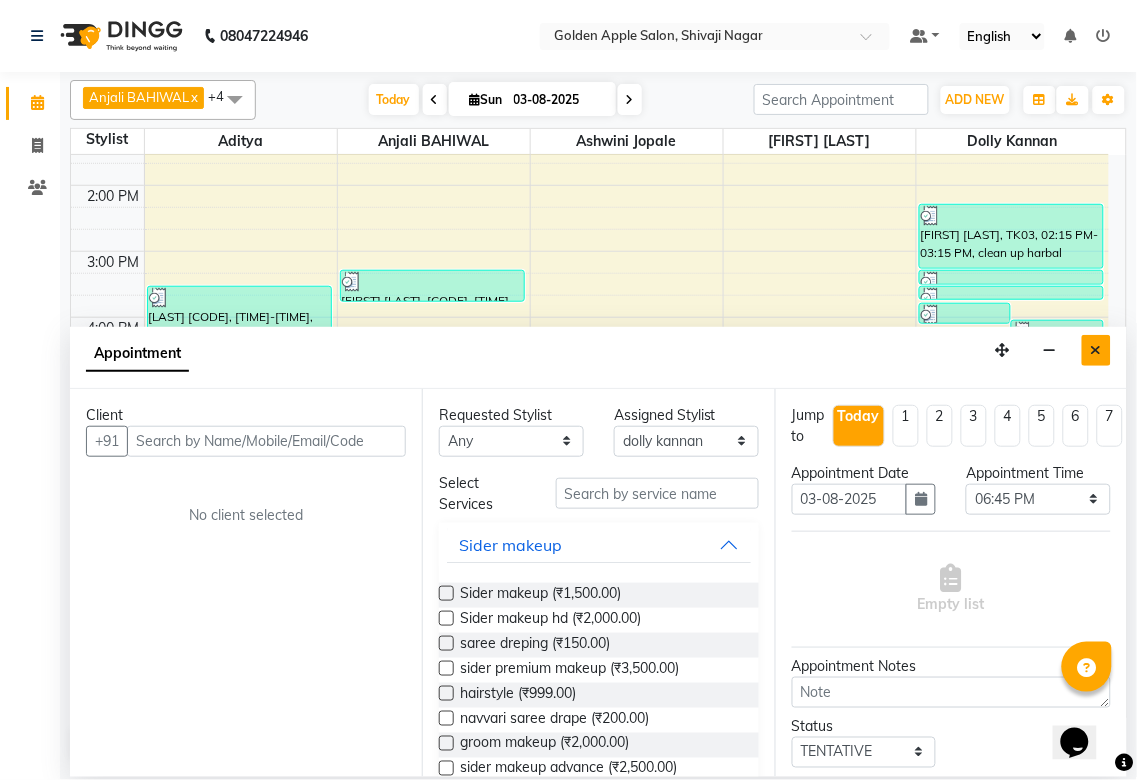 click at bounding box center (1096, 350) 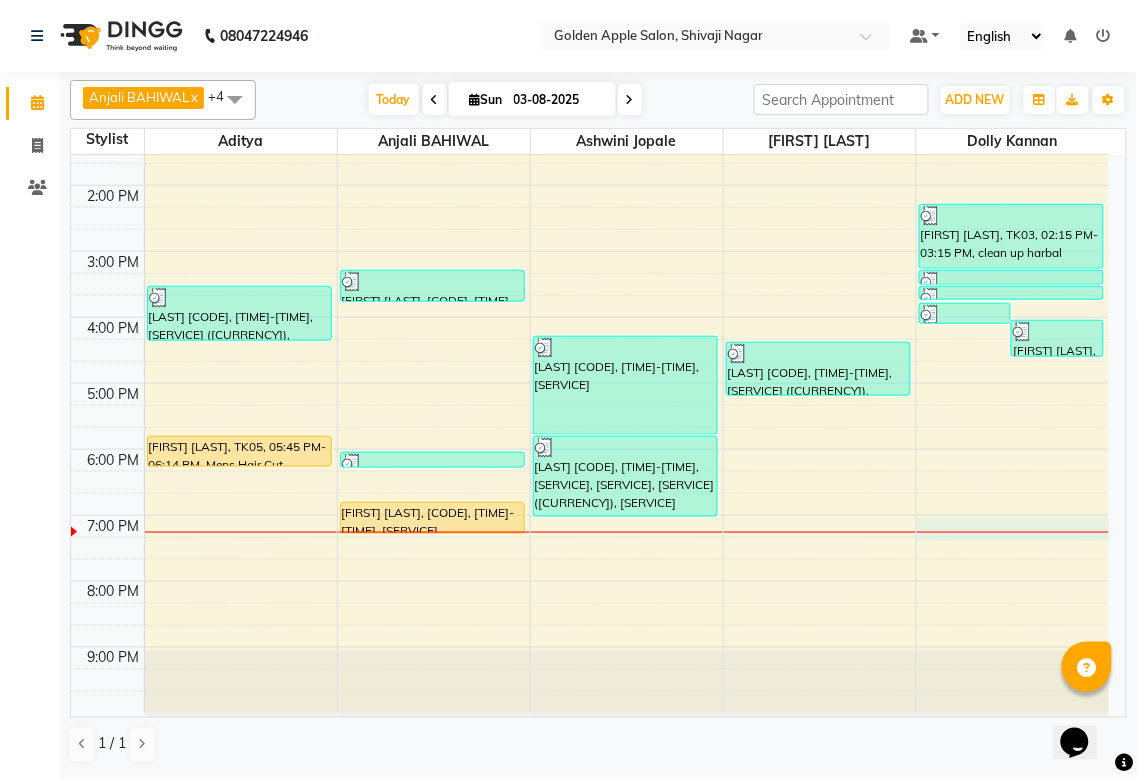 click on "9:00 AM 10:00 AM 11:00 AM 12:00 PM 1:00 PM 2:00 PM 3:00 PM 4:00 PM 5:00 PM 6:00 PM 7:00 PM 8:00 PM 9:00 PM     [FIRST] [LAST], TK03, 03:30 PM-04:20 PM, Hair wash (advance) (₹250),Layer Cut Blow Dry only (₹150)    [FIRST] [LAST], TK05, 05:45 PM-06:14 PM, Mens Hair Cut     [FIRST] [LAST], TK01, 11:00 AM-11:20 AM, Rica upper lip,eyebrows,Forehead (₹15)     [FIRST] [LAST], TK01, 11:00 AM-11:05 AM, Forehead     [FIRST] [LAST], TK01, 10:45 AM-11:00 AM, eyebrows     [FIRST] [LAST], TK04, 03:15 PM-03:45 PM, mehandi     [FIRST] [LAST], TK06, 06:00 PM-06:15 PM, eyebrows    [FIRST] [LAST], TK07, 06:45 PM-07:15 PM, Full Legs wax     [FIRST] [LAST], TK02, 12:00 PM-12:16 PM, Forehead,upper lips,eyebrows,Chin (₹15)     [FIRST] [LAST], TK02, 12:00 PM-12:05 PM, Forehead     [FIRST] [LAST], TK02, 11:45 AM-12:00 PM, eyebrows     [FIRST] [LAST], TK03, 04:15 PM-05:45 PM, Purify with hydrestion Facial         [FIRST] [LAST], TK03, 04:20 PM-05:10 PM, Hair wash (advance) (₹250),Step Cut Blow Dry only (₹150)" at bounding box center [590, 284] 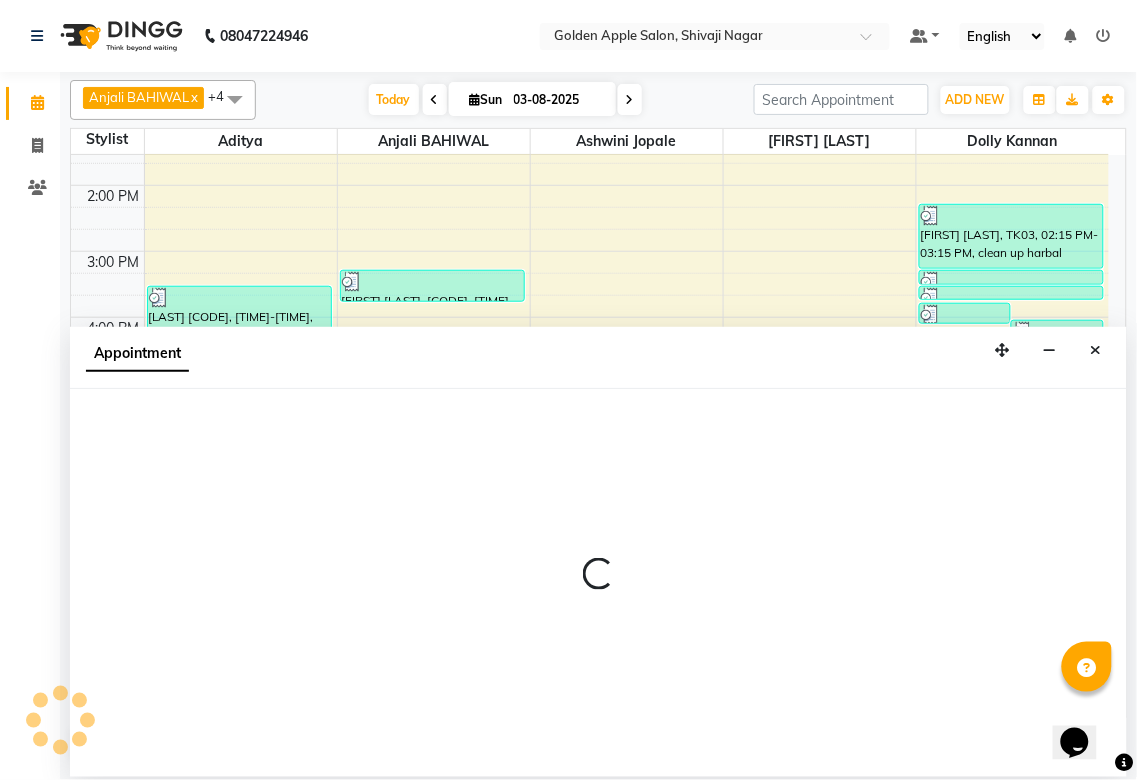 select on "87844" 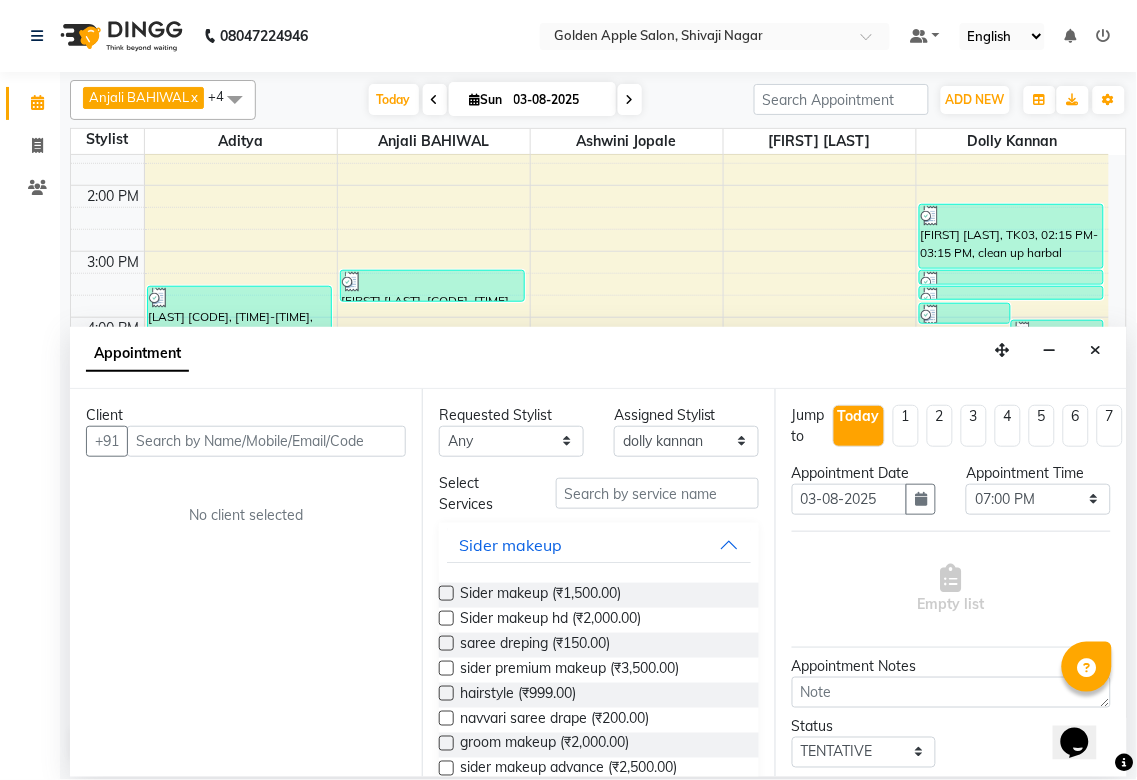 click at bounding box center (266, 441) 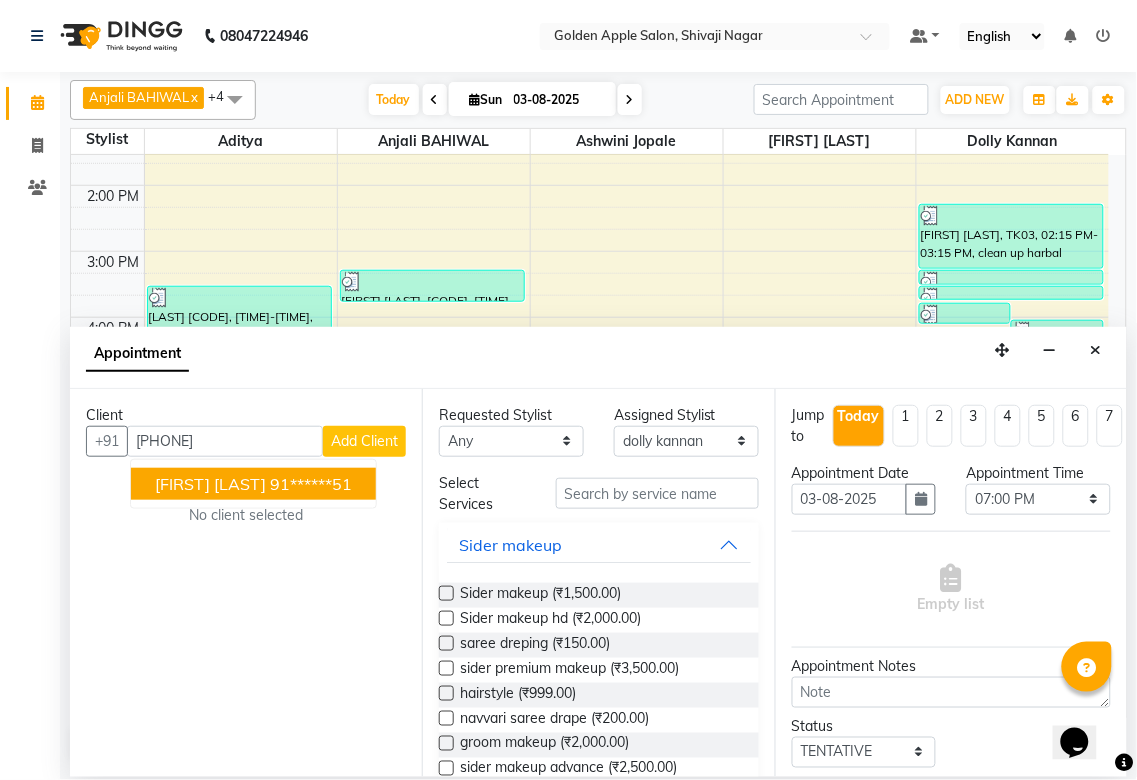 click on "[FIRST] [LAST]" at bounding box center (210, 484) 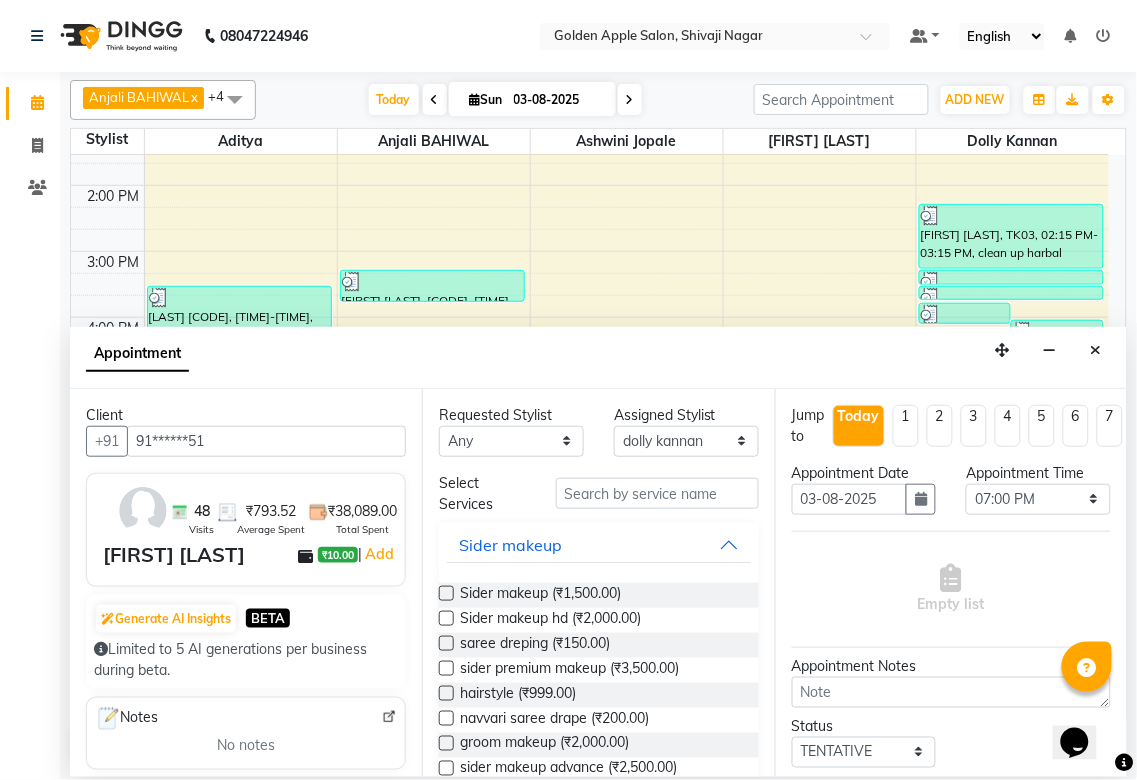type on "91******51" 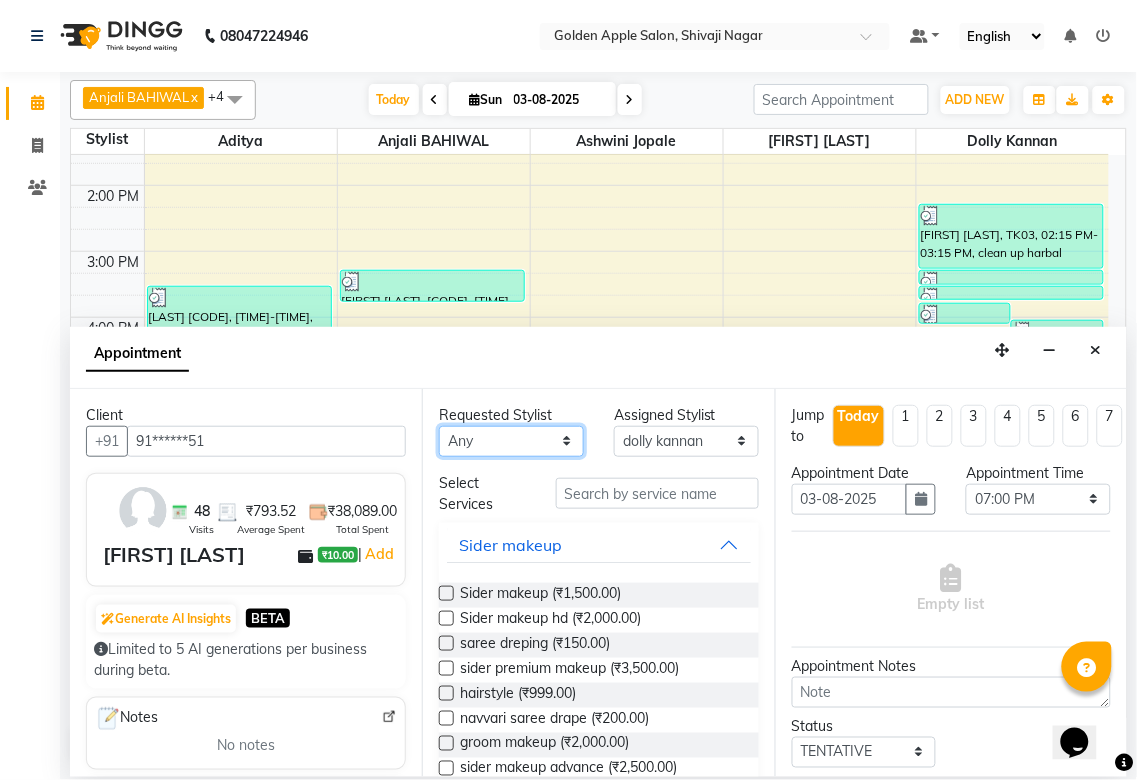 click on "Any Aditya Anjali  BAHIWAL Aparana Satarrdekar ashwini jopale dolly kannan  Harshika Hire operator vijay ahire" at bounding box center (511, 441) 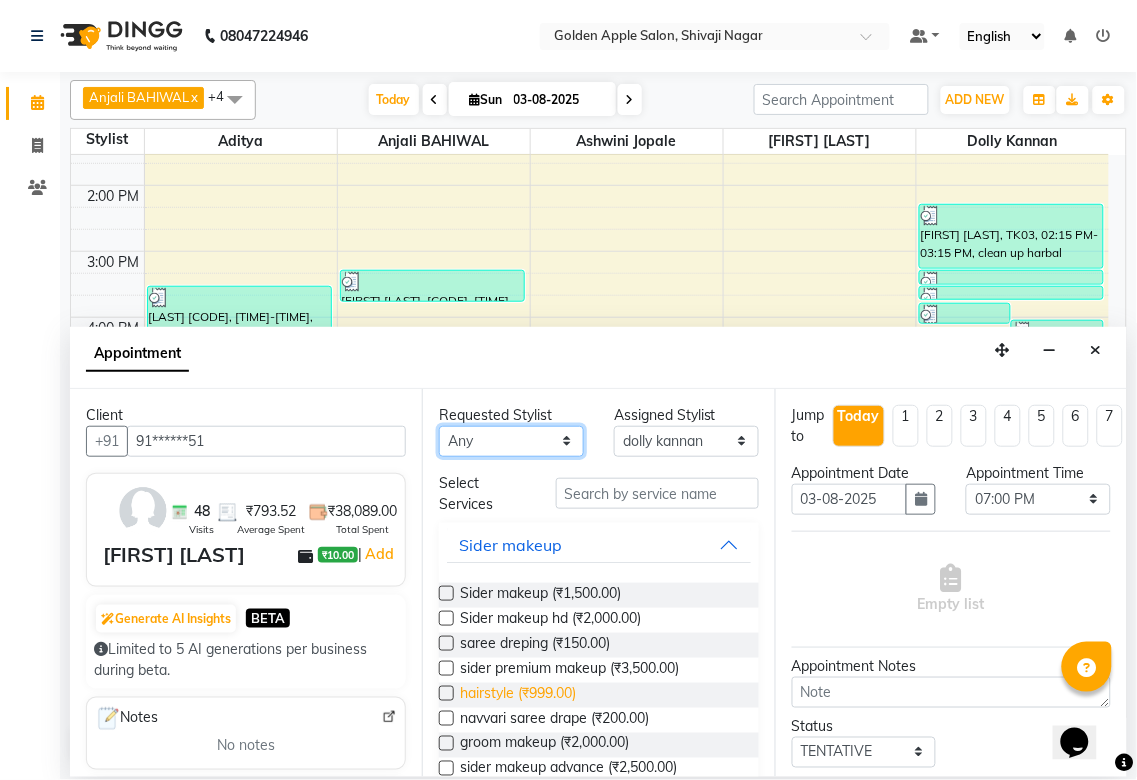 select on "87844" 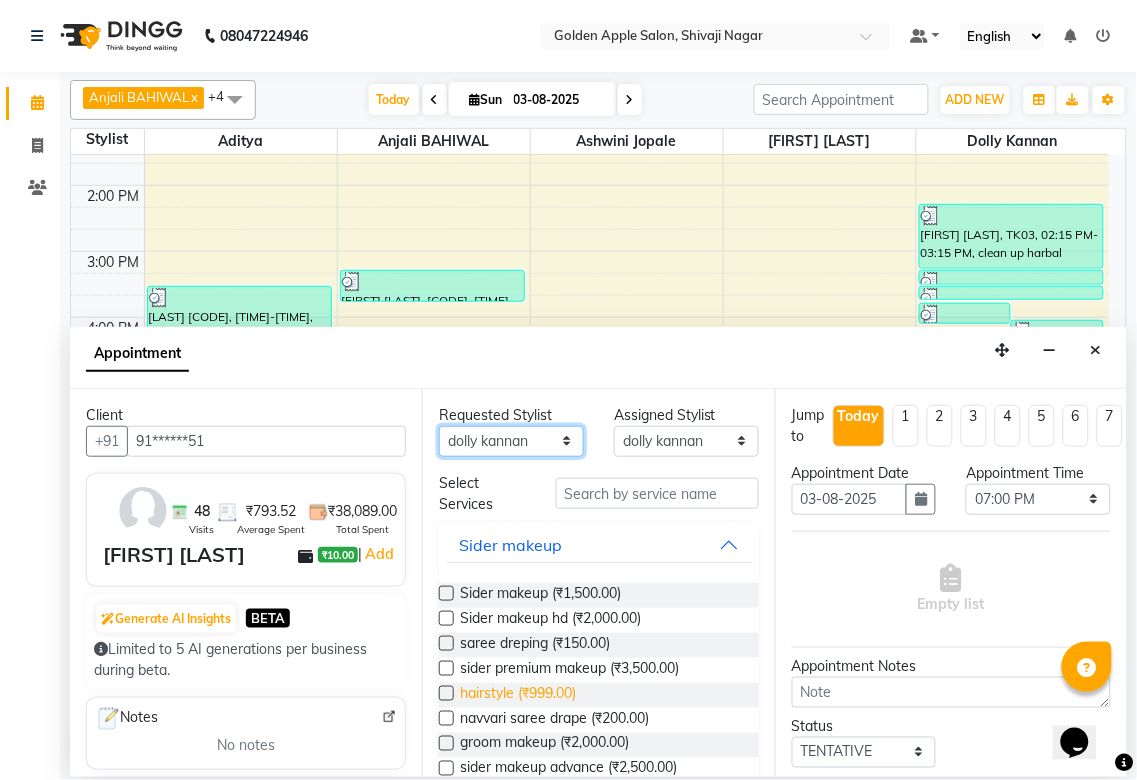 click on "Any Aditya Anjali  BAHIWAL Aparana Satarrdekar ashwini jopale dolly kannan  Harshika Hire operator vijay ahire" at bounding box center [511, 441] 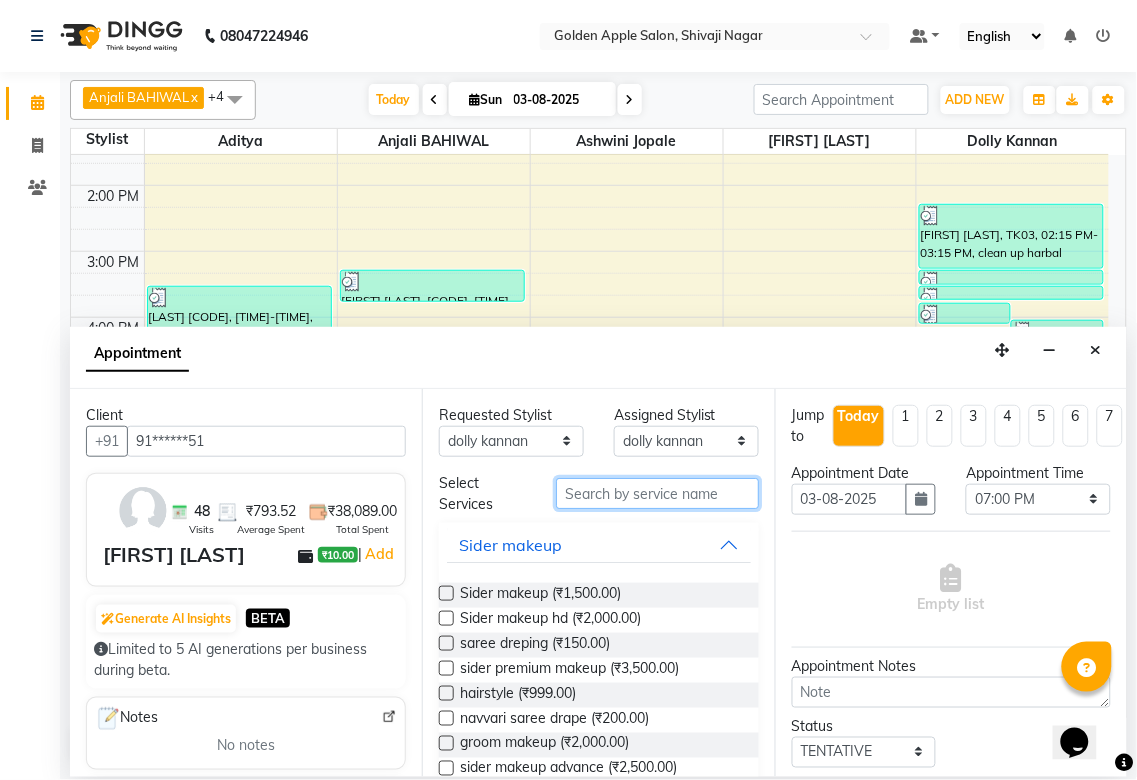 click at bounding box center (657, 493) 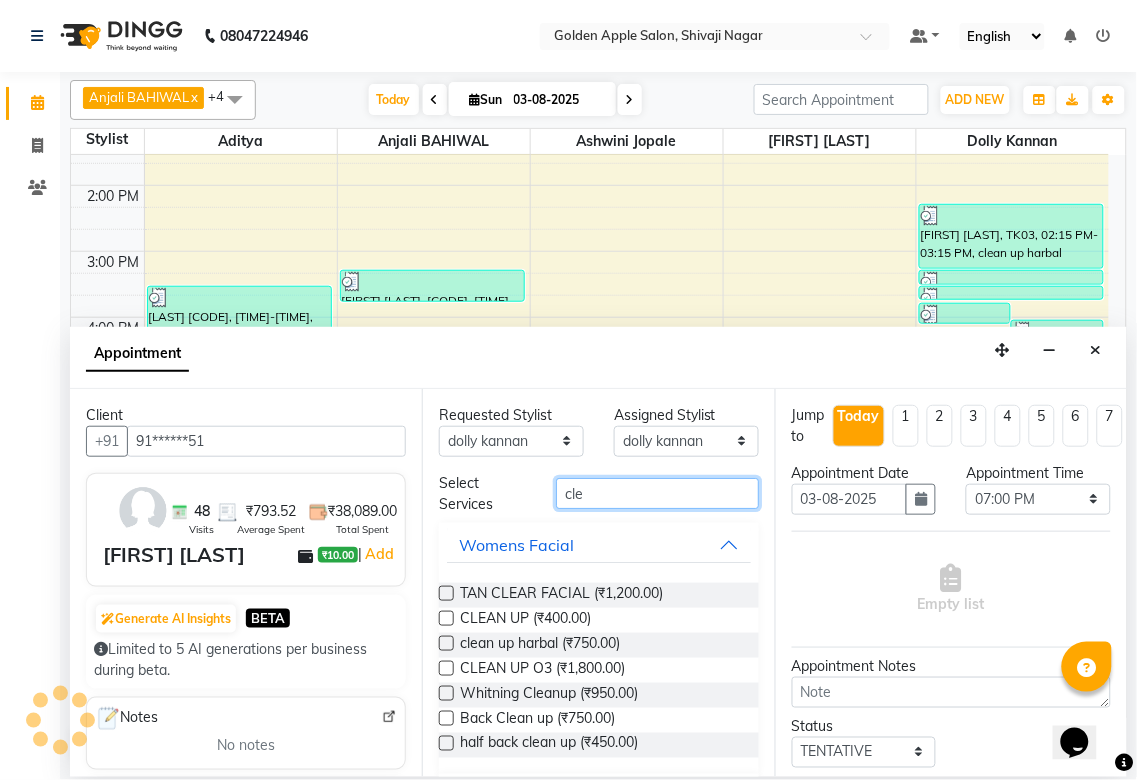 type on "cle" 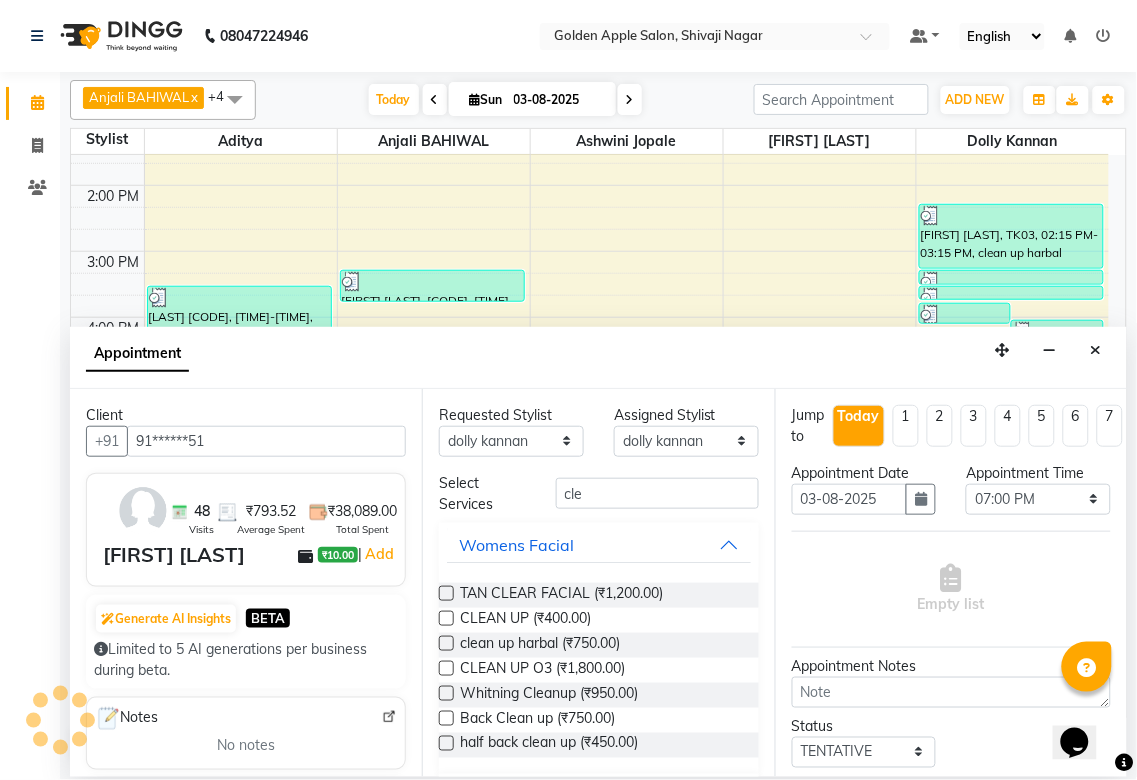 click at bounding box center (446, 643) 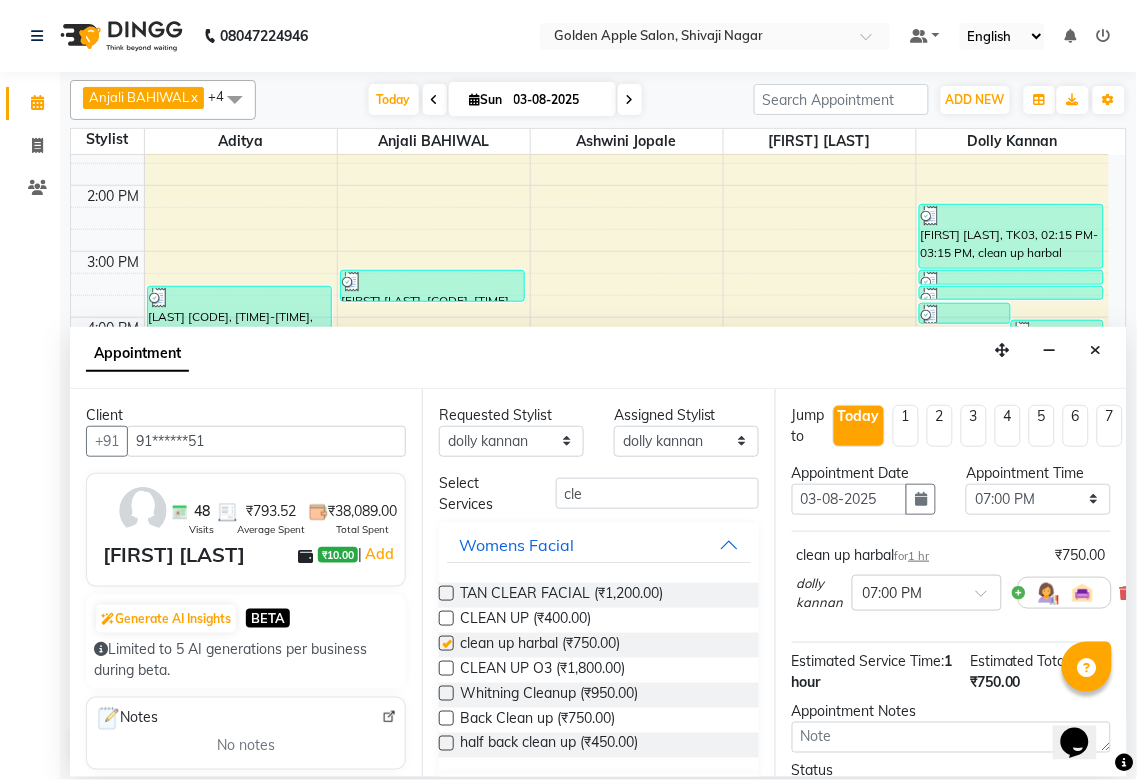 checkbox on "false" 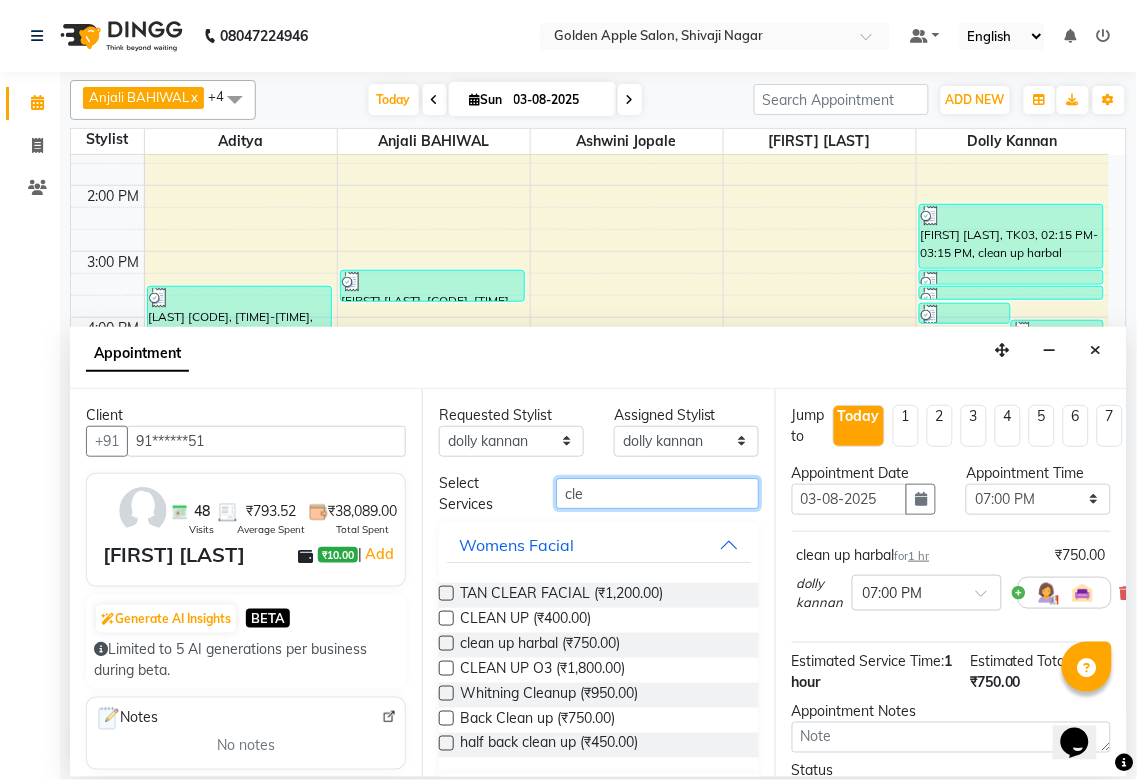 click on "cle" at bounding box center (657, 493) 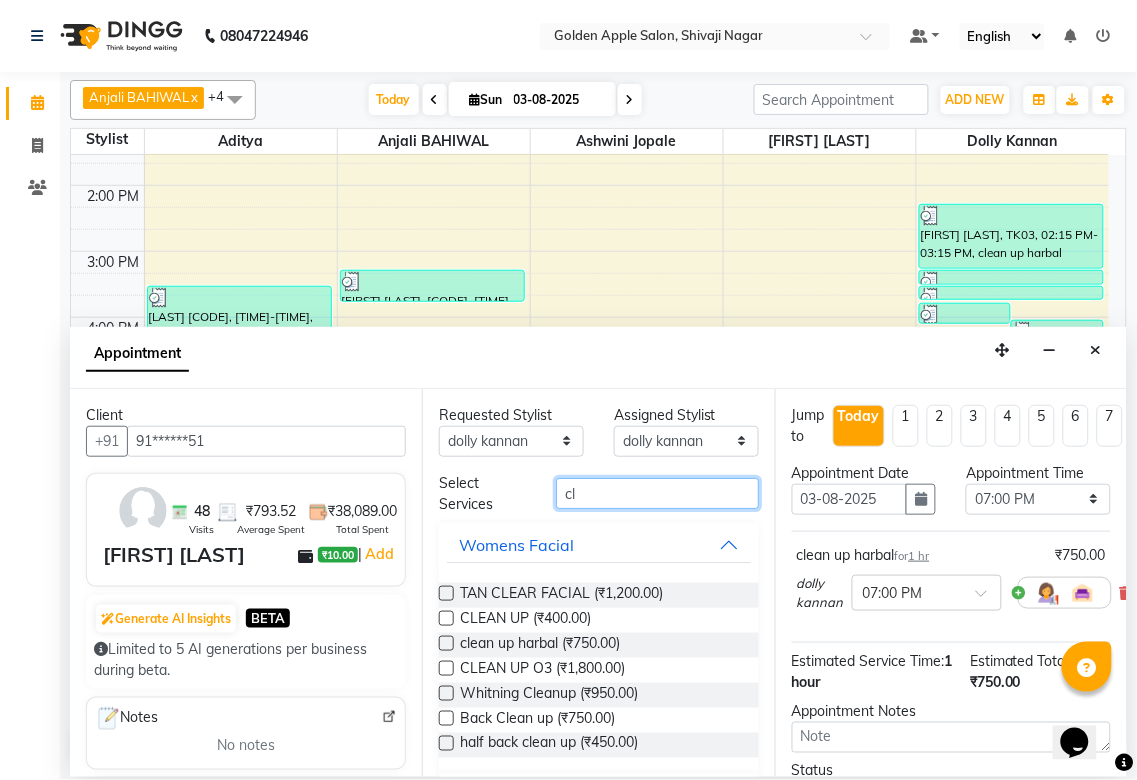 type on "c" 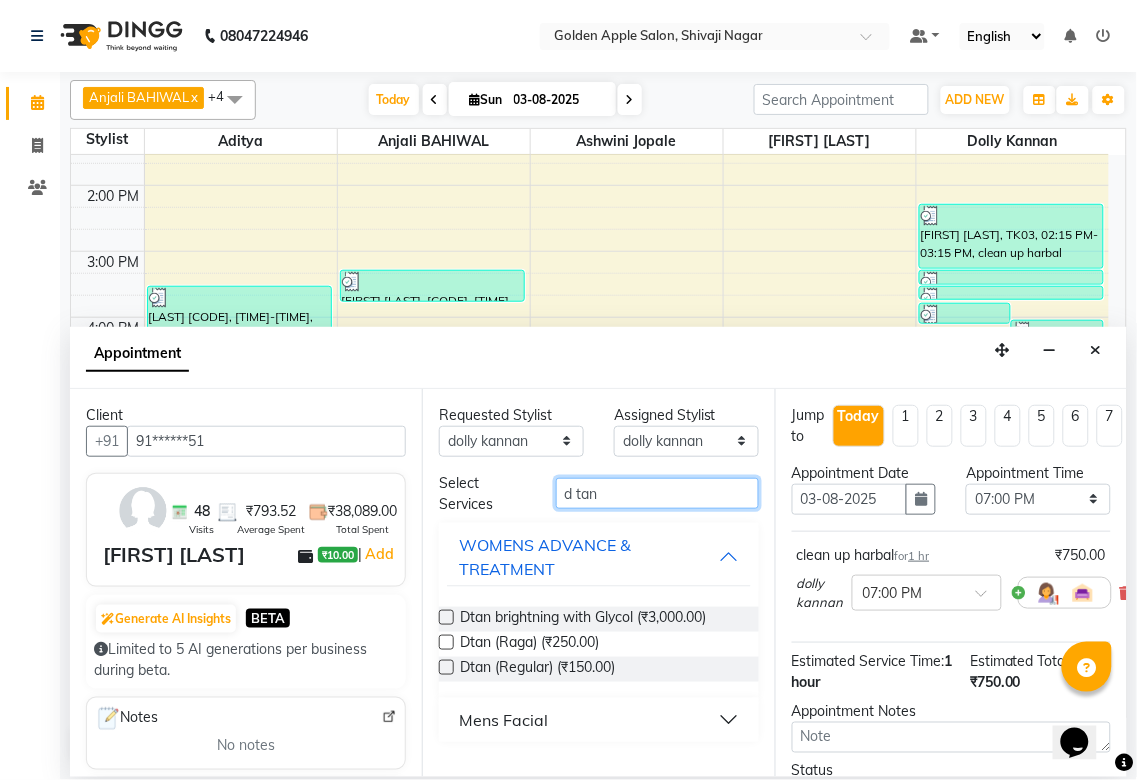 type on "d tan" 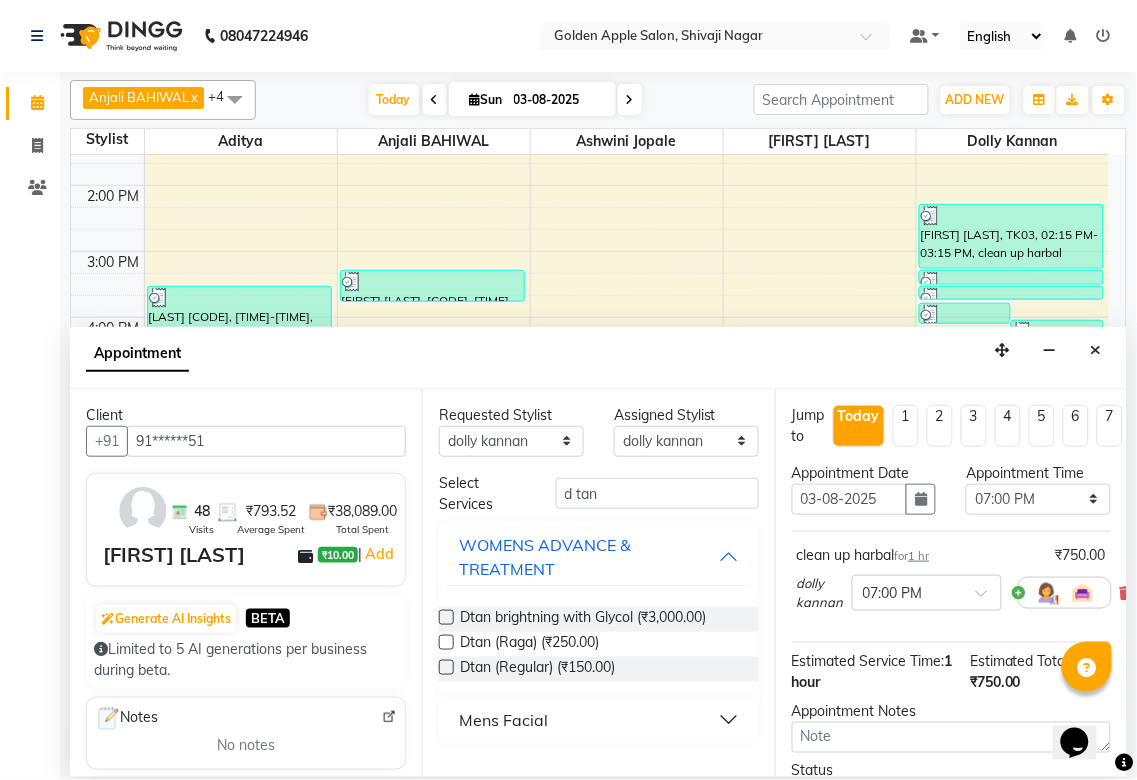 click at bounding box center [446, 667] 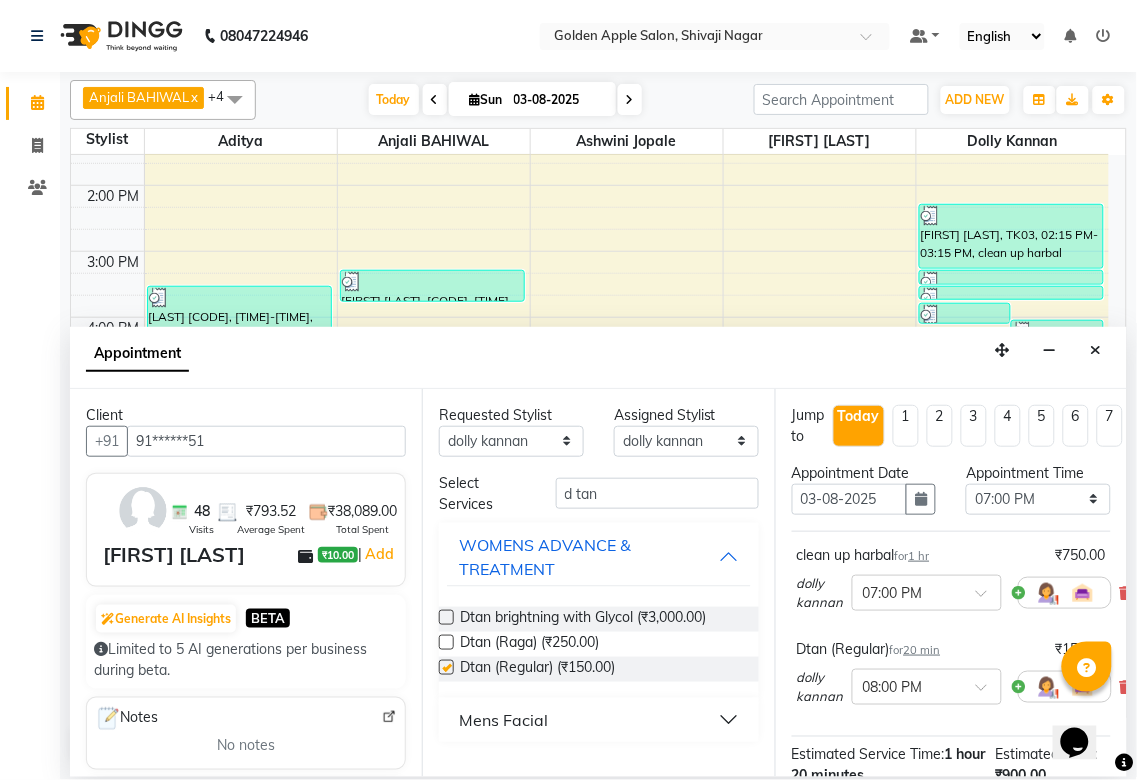 checkbox on "false" 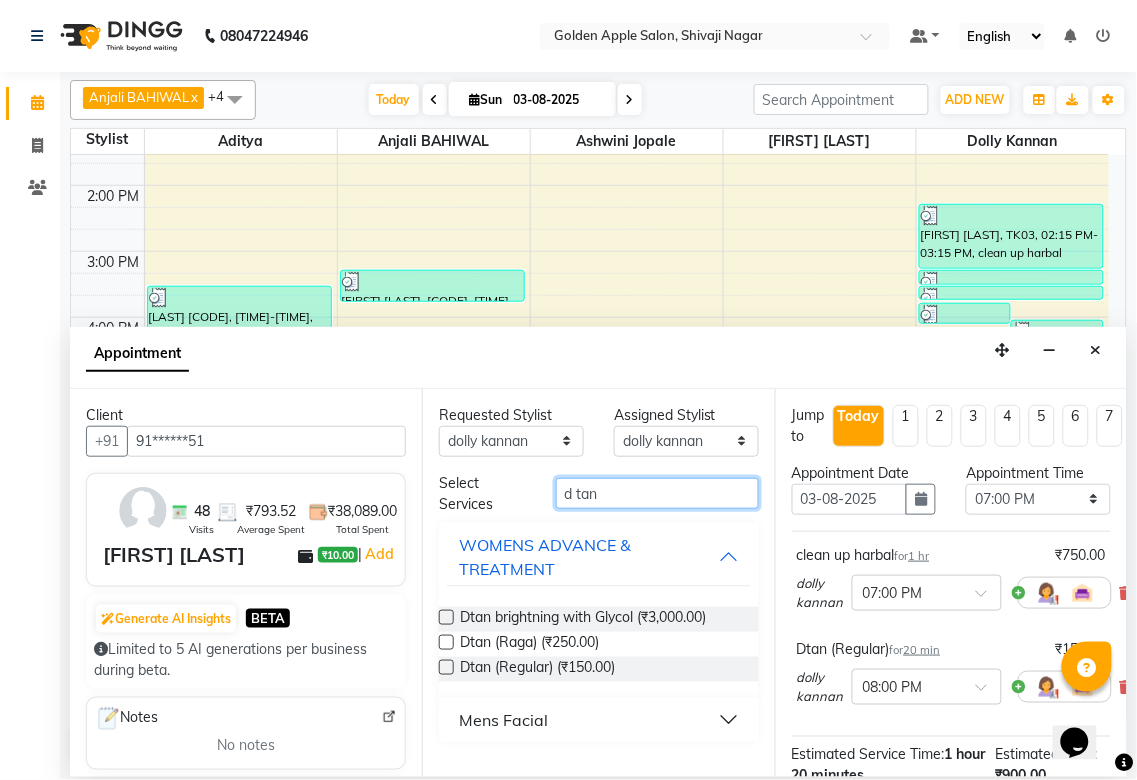 click on "d tan" at bounding box center [657, 493] 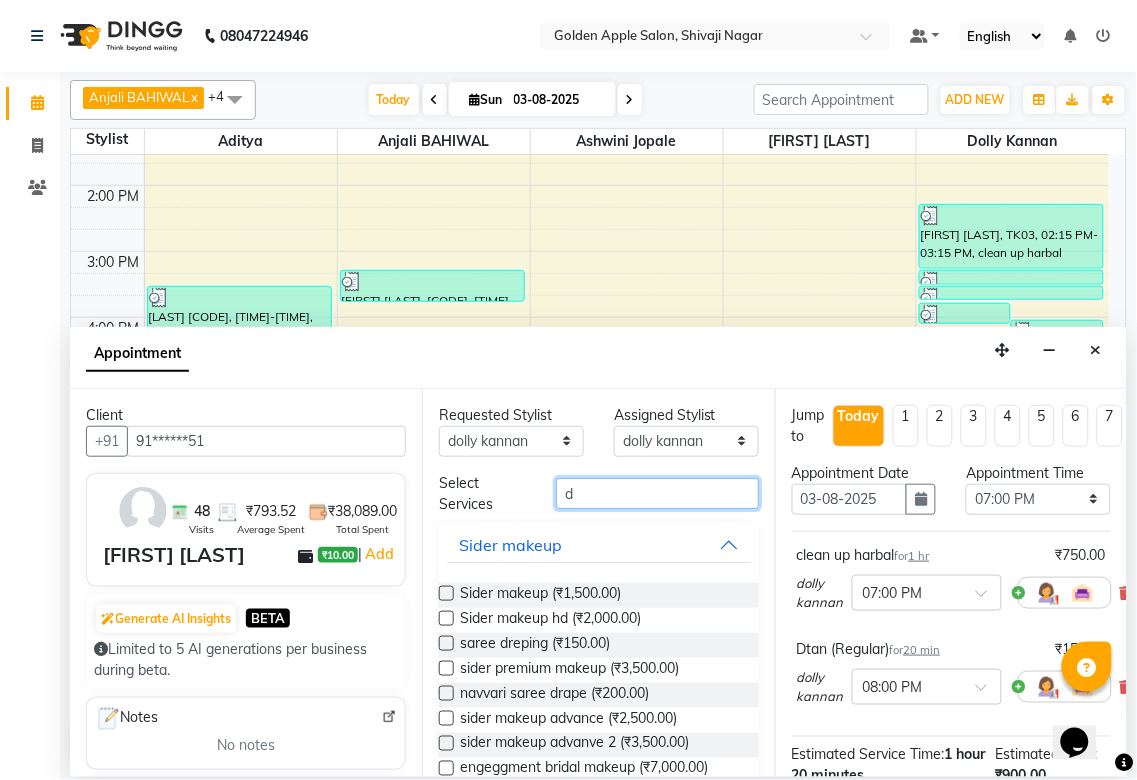 type on "d" 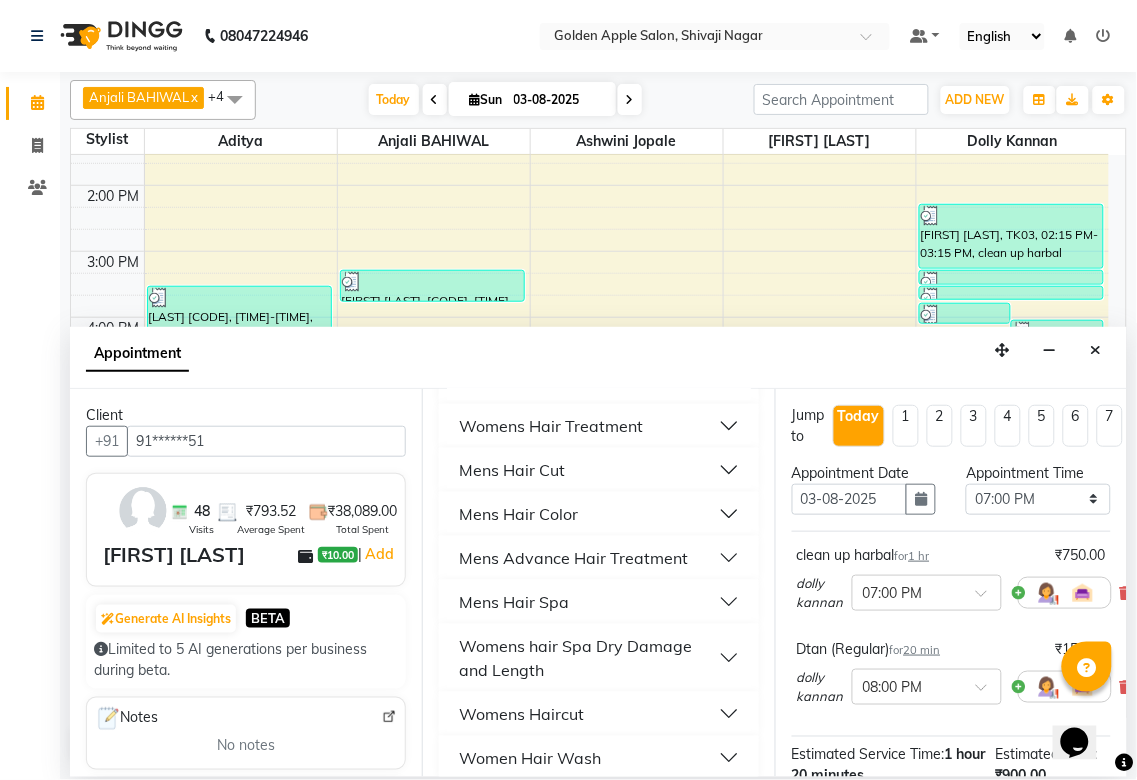 scroll, scrollTop: 352, scrollLeft: 0, axis: vertical 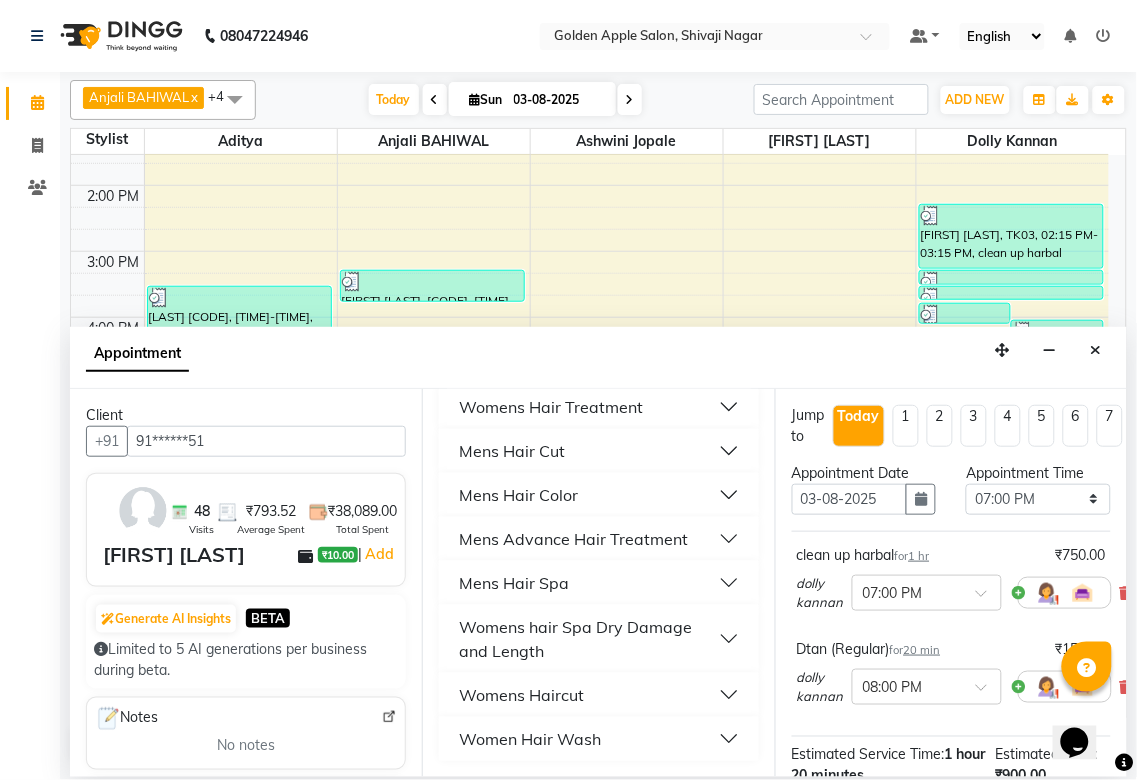 type on "hair" 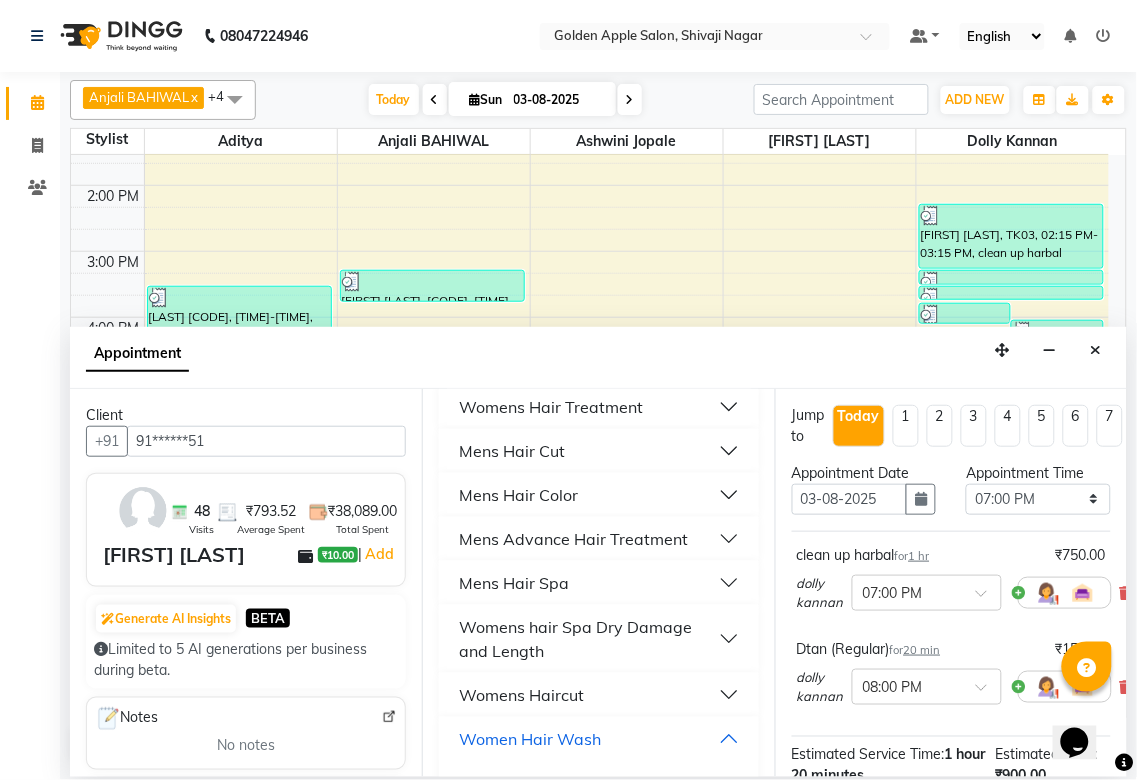 scroll, scrollTop: 463, scrollLeft: 0, axis: vertical 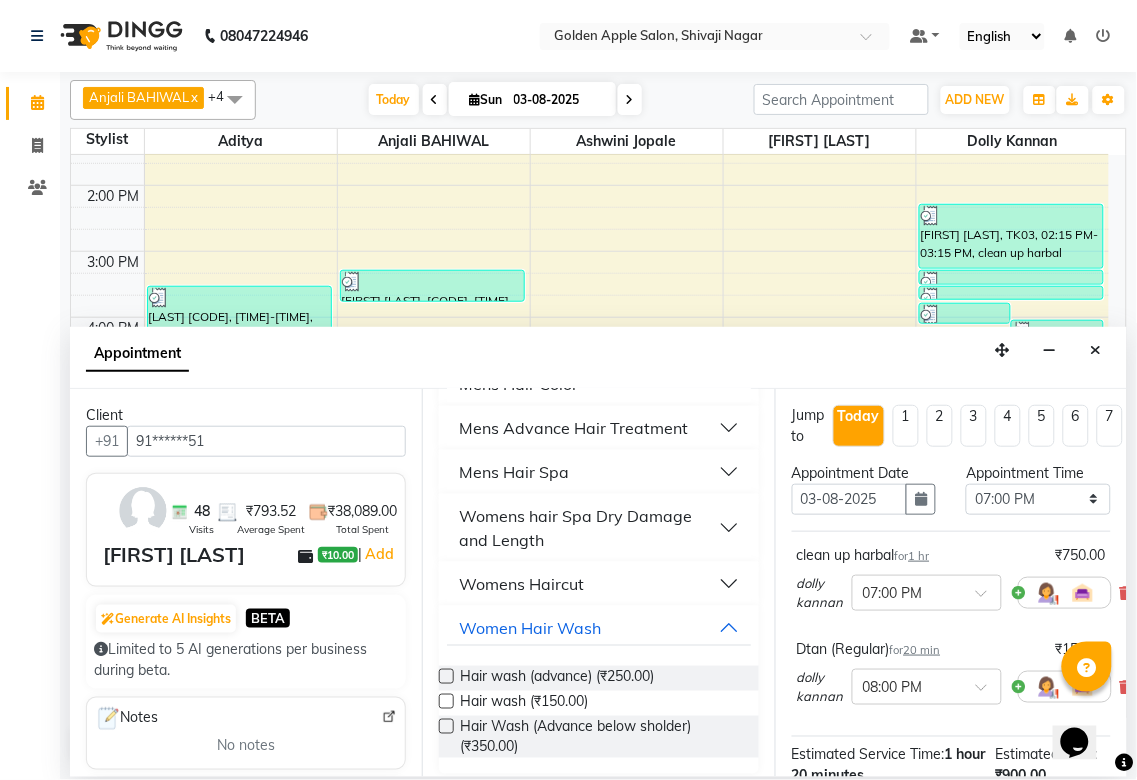 click at bounding box center [446, 701] 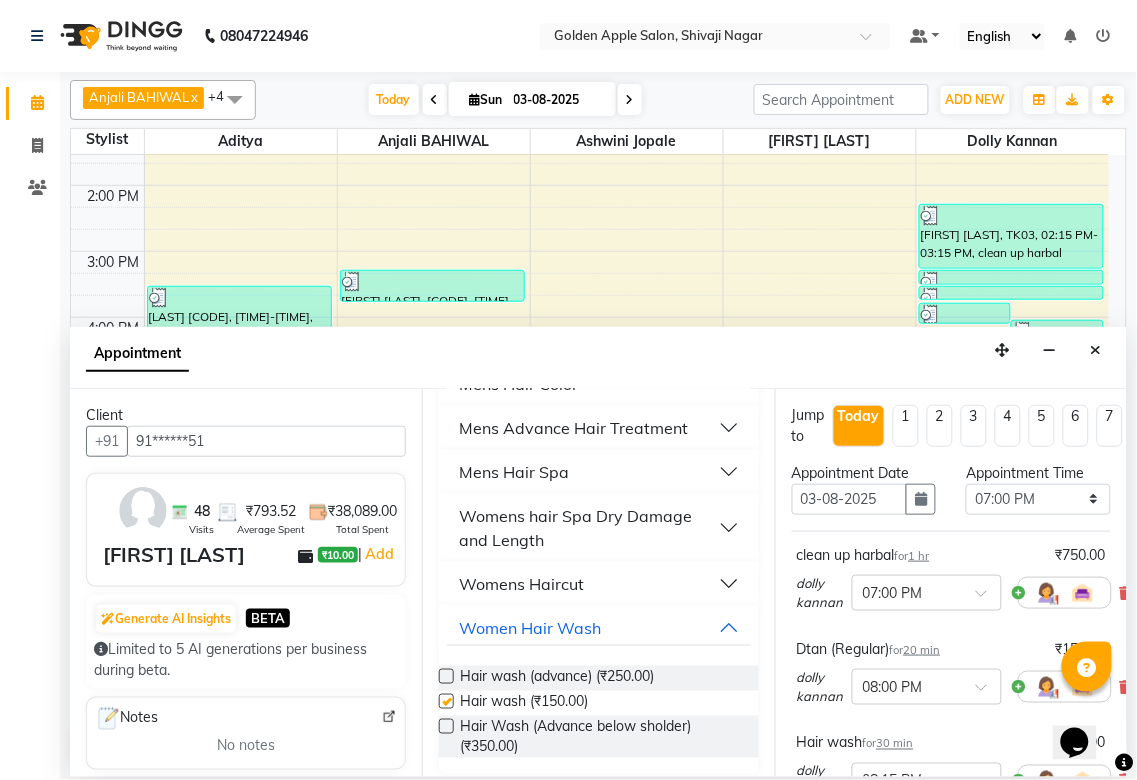 checkbox on "false" 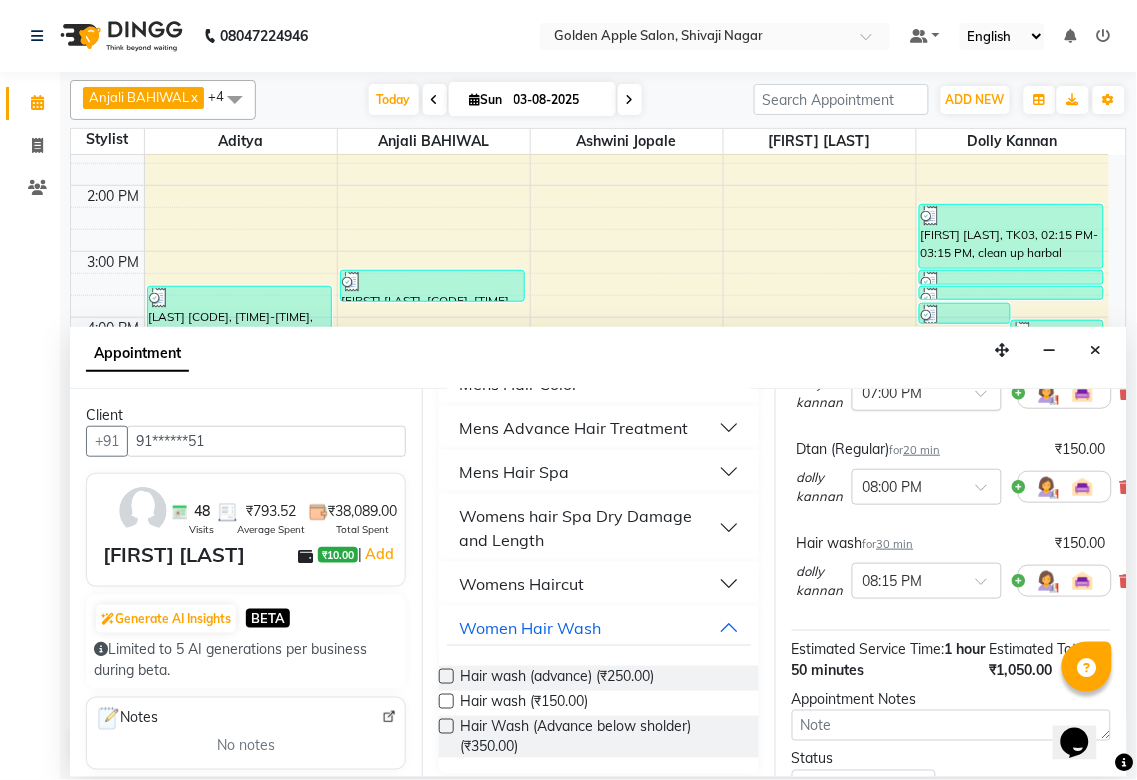 scroll, scrollTop: 384, scrollLeft: 0, axis: vertical 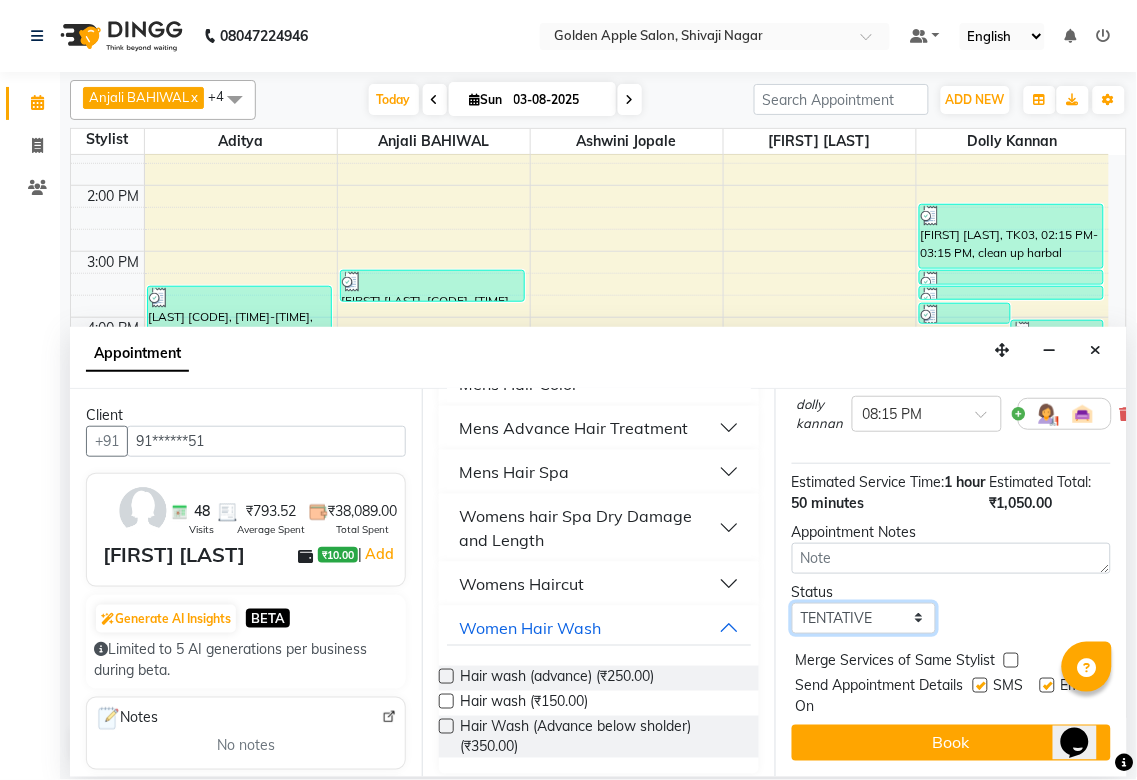 click on "Select TENTATIVE CONFIRM CHECK-IN UPCOMING" at bounding box center (864, 618) 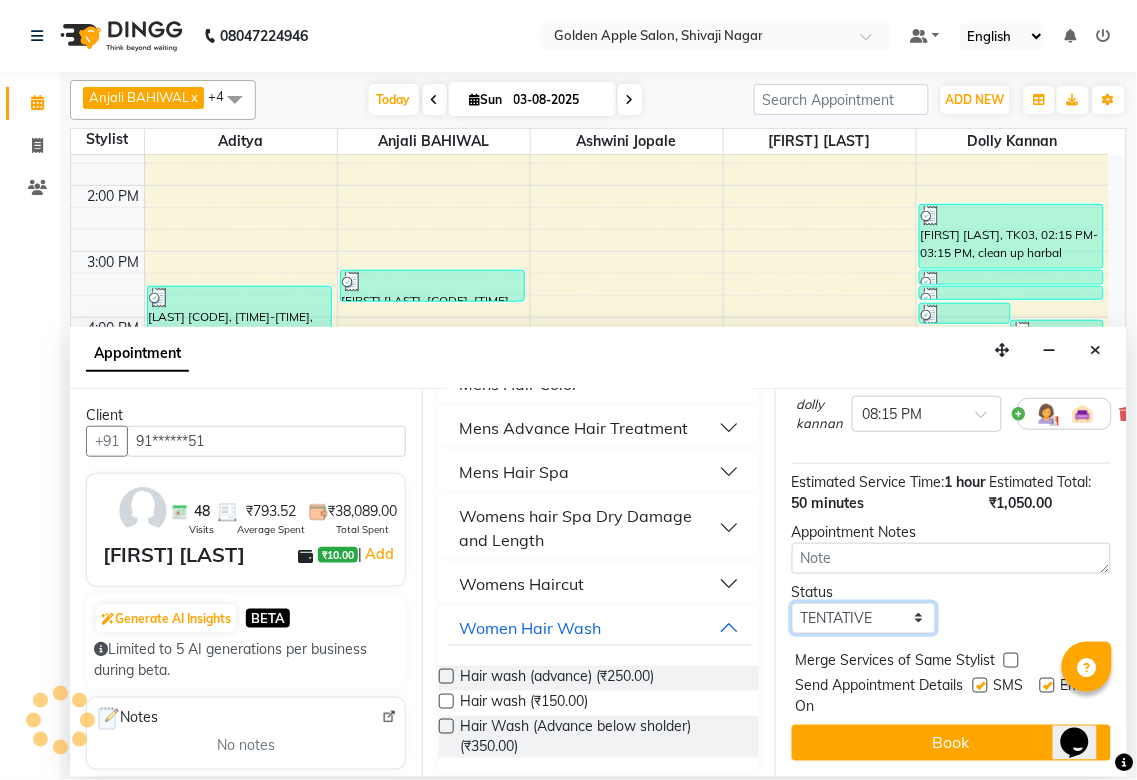 select on "confirm booking" 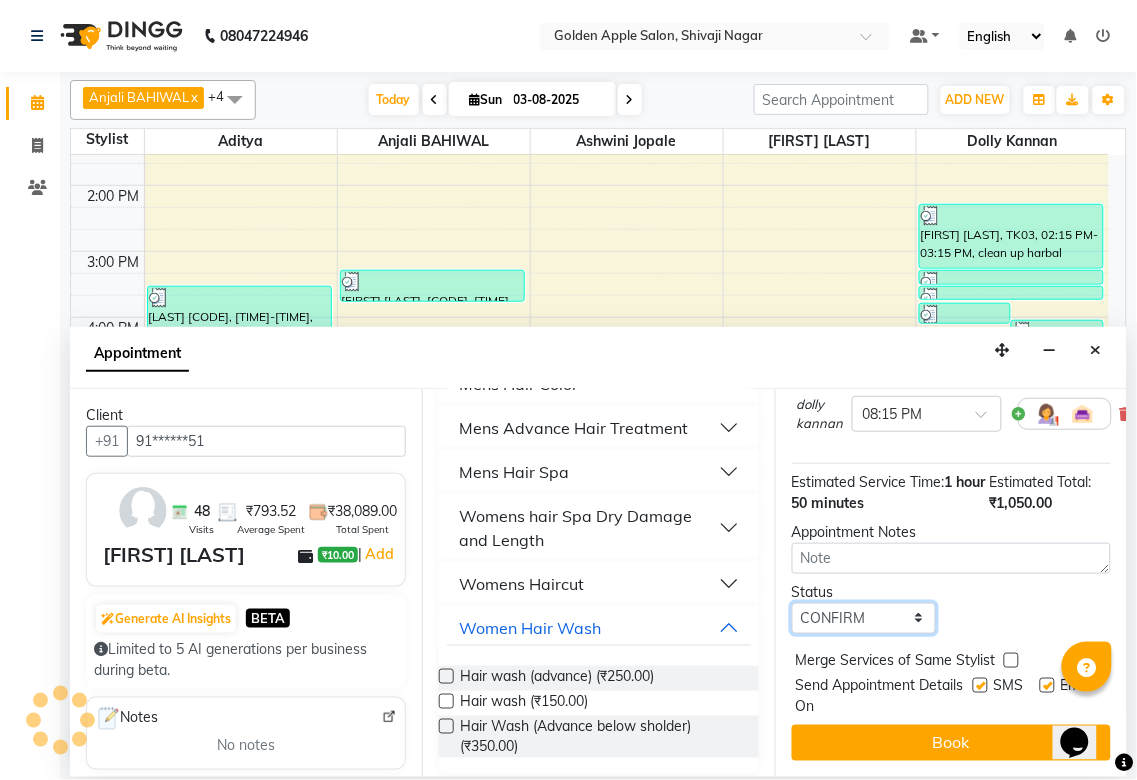 click on "Select TENTATIVE CONFIRM CHECK-IN UPCOMING" at bounding box center [864, 618] 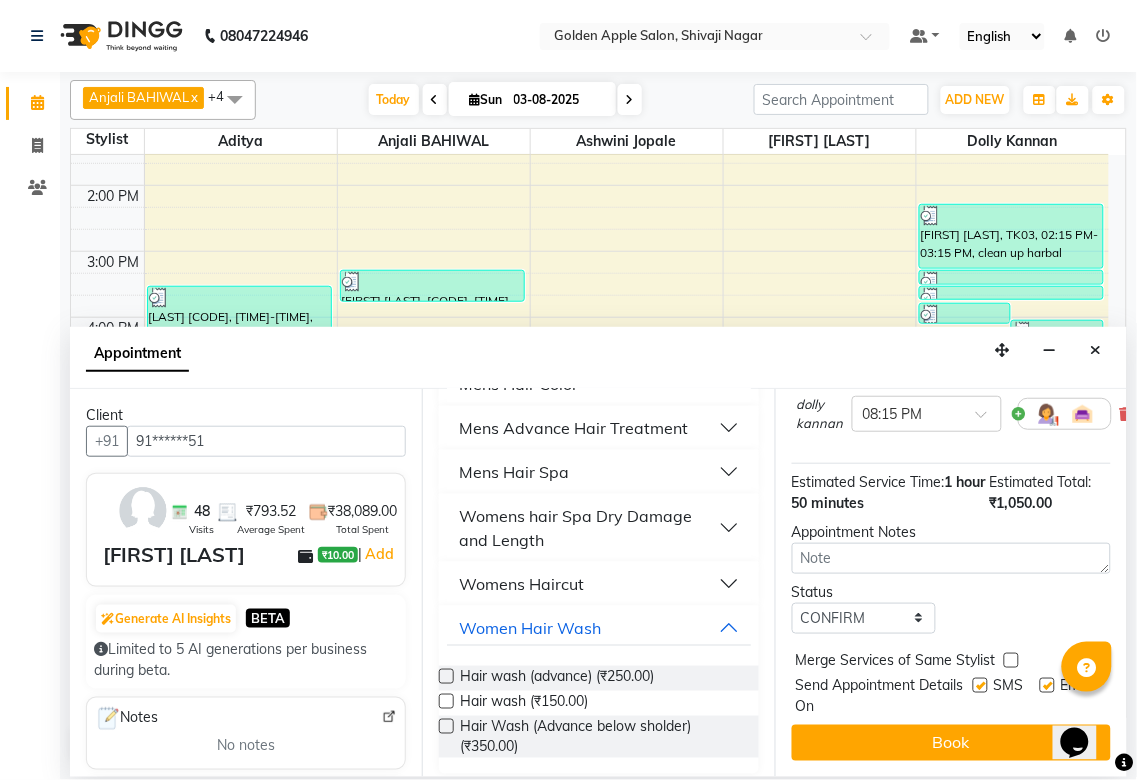 click at bounding box center [980, 685] 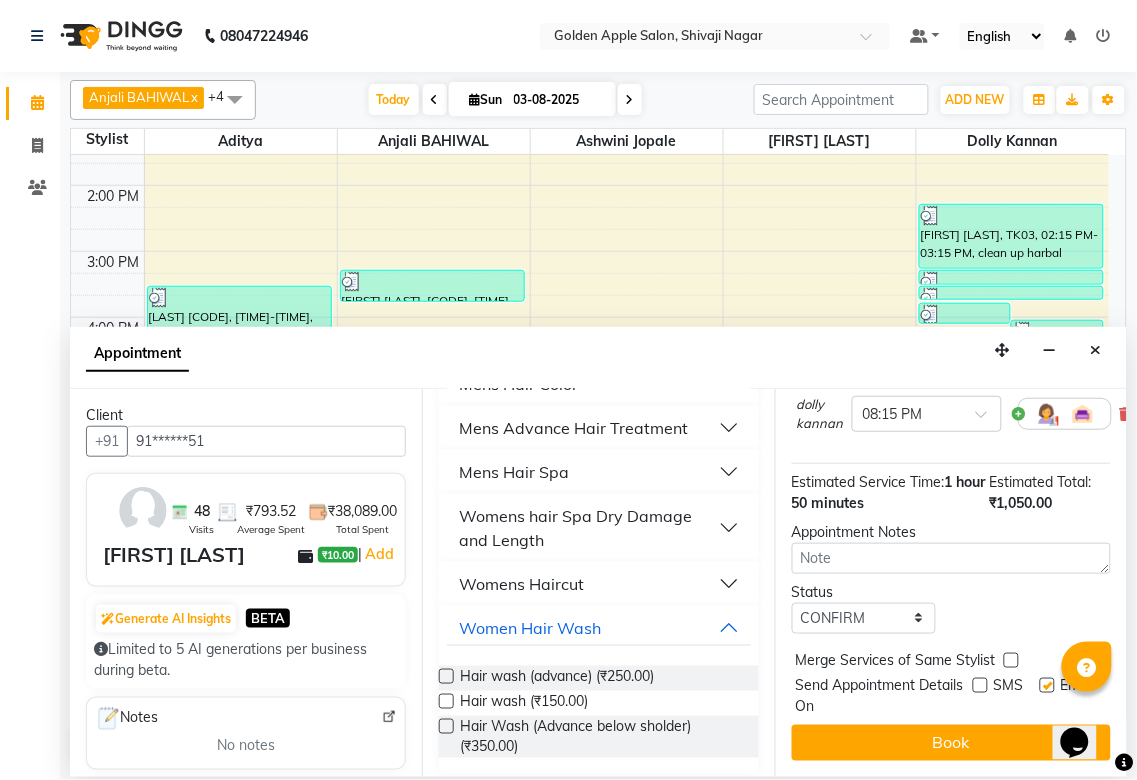 click at bounding box center (1047, 685) 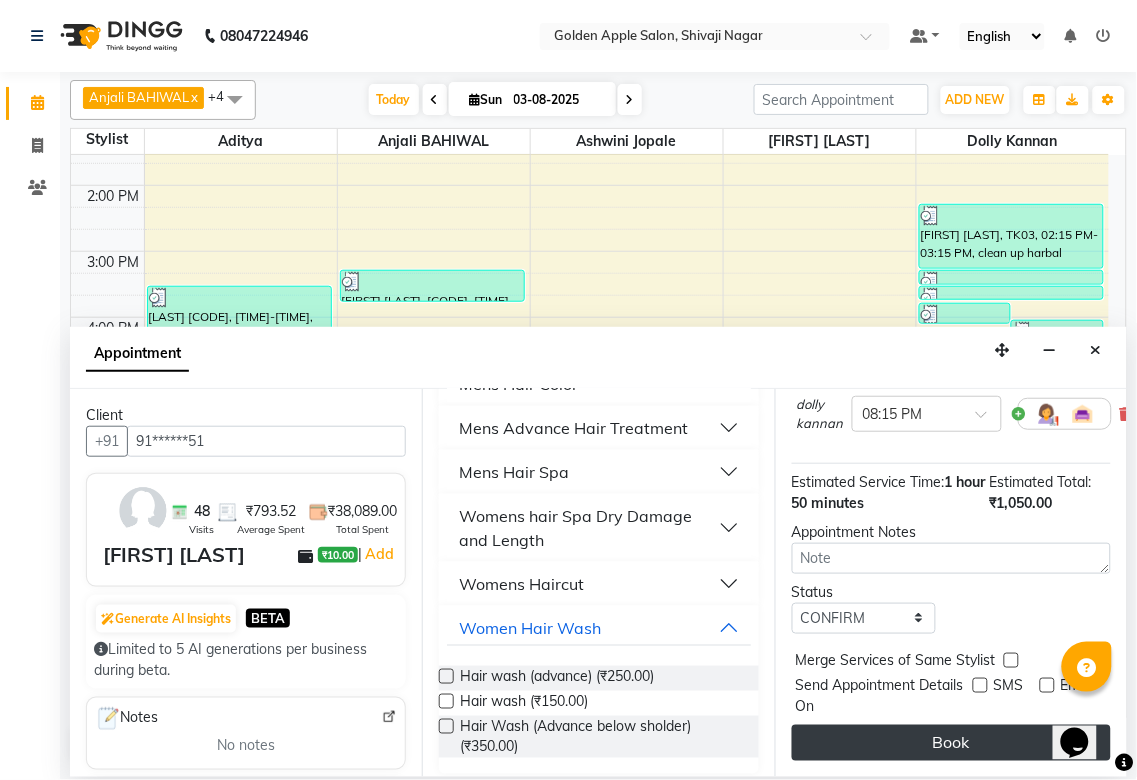 click on "Book" at bounding box center [951, 743] 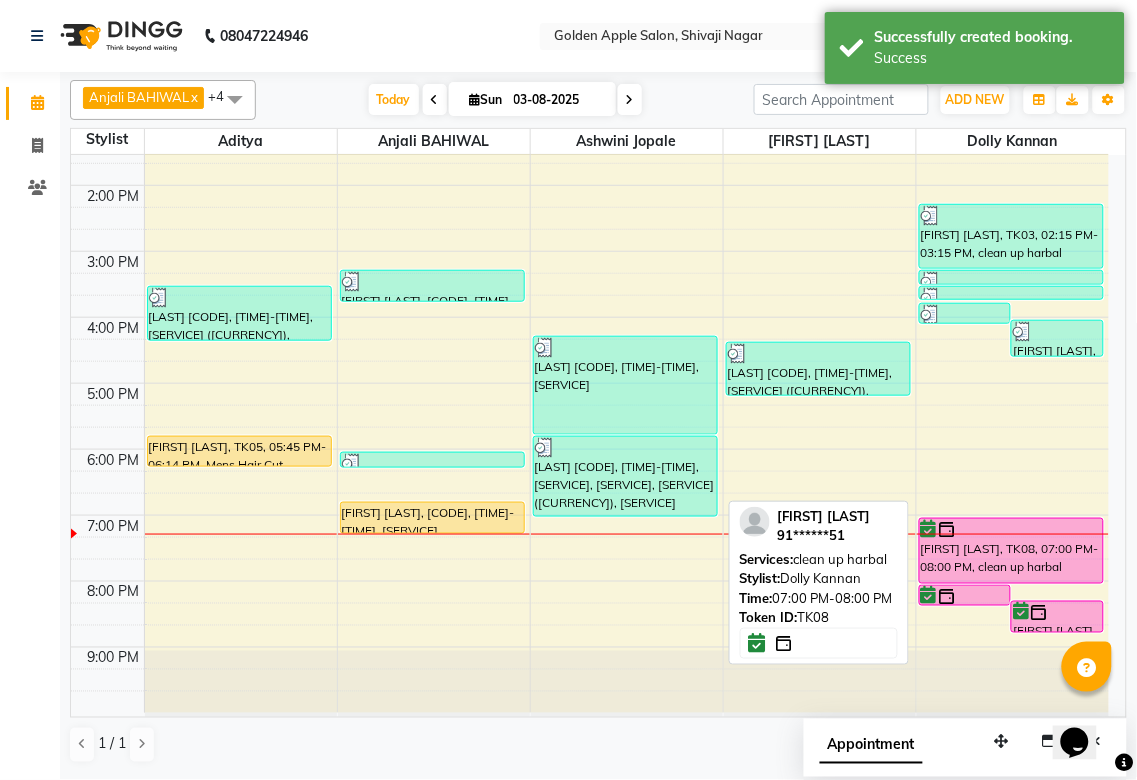click on "[FIRST] [LAST], TK08, 07:00 PM-08:00 PM, clean up harbal" at bounding box center (1012, 551) 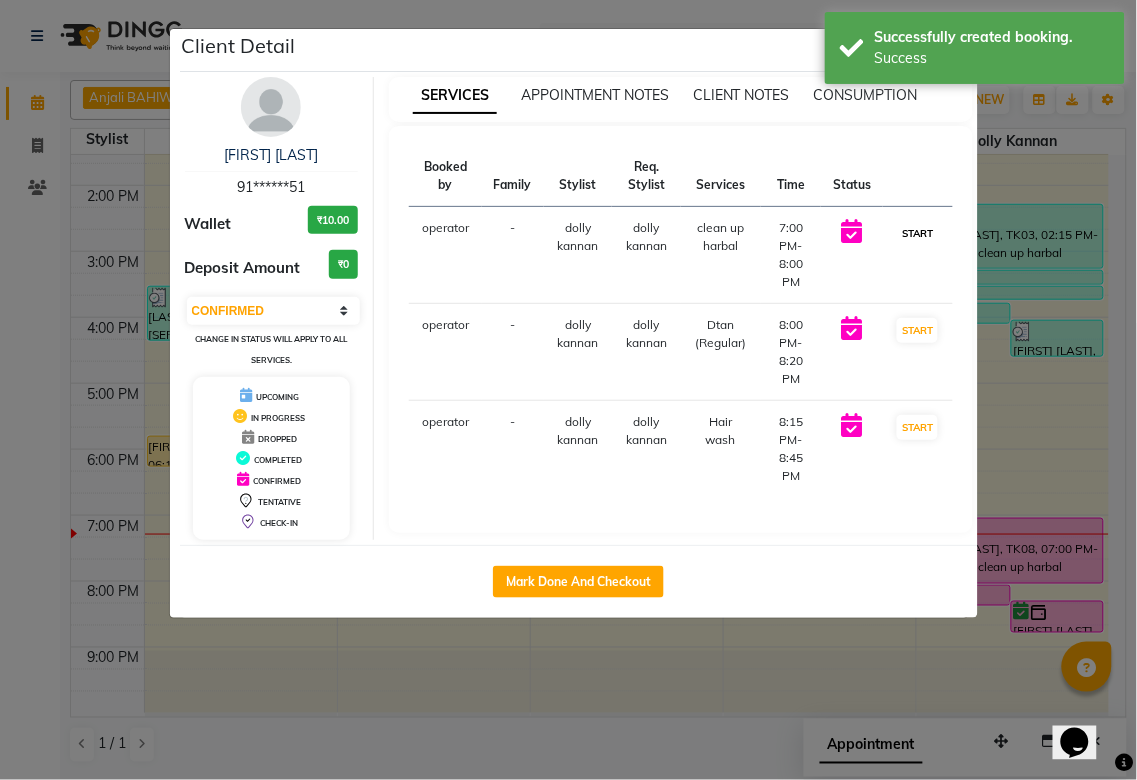 click on "START" at bounding box center (917, 233) 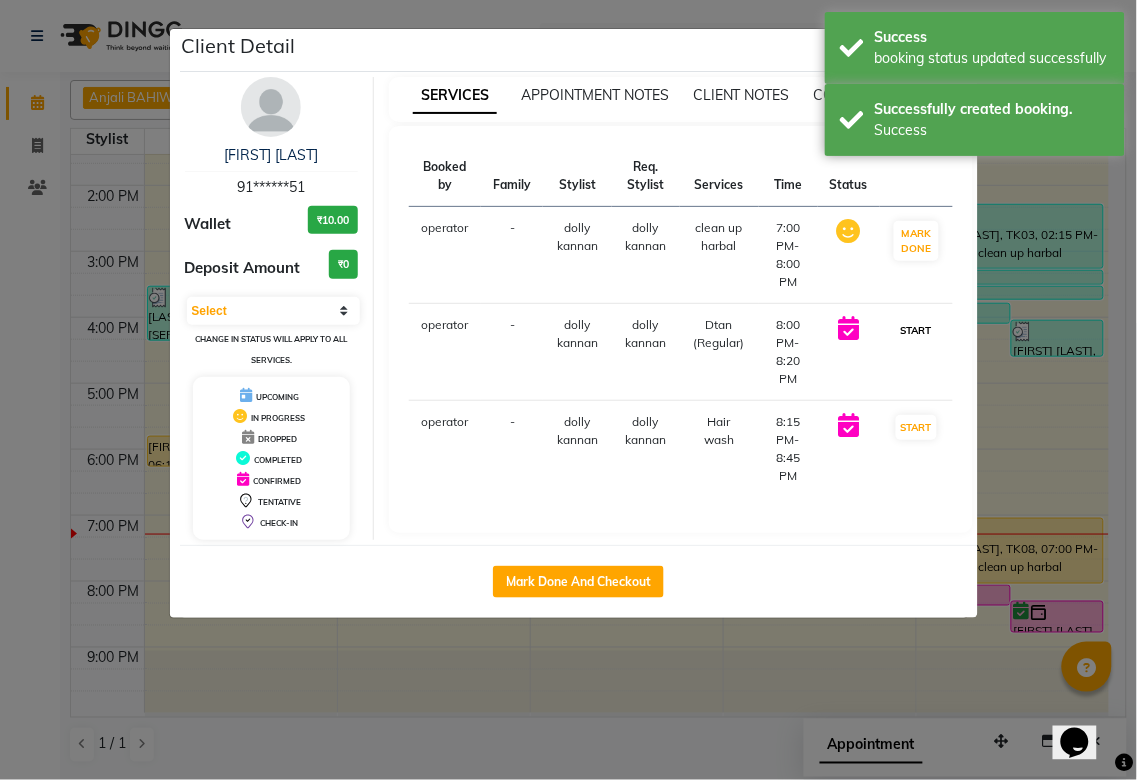 click on "START" at bounding box center (916, 330) 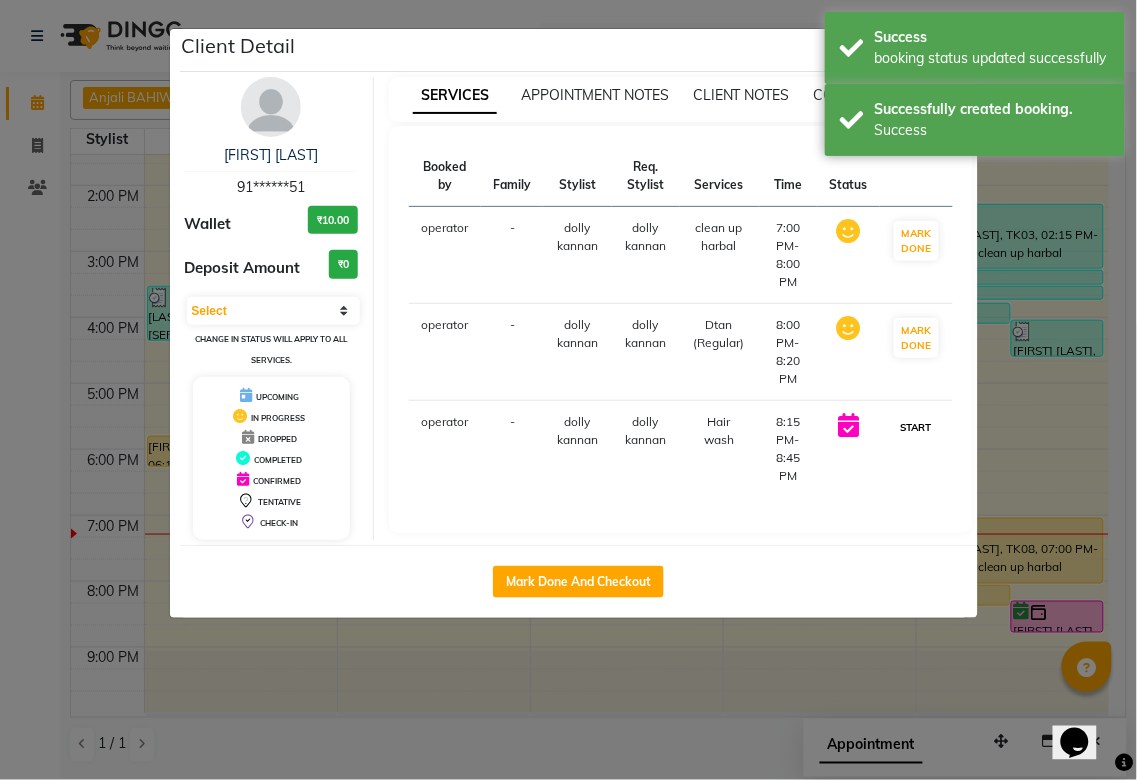 click on "START" at bounding box center [916, 427] 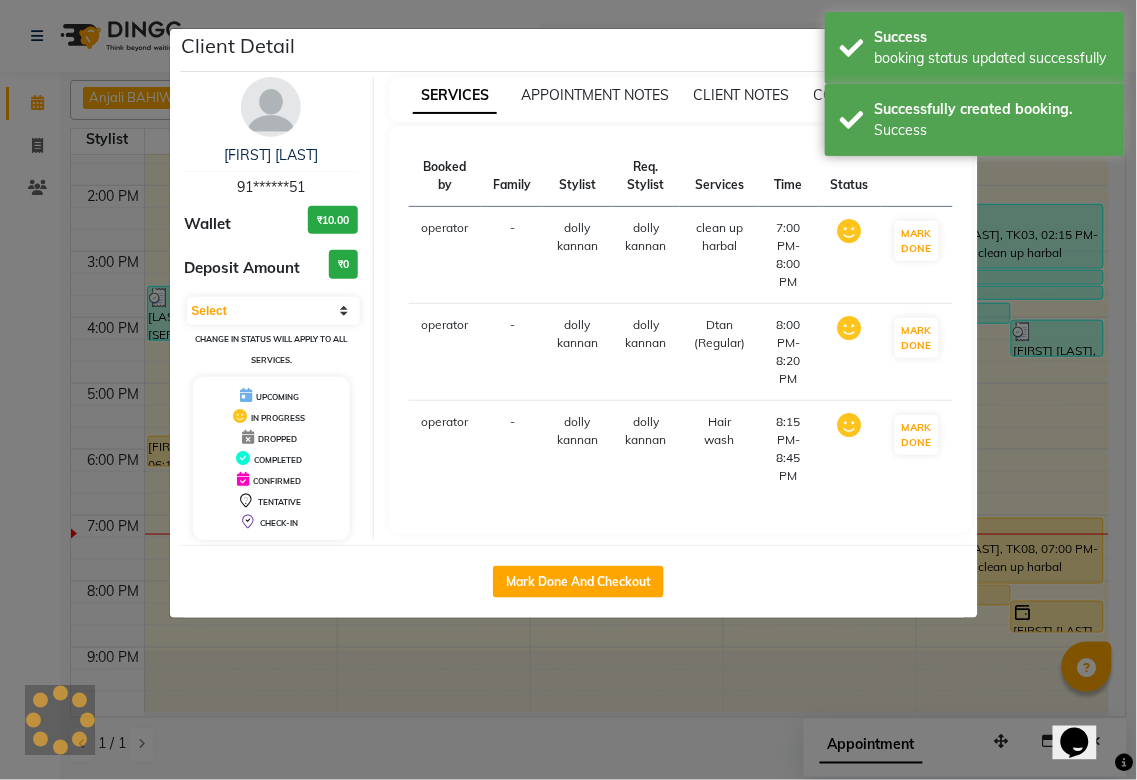 select on "1" 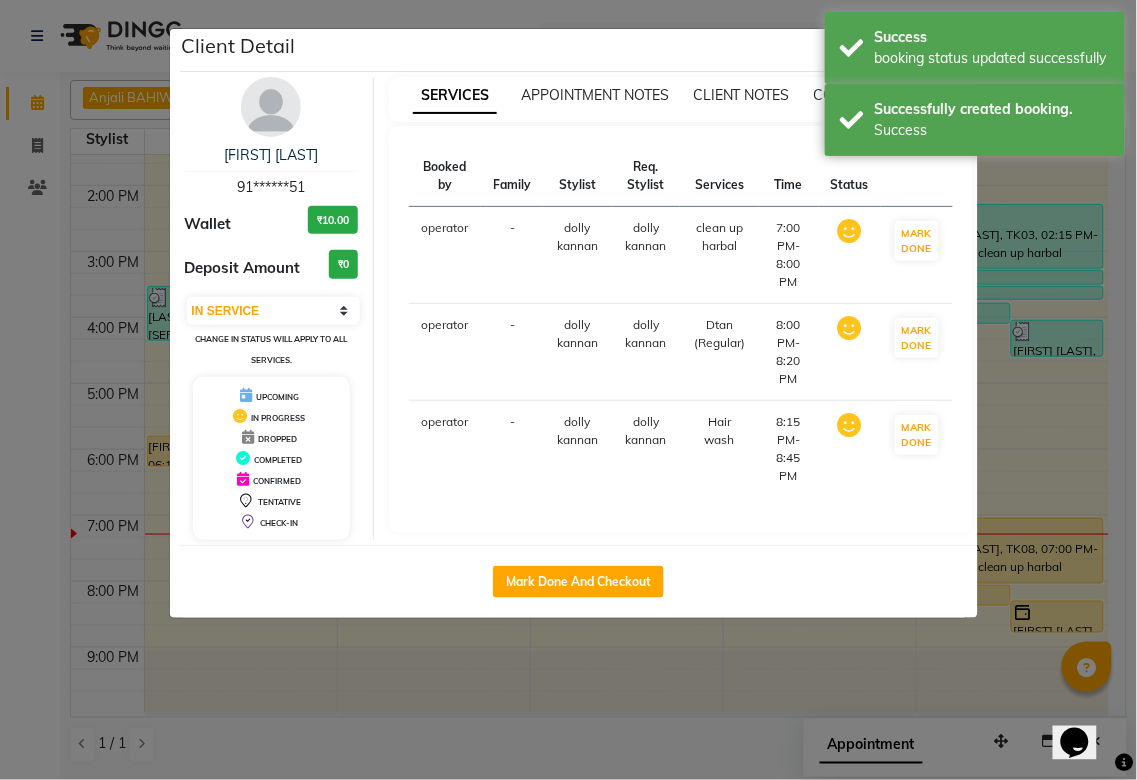 click on "Client Detail  [FIRST] [LAST]   [PHONE] Wallet [CURRENCY] Deposit Amount  [CURRENCY]  Select IN SERVICE CONFIRMED TENTATIVE CHECK IN MARK DONE DROPPED UPCOMING Change in status will apply to all services. UPCOMING IN PROGRESS DROPPED COMPLETED CONFIRMED TENTATIVE CHECK-IN SERVICES APPOINTMENT NOTES CLIENT NOTES CONSUMPTION Booked by Family Stylist Req. Stylist Services Time Status  operator  - [FIRST] [LAST] [FIRST] [LAST]   [SERVICE]   [TIME]-[TIME]   MARK DONE   operator  - [FIRST] [LAST] [FIRST] [LAST]   [SERVICE]   [TIME]-[TIME]   MARK DONE   operator  - [FIRST] [LAST] [FIRST] [LAST]   [SERVICE]   [TIME]-[TIME]   MARK DONE   Mark Done And Checkout" 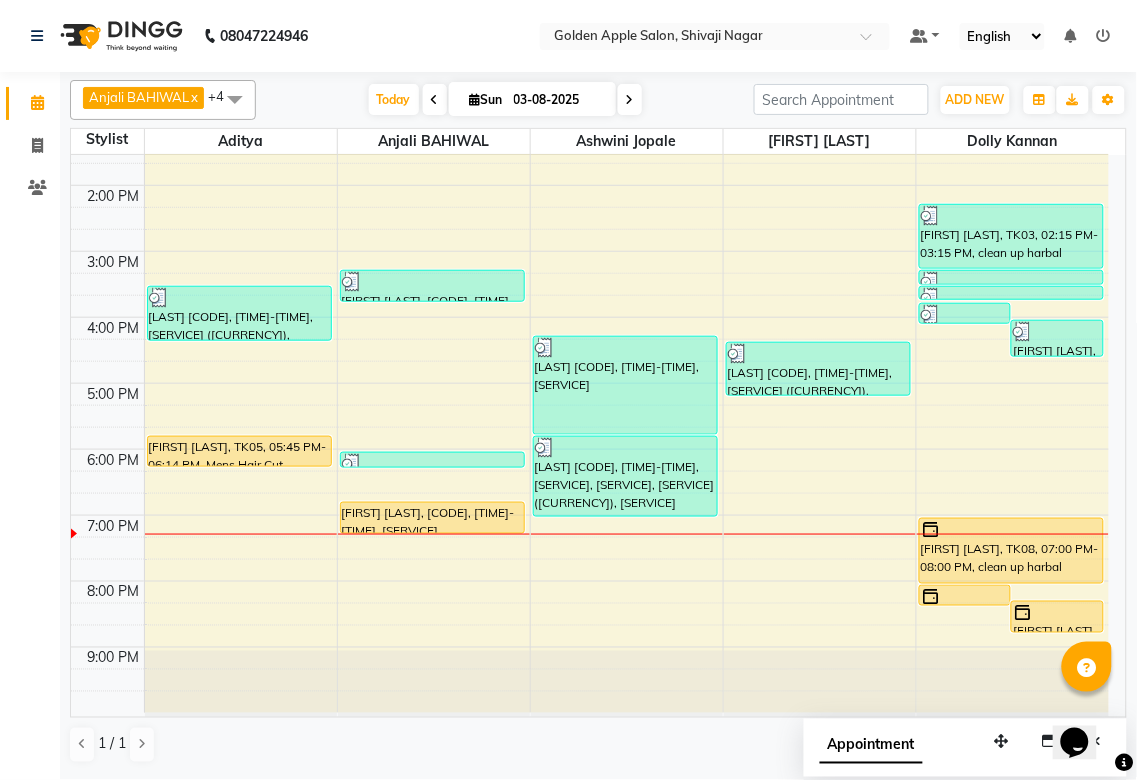 click on "9:00 AM 10:00 AM 11:00 AM 12:00 PM 1:00 PM 2:00 PM 3:00 PM 4:00 PM 5:00 PM 6:00 PM 7:00 PM 8:00 PM 9:00 PM     [FIRST] [LAST], TK03, 03:30 PM-04:20 PM, Hair wash (advance) (₹250),Layer Cut Blow Dry only (₹150)    [FIRST] [LAST], TK05, 05:45 PM-06:14 PM, Mens Hair Cut     [FIRST] [LAST], TK01, 11:00 AM-11:20 AM, Rica upper lip,eyebrows,Forehead (₹15)     [FIRST] [LAST], TK01, 11:00 AM-11:05 AM, Forehead     [FIRST] [LAST], TK01, 10:45 AM-11:00 AM, eyebrows     [FIRST] [LAST], TK04, 03:15 PM-03:45 PM, mehandi     [FIRST] [LAST], TK06, 06:00 PM-06:15 PM, eyebrows    [FIRST] [LAST], TK07, 06:45 PM-07:15 PM, Full Legs wax     [FIRST] [LAST], TK02, 12:00 PM-12:16 PM, Forehead,upper lips,eyebrows,Chin (₹15)     [FIRST] [LAST], TK02, 12:00 PM-12:05 PM, Forehead     [FIRST] [LAST], TK02, 11:45 AM-12:00 PM, eyebrows     [FIRST] [LAST], TK03, 04:15 PM-05:45 PM, Purify with hydrestion Facial         [FIRST] [LAST], TK03, 04:20 PM-05:10 PM, Hair wash (advance) (₹250),Step Cut Blow Dry only (₹150)" at bounding box center [590, 284] 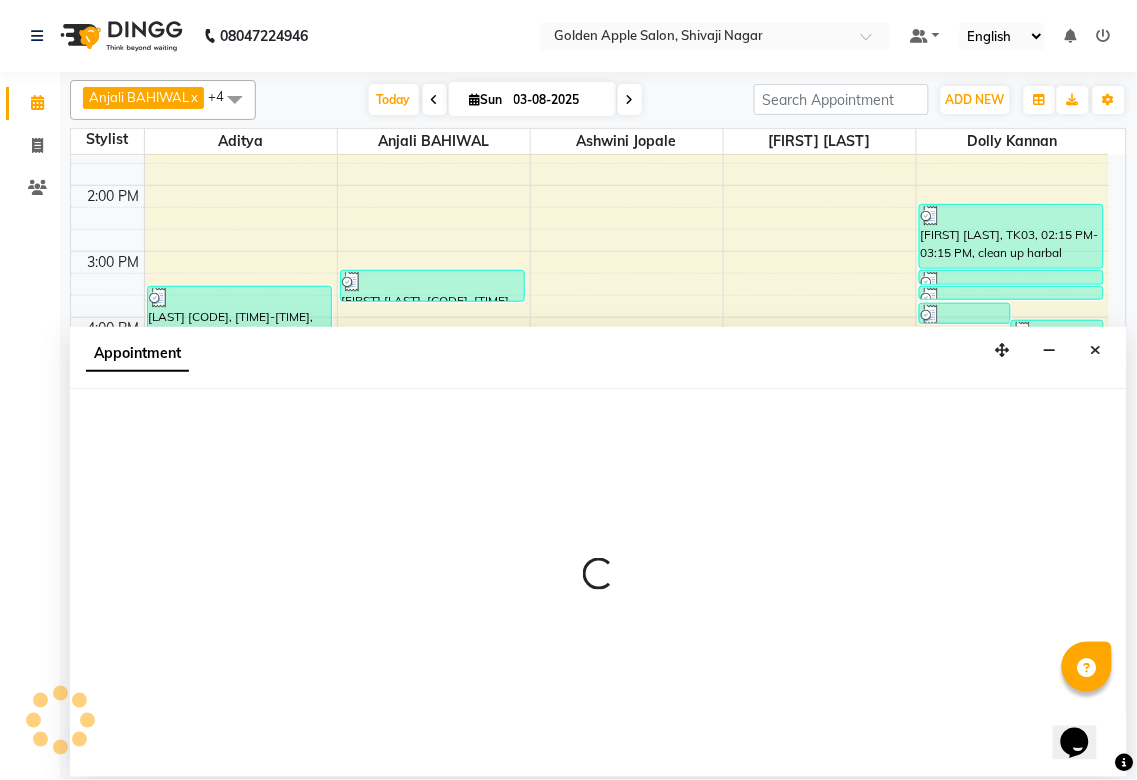 select on "85394" 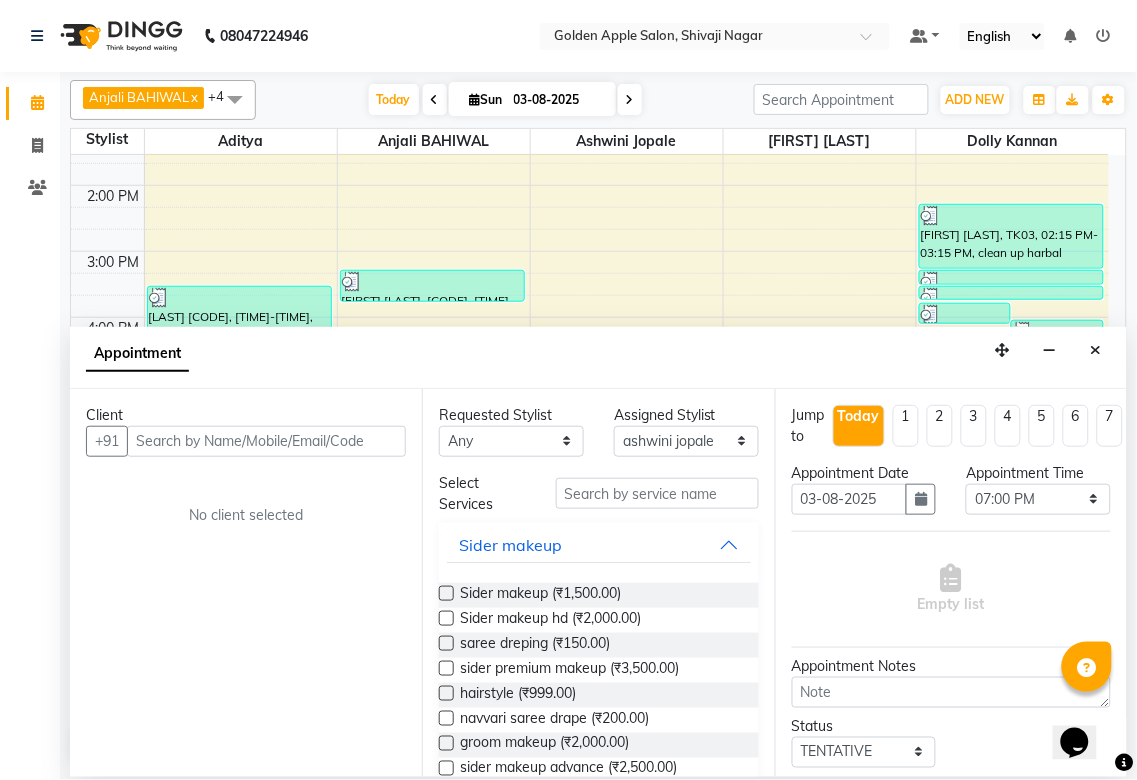 click at bounding box center [266, 441] 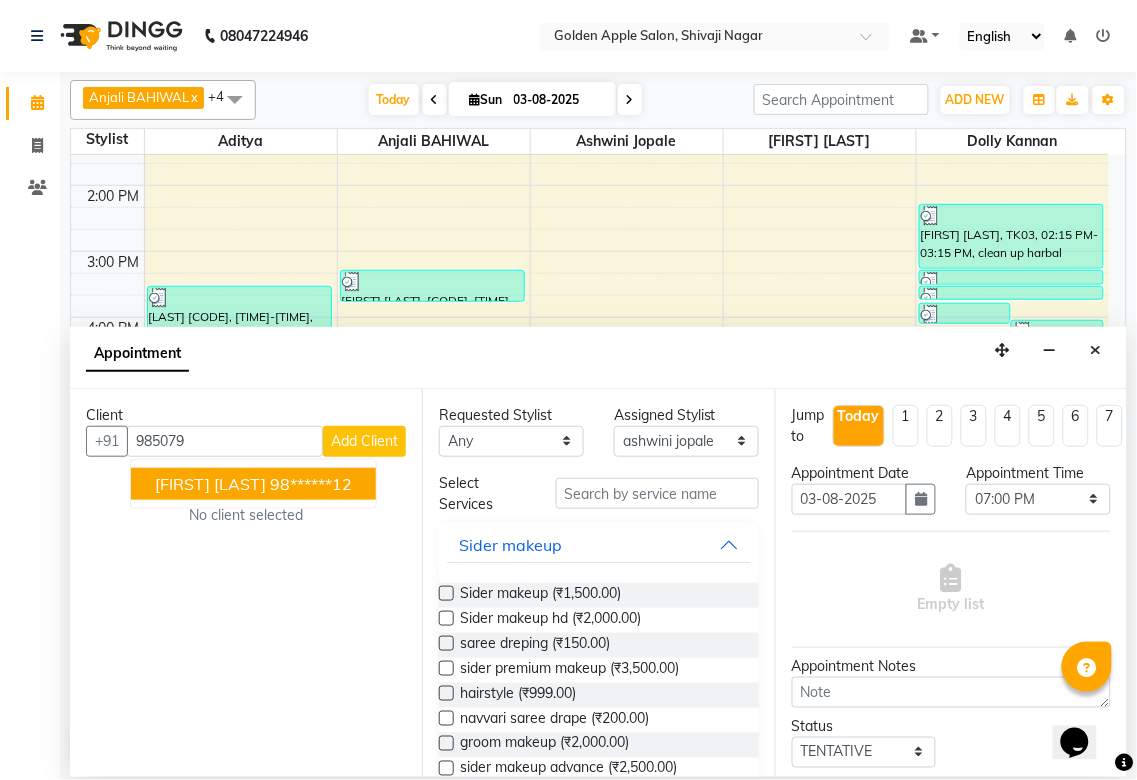 click on "98******12" at bounding box center [311, 484] 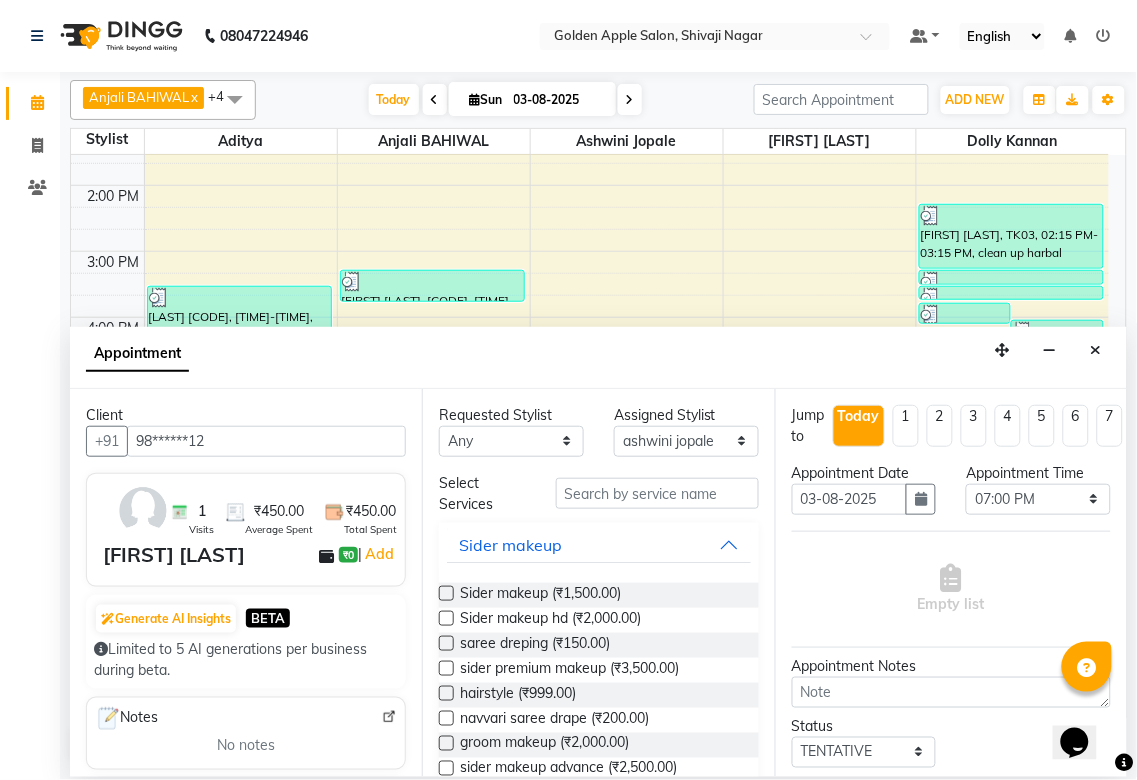 type on "98******12" 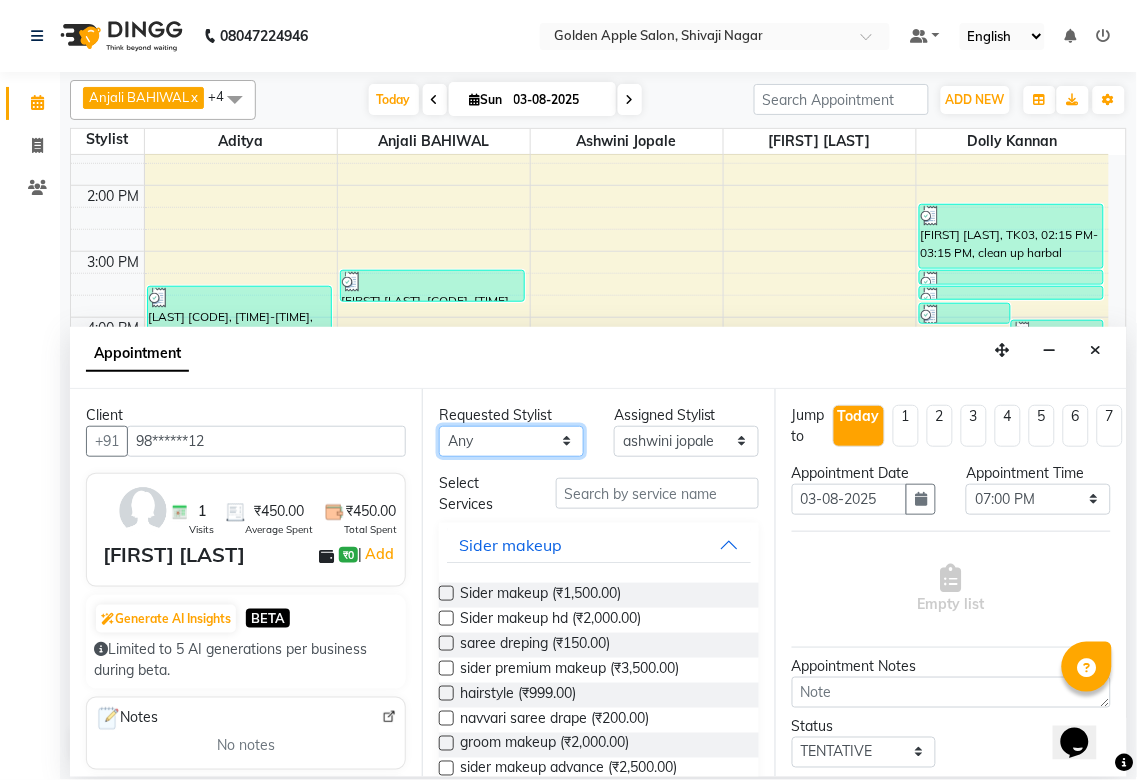 click on "Any Aditya Anjali  BAHIWAL Aparana Satarrdekar ashwini jopale dolly kannan  Harshika Hire operator vijay ahire" at bounding box center (511, 441) 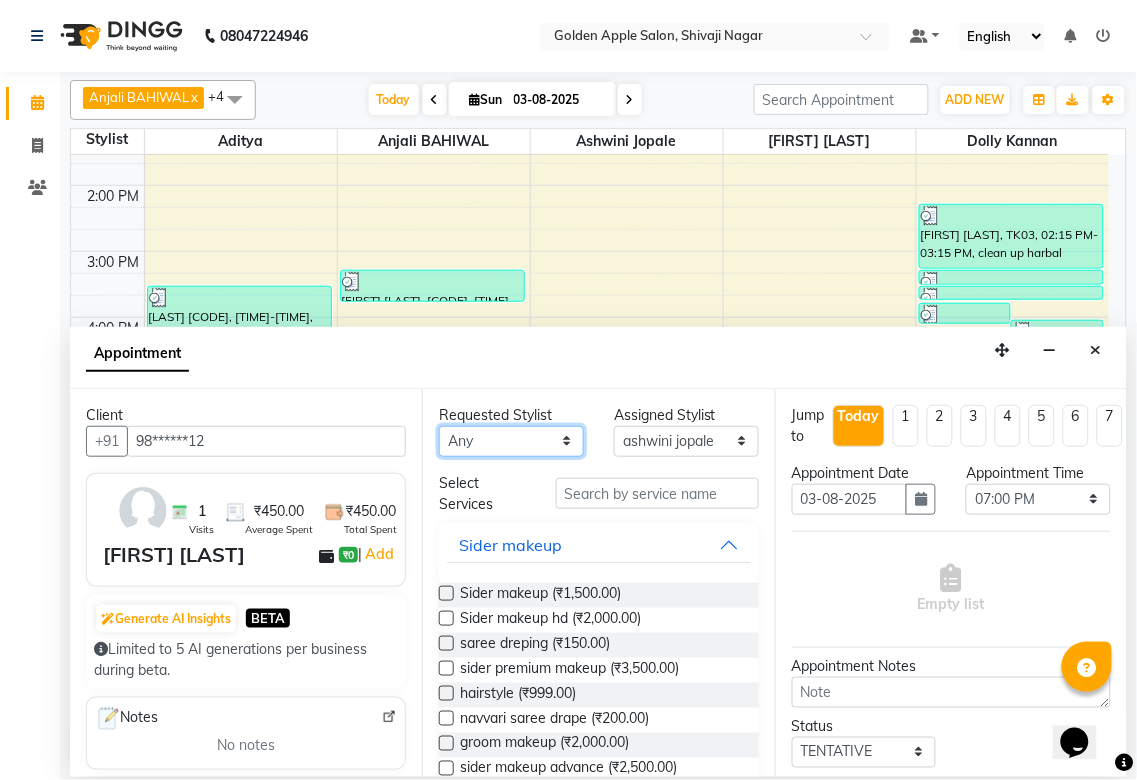 select on "85394" 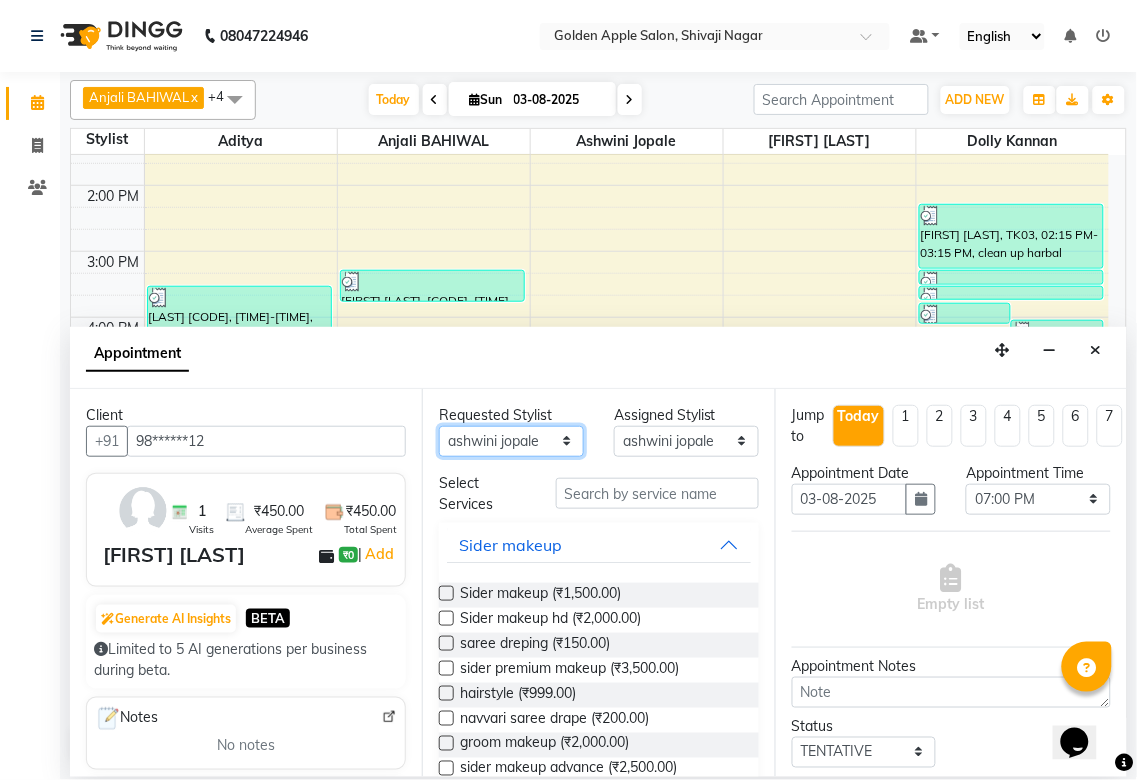 click on "Any Aditya Anjali  BAHIWAL Aparana Satarrdekar ashwini jopale dolly kannan  Harshika Hire operator vijay ahire" at bounding box center [511, 441] 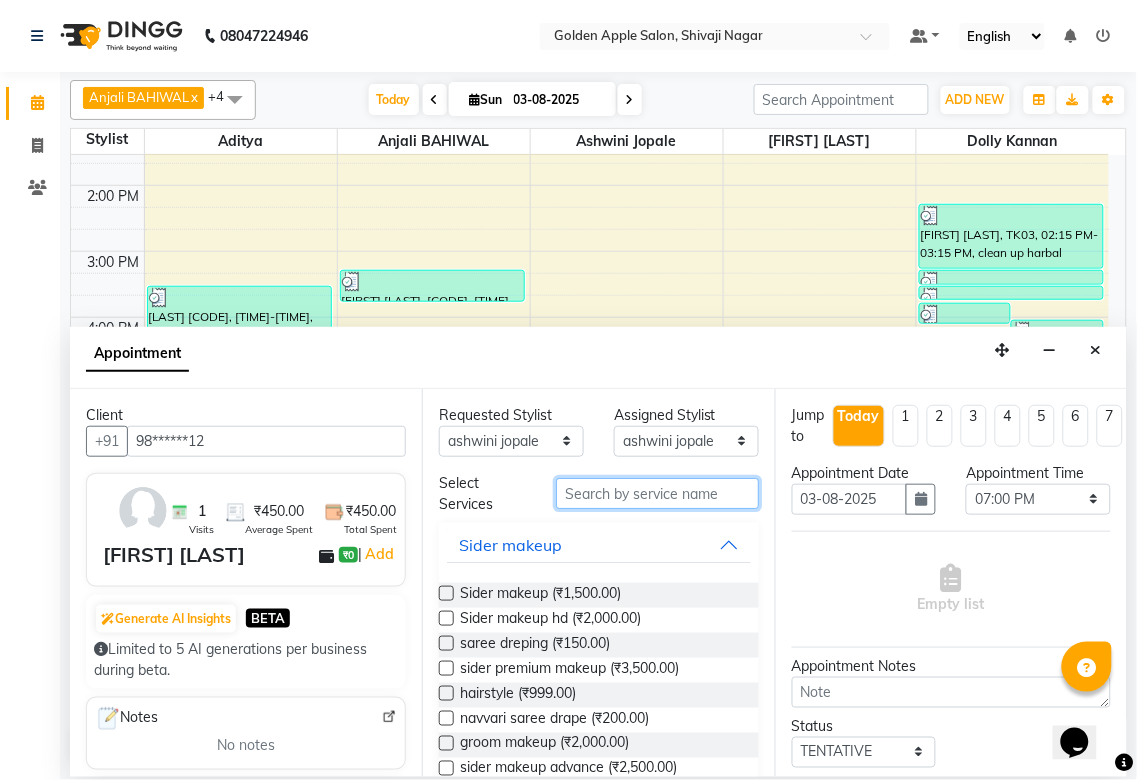 click at bounding box center (657, 493) 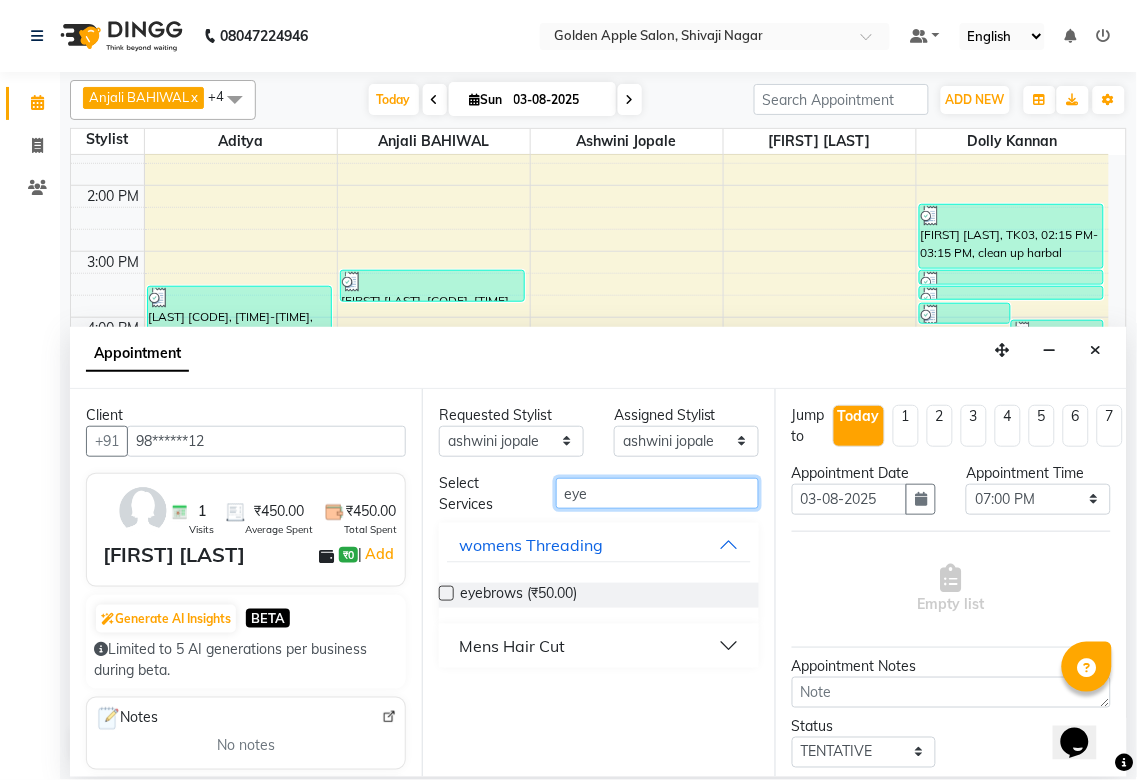 type on "eye" 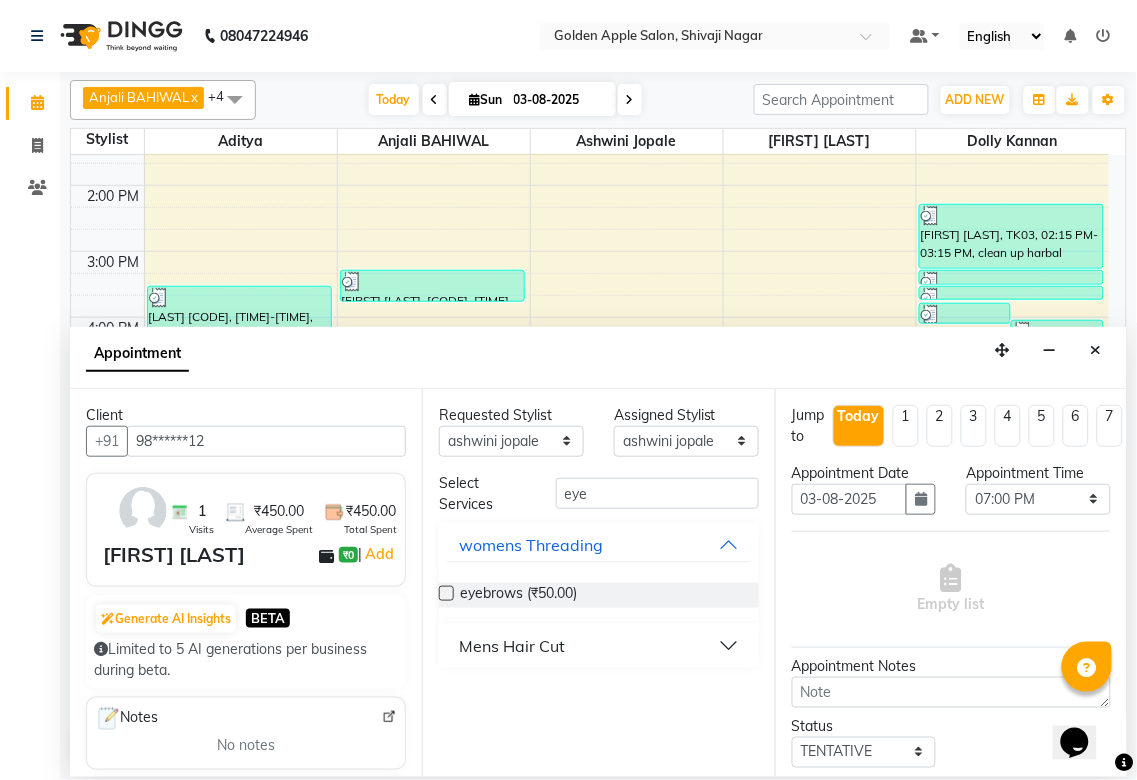 click at bounding box center [446, 593] 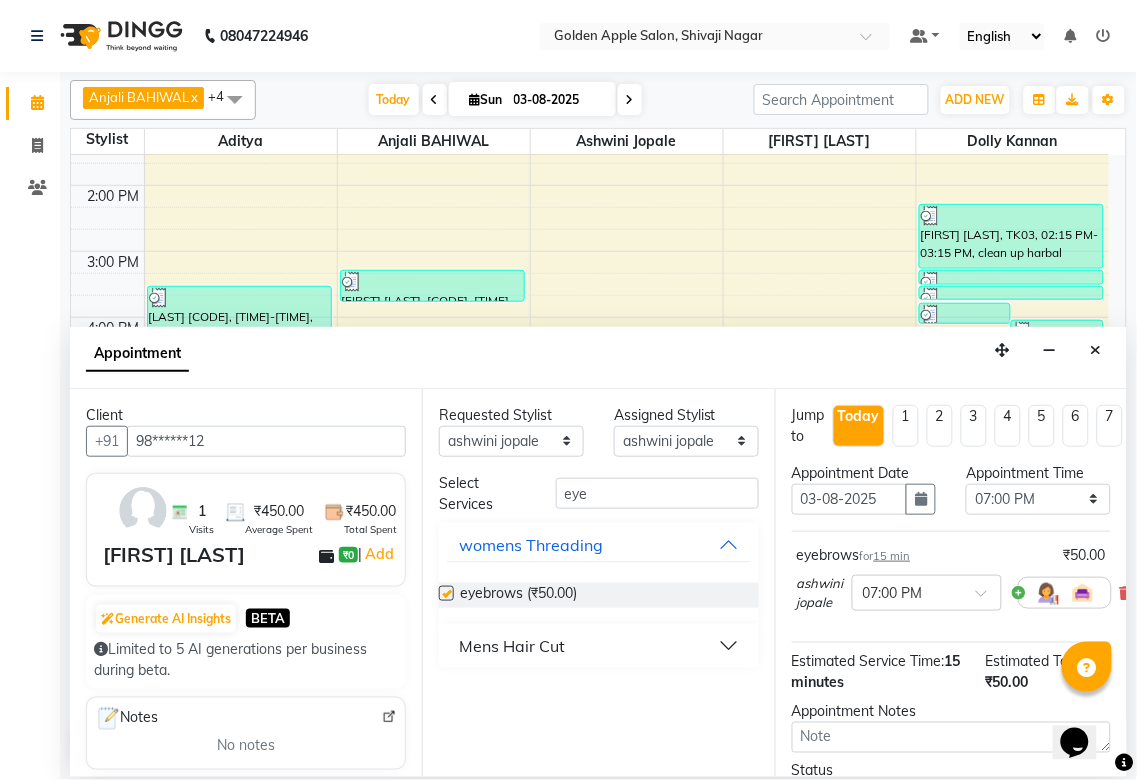 checkbox on "false" 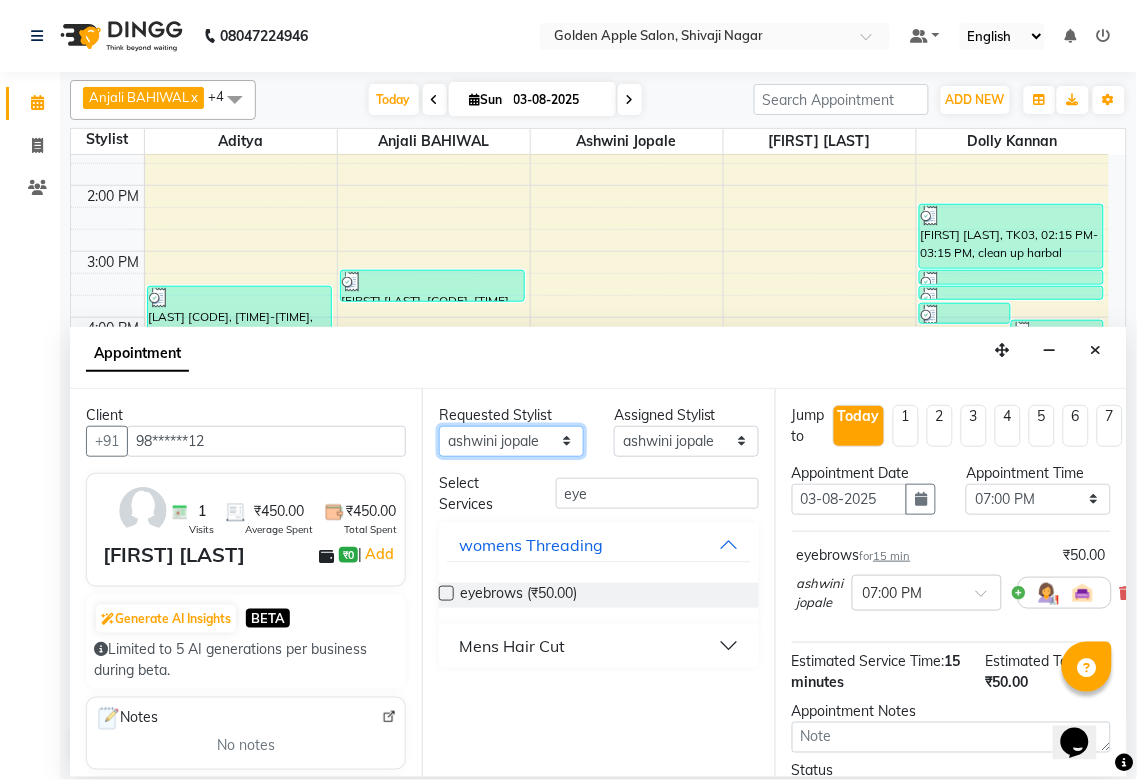 click on "Any Aditya Anjali  BAHIWAL Aparana Satarrdekar ashwini jopale dolly kannan  Harshika Hire operator vijay ahire" at bounding box center [511, 441] 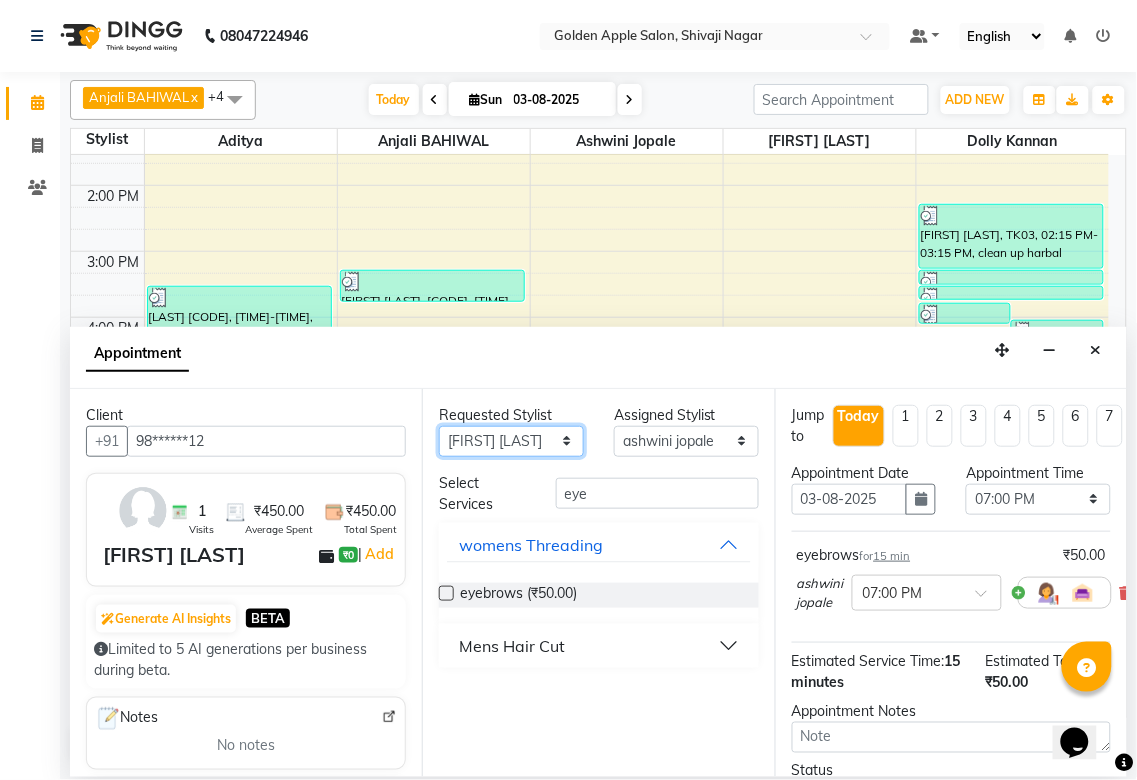 click on "Any Aditya Anjali  BAHIWAL Aparana Satarrdekar ashwini jopale dolly kannan  Harshika Hire operator vijay ahire" at bounding box center [511, 441] 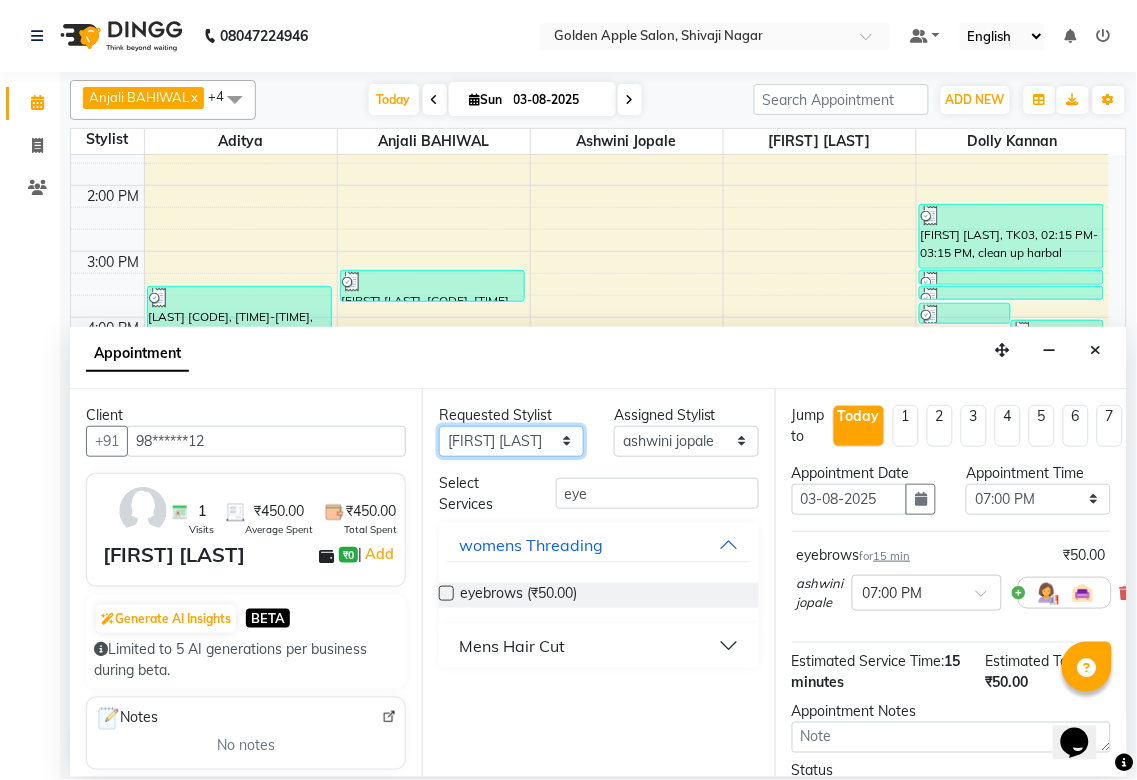 select on "87745" 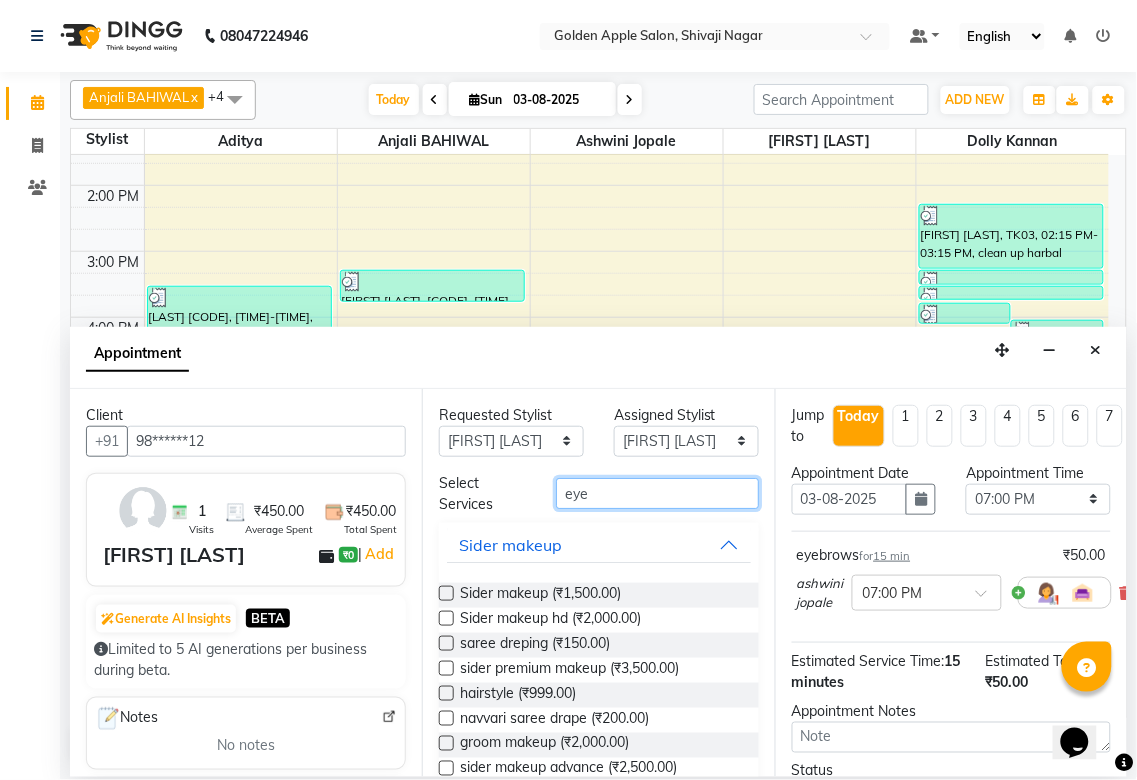 click on "eye" at bounding box center [657, 493] 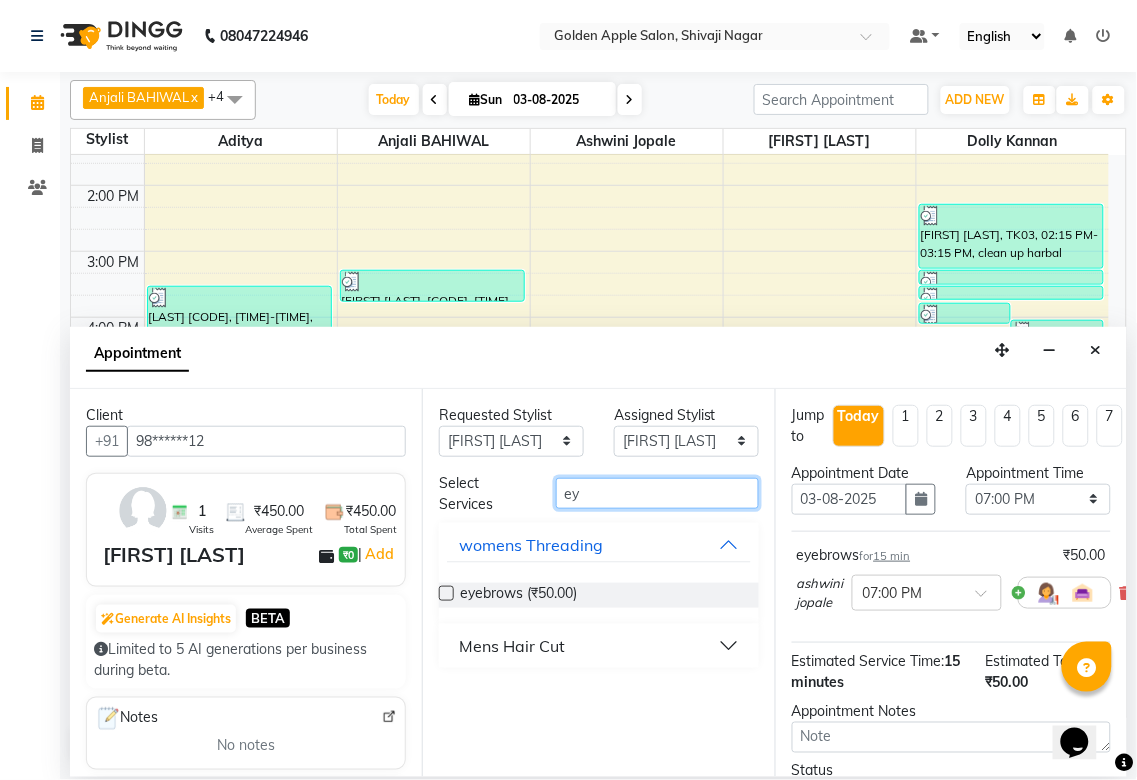type on "e" 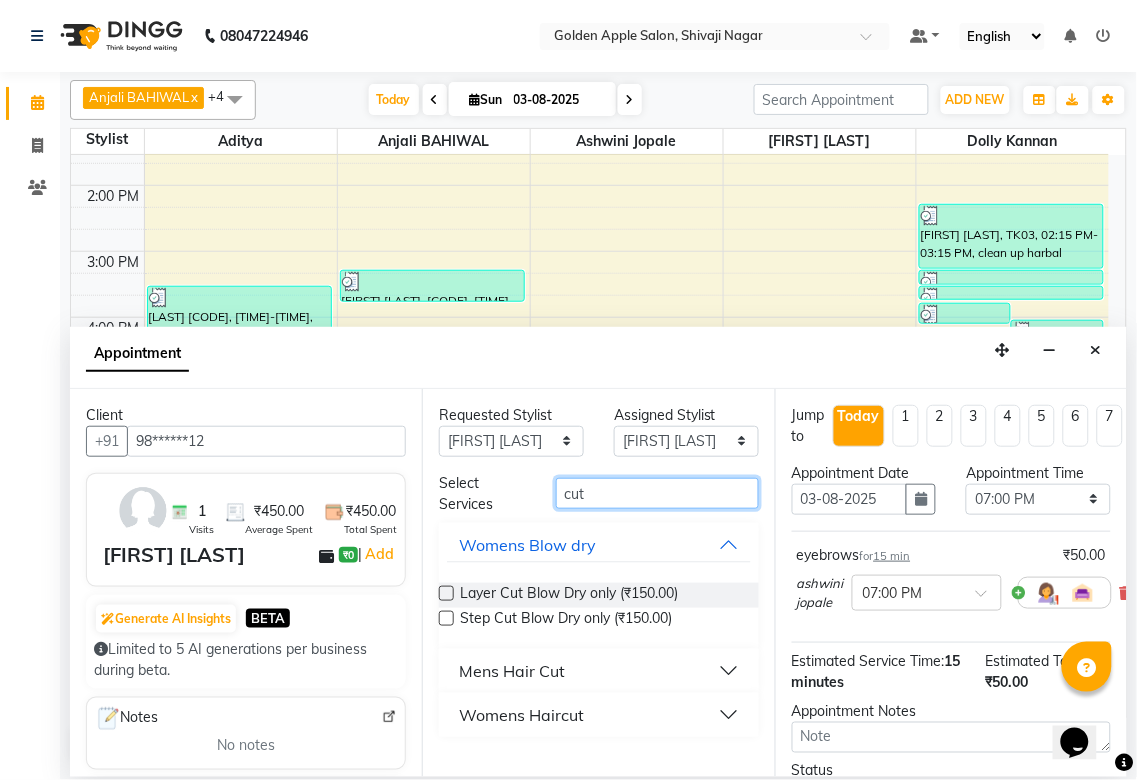 type on "cut" 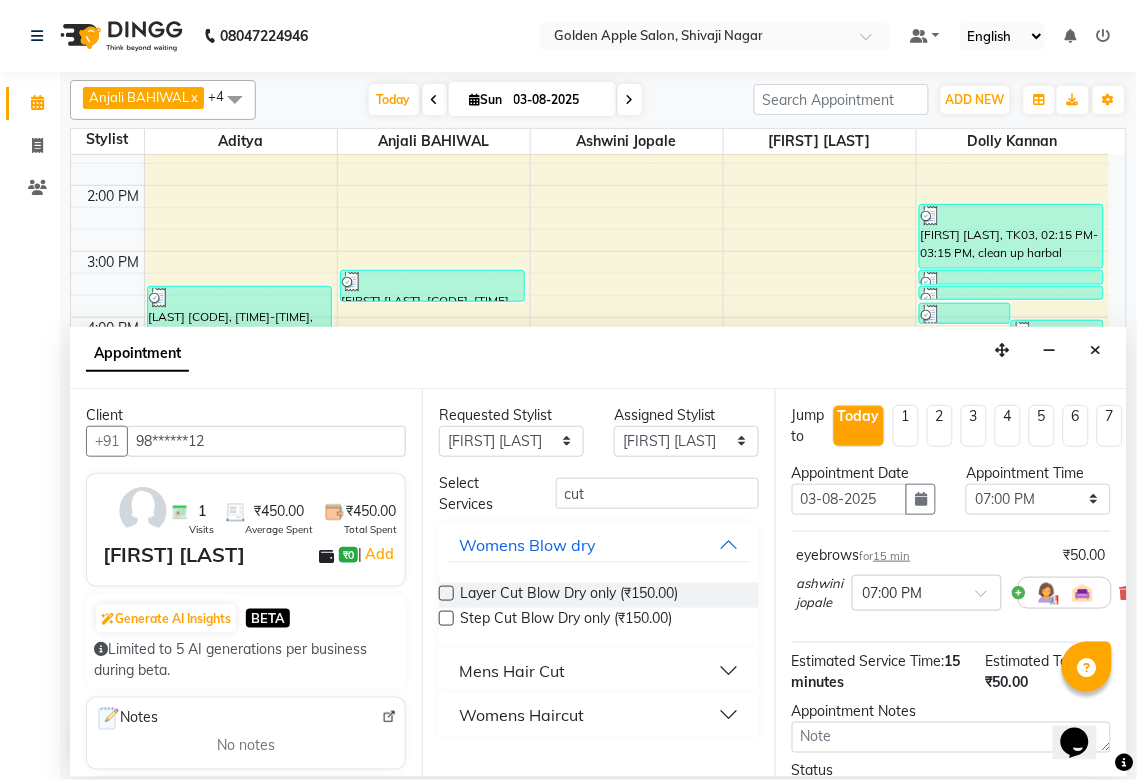 click on "Mens Hair Cut" at bounding box center (512, 671) 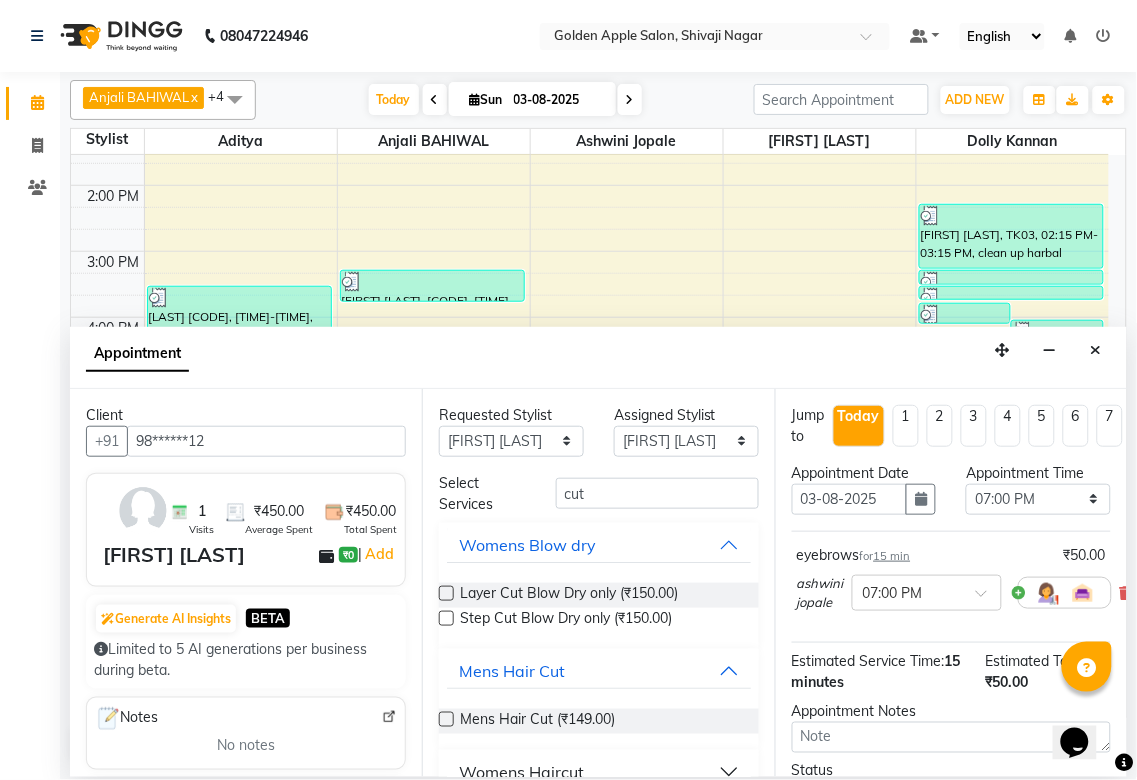 click at bounding box center [446, 719] 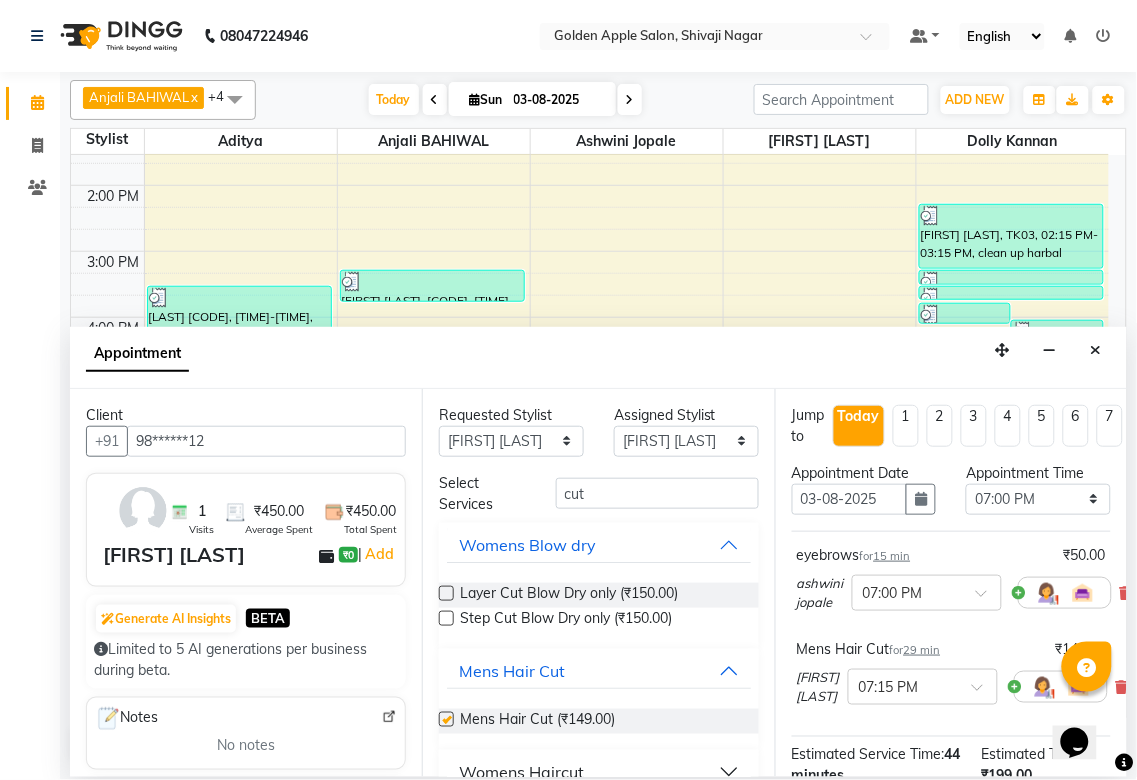 checkbox on "false" 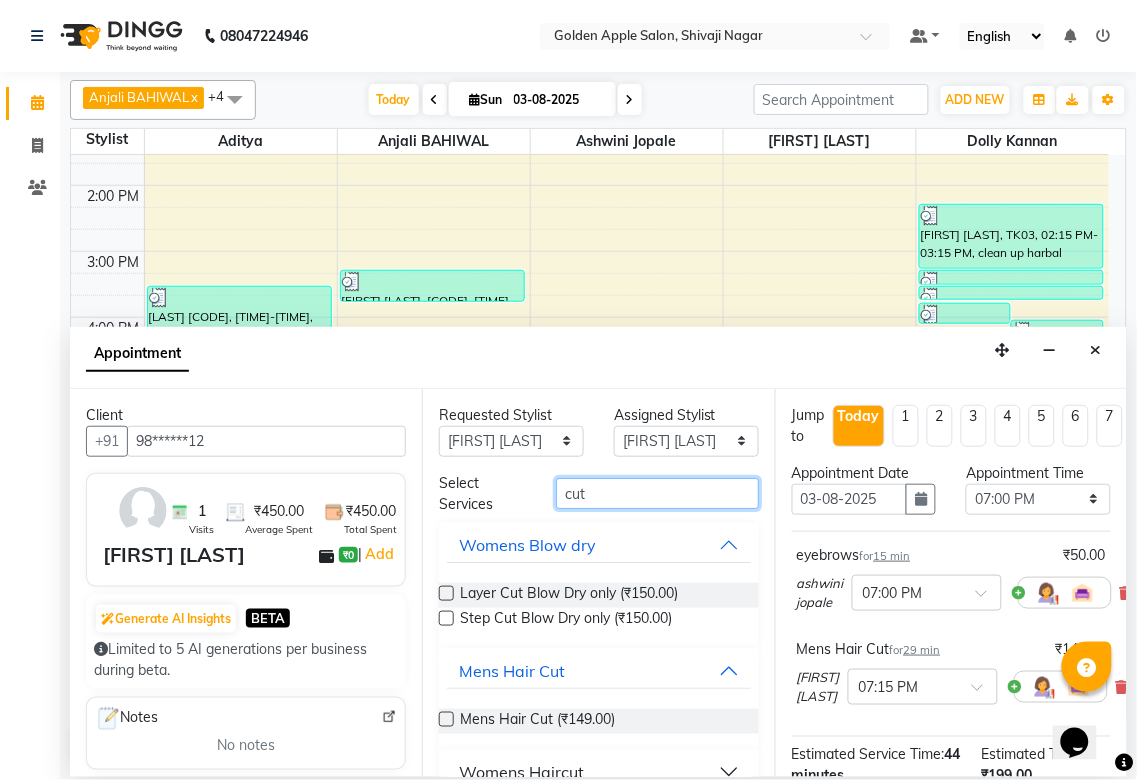 click on "cut" at bounding box center (657, 493) 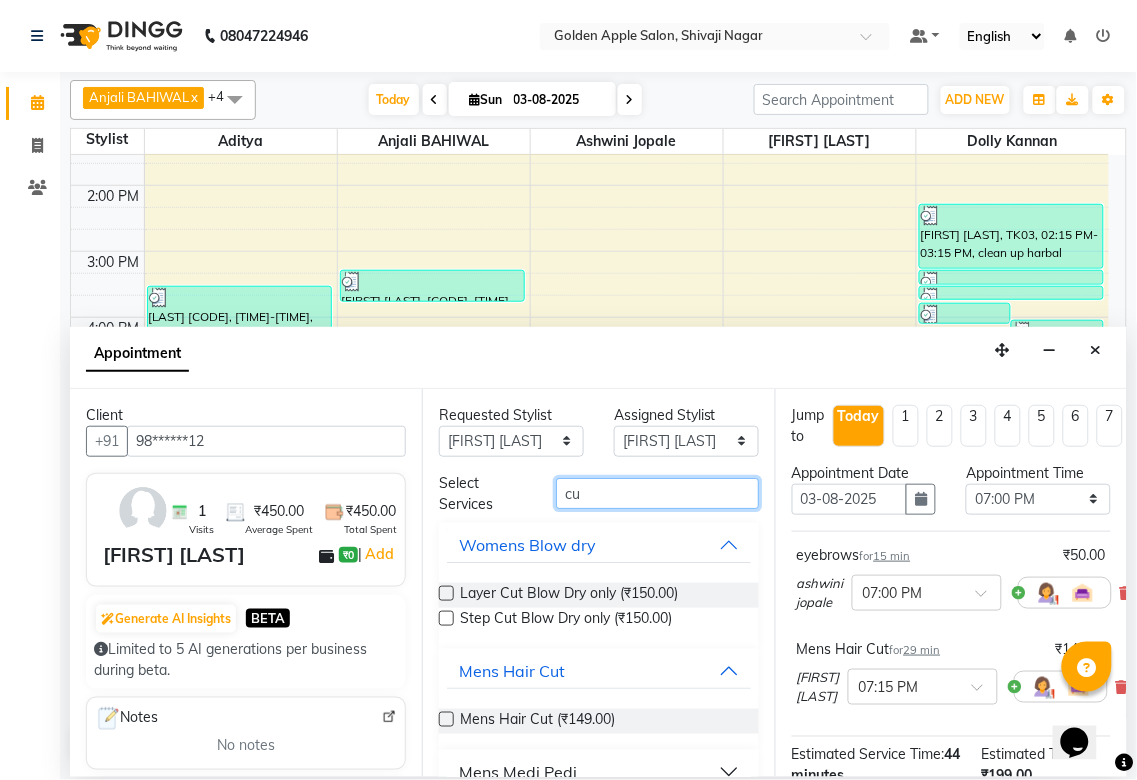 type on "c" 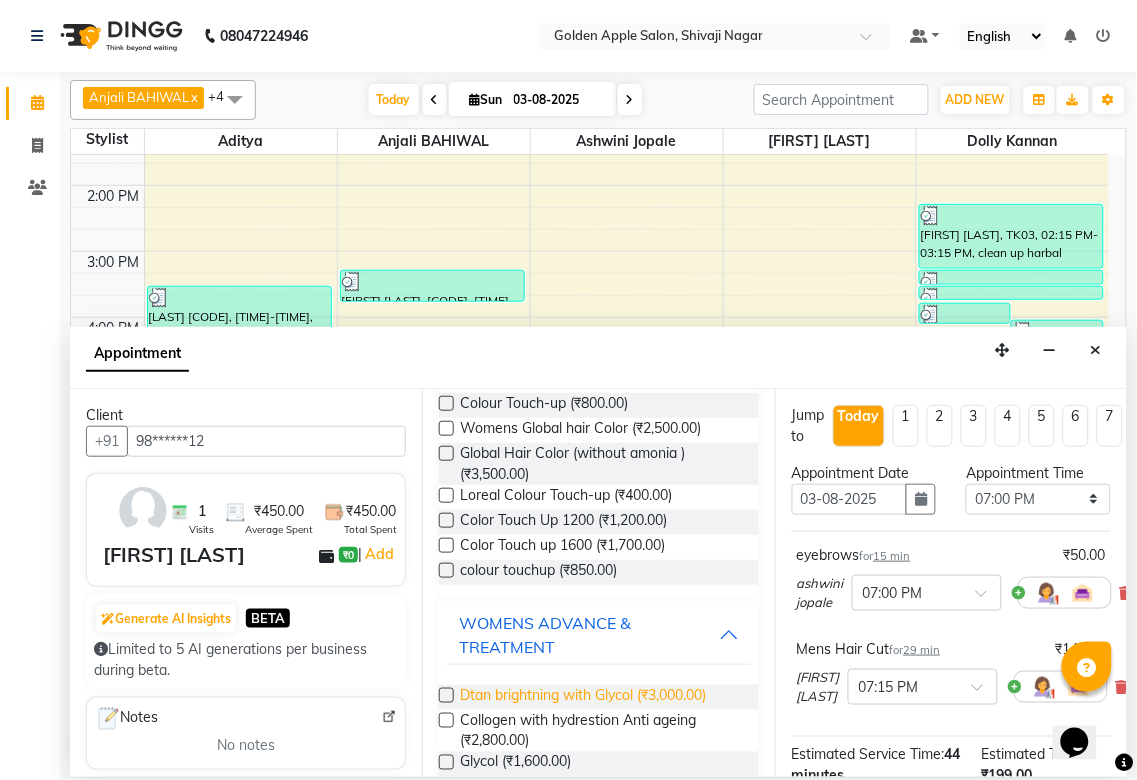 scroll, scrollTop: 265, scrollLeft: 0, axis: vertical 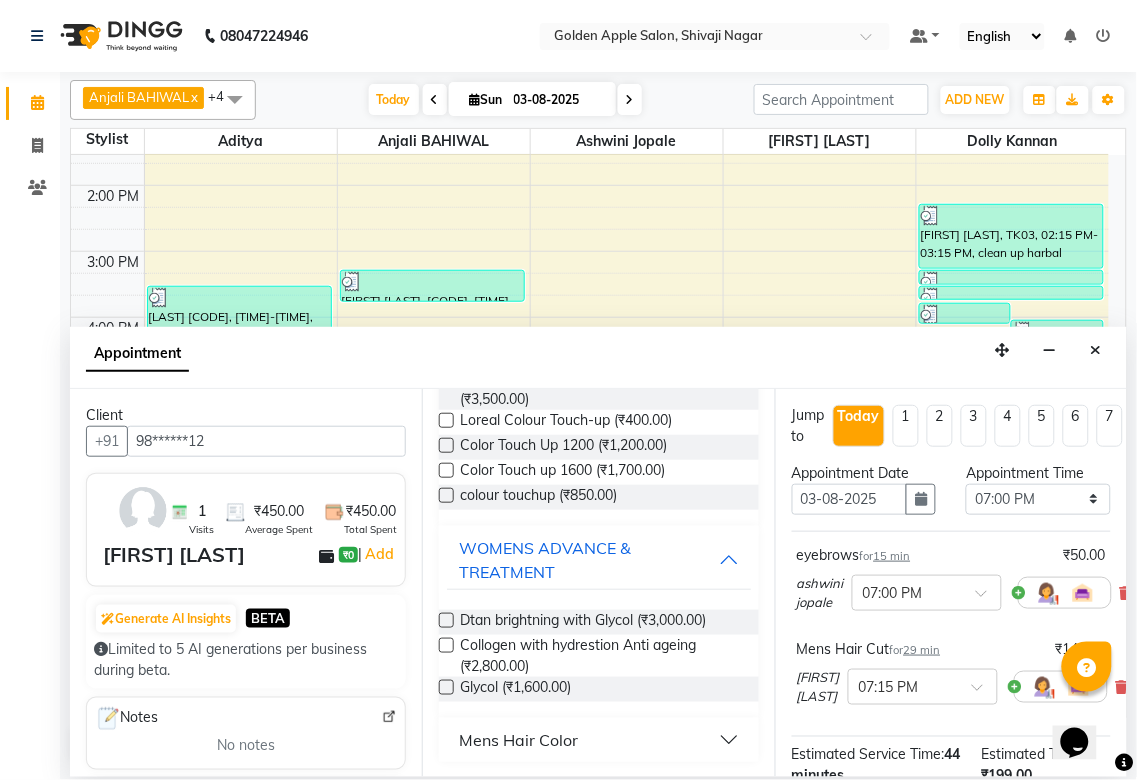 type on "col" 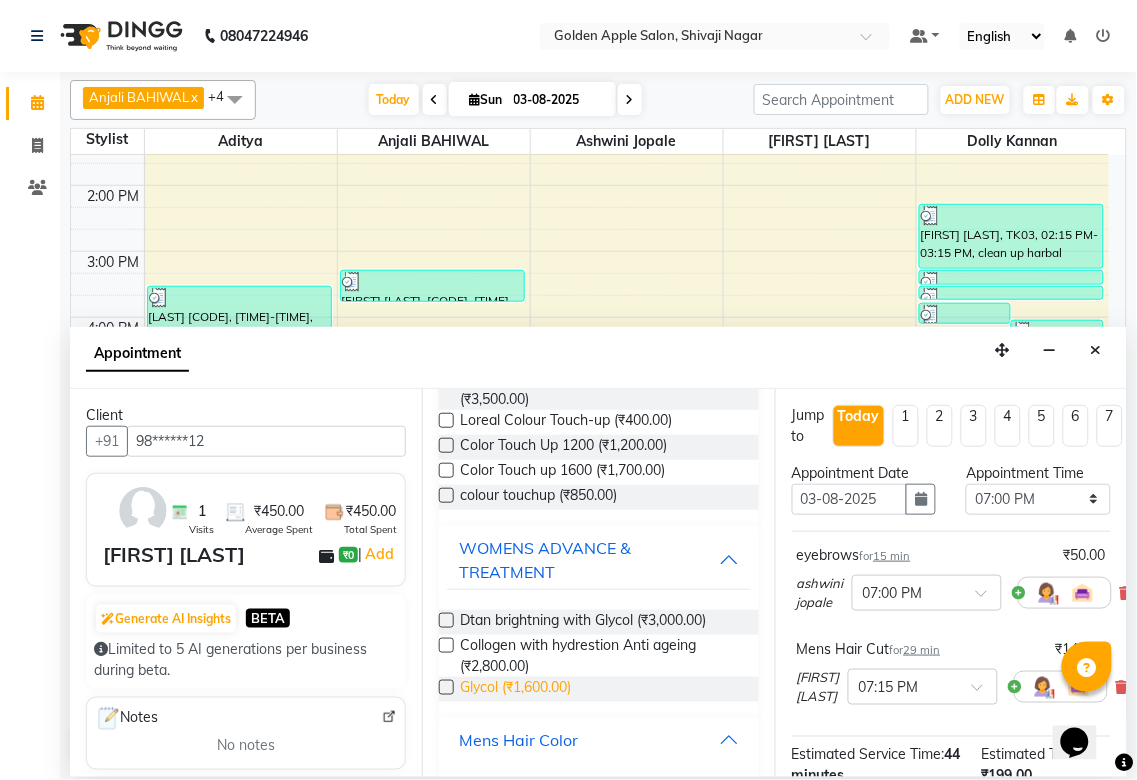 scroll, scrollTop: 373, scrollLeft: 0, axis: vertical 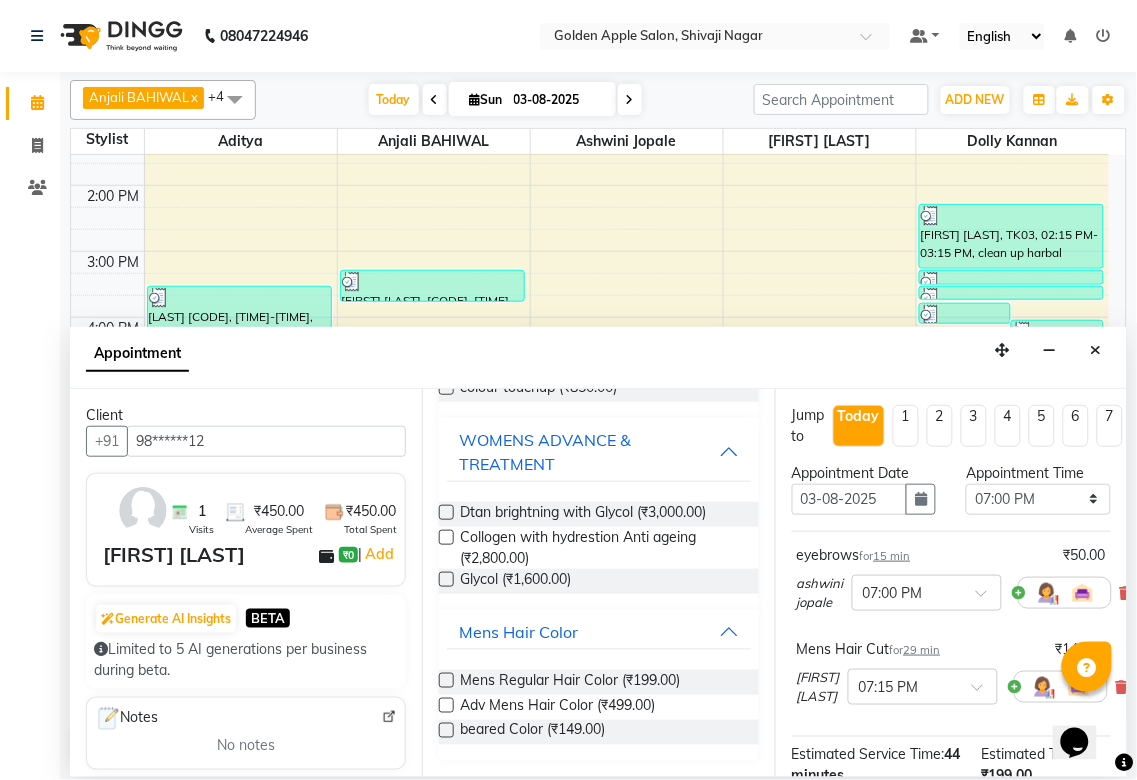 click at bounding box center [446, 705] 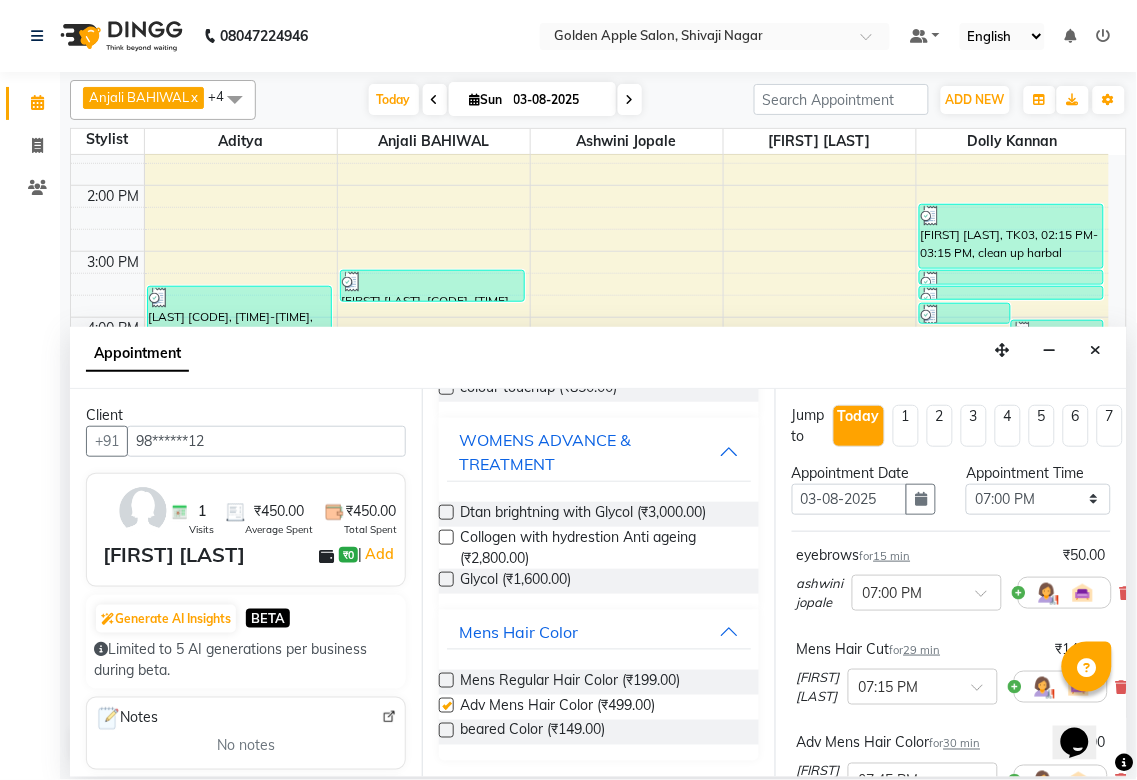 checkbox on "false" 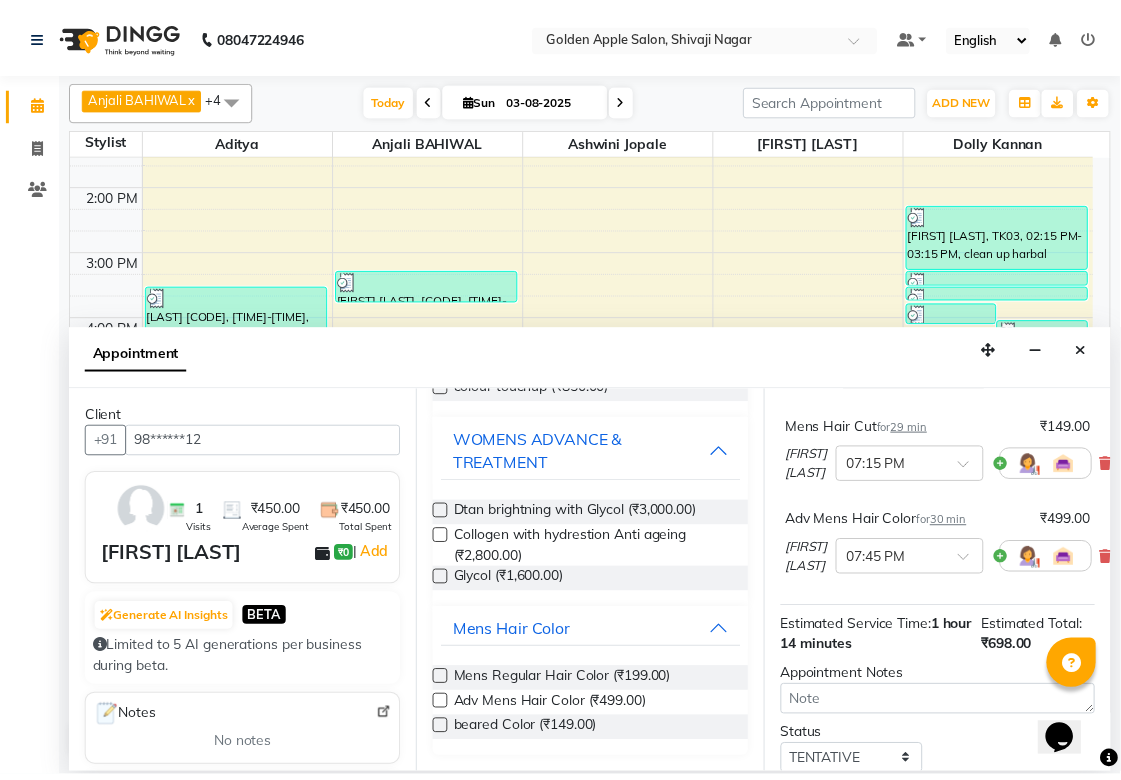 scroll, scrollTop: 384, scrollLeft: 0, axis: vertical 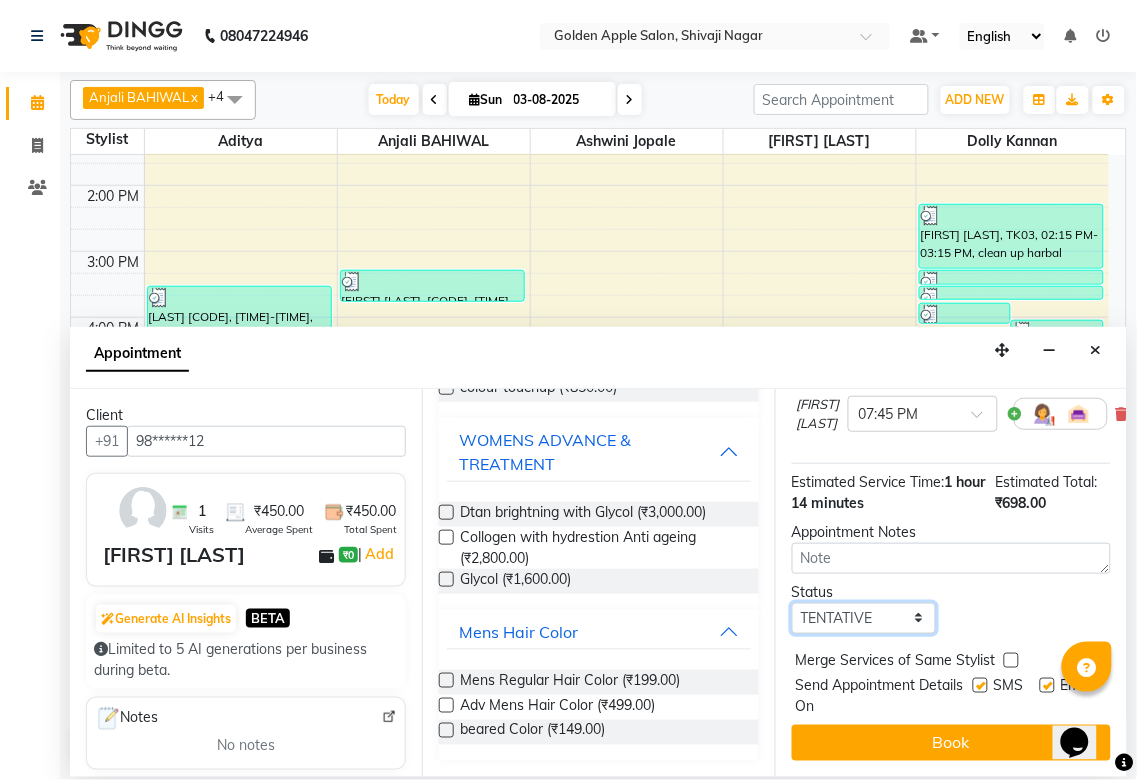 click on "Select TENTATIVE CONFIRM CHECK-IN UPCOMING" at bounding box center [864, 618] 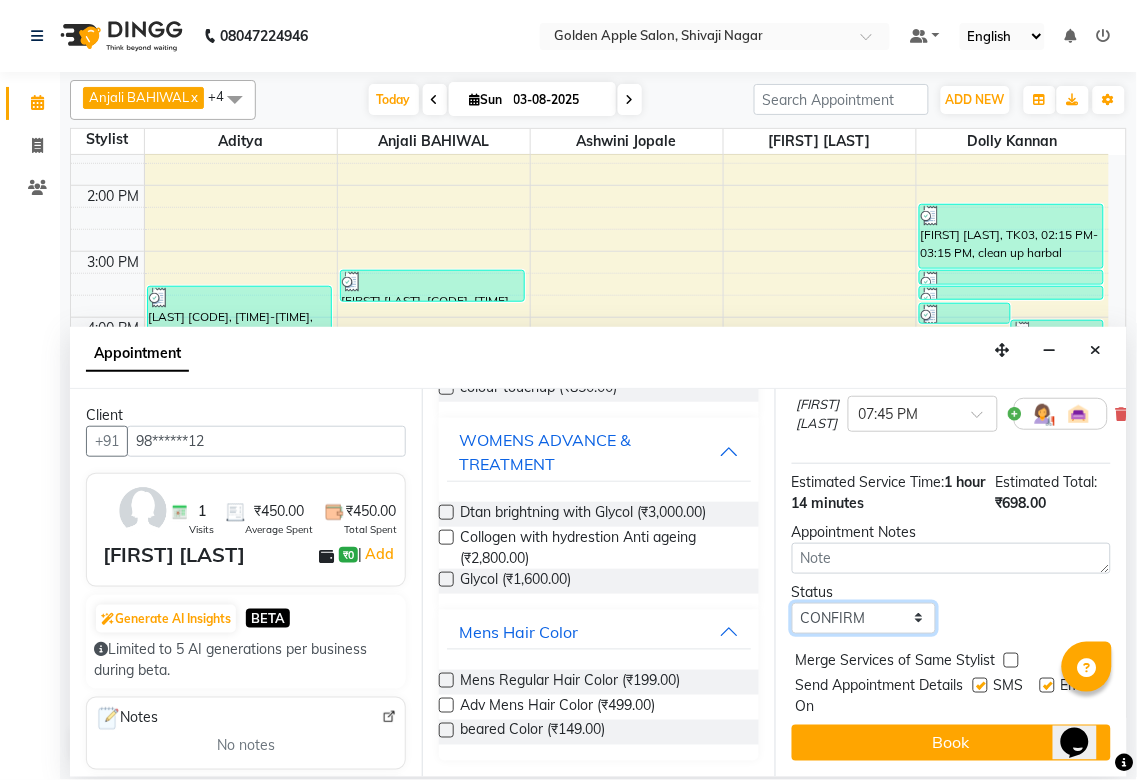 click on "Select TENTATIVE CONFIRM CHECK-IN UPCOMING" at bounding box center (864, 618) 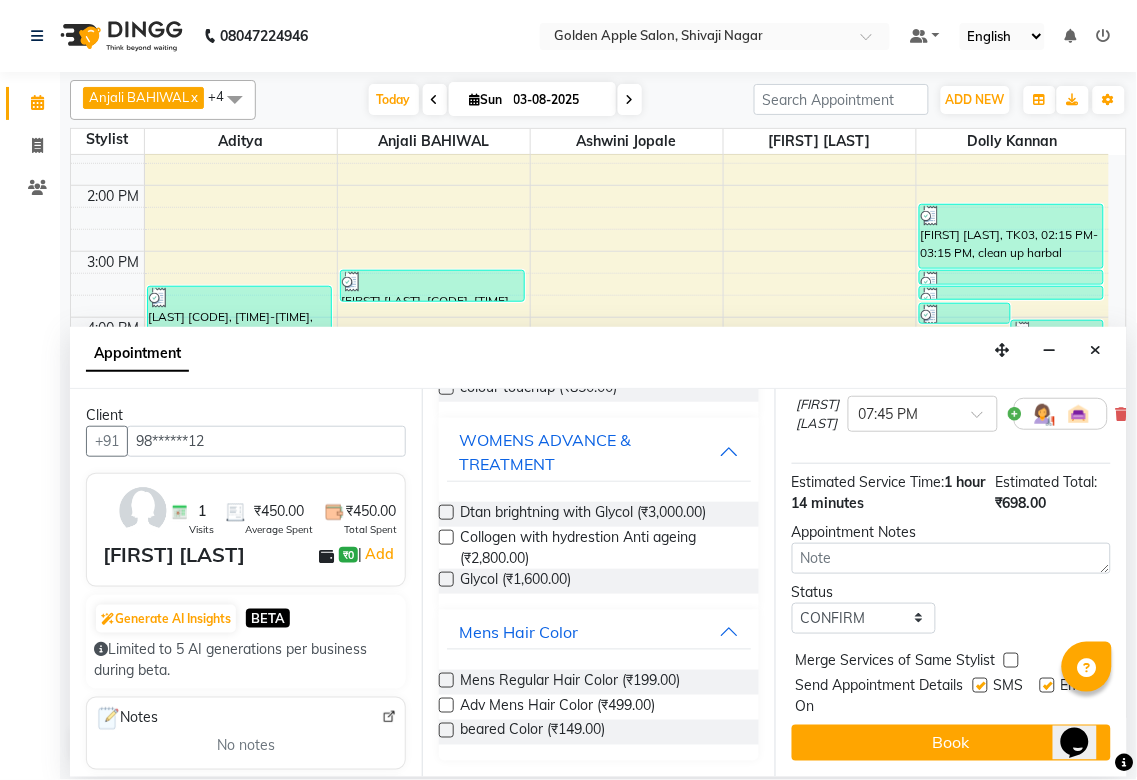 click at bounding box center [980, 685] 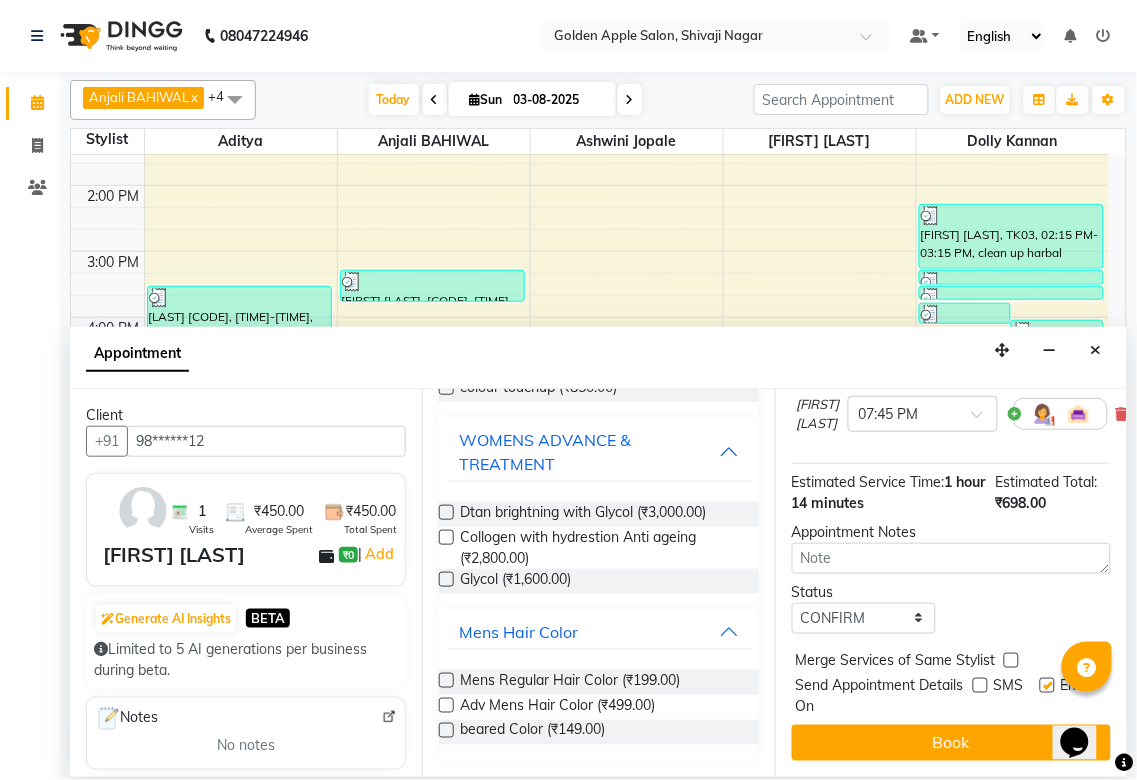 click at bounding box center (1047, 685) 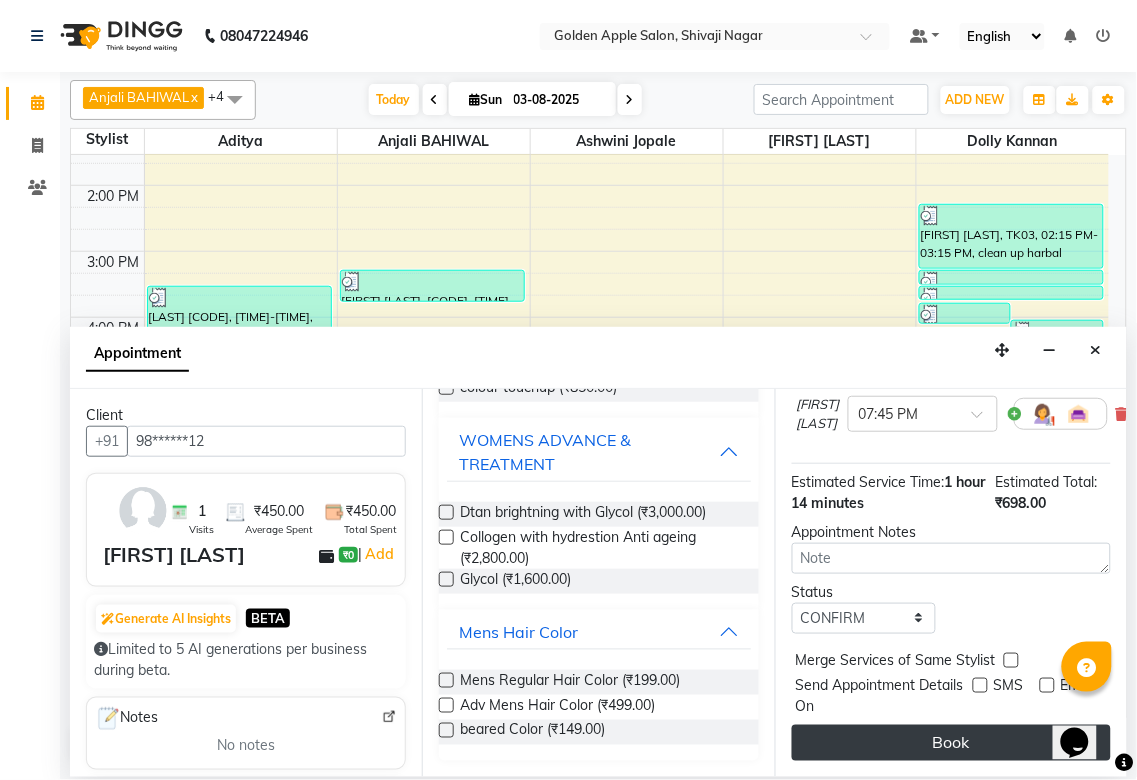 click on "Book" at bounding box center (951, 743) 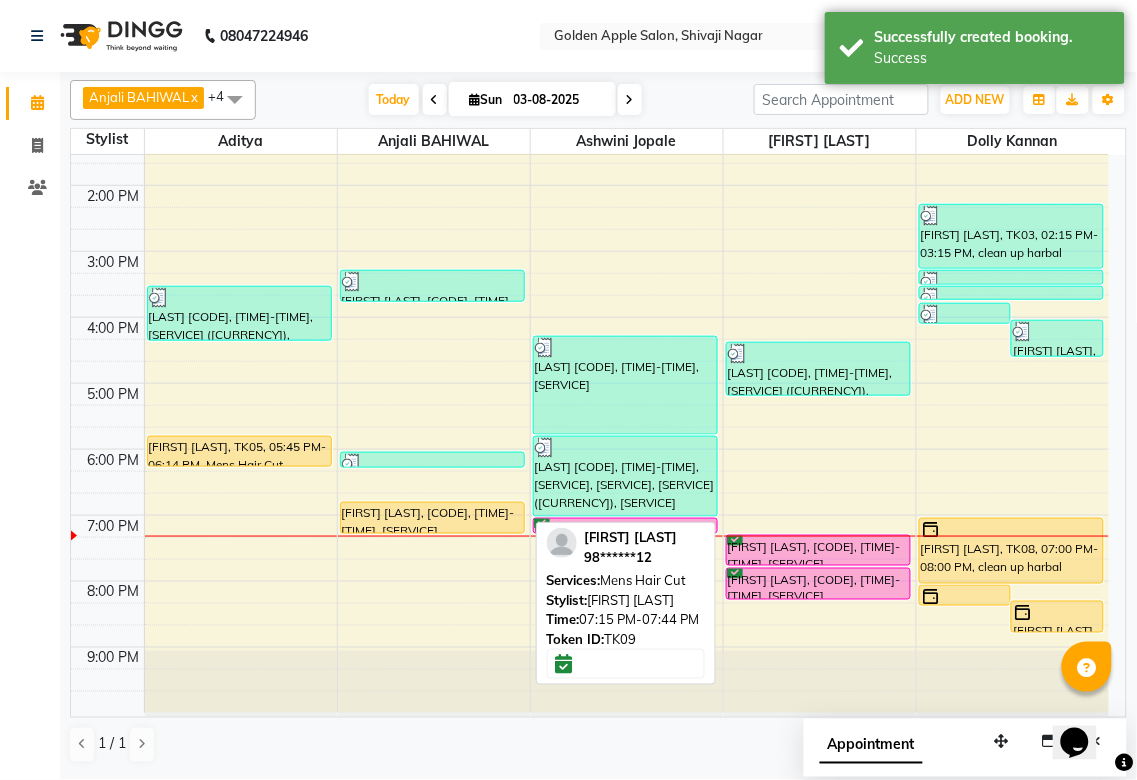 click on "[FIRST] [LAST], [CODE], [TIME]-[TIME], [SERVICE]" at bounding box center (818, 550) 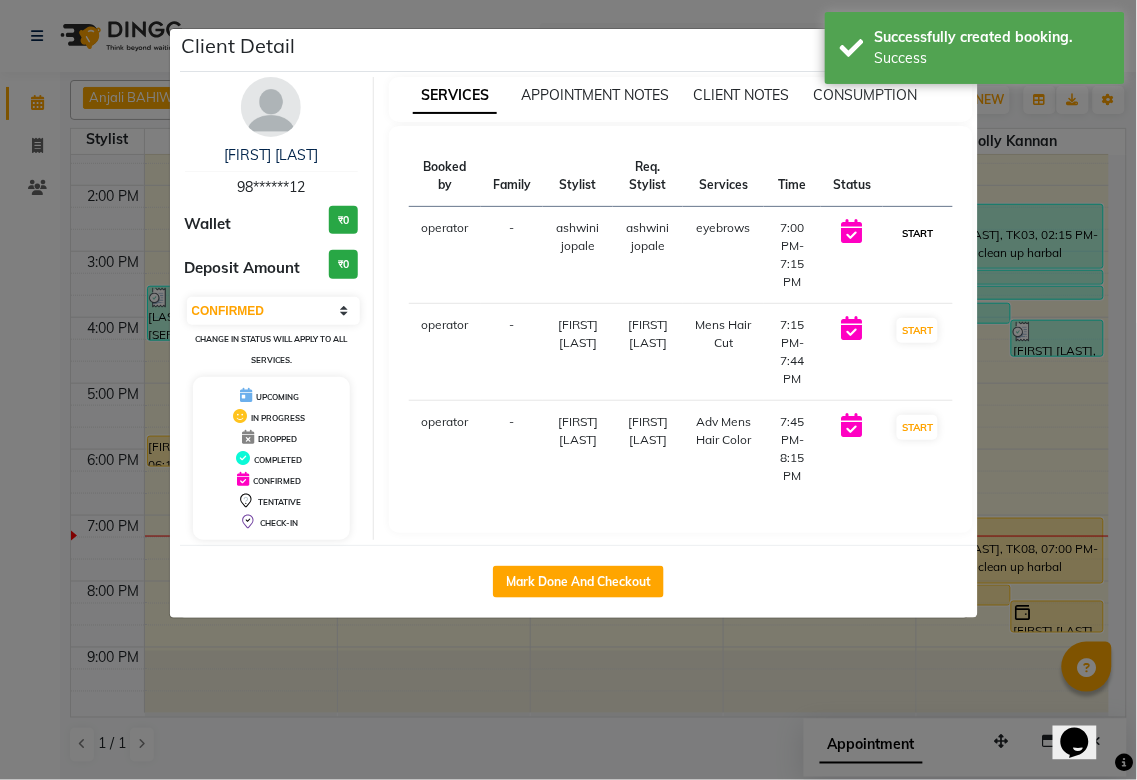 click on "START" at bounding box center [917, 233] 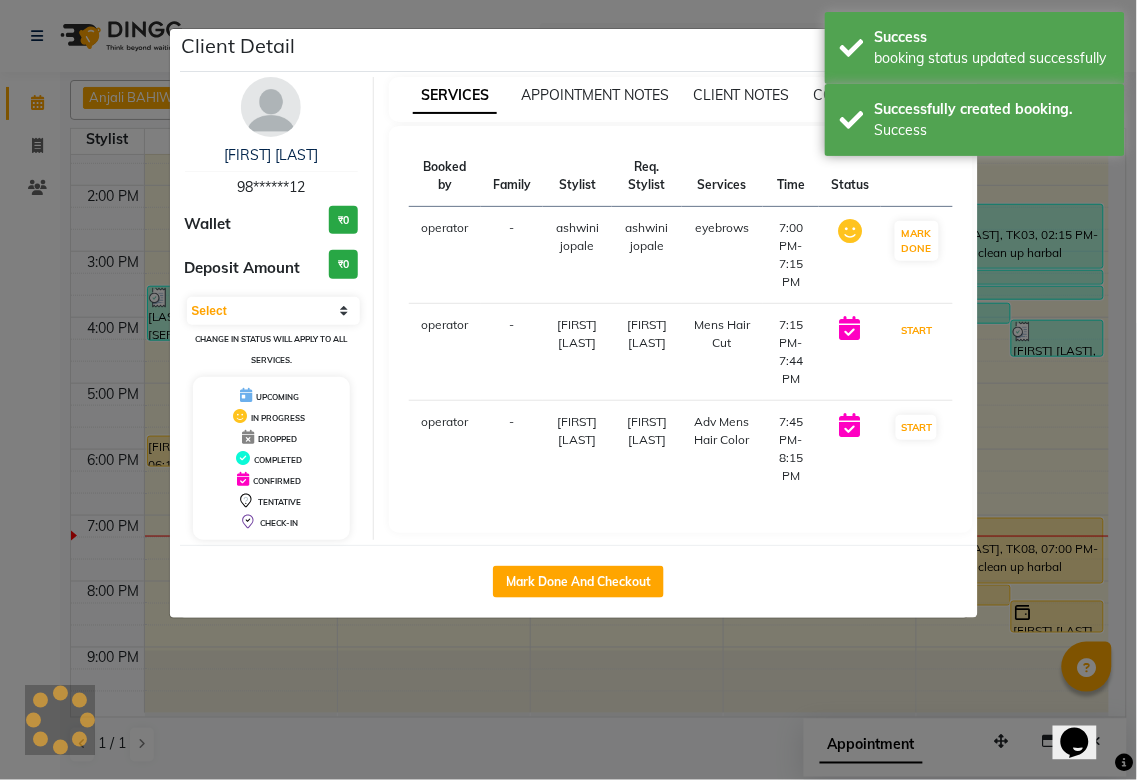 click on "START" at bounding box center [916, 330] 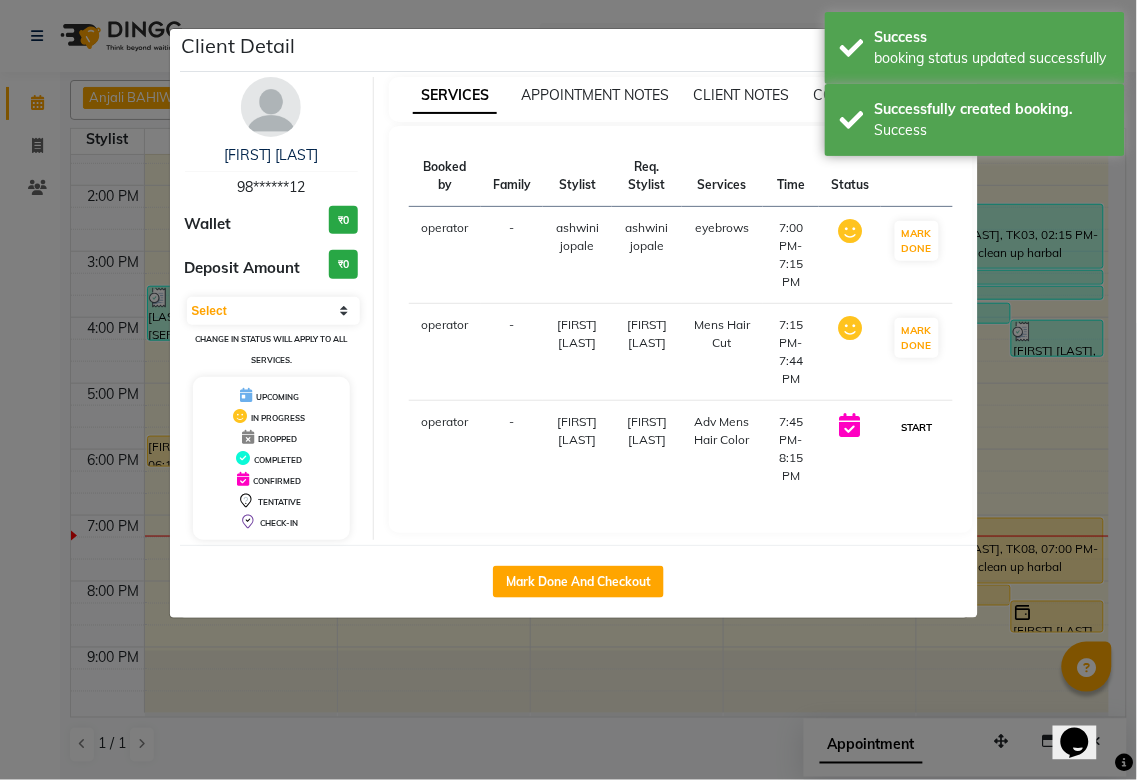 click on "START" at bounding box center [916, 427] 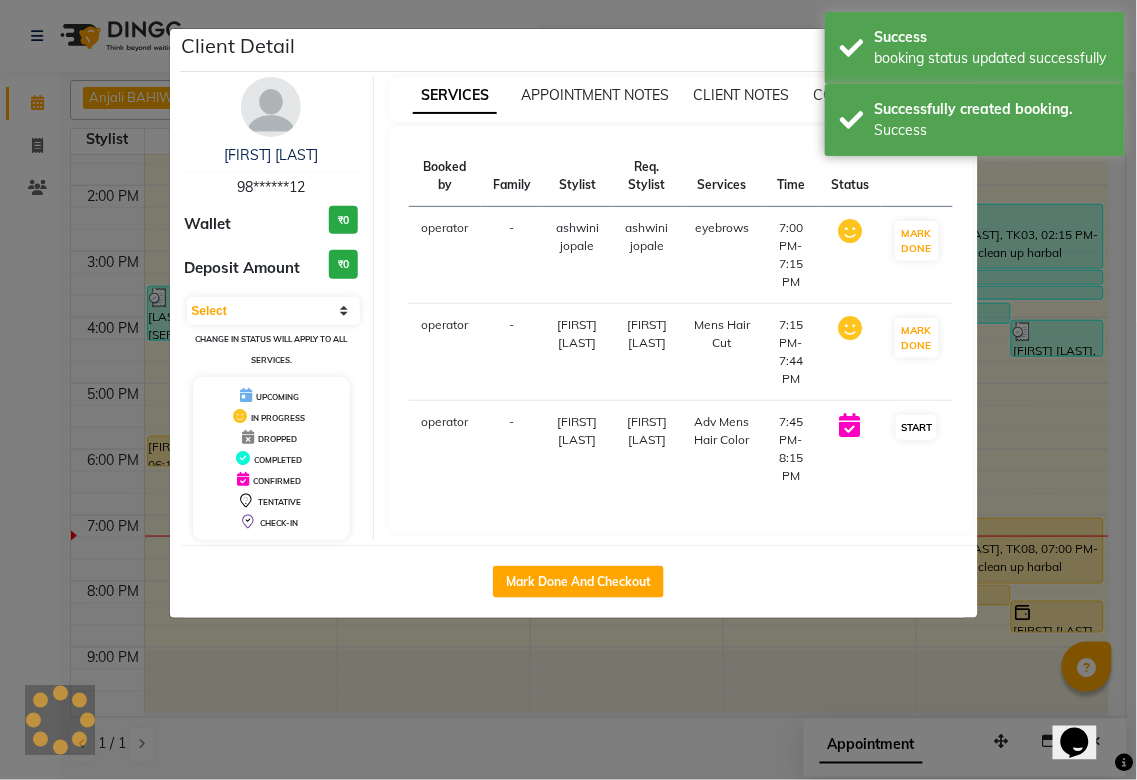 select on "1" 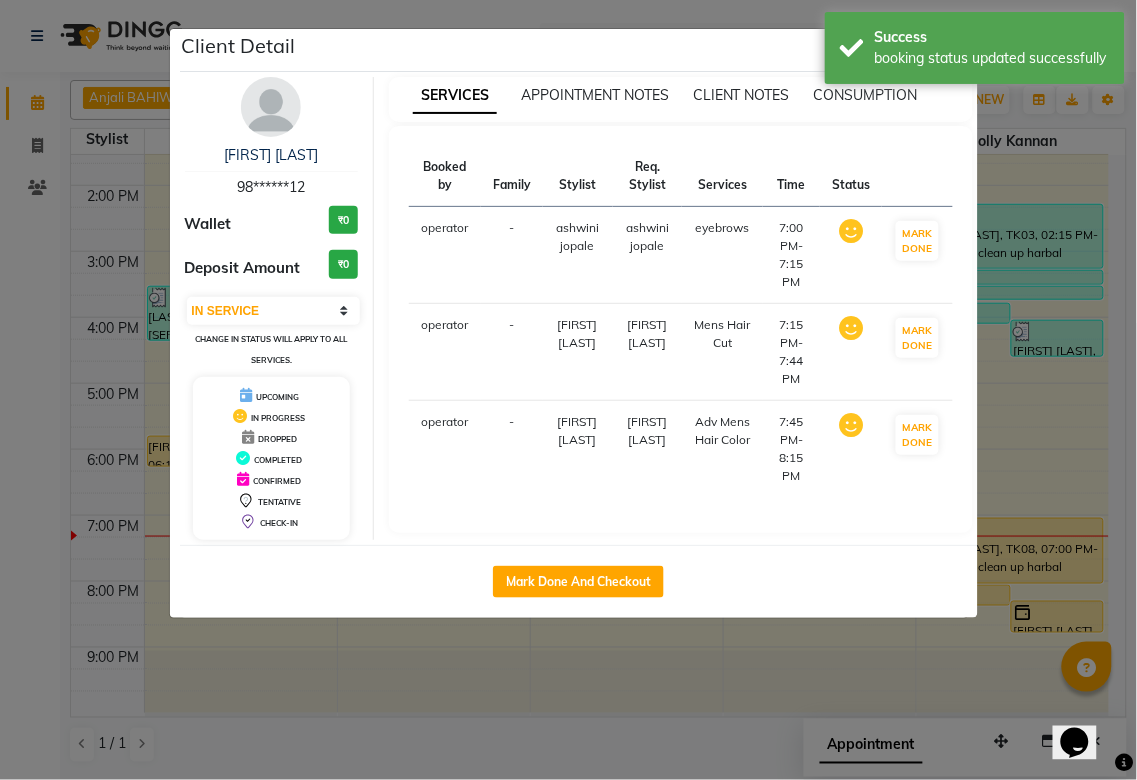 click on "SERVICES APPOINTMENT NOTES CLIENT NOTES CONSUMPTION Booked by Family Stylist Req. Stylist Services Time Status  operator  - [FIRST] [LAST] [FIRST] [LAST]   eyebrows   7:00 PM-7:15 PM   MARK DONE   operator  - [FIRST] [LAST] [FIRST] [LAST]   Mens Hair Cut   7:15 PM-7:44 PM   MARK DONE   operator  - [FIRST] [LAST] [FIRST] [LAST]   Adv Mens Hair Color    7:45 PM-8:15 PM   MARK DONE" at bounding box center [681, 308] 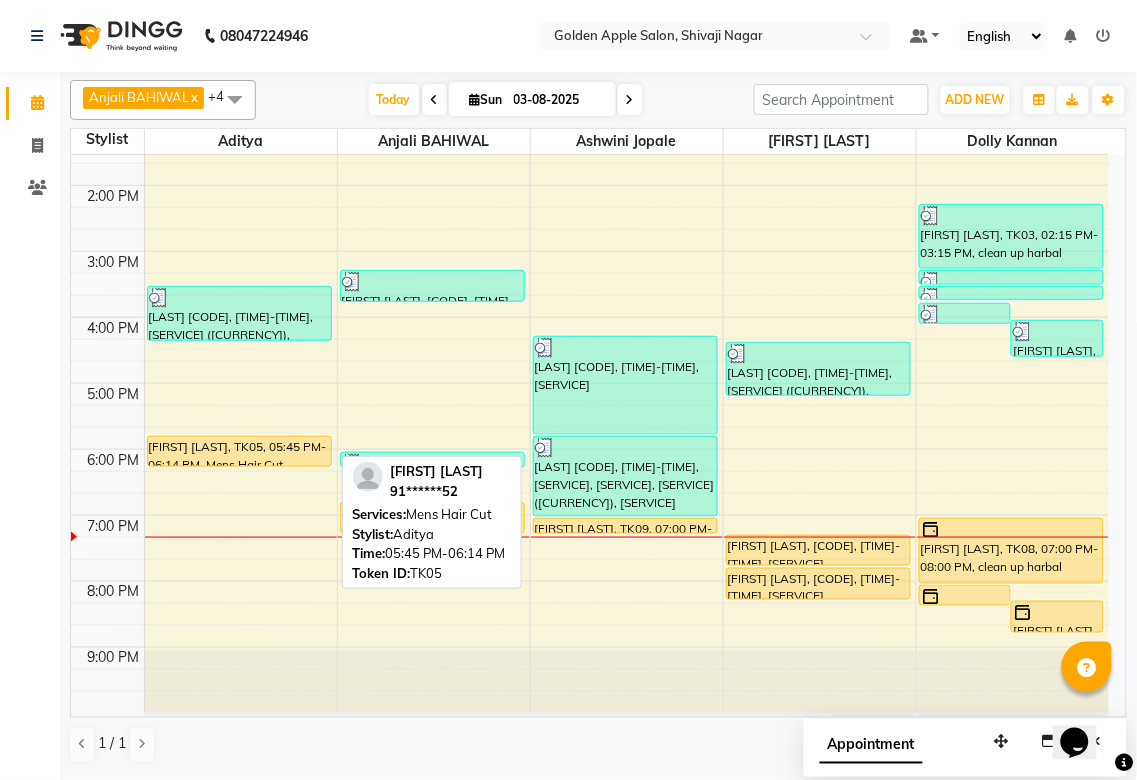 click on "[FIRST] [LAST], TK05, 05:45 PM-06:14 PM, Mens Hair Cut" at bounding box center [239, 451] 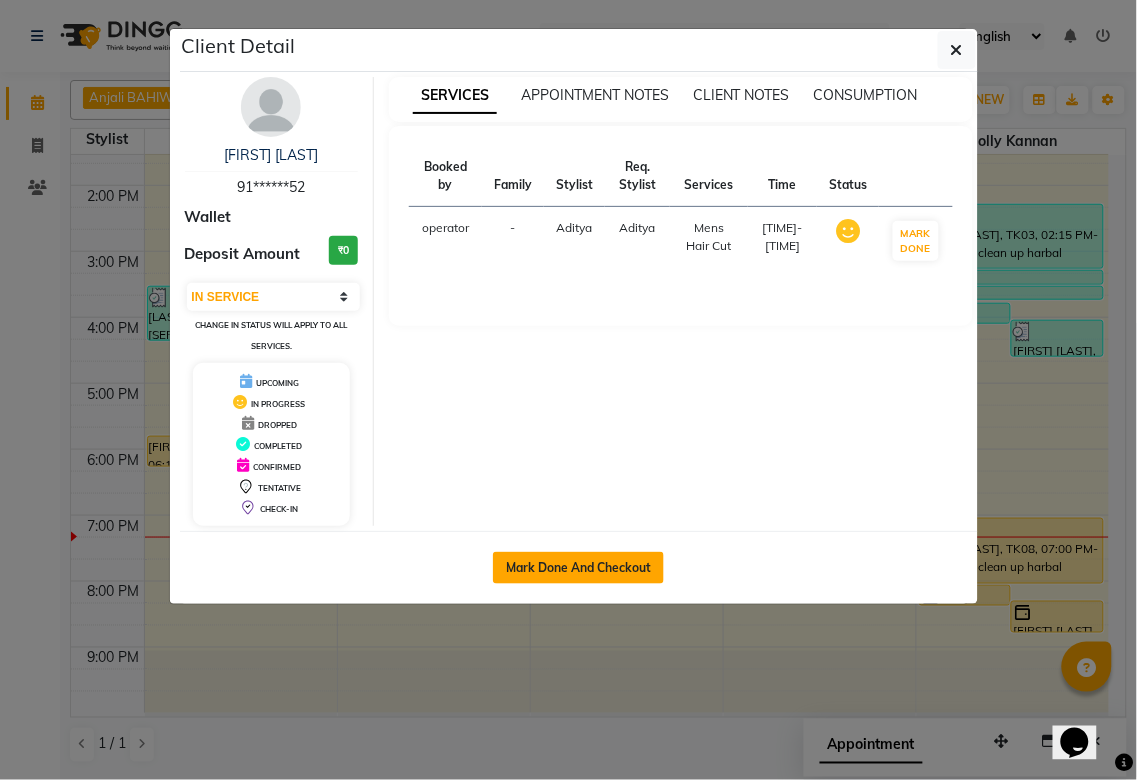 click on "Mark Done And Checkout" 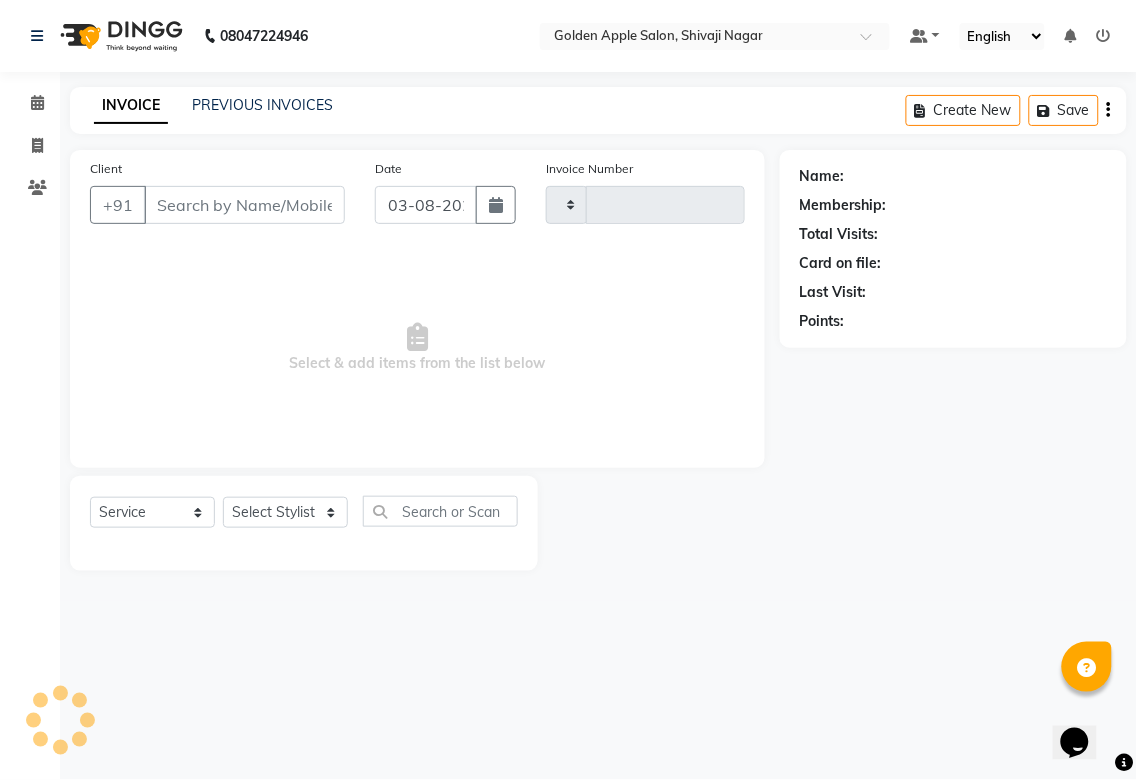 type on "1373" 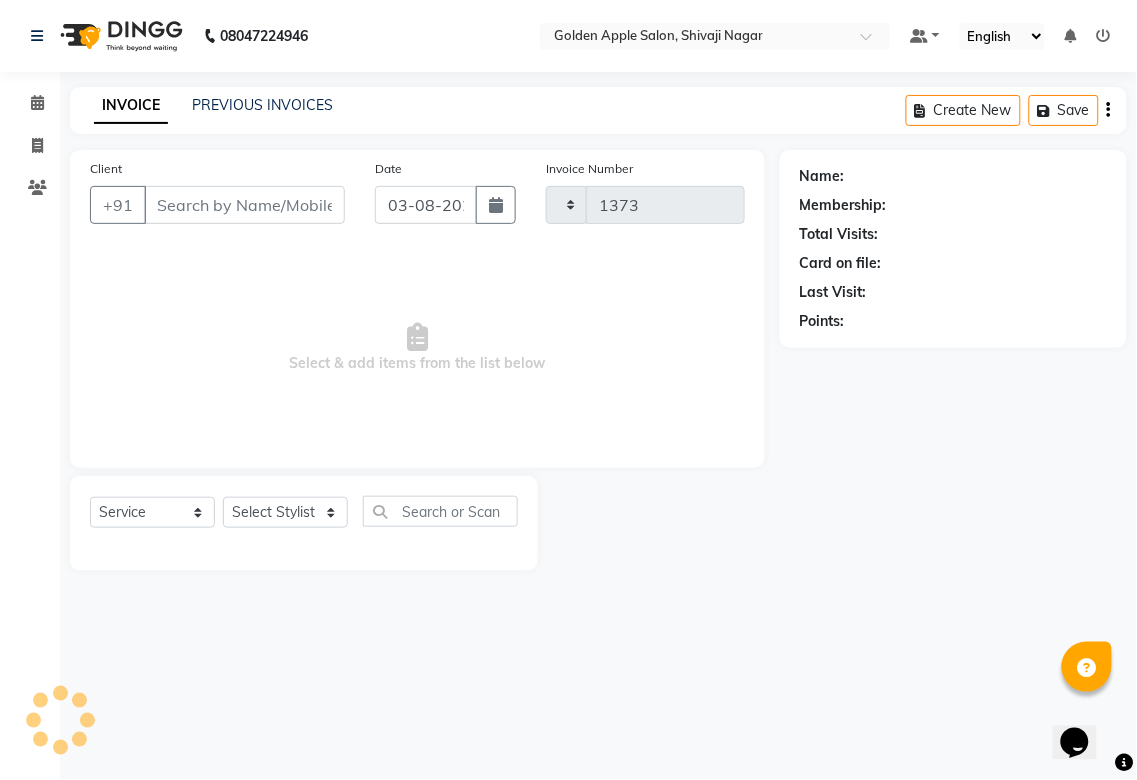 select on "6072" 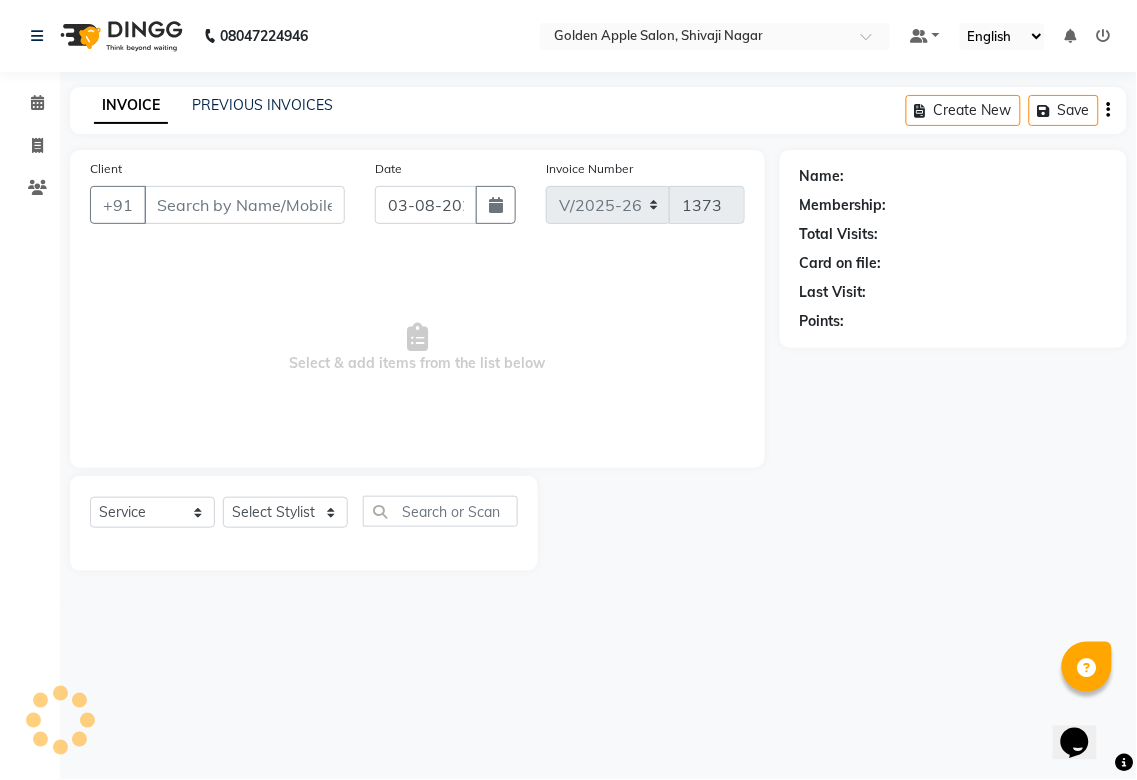 type on "91******52" 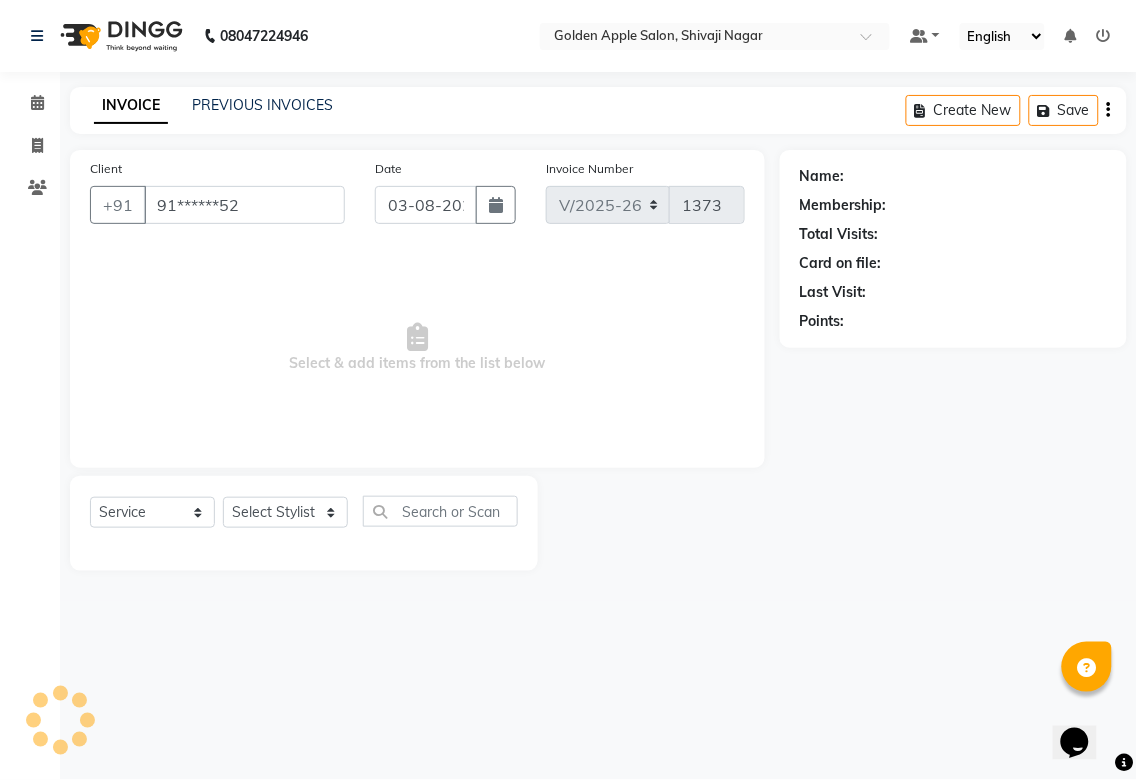 select on "54411" 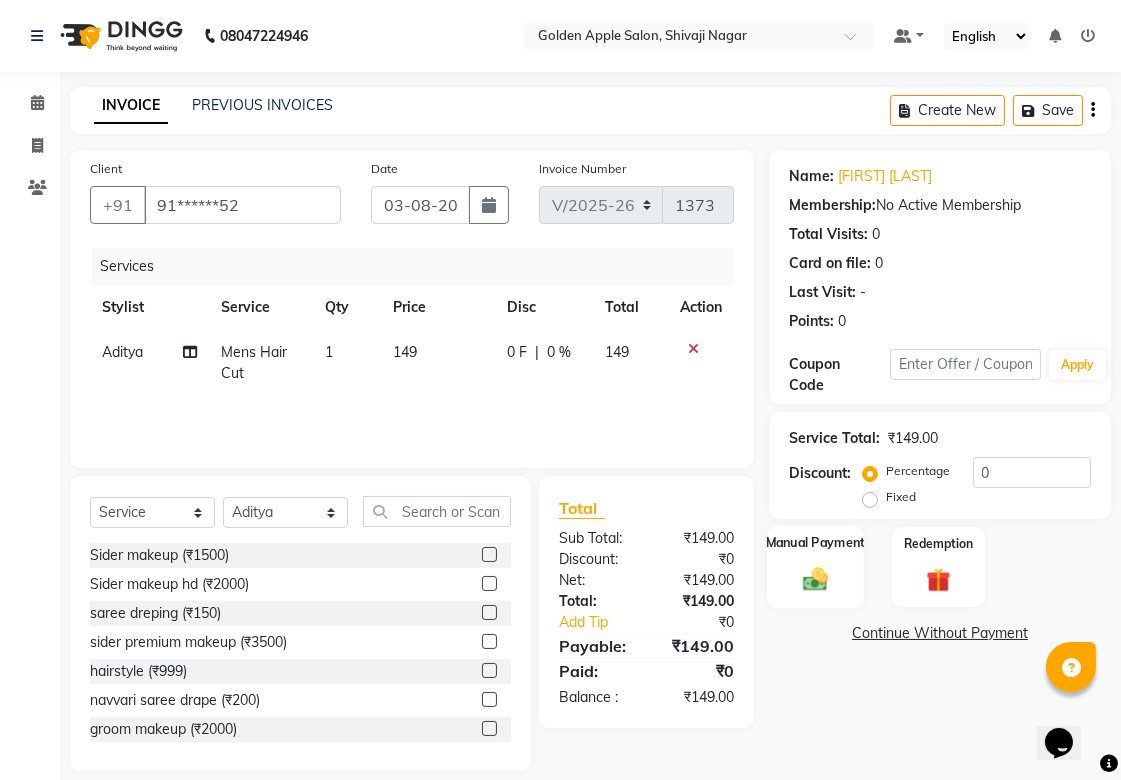 click 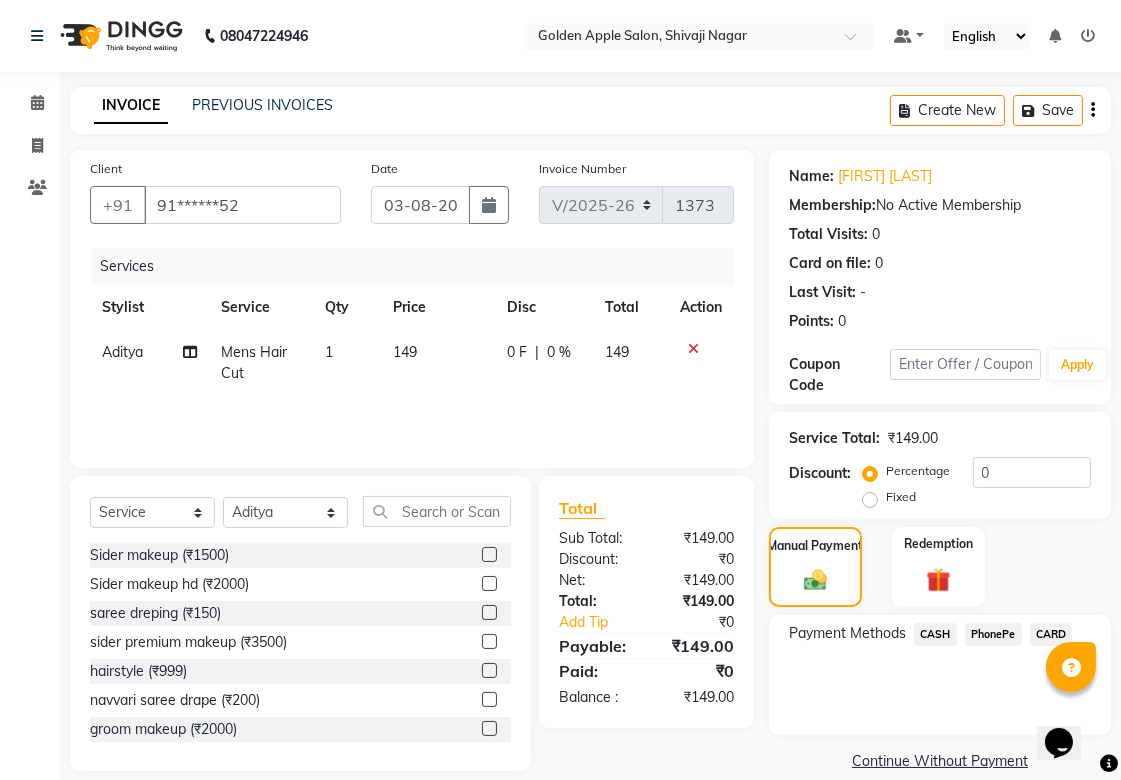 click on "Payment Methods  CASH   PhonePe   CARD" 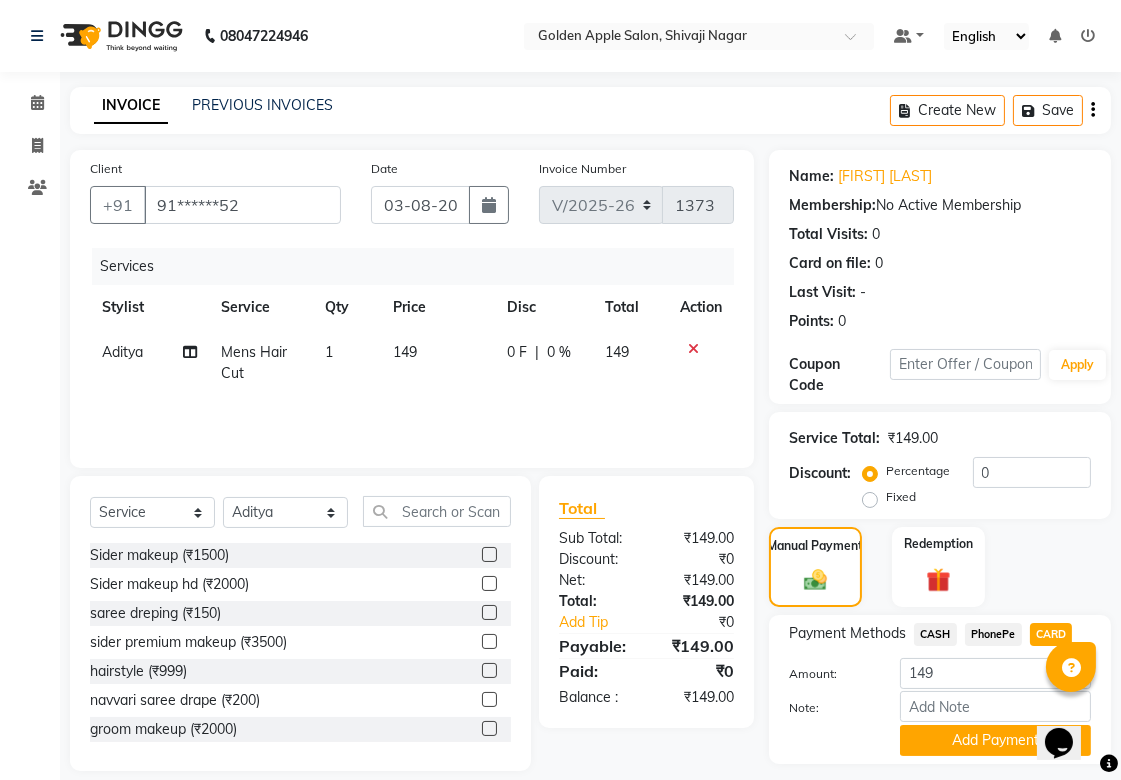 scroll, scrollTop: 55, scrollLeft: 0, axis: vertical 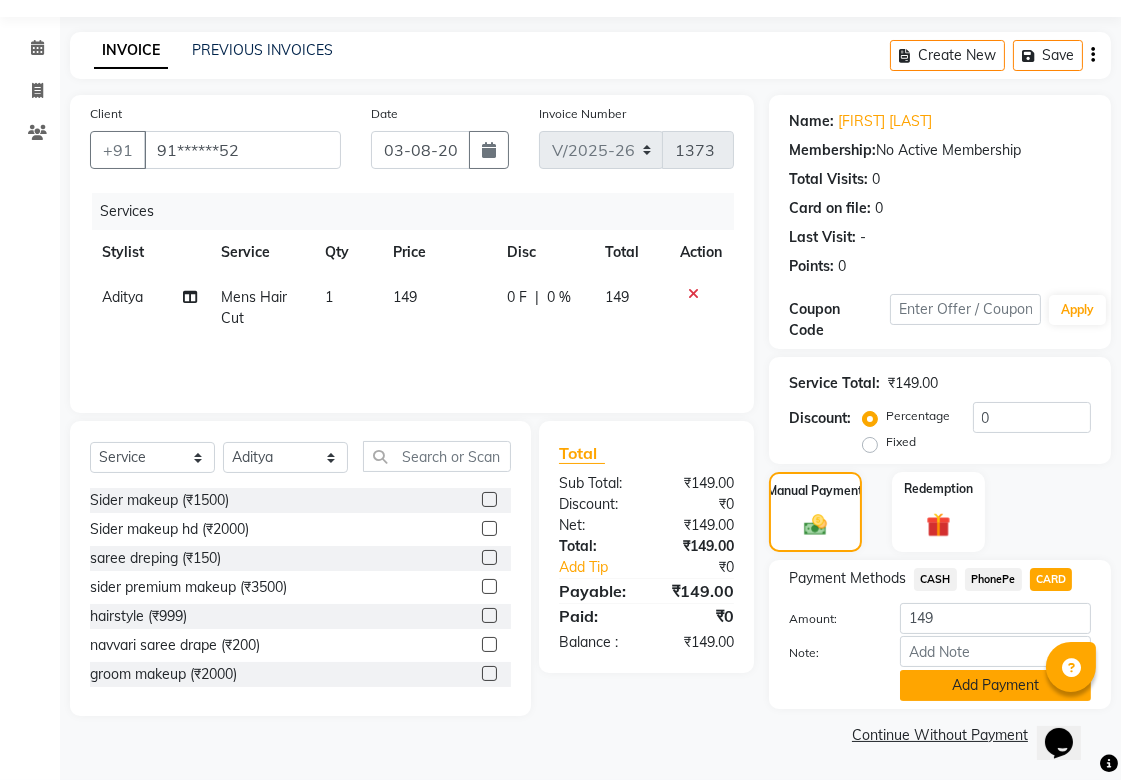 click on "Add Payment" 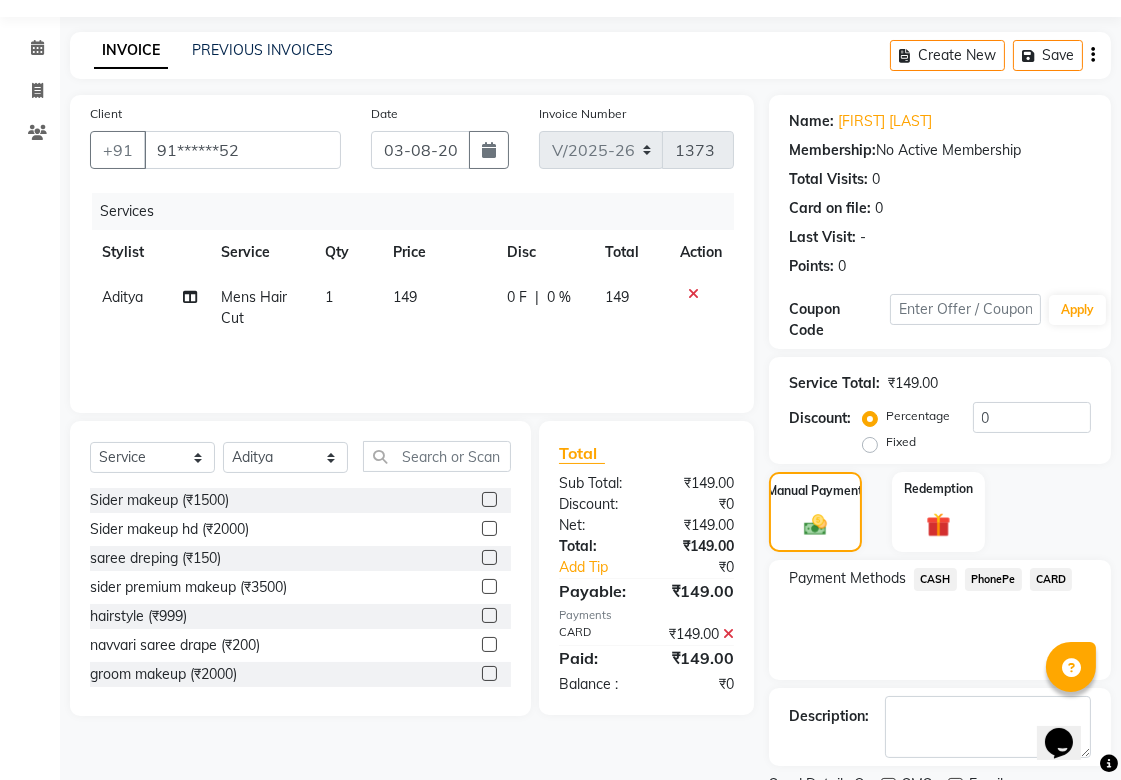 scroll, scrollTop: 138, scrollLeft: 0, axis: vertical 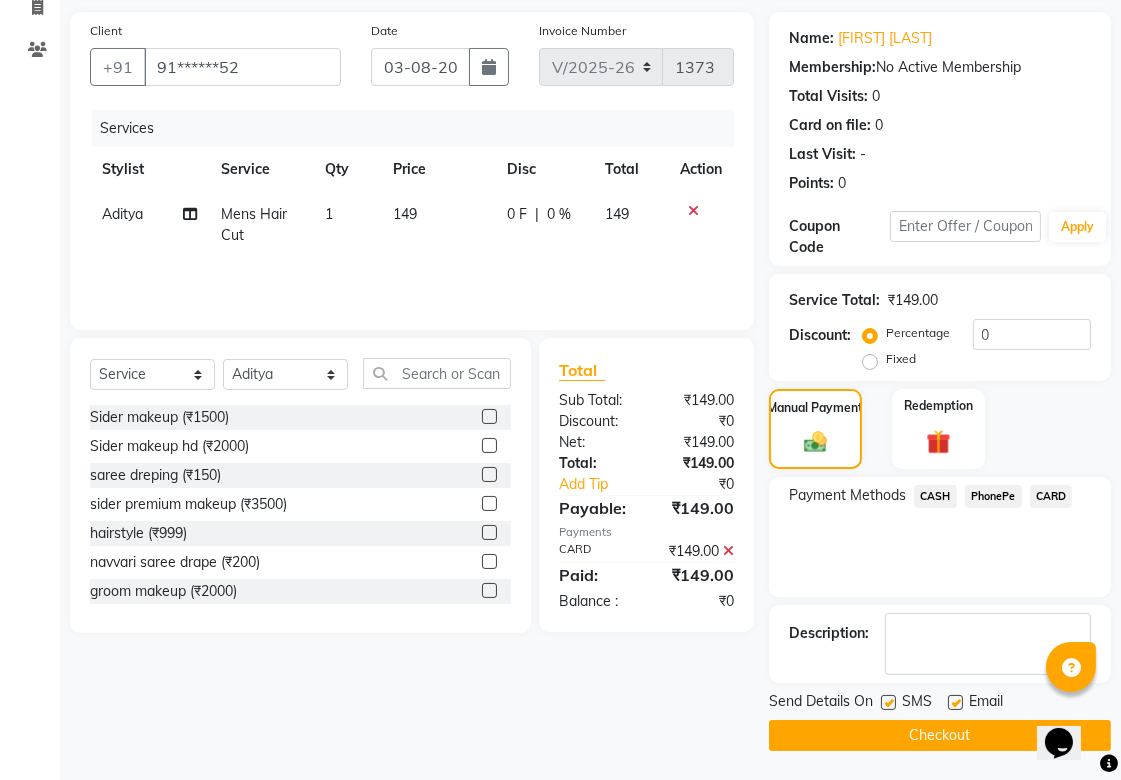 click 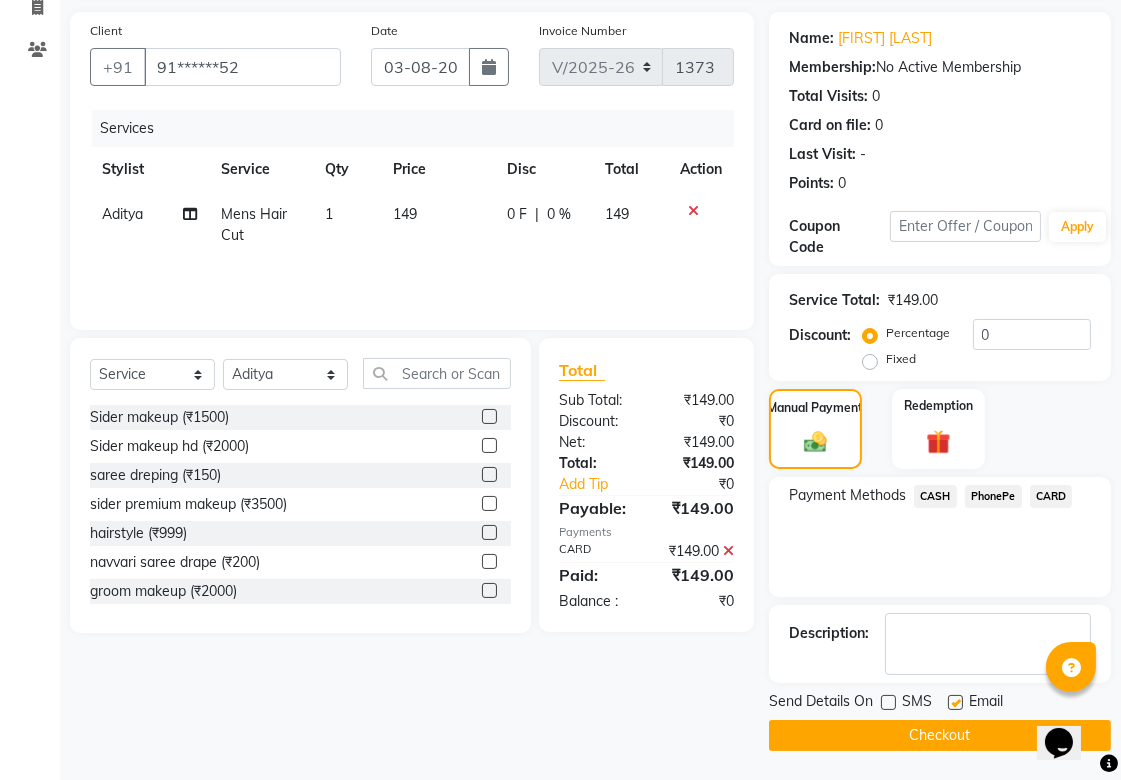 click 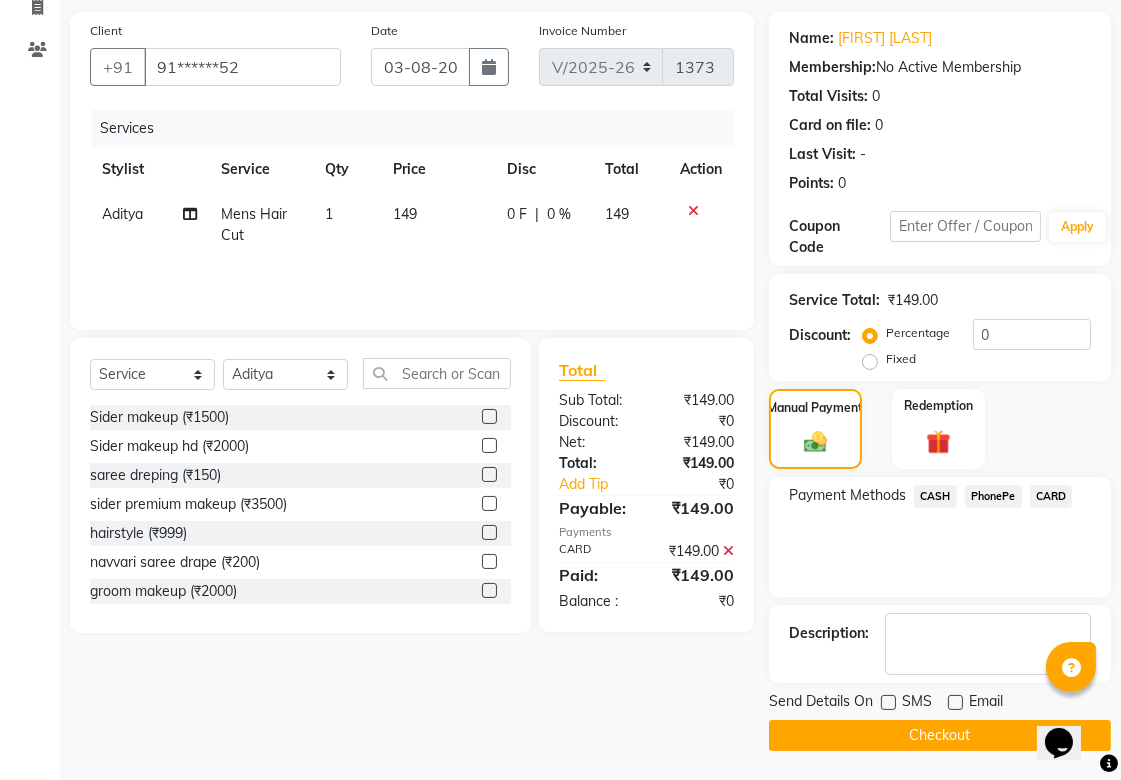 click on "Checkout" 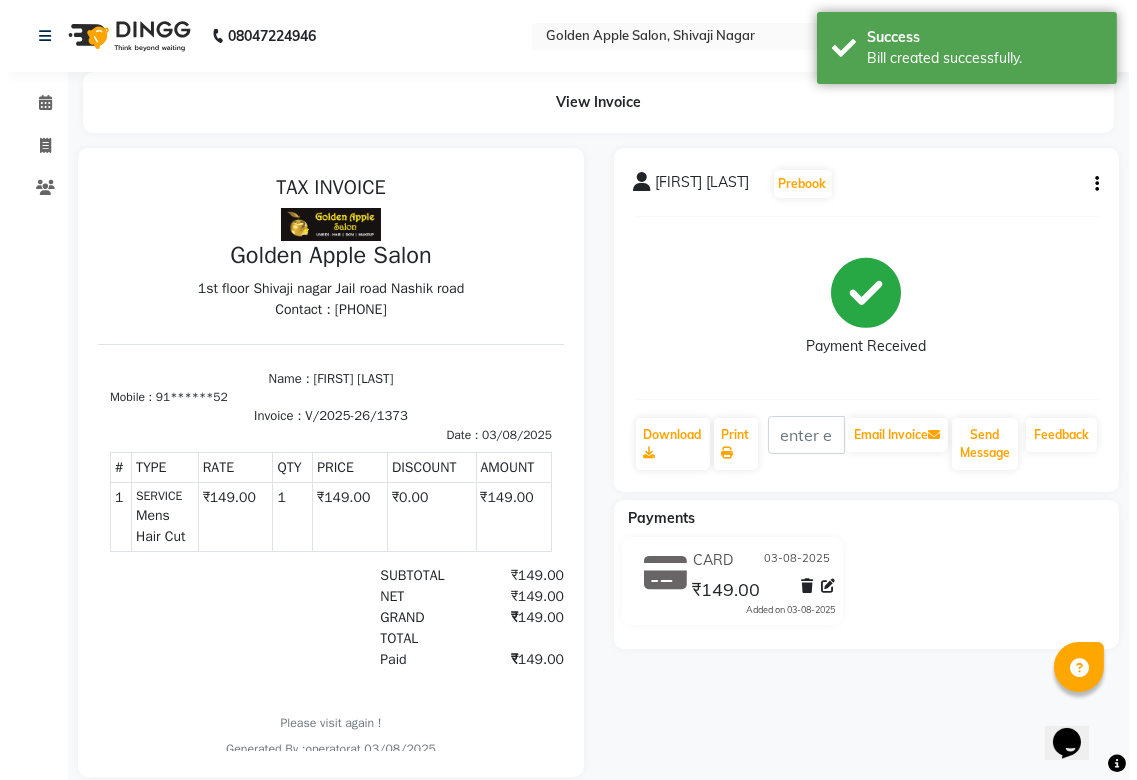 scroll, scrollTop: 0, scrollLeft: 0, axis: both 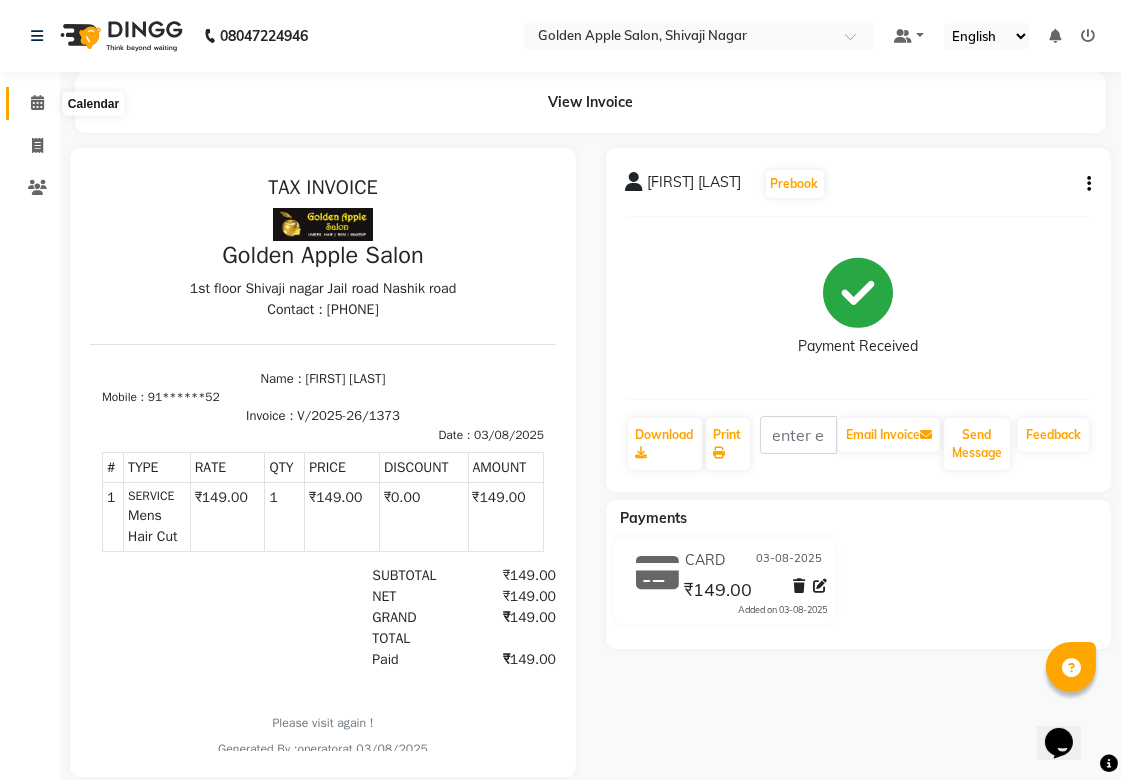 click 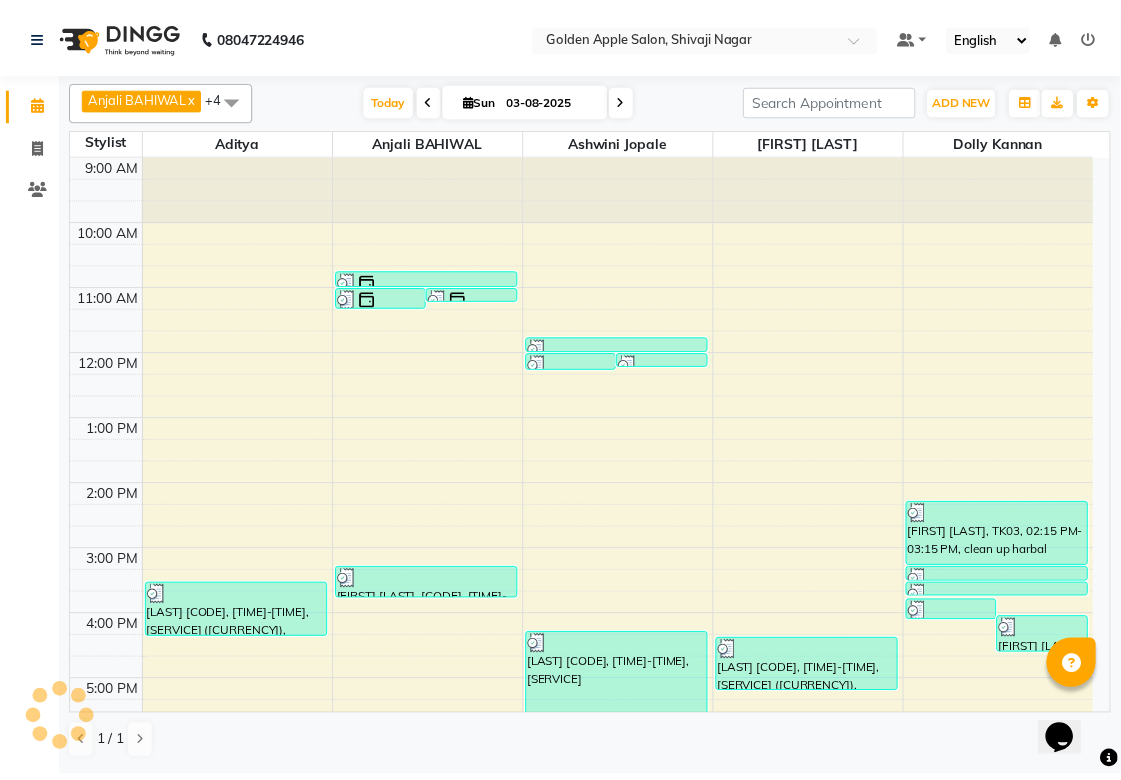 scroll, scrollTop: 300, scrollLeft: 0, axis: vertical 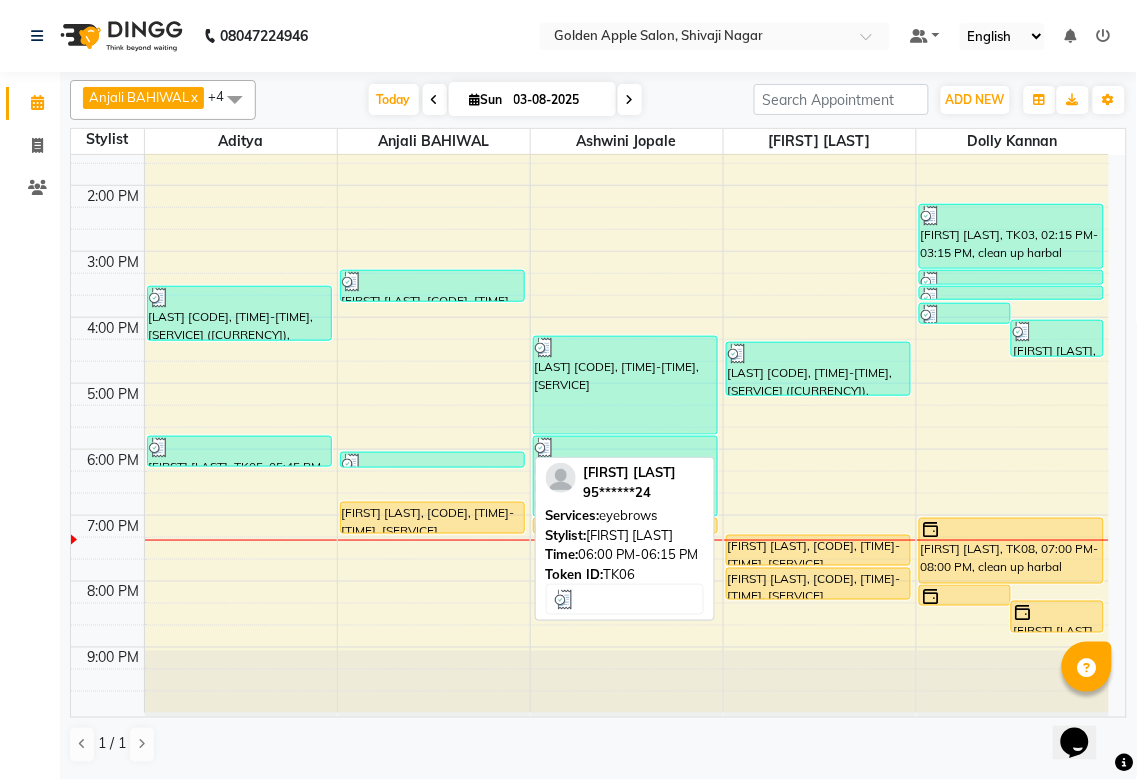 click at bounding box center (432, 464) 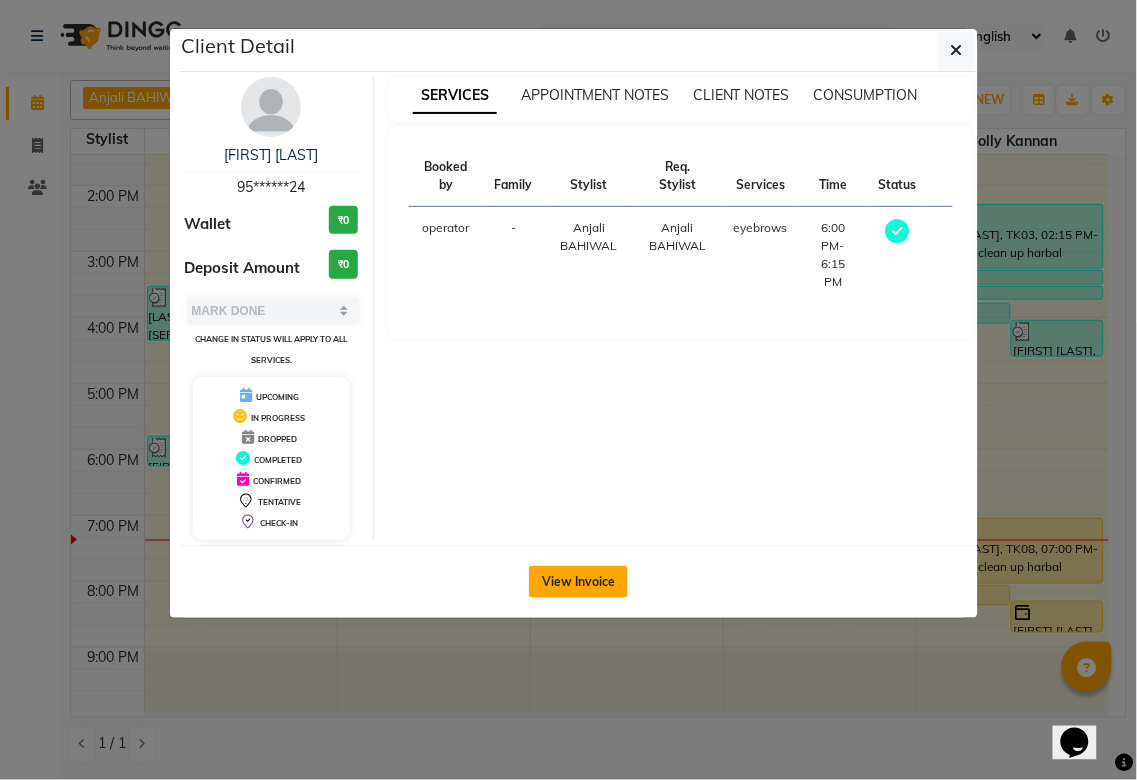 click on "View Invoice" 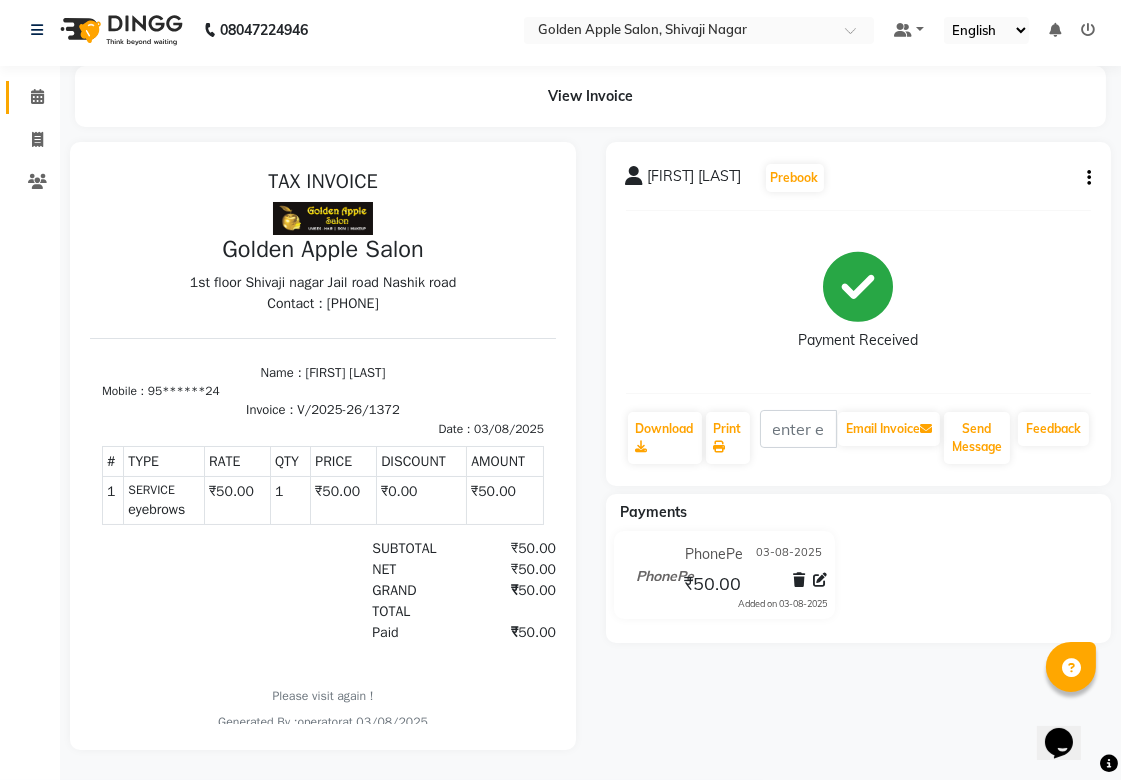 scroll, scrollTop: 22, scrollLeft: 0, axis: vertical 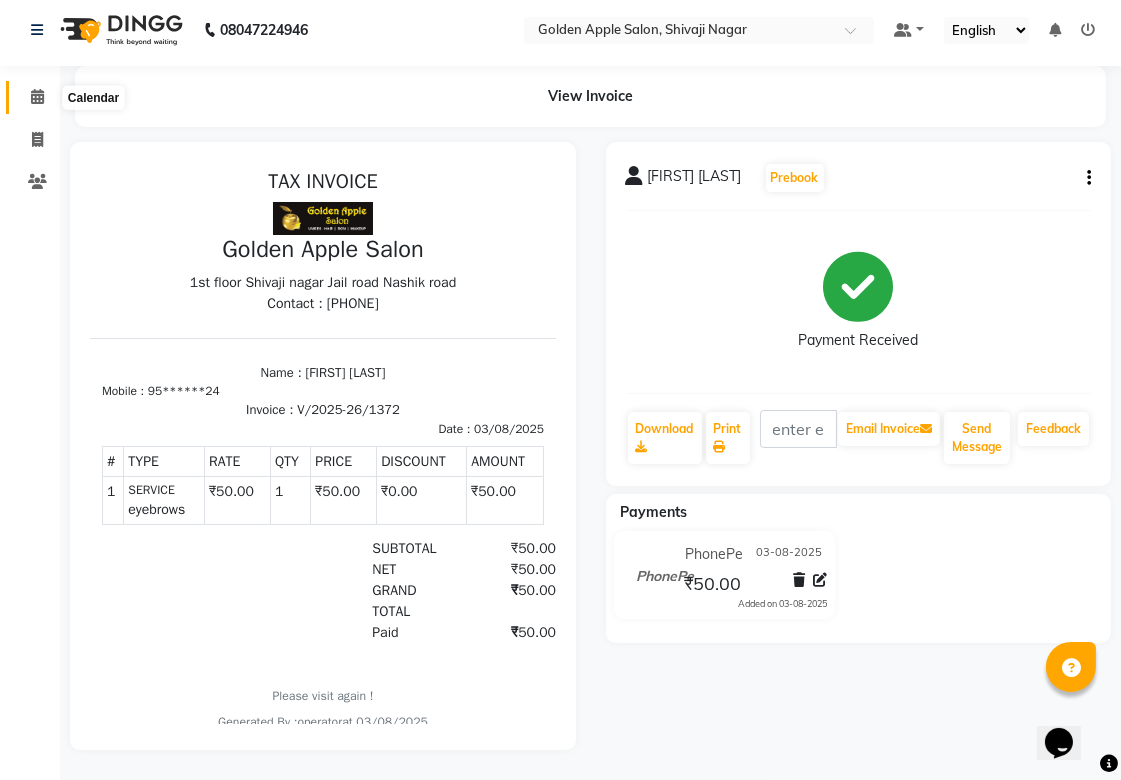 click 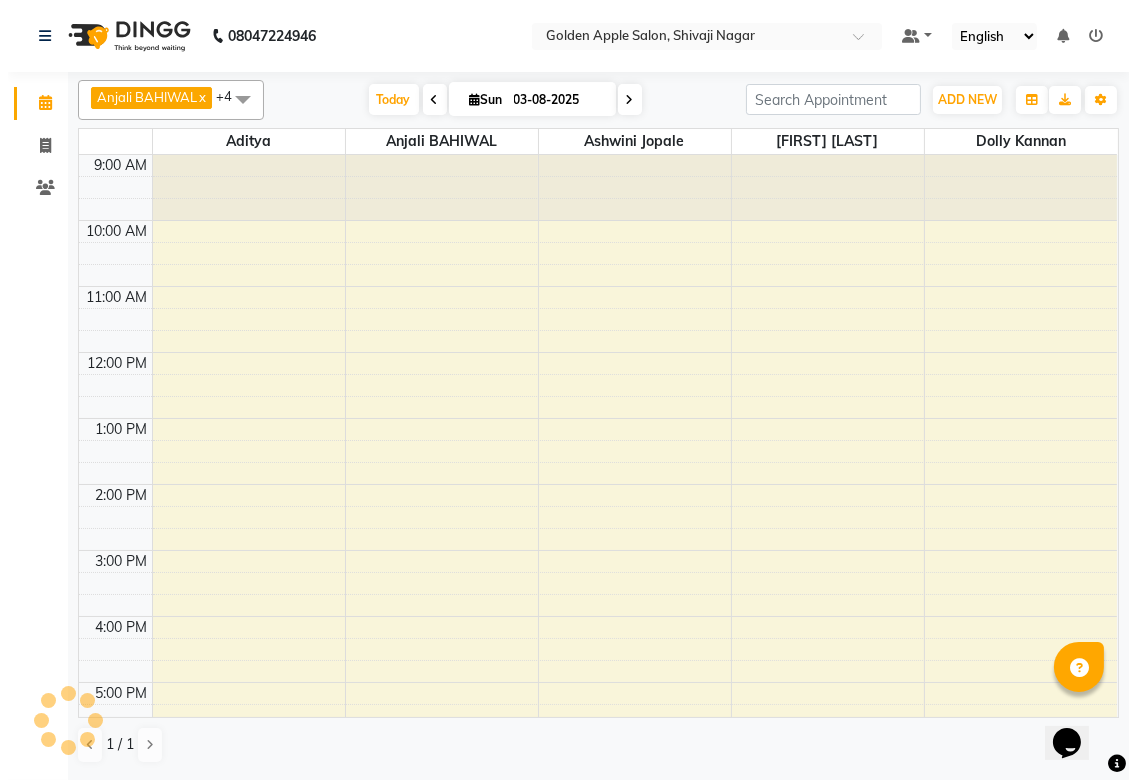 scroll, scrollTop: 0, scrollLeft: 0, axis: both 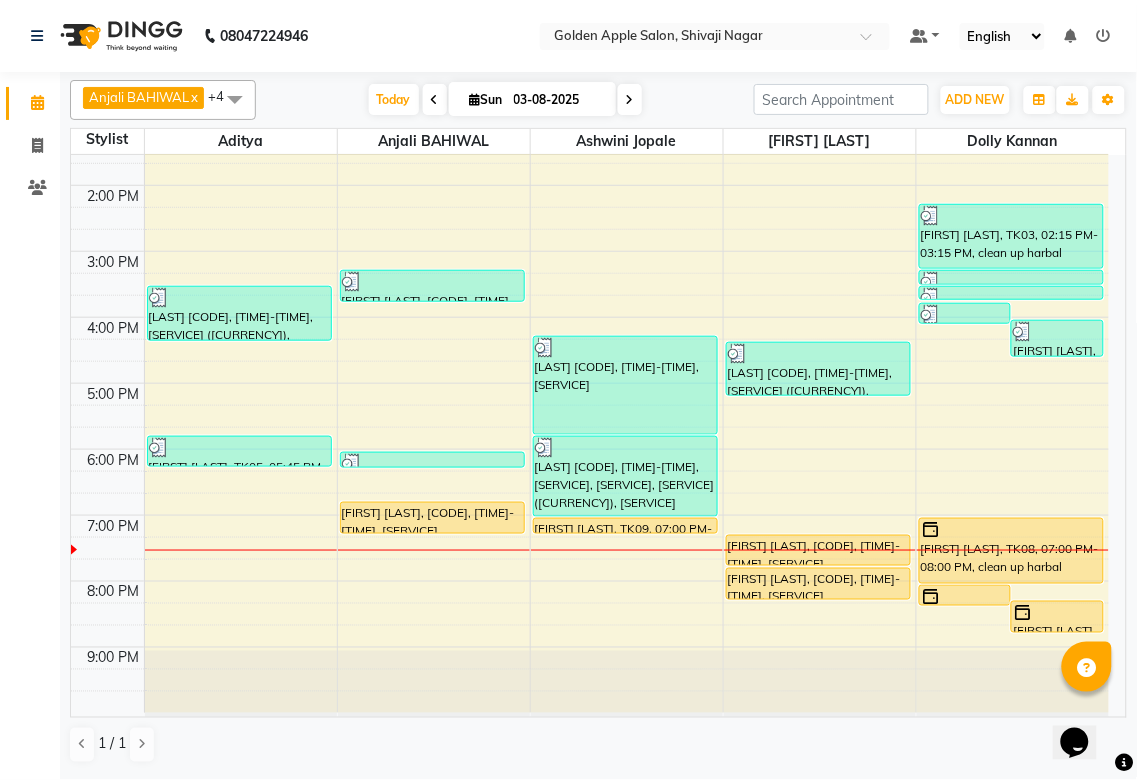 click on "[FIRST] [LAST] x" at bounding box center [145, 100] 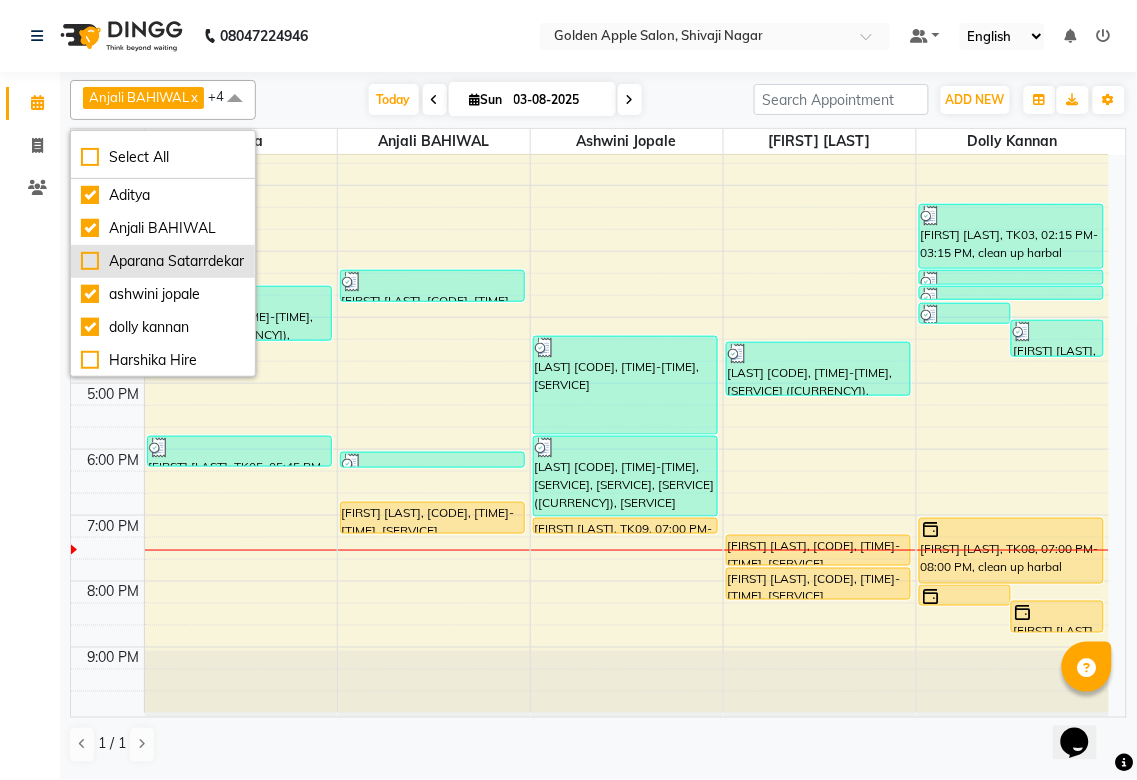 click on "Aparana Satarrdekar" at bounding box center [163, 261] 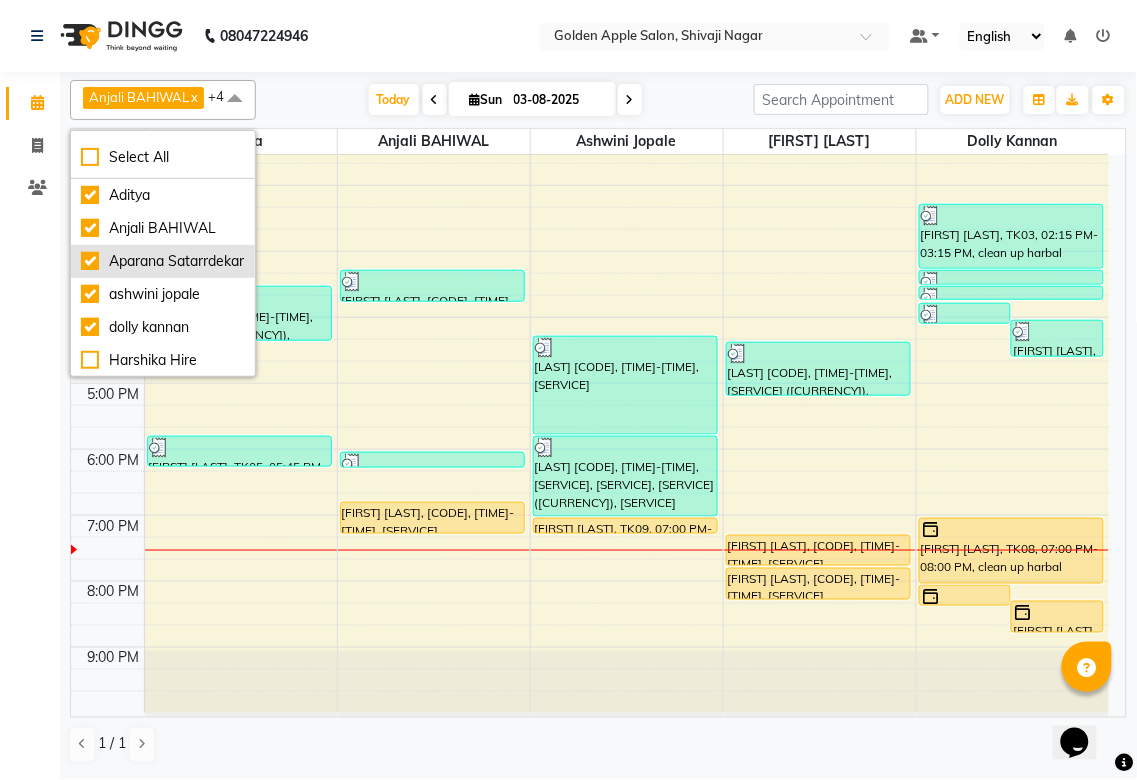 checkbox on "true" 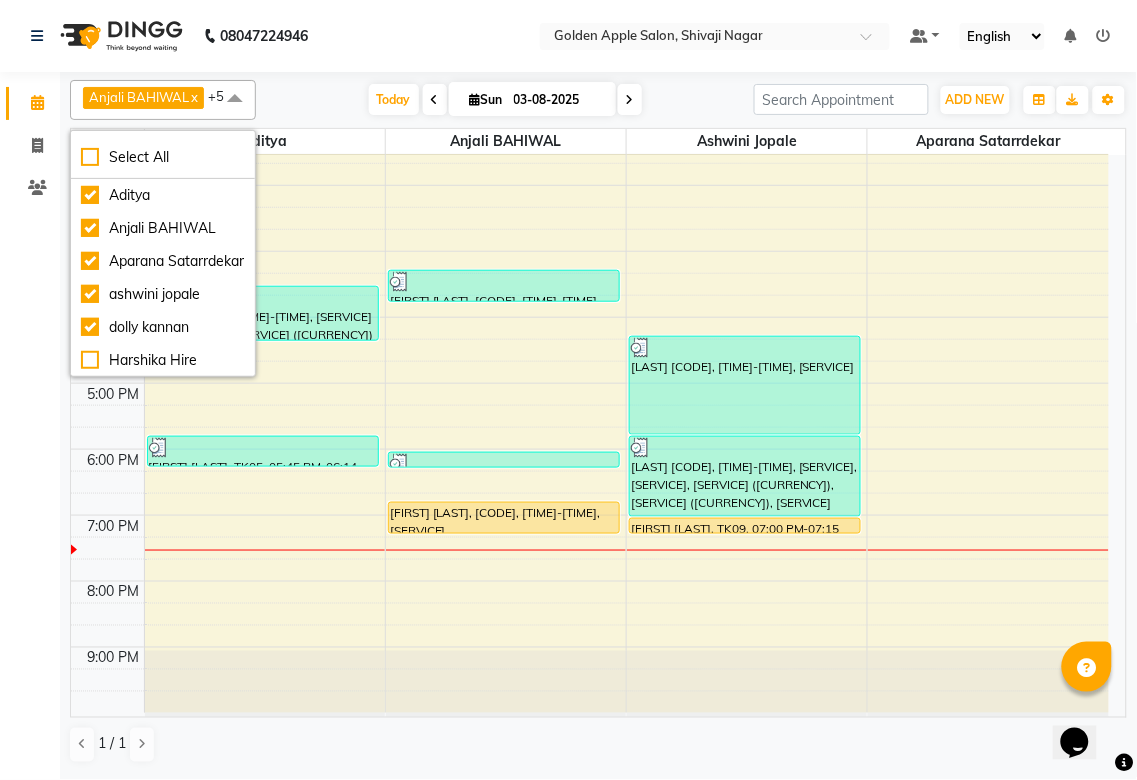 click on "9:00 AM 10:00 AM 11:00 AM 12:00 PM 1:00 PM 2:00 PM 3:00 PM 4:00 PM 5:00 PM 6:00 PM 7:00 PM 8:00 PM 9:00 PM     [LAST] [CODE], [TIME]-[TIME], [SERVICE] ([CURRENCY]), [SERVICE] ([CURRENCY])     [NAME] [CODE], [TIME]-[TIME], [SERVICE]     [FIRST] [CODE], [TIME]-[TIME], [SERVICE] [SERVICE], [SERVICE], [SERVICE] ([CURRENCY])     [FIRST] [CODE], [TIME]-[TIME], [SERVICE]     [FIRST] [CODE], [TIME]-[TIME], [SERVICE]     [FIRST] [CODE], [TIME]-[TIME], [SERVICE]     [FIRST] [CODE], [TIME]-[TIME], [SERVICE]    [FIRST] [CODE], [TIME]-[TIME], [SERVICE]     [LAST] [CODE], [TIME]-[TIME], [SERVICE]     [LAST] [CODE], [TIME]-[TIME], [SERVICE]     [LAST] [CODE], [TIME]-[TIME], [SERVICE]     [LAST] [CODE], [TIME]-[TIME], [SERVICE]     [FIRST] [CODE], [TIME]-[TIME], [SERVICE]" at bounding box center [590, 284] 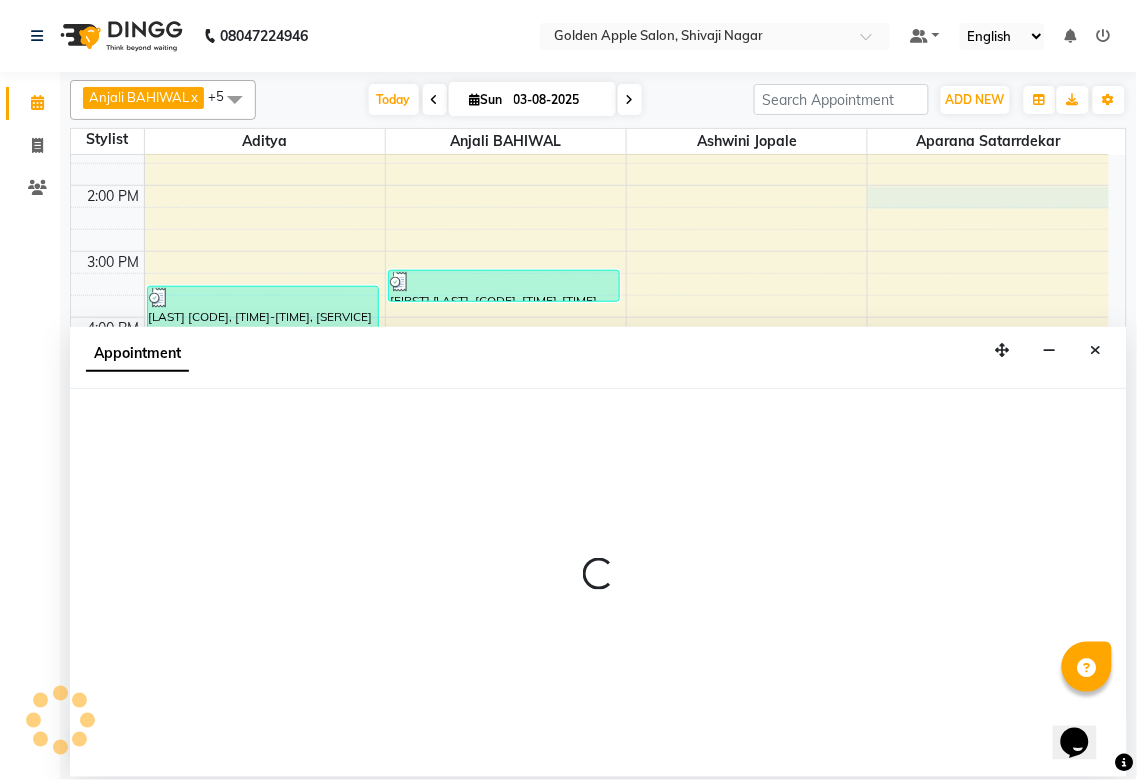 select on "45043" 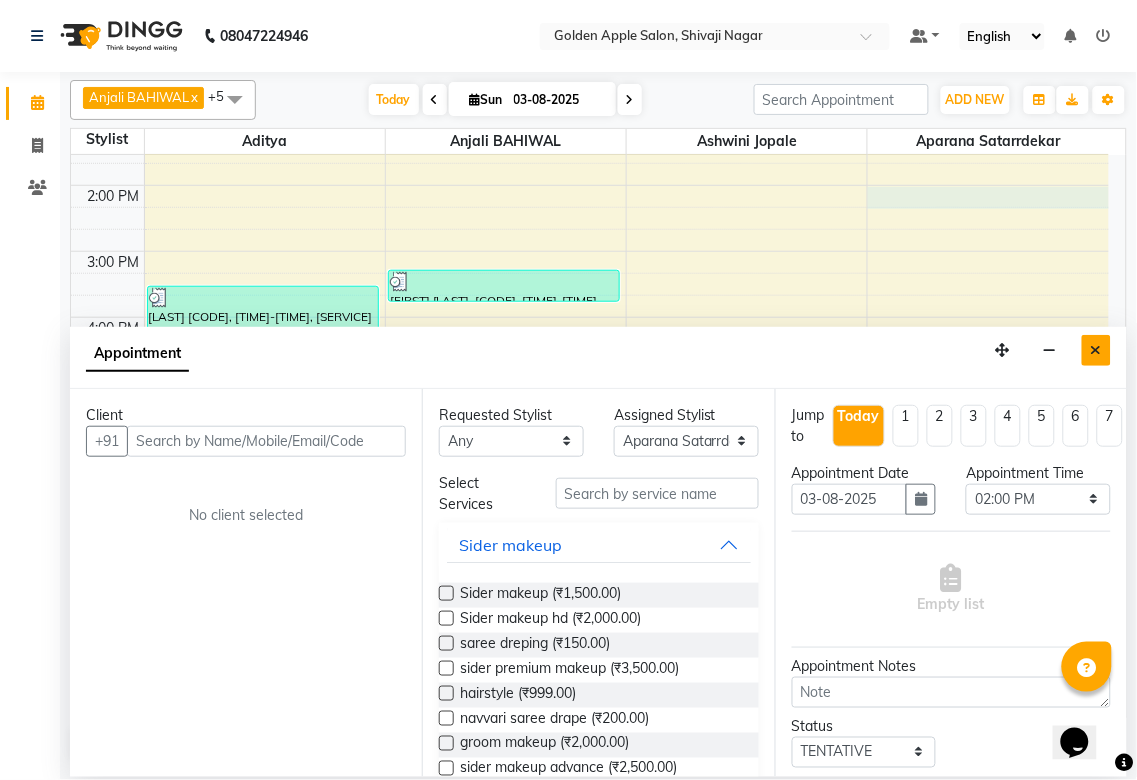 click at bounding box center (1096, 350) 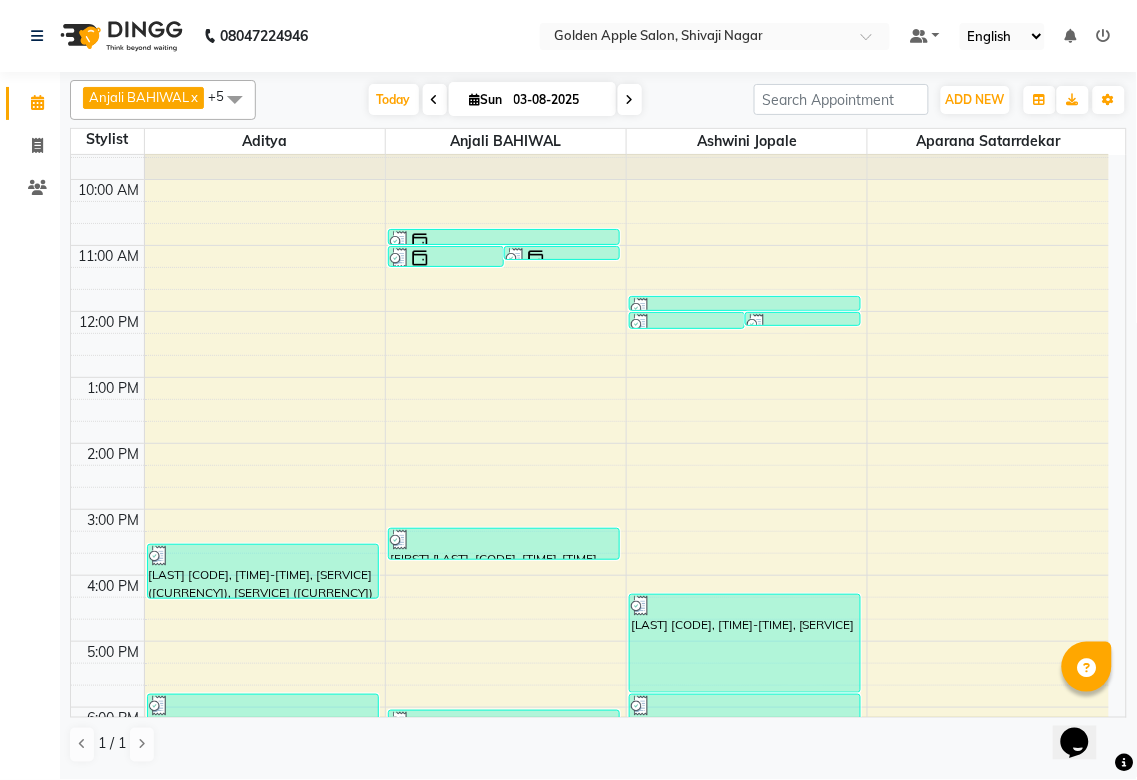 scroll, scrollTop: 0, scrollLeft: 0, axis: both 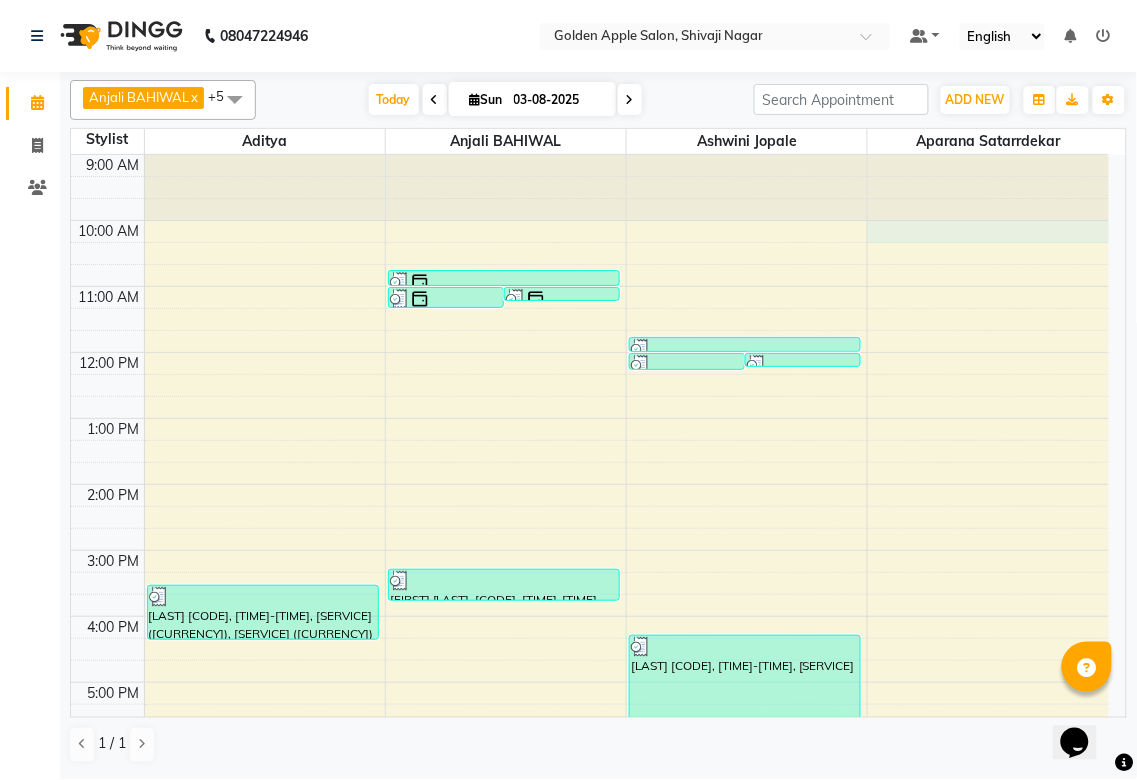 click on "9:00 AM 10:00 AM 11:00 AM 12:00 PM 1:00 PM 2:00 PM 3:00 PM 4:00 PM 5:00 PM 6:00 PM 7:00 PM 8:00 PM 9:00 PM     [LAST] [CODE], [TIME]-[TIME], [SERVICE] ([CURRENCY]), [SERVICE] ([CURRENCY])     [NAME] [CODE], [TIME]-[TIME], [SERVICE]     [FIRST] [CODE], [TIME]-[TIME], [SERVICE] [SERVICE], [SERVICE], [SERVICE] ([CURRENCY])     [FIRST] [CODE], [TIME]-[TIME], [SERVICE]     [FIRST] [CODE], [TIME]-[TIME], [SERVICE]     [FIRST] [CODE], [TIME]-[TIME], [SERVICE]     [FIRST] [CODE], [TIME]-[TIME], [SERVICE]    [FIRST] [CODE], [TIME]-[TIME], [SERVICE]     [LAST] [CODE], [TIME]-[TIME], [SERVICE]     [LAST] [CODE], [TIME]-[TIME], [SERVICE]     [LAST] [CODE], [TIME]-[TIME], [SERVICE]     [LAST] [CODE], [TIME]-[TIME], [SERVICE]     [FIRST] [CODE], [TIME]-[TIME], [SERVICE]" at bounding box center [590, 583] 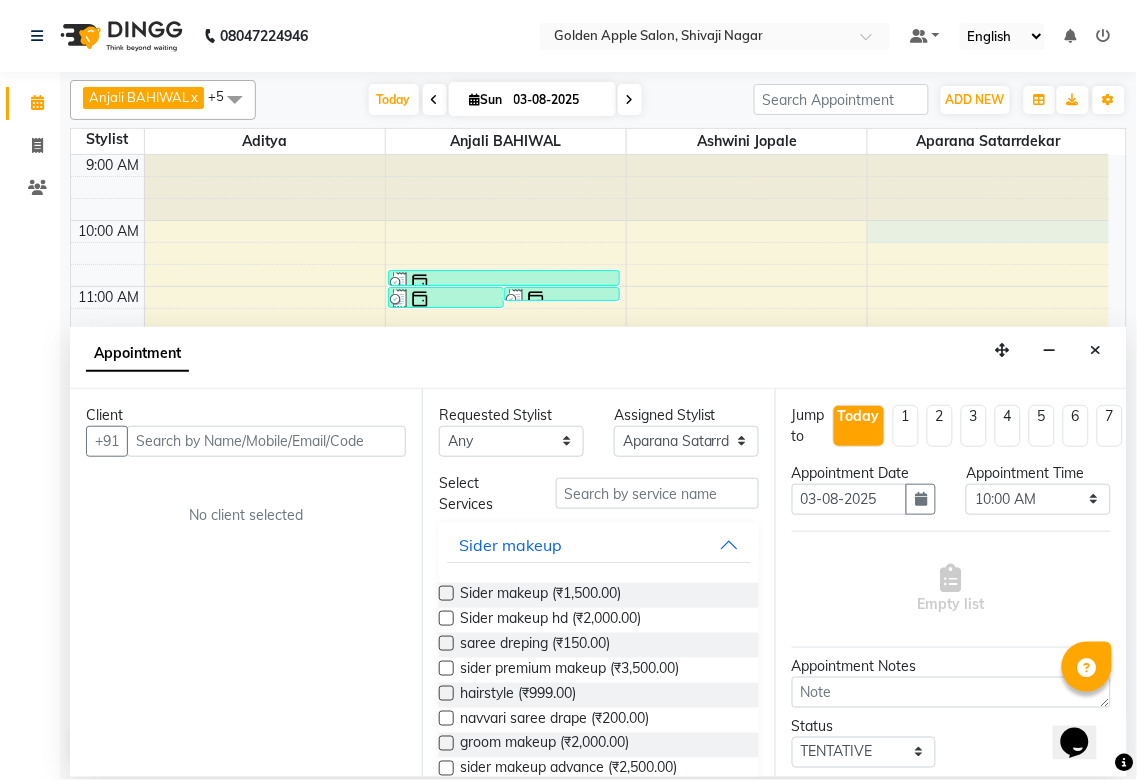 click at bounding box center [266, 441] 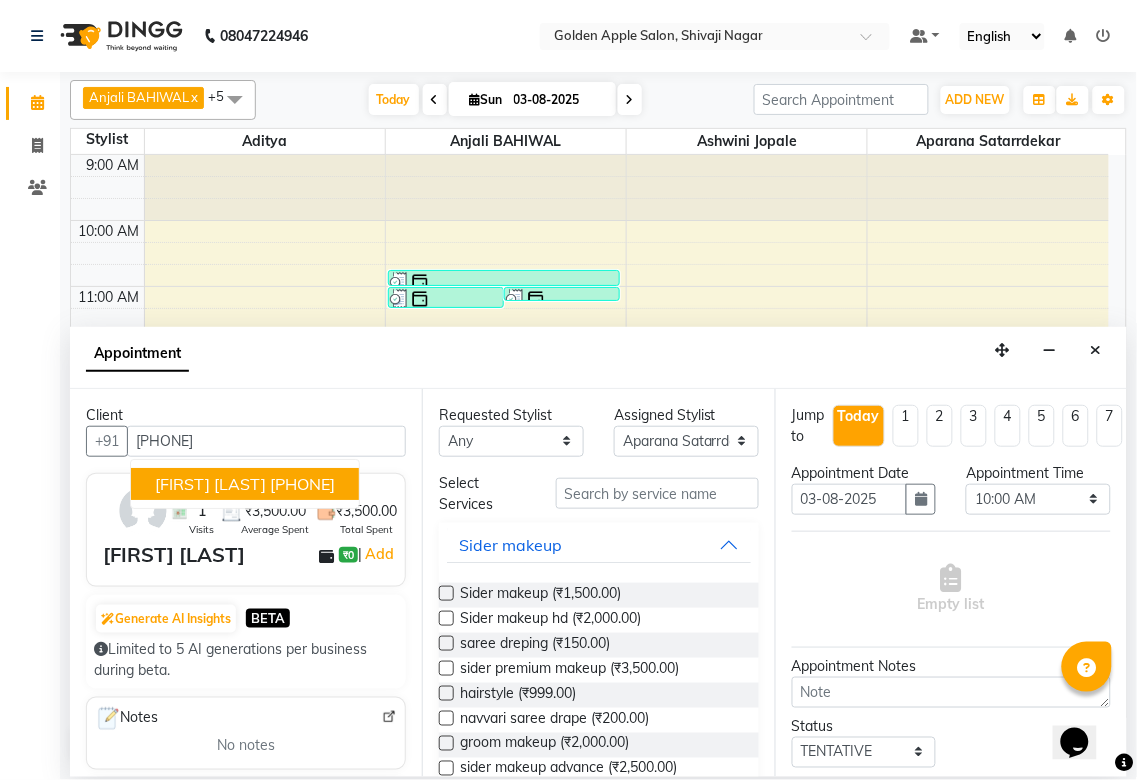 click on "[PHONE]" at bounding box center [302, 484] 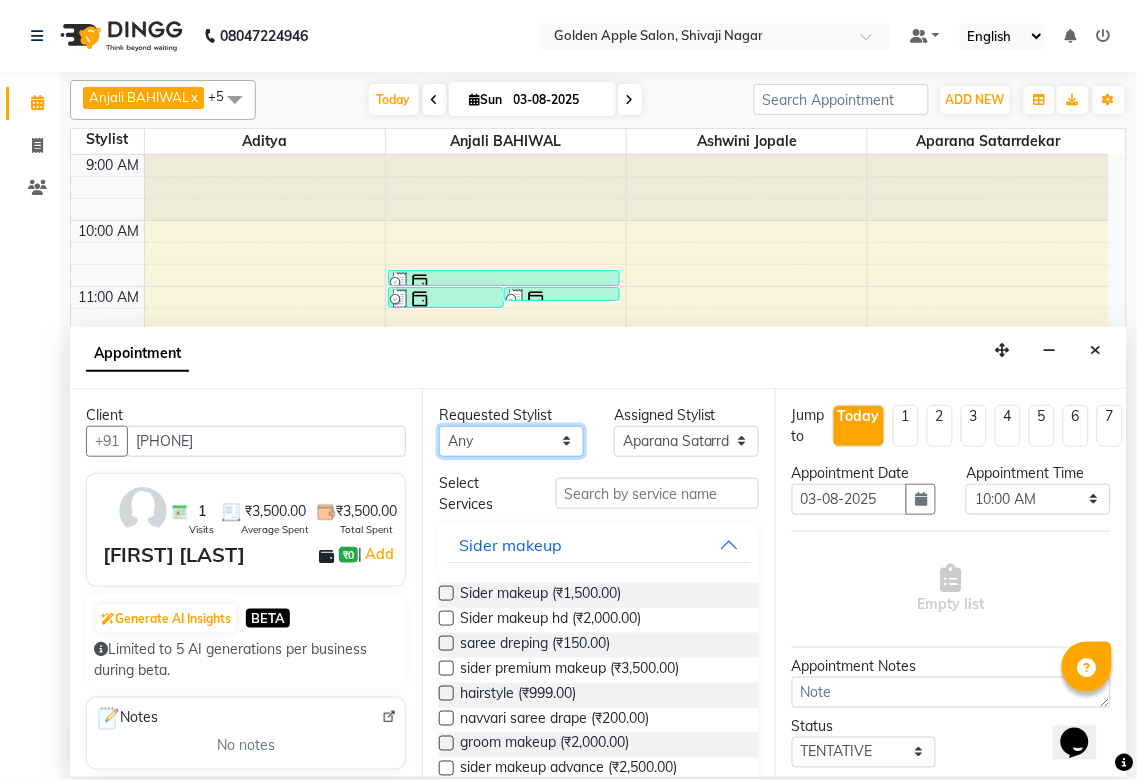 click on "Any Aditya Anjali  BAHIWAL Aparana Satarrdekar ashwini jopale dolly kannan  Harshika Hire operator vijay ahire" at bounding box center [511, 441] 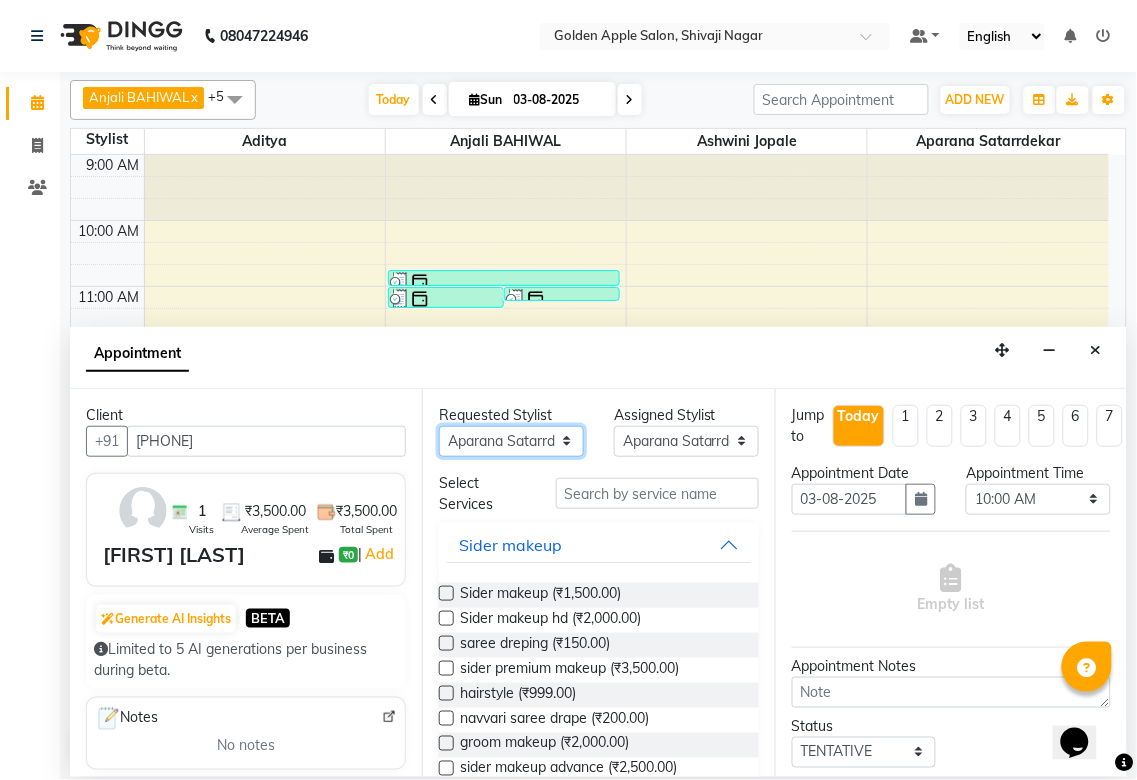 click on "Any Aditya Anjali  BAHIWAL Aparana Satarrdekar ashwini jopale dolly kannan  Harshika Hire operator vijay ahire" at bounding box center [511, 441] 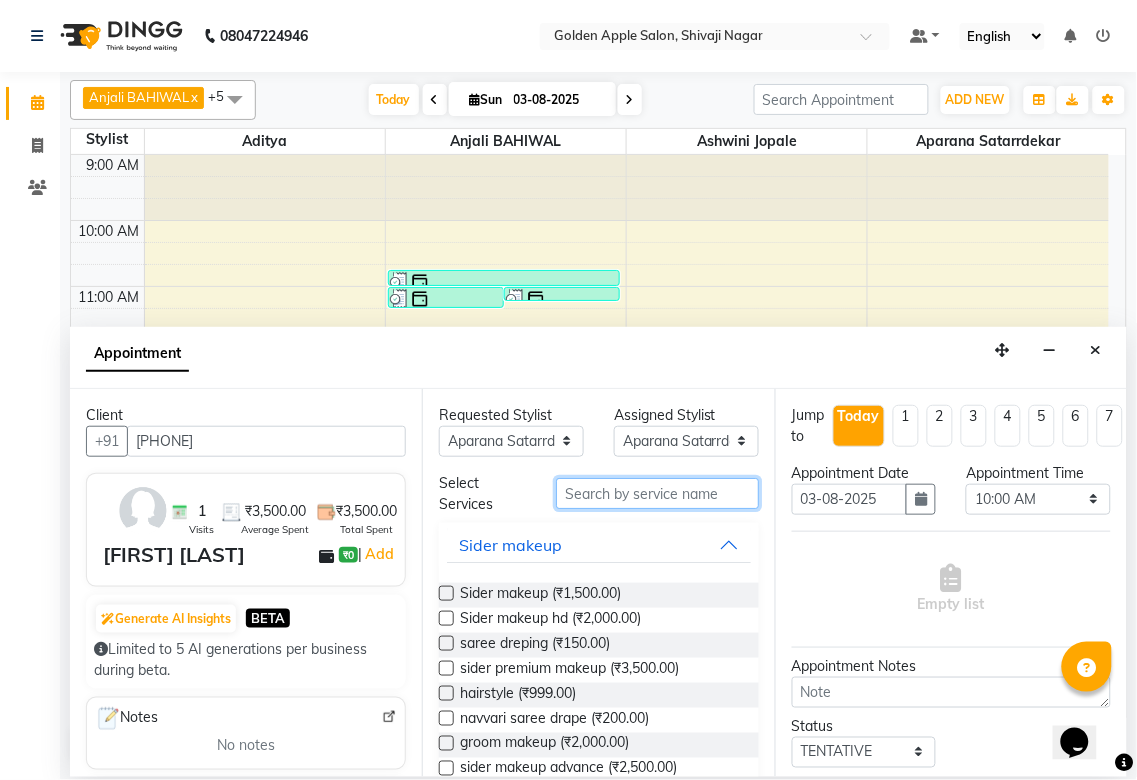 click at bounding box center (657, 493) 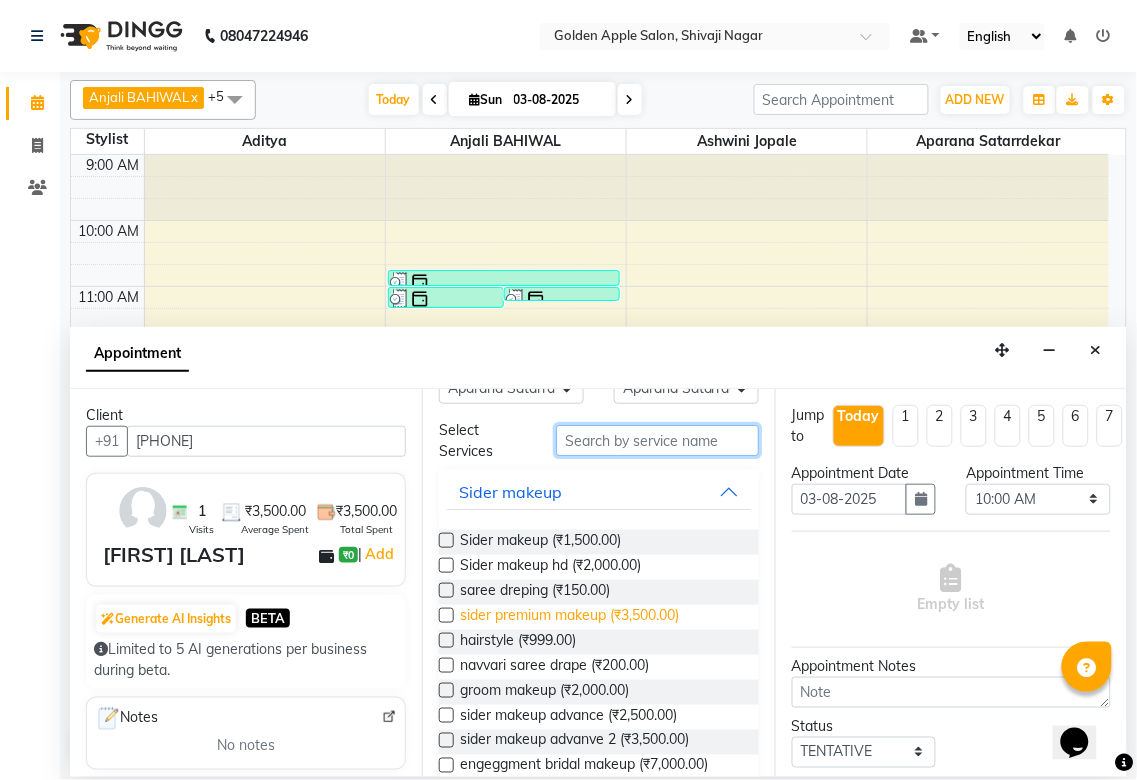 scroll, scrollTop: 111, scrollLeft: 0, axis: vertical 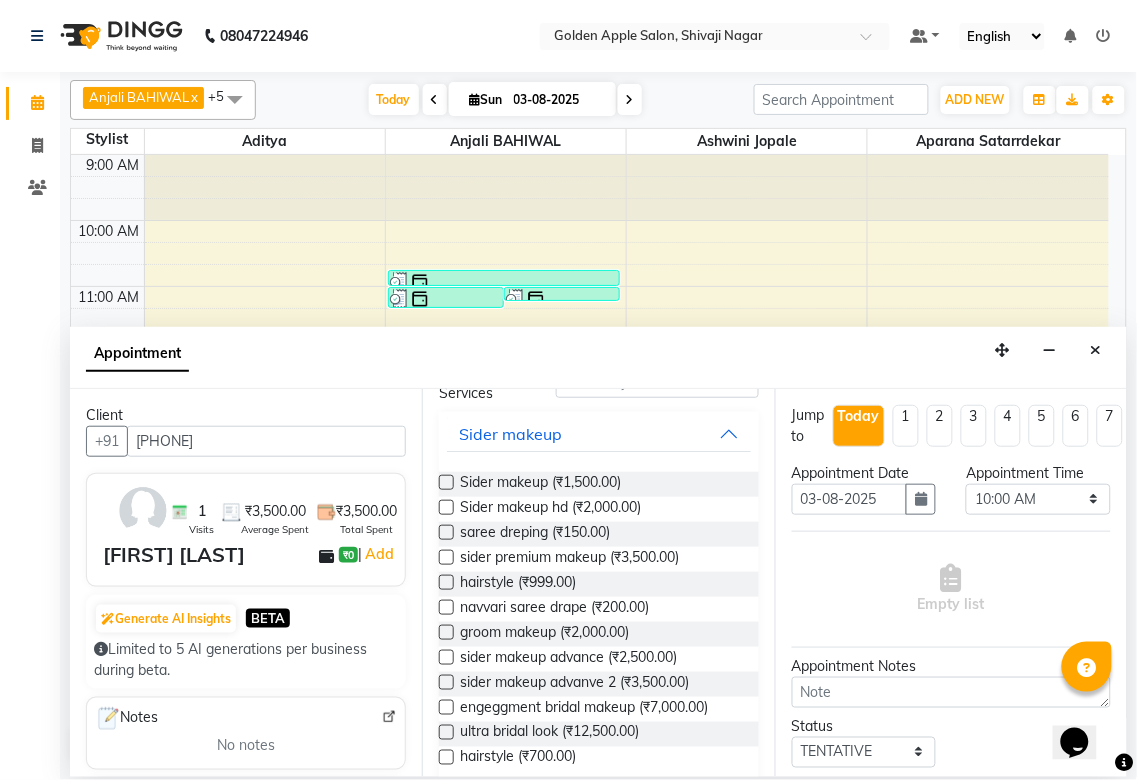 click at bounding box center (446, 657) 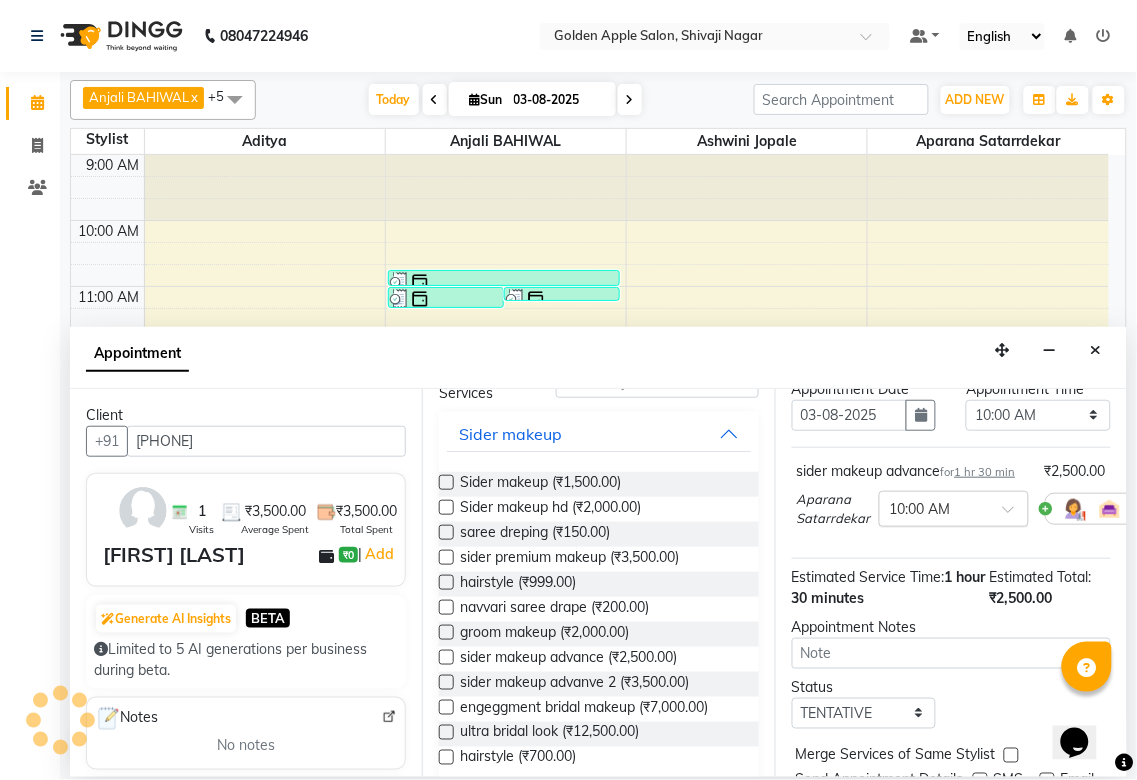 scroll, scrollTop: 216, scrollLeft: 0, axis: vertical 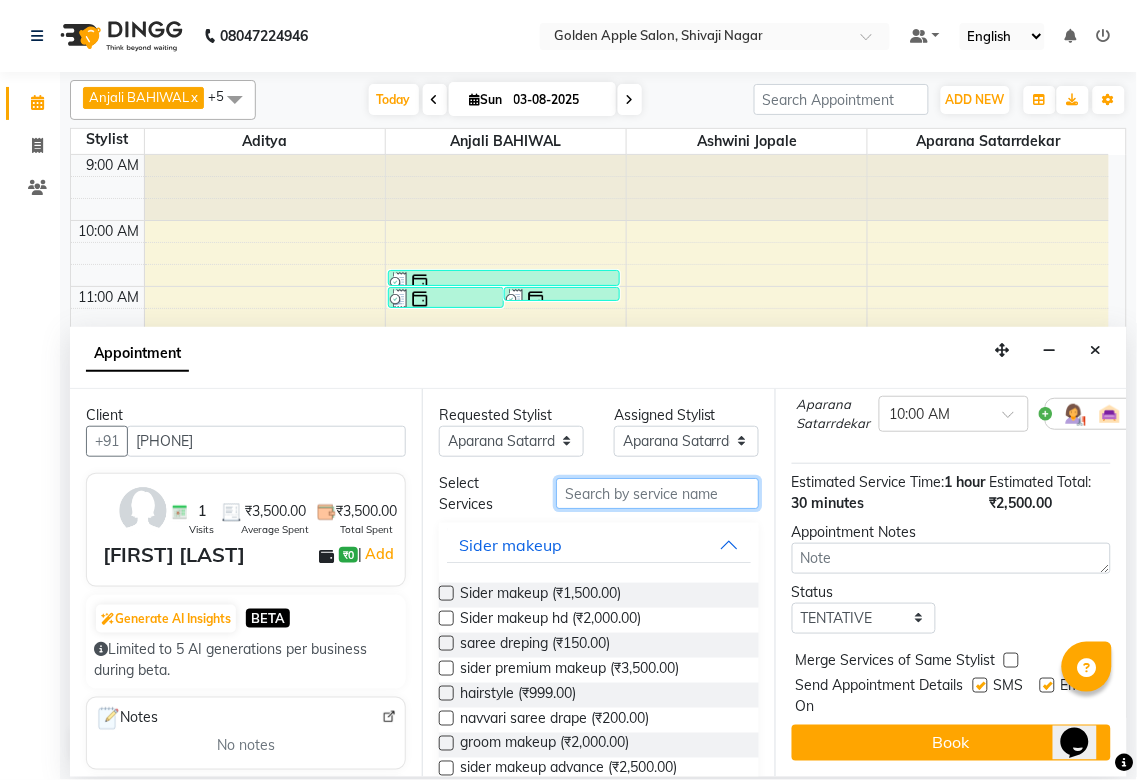 click at bounding box center (657, 493) 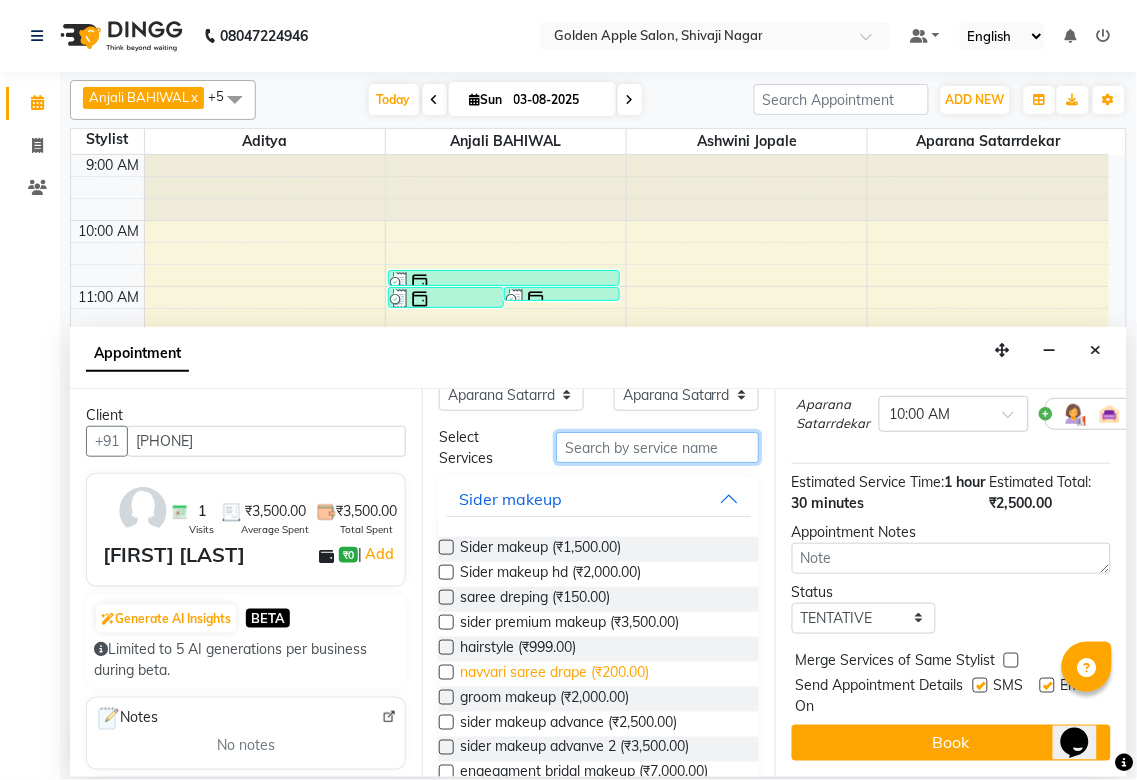 scroll, scrollTop: 0, scrollLeft: 0, axis: both 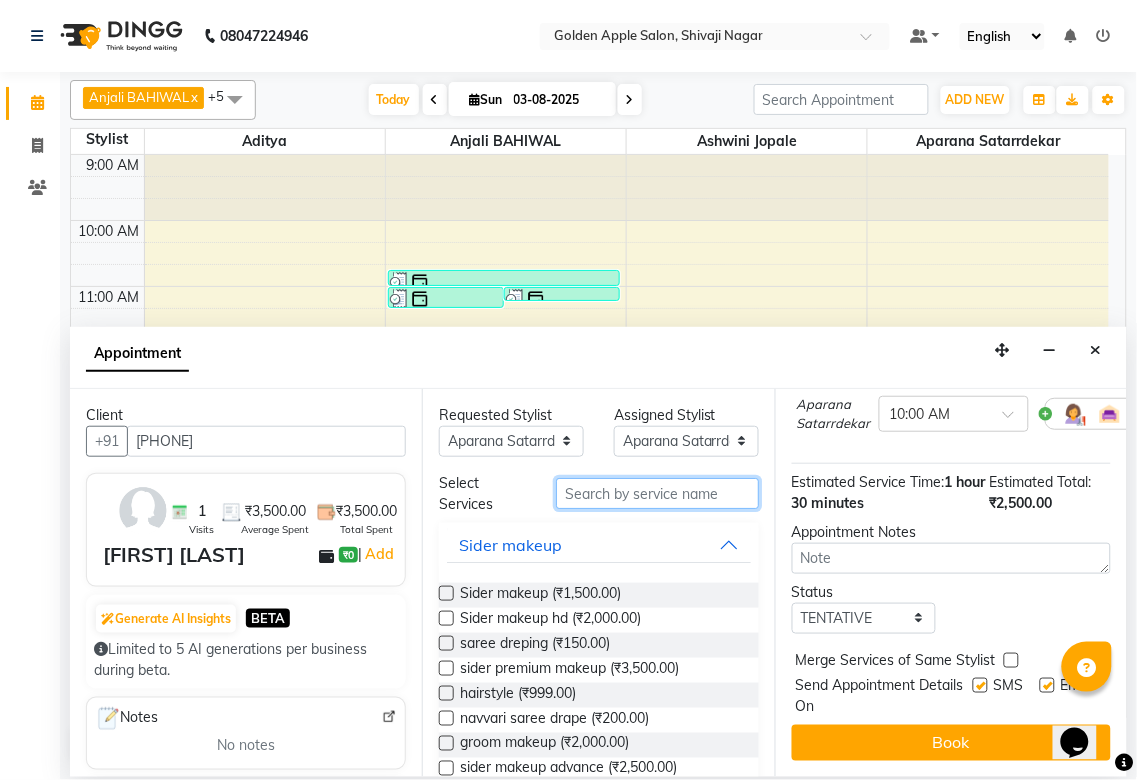 click at bounding box center (657, 493) 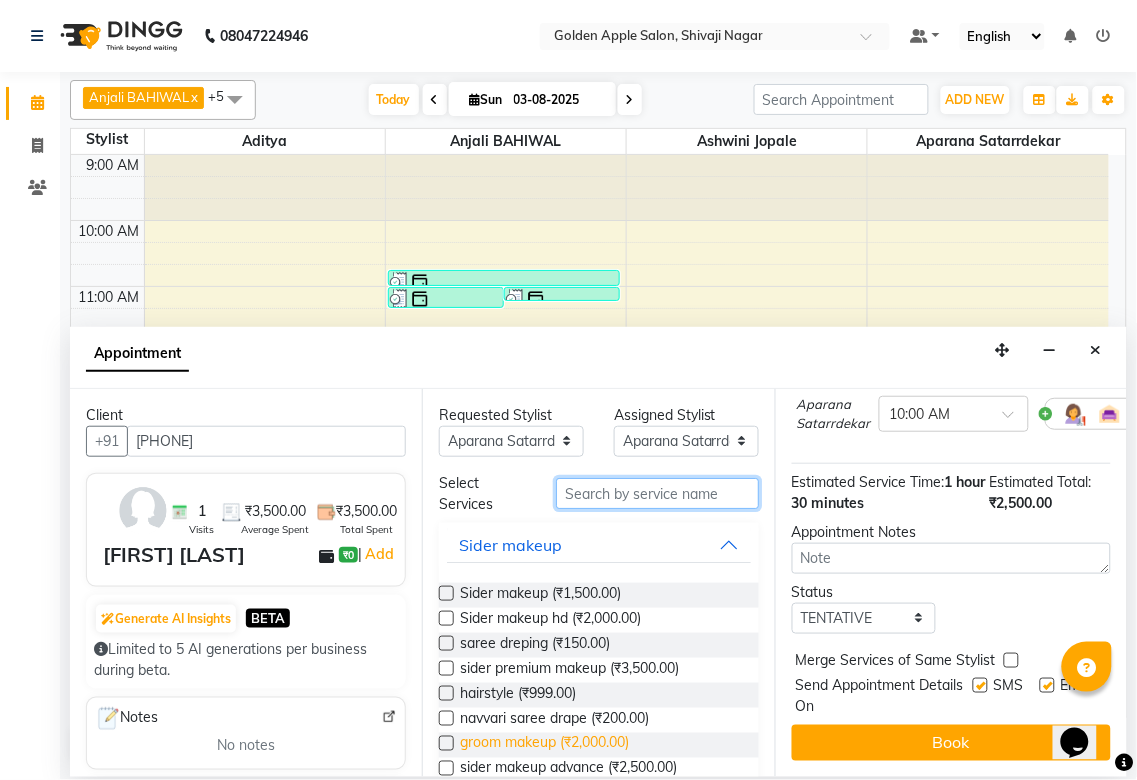 scroll, scrollTop: 111, scrollLeft: 0, axis: vertical 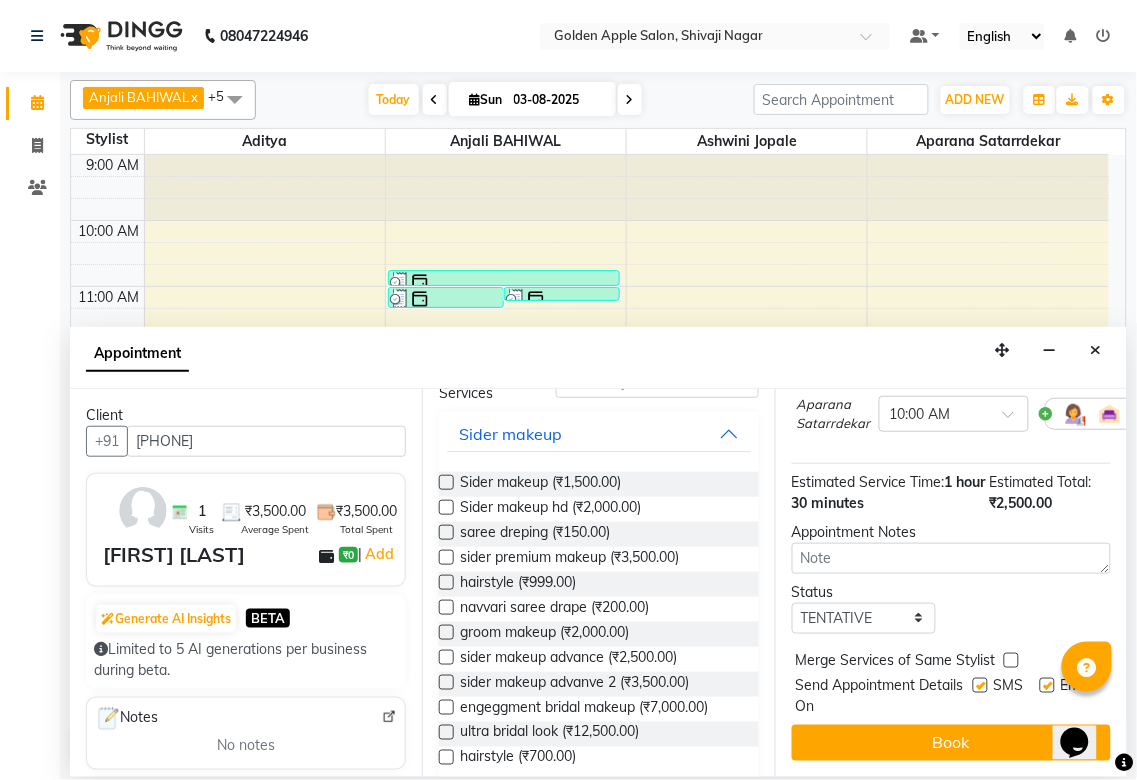 click at bounding box center (446, 607) 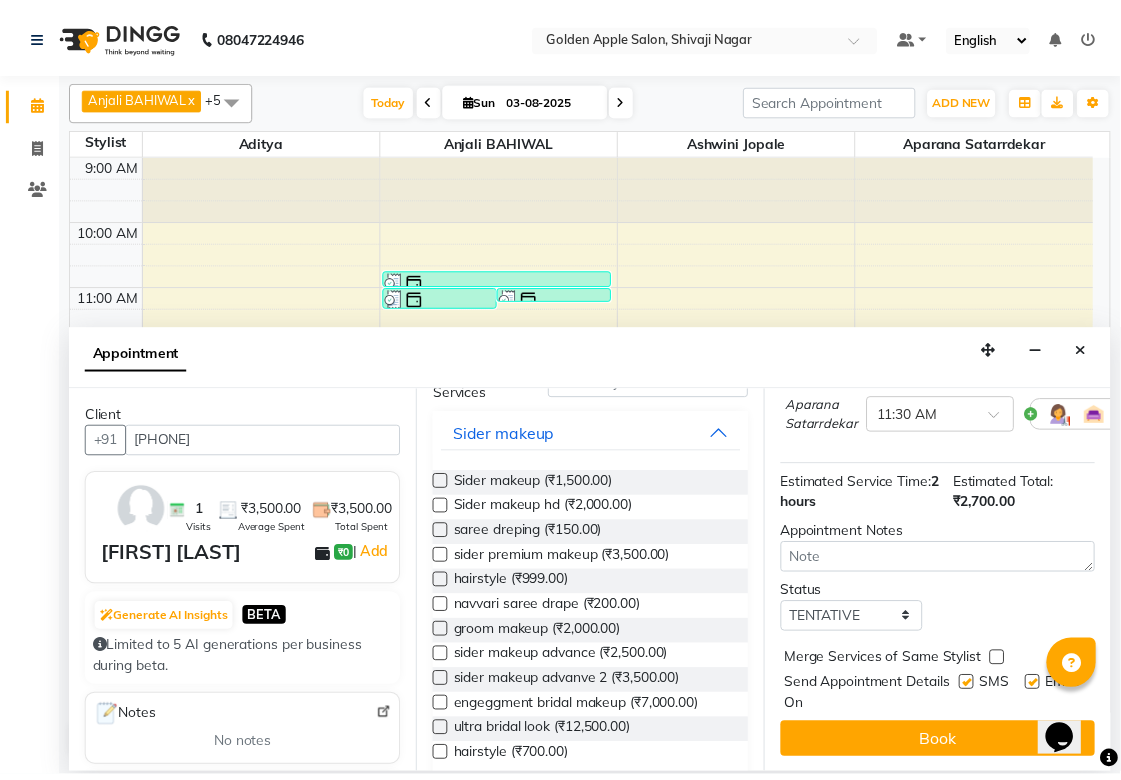 scroll, scrollTop: 311, scrollLeft: 0, axis: vertical 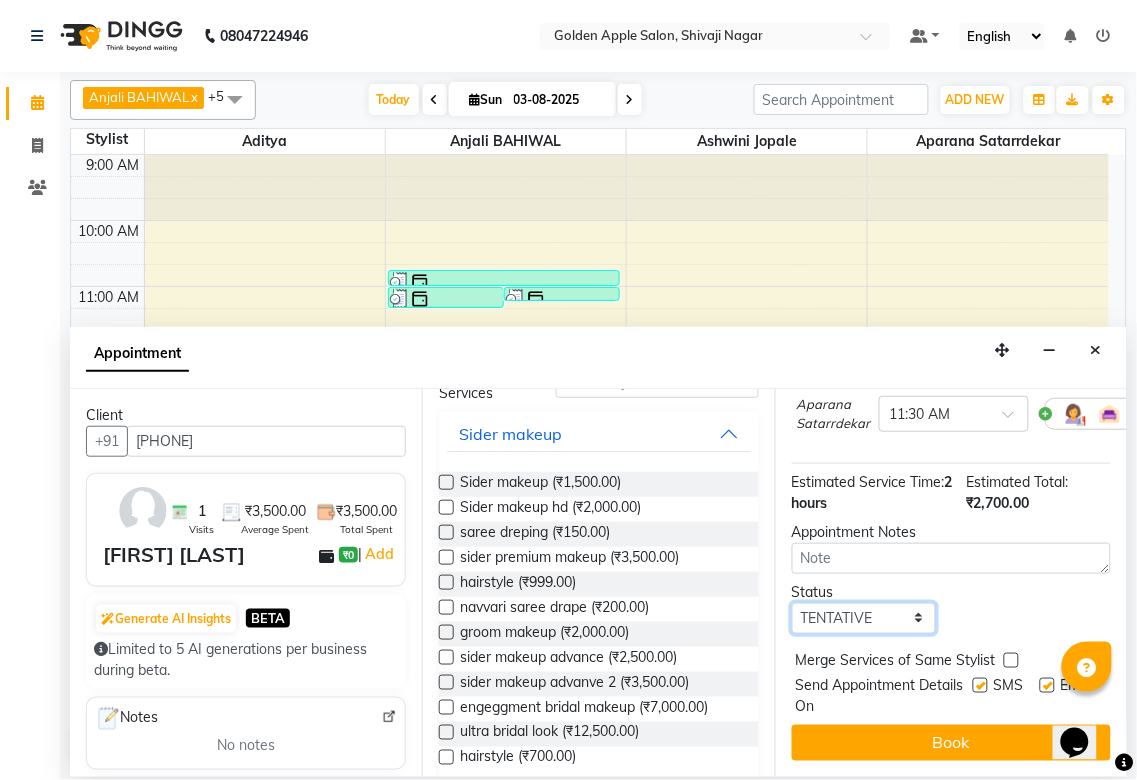 click on "Select TENTATIVE CONFIRM CHECK-IN UPCOMING" at bounding box center (864, 618) 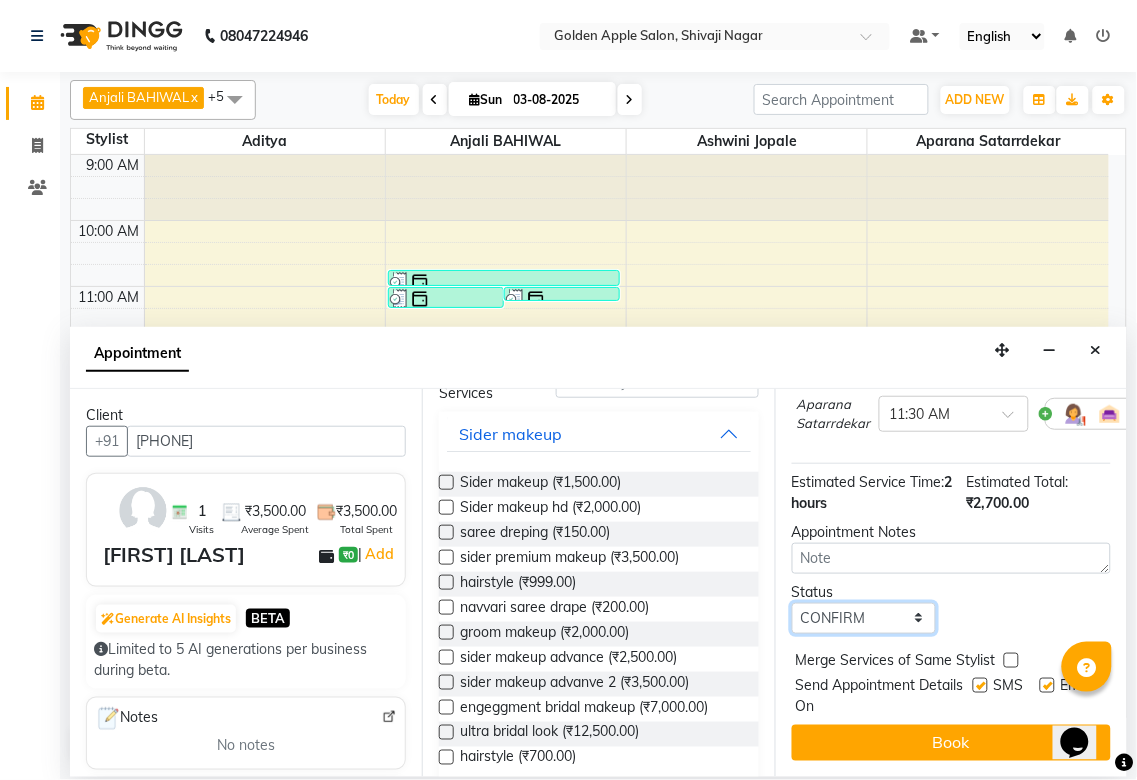 click on "Select TENTATIVE CONFIRM CHECK-IN UPCOMING" at bounding box center [864, 618] 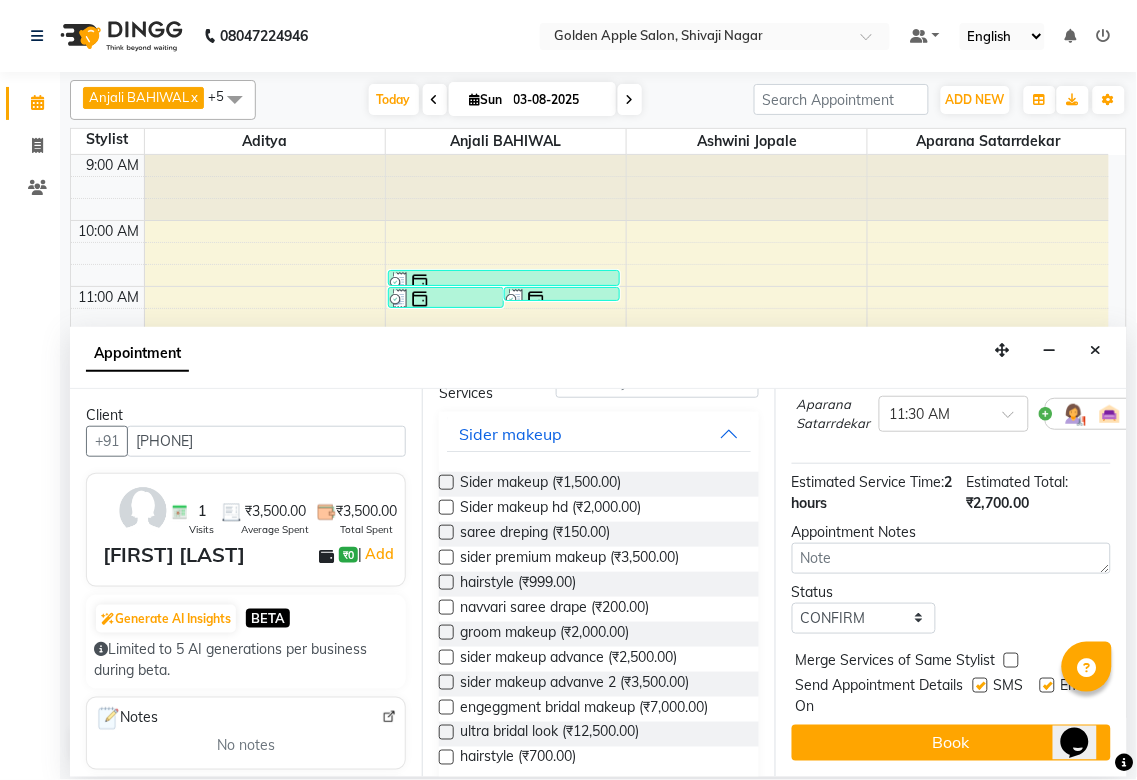 click at bounding box center [980, 685] 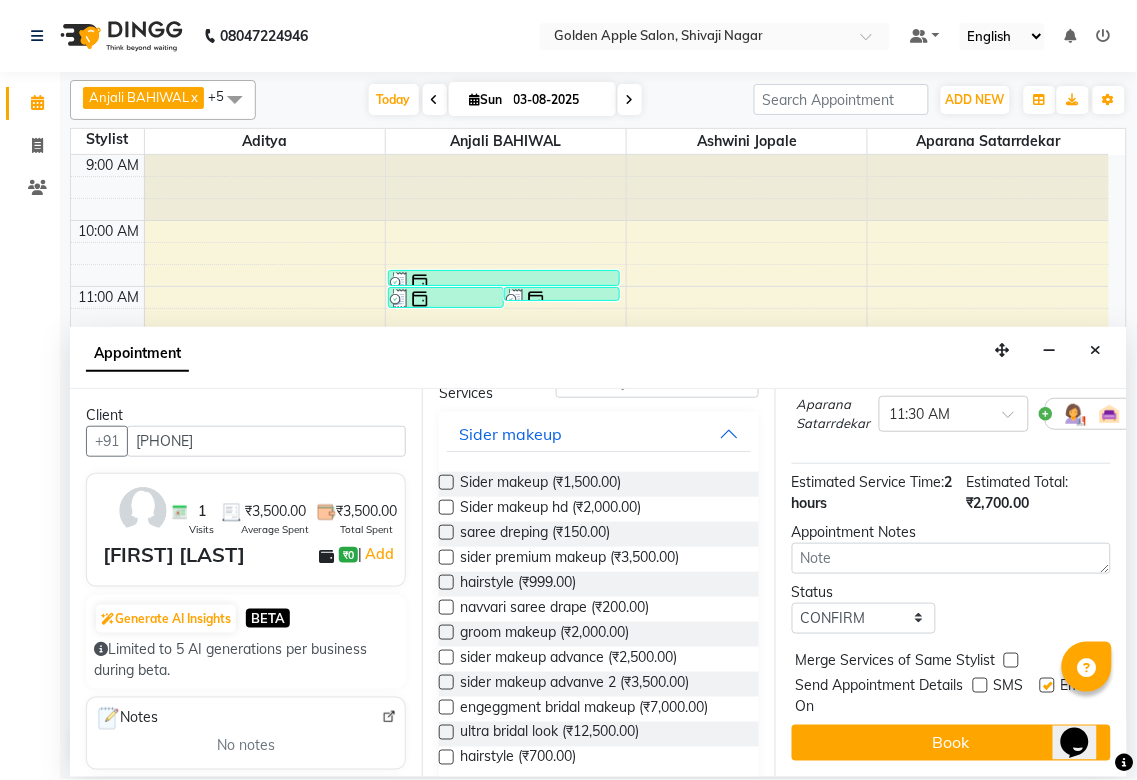 click at bounding box center [1047, 685] 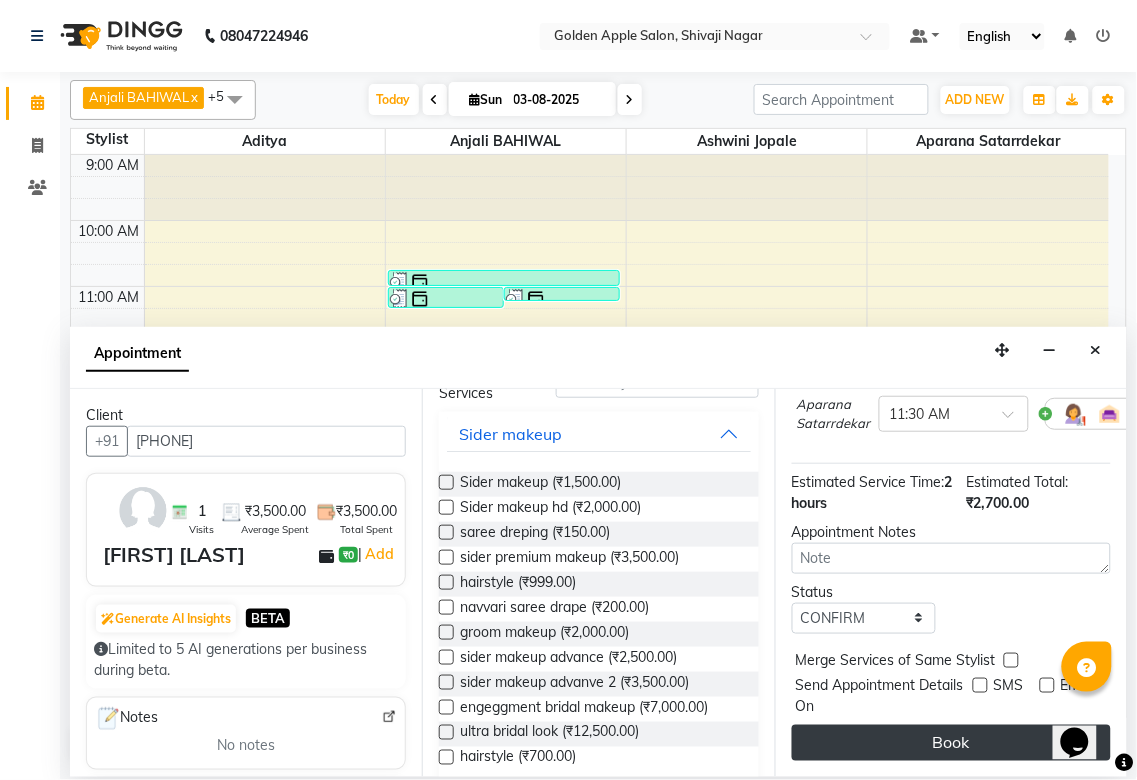 click on "Book" at bounding box center (951, 743) 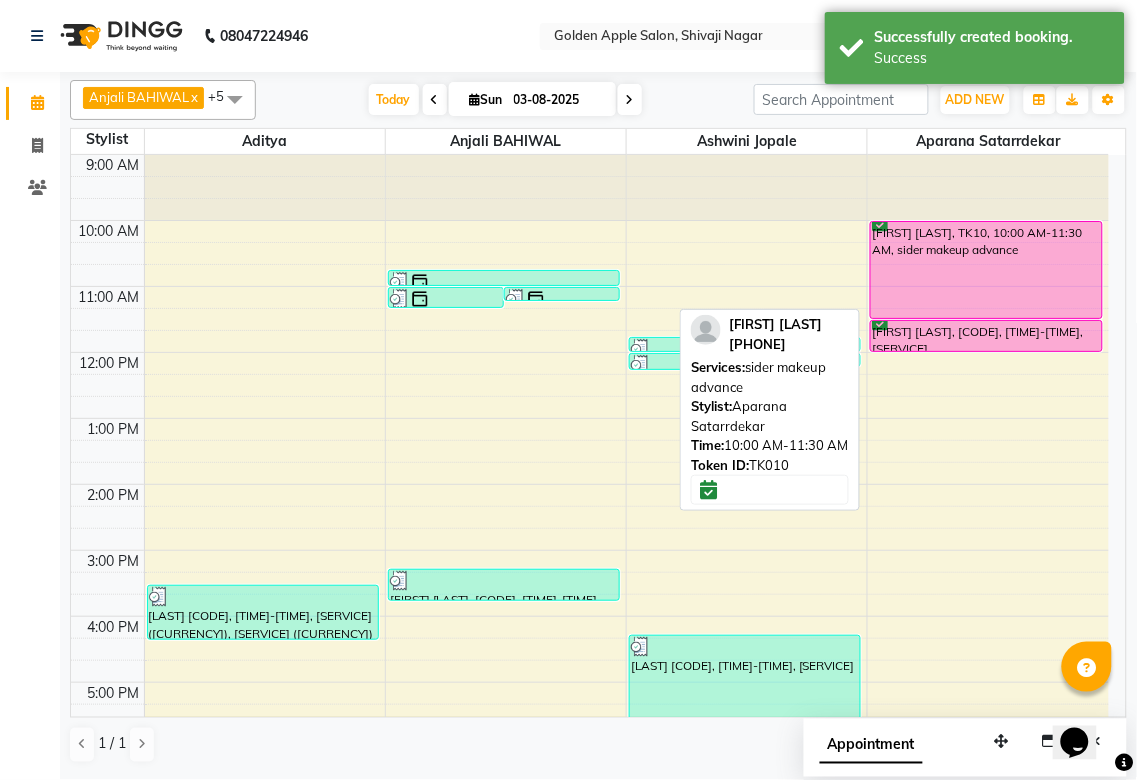 click on "[FIRST] [LAST], TK10, 10:00 AM-11:30 AM, sider makeup advance" at bounding box center [986, 270] 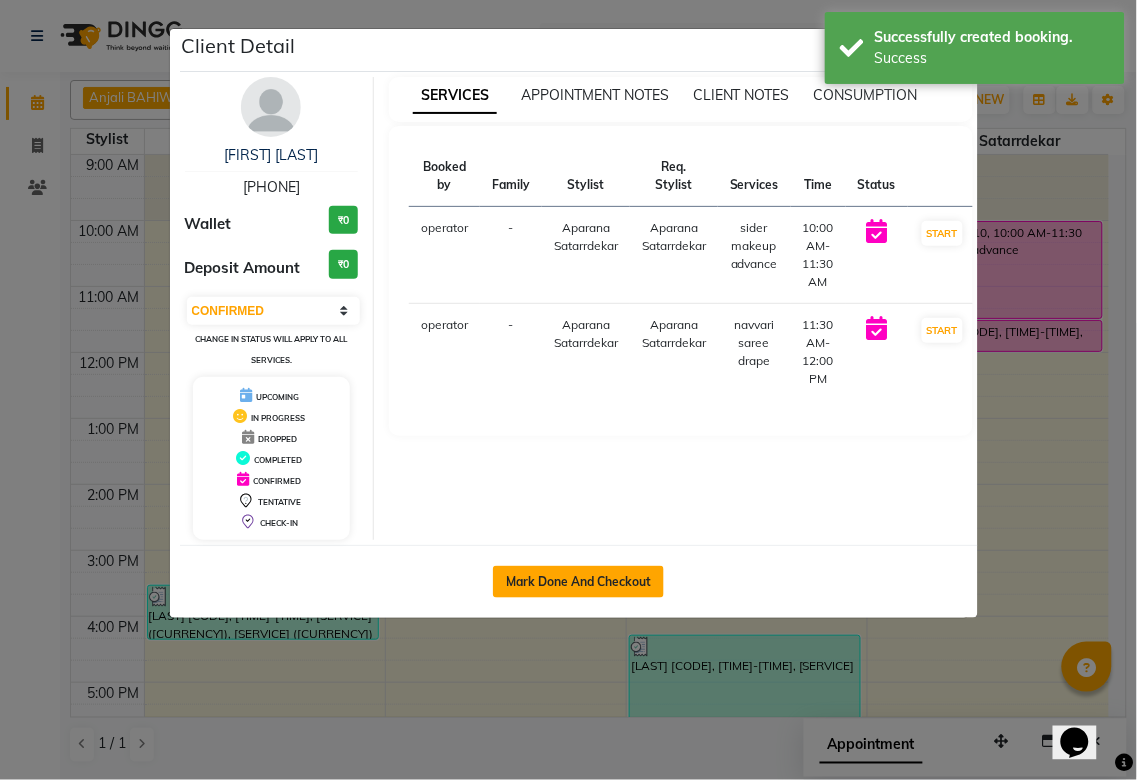 click on "Mark Done And Checkout" 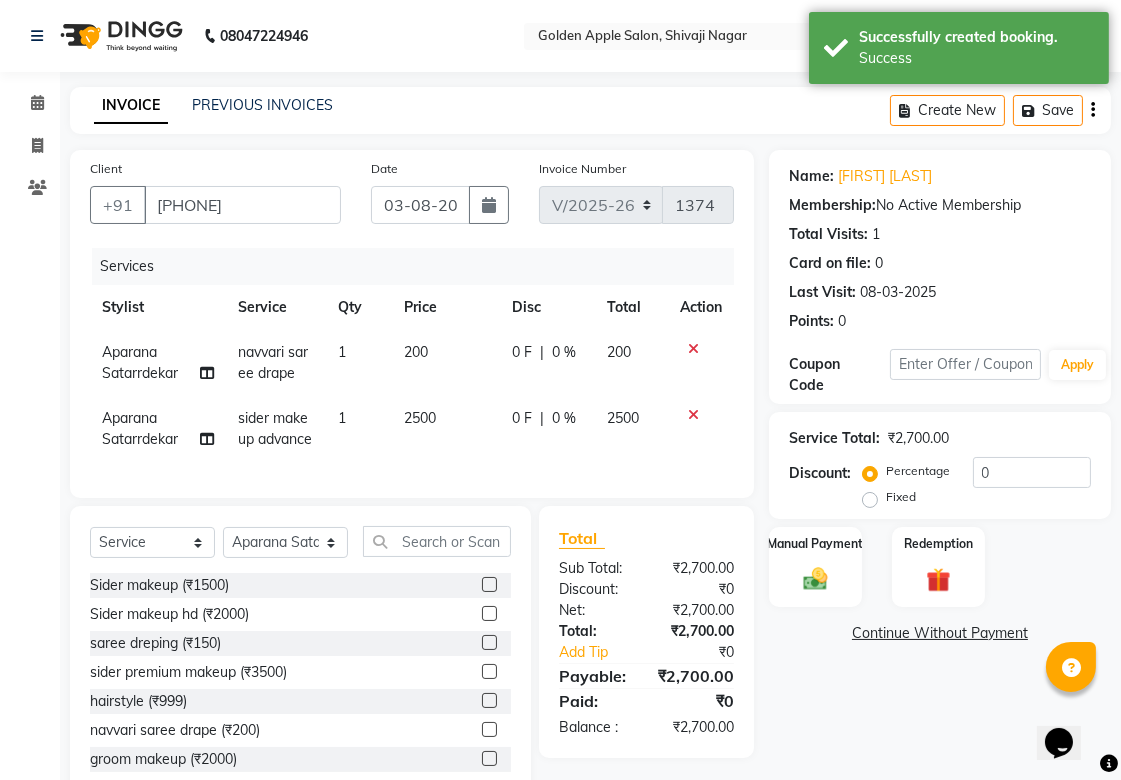 scroll, scrollTop: 88, scrollLeft: 0, axis: vertical 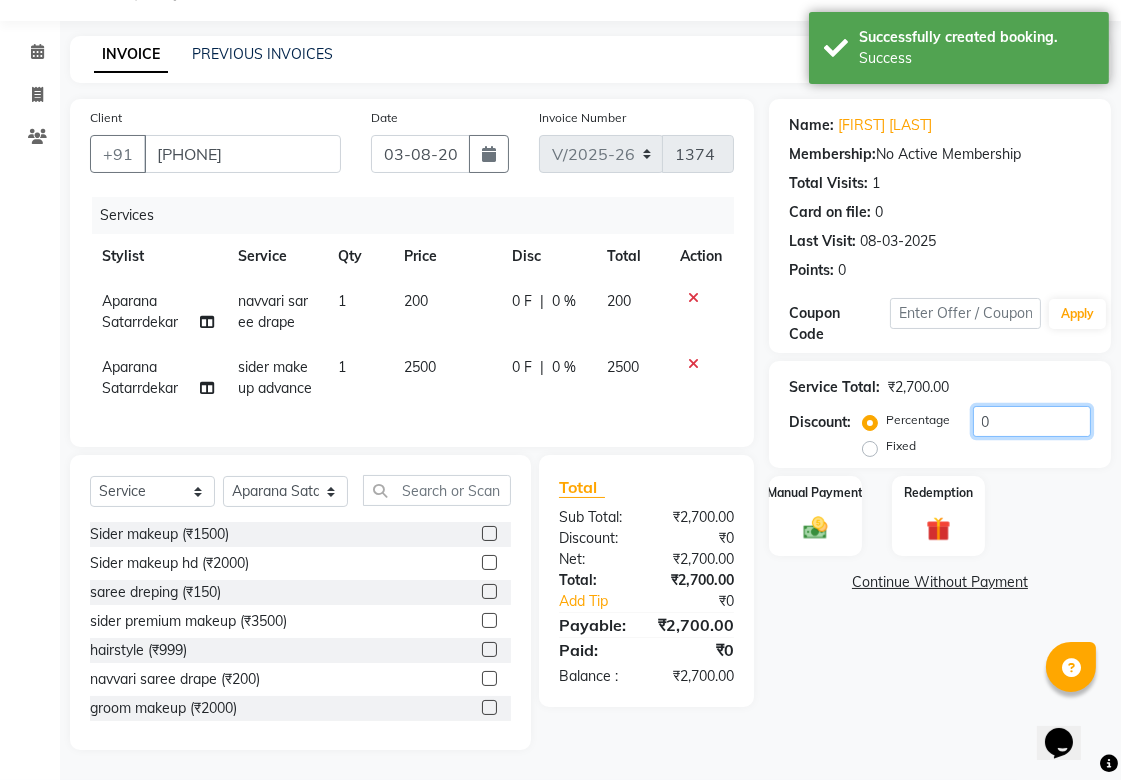 click on "0" 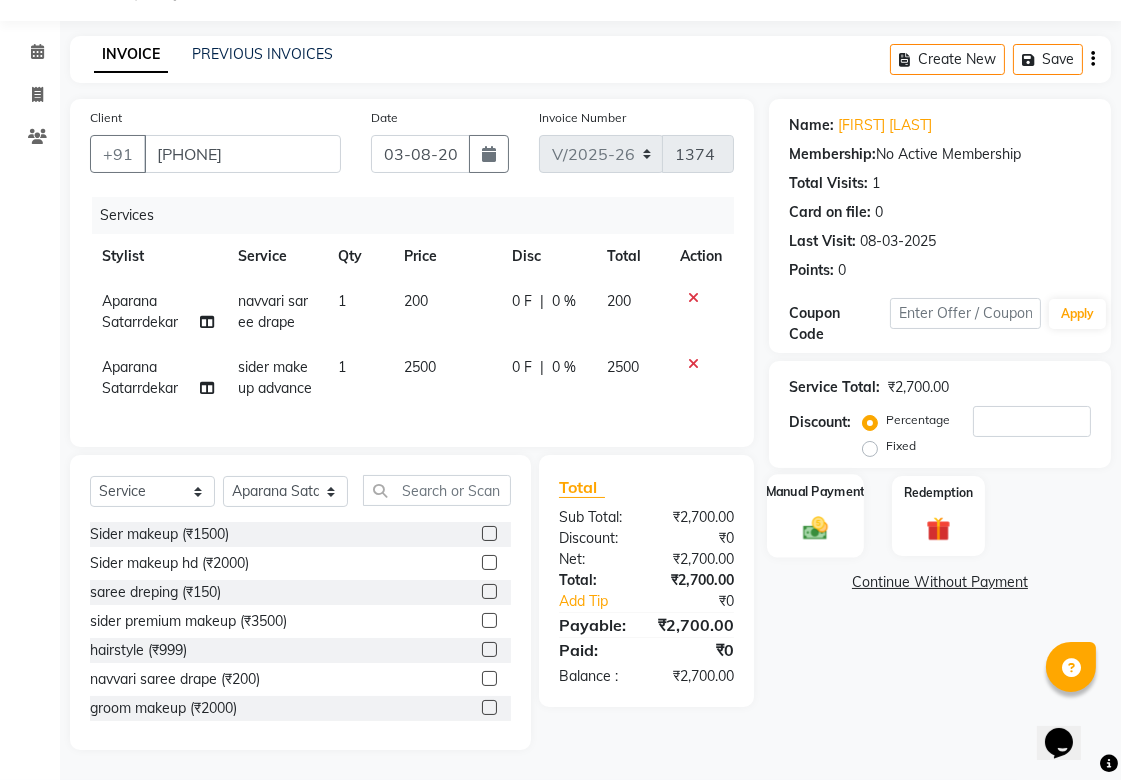 click 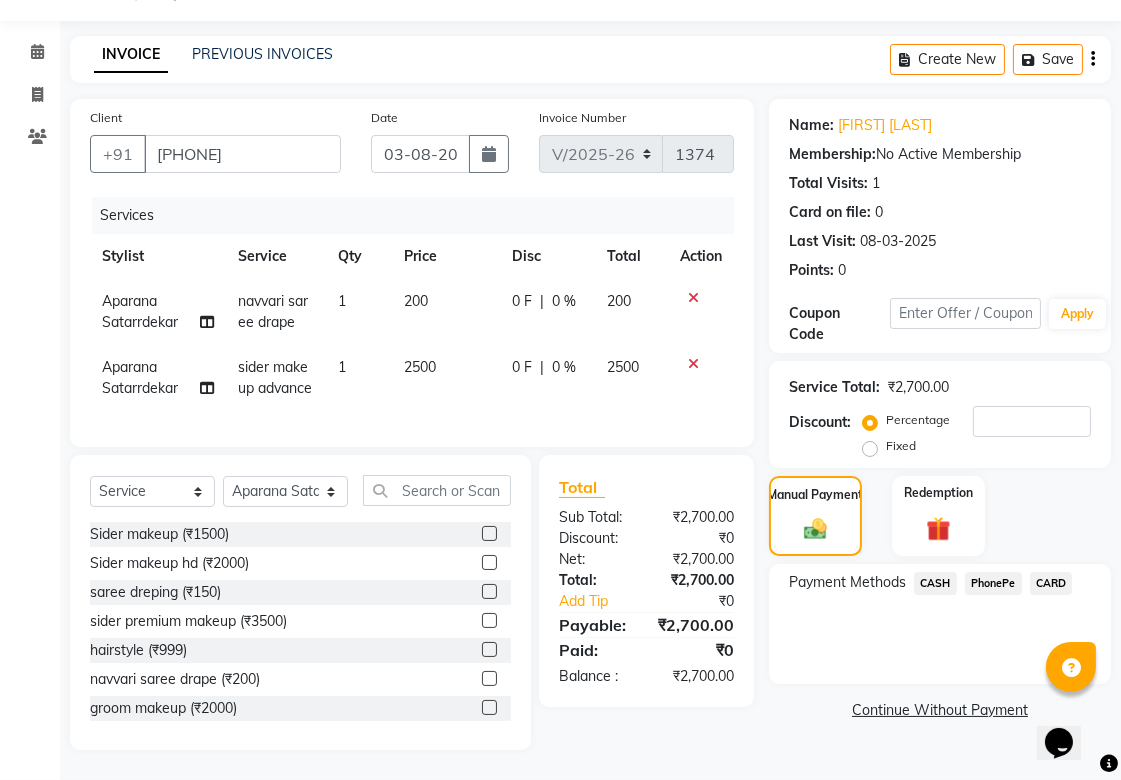 click on "CASH" 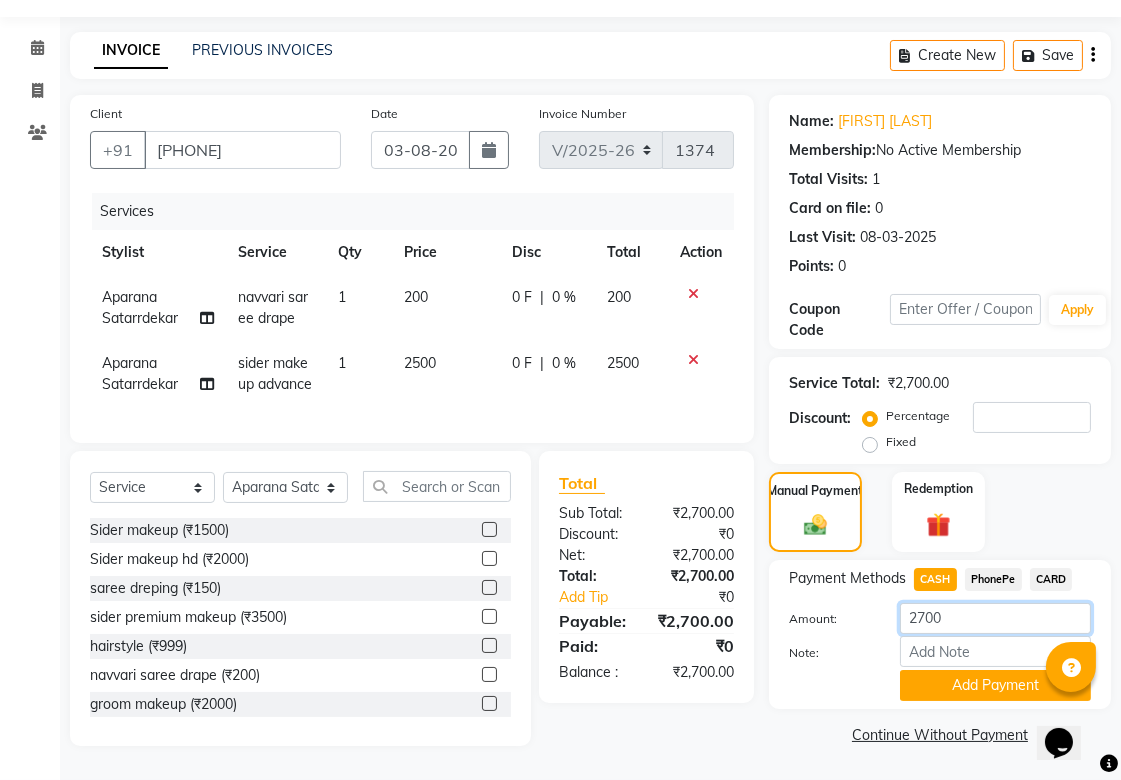 click on "2700" 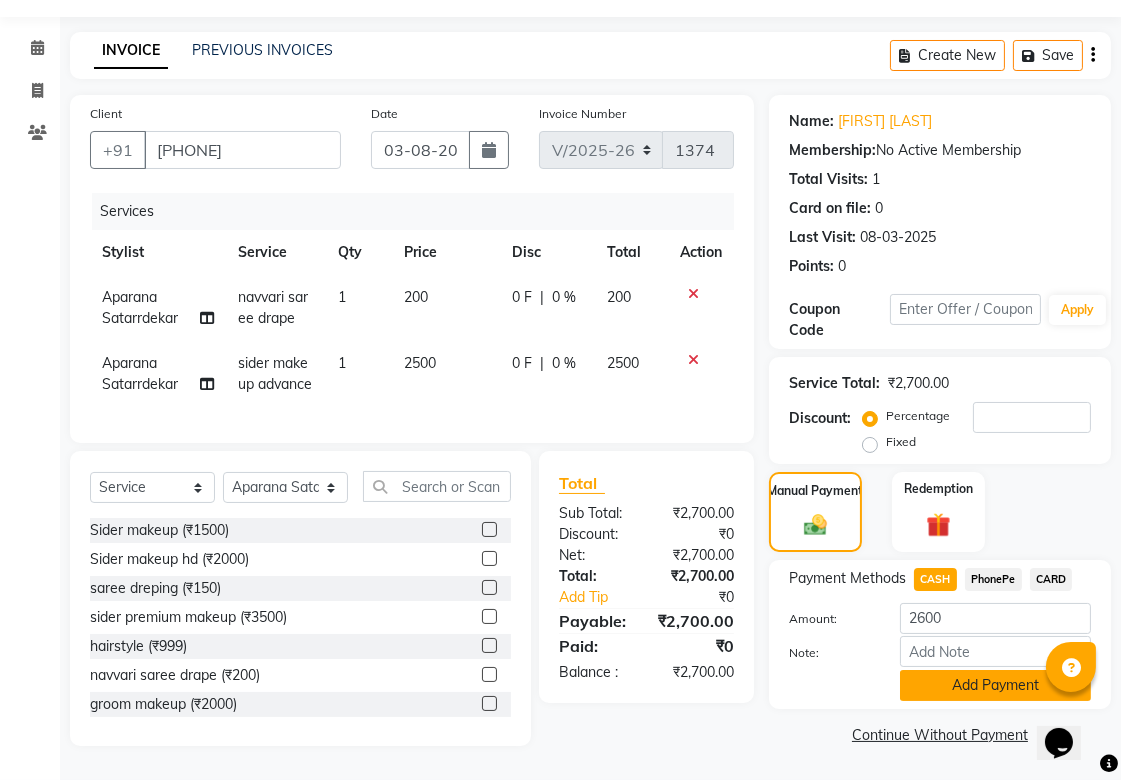 click on "Add Payment" 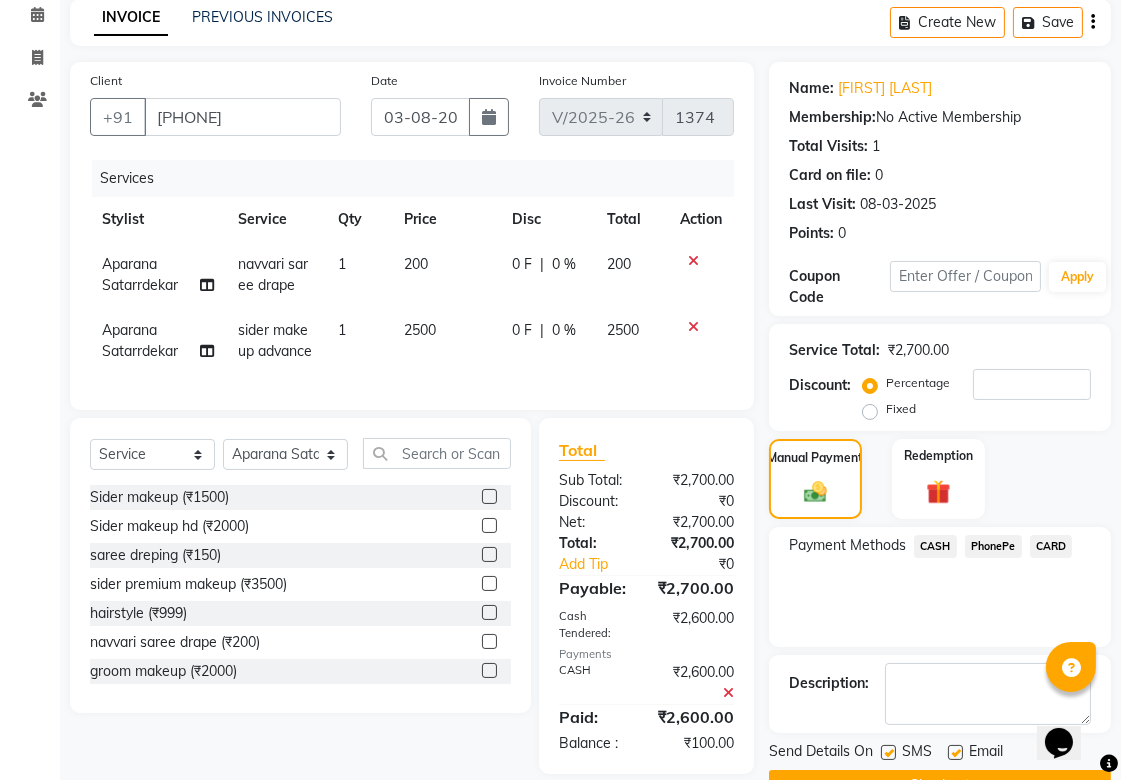 scroll, scrollTop: 174, scrollLeft: 0, axis: vertical 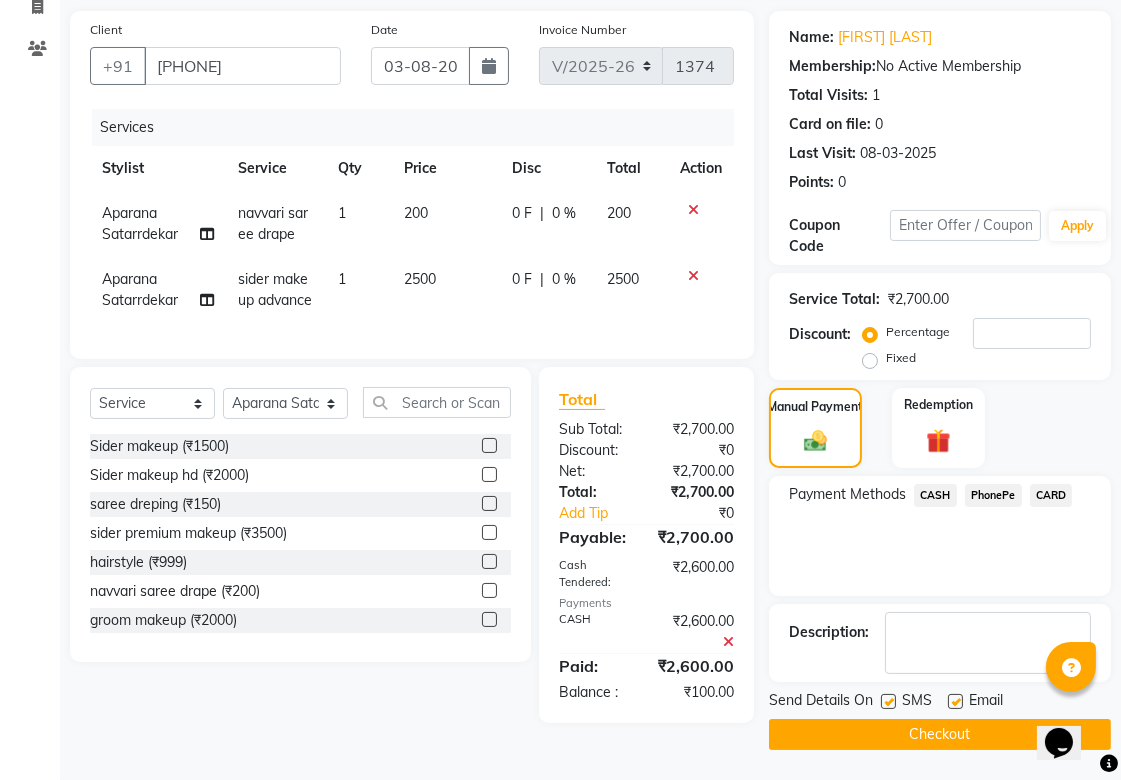 click 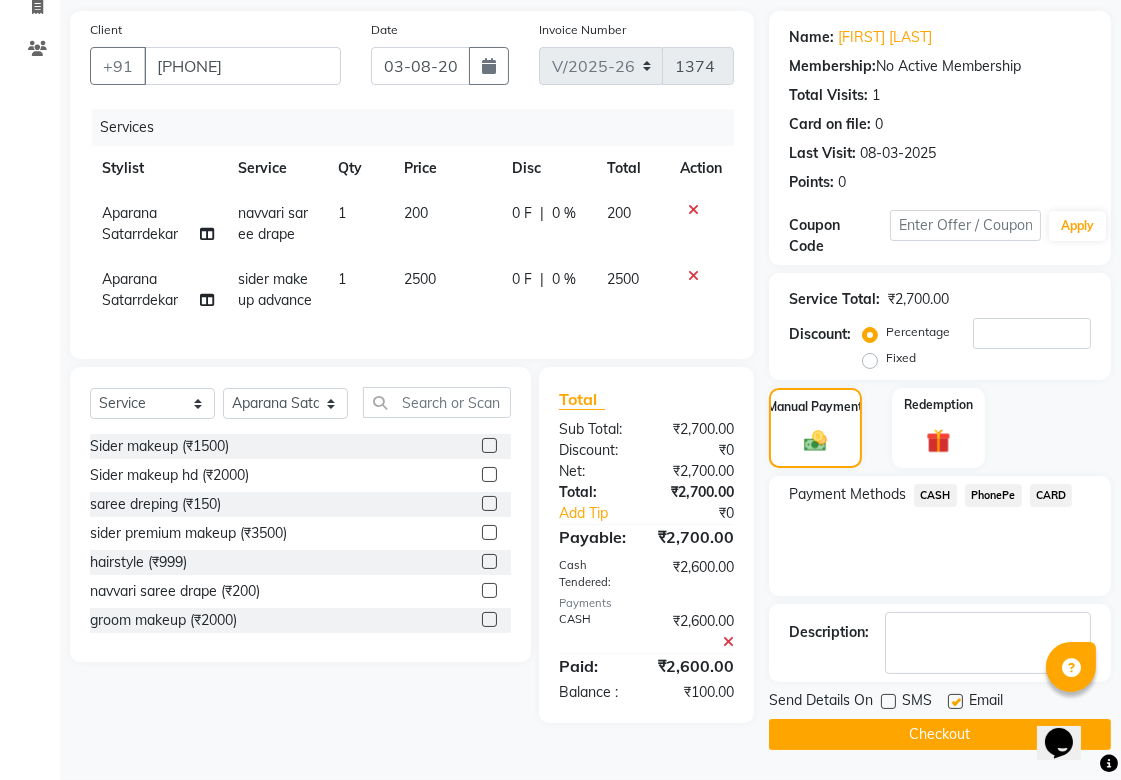 click 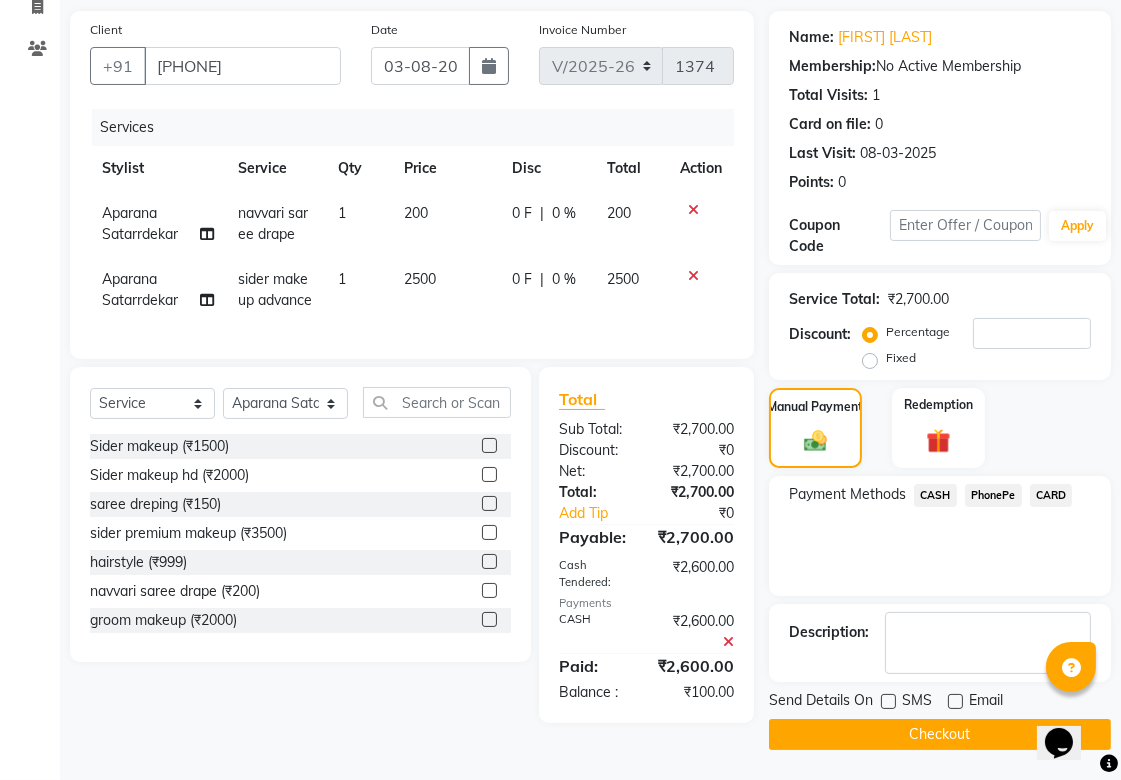 click on "Checkout" 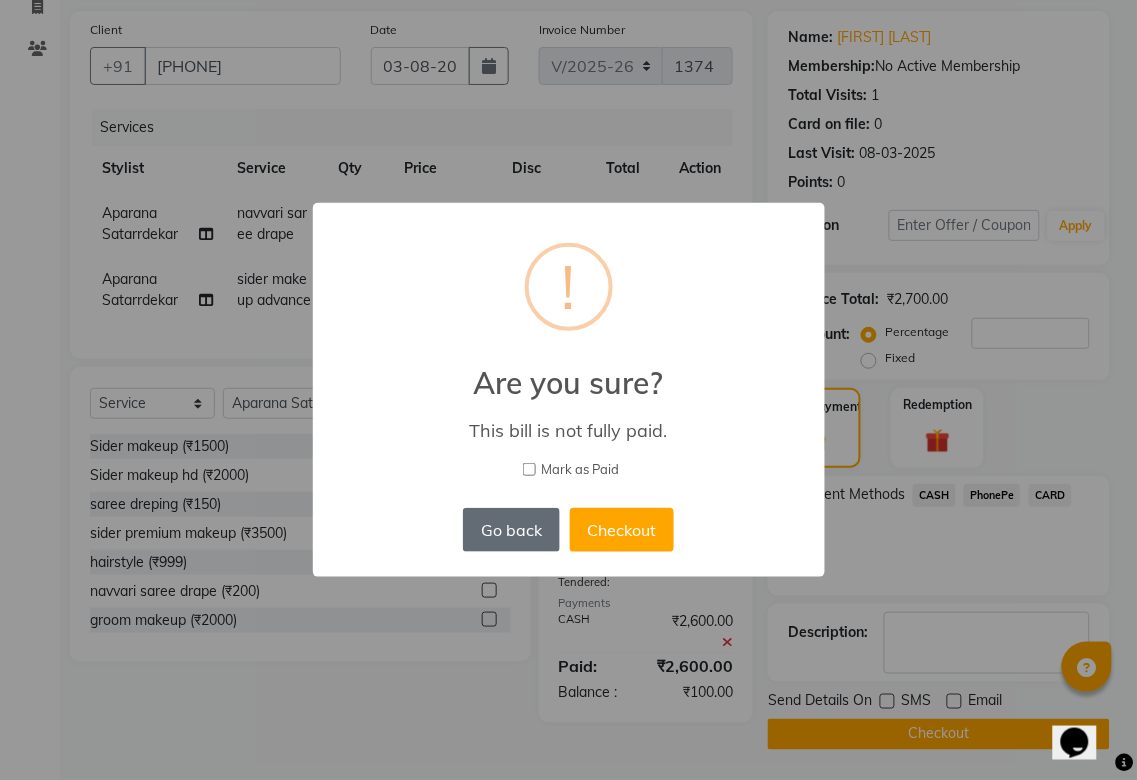 click on "Go back" at bounding box center [511, 530] 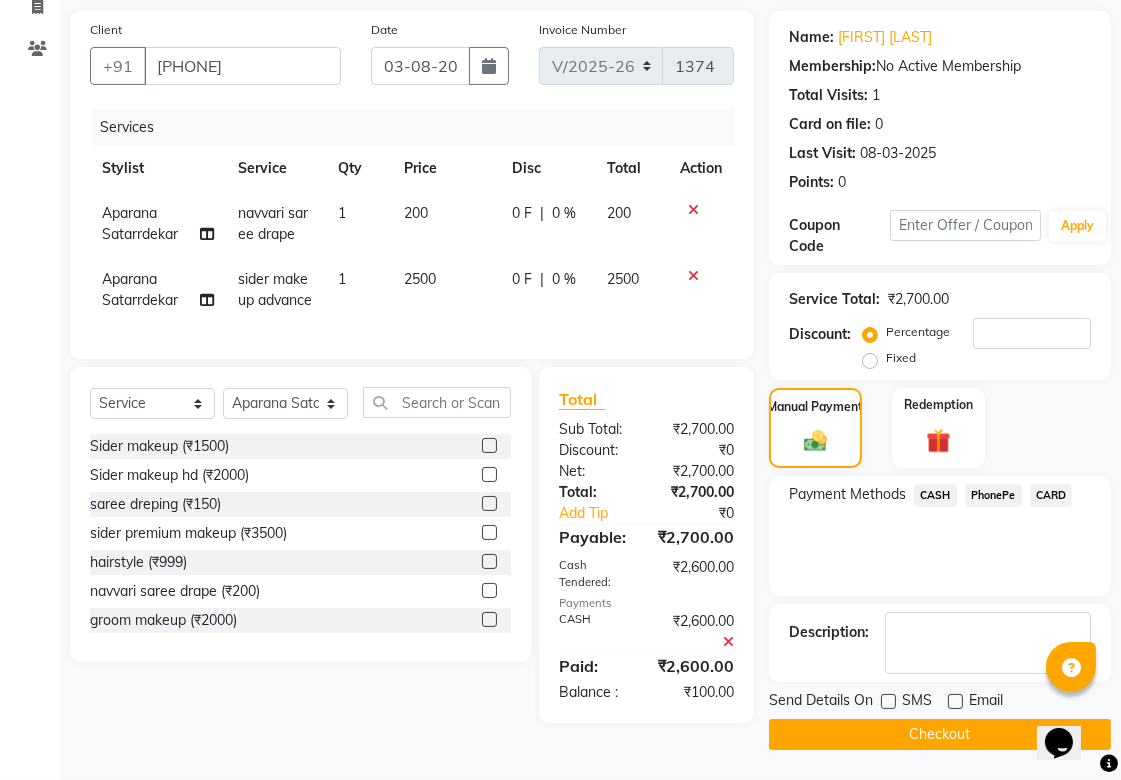 click on "Fixed" 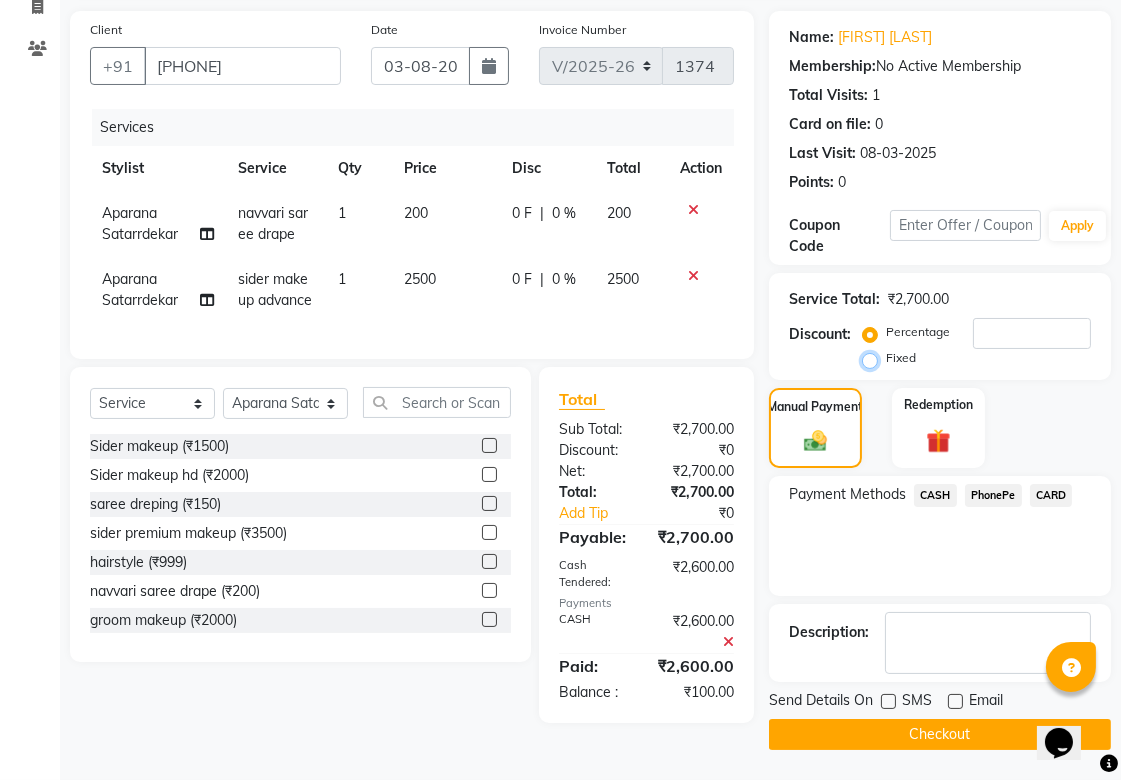 click on "Fixed" at bounding box center (874, 358) 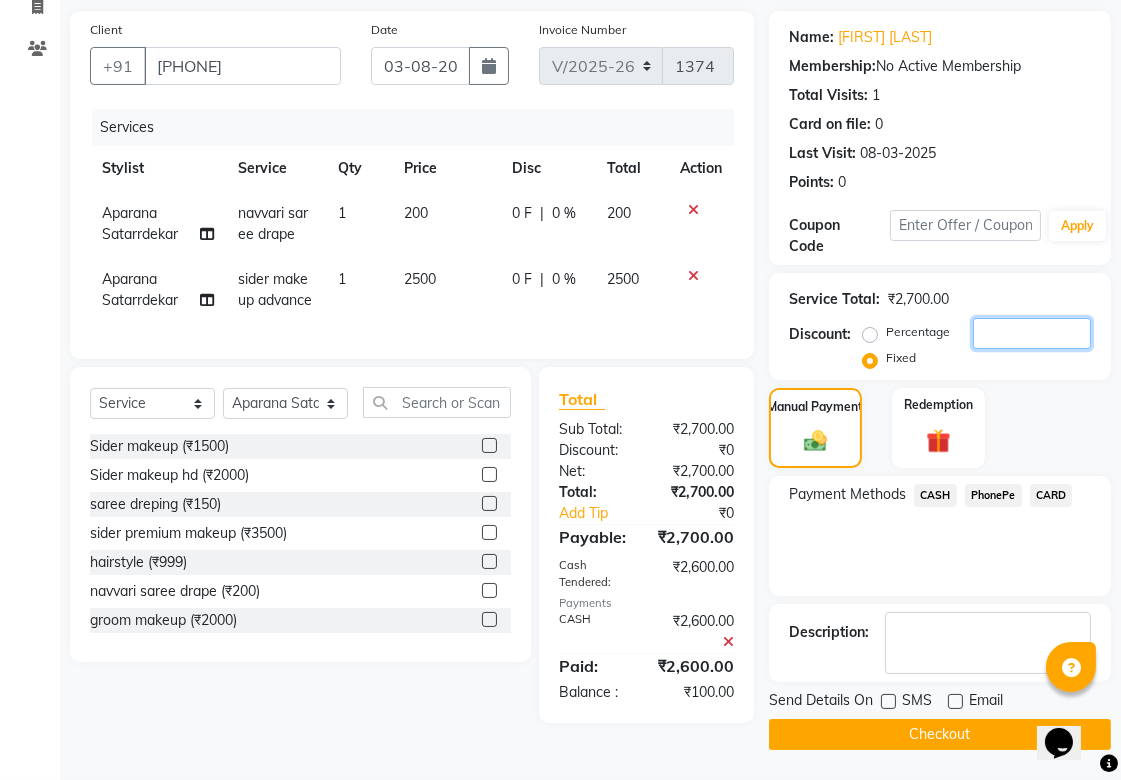 click 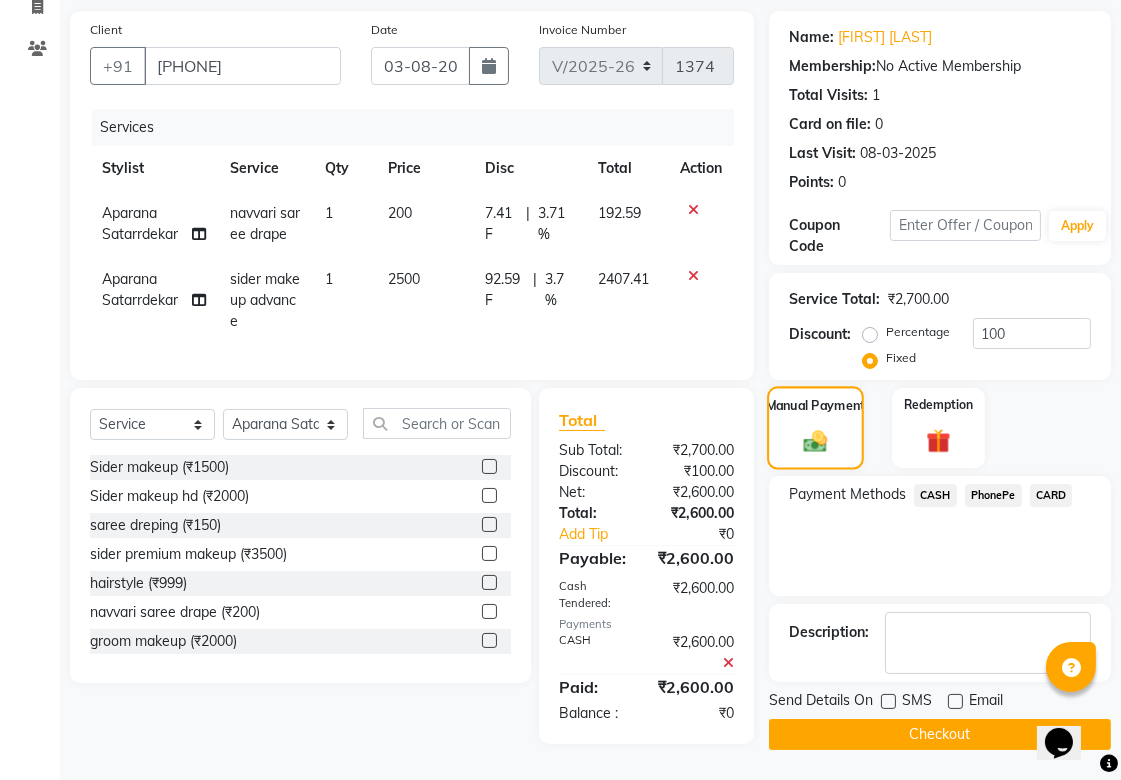 click 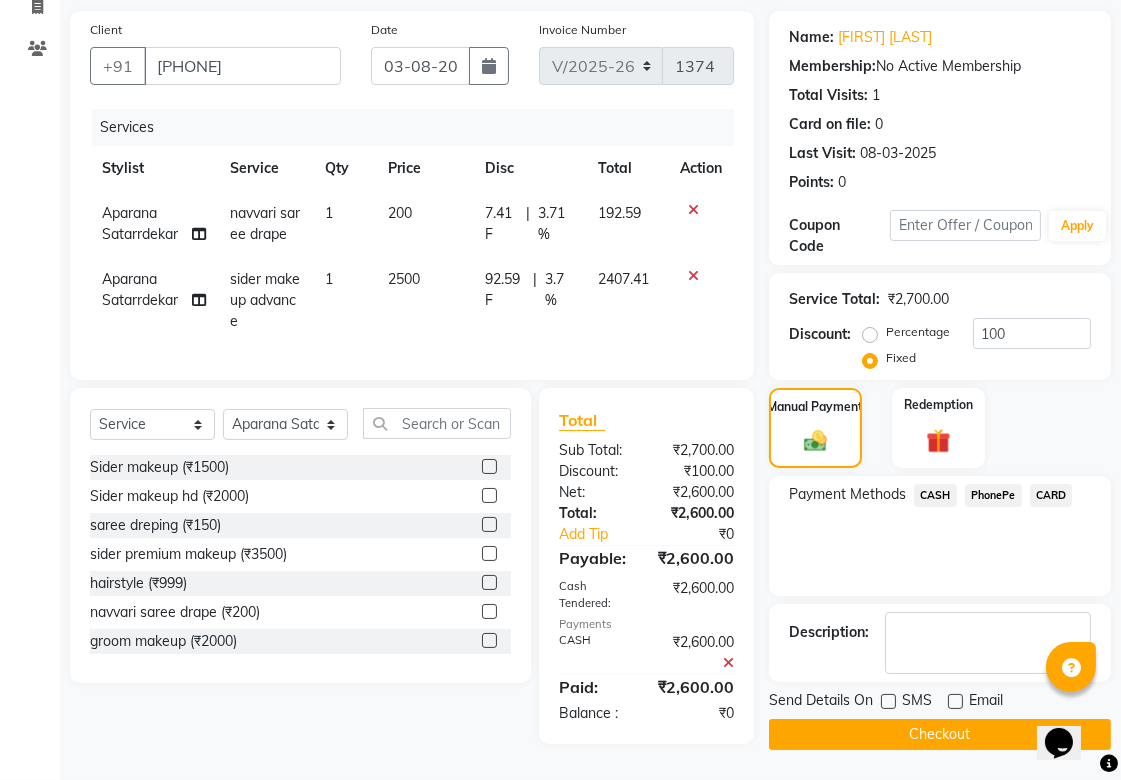 click on "CASH" 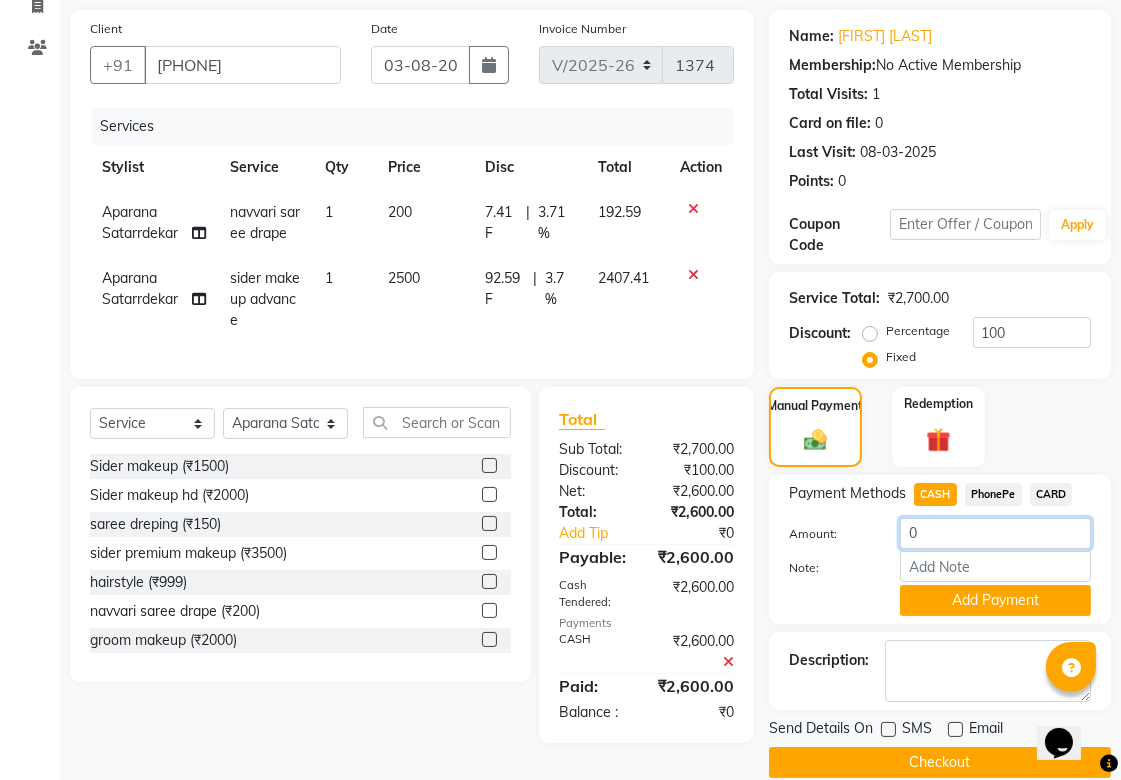click on "0" 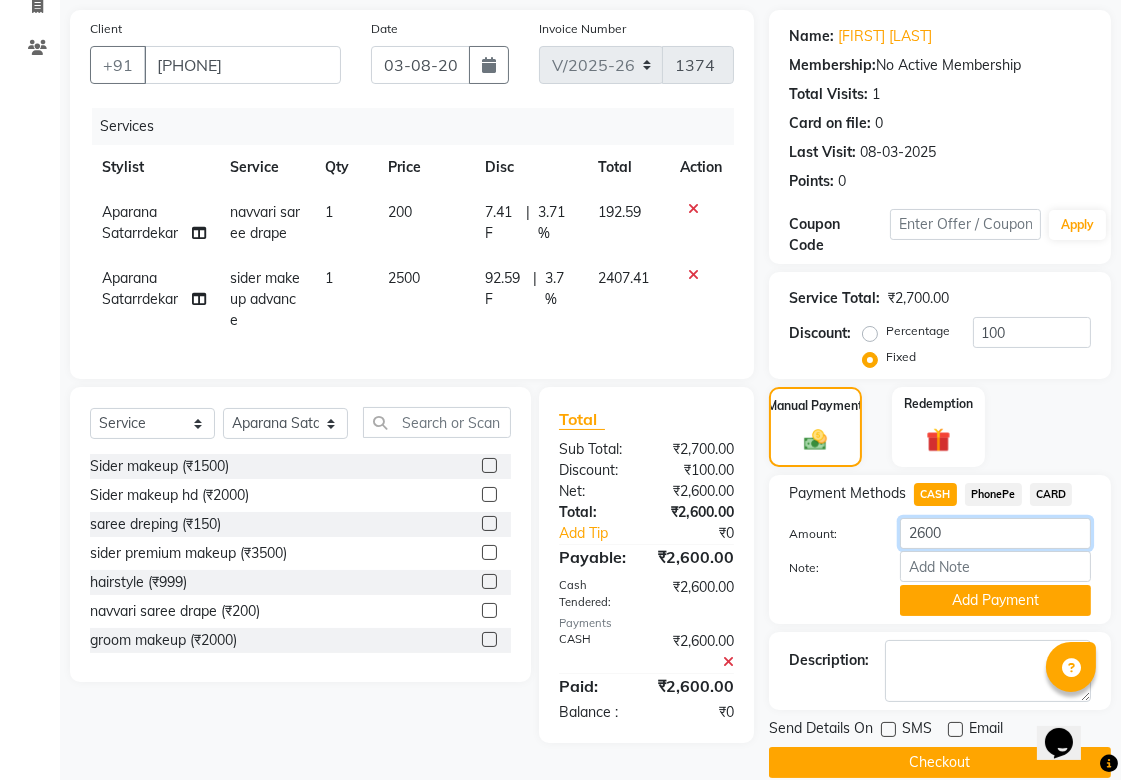 scroll, scrollTop: 195, scrollLeft: 0, axis: vertical 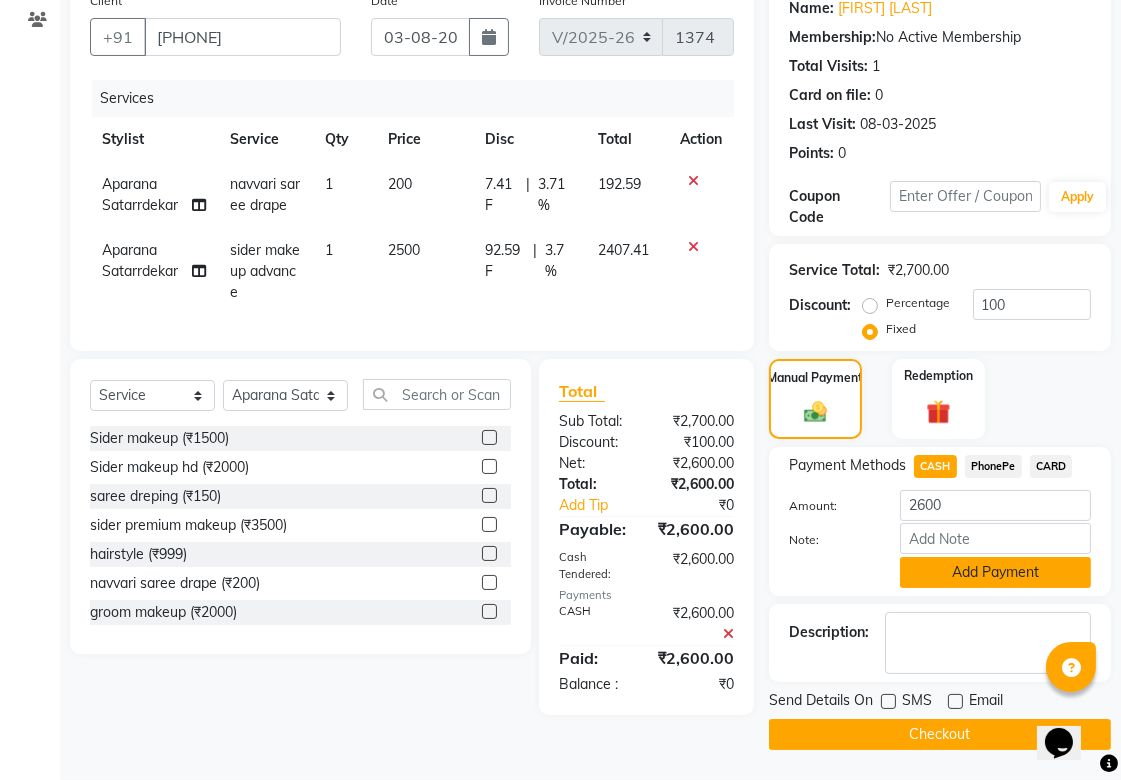 click on "Add Payment" 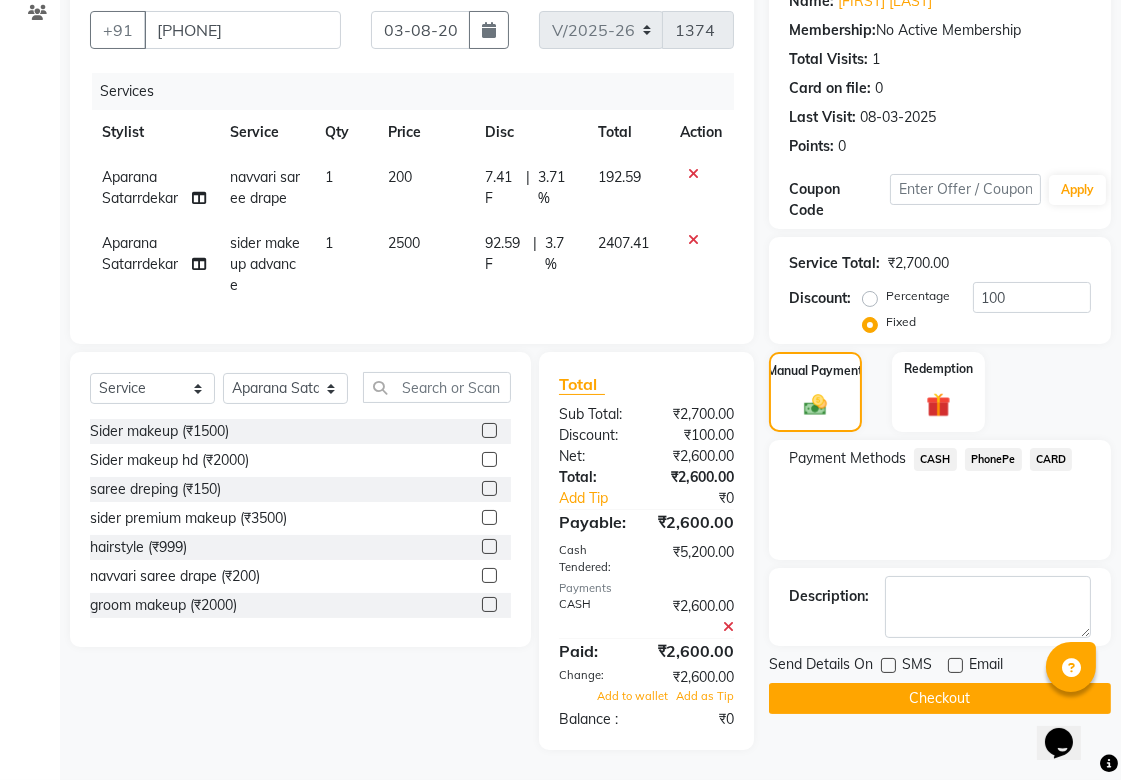 scroll, scrollTop: 236, scrollLeft: 0, axis: vertical 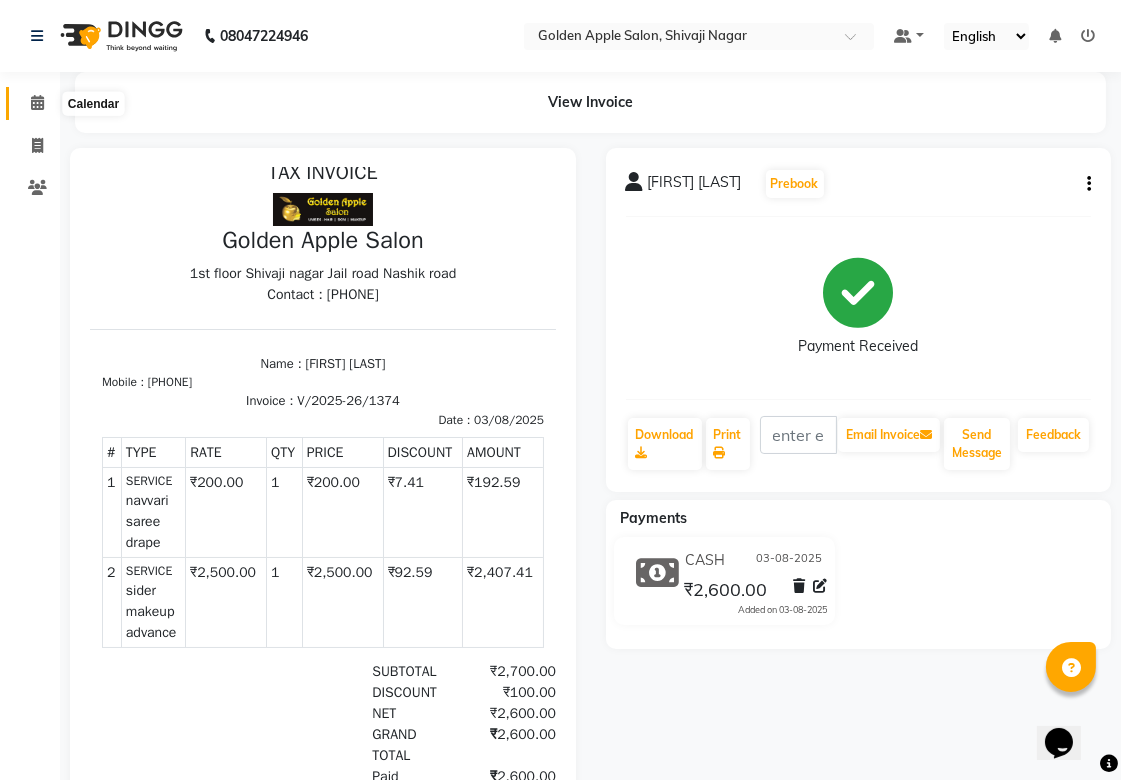 click 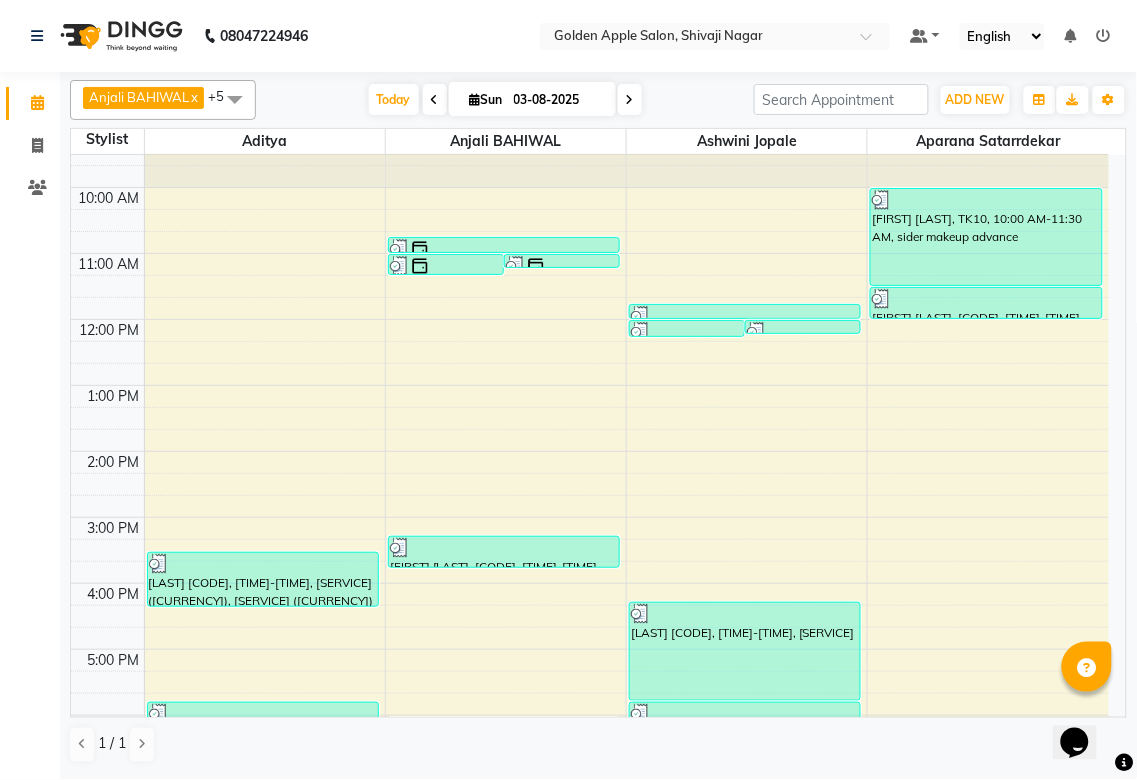 scroll, scrollTop: 0, scrollLeft: 0, axis: both 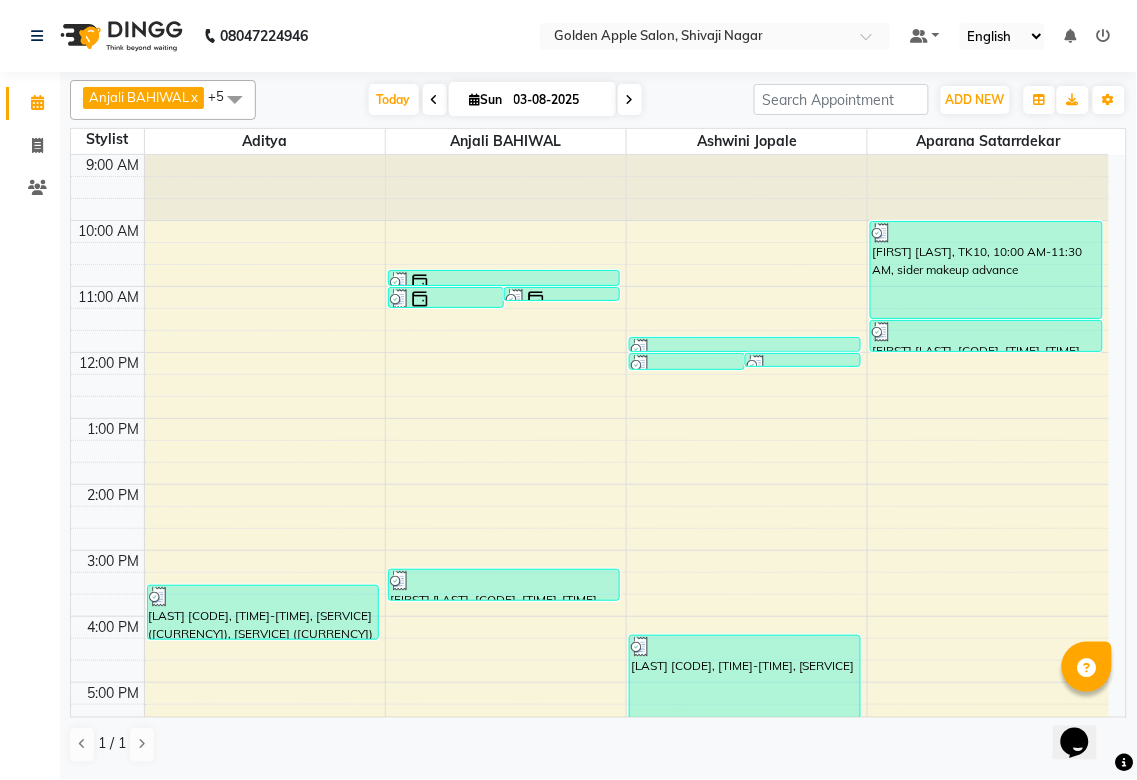 click at bounding box center [235, 99] 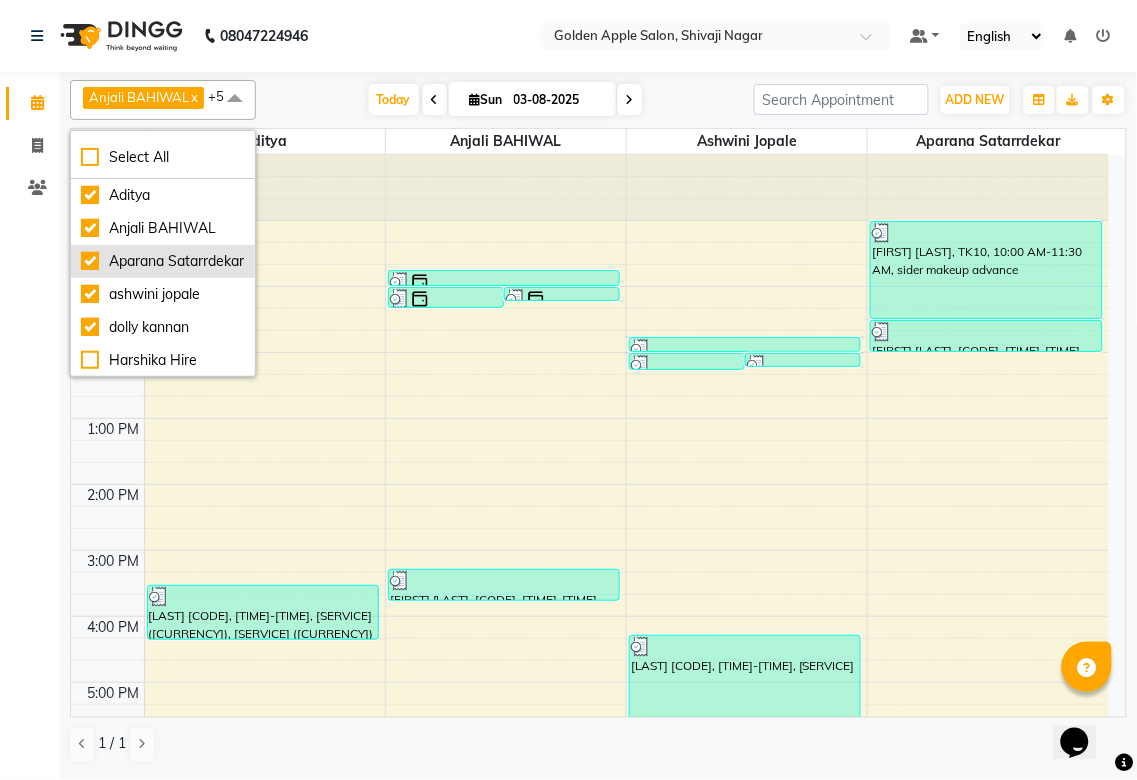 click on "Aparana Satarrdekar" at bounding box center [163, 261] 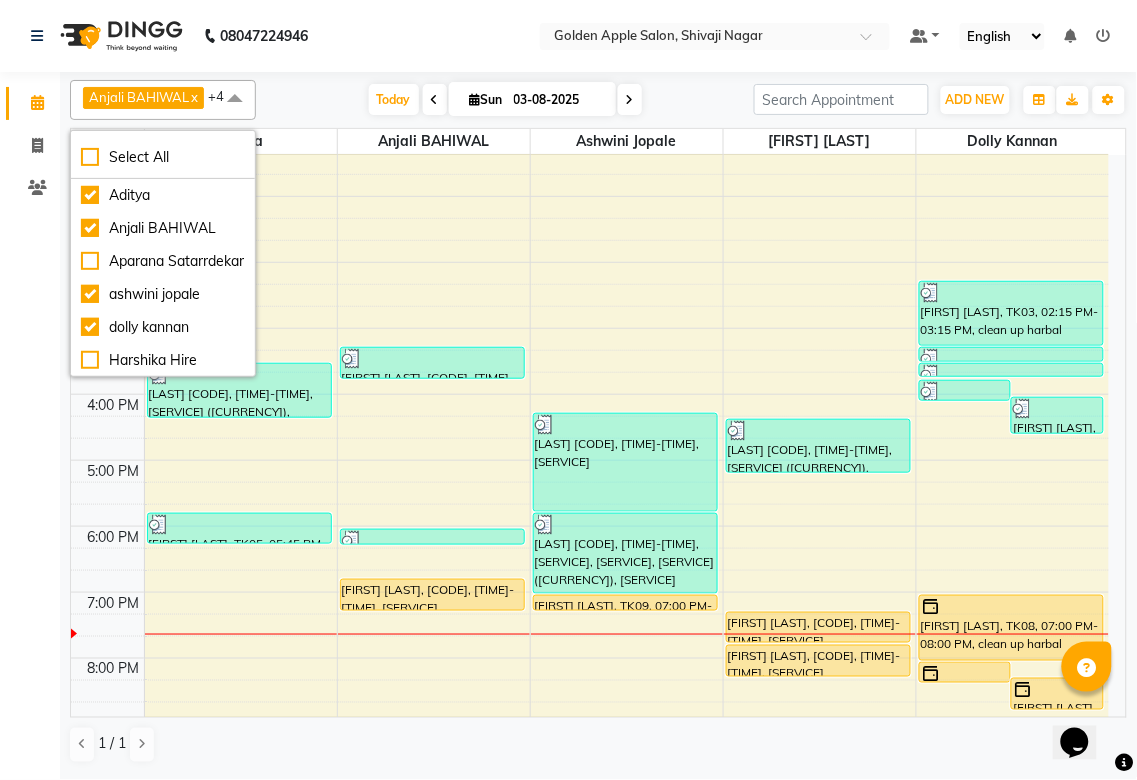 scroll, scrollTop: 300, scrollLeft: 0, axis: vertical 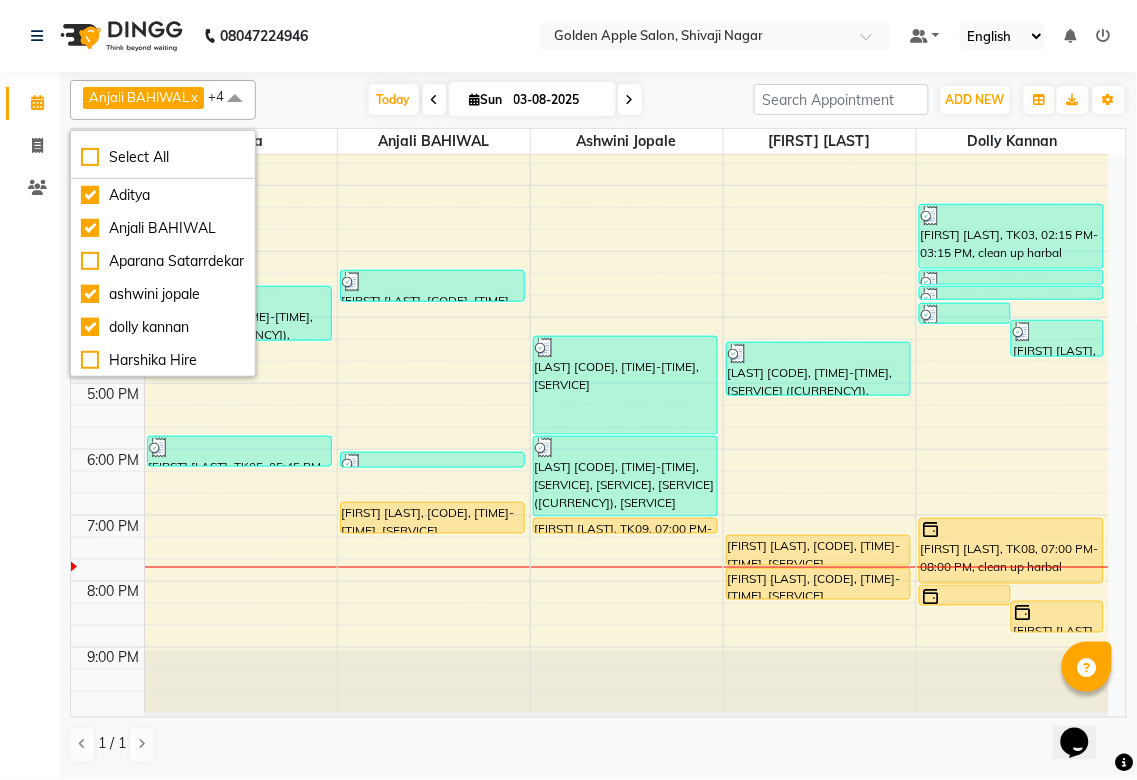 click on "9:00 AM 10:00 AM 11:00 AM 12:00 PM 1:00 PM 2:00 PM 3:00 PM 4:00 PM 5:00 PM 6:00 PM 7:00 PM 8:00 PM 9:00 PM     [LAST] [CODE], [TIME]-[TIME], [SERVICE] ([CURRENCY]), [SERVICE] ([CURRENCY])     [NAME] [CODE], [TIME]-[TIME], [SERVICE]     [FIRST] [CODE], [TIME]-[TIME], [SERVICE] [SERVICE], [SERVICE], [SERVICE] ([CURRENCY])     [FIRST] [CODE], [TIME]-[TIME], [SERVICE]     [FIRST] [CODE], [TIME]-[TIME], [SERVICE]     [FIRST] [CODE], [TIME]-[TIME], [SERVICE]     [FIRST] [CODE], [TIME]-[TIME], [SERVICE]    [FIRST] [CODE], [TIME]-[TIME], [SERVICE]     [LAST] [CODE], [TIME]-[TIME], [SERVICE]     [LAST] [CODE], [TIME]-[TIME], [SERVICE]     [LAST] [CODE], [TIME]-[TIME], [SERVICE]     [LAST] [CODE], [TIME]-[TIME], [SERVICE]     [FIRST] [CODE], [TIME]-[TIME], [SERVICE]        [FIRST] [CODE], [TIME]-[TIME], [SERVICE]" at bounding box center (590, 284) 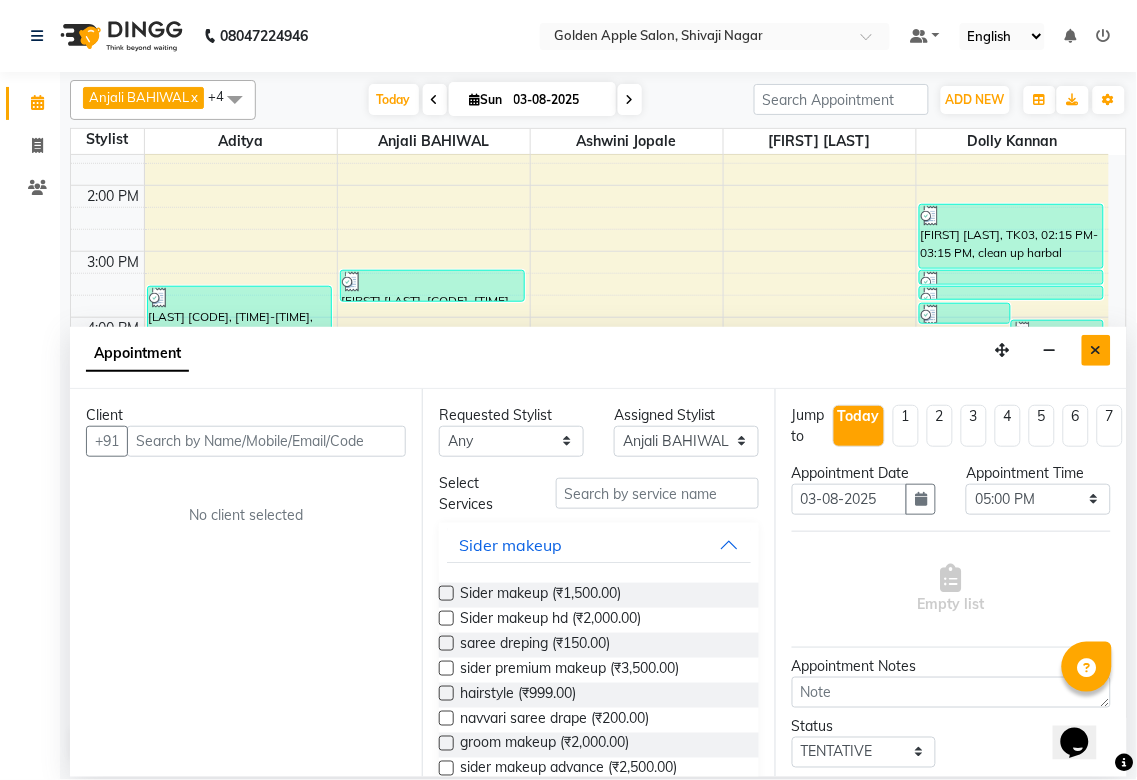 click at bounding box center [1096, 350] 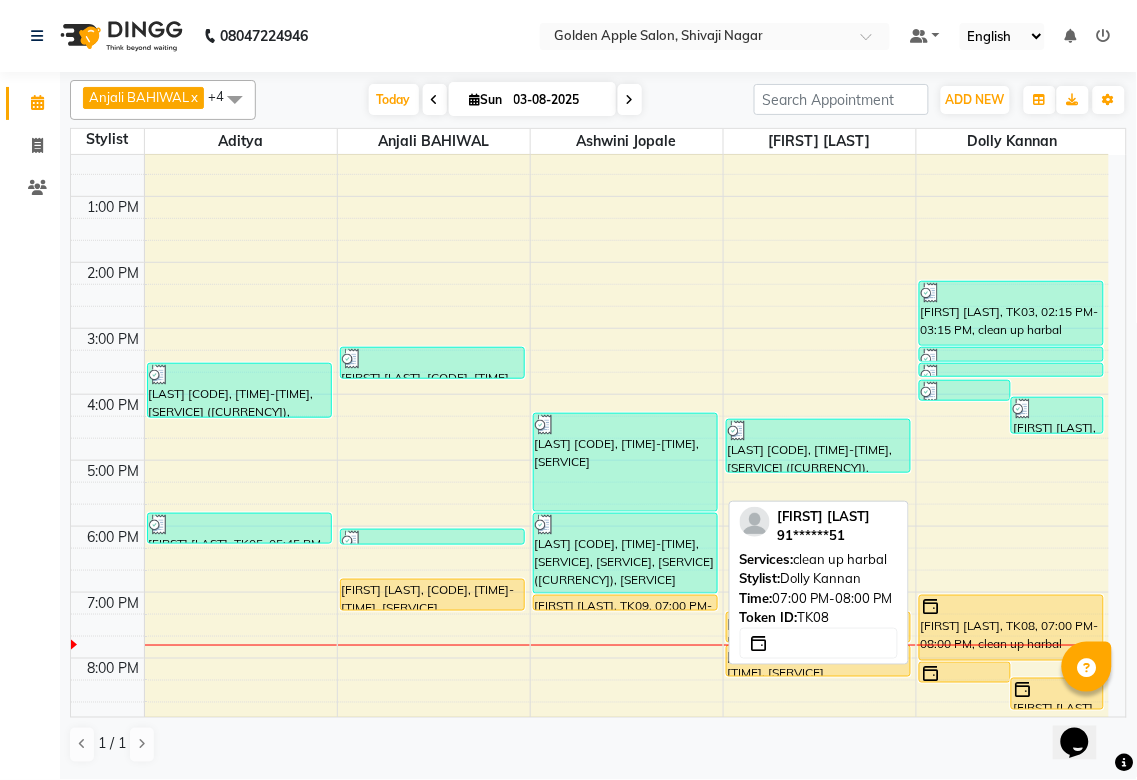 scroll, scrollTop: 300, scrollLeft: 0, axis: vertical 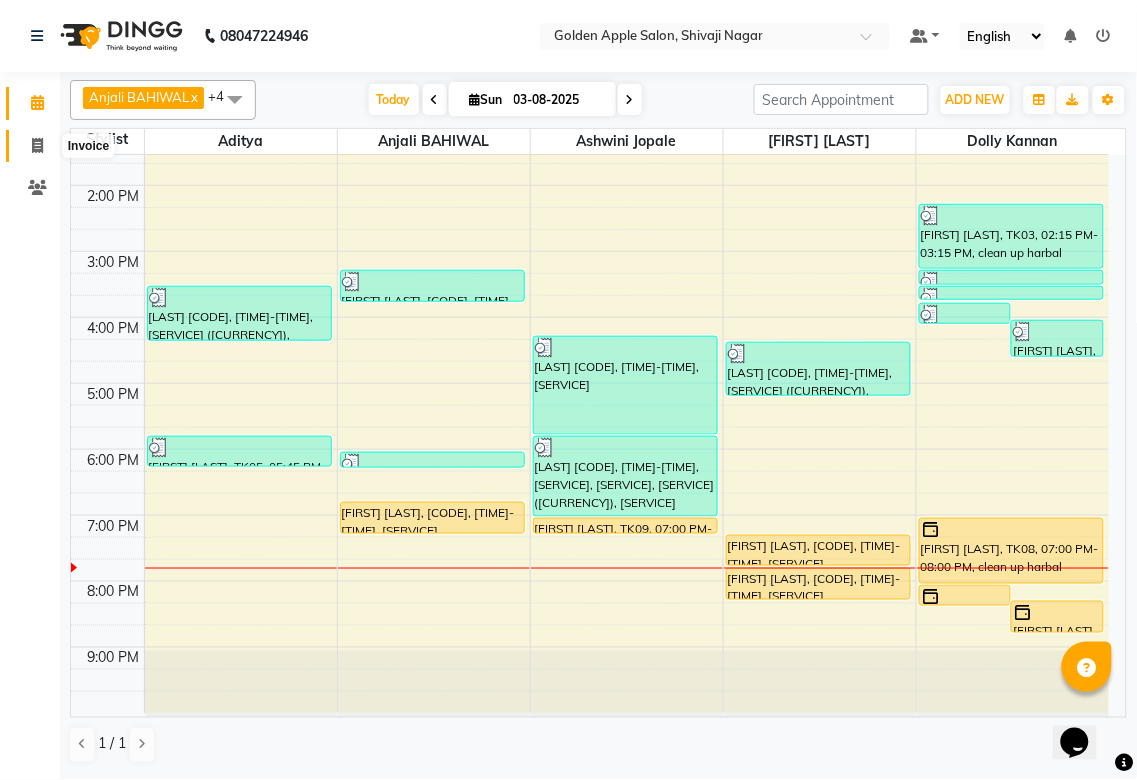 click 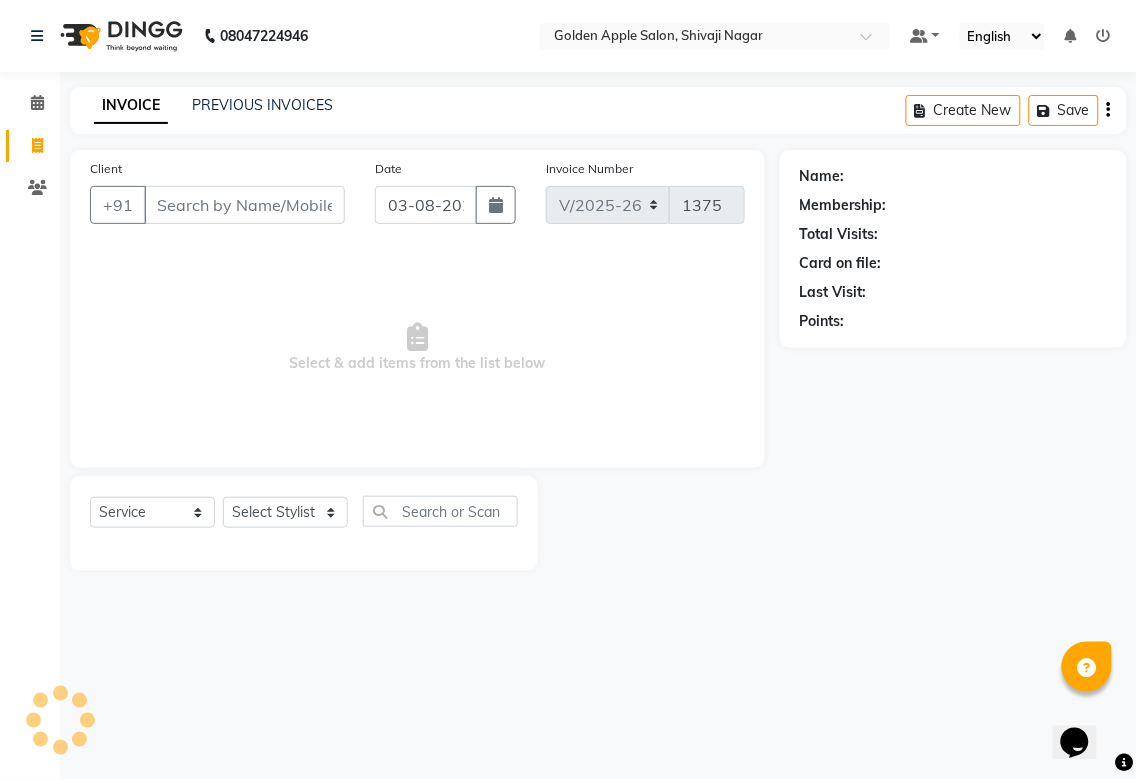 click on "PREVIOUS INVOICES" 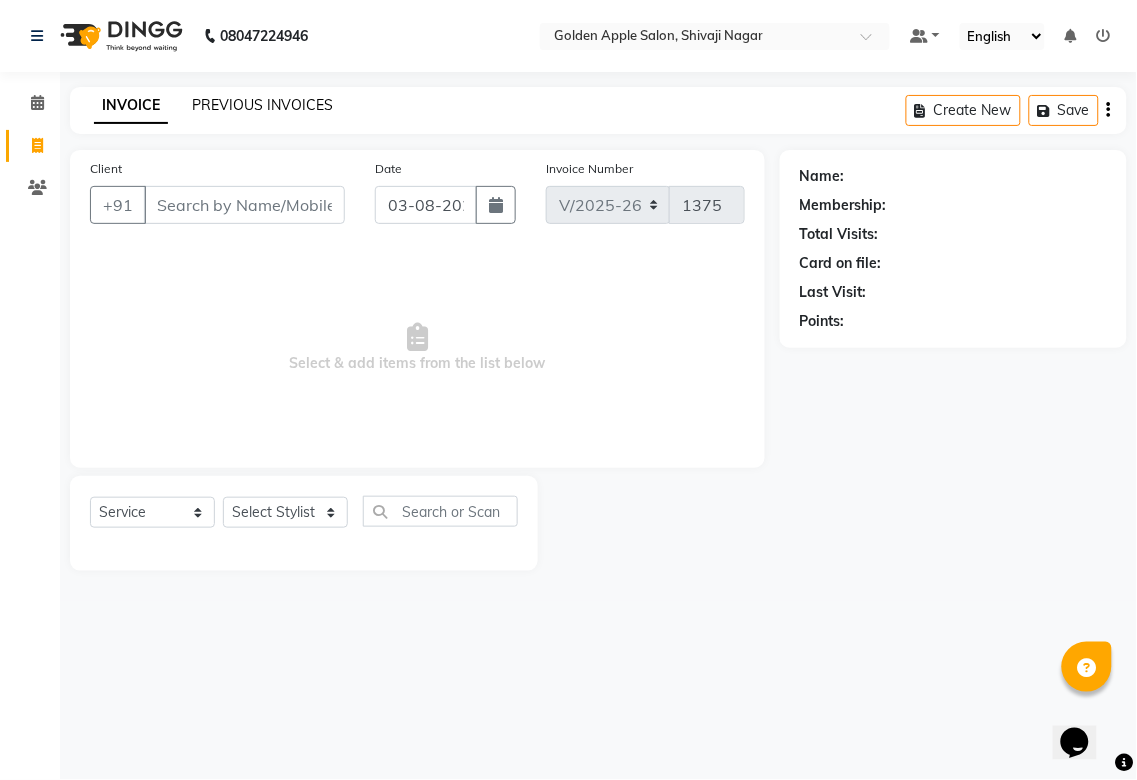 click on "PREVIOUS INVOICES" 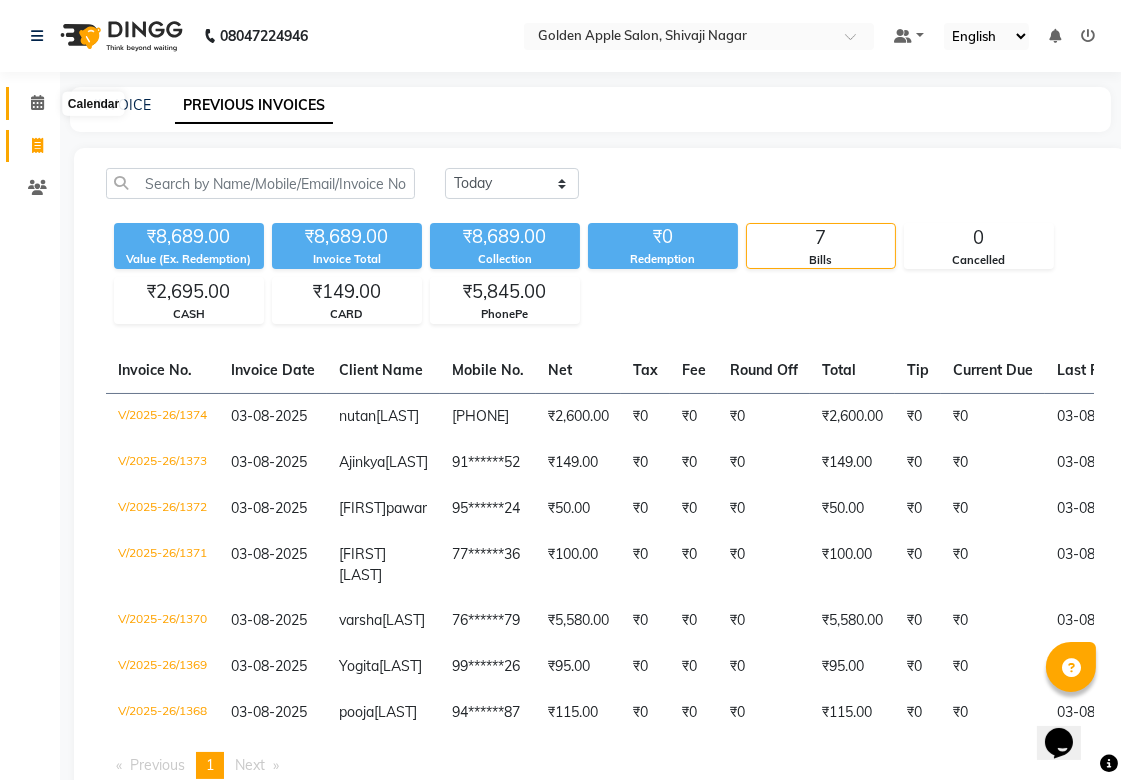 click 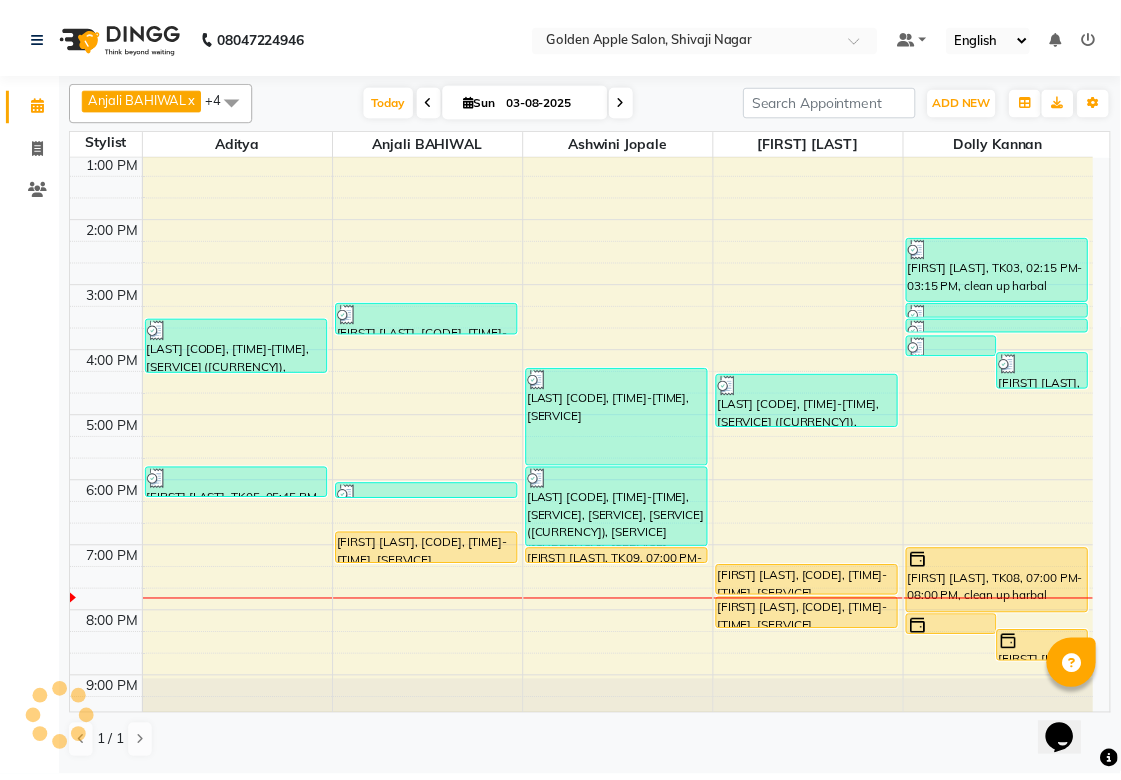 scroll, scrollTop: 300, scrollLeft: 0, axis: vertical 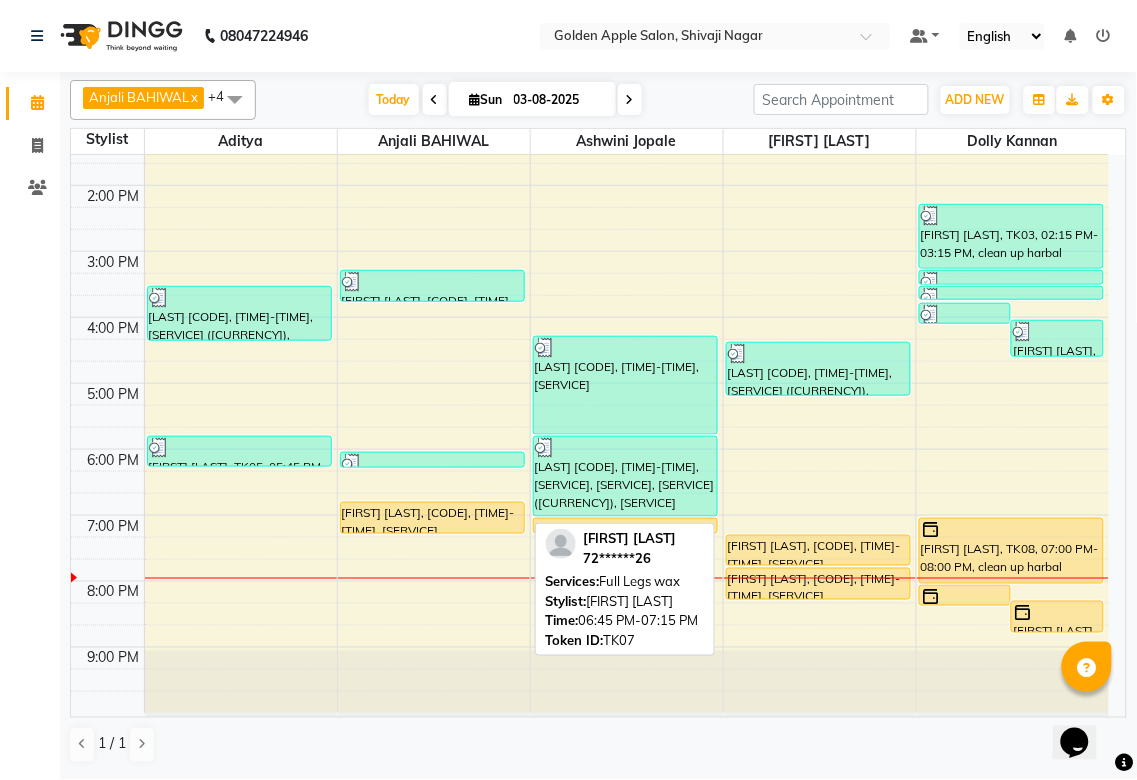 click on "[FIRST] [LAST], [CODE], [TIME]-[TIME], [SERVICE]" at bounding box center [432, 518] 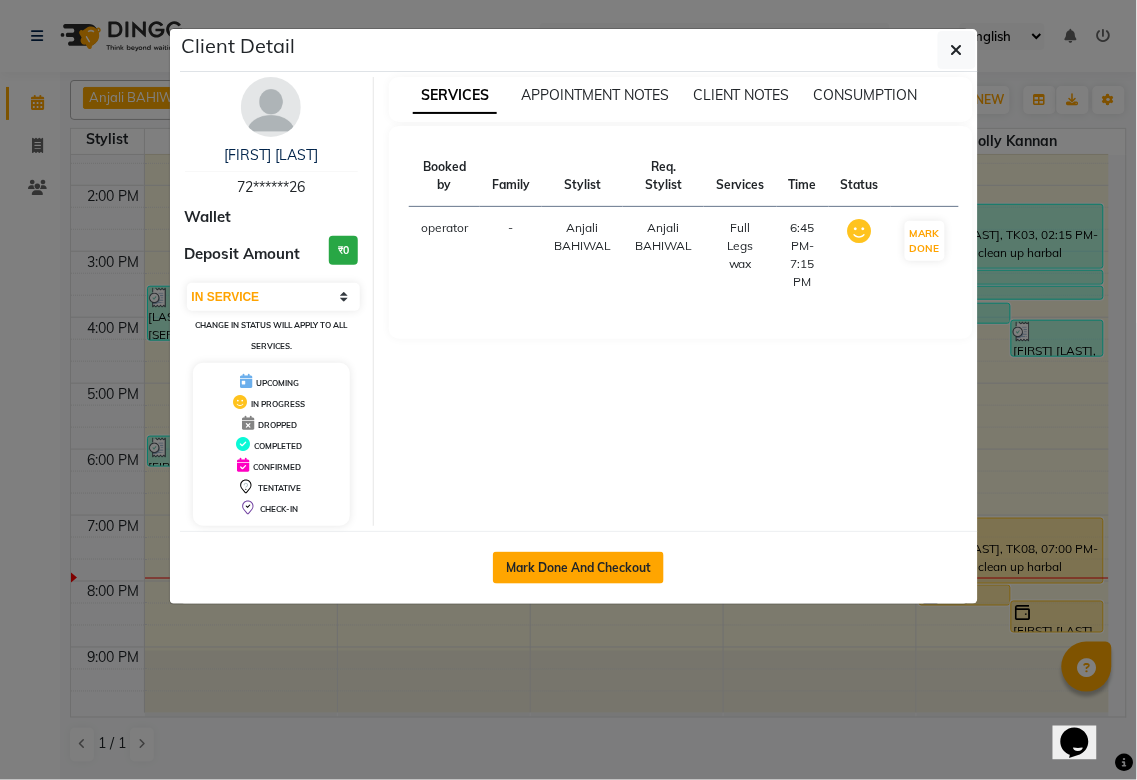 click on "Mark Done And Checkout" 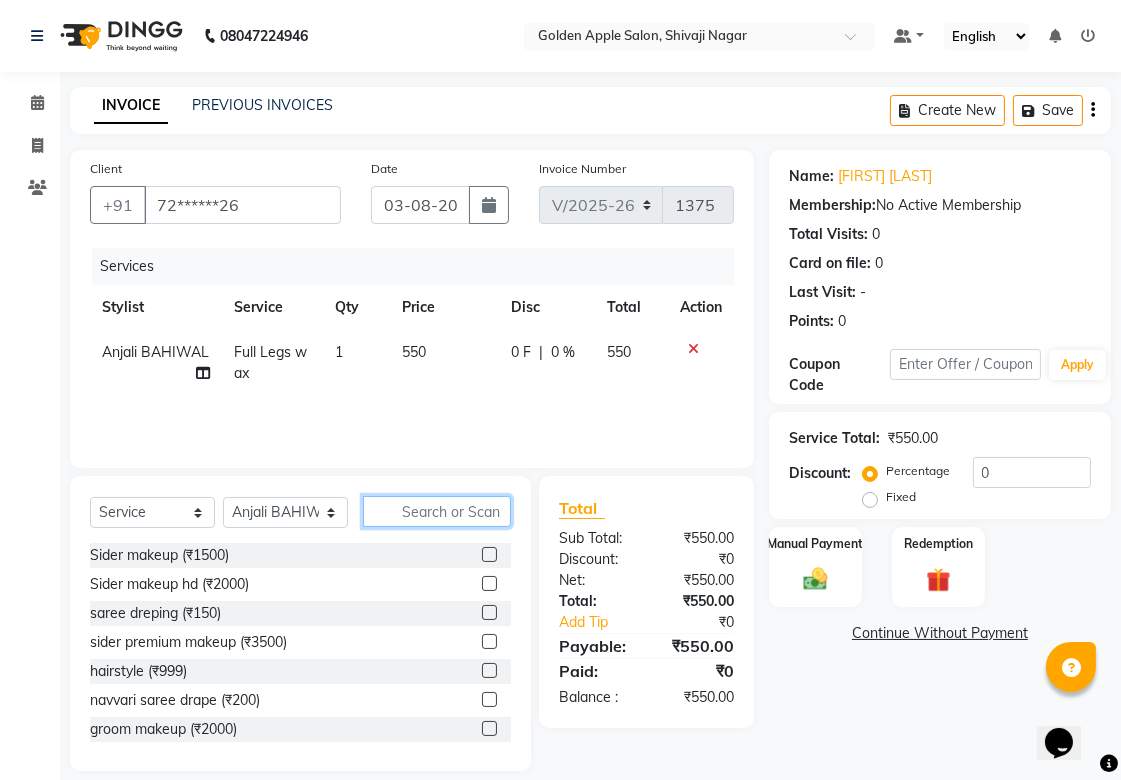 click 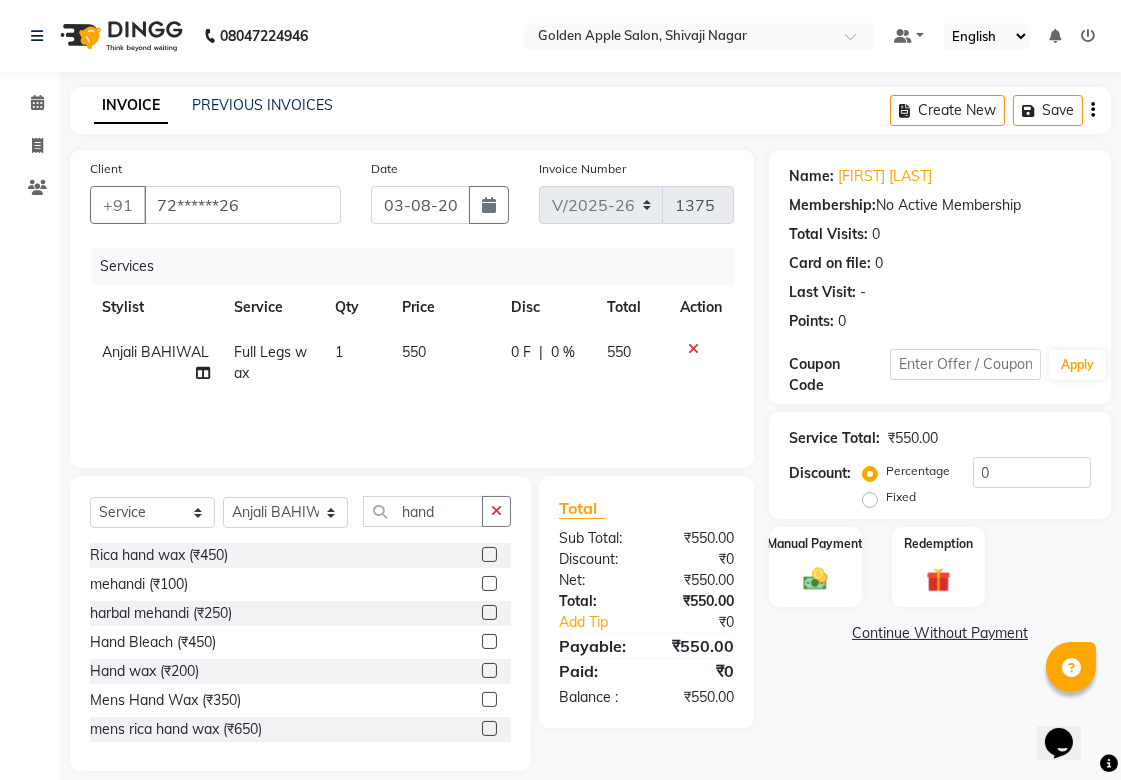 click 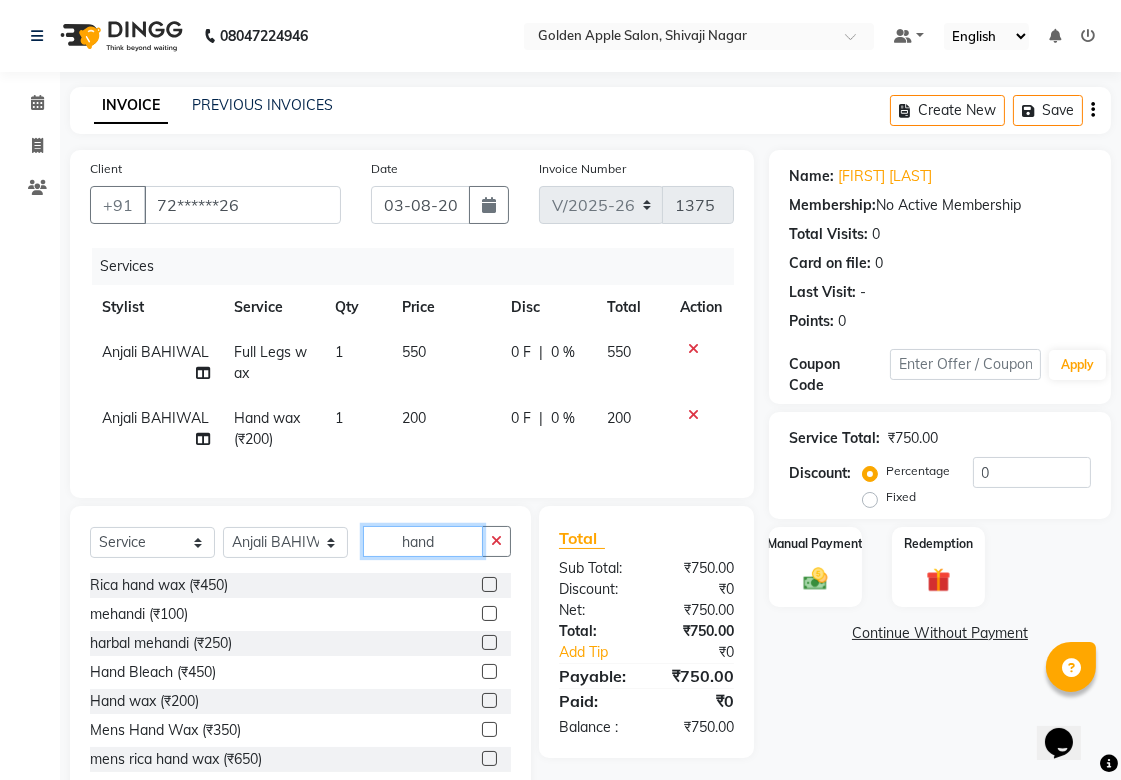 click on "hand" 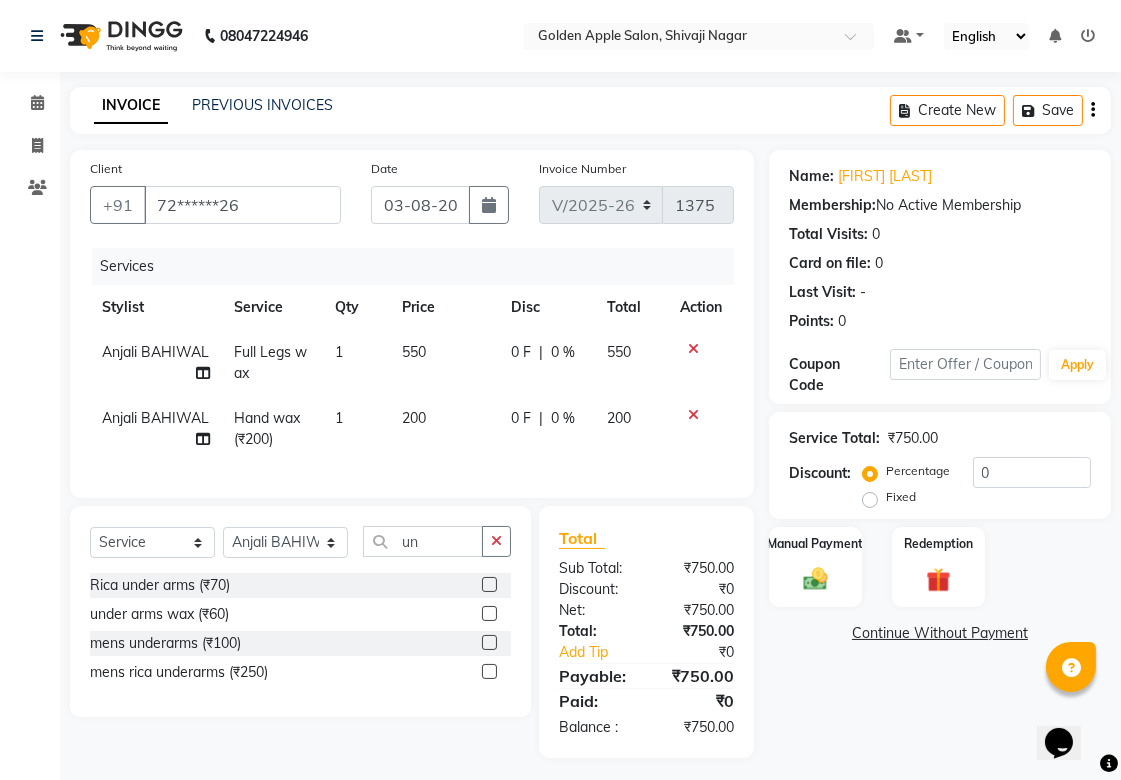click 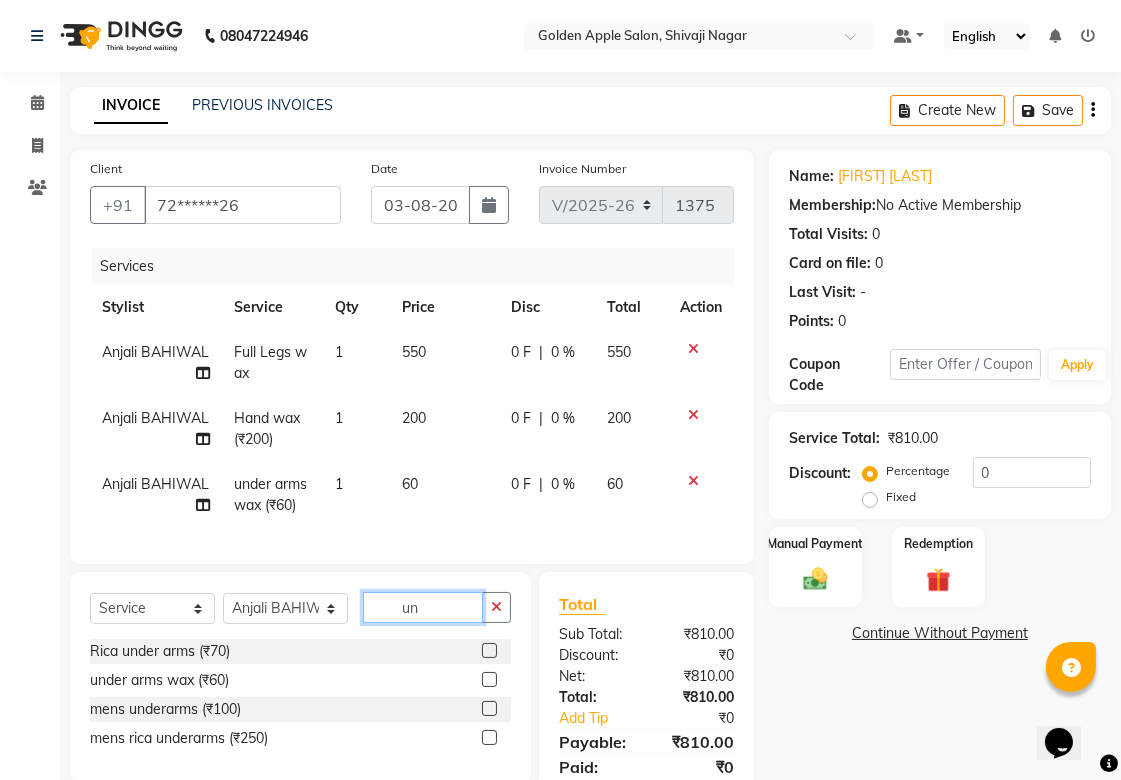click on "un" 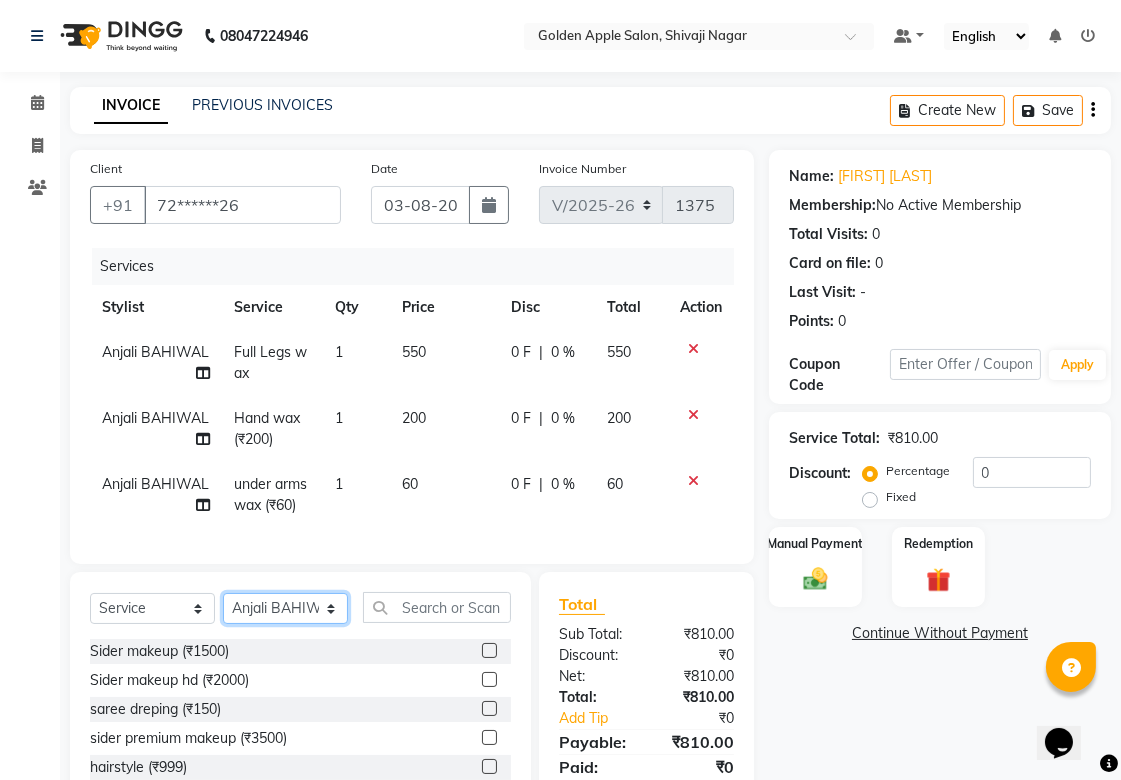 click on "Select Stylist Aditya Anjali  BAHIWAL Aparana Satarrdekar ashwini jopale dolly kannan  Harshika Hire operator vijay ahire" 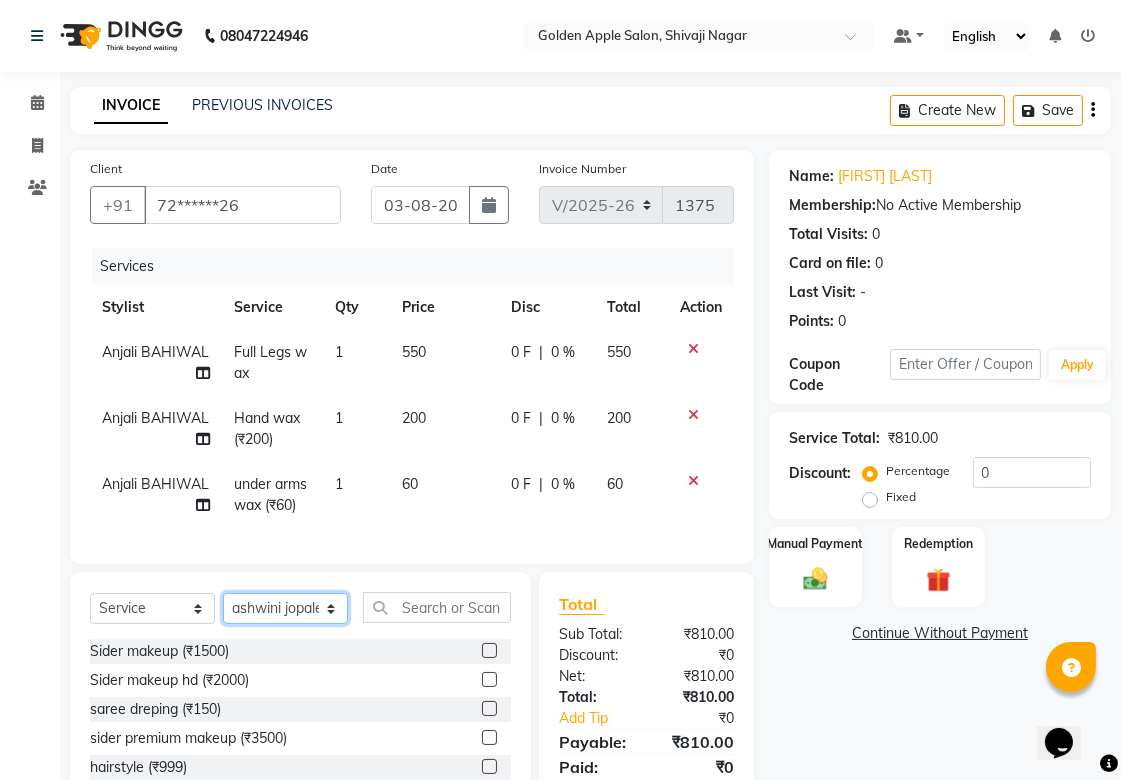 click on "Select Stylist Aditya Anjali  BAHIWAL Aparana Satarrdekar ashwini jopale dolly kannan  Harshika Hire operator vijay ahire" 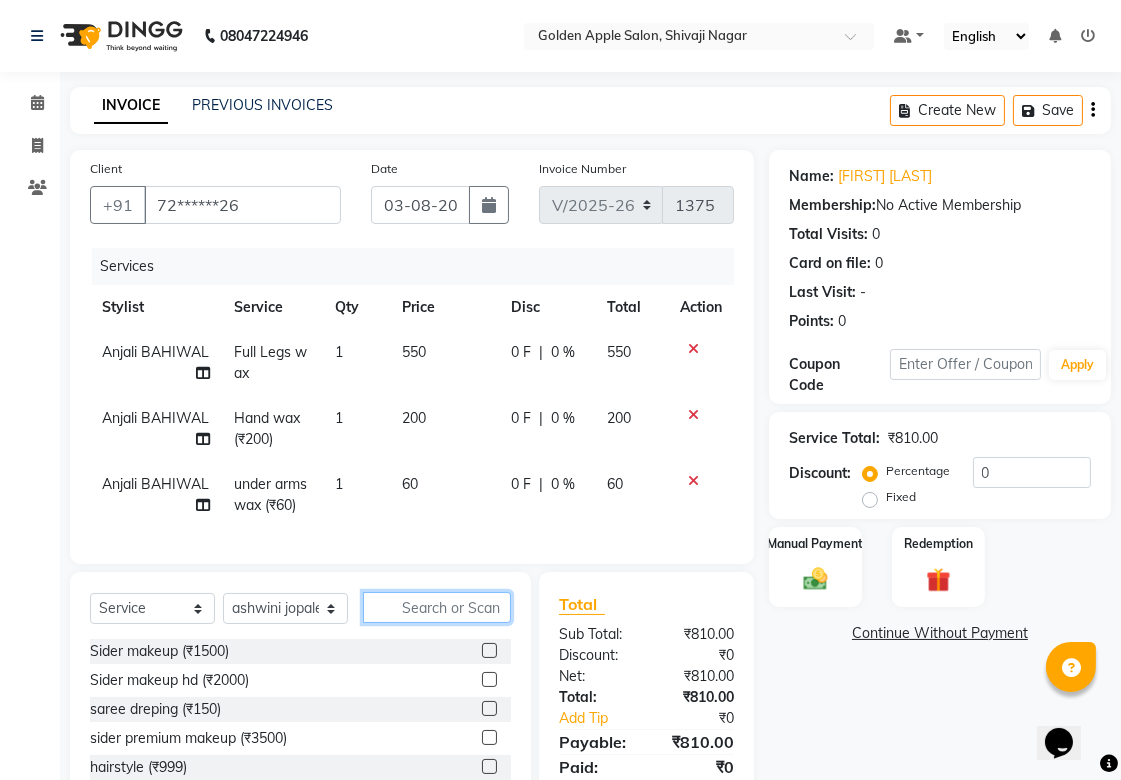 click 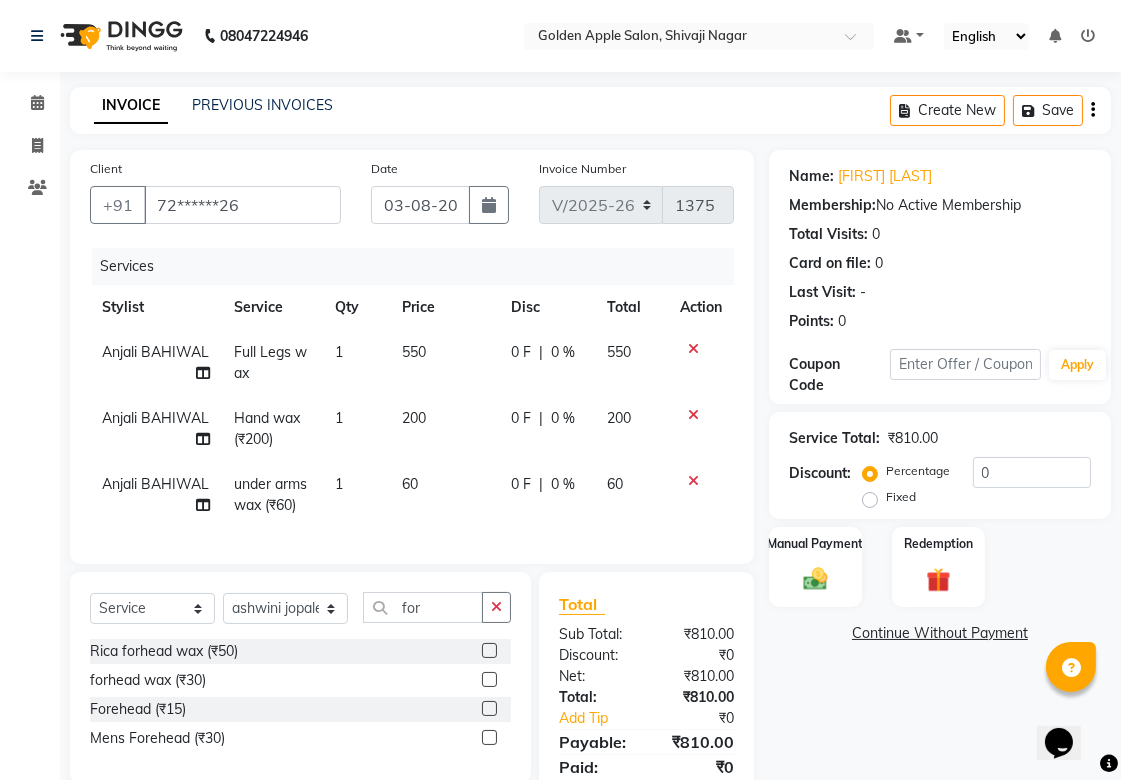 click 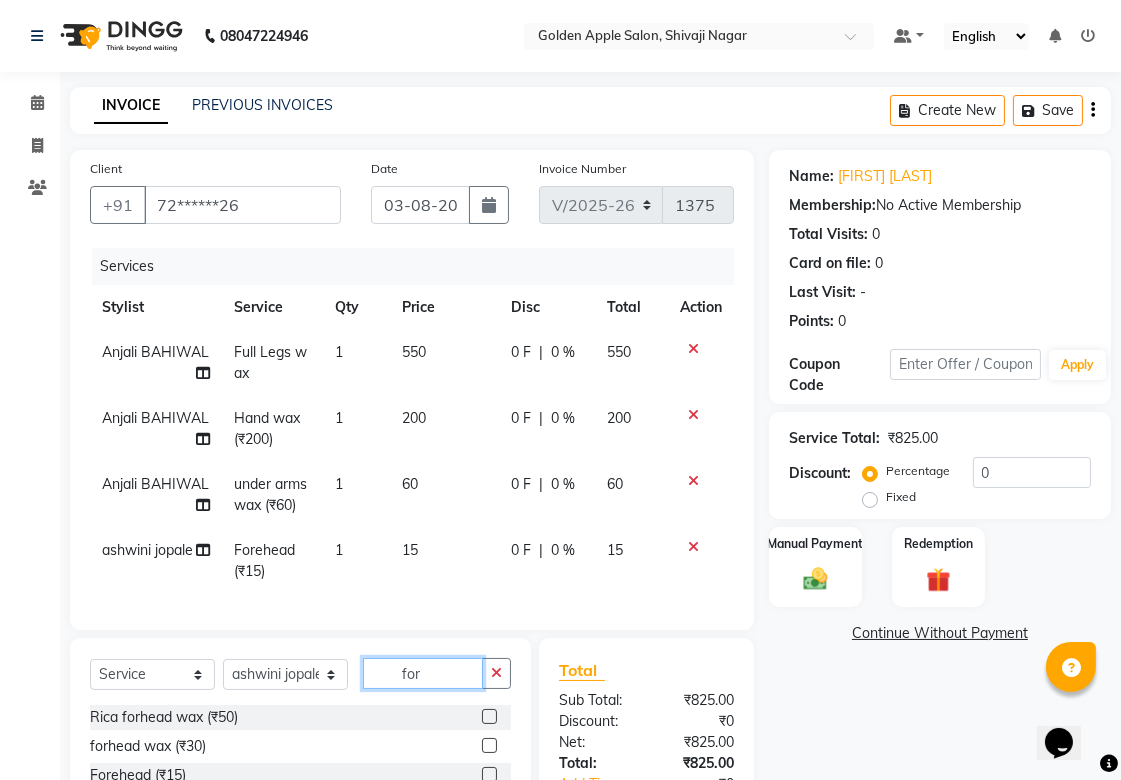 click on "for" 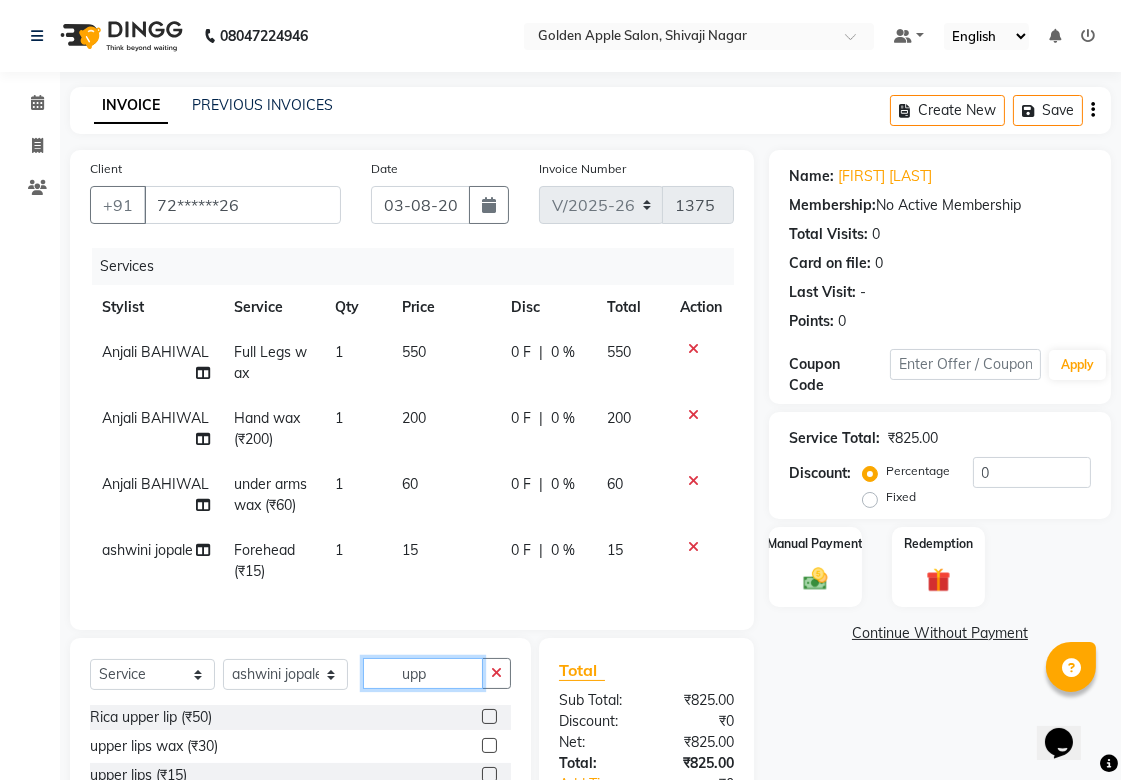 scroll, scrollTop: 111, scrollLeft: 0, axis: vertical 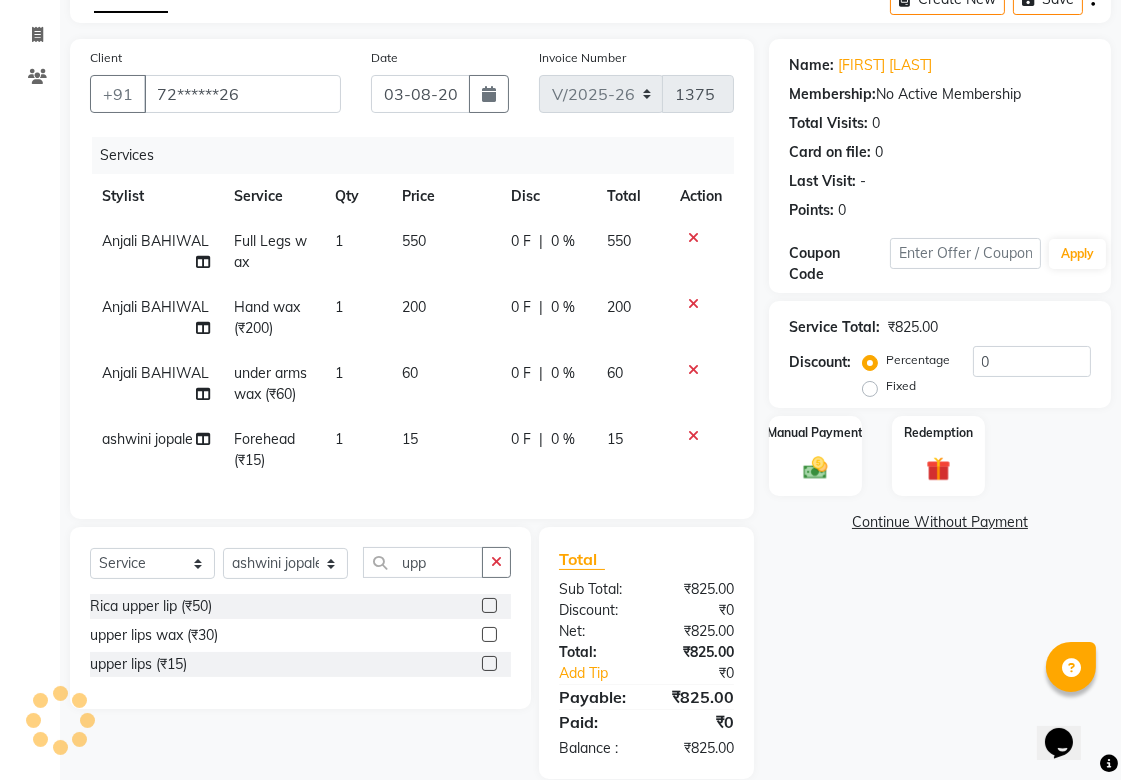 click 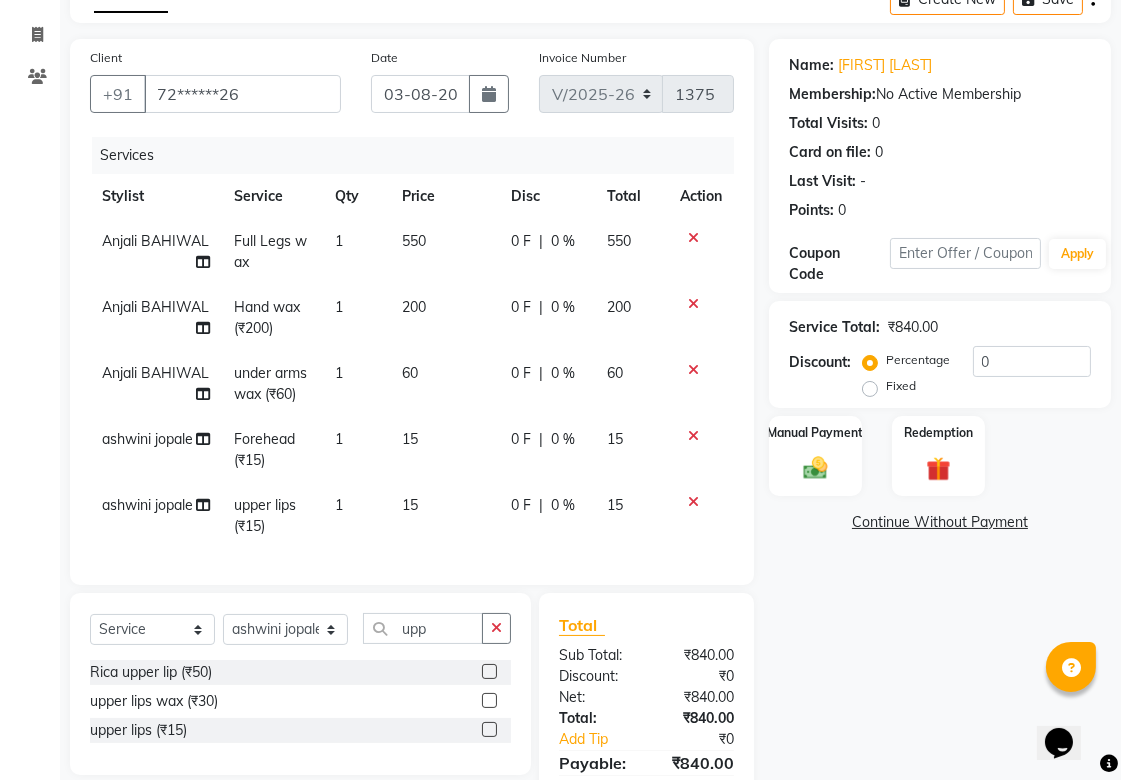 click on "Select  Service  Product  Membership  Package Voucher Prepaid Gift Card  Select Stylist [FIRST] [FIRST] [FIRST] [FIRST] [FIRST] [FIRST] [FIRST] [FIRST] [FIRST]  upp" 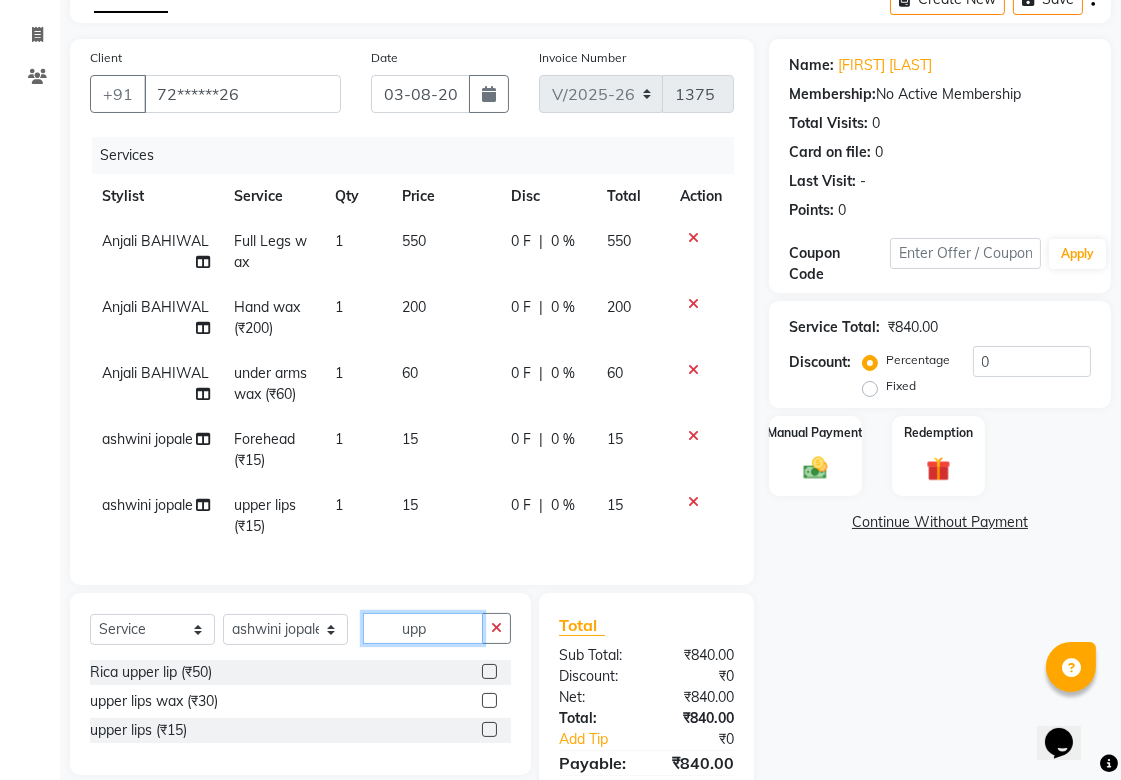 click on "upp" 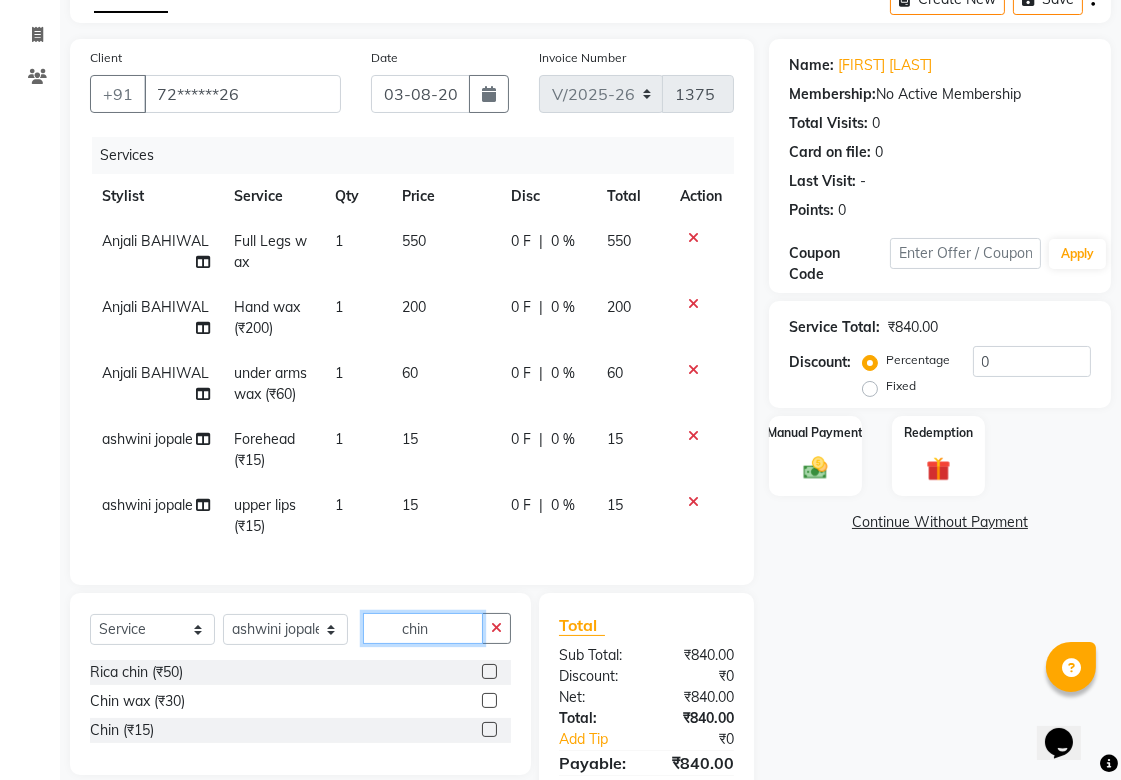 scroll, scrollTop: 223, scrollLeft: 0, axis: vertical 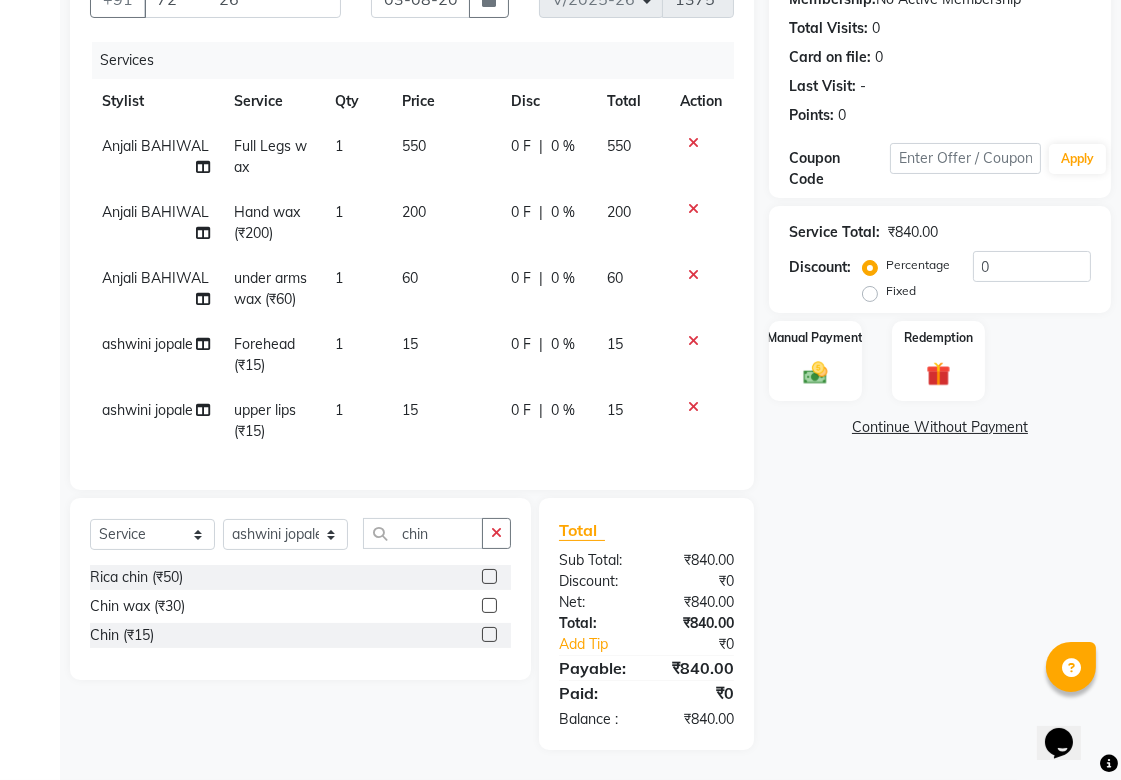 click 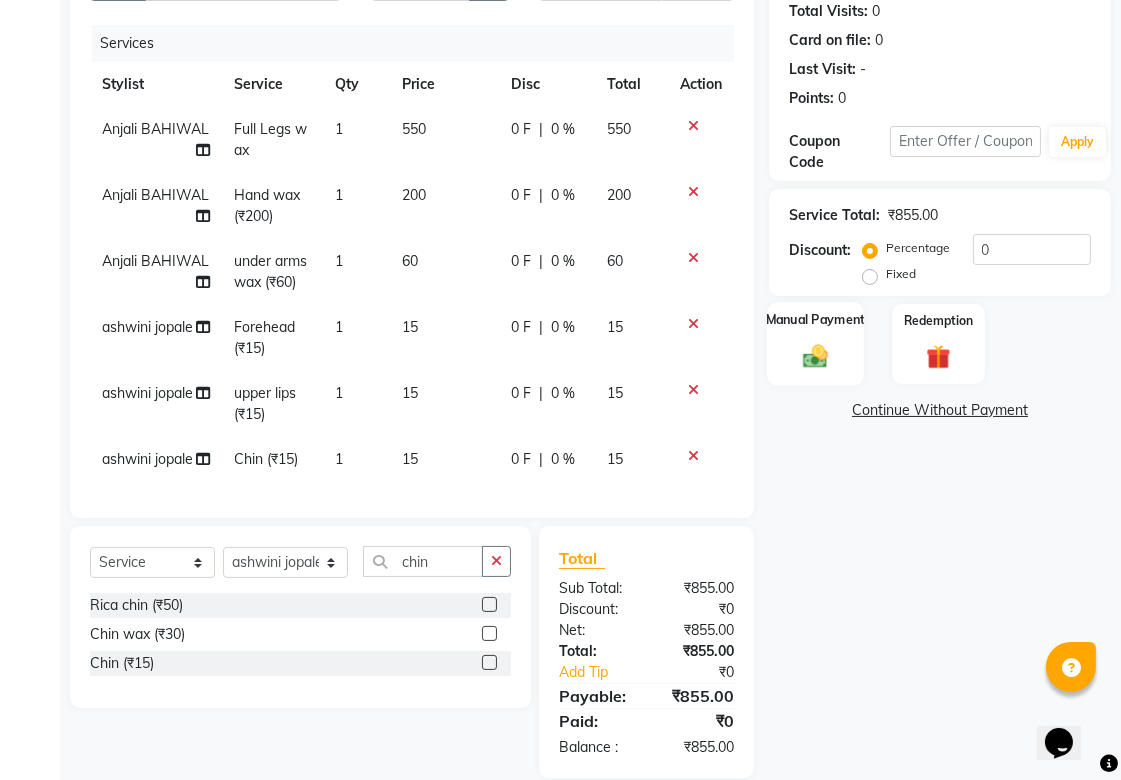 click on "Manual Payment" 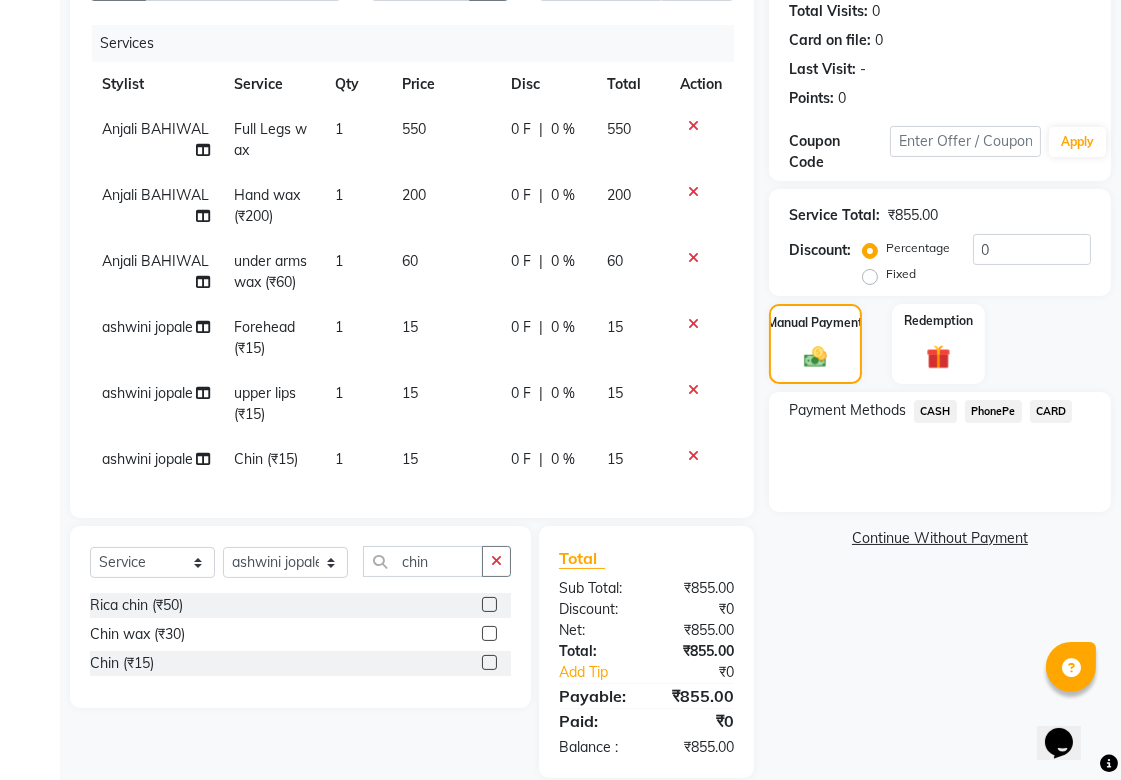 scroll, scrollTop: 278, scrollLeft: 0, axis: vertical 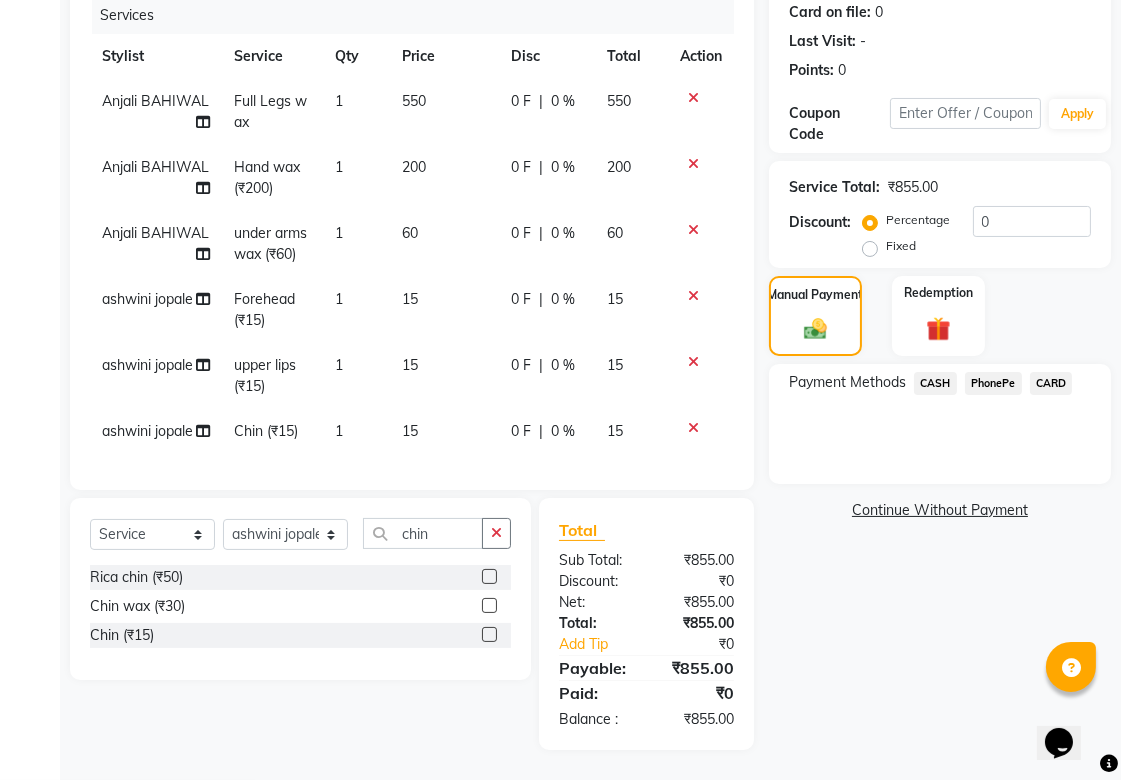 click on "Continue Without Payment" 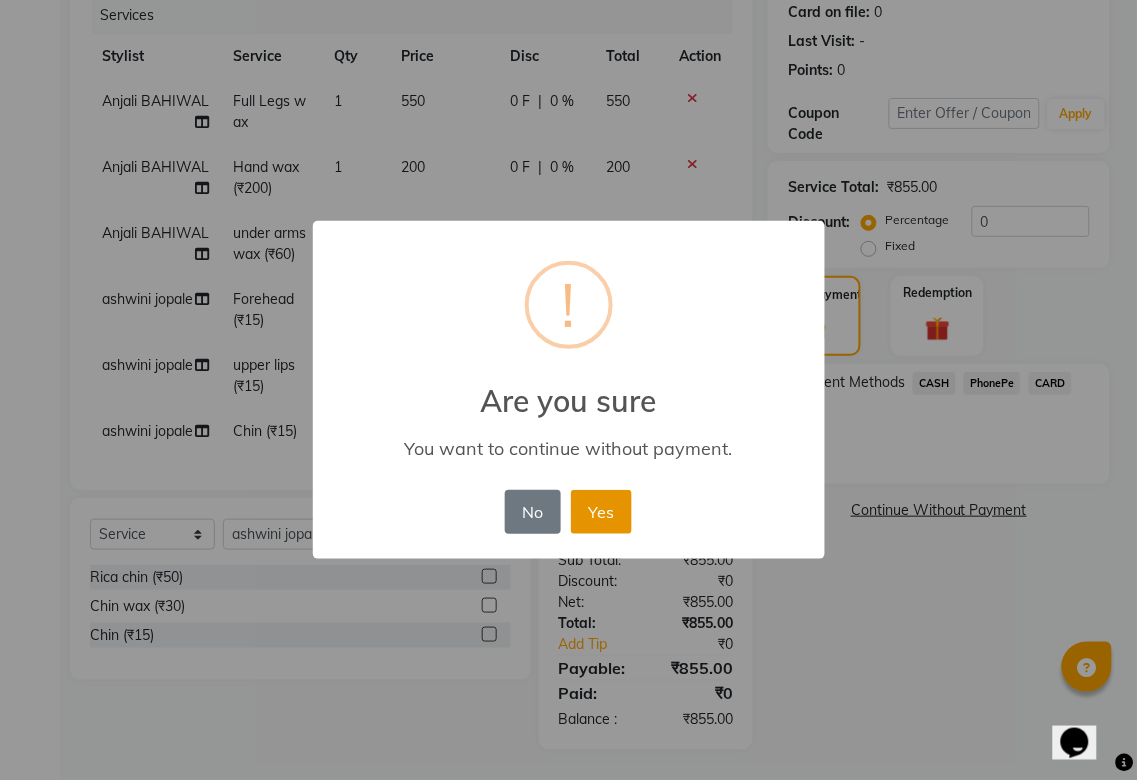 click on "Yes" at bounding box center [601, 512] 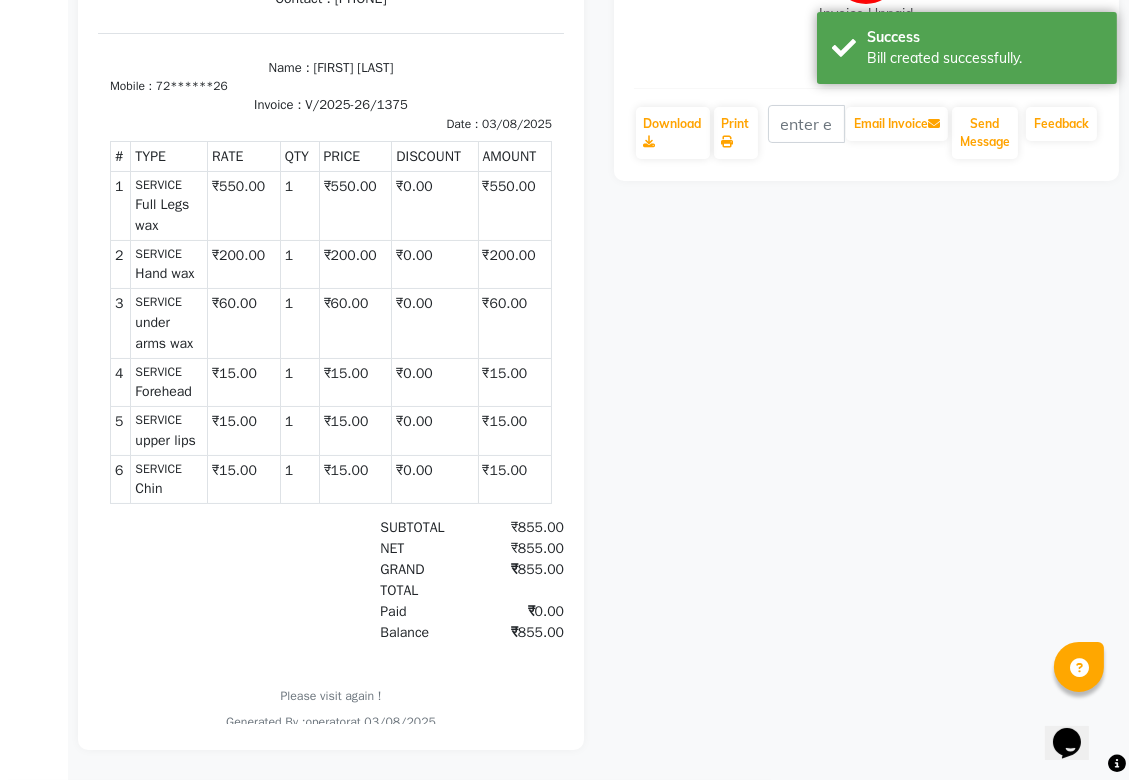 scroll, scrollTop: 0, scrollLeft: 0, axis: both 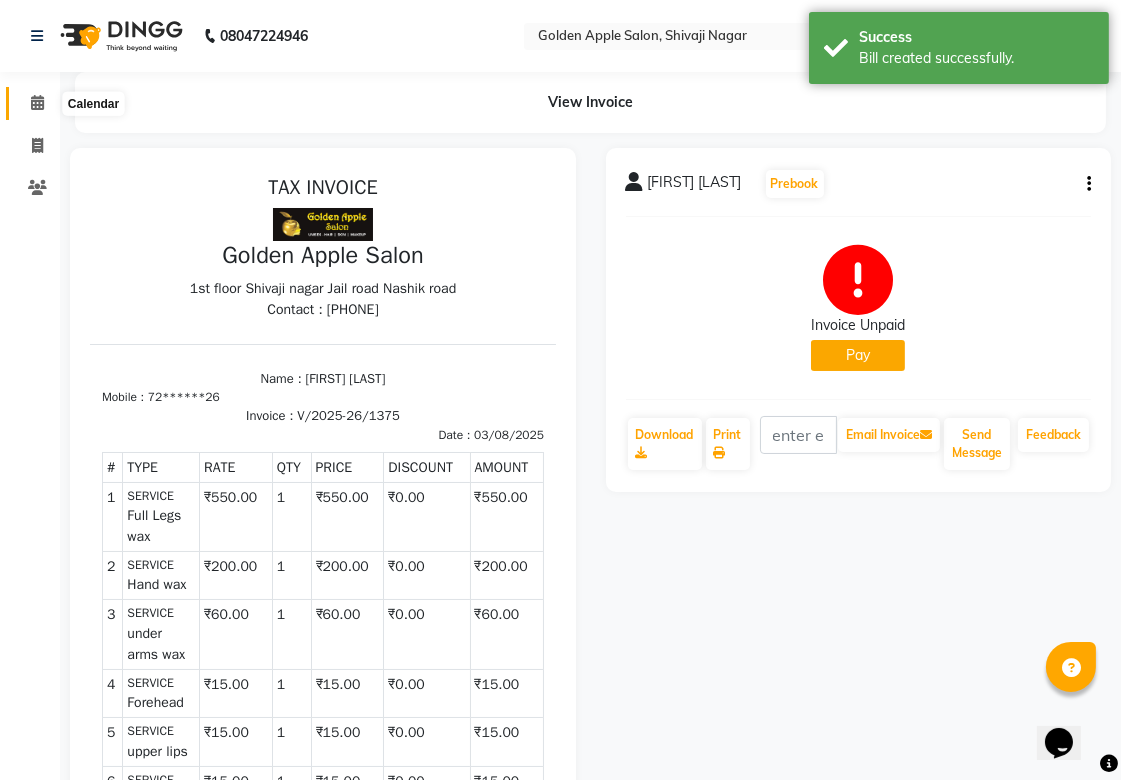 click 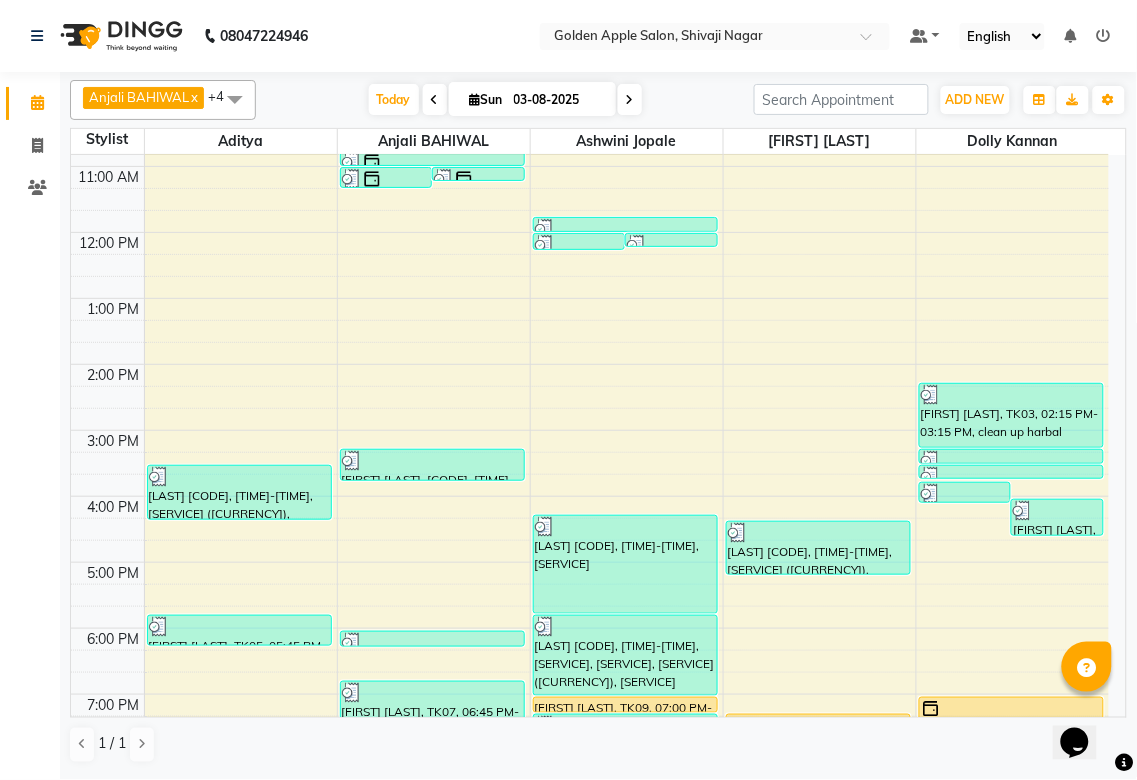 scroll, scrollTop: 300, scrollLeft: 0, axis: vertical 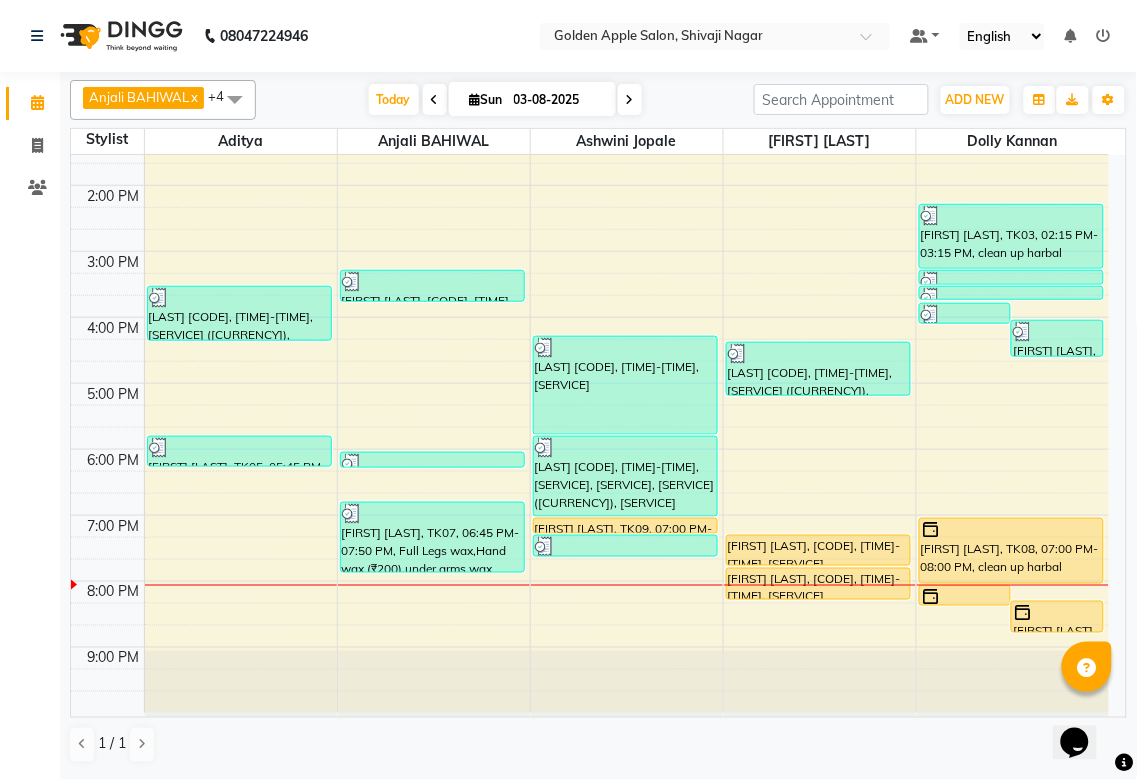 click at bounding box center (241, 585) 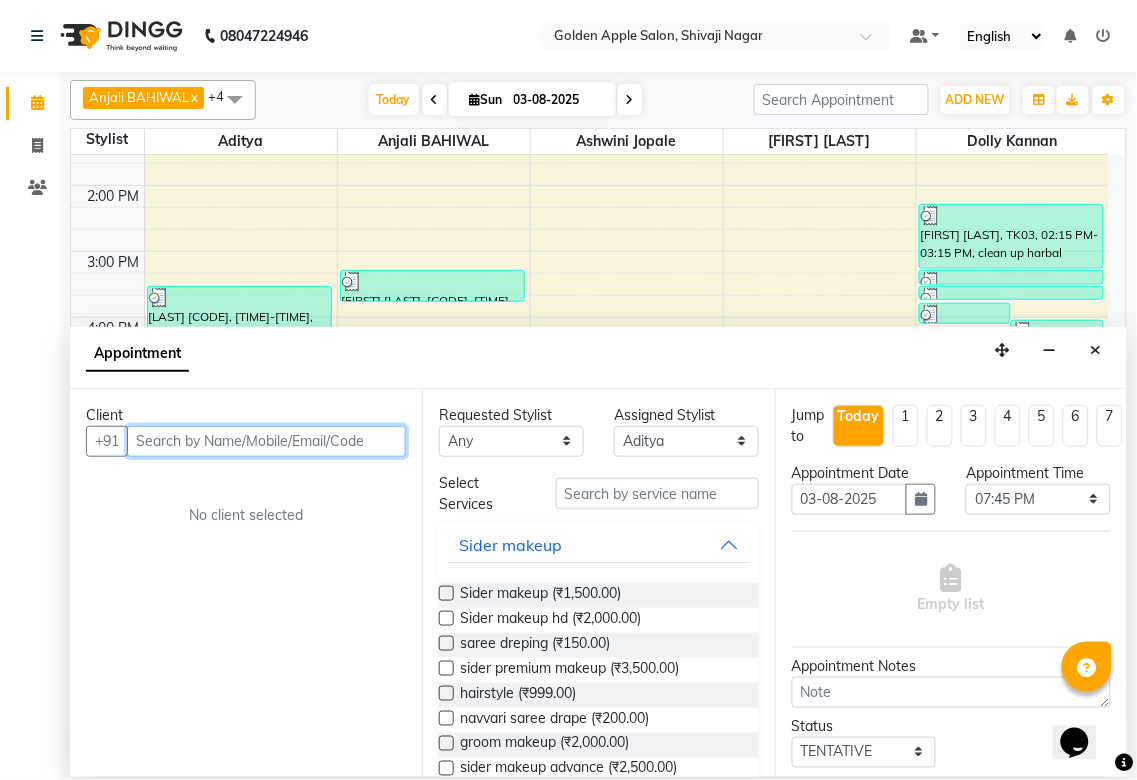 click at bounding box center [266, 441] 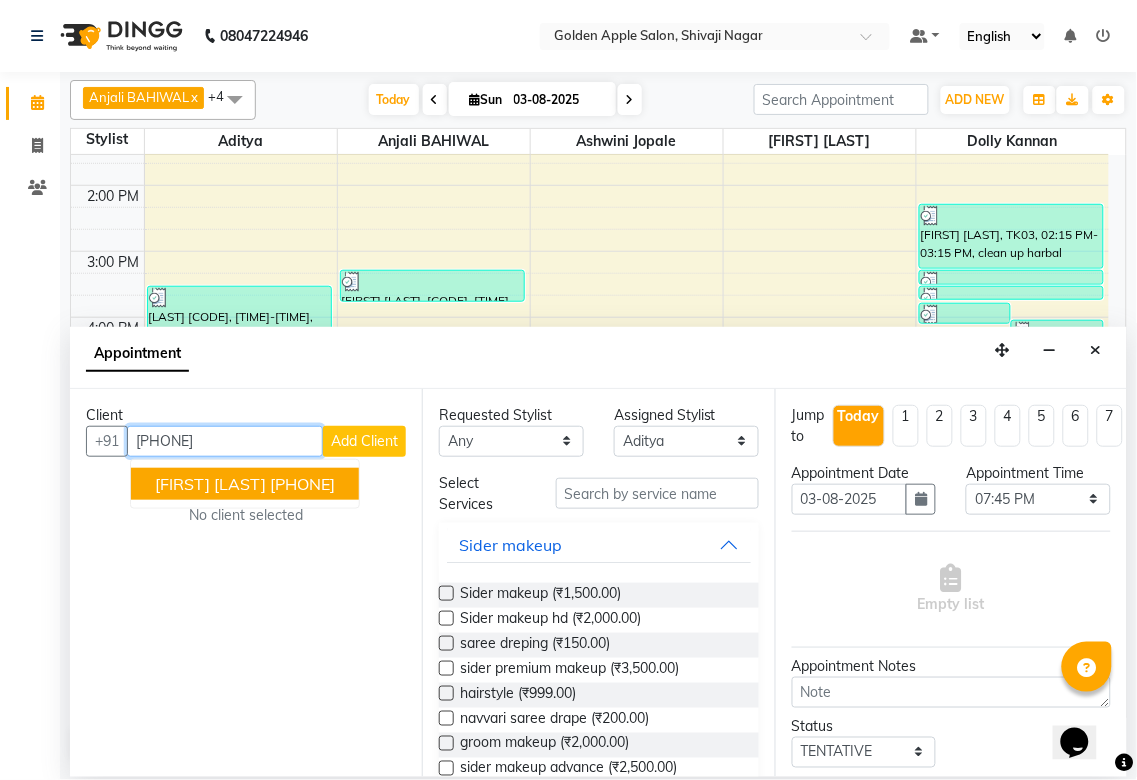 click on "[FIRST] [CODE] [PHONE]" at bounding box center (245, 484) 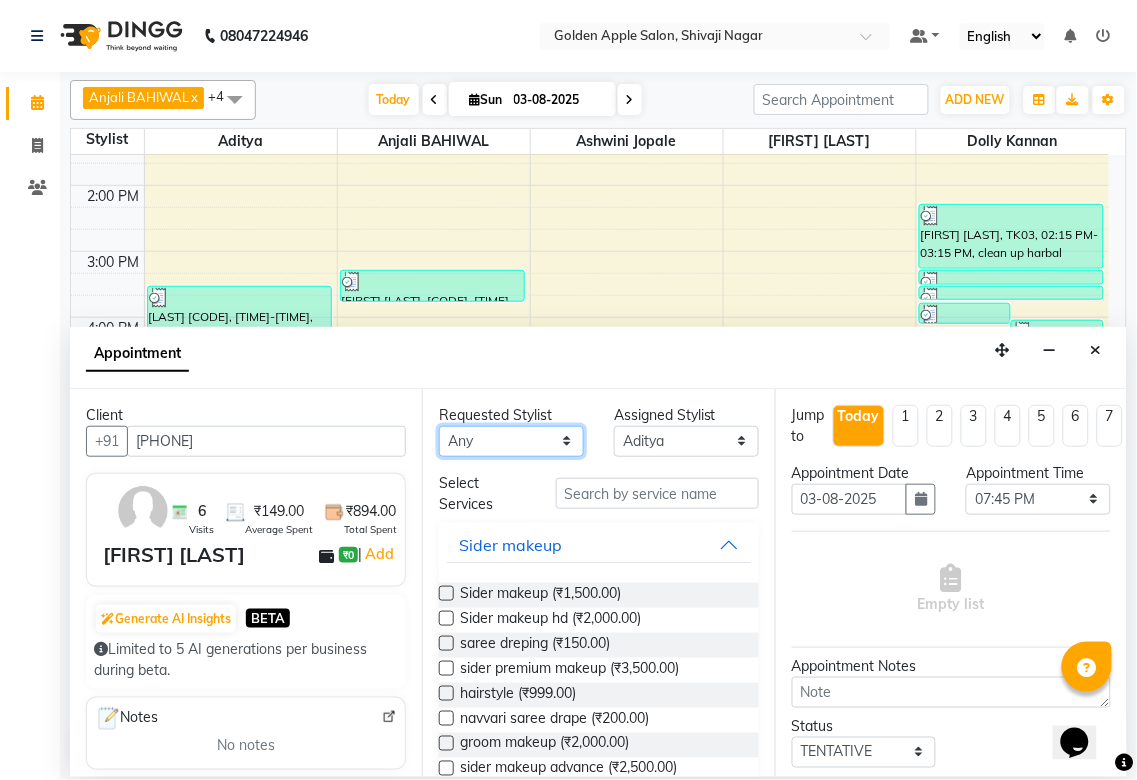 click on "Any Aditya Anjali  BAHIWAL Aparana Satarrdekar ashwini jopale dolly kannan  Harshika Hire operator vijay ahire" at bounding box center [511, 441] 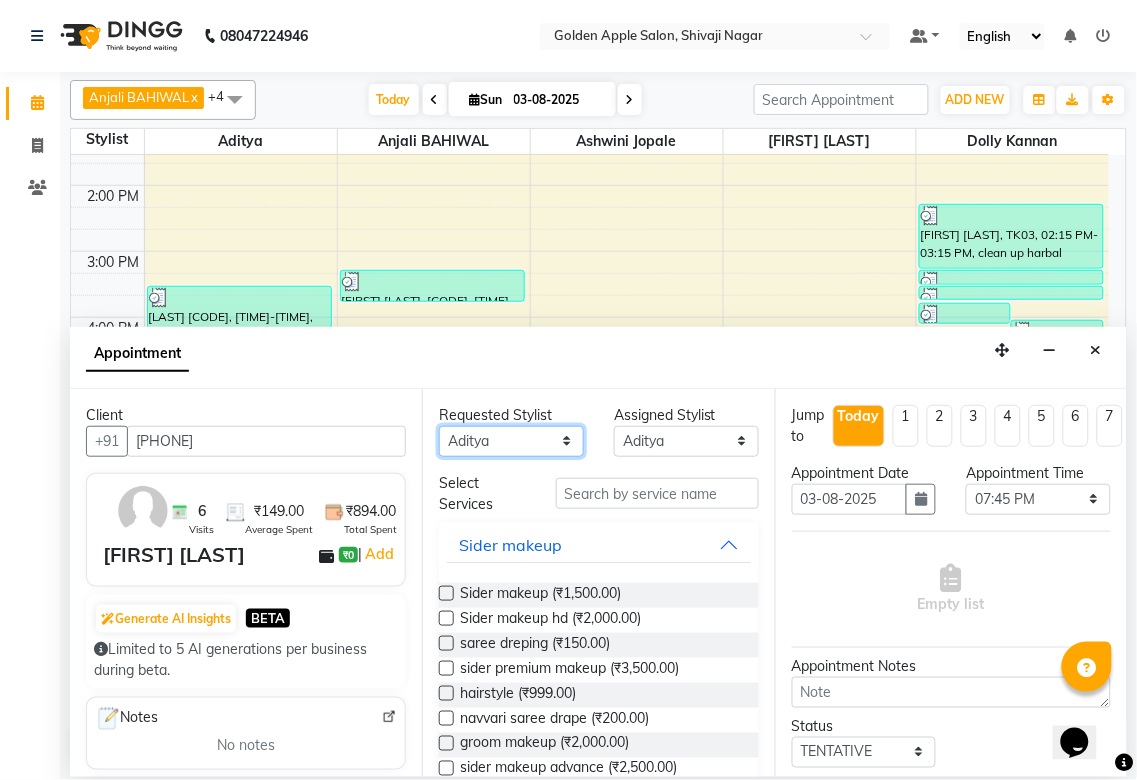 click on "Any Aditya Anjali  BAHIWAL Aparana Satarrdekar ashwini jopale dolly kannan  Harshika Hire operator vijay ahire" at bounding box center (511, 441) 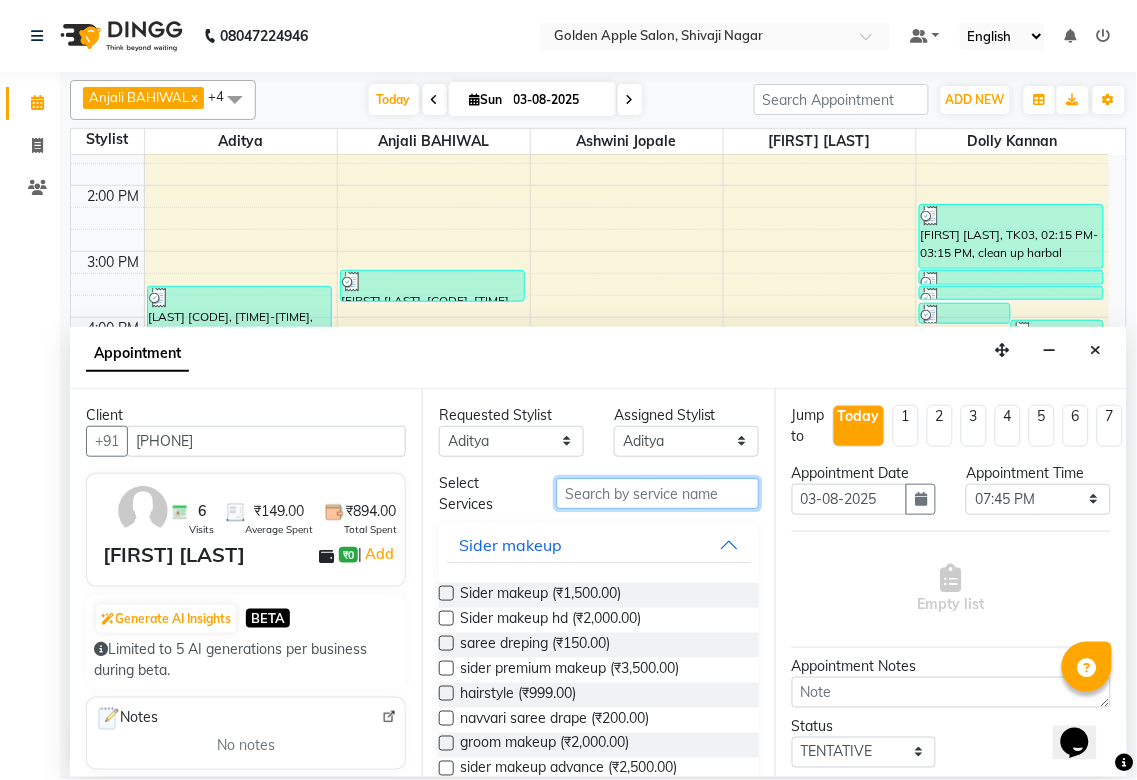 click at bounding box center (657, 493) 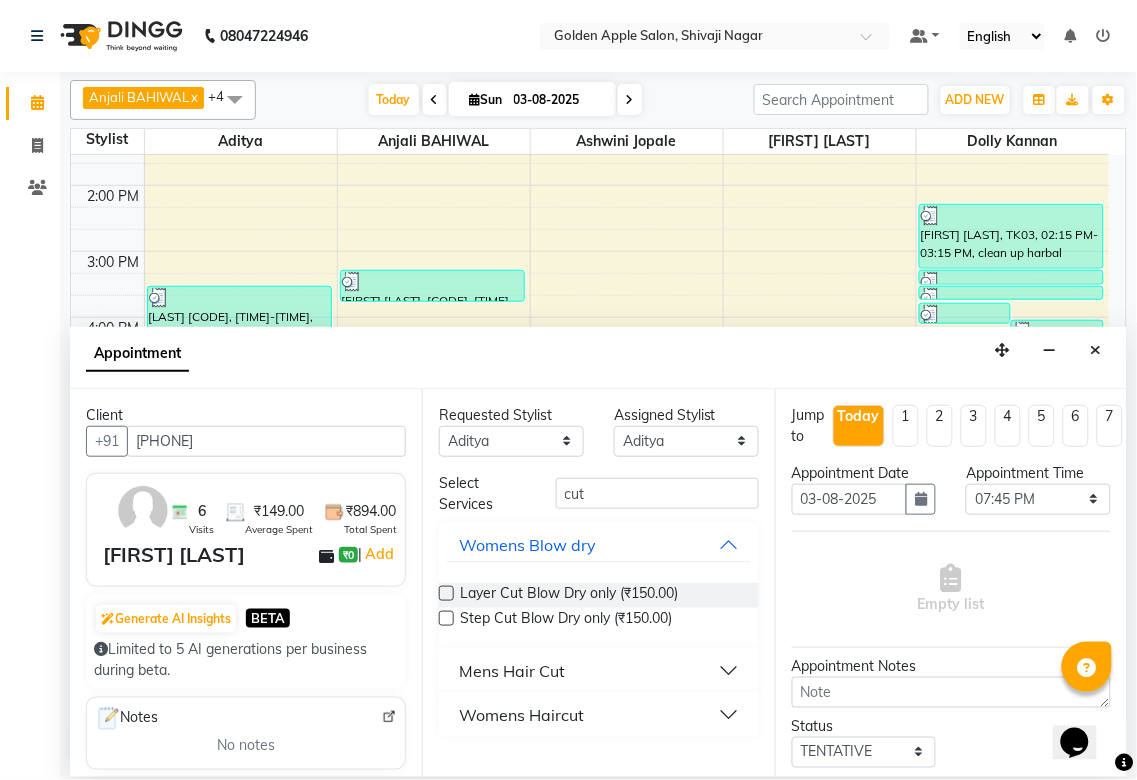 click on "Mens Hair Cut" at bounding box center (512, 671) 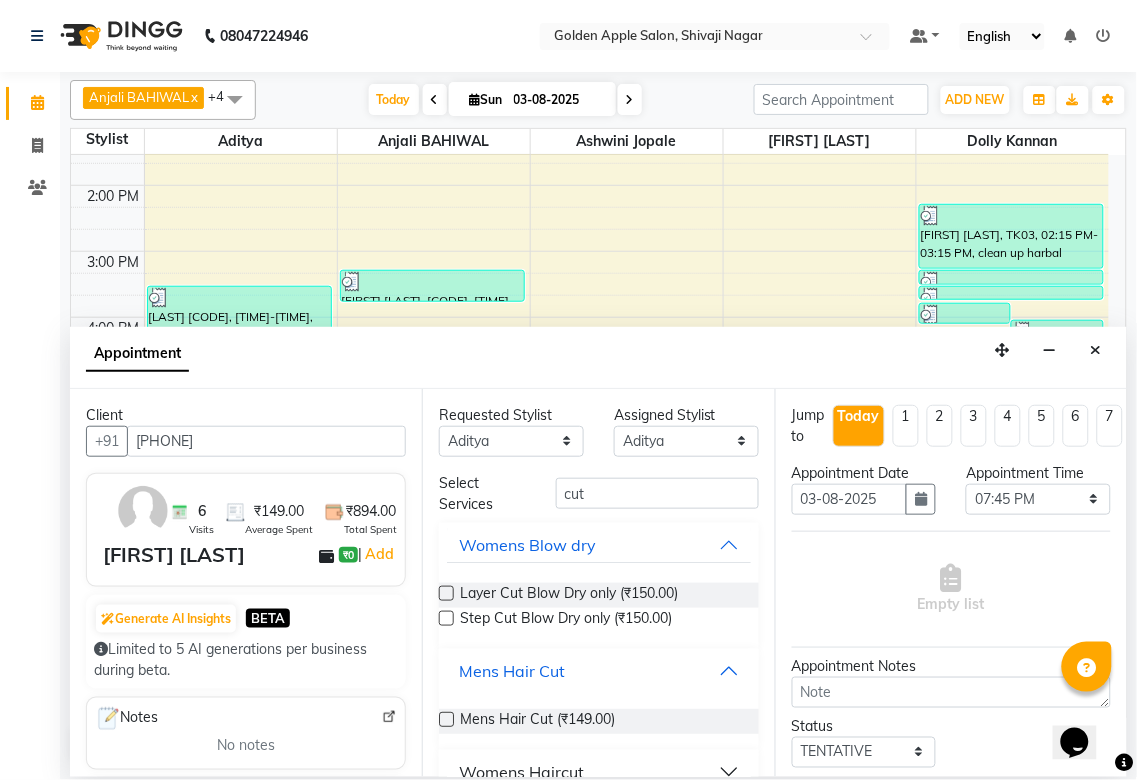 scroll, scrollTop: 33, scrollLeft: 0, axis: vertical 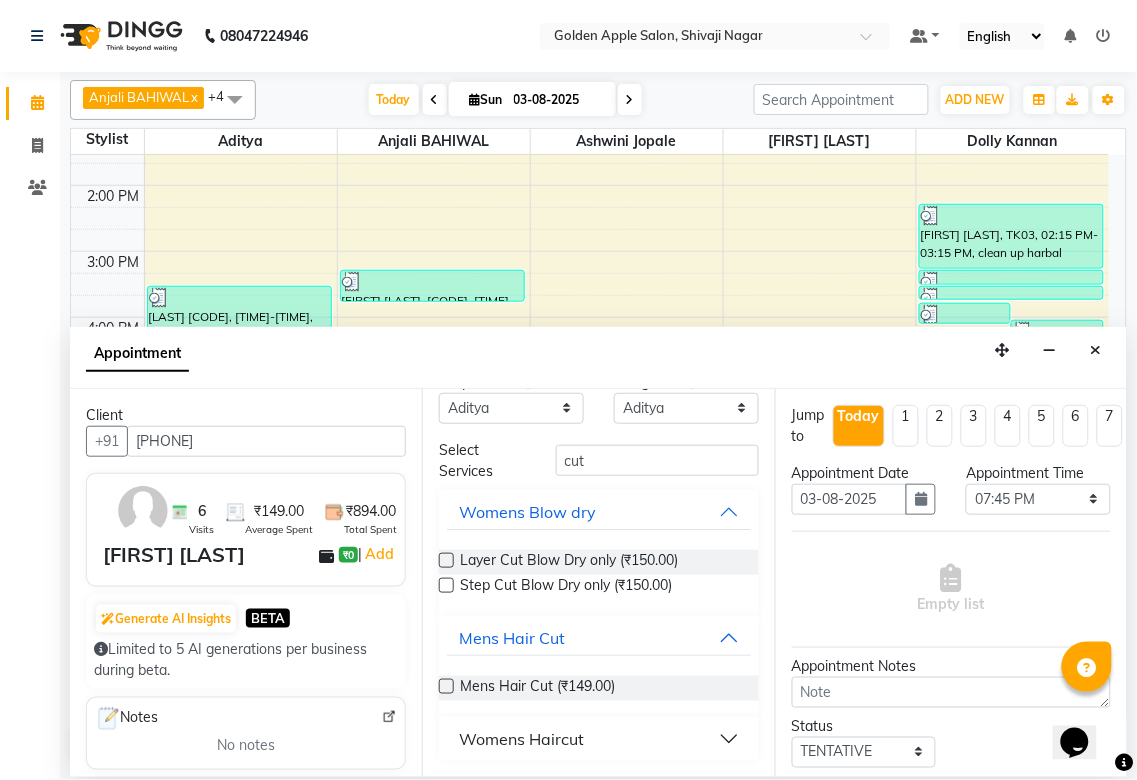 click at bounding box center (446, 686) 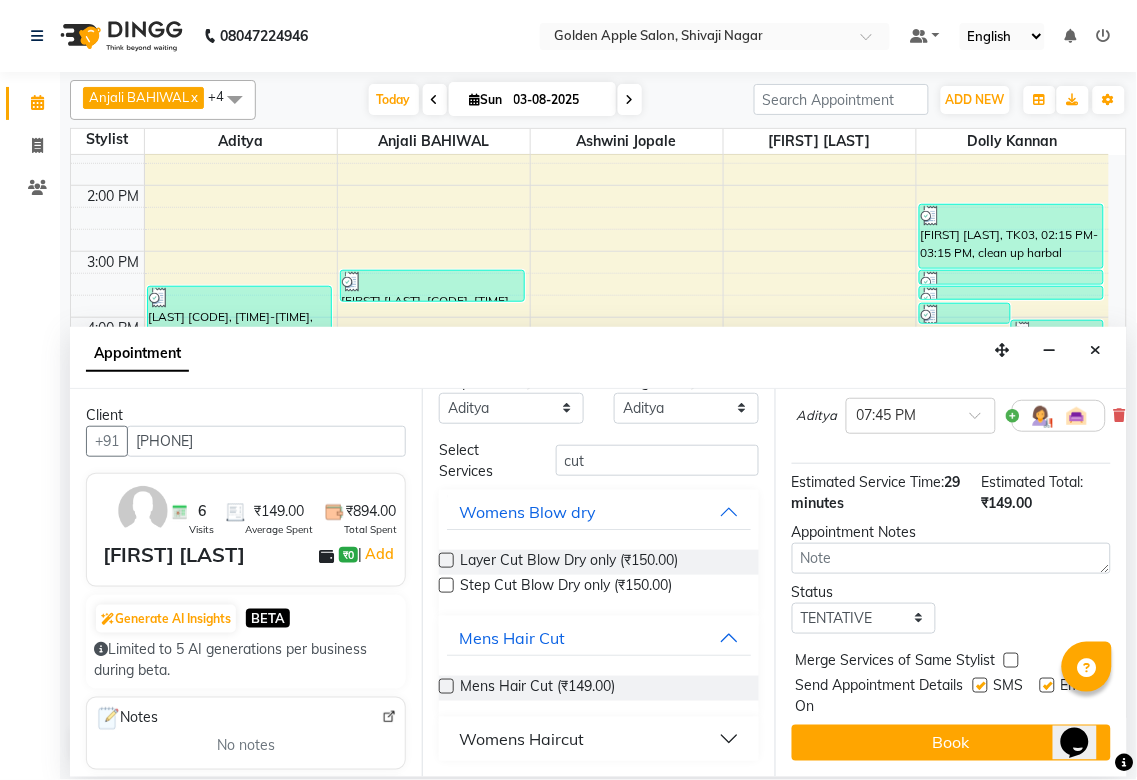 scroll, scrollTop: 193, scrollLeft: 0, axis: vertical 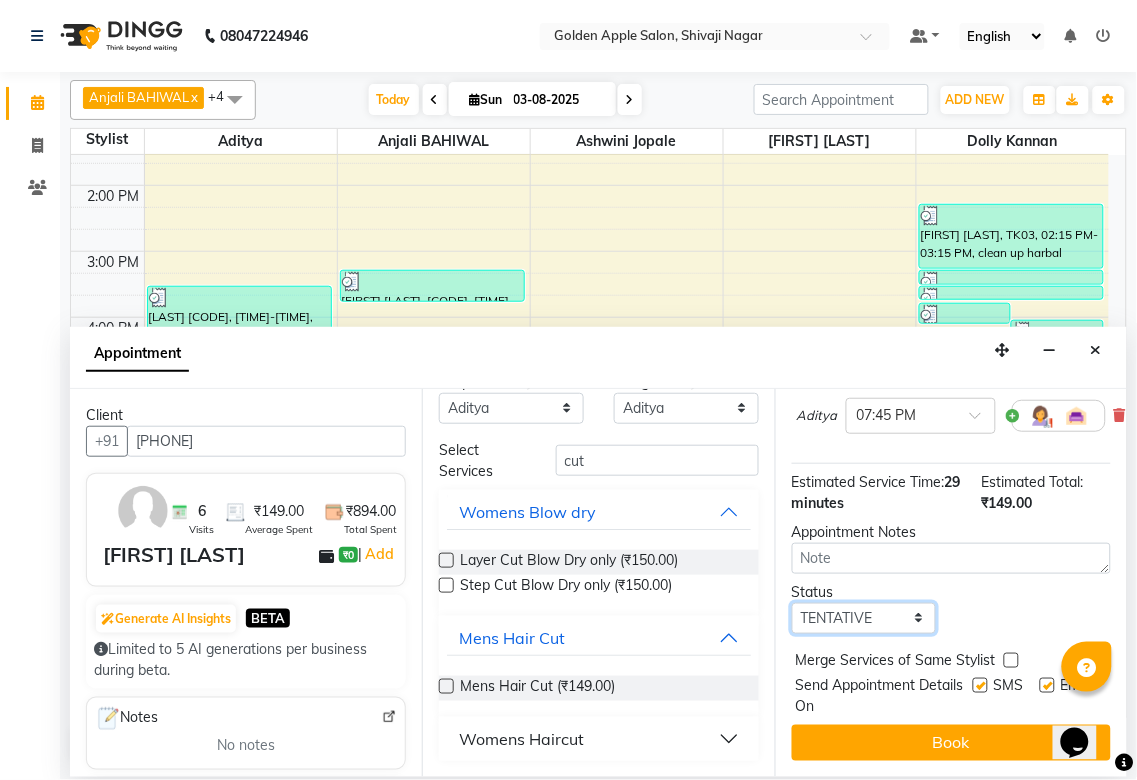click on "Select TENTATIVE CONFIRM CHECK-IN UPCOMING" at bounding box center [864, 618] 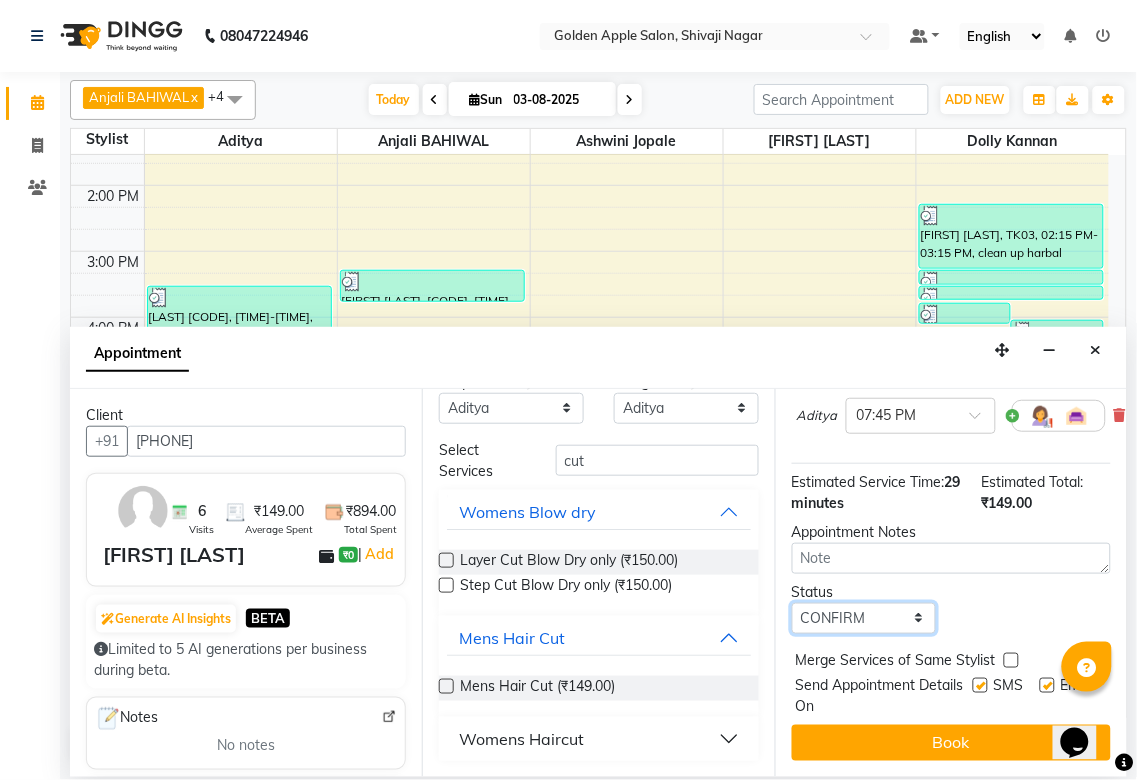 click on "Select TENTATIVE CONFIRM CHECK-IN UPCOMING" at bounding box center [864, 618] 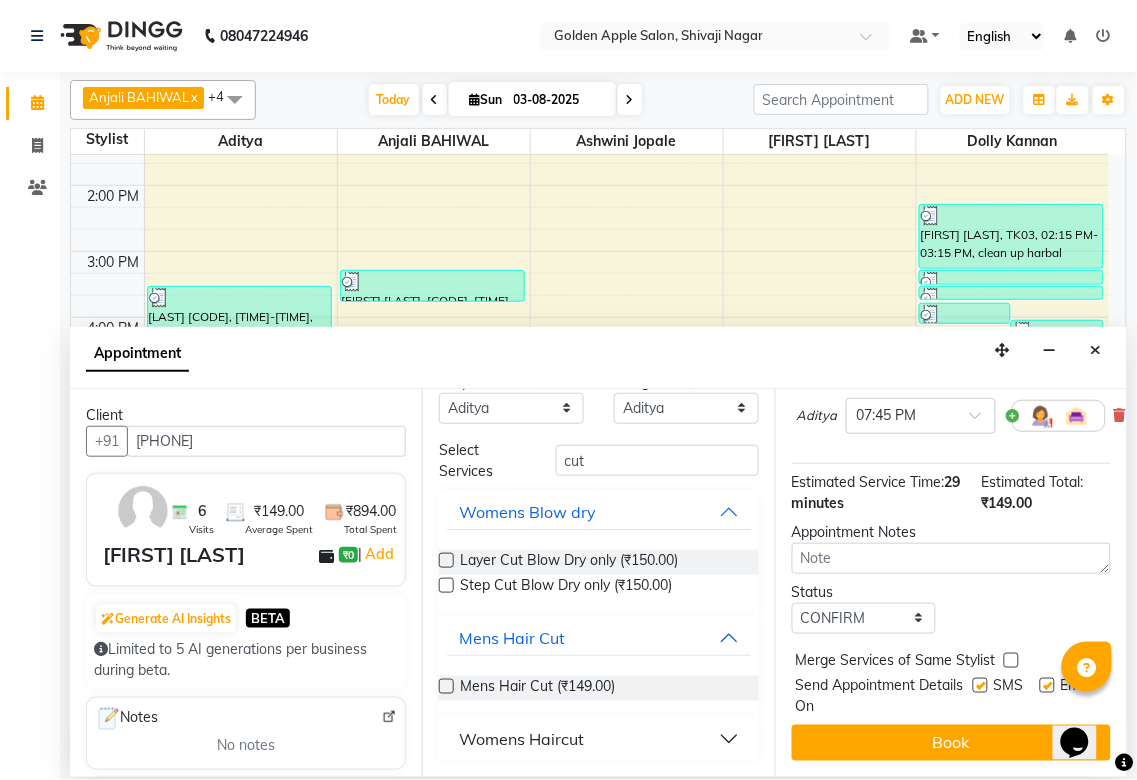 click at bounding box center (980, 685) 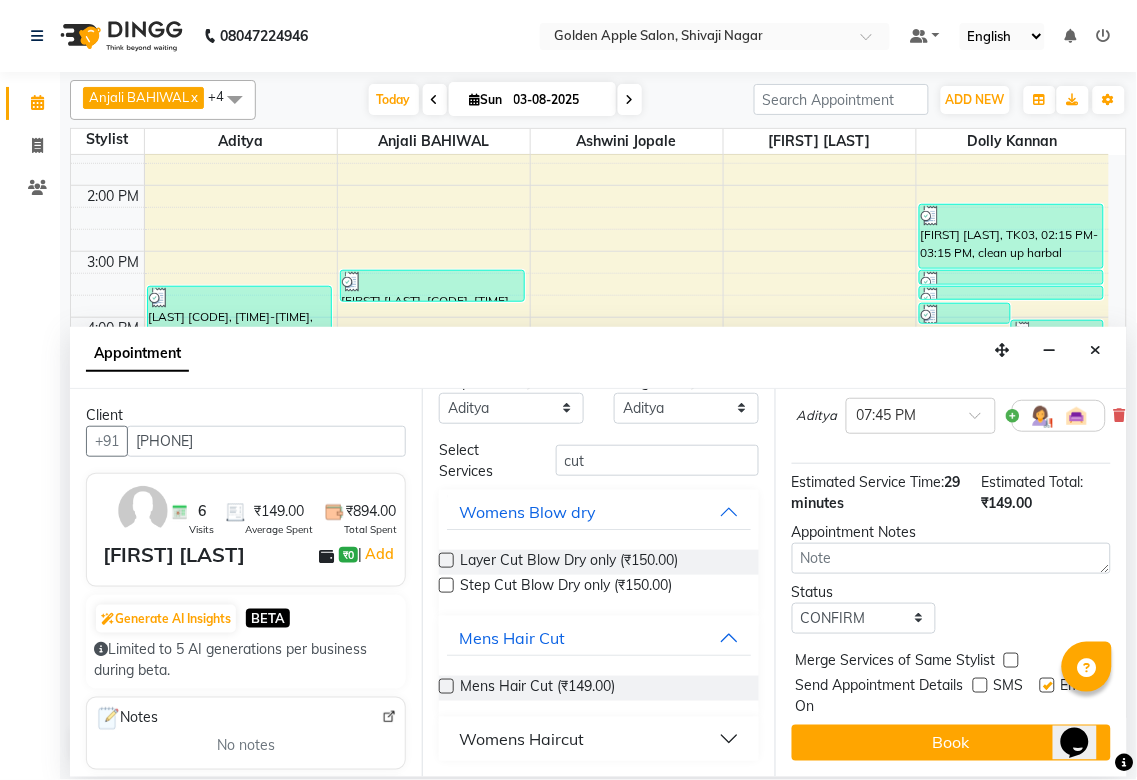 click at bounding box center [1047, 685] 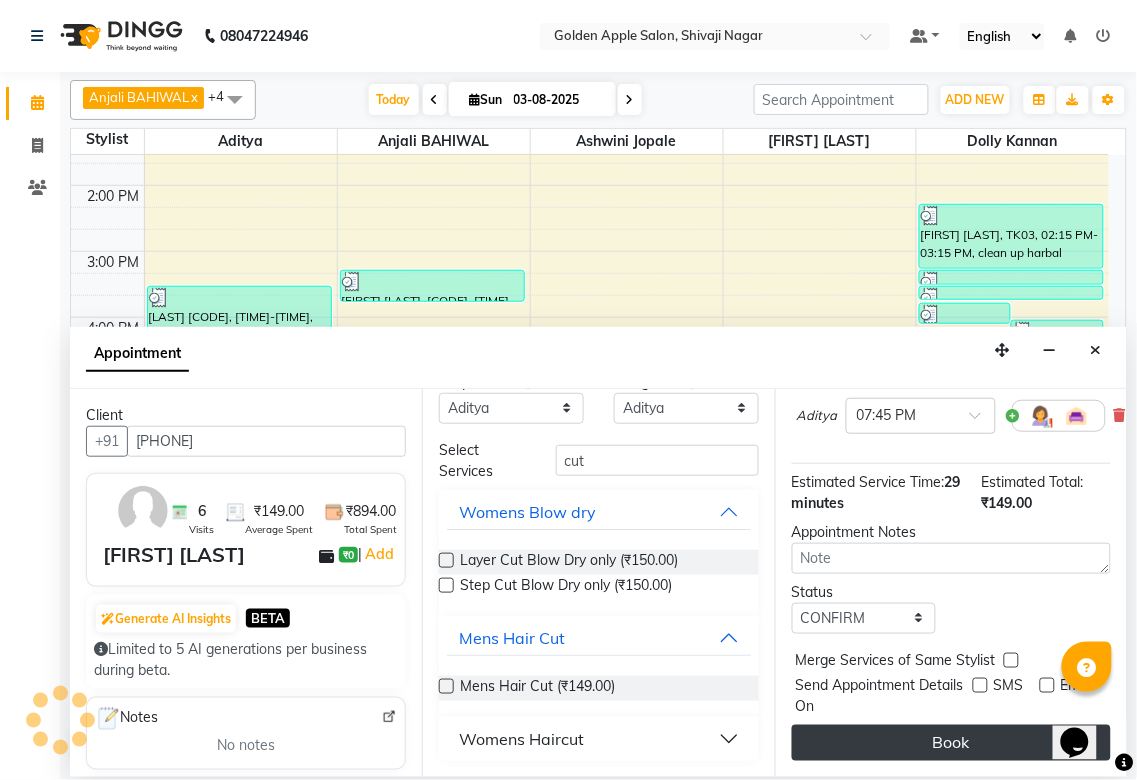 click on "Book" at bounding box center (951, 743) 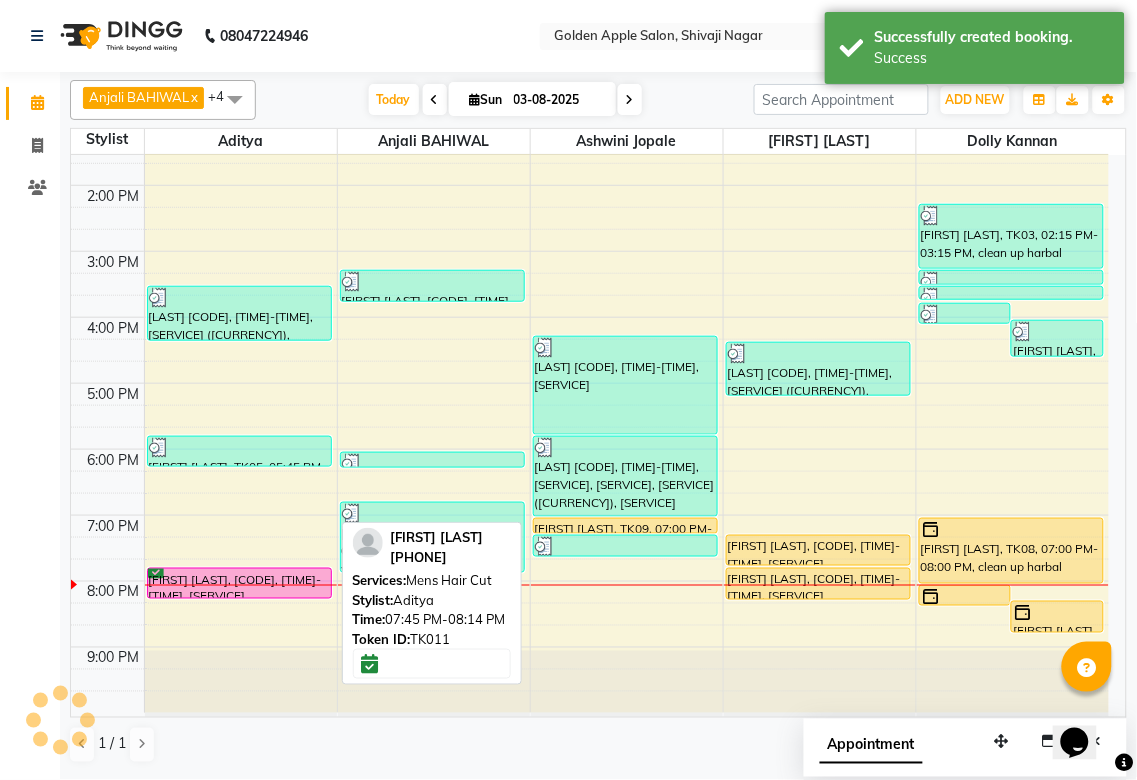 click on "[FIRST] [LAST], [CODE], [TIME]-[TIME], [SERVICE]" at bounding box center [239, 583] 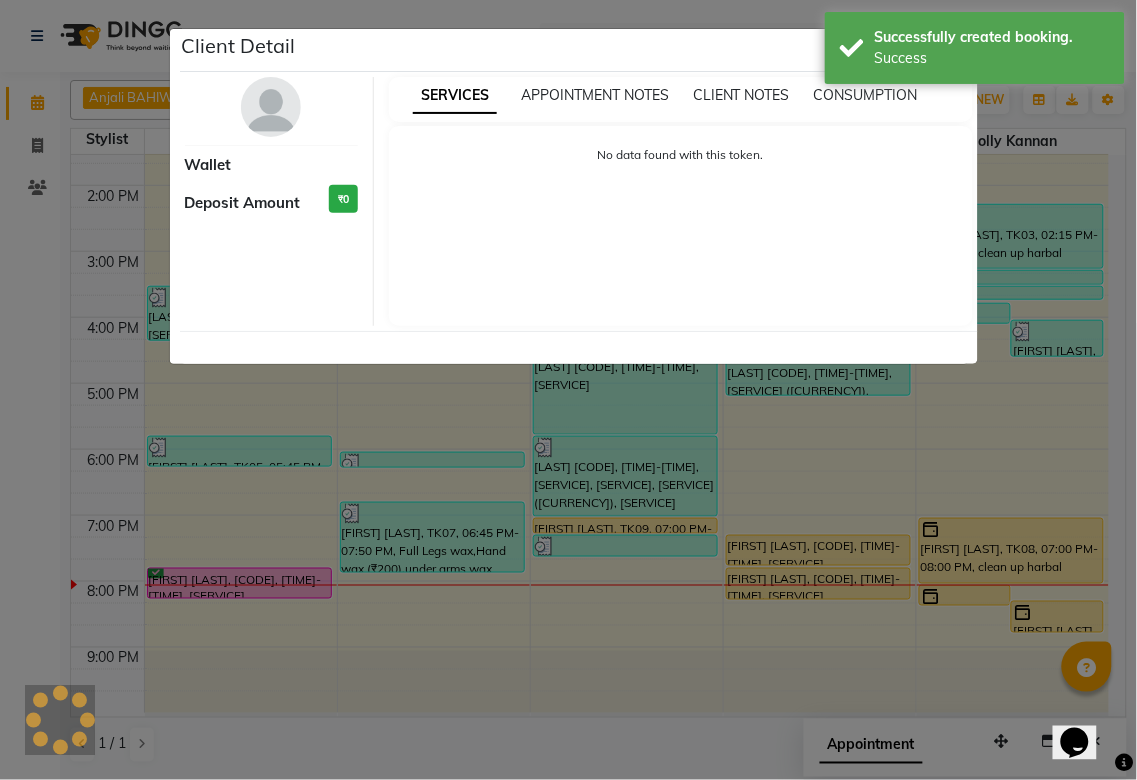 click on "Client Detail     Wallet Deposit Amount  ₹0  SERVICES APPOINTMENT NOTES CLIENT NOTES CONSUMPTION No data found with this token." 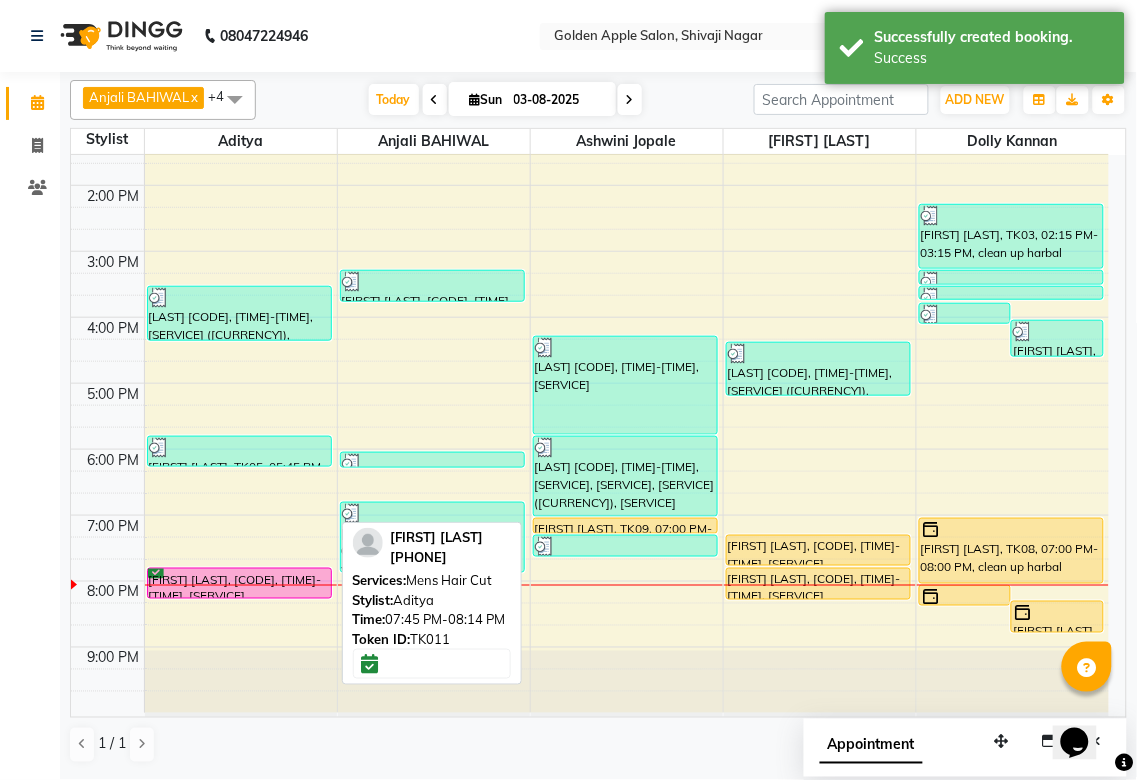 click on "[FIRST] [LAST], [CODE], [TIME]-[TIME], [SERVICE]" at bounding box center [239, 583] 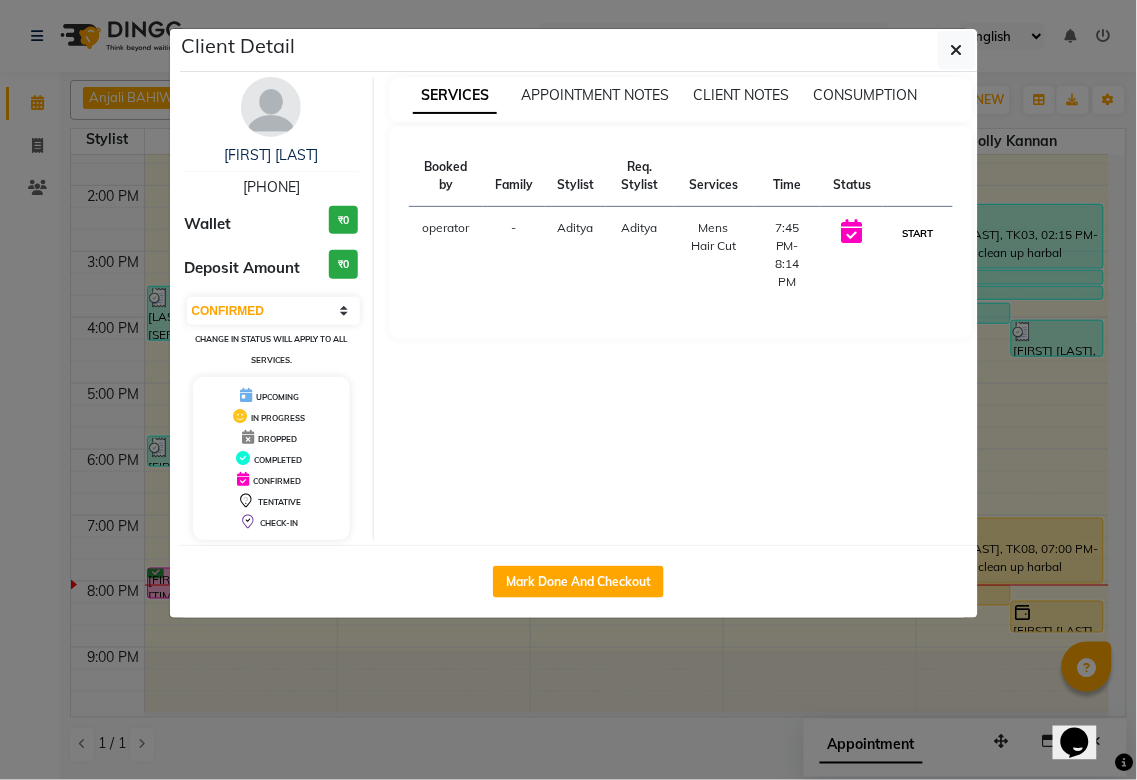click on "START" at bounding box center (917, 233) 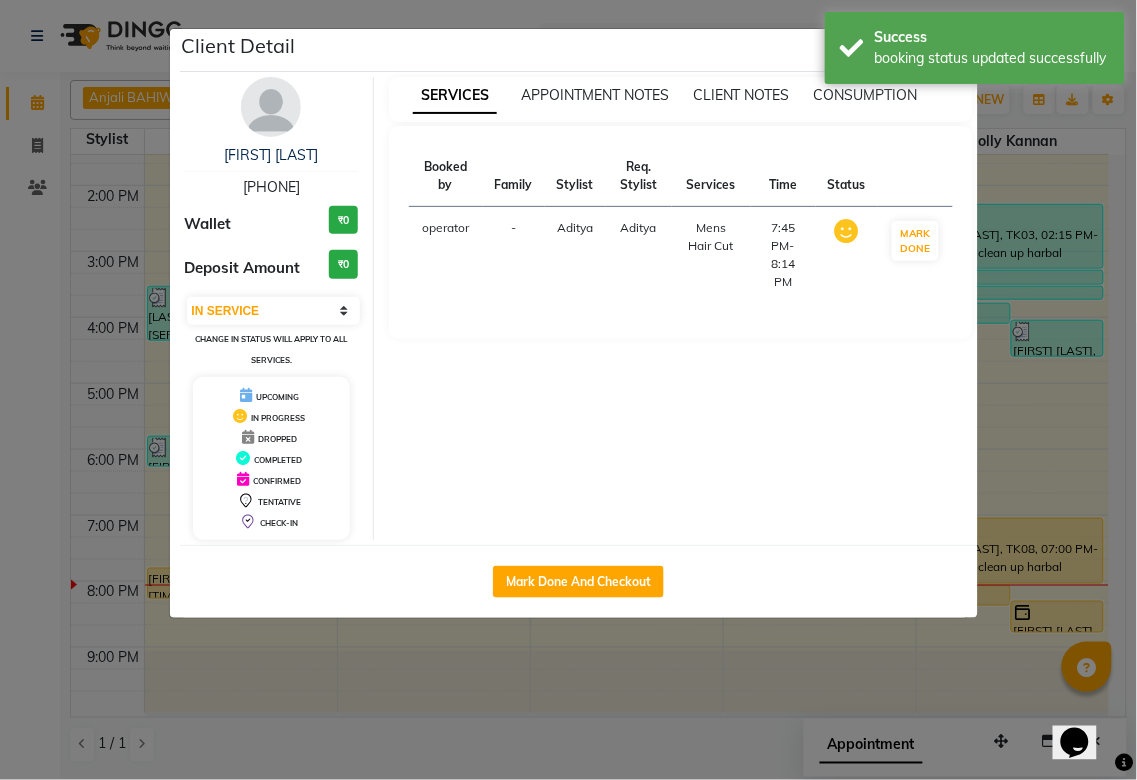 click on "Client Detail  [FIRST] [LAST]   76******18 Wallet ₹0 Deposit Amount  ₹0  Select IN SERVICE CONFIRMED TENTATIVE CHECK IN MARK DONE DROPPED UPCOMING Change in status will apply to all services. UPCOMING IN PROGRESS DROPPED COMPLETED CONFIRMED TENTATIVE CHECK-IN SERVICES APPOINTMENT NOTES CLIENT NOTES CONSUMPTION Booked by Family Stylist Req. Stylist Services Time Status  operator  - [FIRST] [FIRST]   Mens Hair Cut   7:45 PM-8:14 PM   MARK DONE   Mark Done And Checkout" 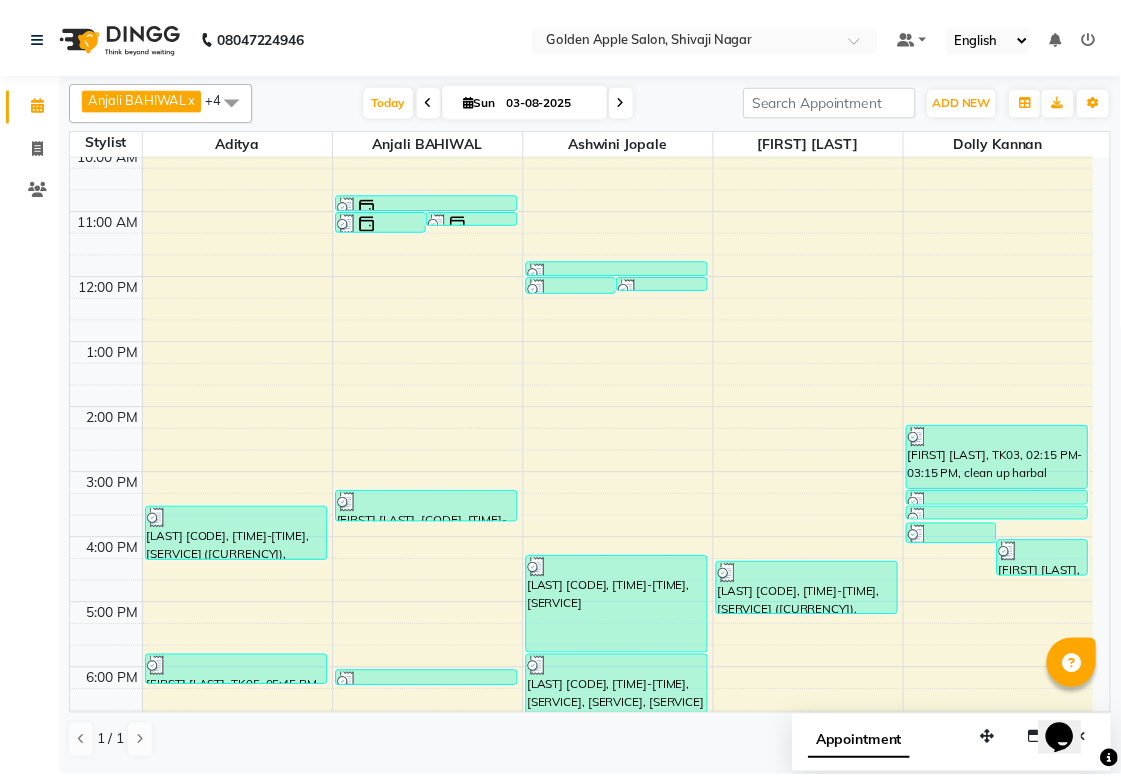 scroll, scrollTop: 188, scrollLeft: 0, axis: vertical 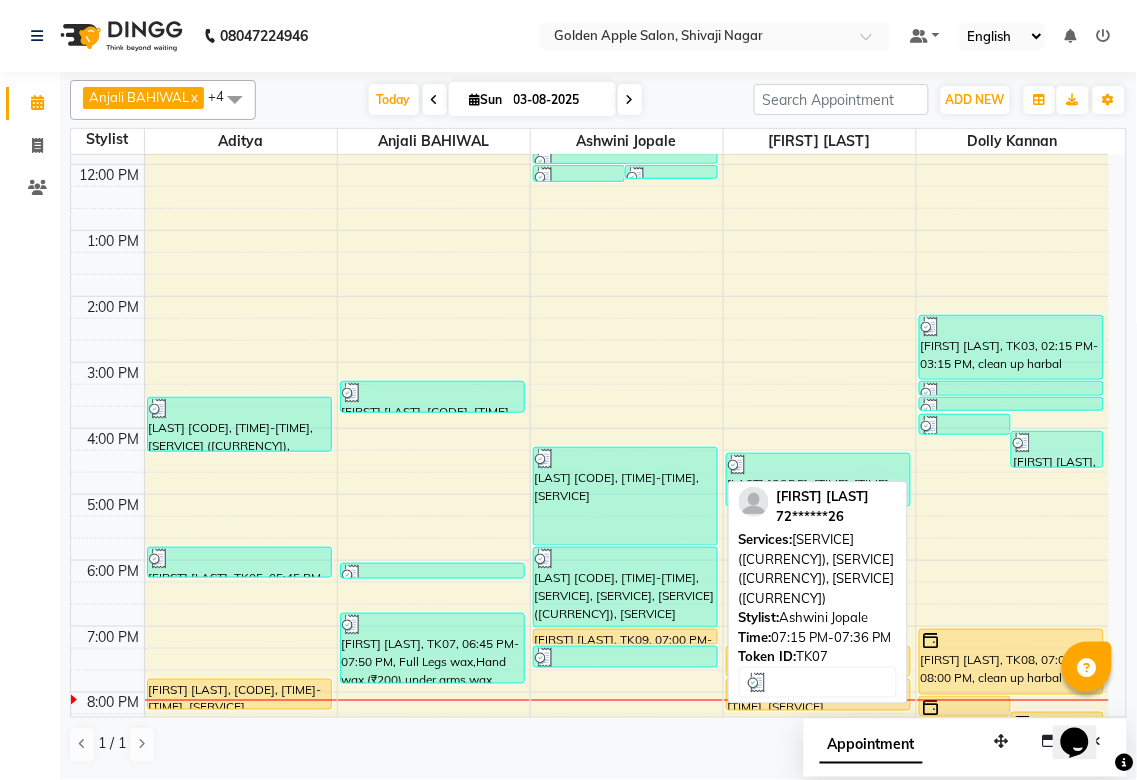 click at bounding box center [625, 658] 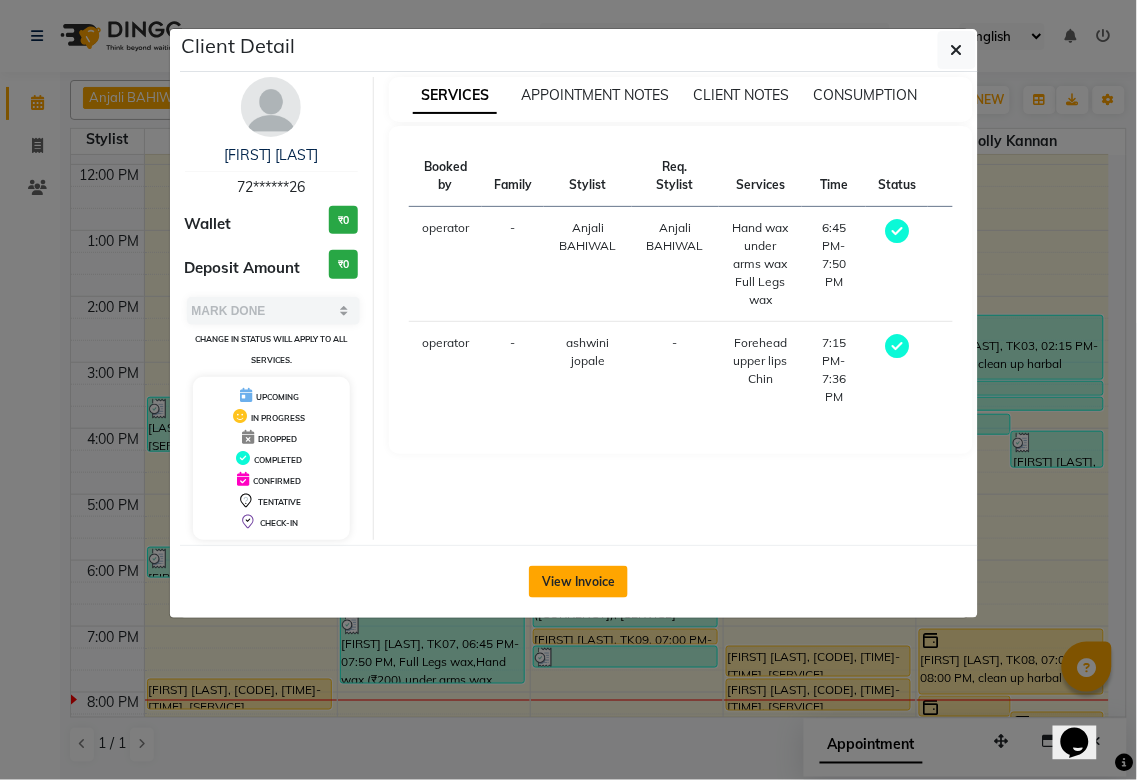 click on "View Invoice" 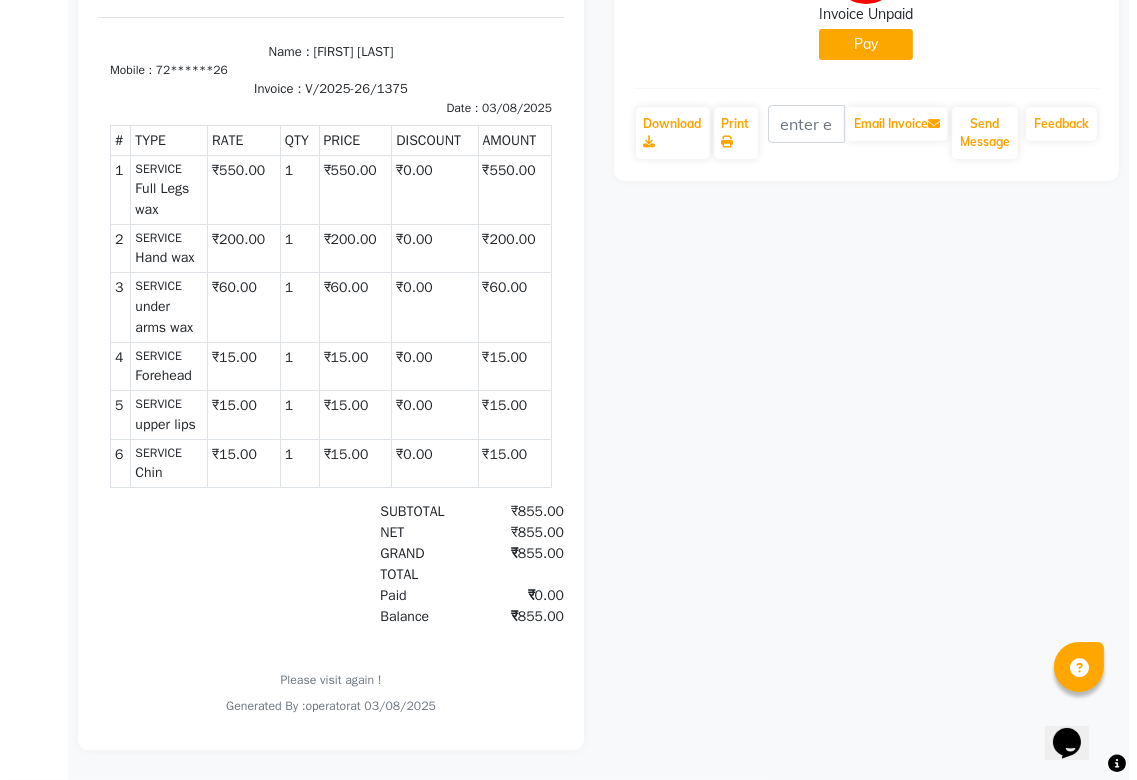 scroll, scrollTop: 0, scrollLeft: 0, axis: both 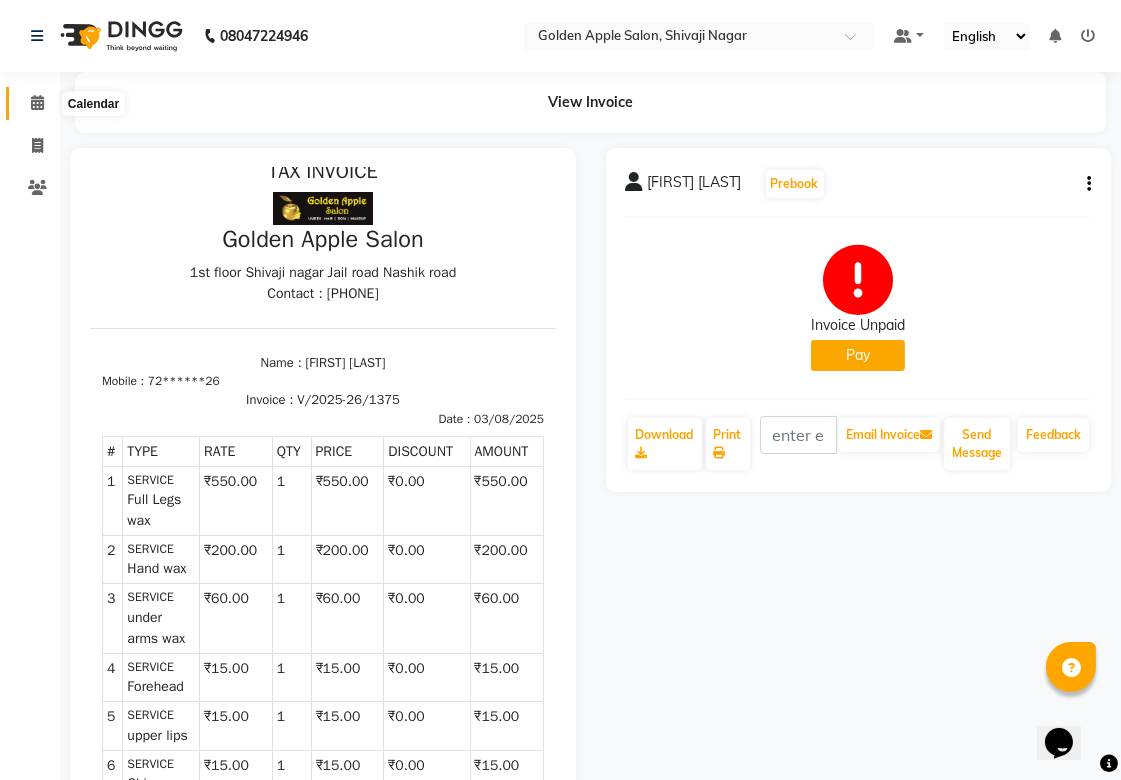 click 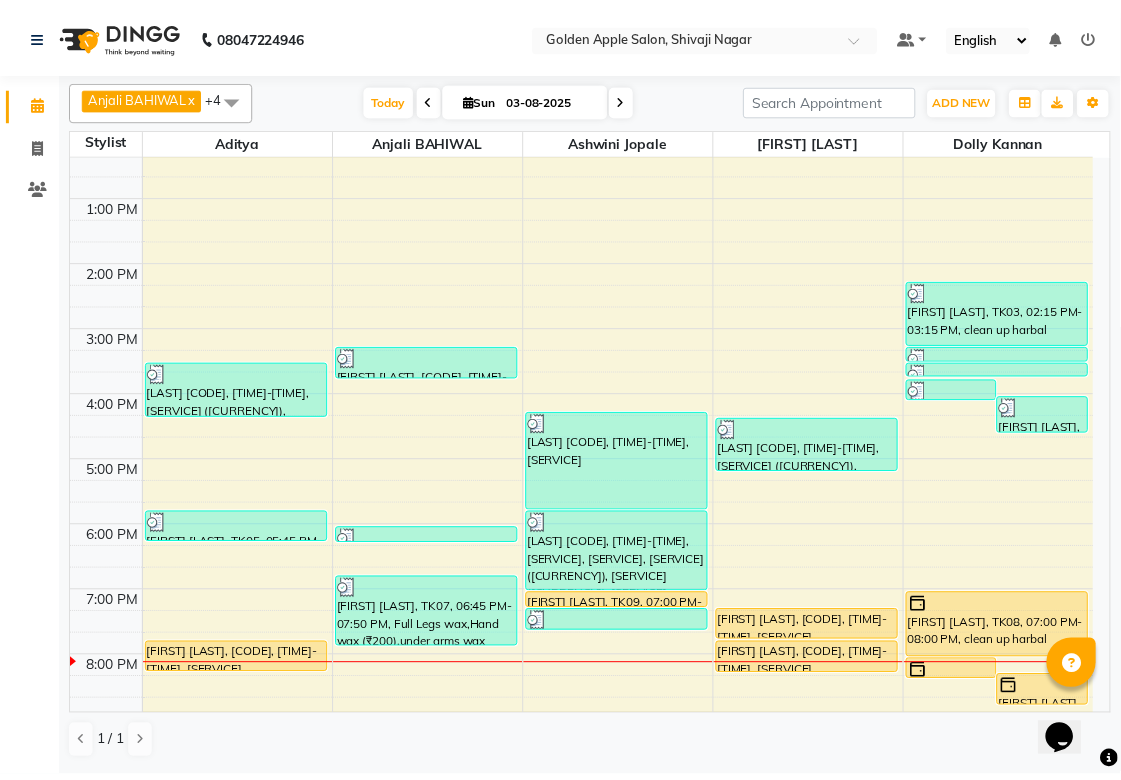 scroll, scrollTop: 300, scrollLeft: 0, axis: vertical 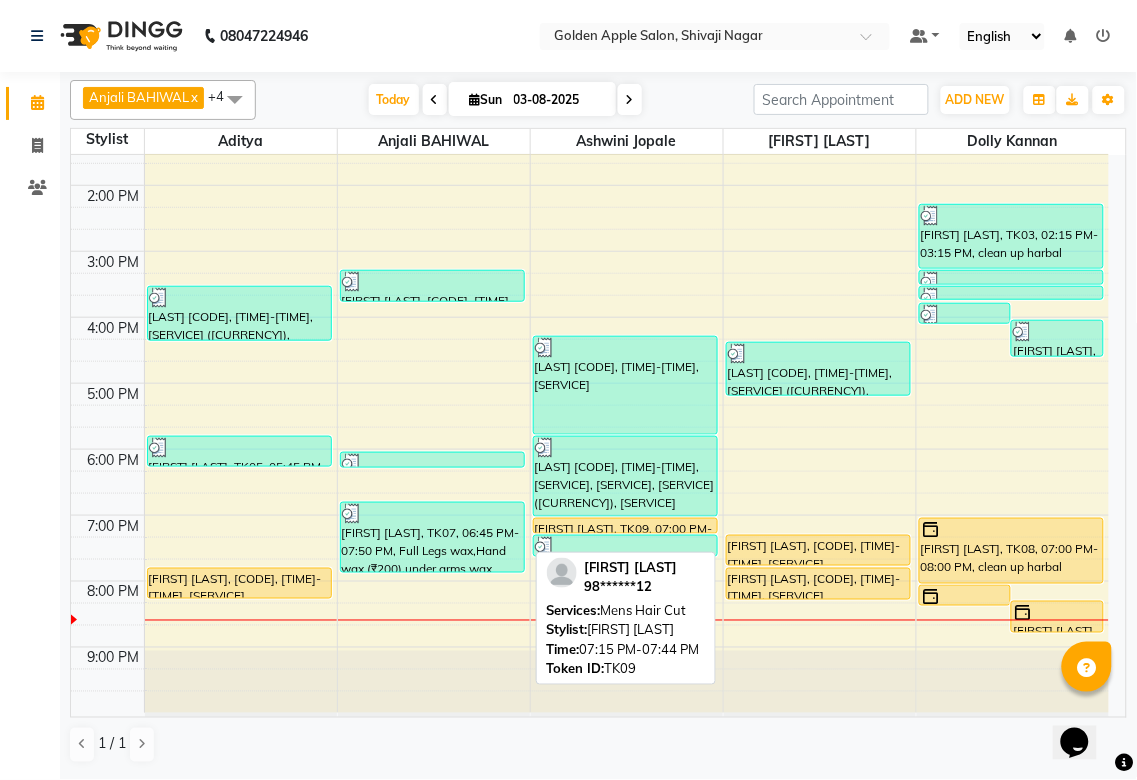 click on "[FIRST] [LAST], [CODE], [TIME]-[TIME], [SERVICE]" at bounding box center (818, 550) 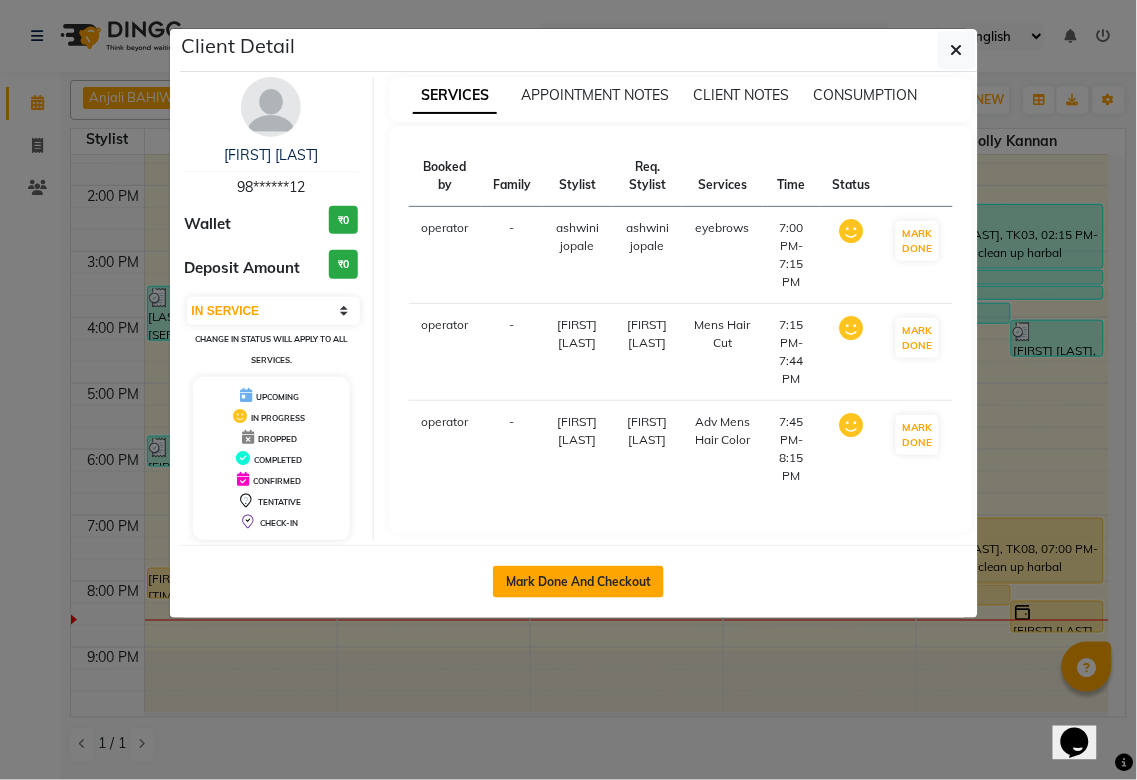 click on "Mark Done And Checkout" 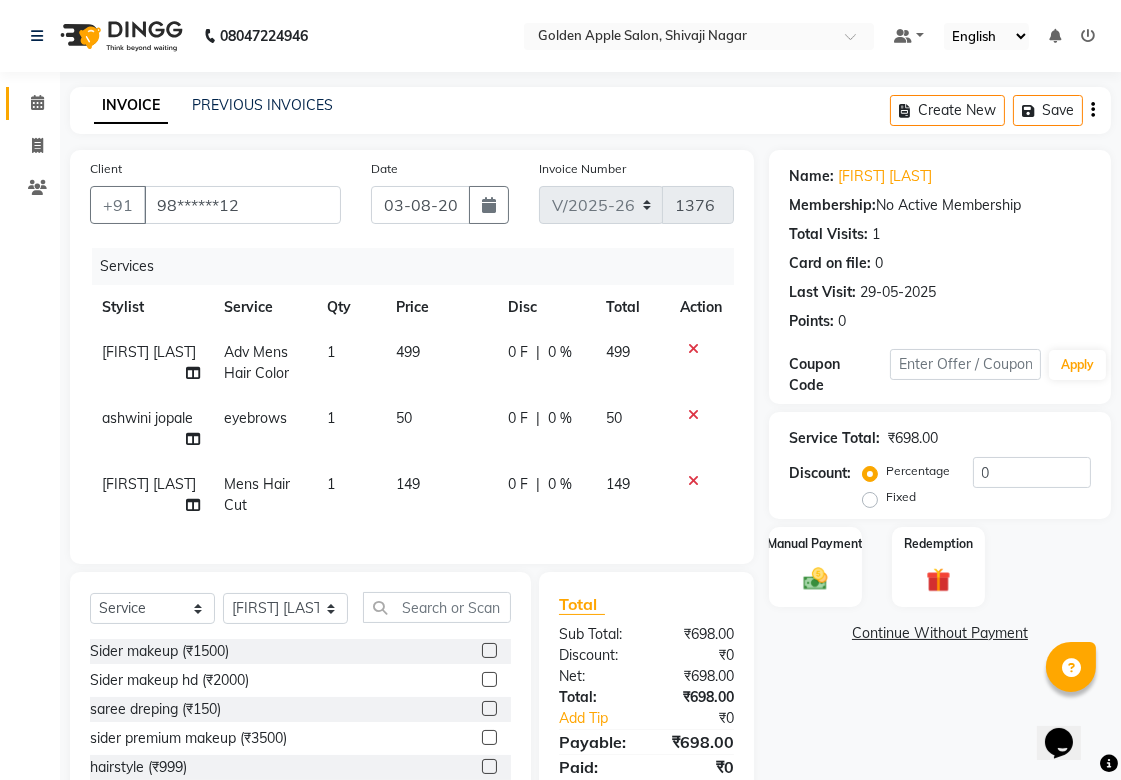 scroll, scrollTop: 111, scrollLeft: 0, axis: vertical 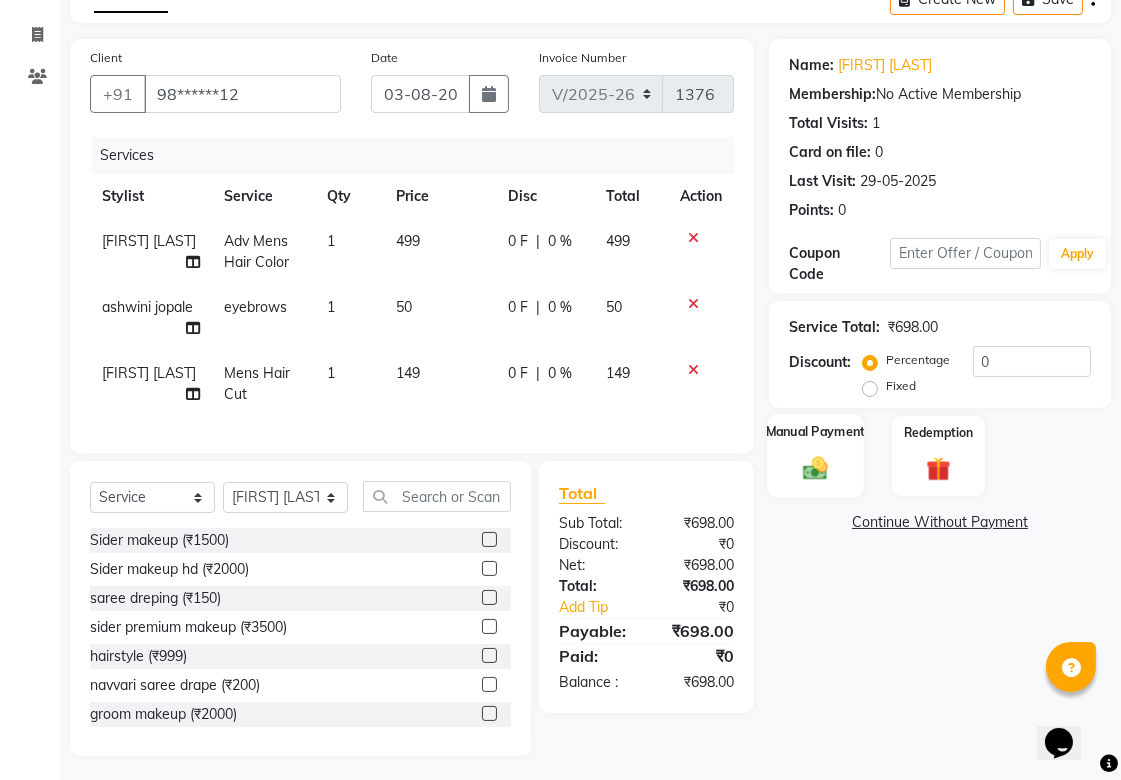 click 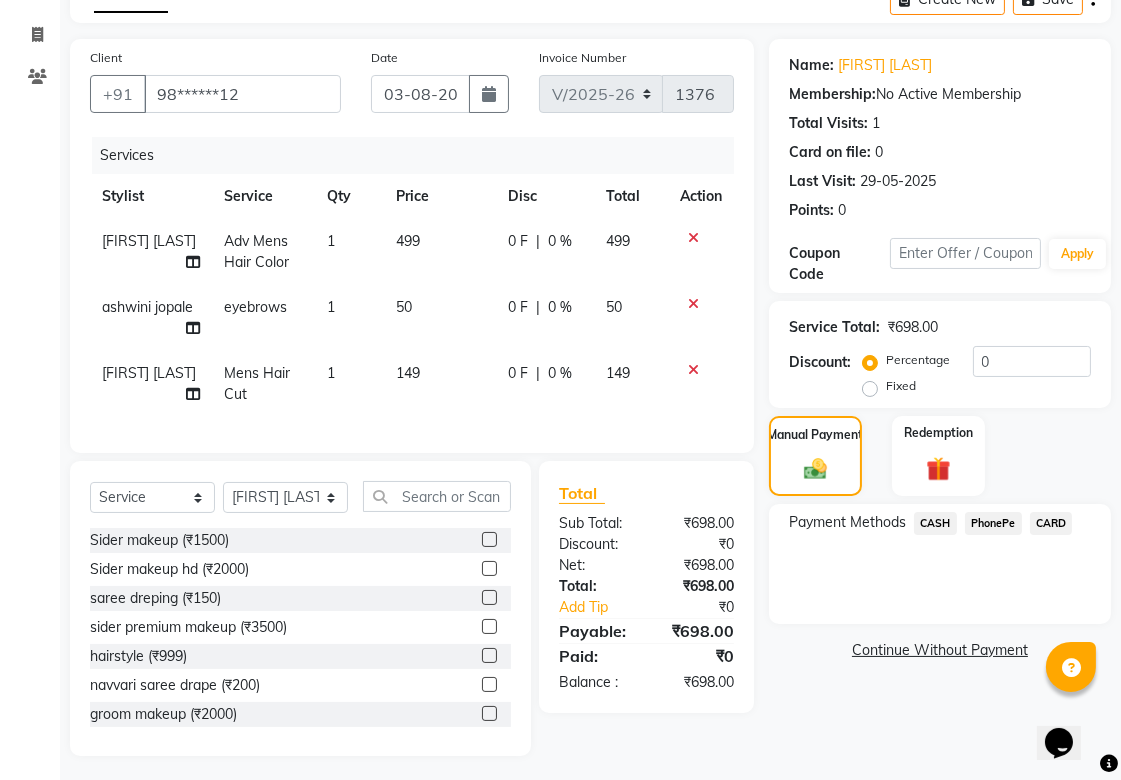 click on "PhonePe" 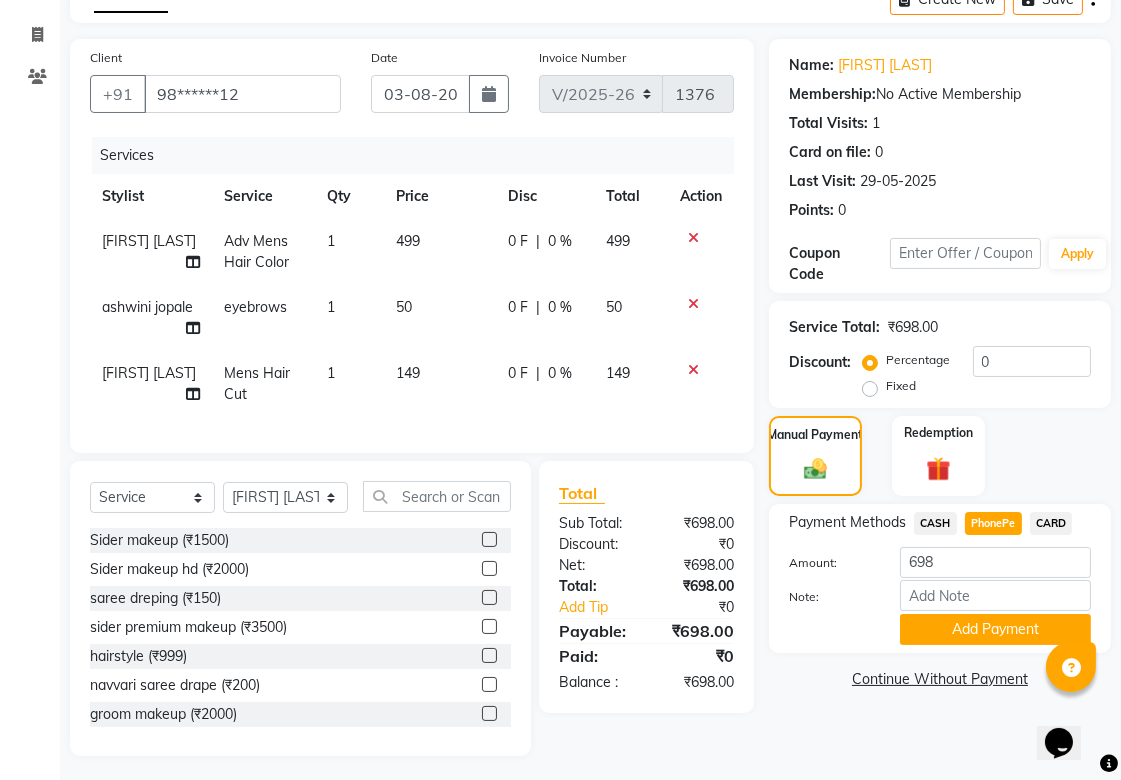 scroll, scrollTop: 133, scrollLeft: 0, axis: vertical 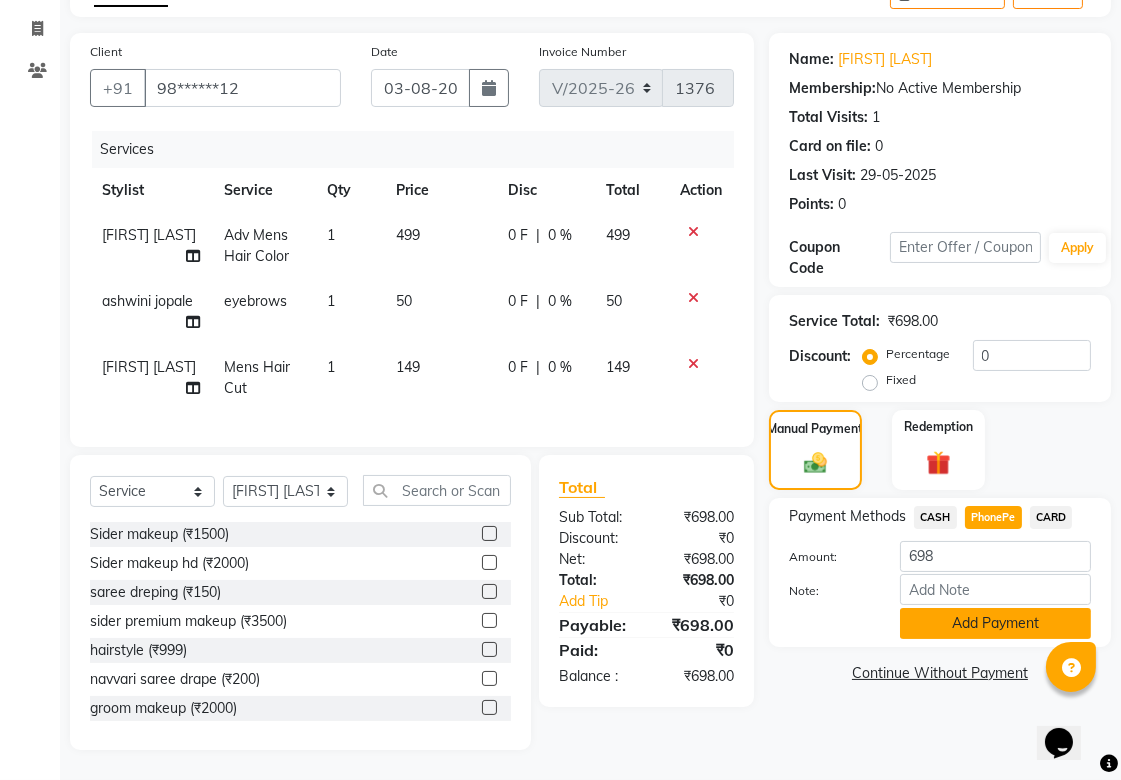 click on "Add Payment" 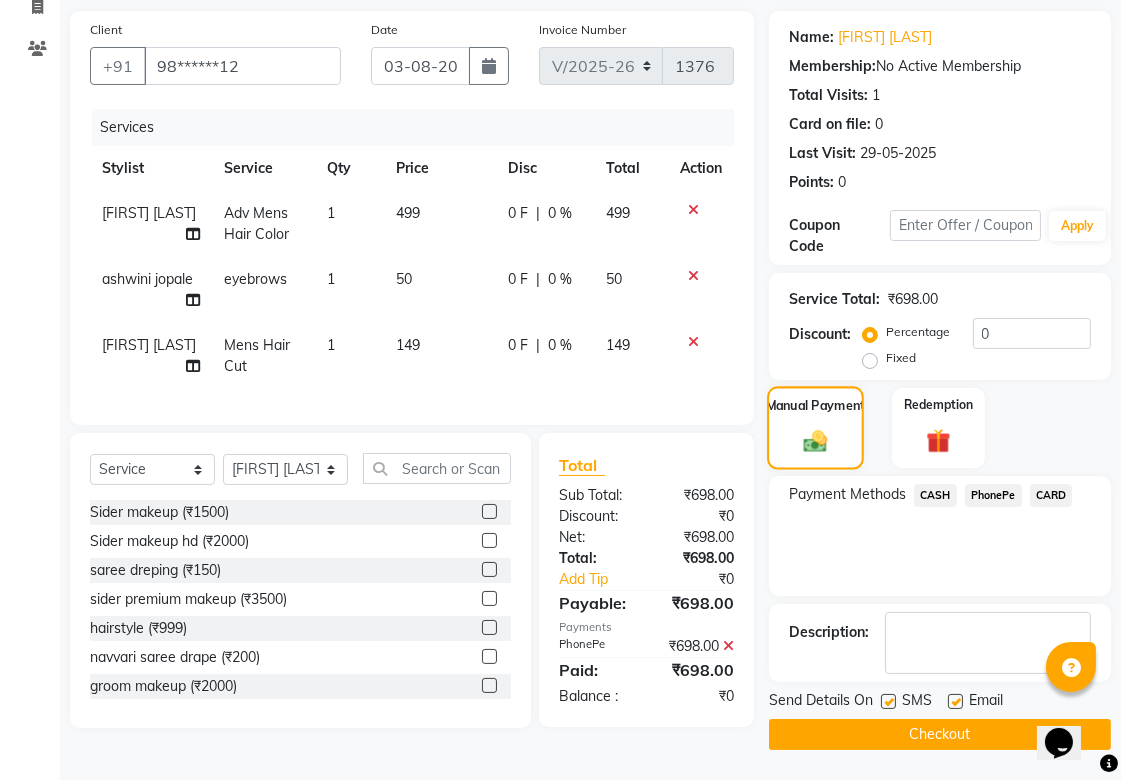 scroll, scrollTop: 0, scrollLeft: 0, axis: both 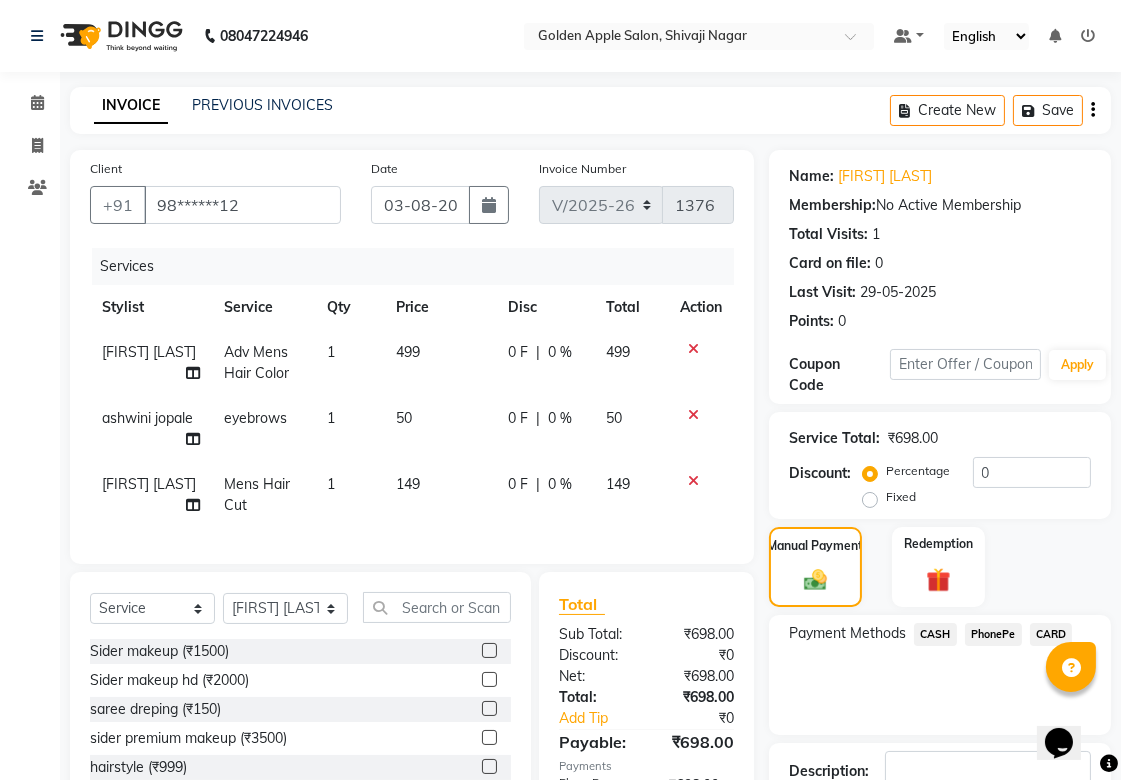 click 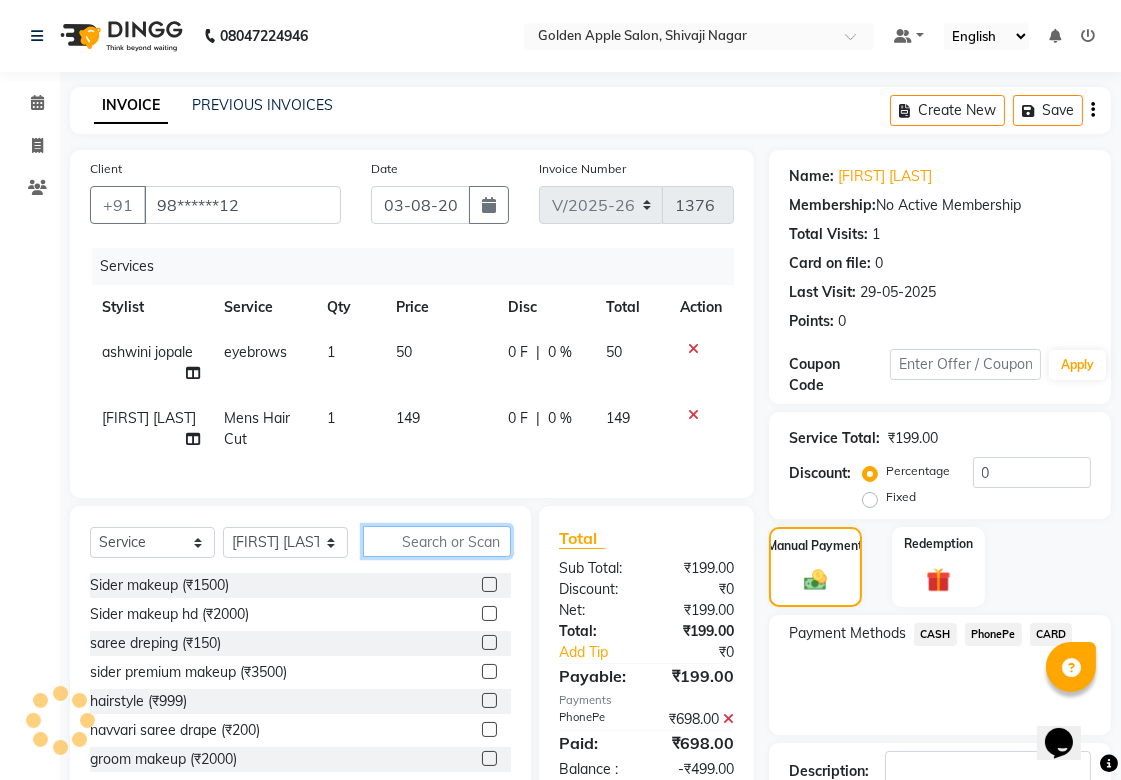 click 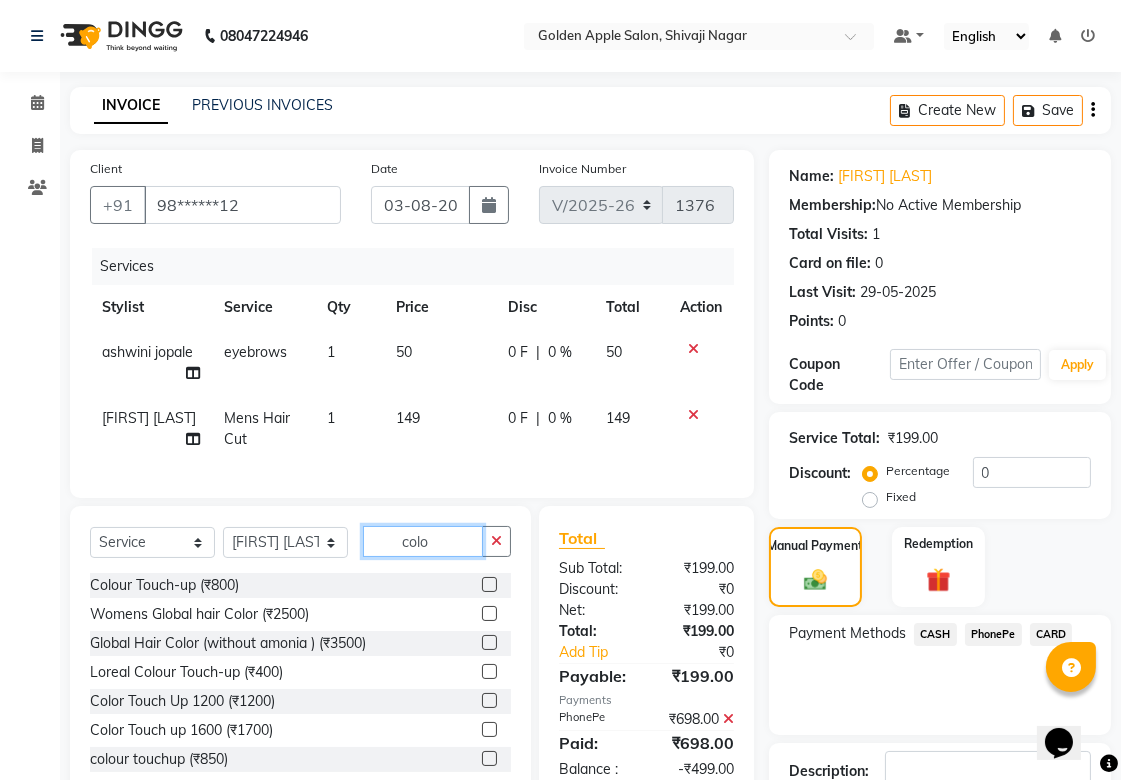 scroll, scrollTop: 111, scrollLeft: 0, axis: vertical 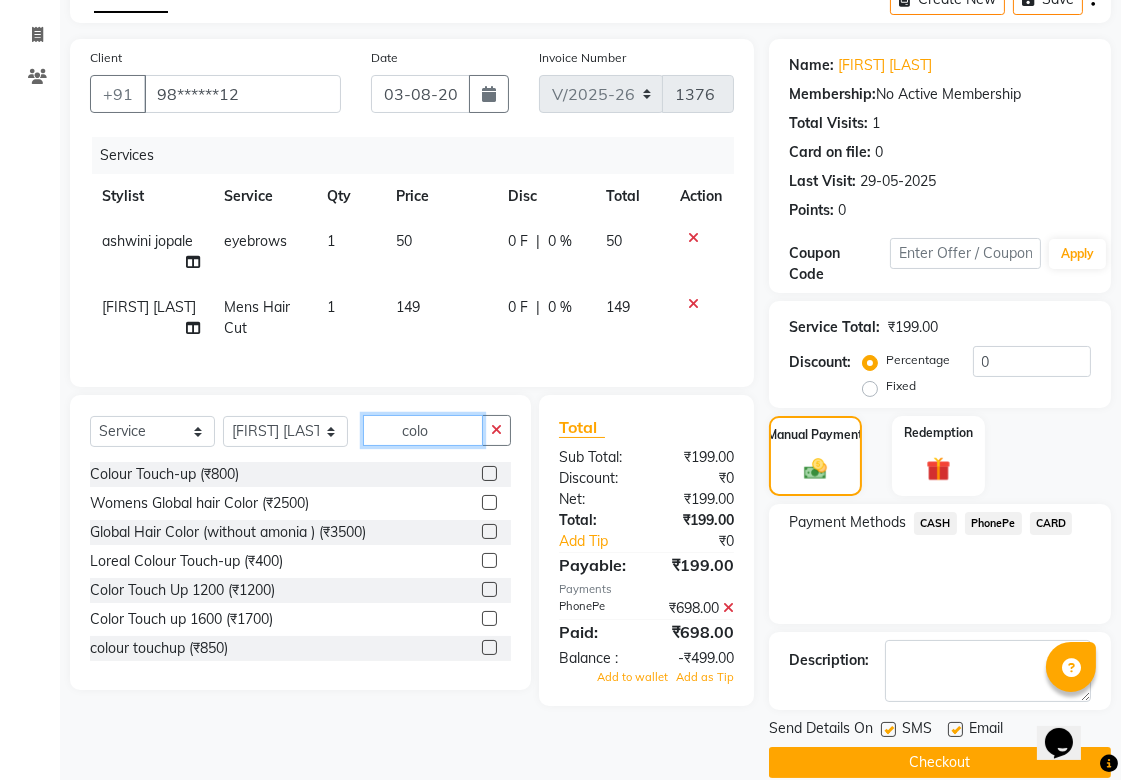 click on "colo" 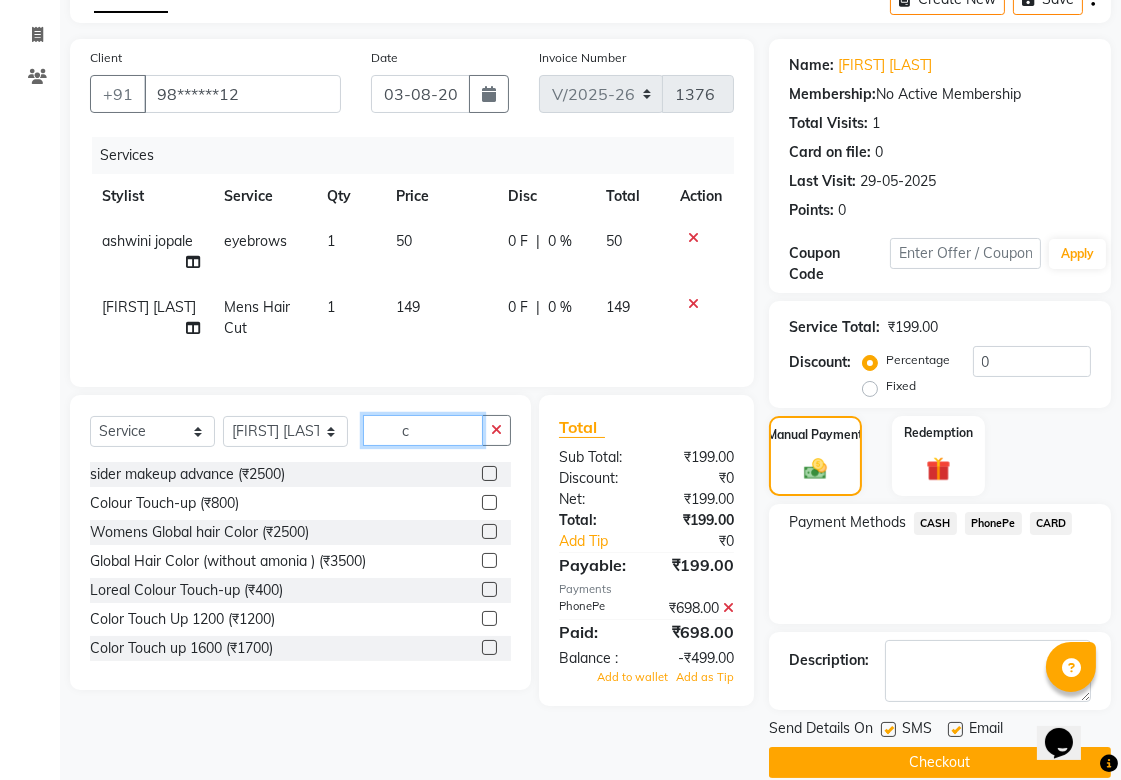 scroll, scrollTop: 0, scrollLeft: 0, axis: both 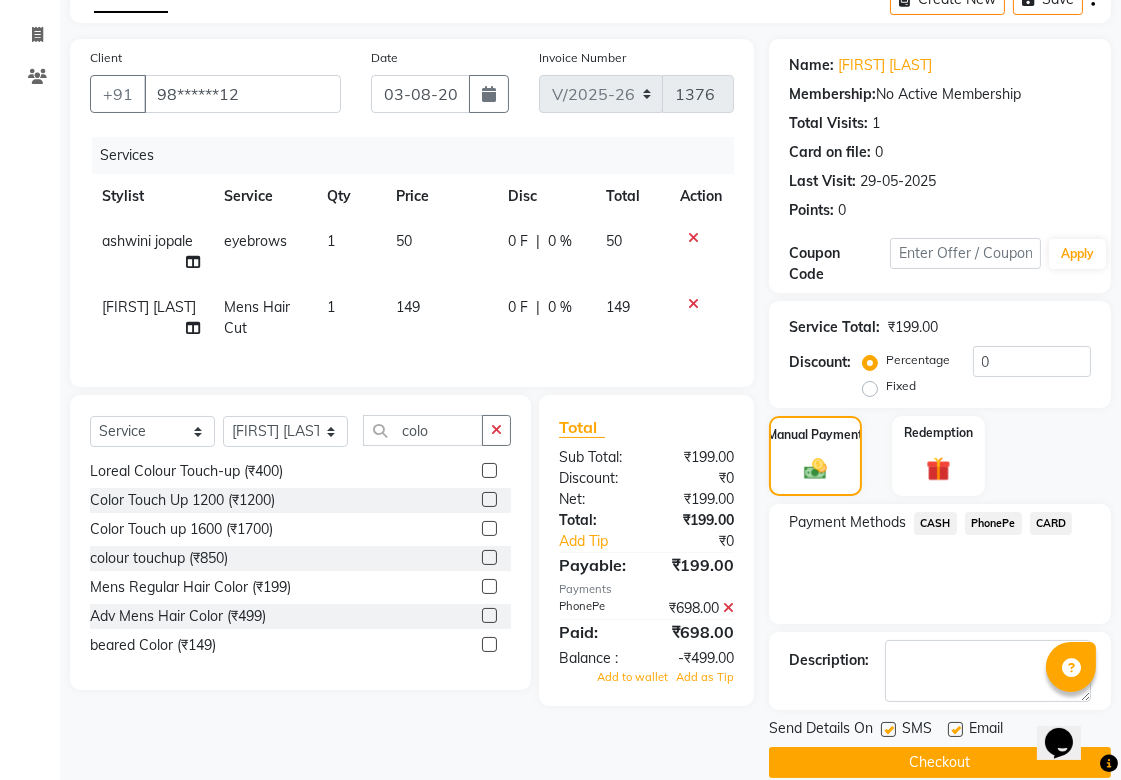 click 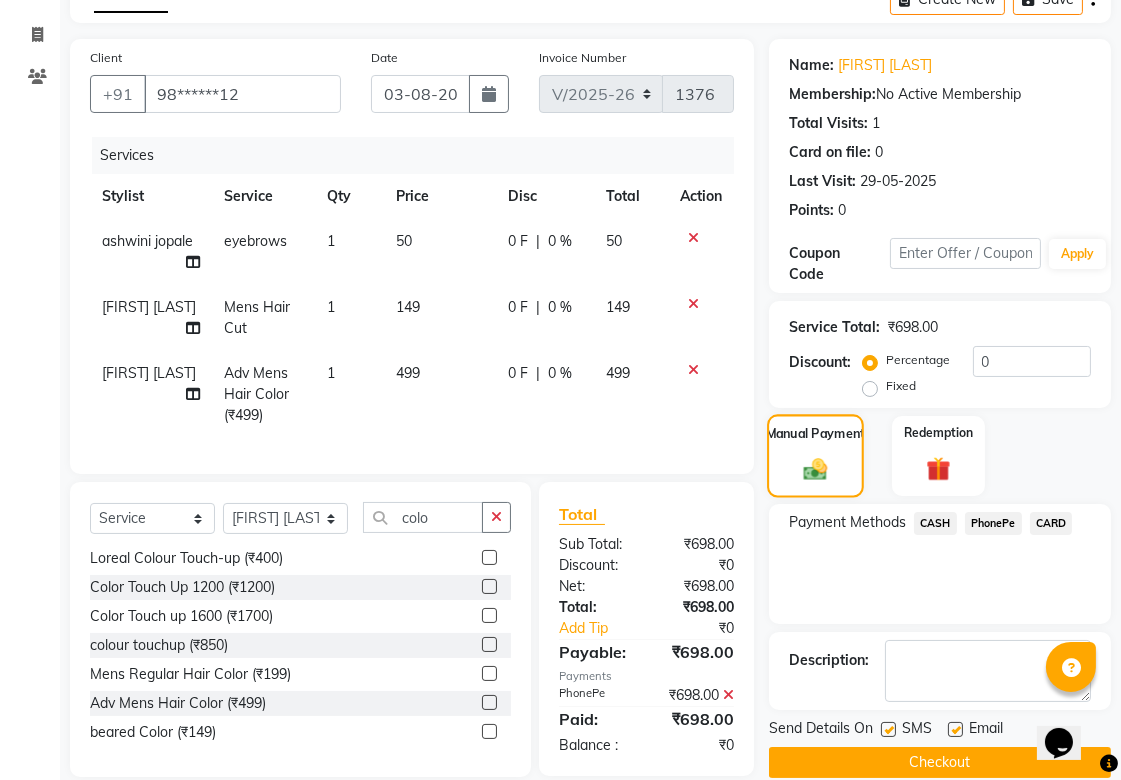 click 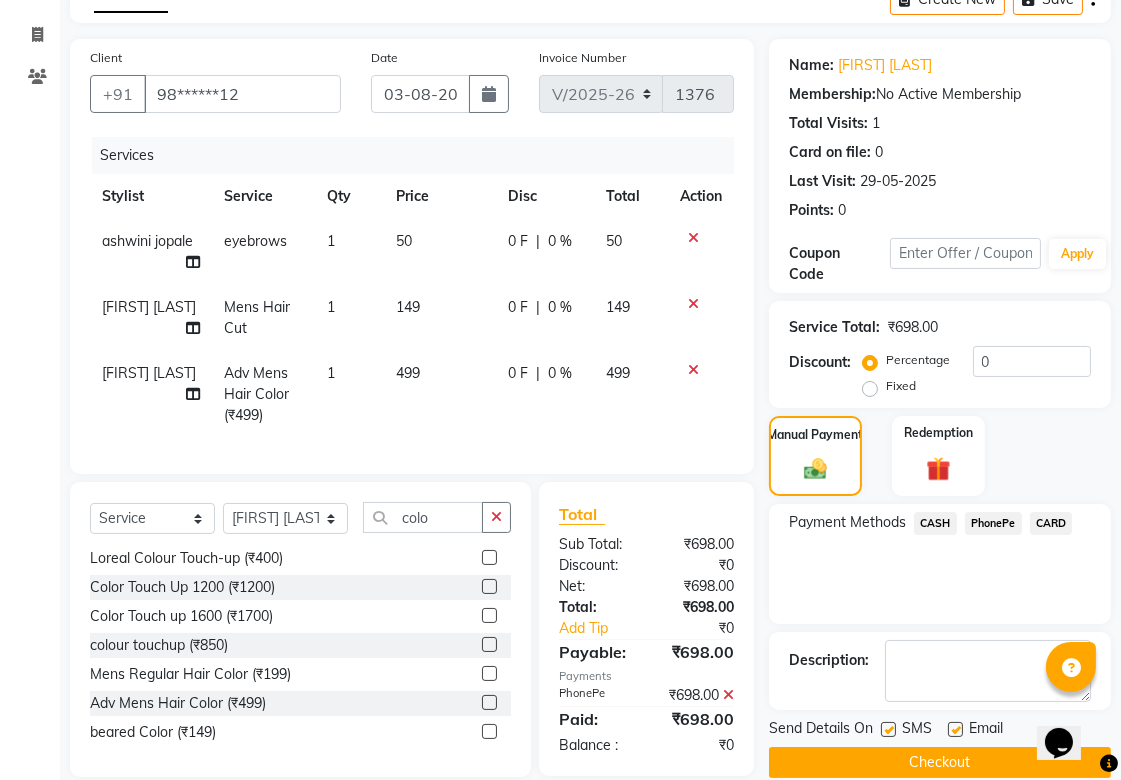 click on "PhonePe" 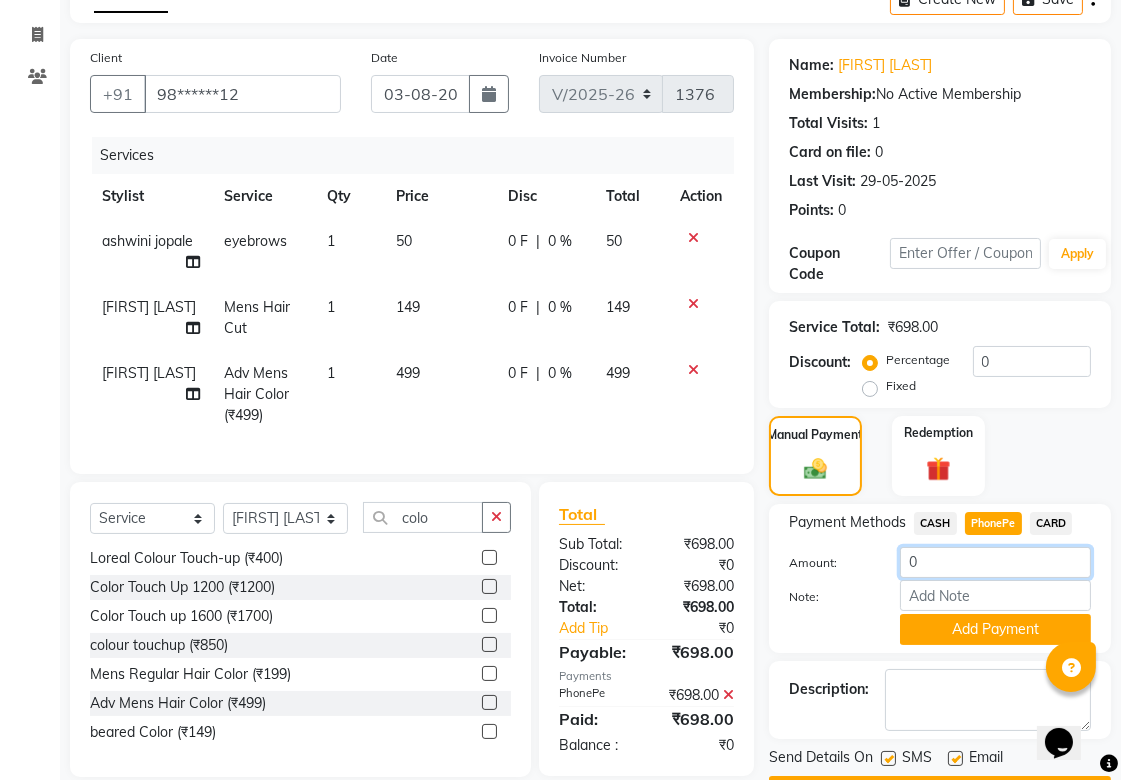 click on "0" 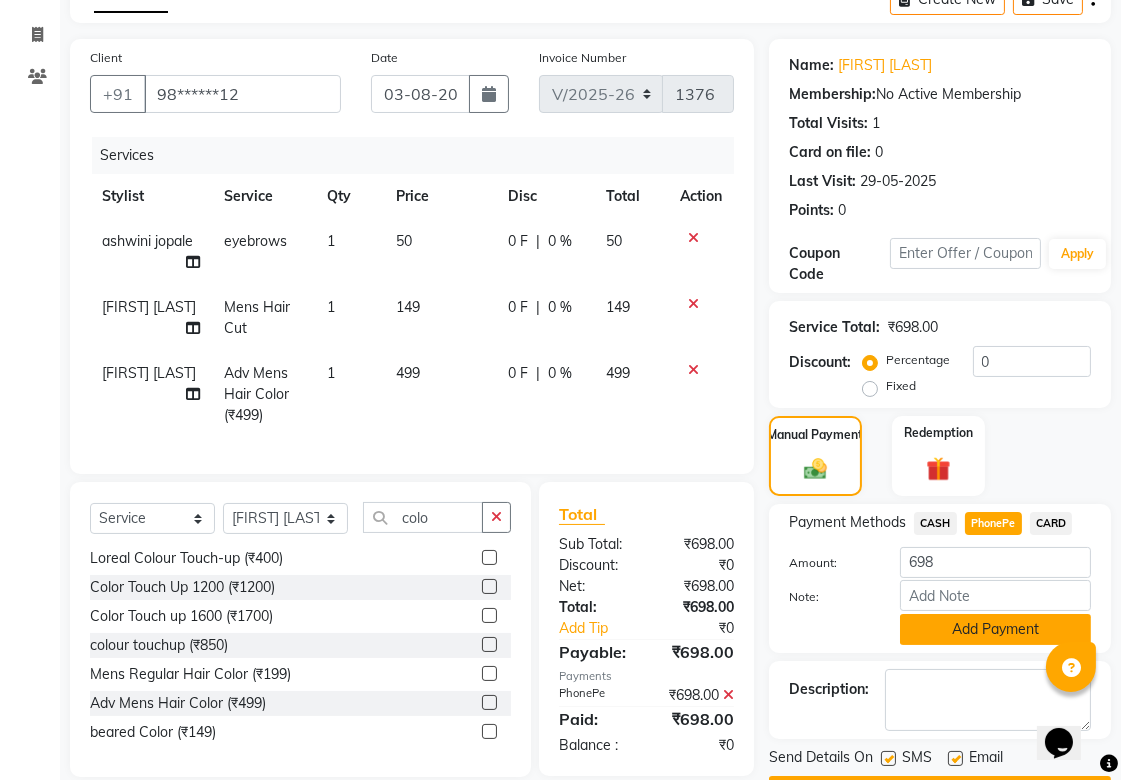 click on "Add Payment" 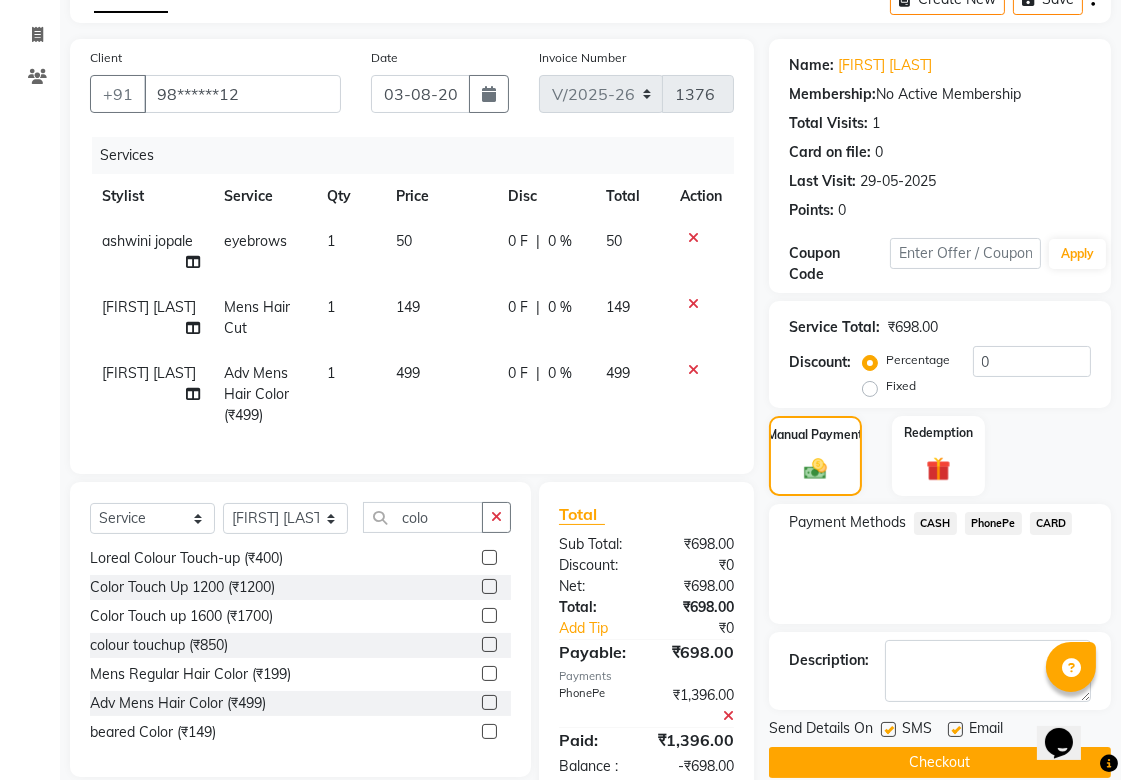 scroll, scrollTop: 191, scrollLeft: 0, axis: vertical 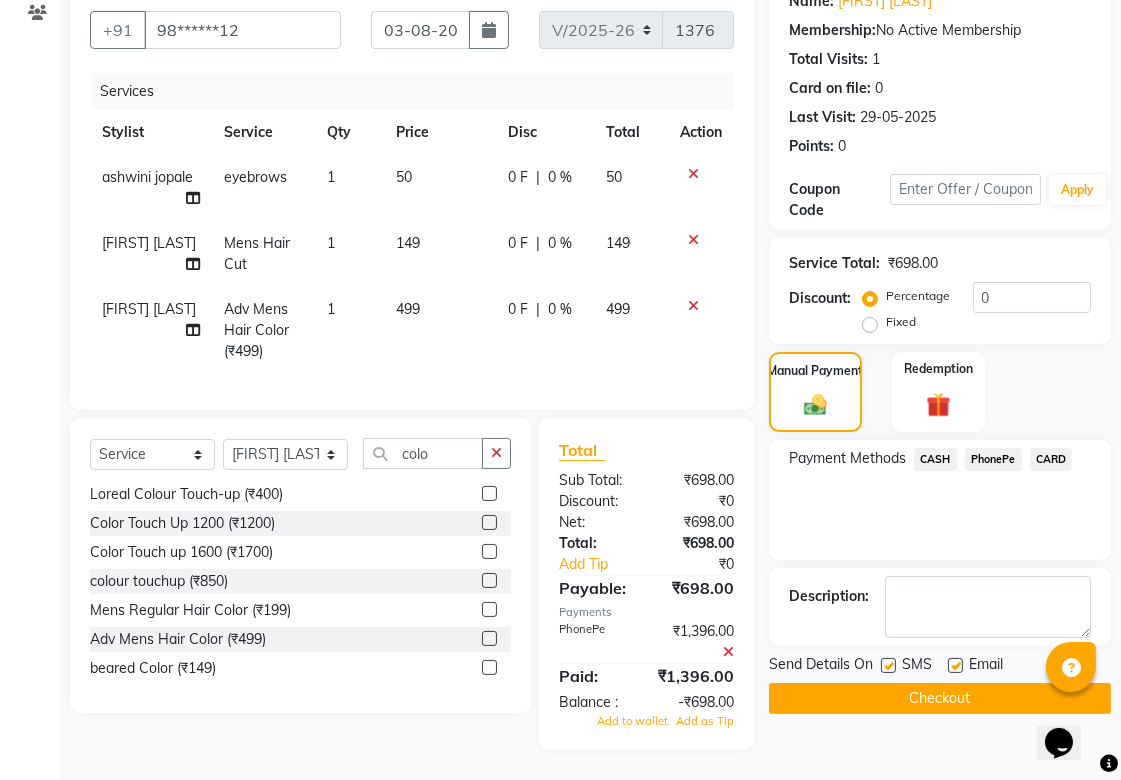 click 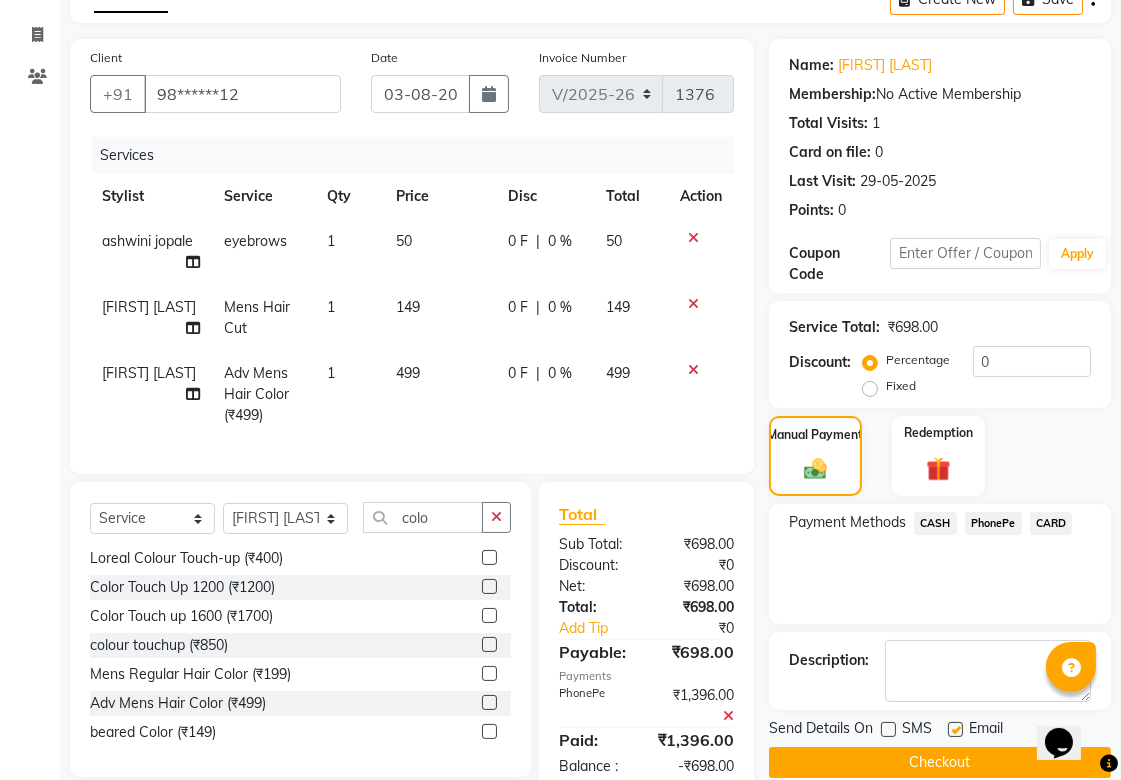 scroll, scrollTop: 191, scrollLeft: 0, axis: vertical 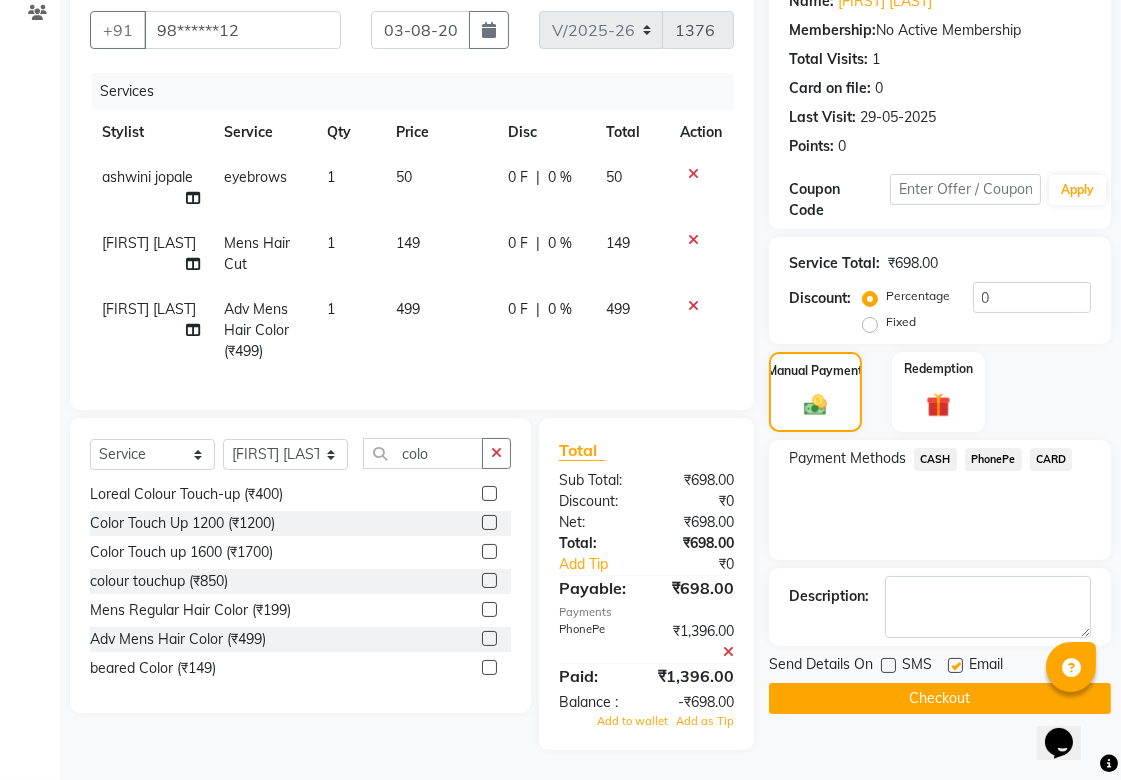 click on "Checkout" 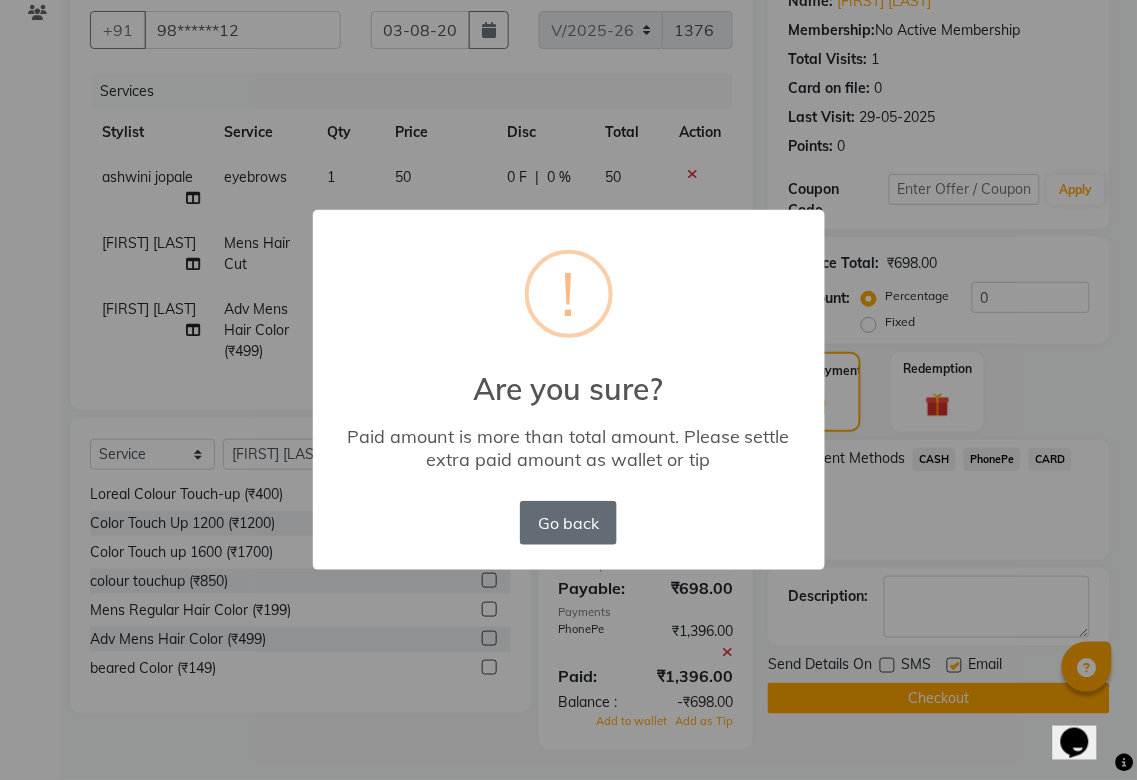 click on "Go back" at bounding box center [568, 523] 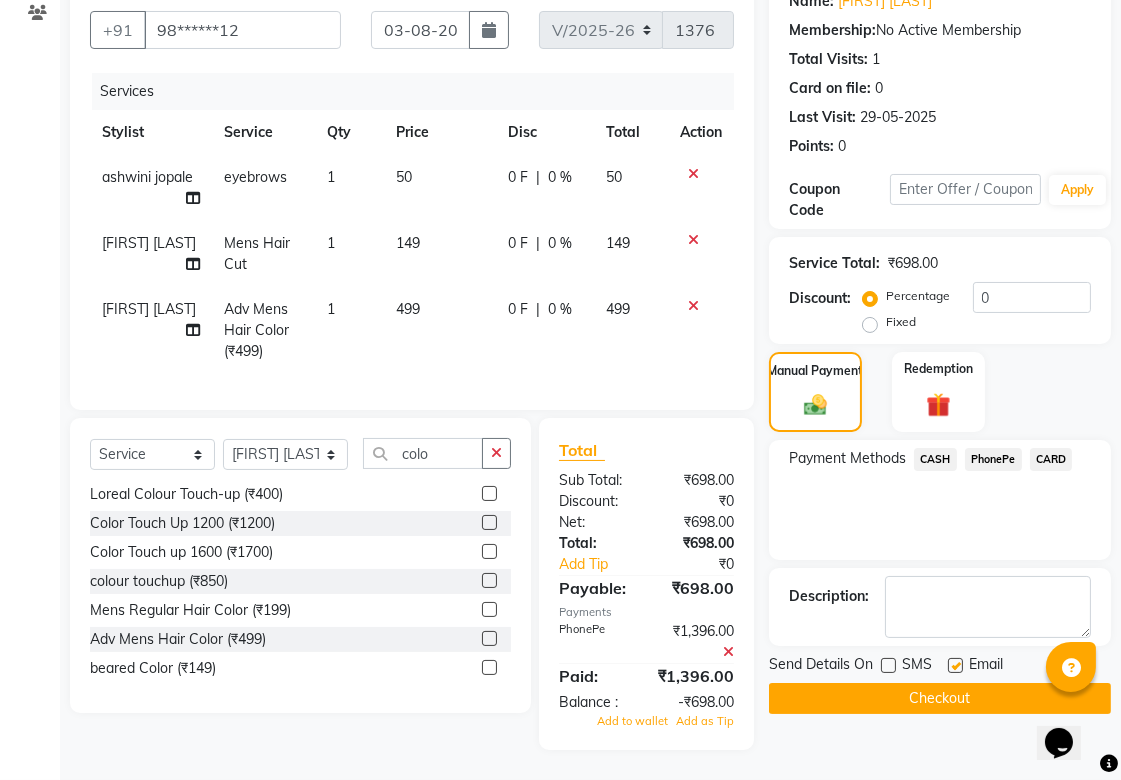 click 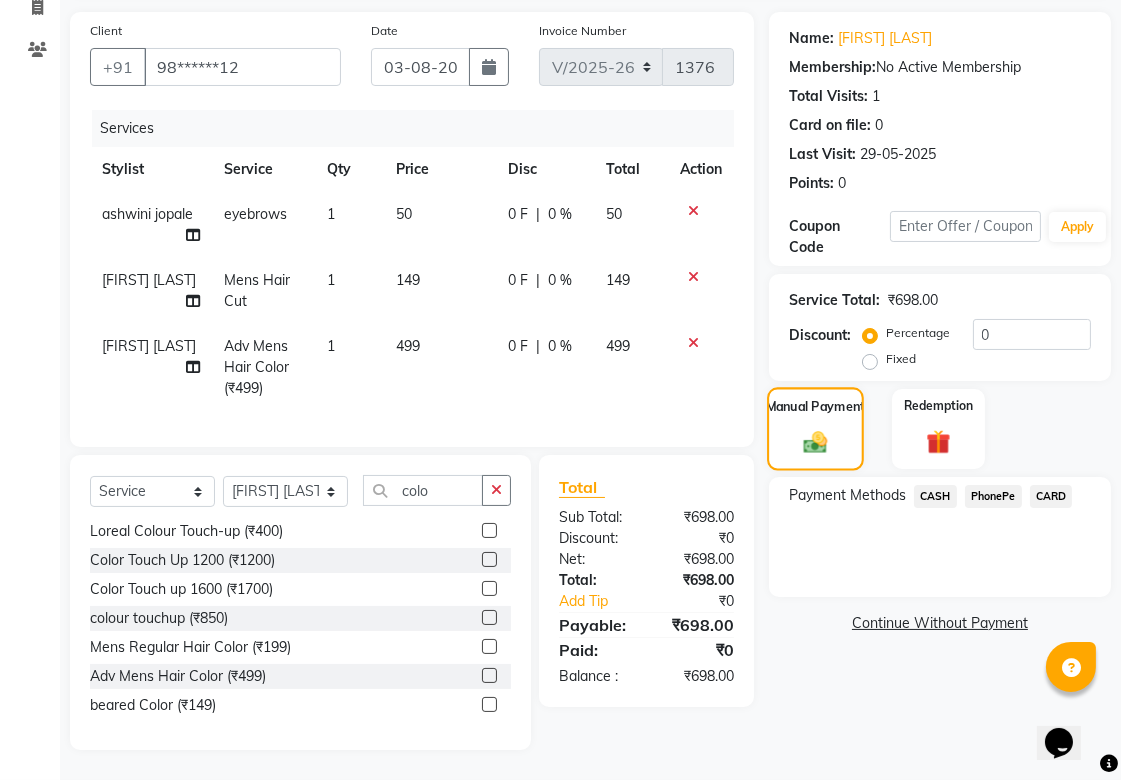 click 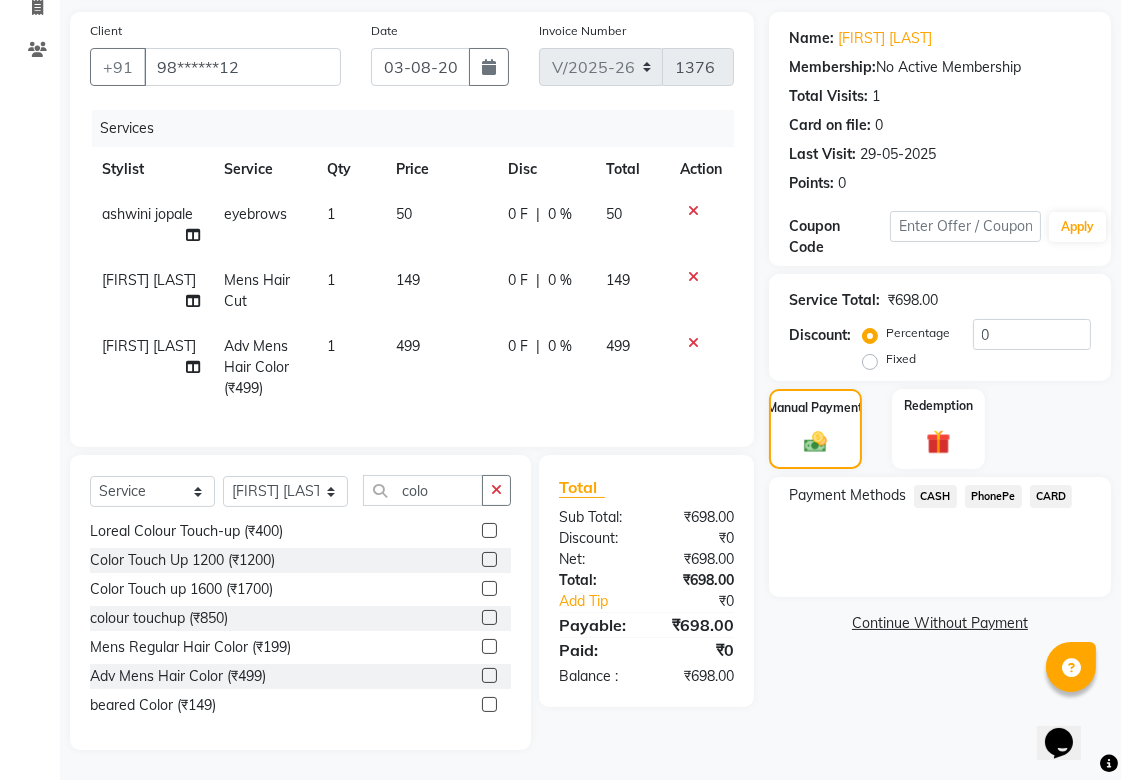 click on "PhonePe" 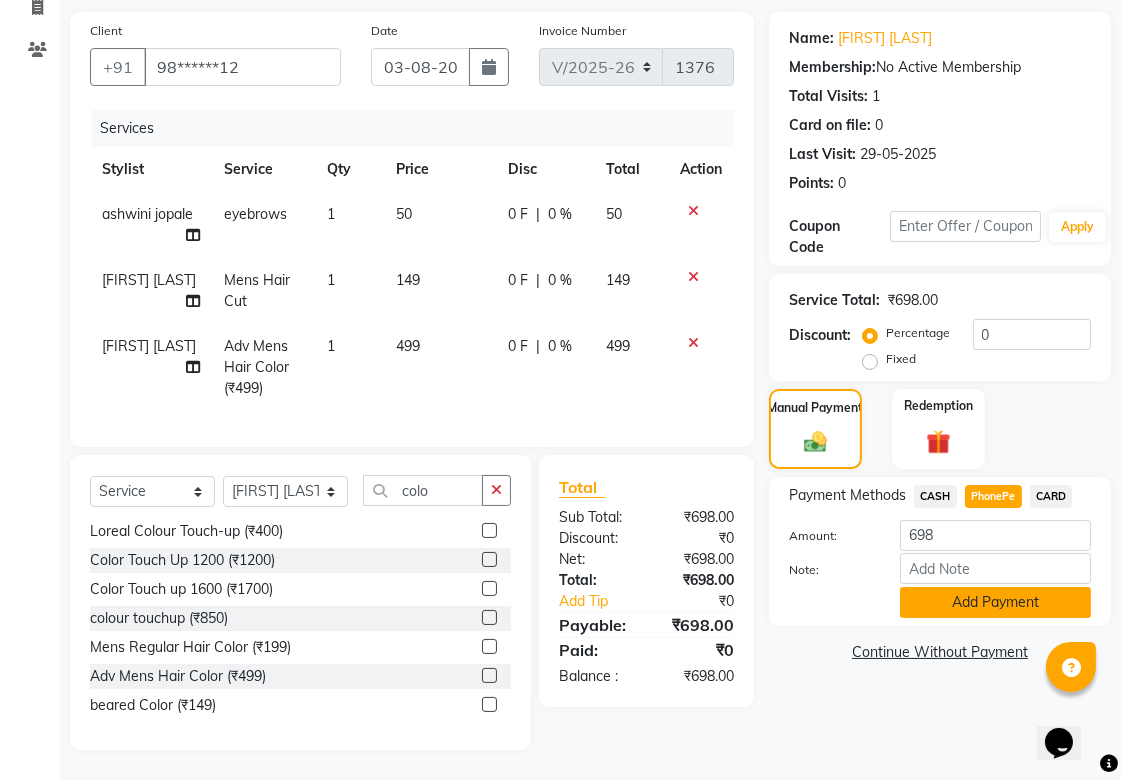 click on "Add Payment" 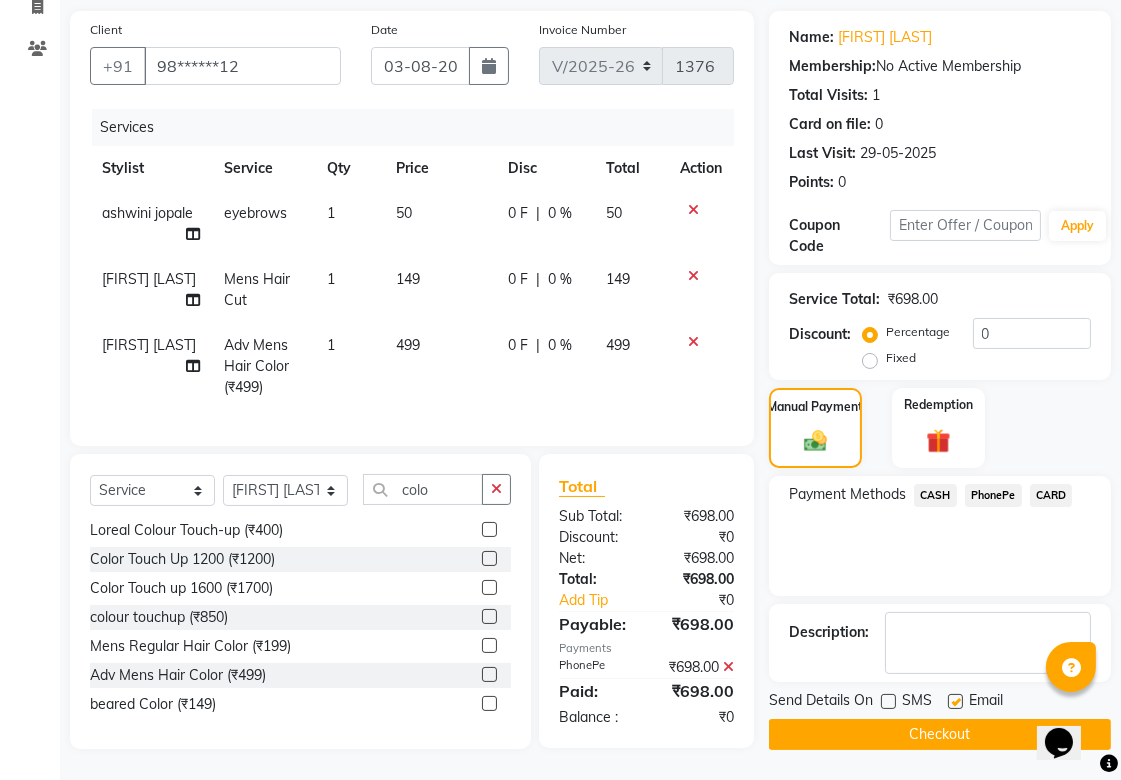 scroll, scrollTop: 174, scrollLeft: 0, axis: vertical 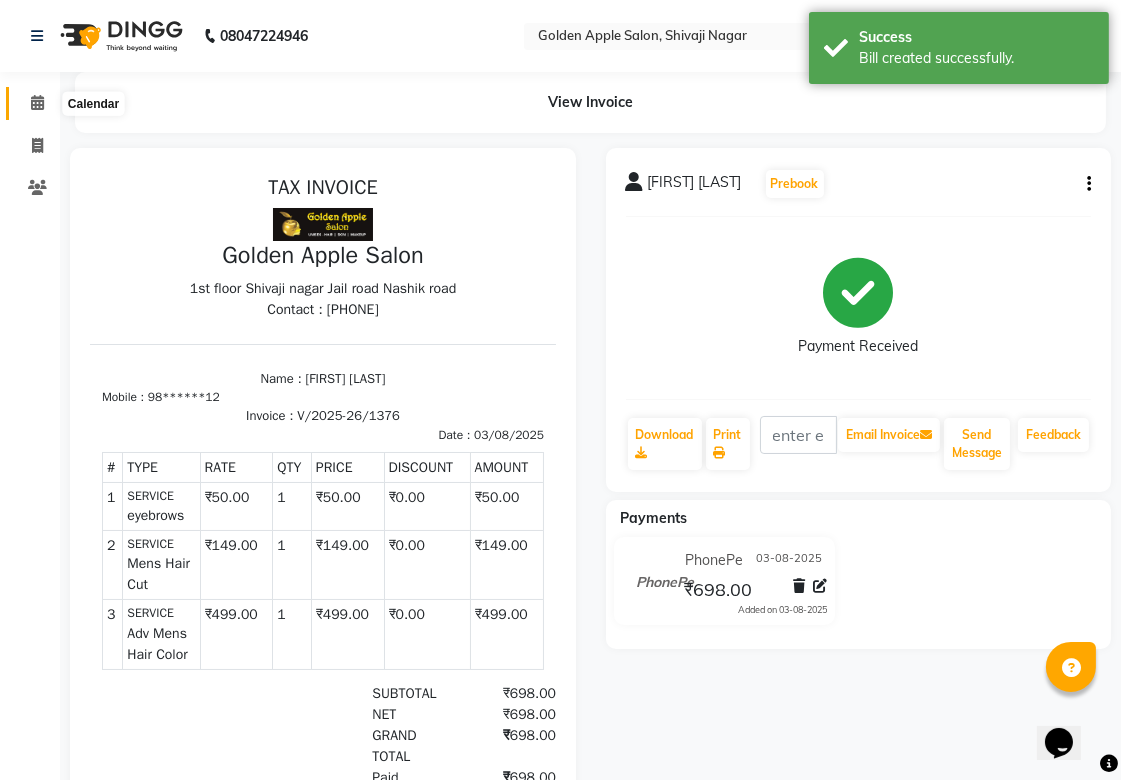 click 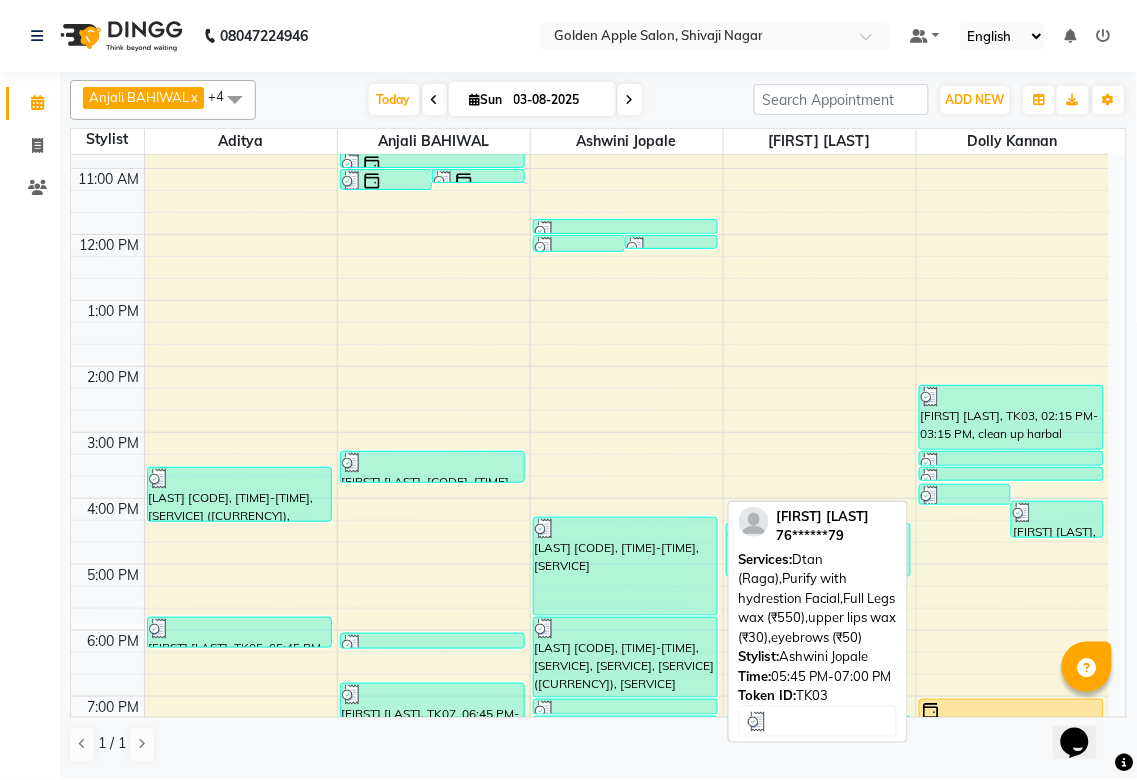 scroll, scrollTop: 300, scrollLeft: 0, axis: vertical 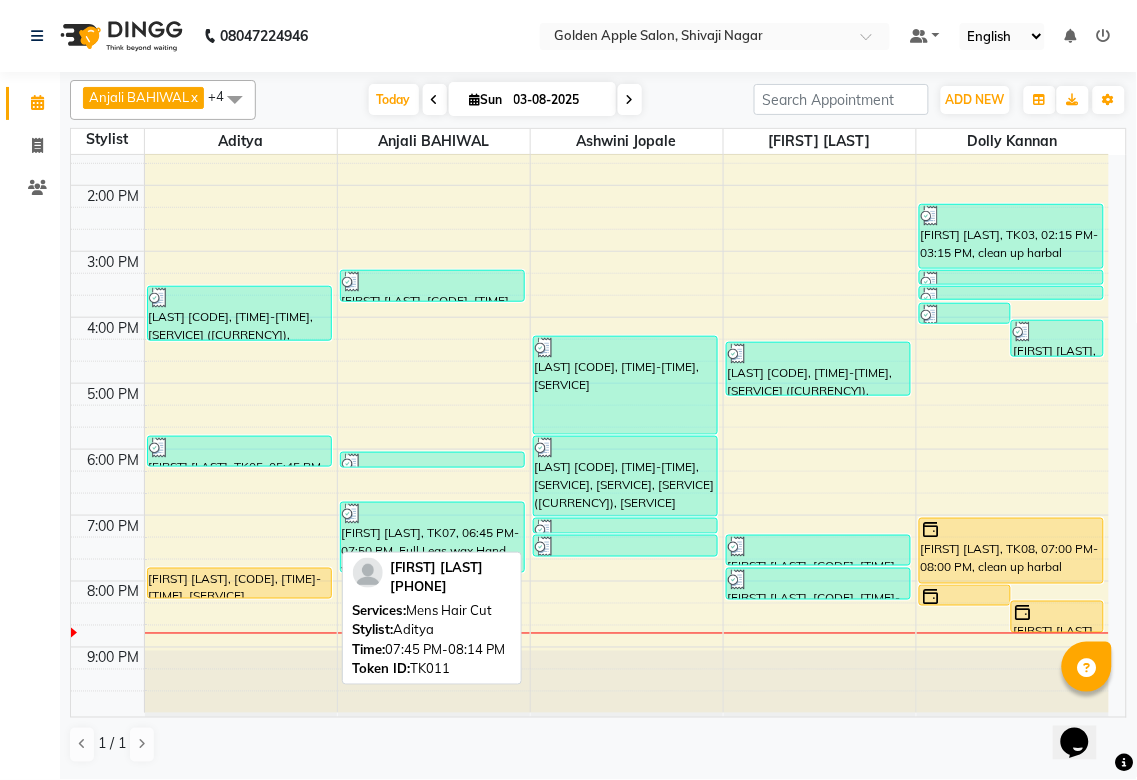 click on "[FIRST] [LAST], [CODE], [TIME]-[TIME], [SERVICE]" at bounding box center [239, 583] 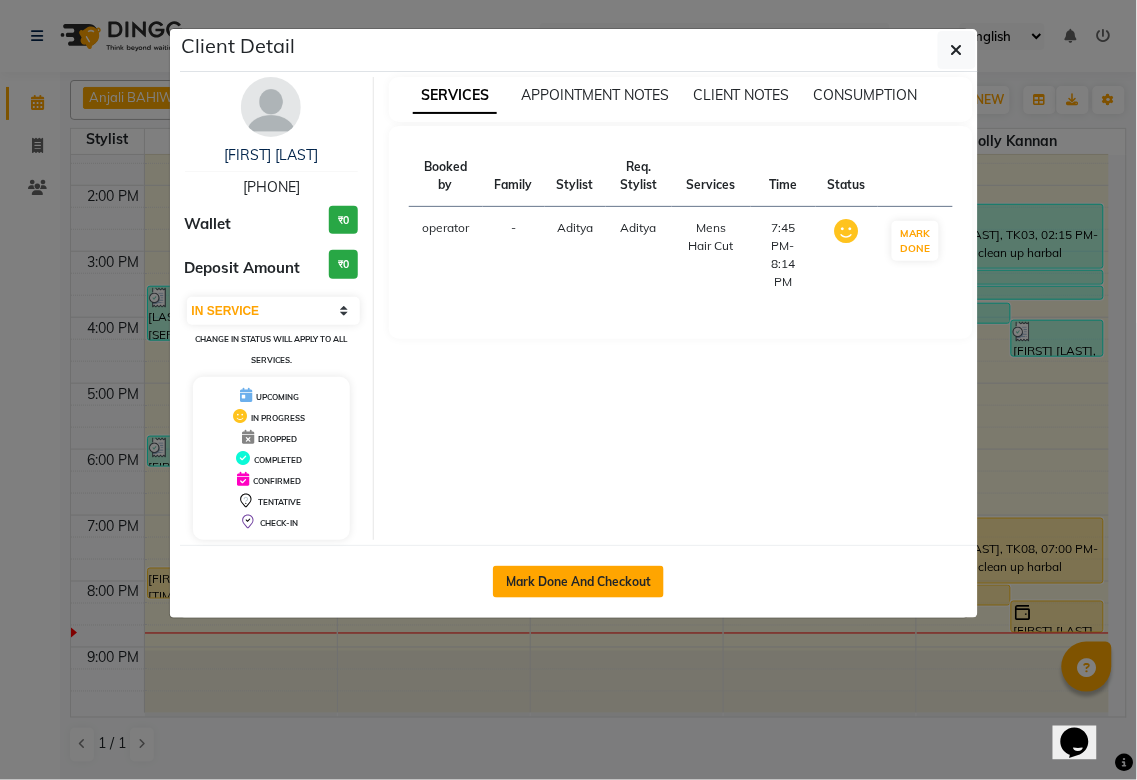 click on "Mark Done And Checkout" 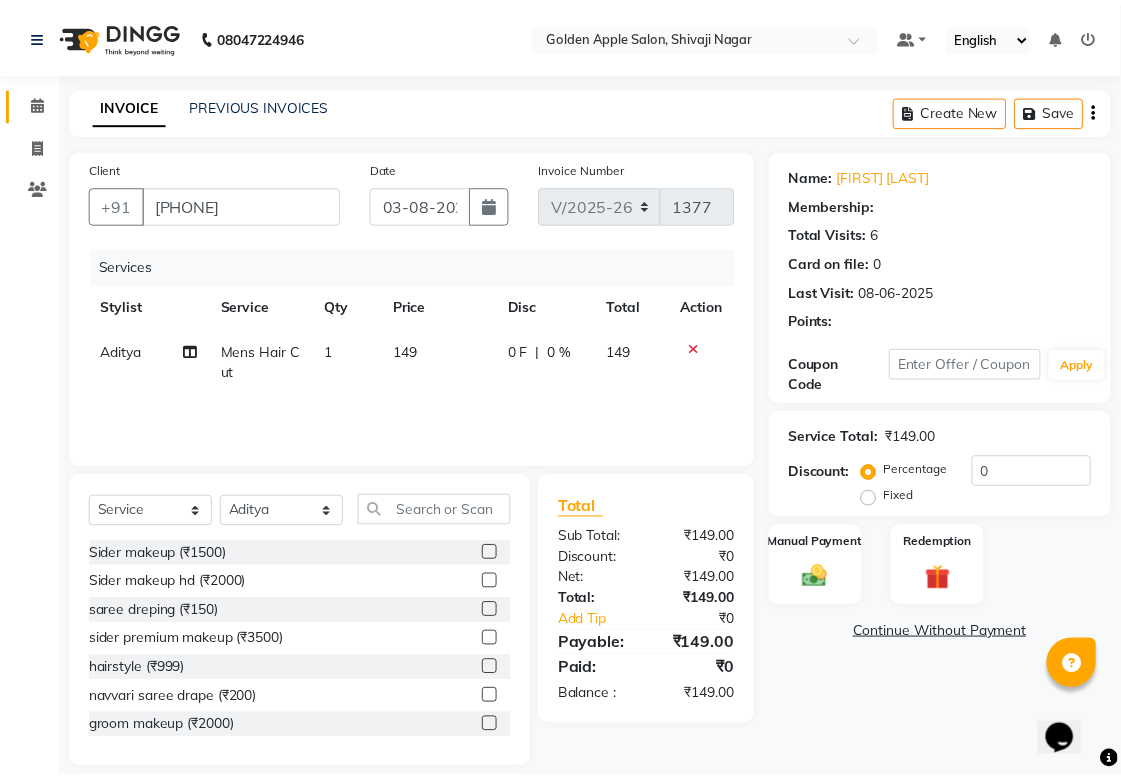 scroll, scrollTop: 21, scrollLeft: 0, axis: vertical 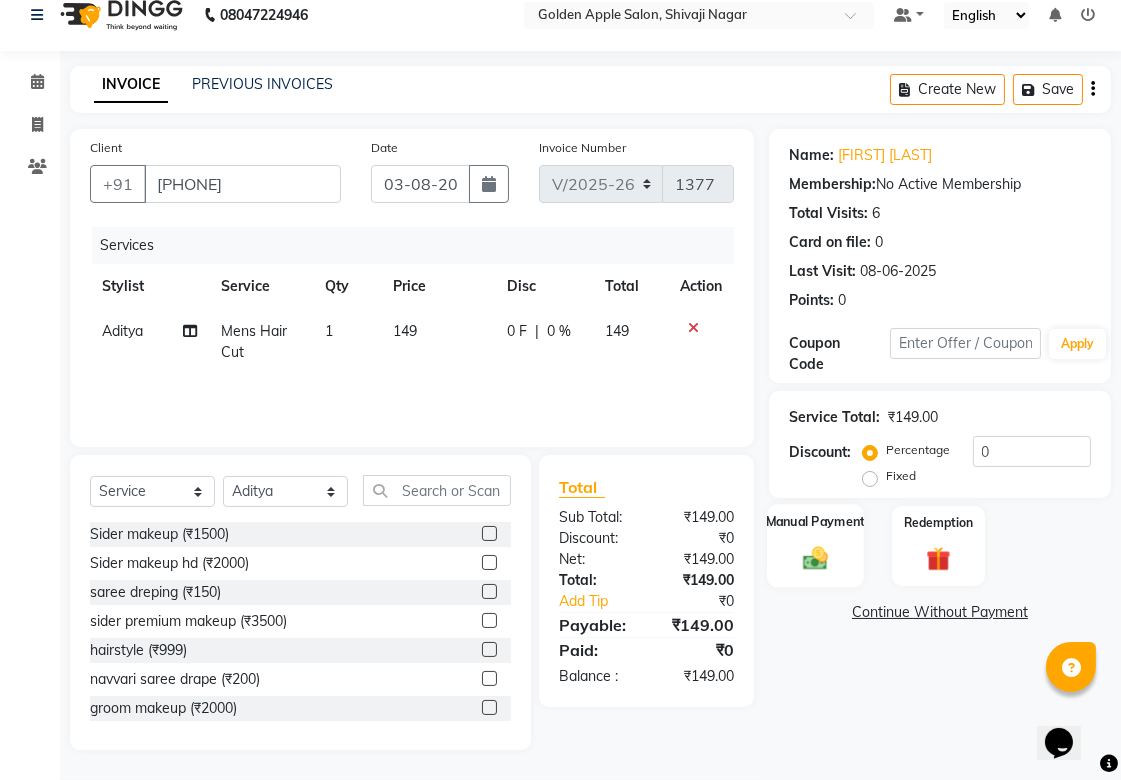 click 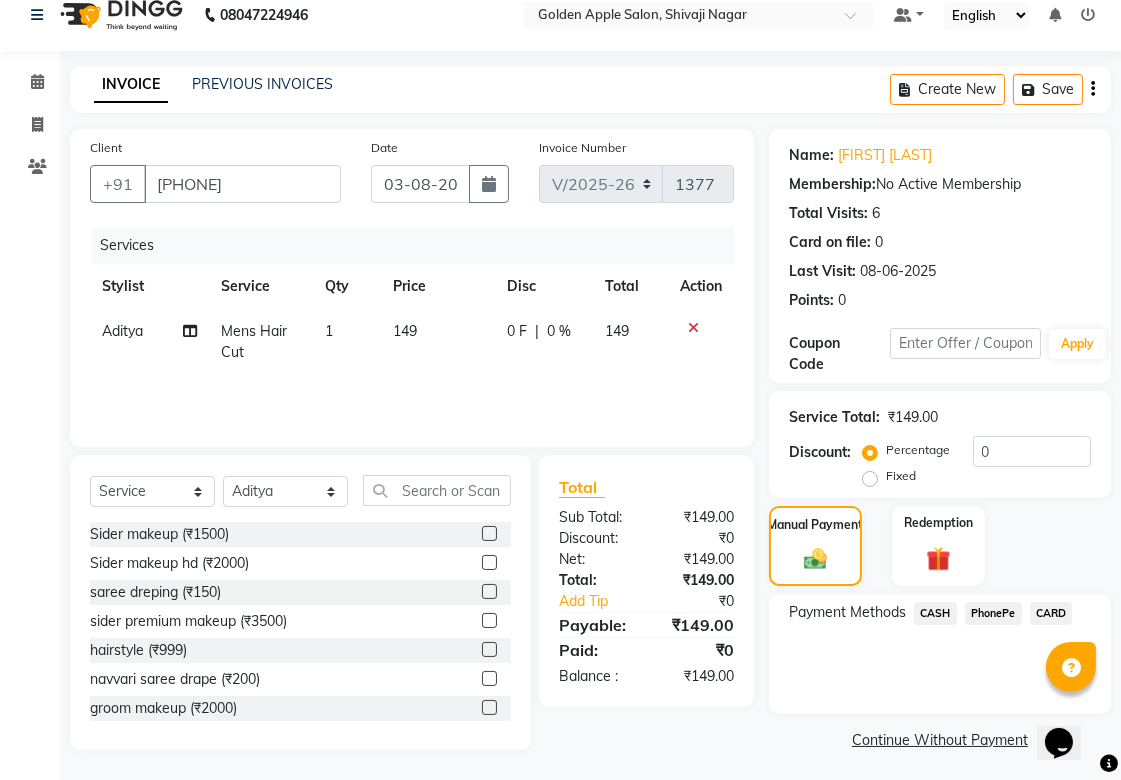click on "PhonePe" 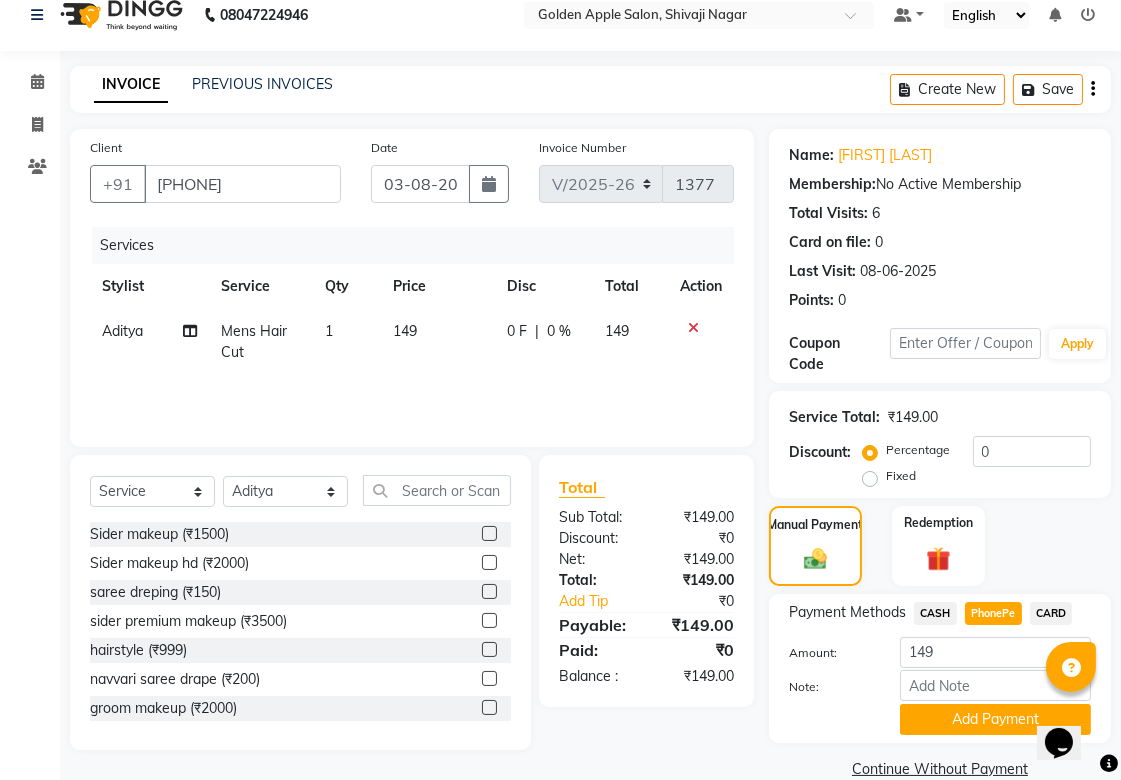scroll, scrollTop: 55, scrollLeft: 0, axis: vertical 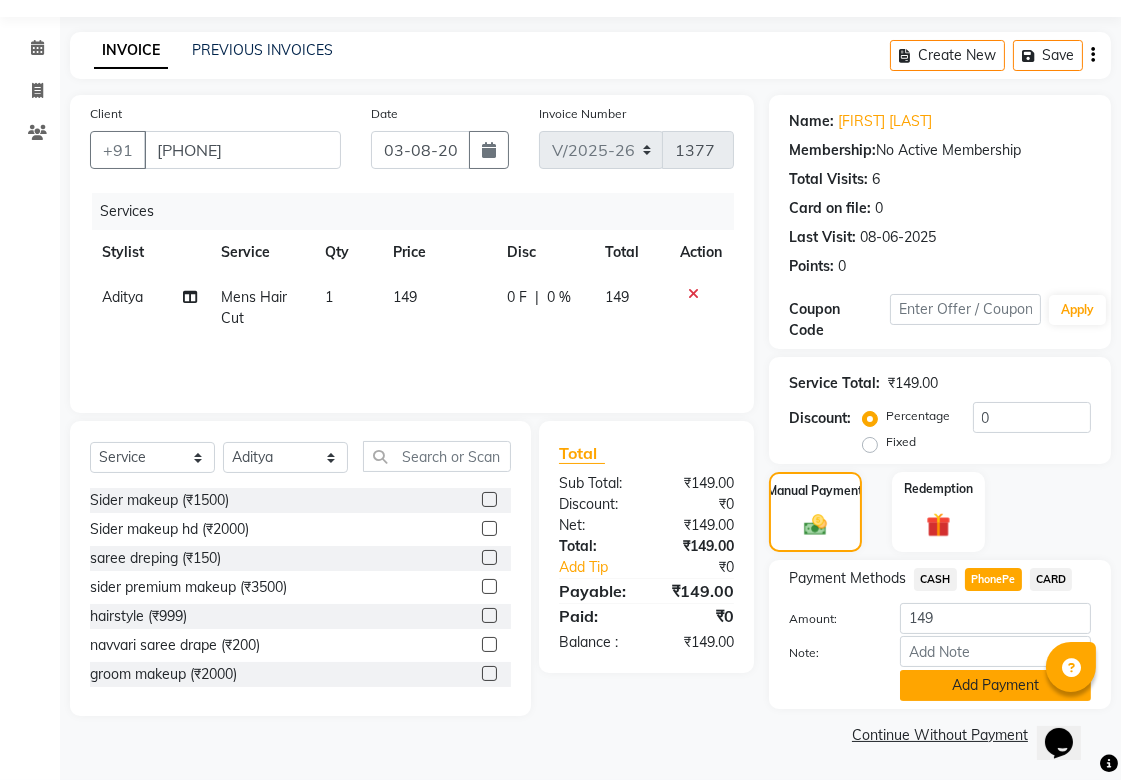 click on "Add Payment" 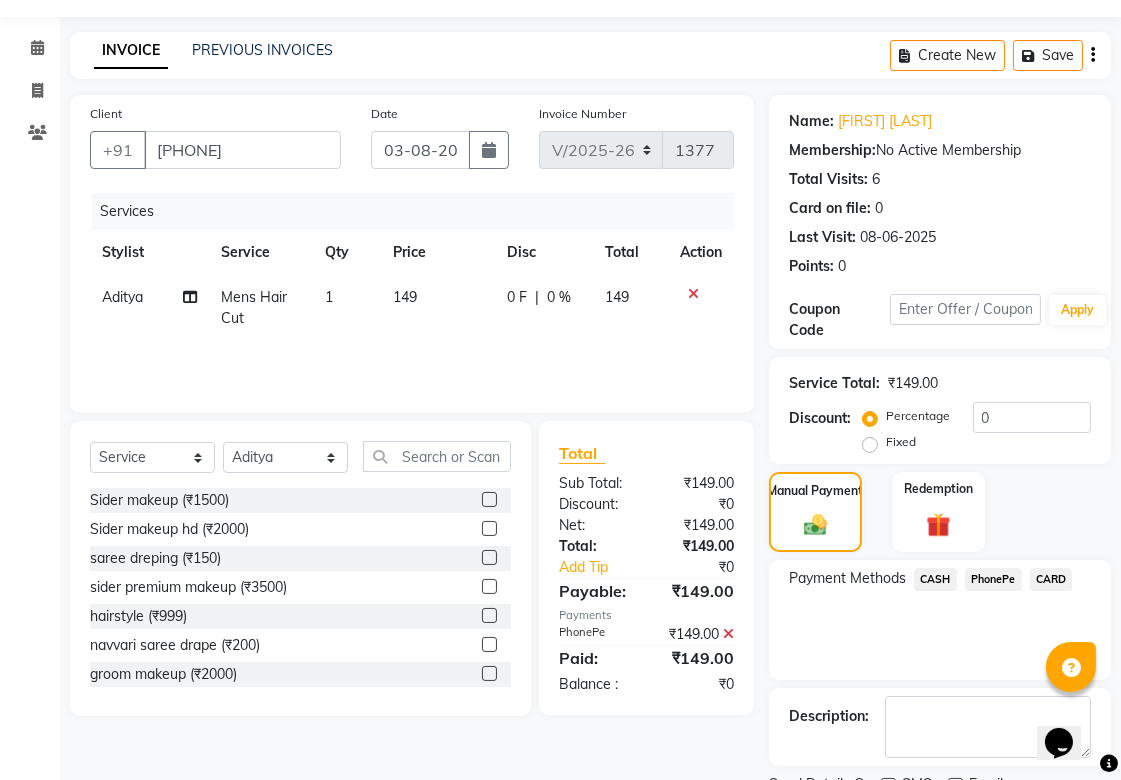 scroll, scrollTop: 138, scrollLeft: 0, axis: vertical 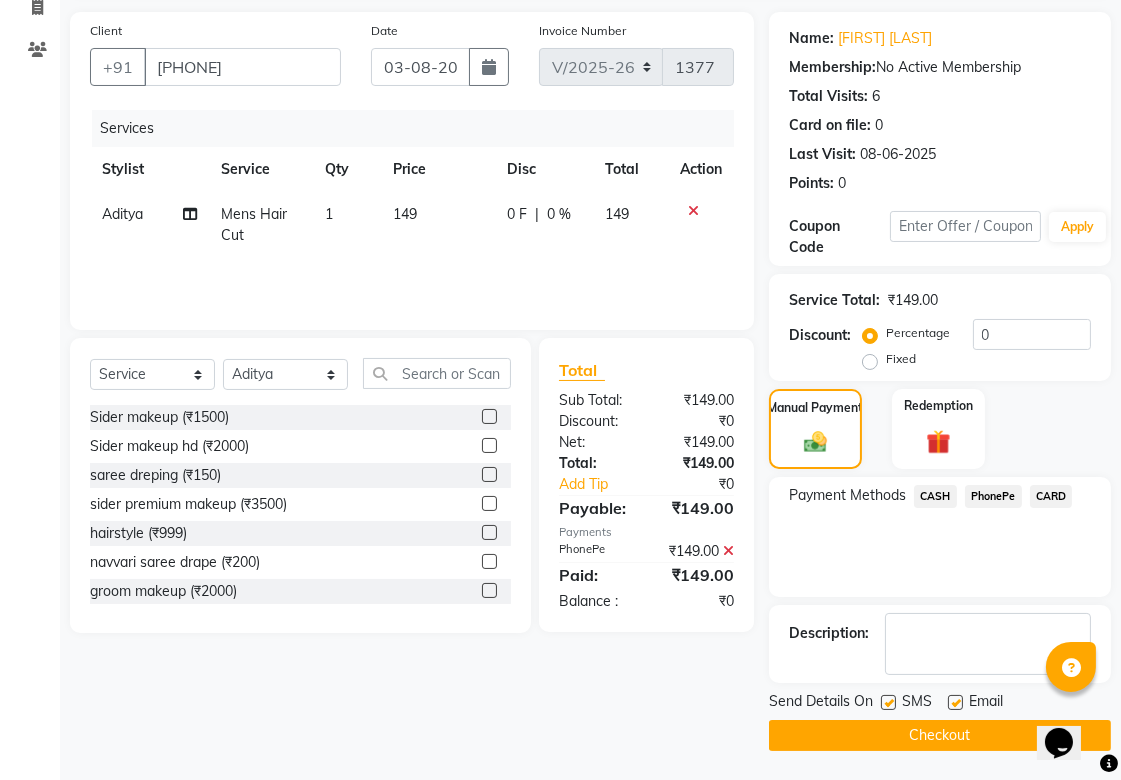 click on "Checkout" 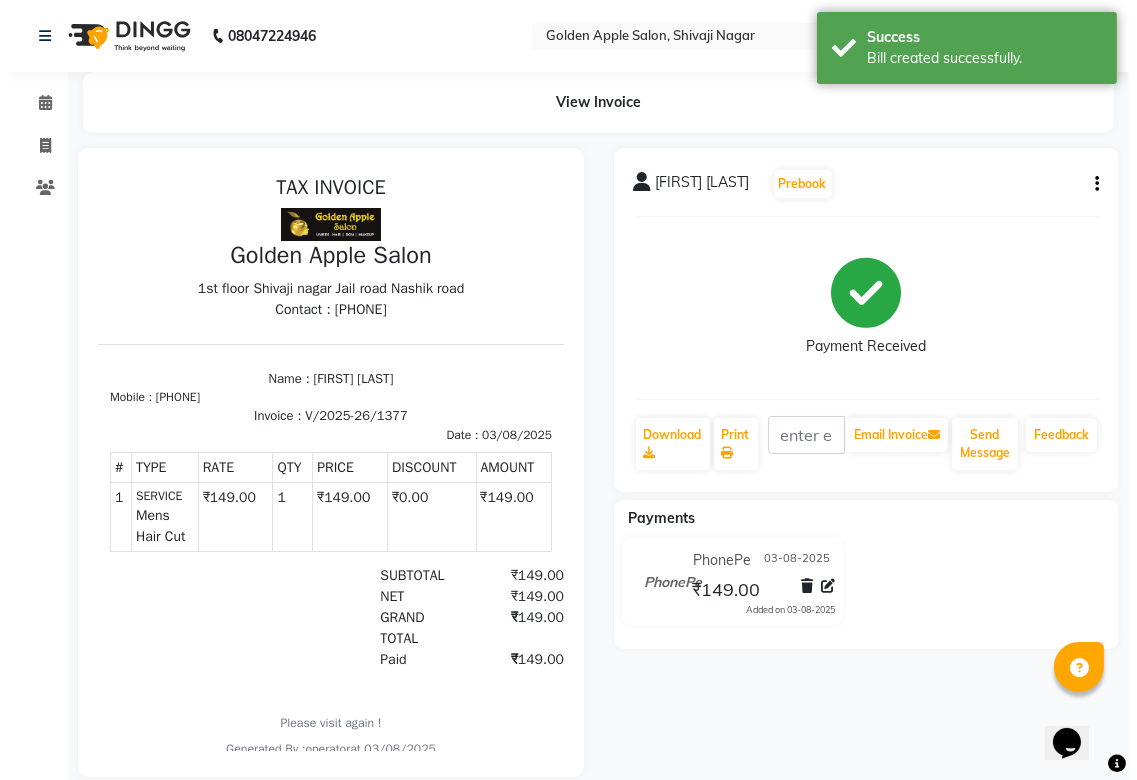 scroll, scrollTop: 0, scrollLeft: 0, axis: both 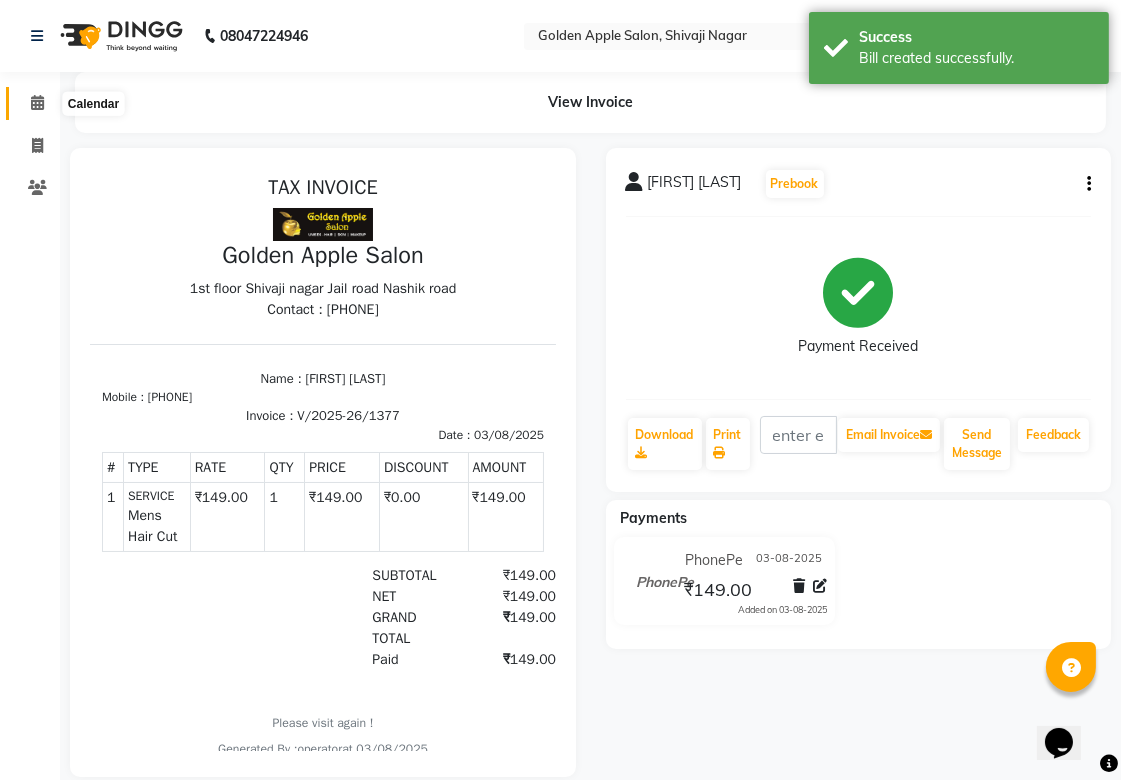 click 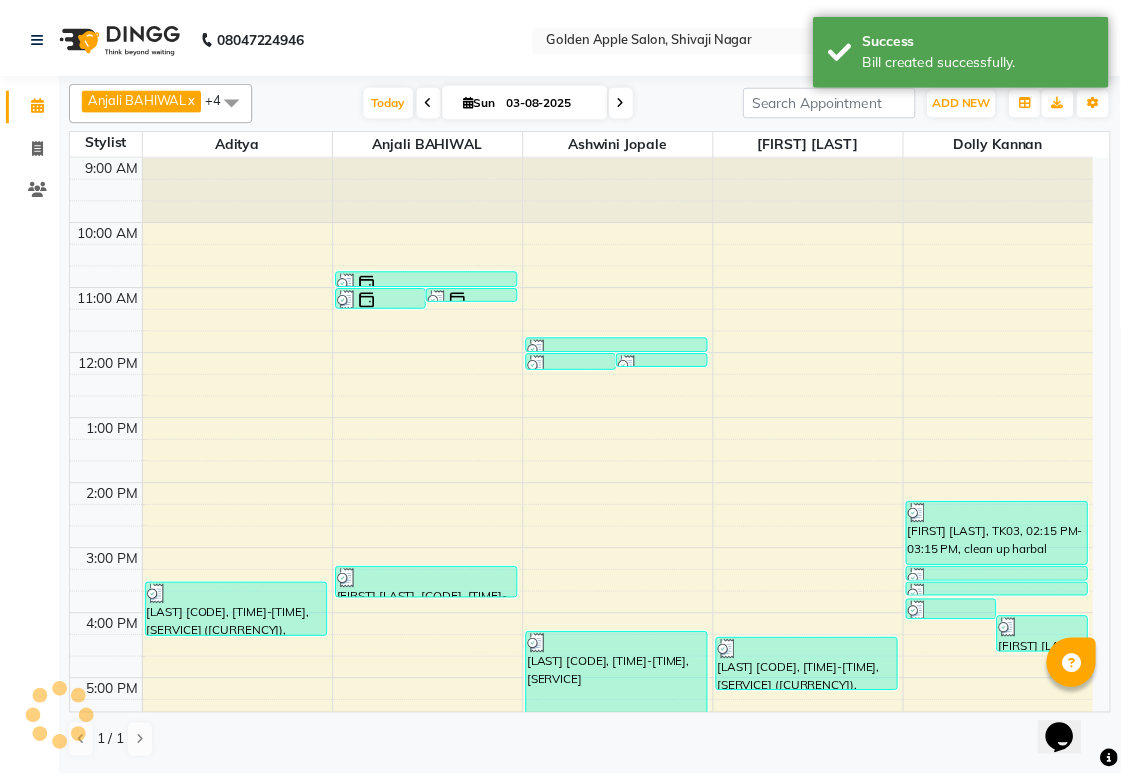 scroll, scrollTop: 261, scrollLeft: 0, axis: vertical 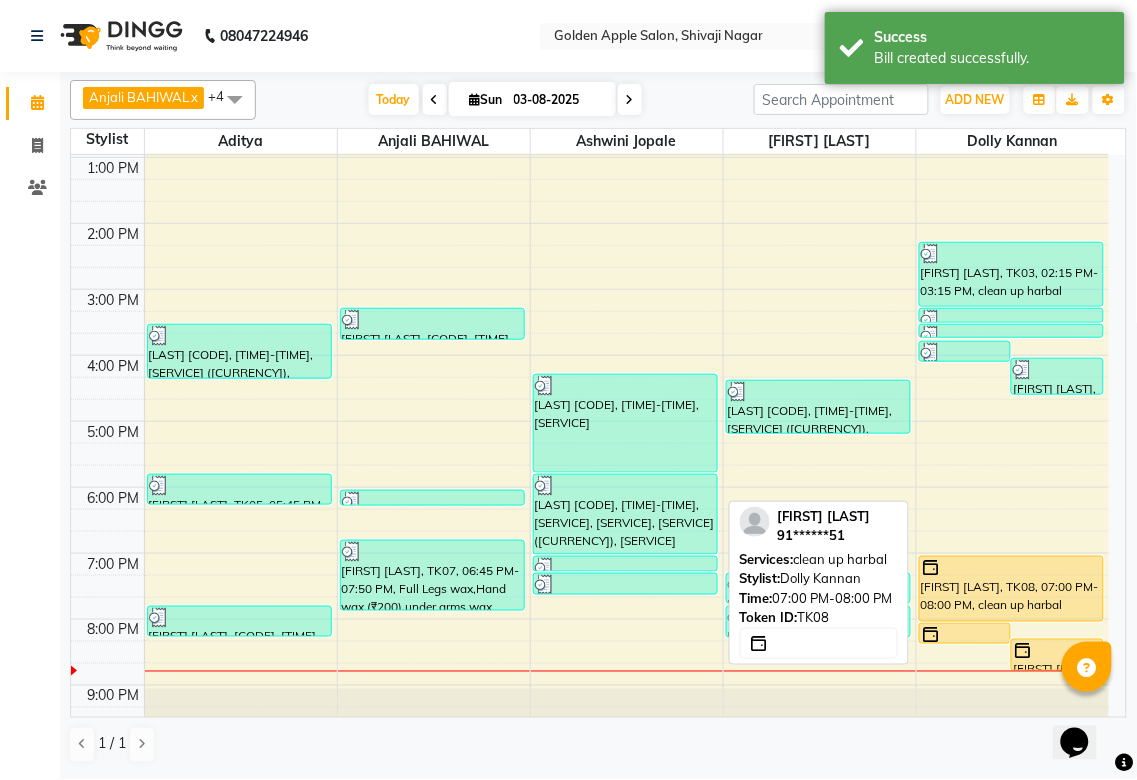 click at bounding box center (1012, 568) 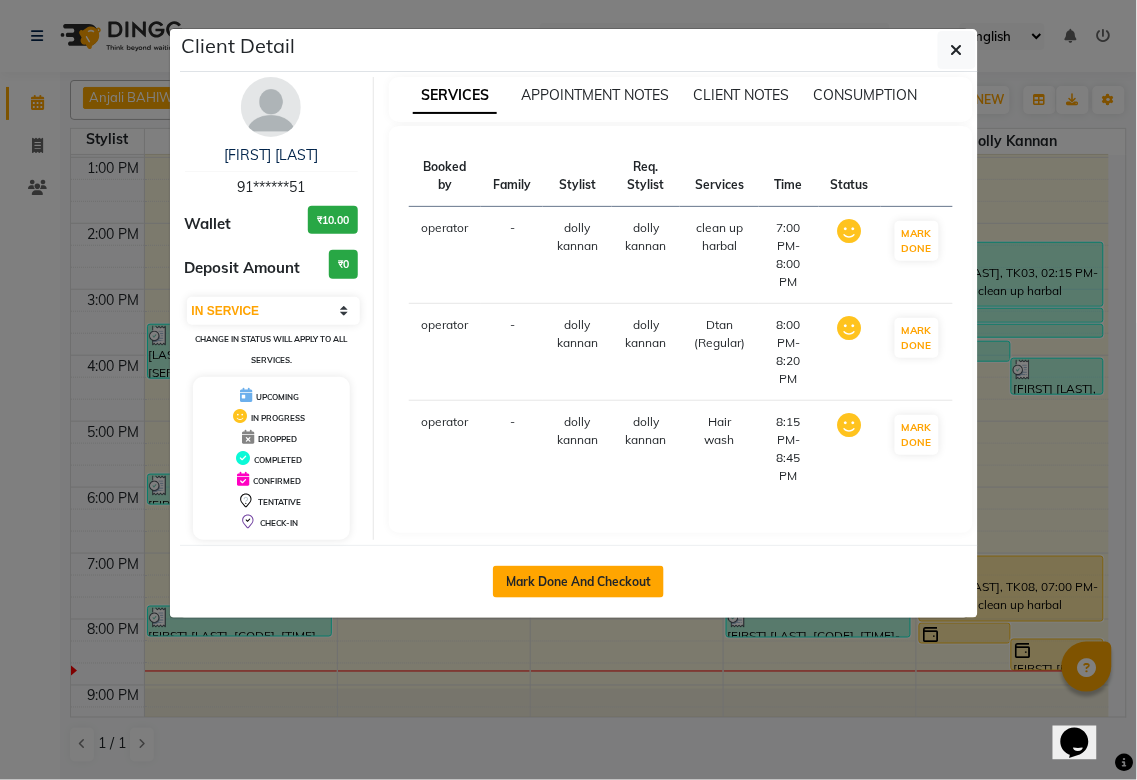 click on "Mark Done And Checkout" 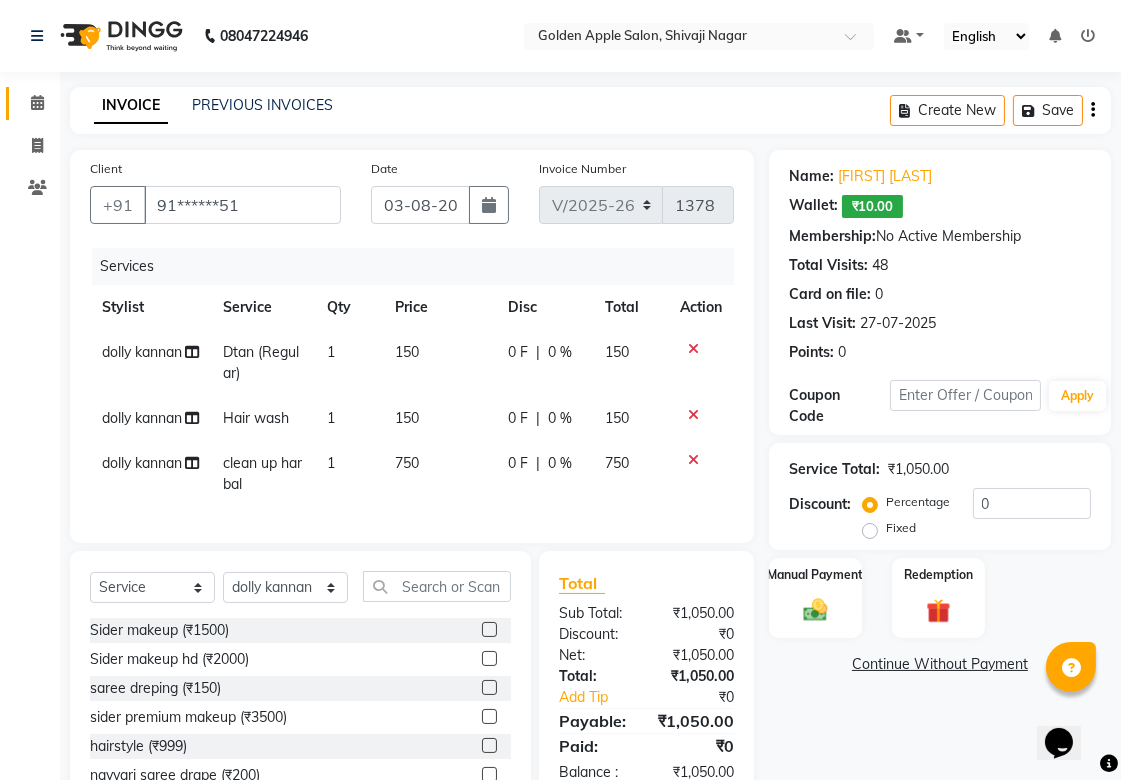 scroll, scrollTop: 112, scrollLeft: 0, axis: vertical 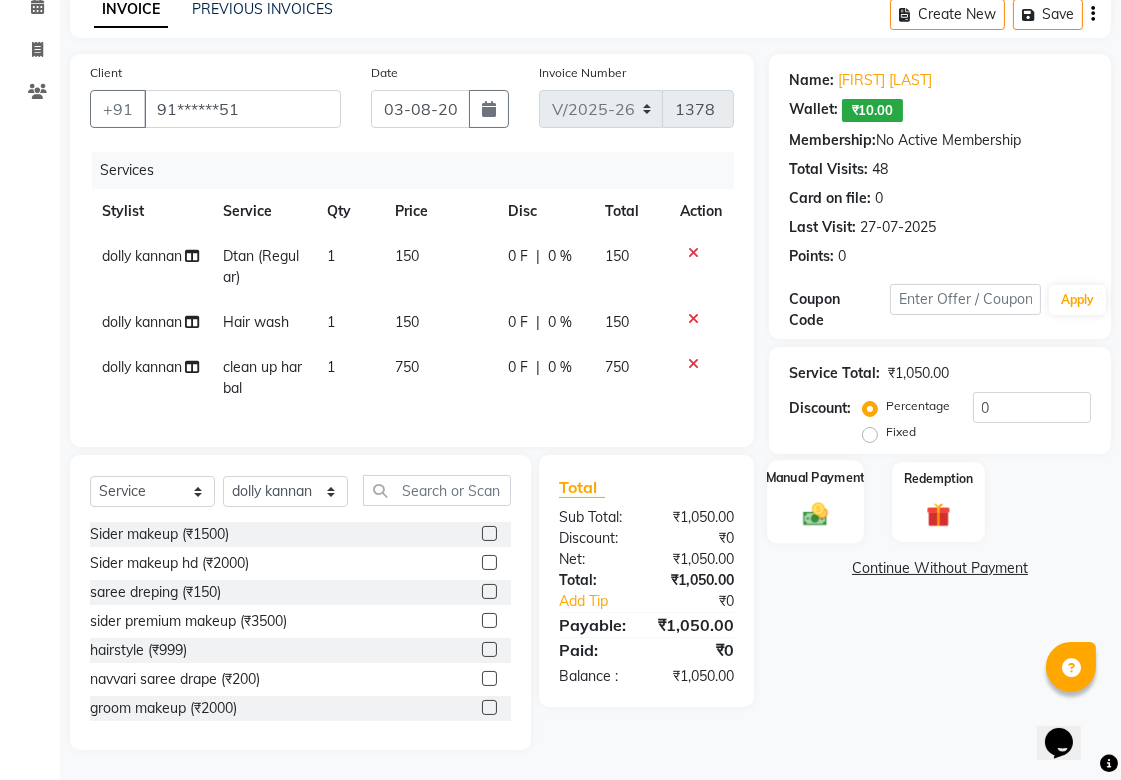 click on "Manual Payment" 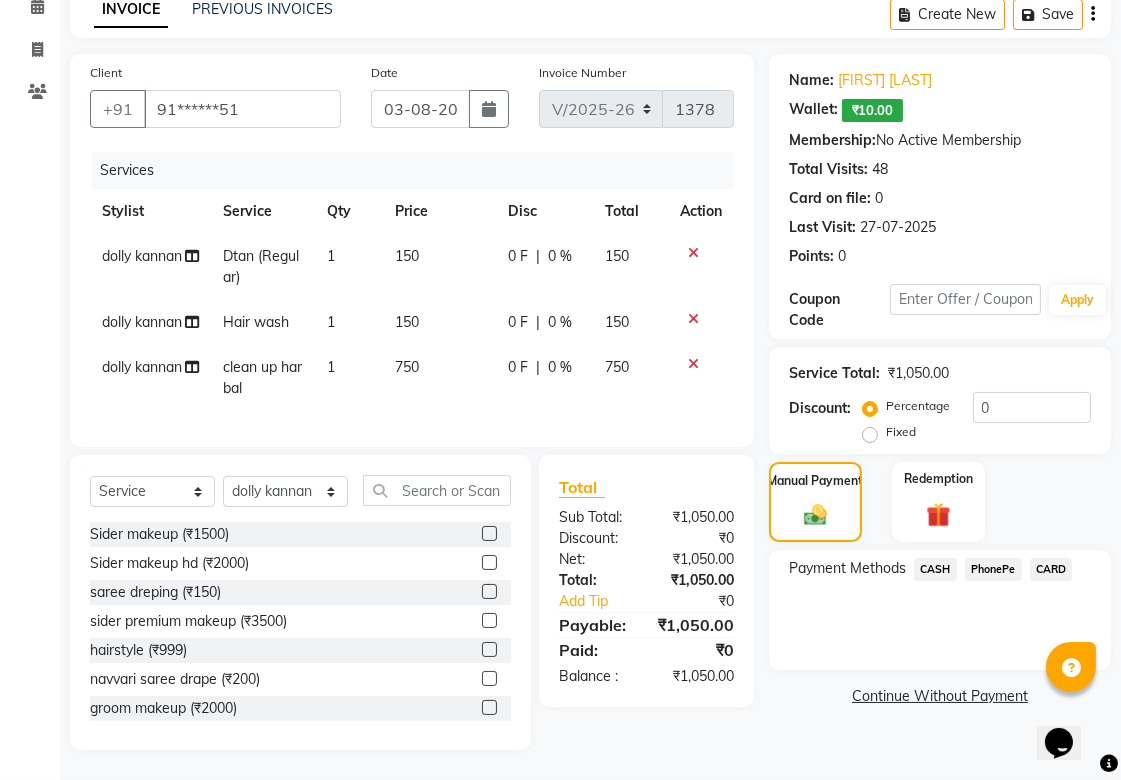 click on "PhonePe" 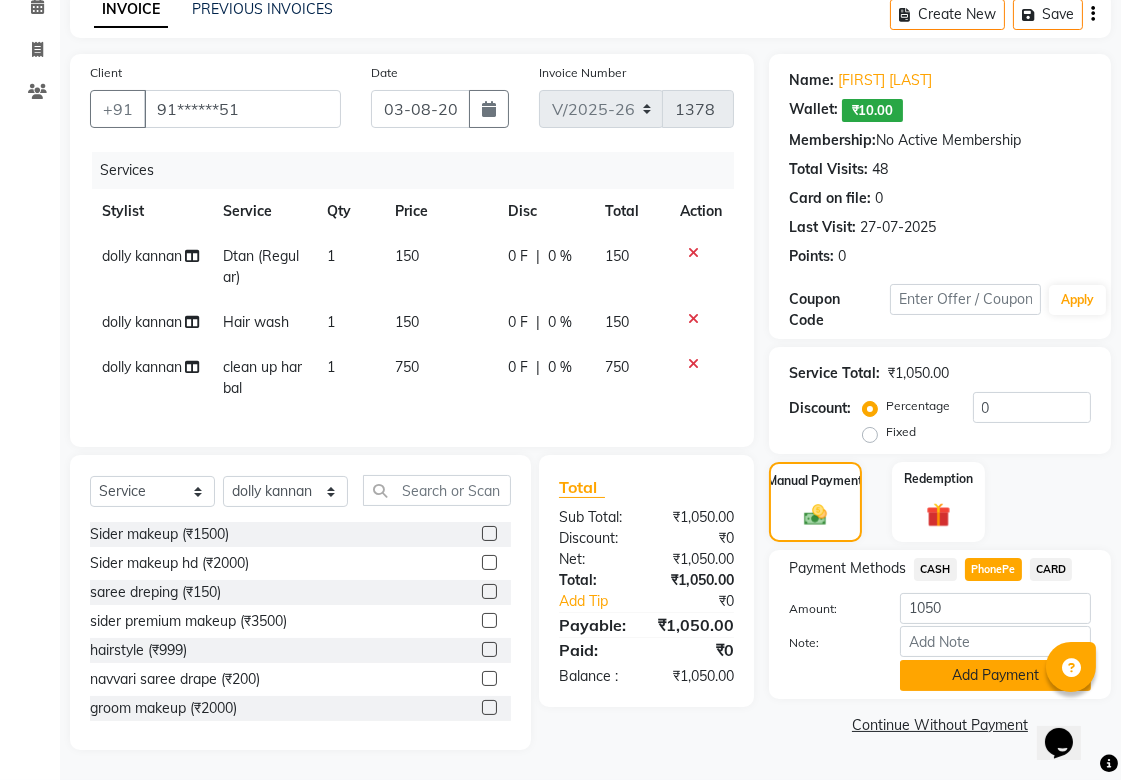 click on "Add Payment" 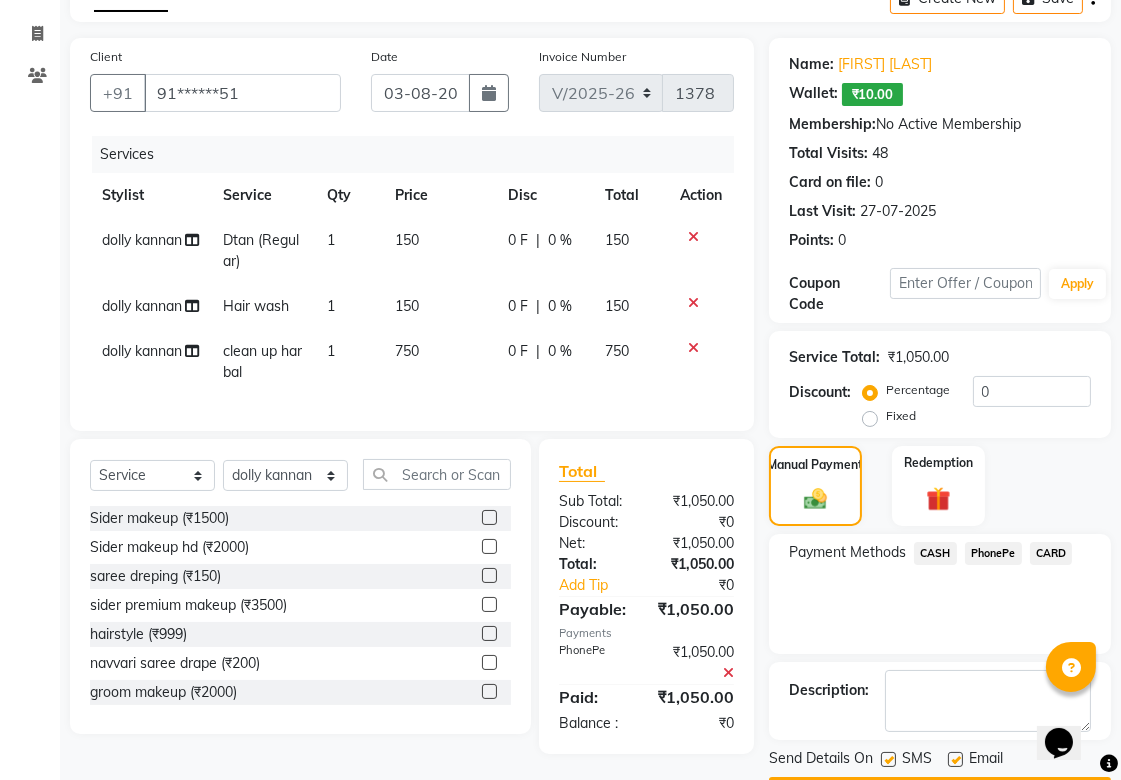 scroll, scrollTop: 170, scrollLeft: 0, axis: vertical 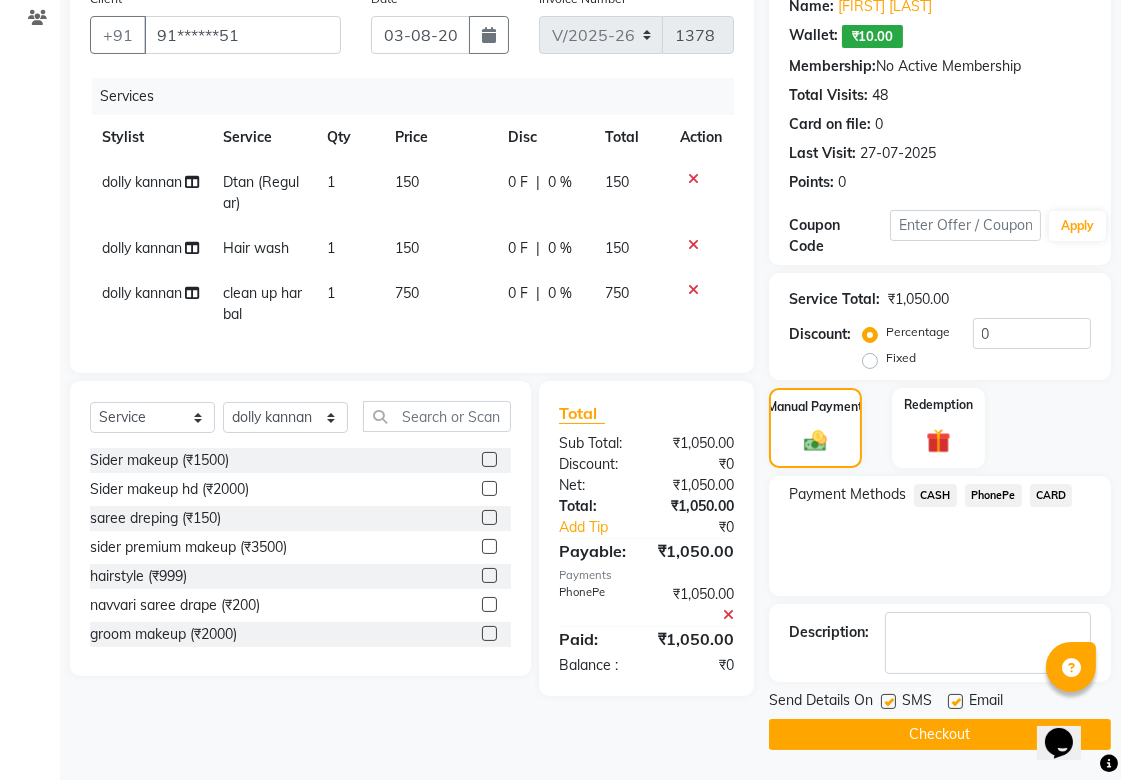 click on "Checkout" 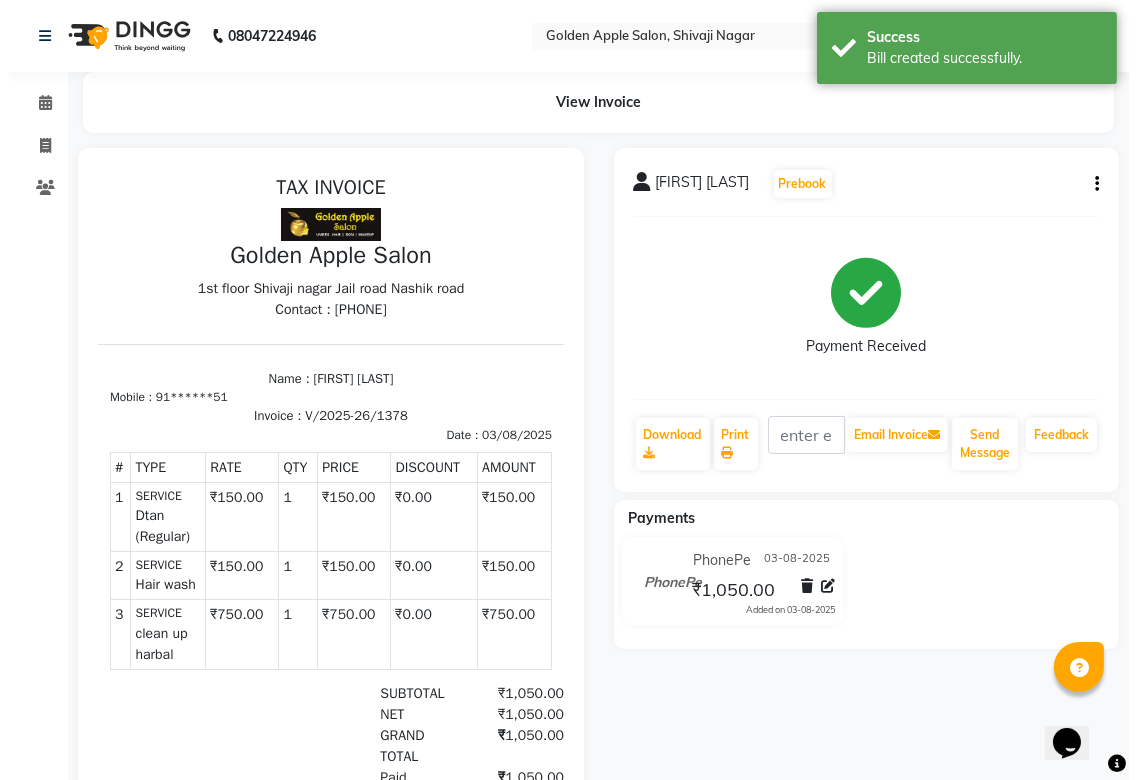 scroll, scrollTop: 0, scrollLeft: 0, axis: both 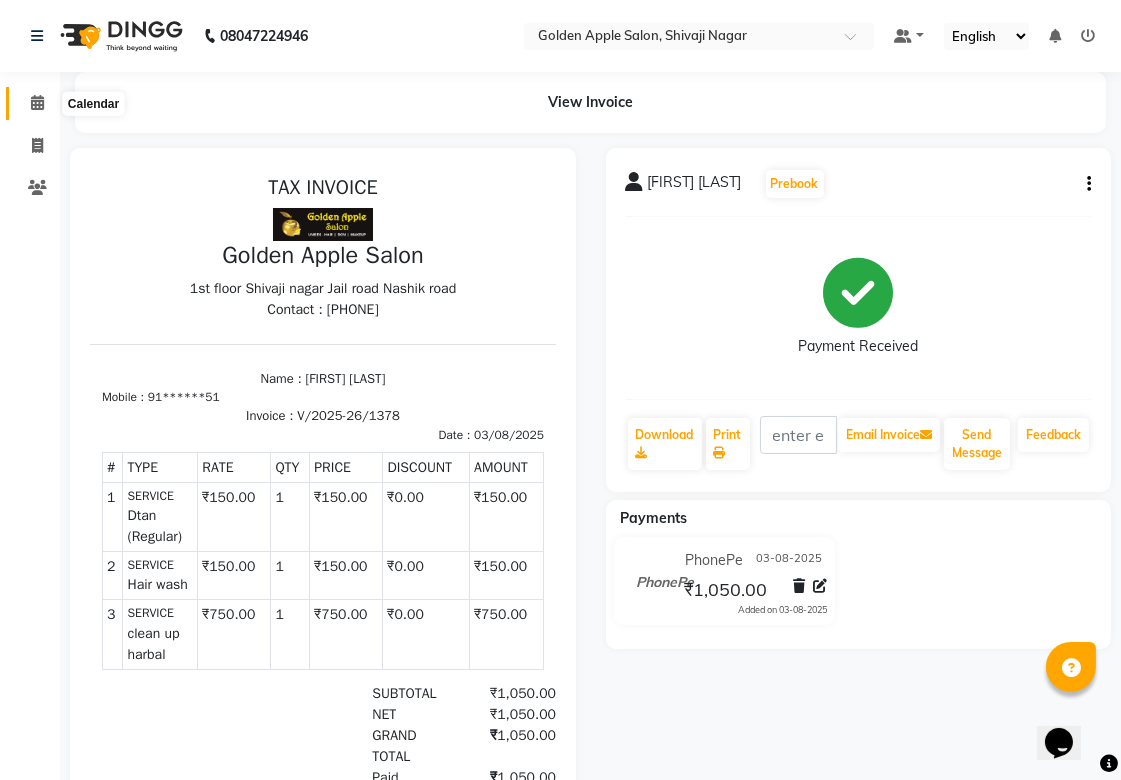 click 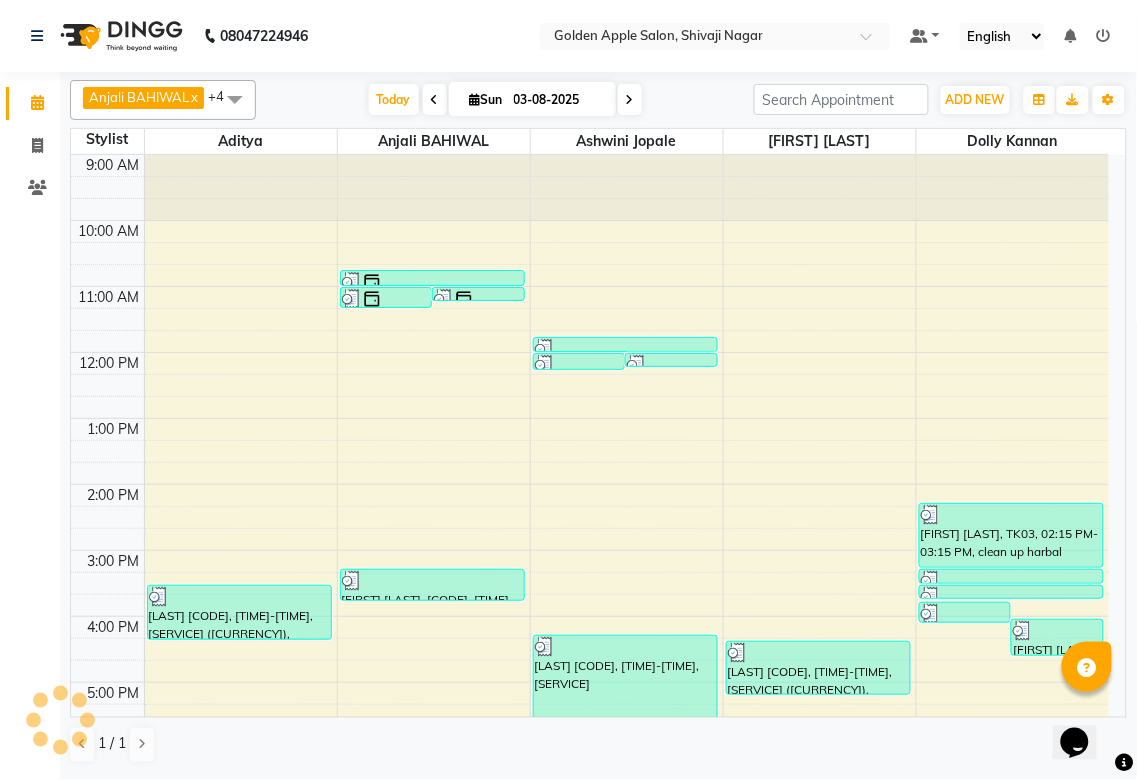 scroll, scrollTop: 0, scrollLeft: 0, axis: both 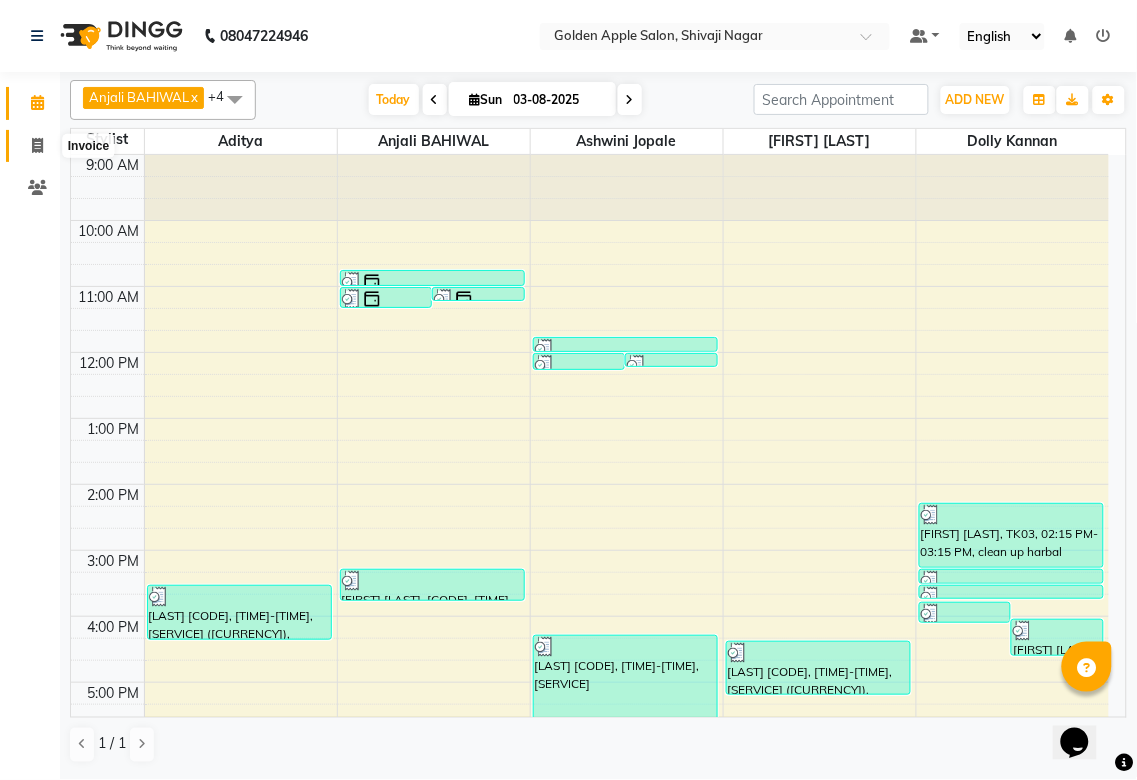 click 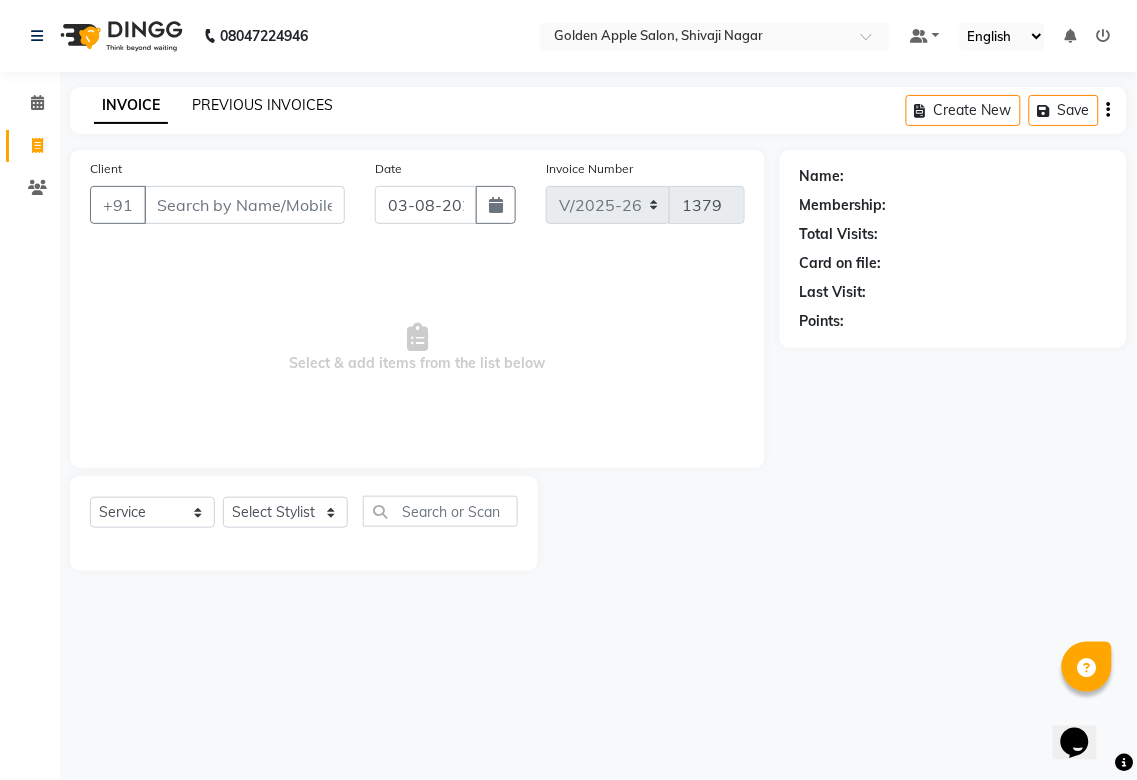 click on "PREVIOUS INVOICES" 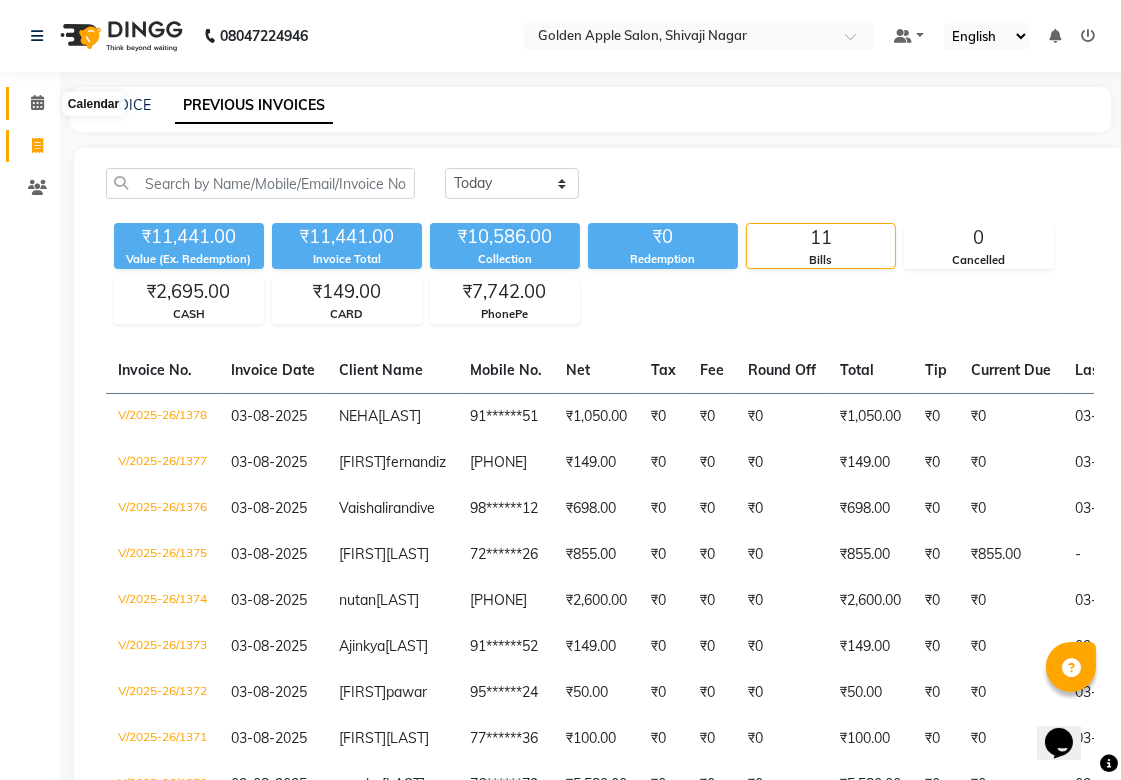 click 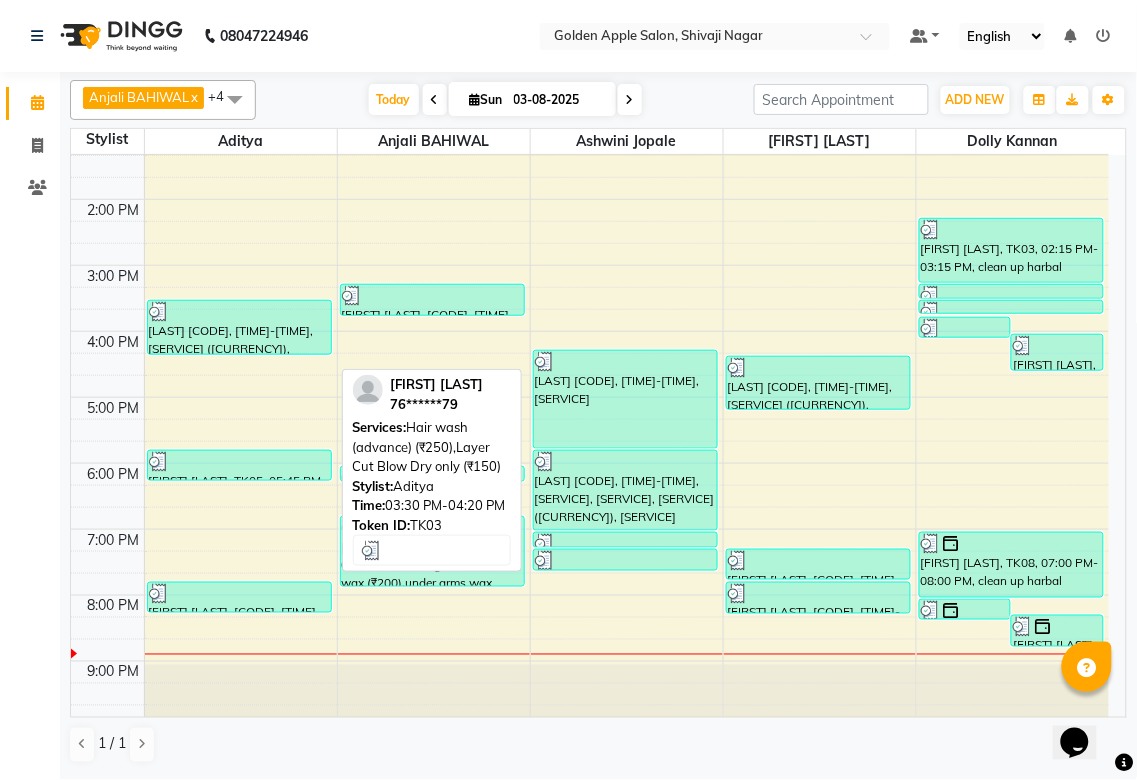 scroll, scrollTop: 300, scrollLeft: 0, axis: vertical 